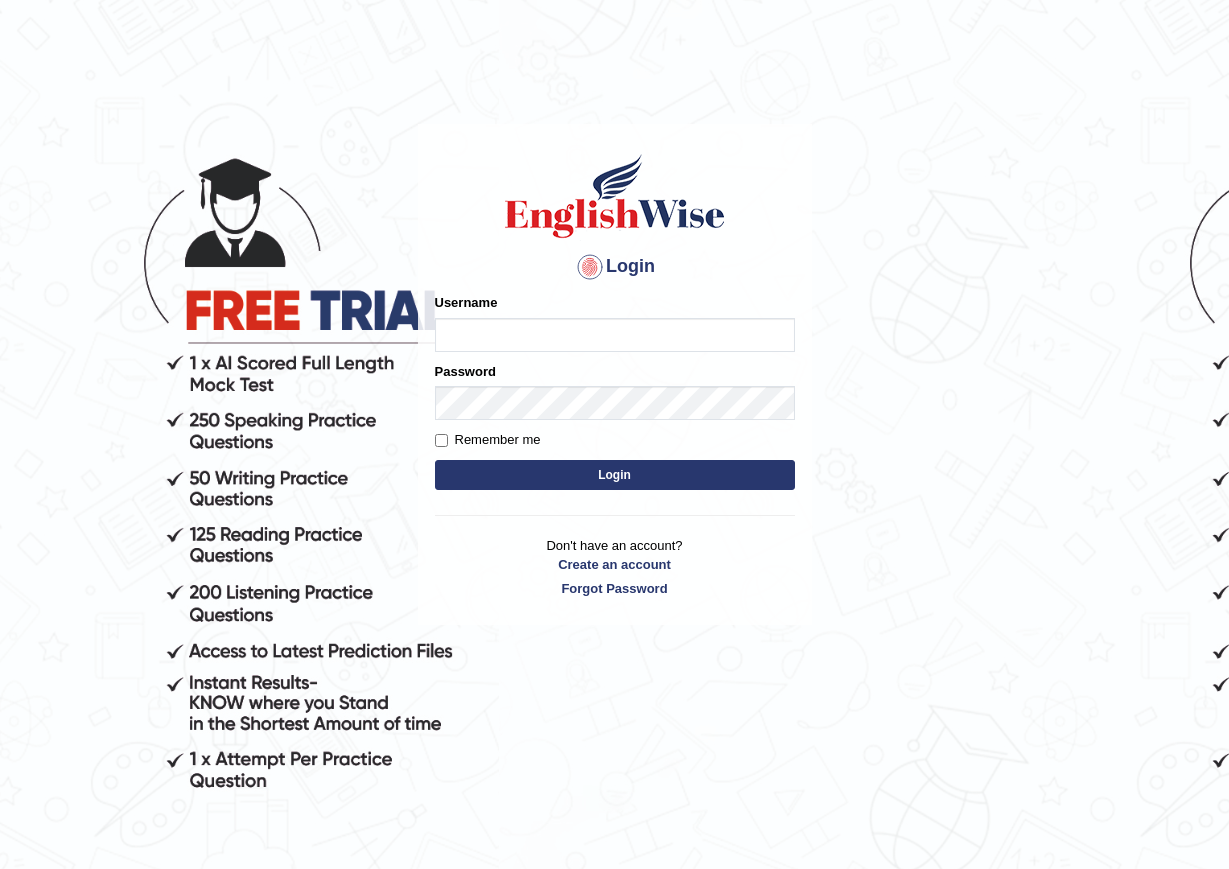 scroll, scrollTop: 0, scrollLeft: 0, axis: both 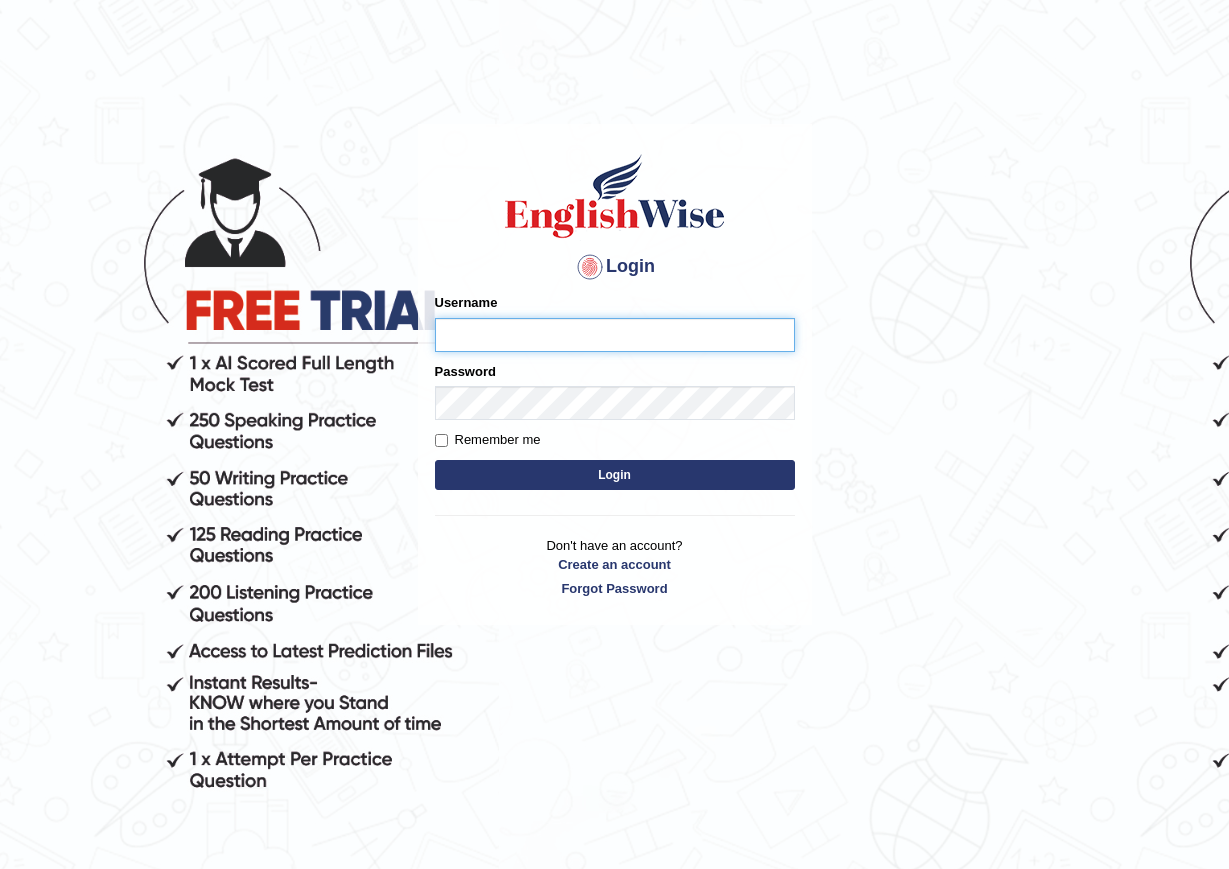 click on "Username" at bounding box center [615, 335] 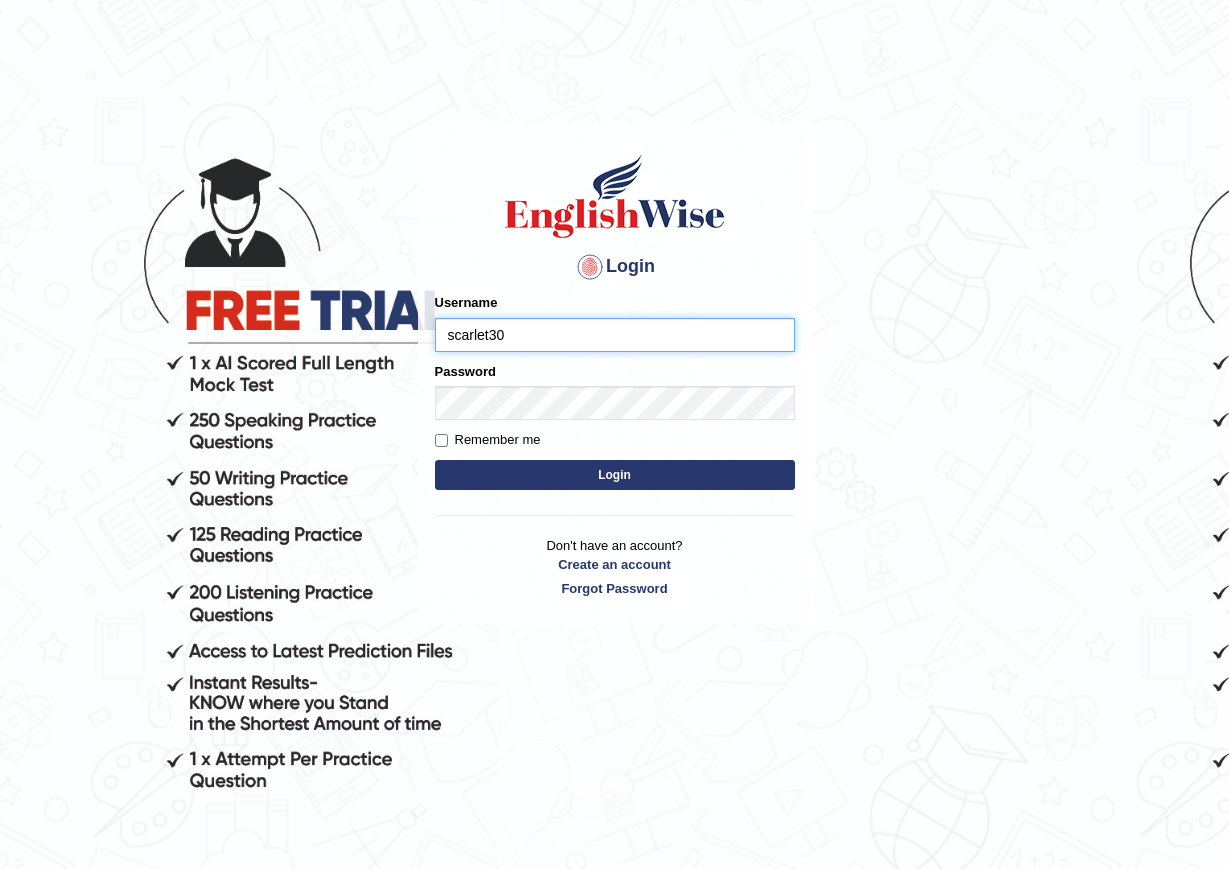 type on "scarlet30" 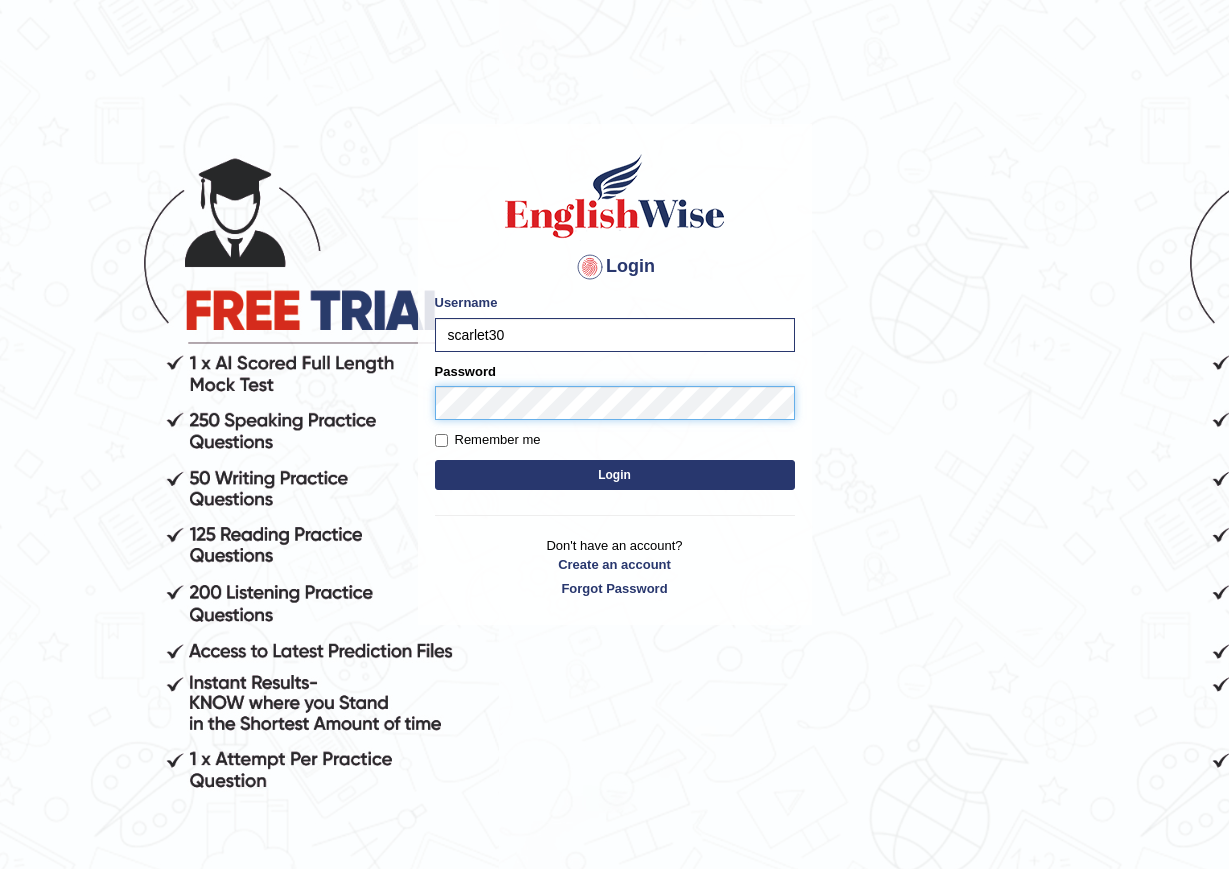 click on "Login" at bounding box center (615, 475) 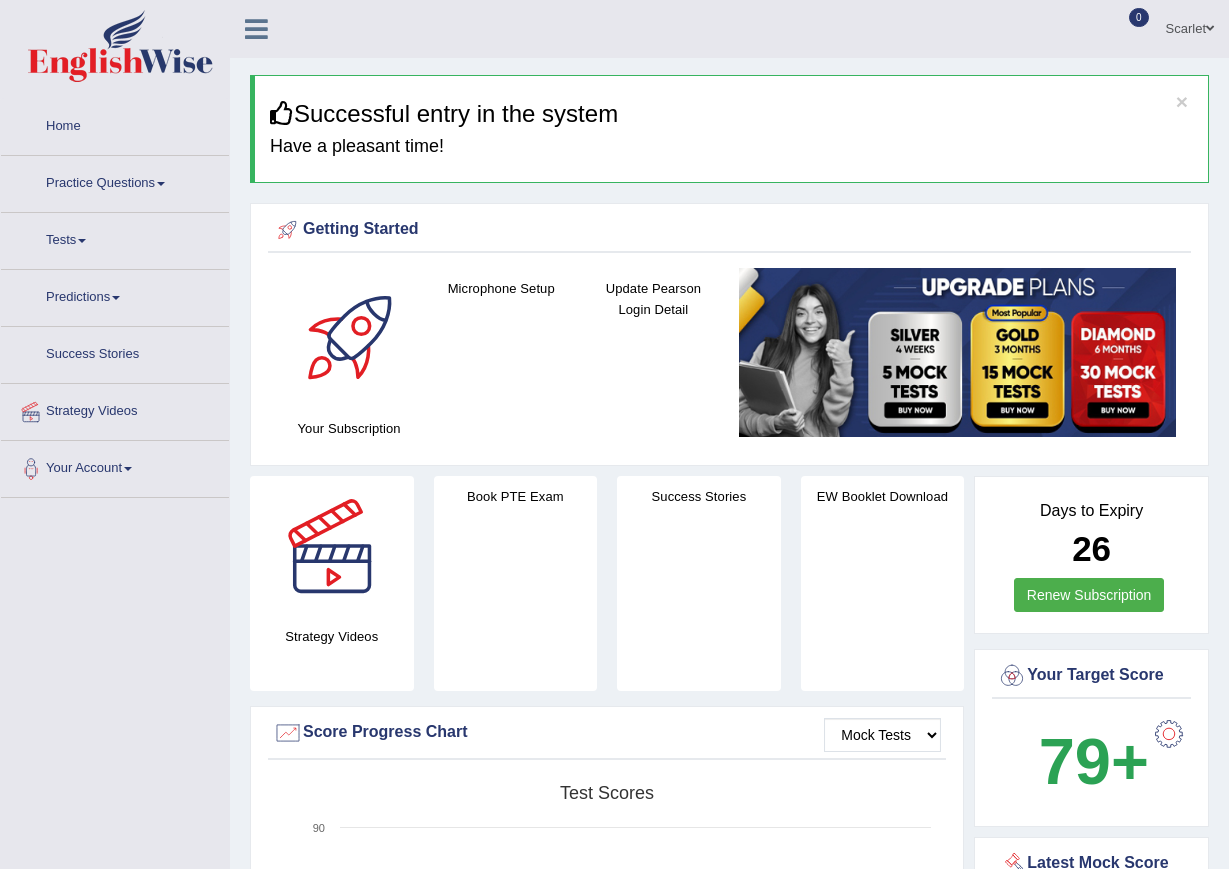 scroll, scrollTop: 0, scrollLeft: 0, axis: both 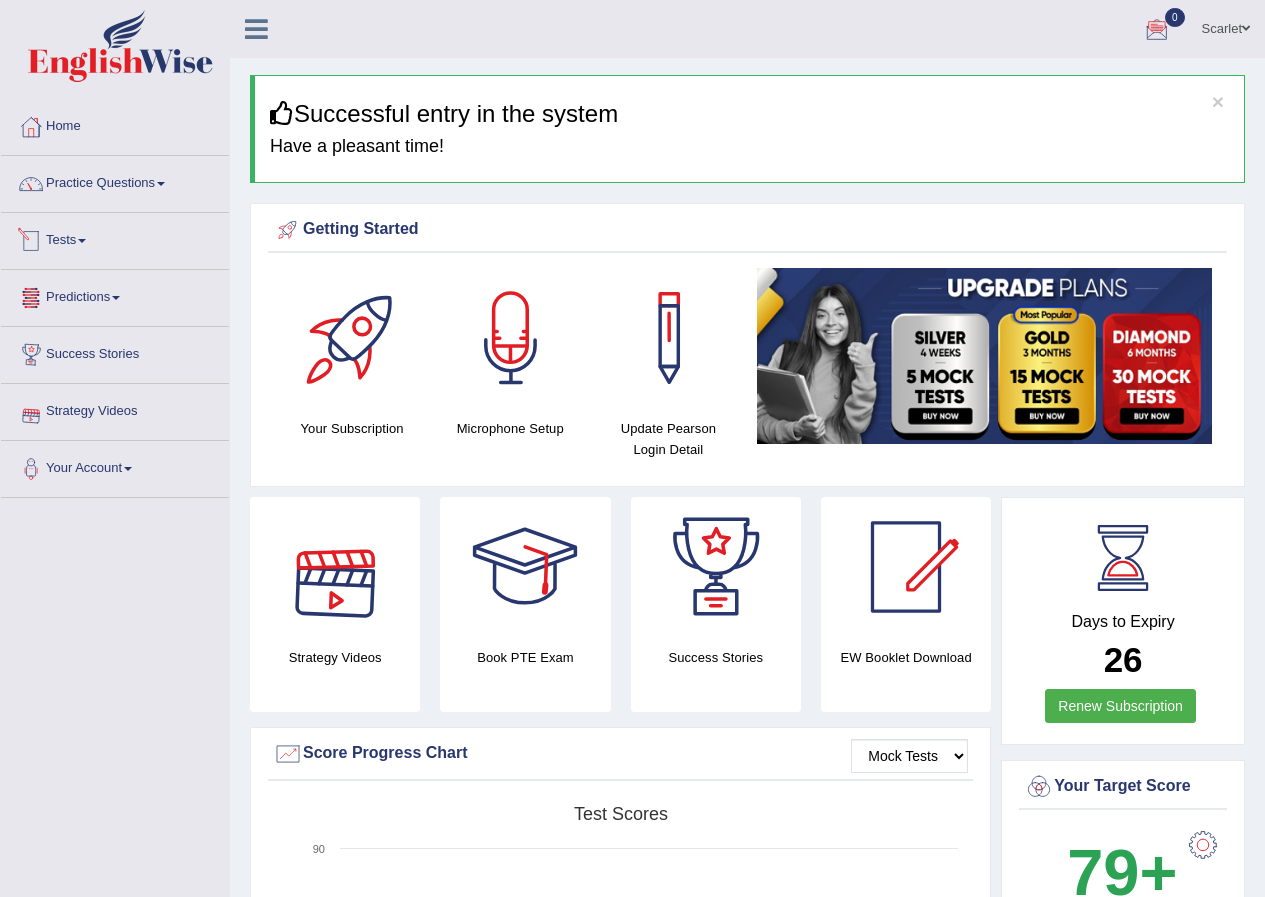 click on "Tests" at bounding box center [115, 238] 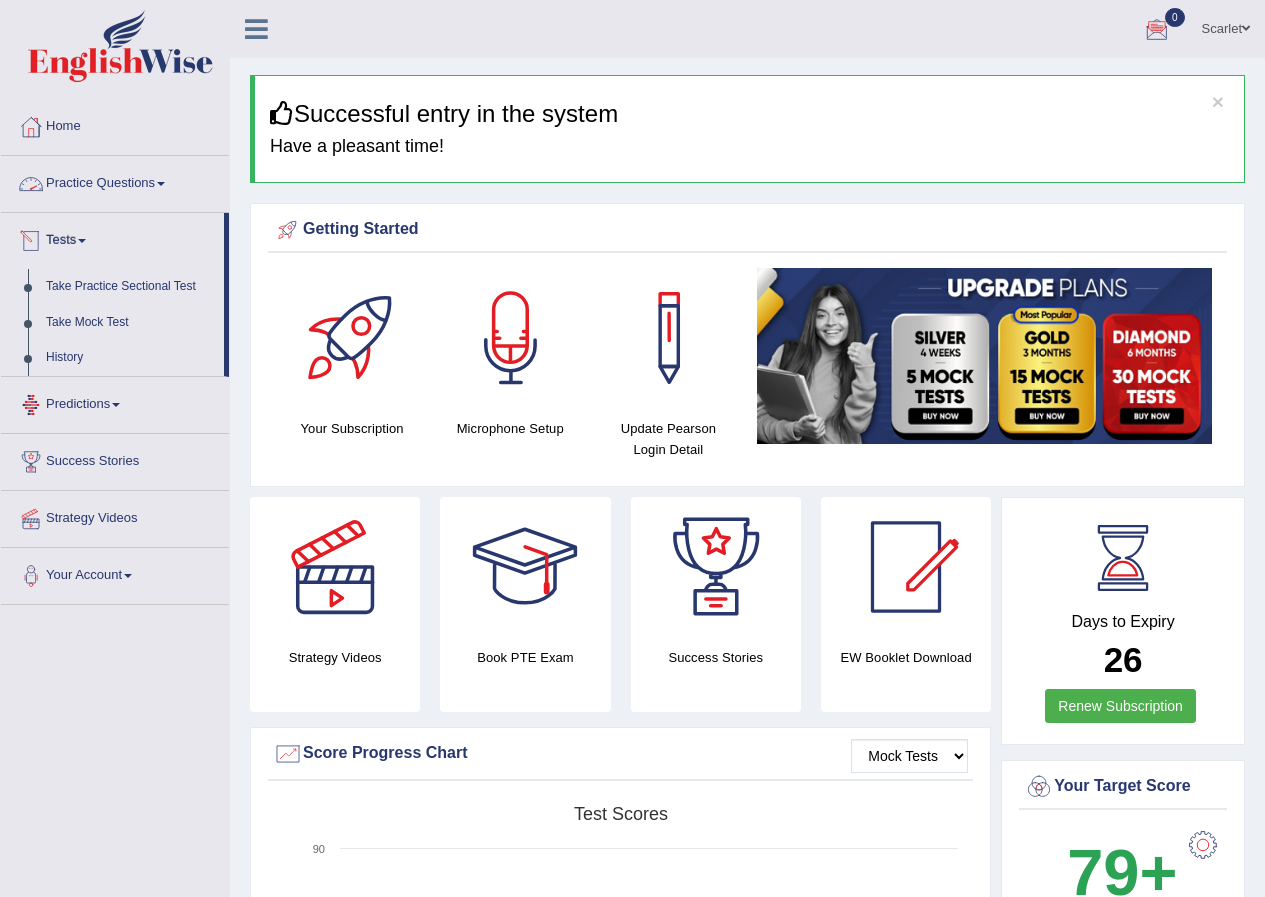 click on "Practice Questions" at bounding box center [115, 181] 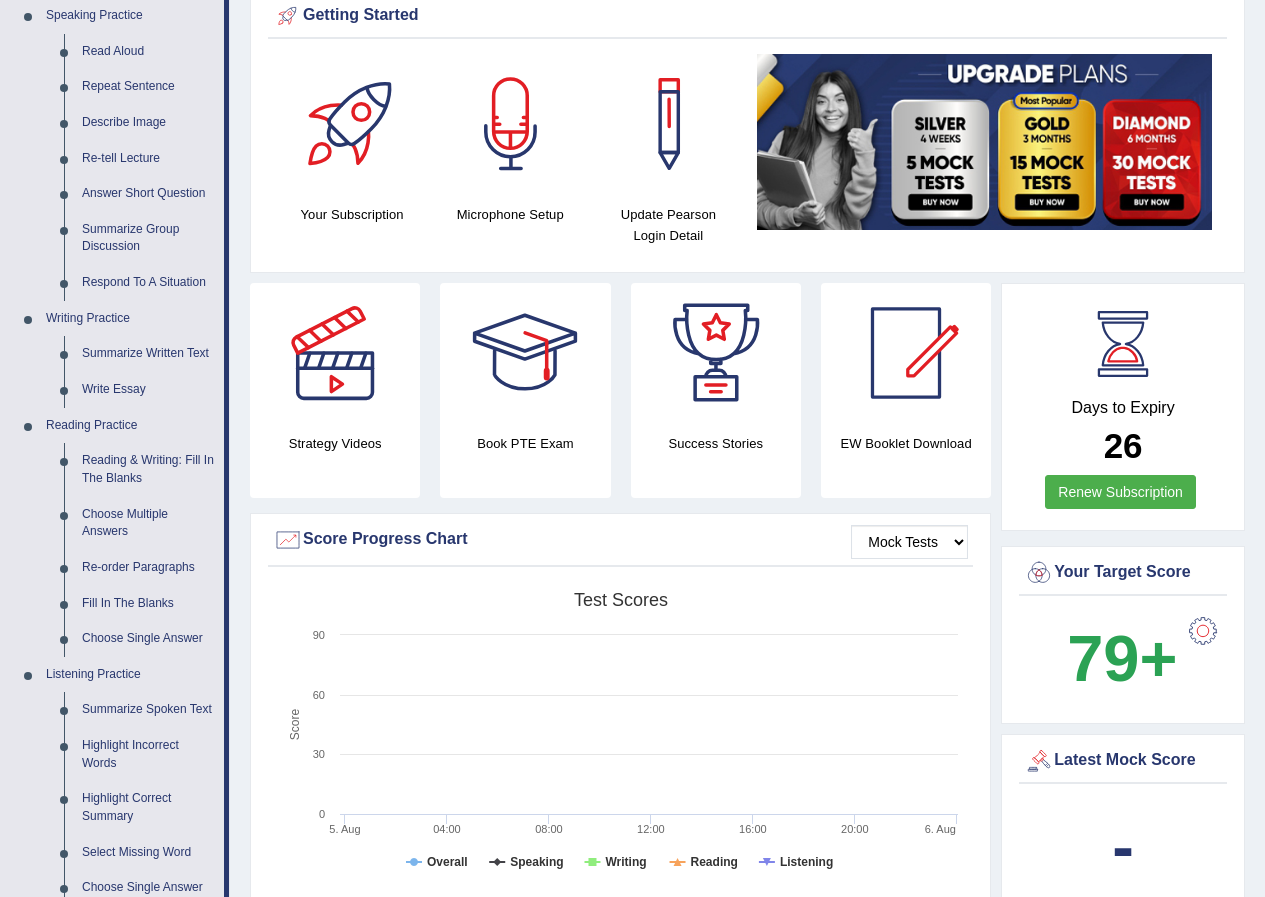 scroll, scrollTop: 224, scrollLeft: 0, axis: vertical 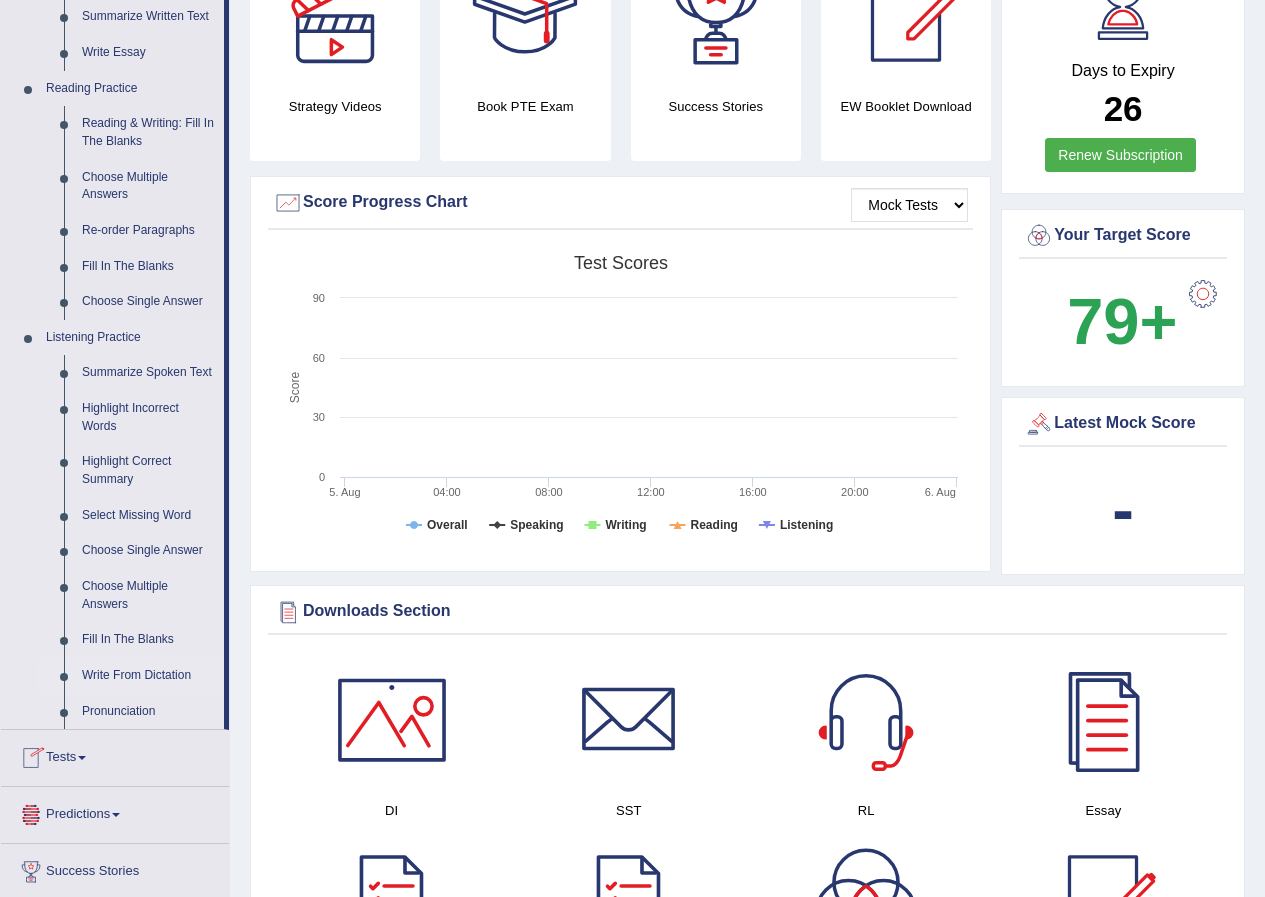 click on "Write From Dictation" at bounding box center [148, 676] 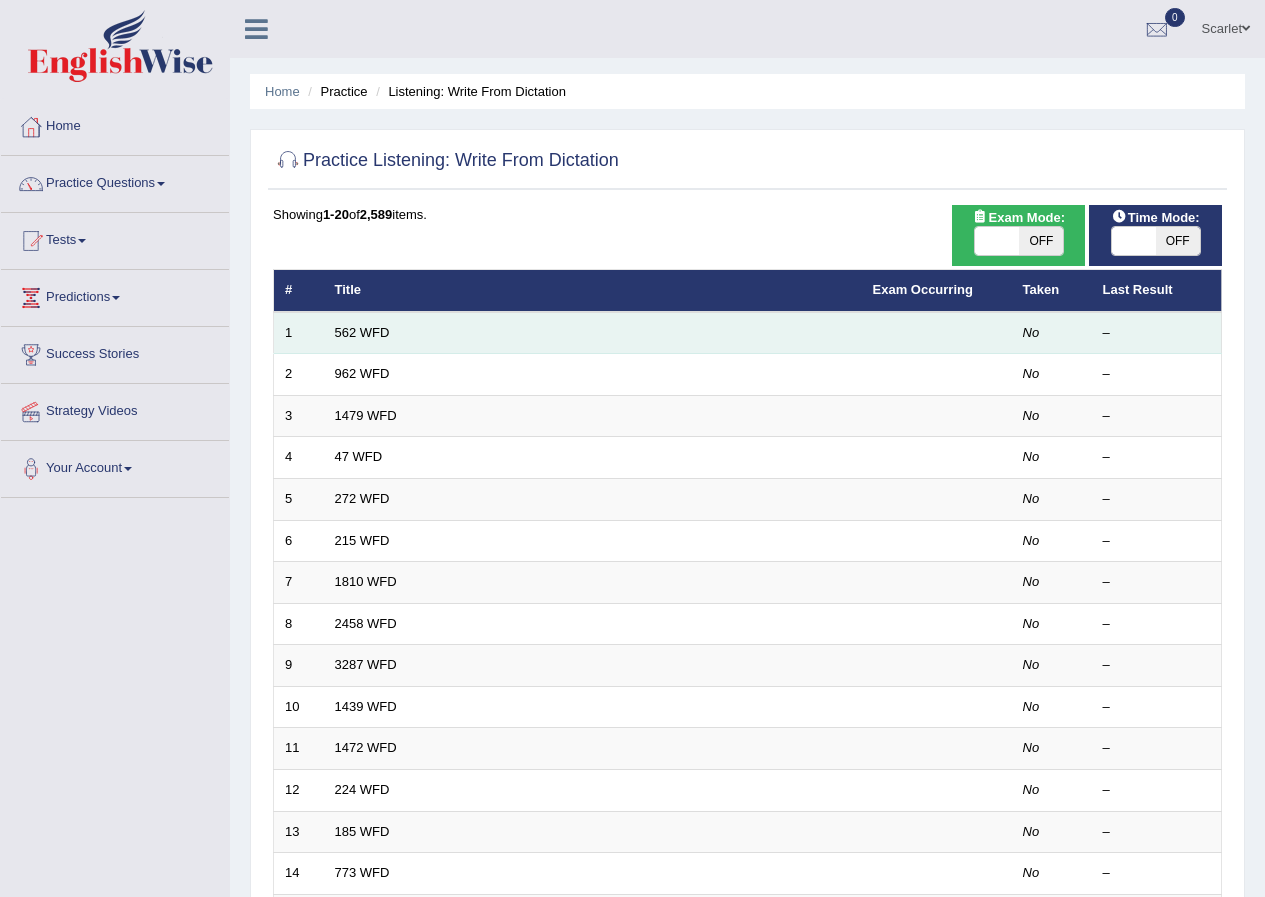scroll, scrollTop: 0, scrollLeft: 0, axis: both 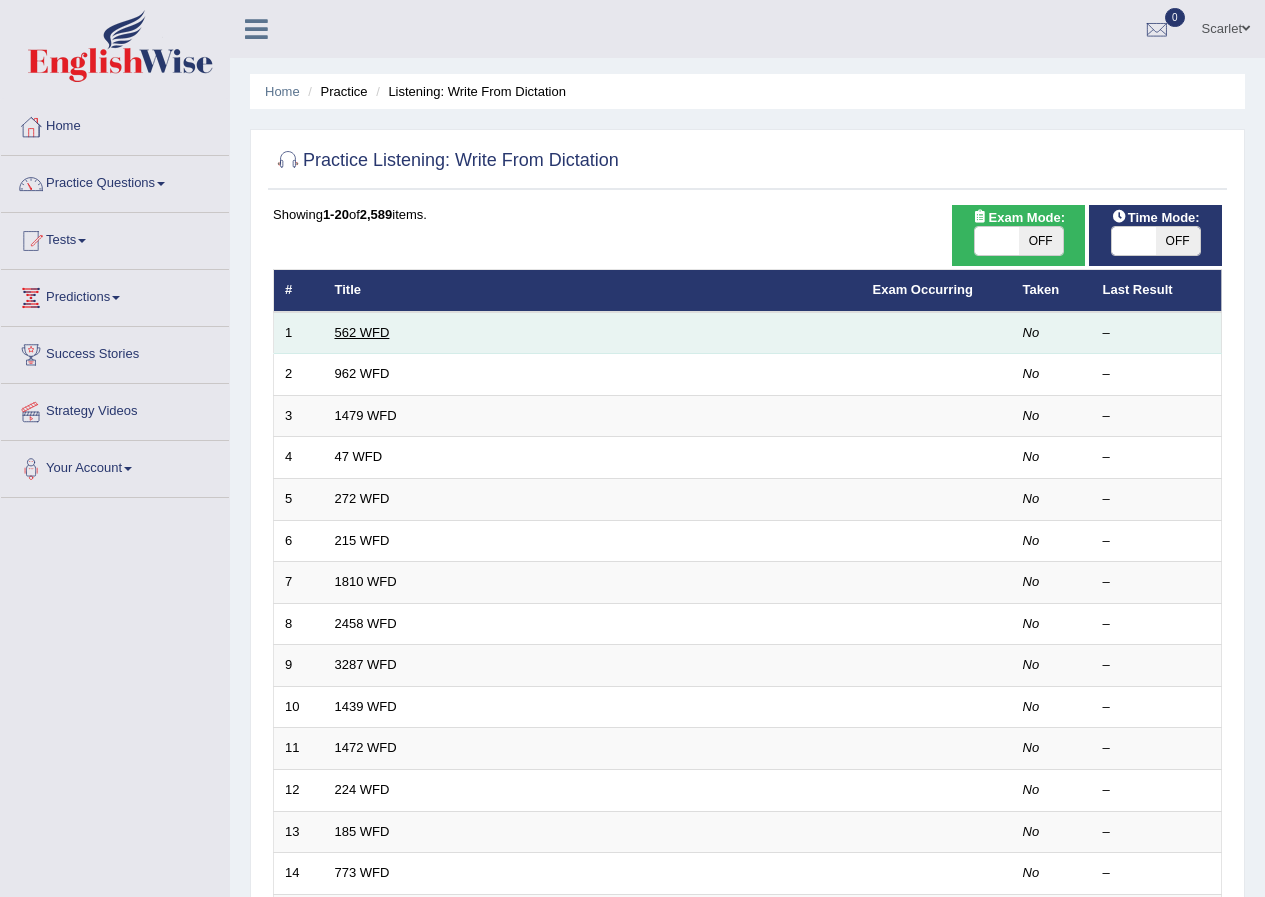 click on "562 WFD" at bounding box center (362, 332) 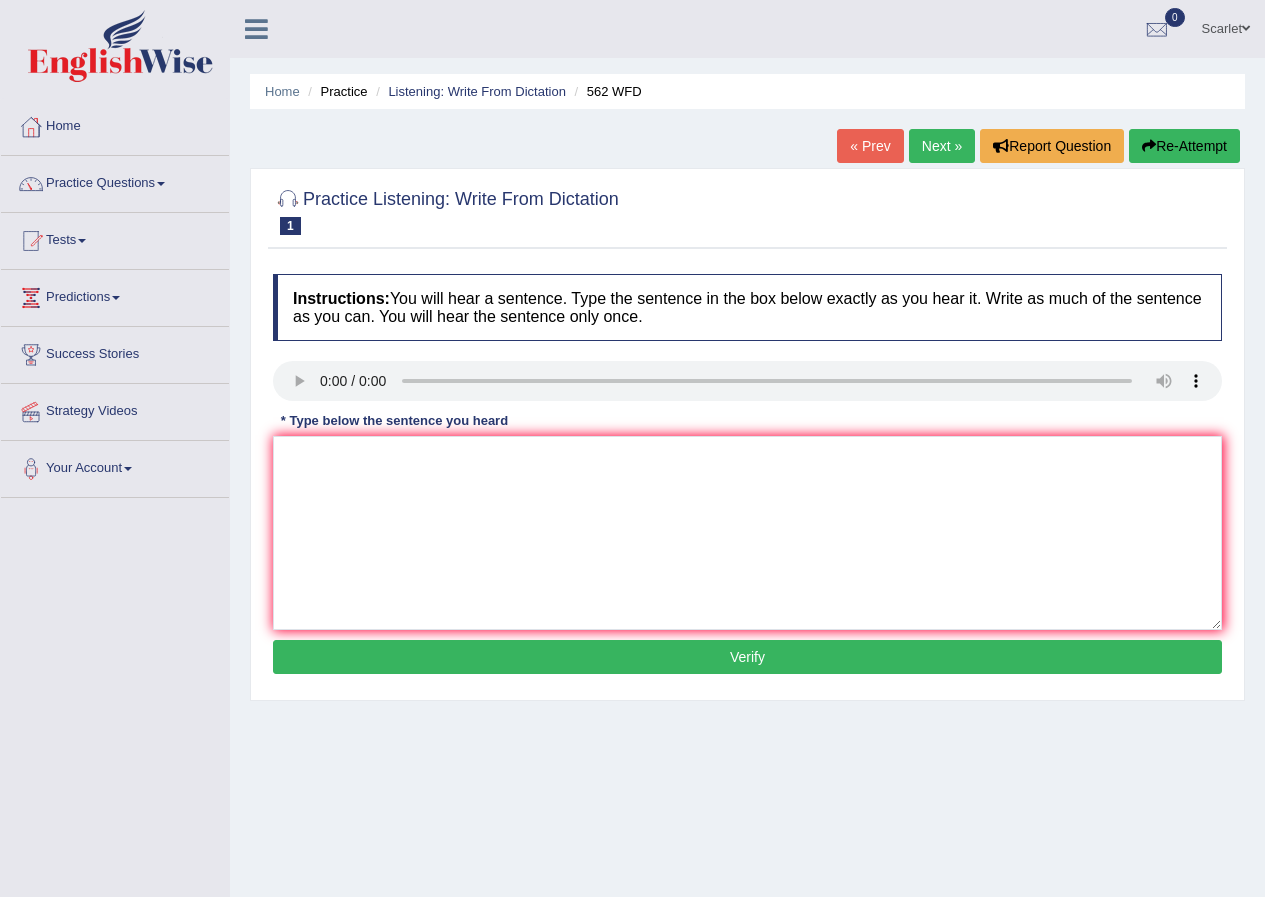 scroll, scrollTop: 0, scrollLeft: 0, axis: both 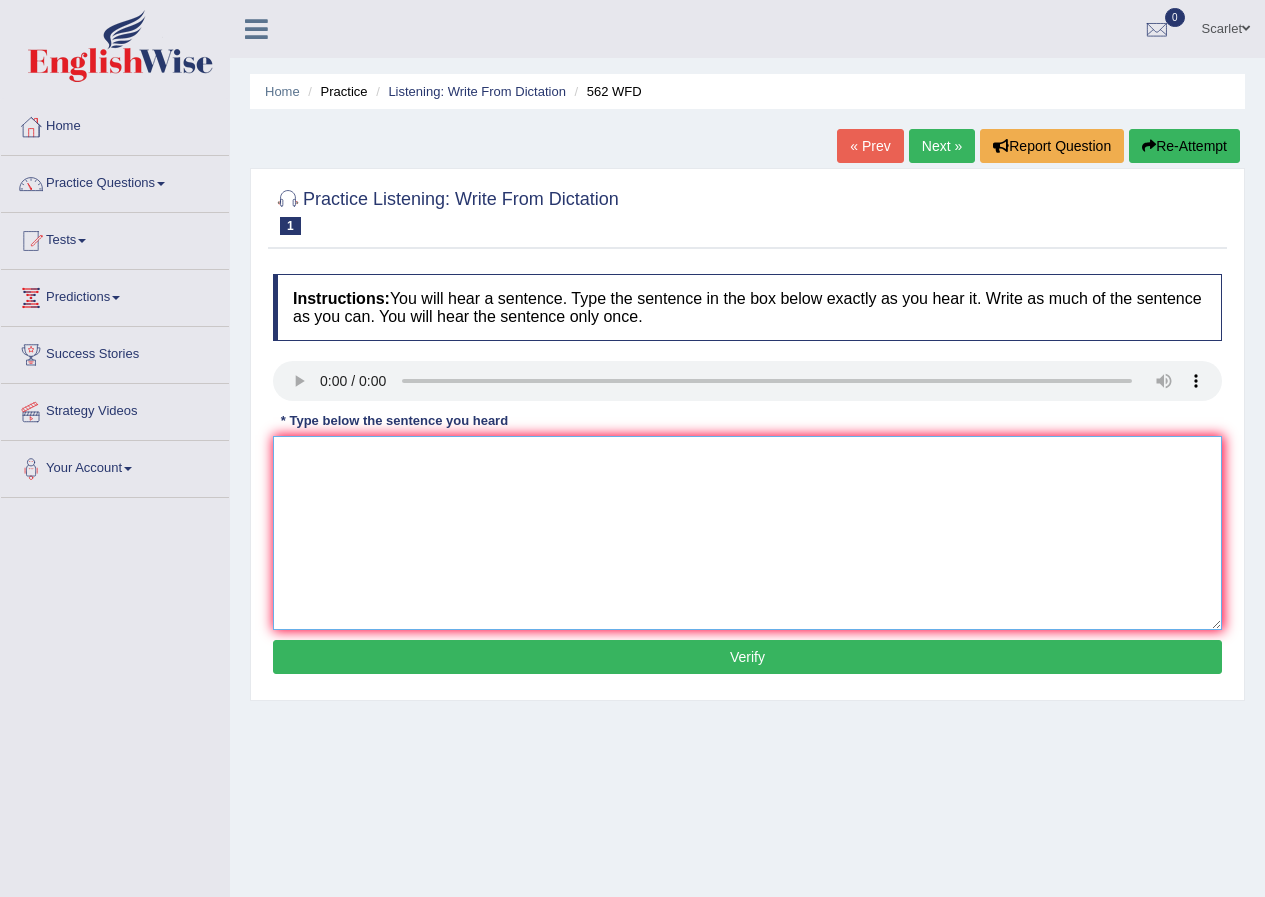 click at bounding box center [747, 533] 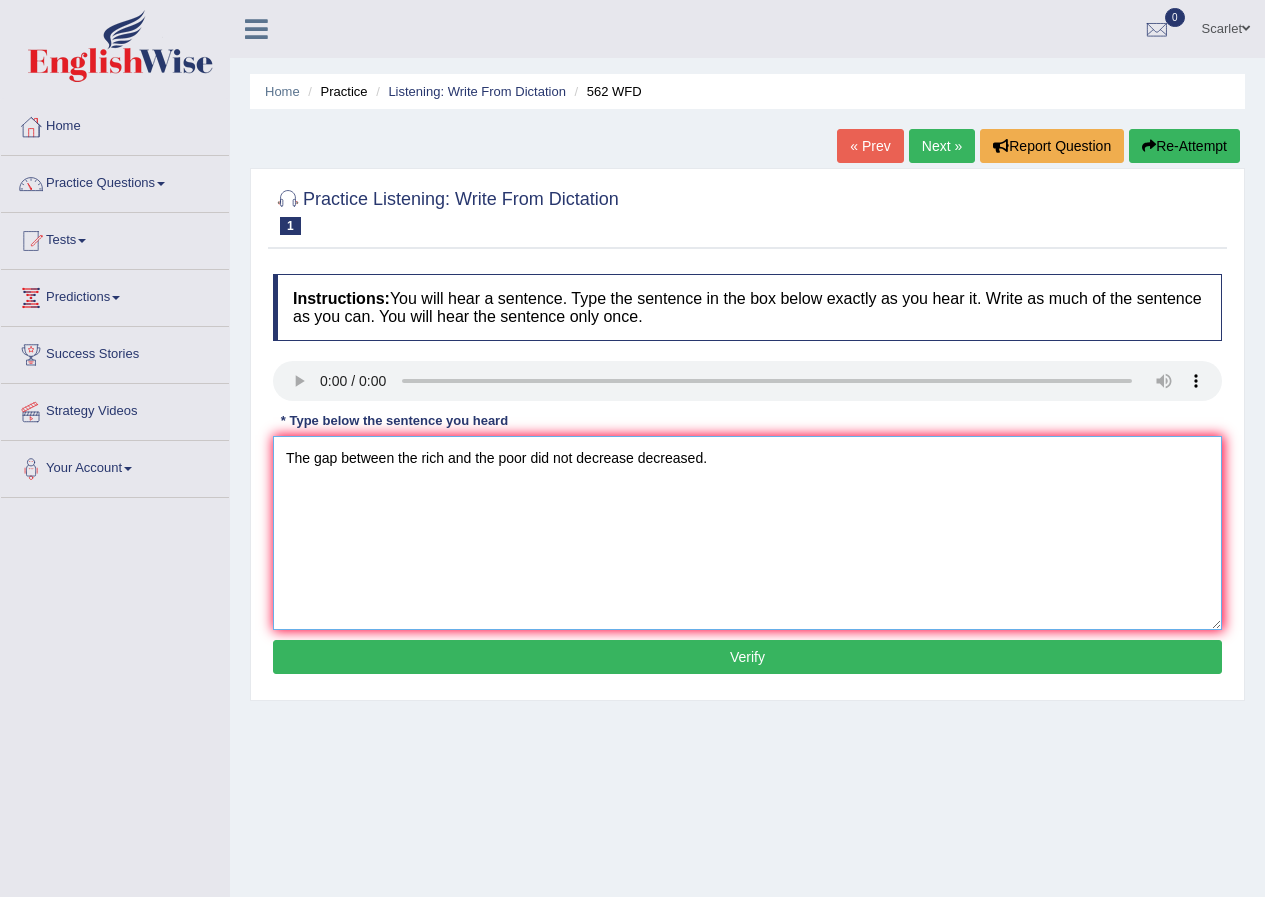 type on "The gap between the rich and the poor did not decrease decreased." 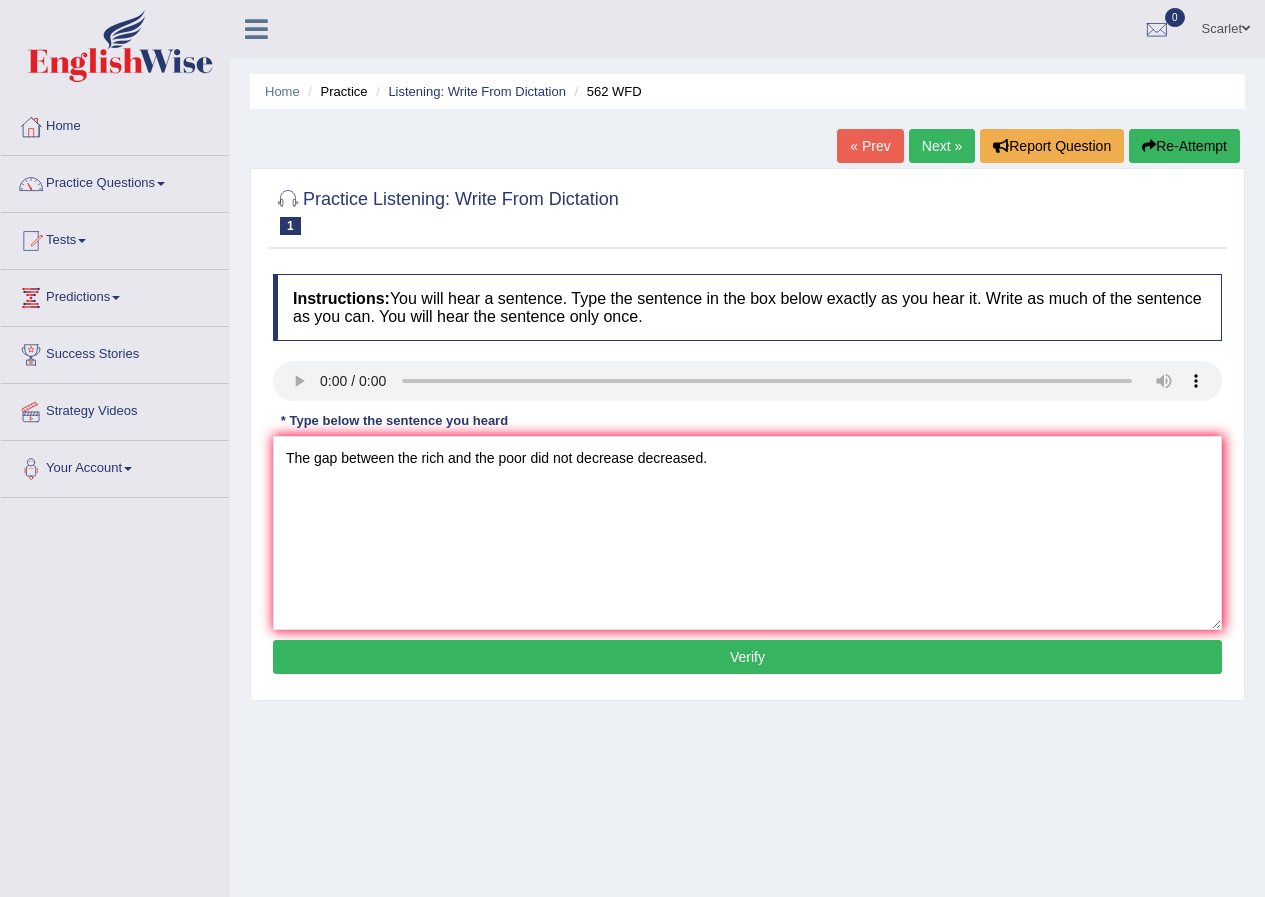 click on "Verify" at bounding box center [747, 657] 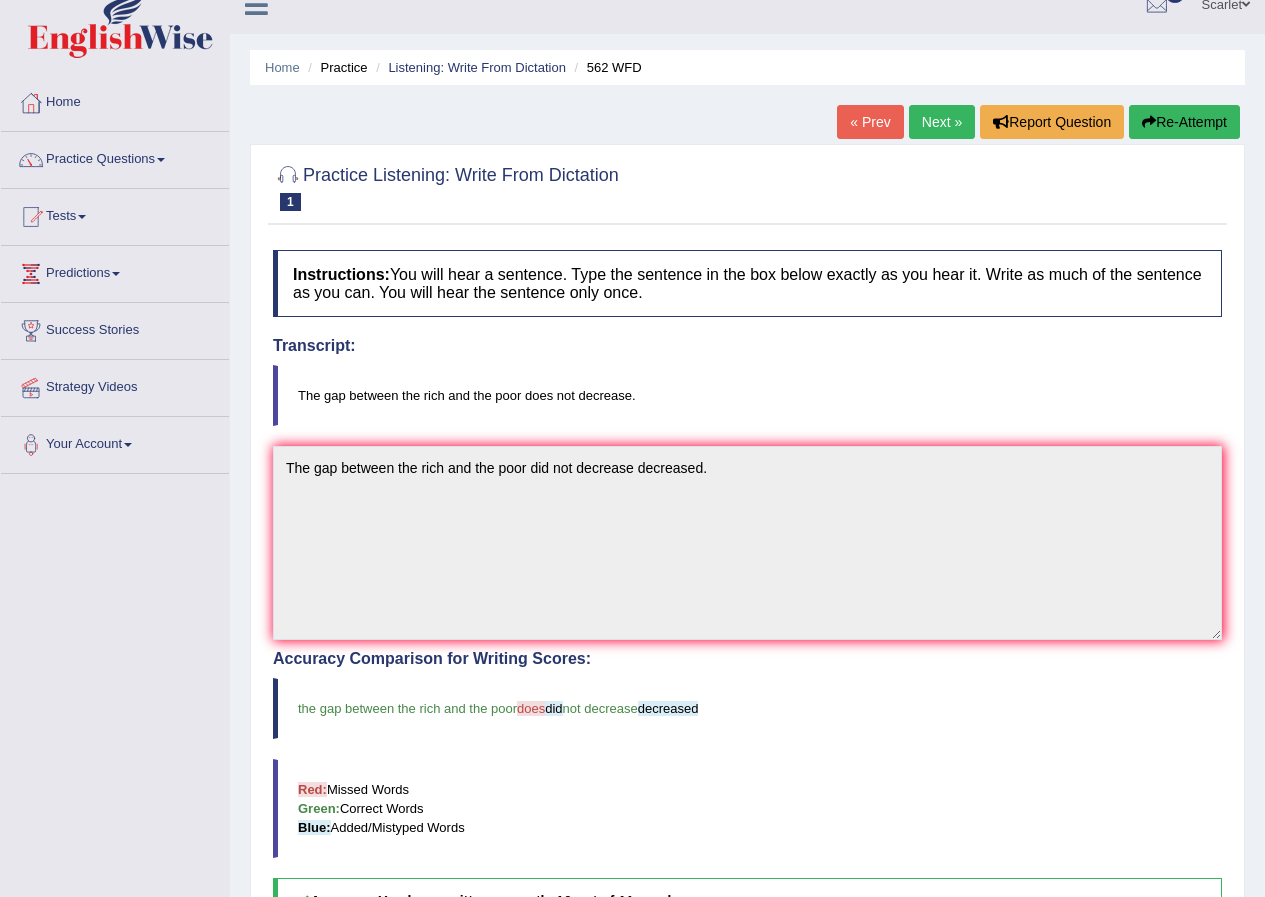 scroll, scrollTop: 6, scrollLeft: 0, axis: vertical 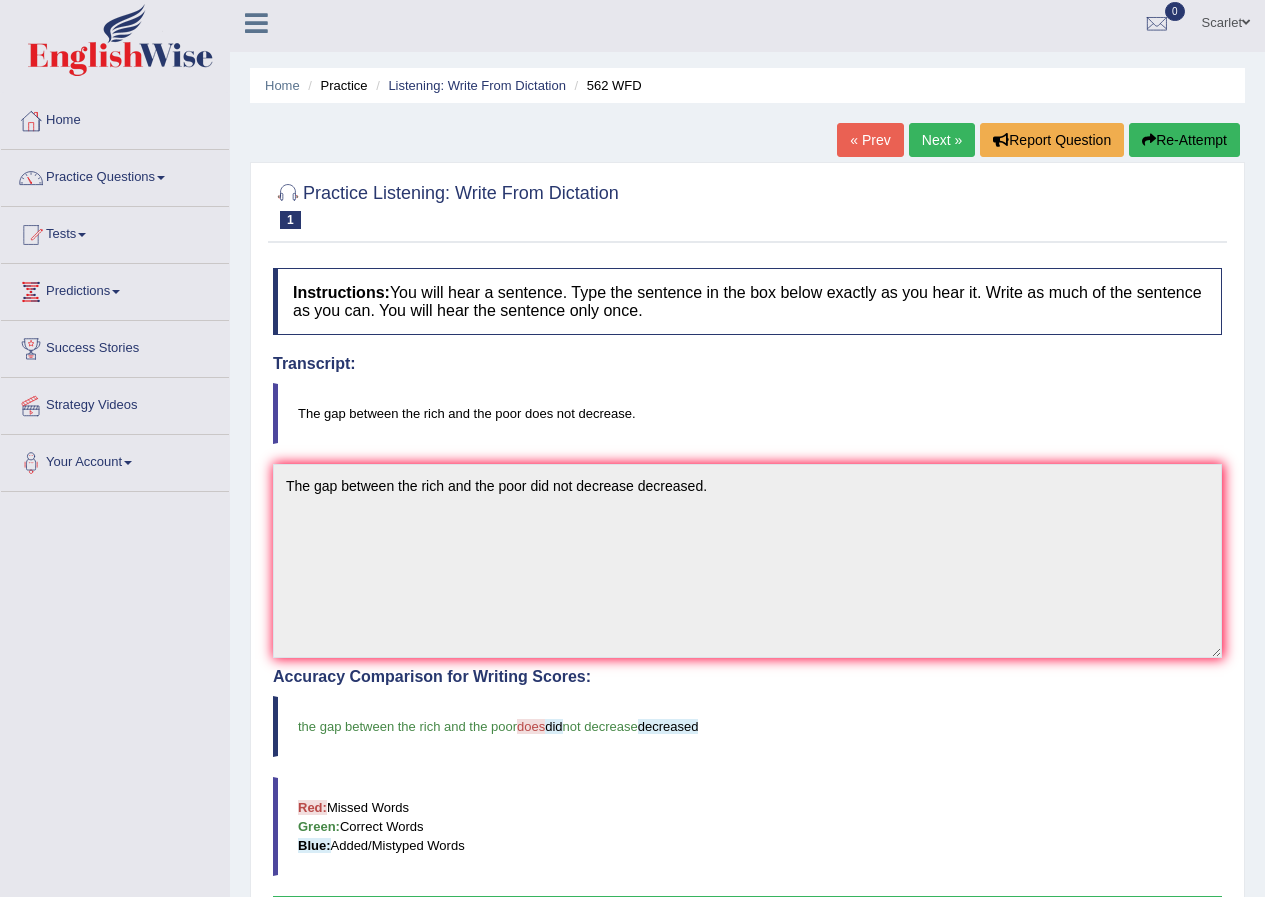 click on "Next »" at bounding box center (942, 140) 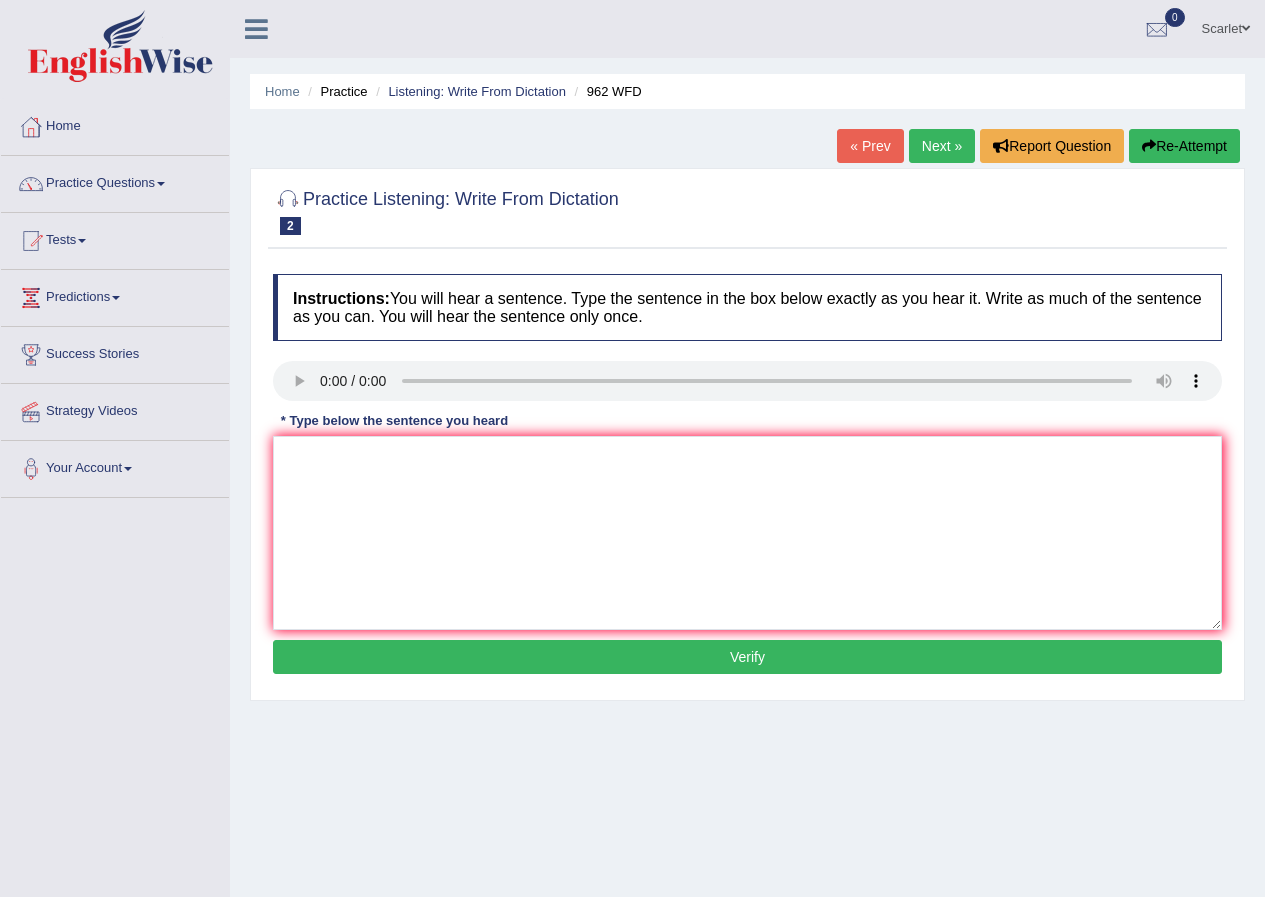 scroll, scrollTop: 0, scrollLeft: 0, axis: both 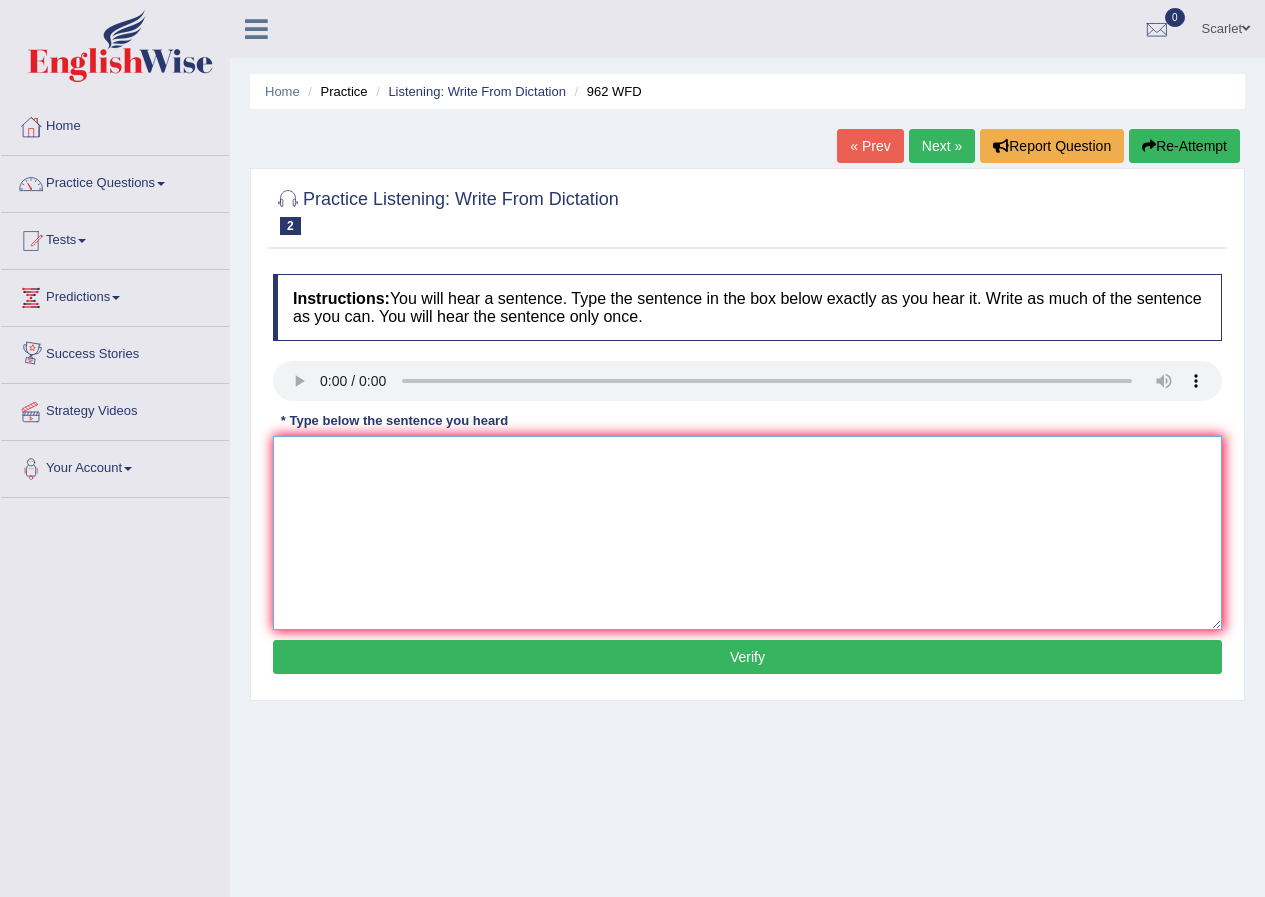 click at bounding box center [747, 533] 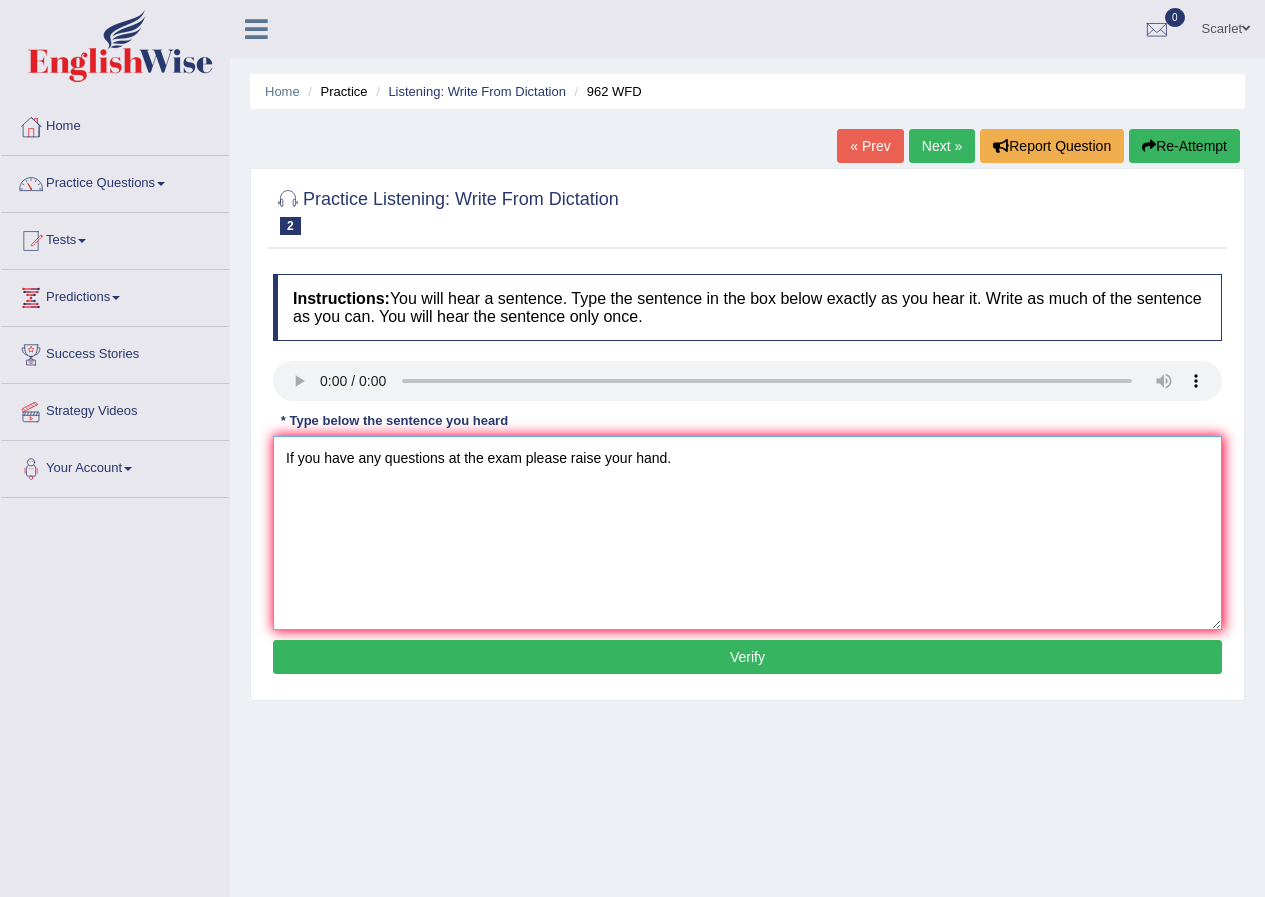 click on "If you have any questions at the exam please raise your hand." at bounding box center [747, 533] 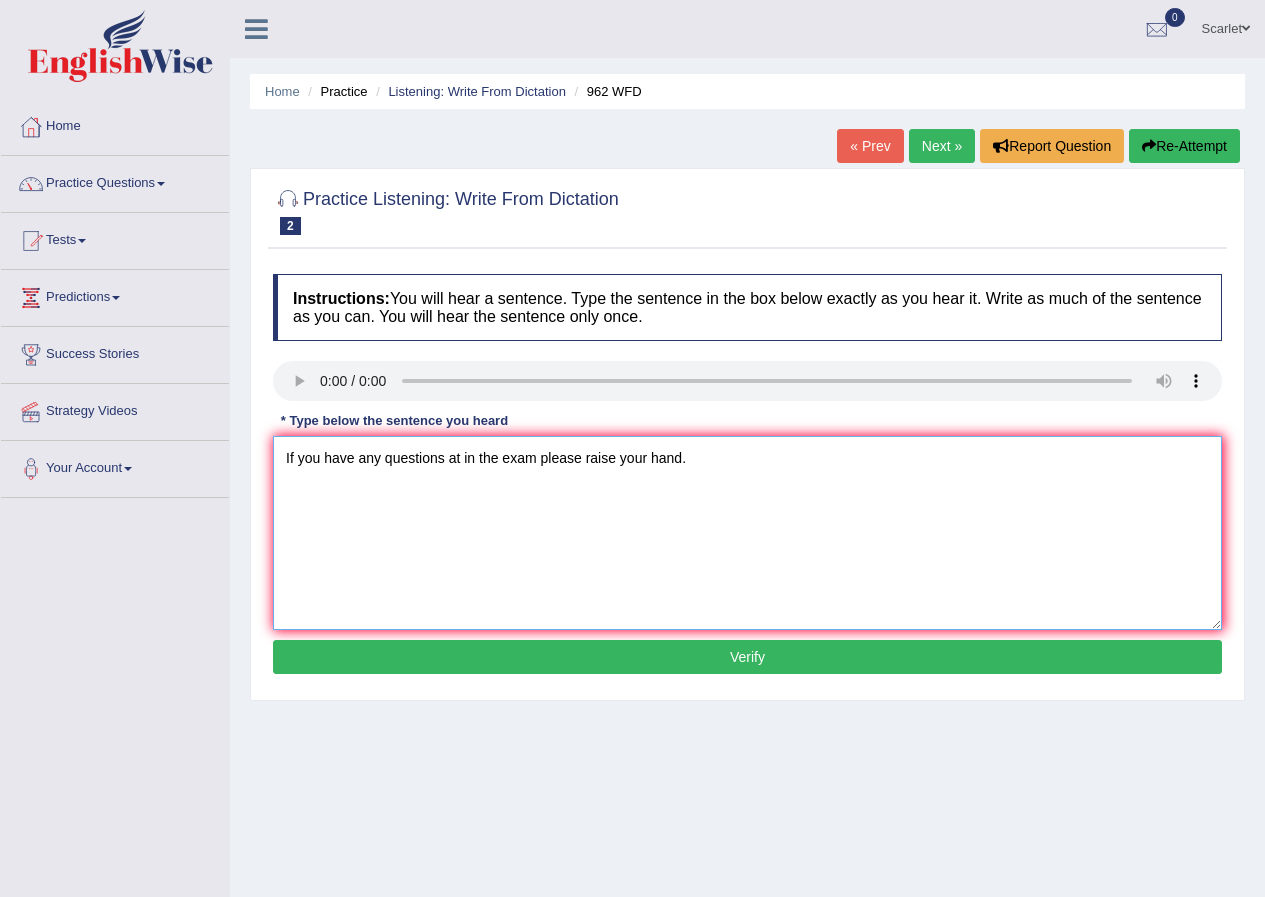 click on "If you have any questions at in the exam please raise your hand." at bounding box center [747, 533] 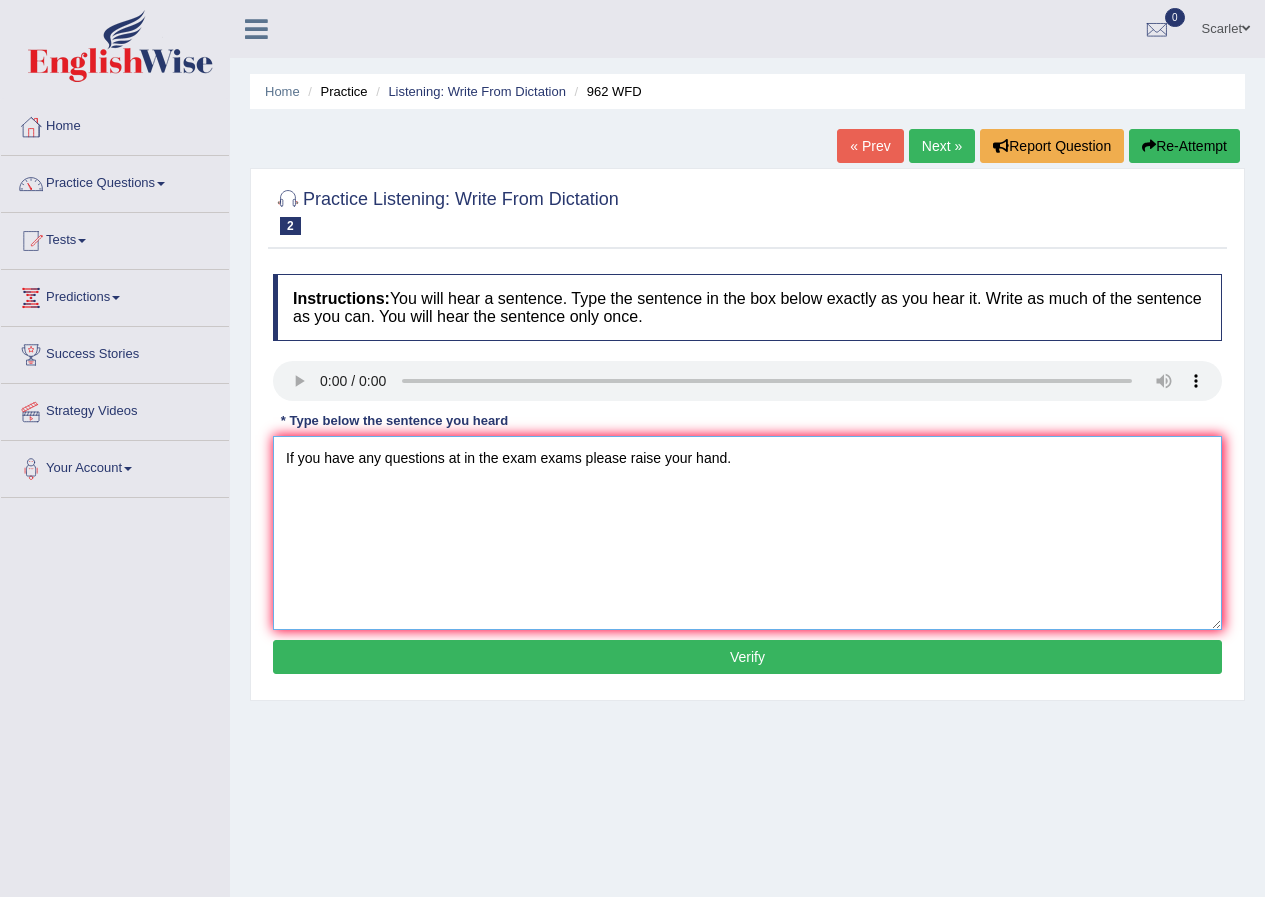 click on "If you have any questions at in the exam exams please raise your hand." at bounding box center [747, 533] 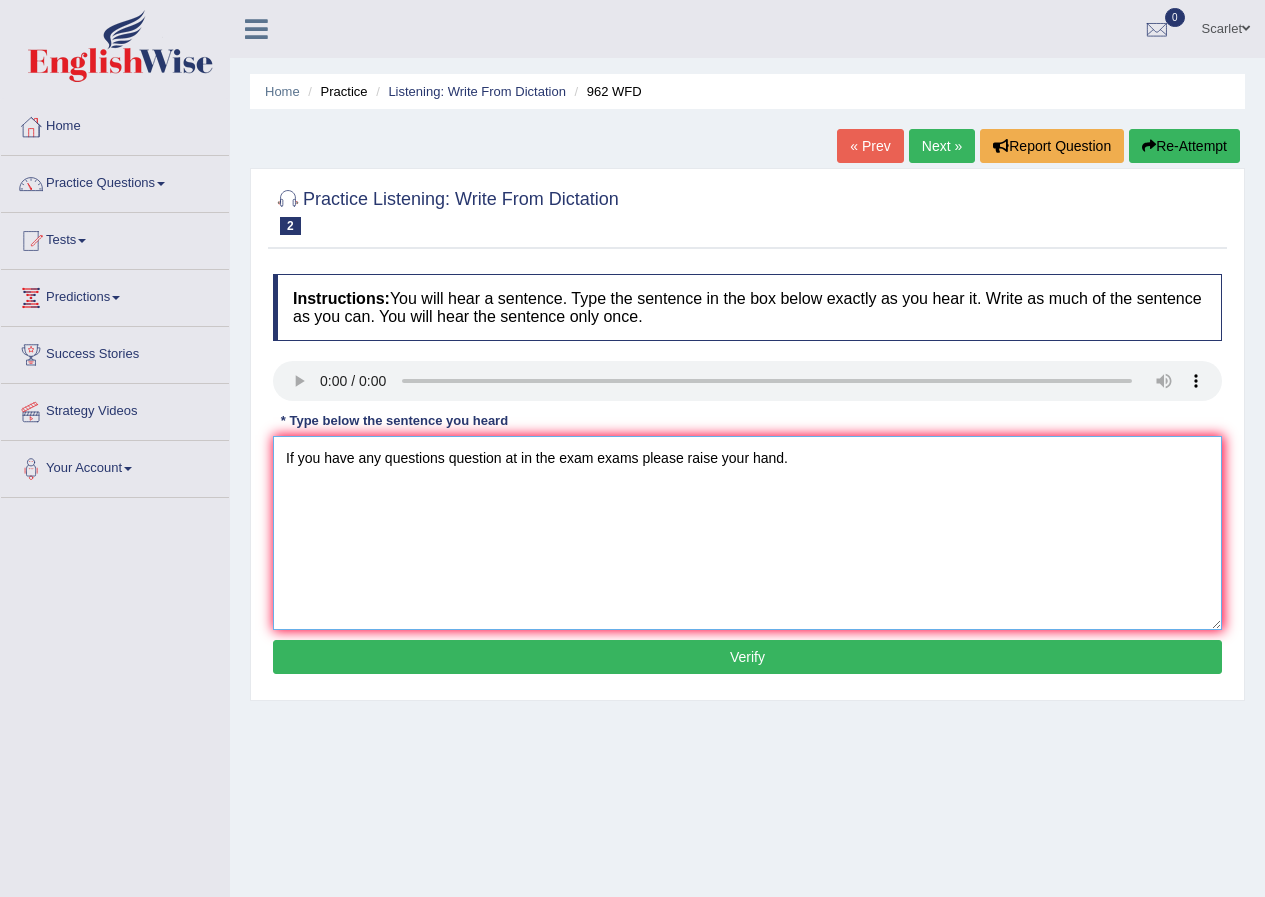 type on "If you have any questions question at in the exam exams please raise your hand." 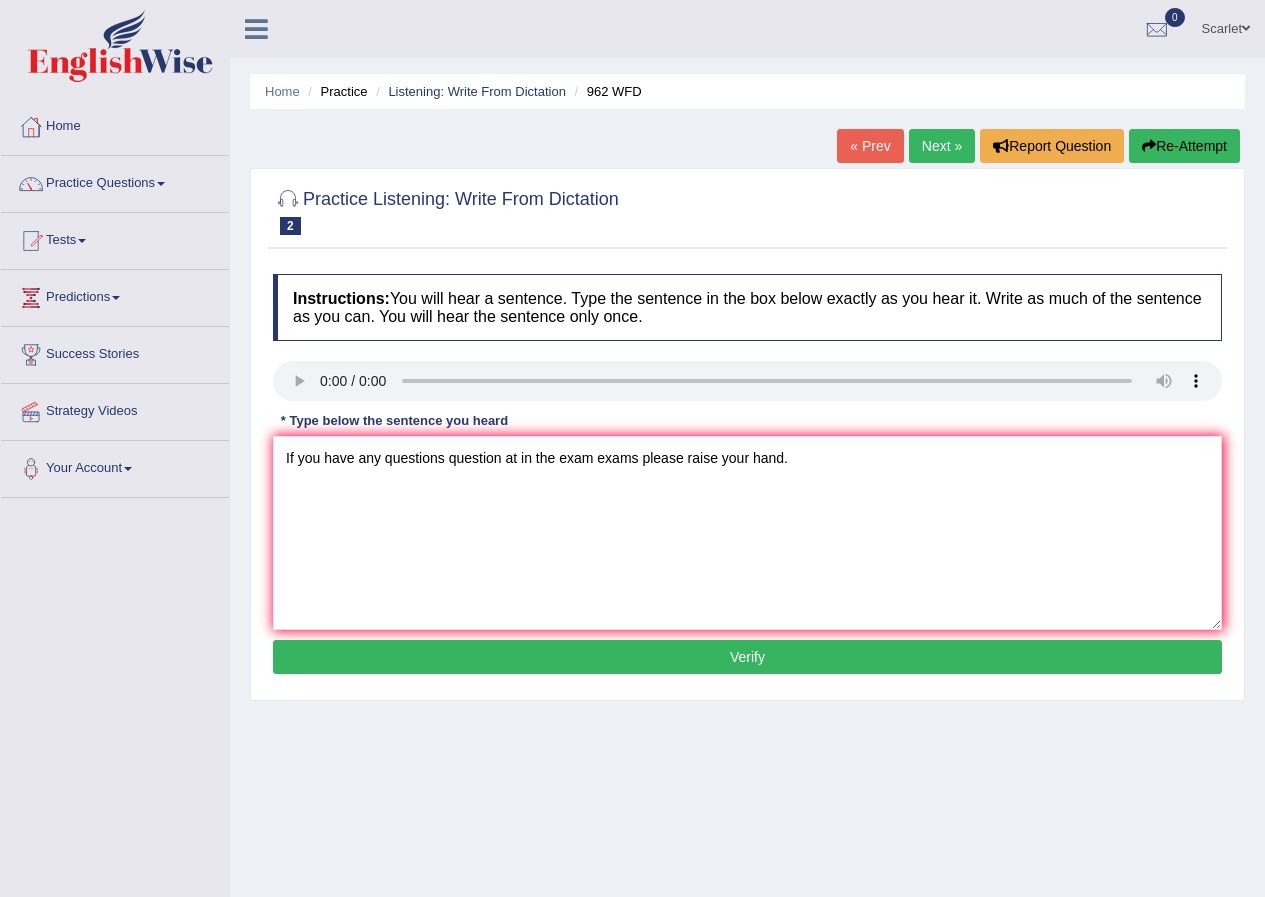 click on "Verify" at bounding box center [747, 657] 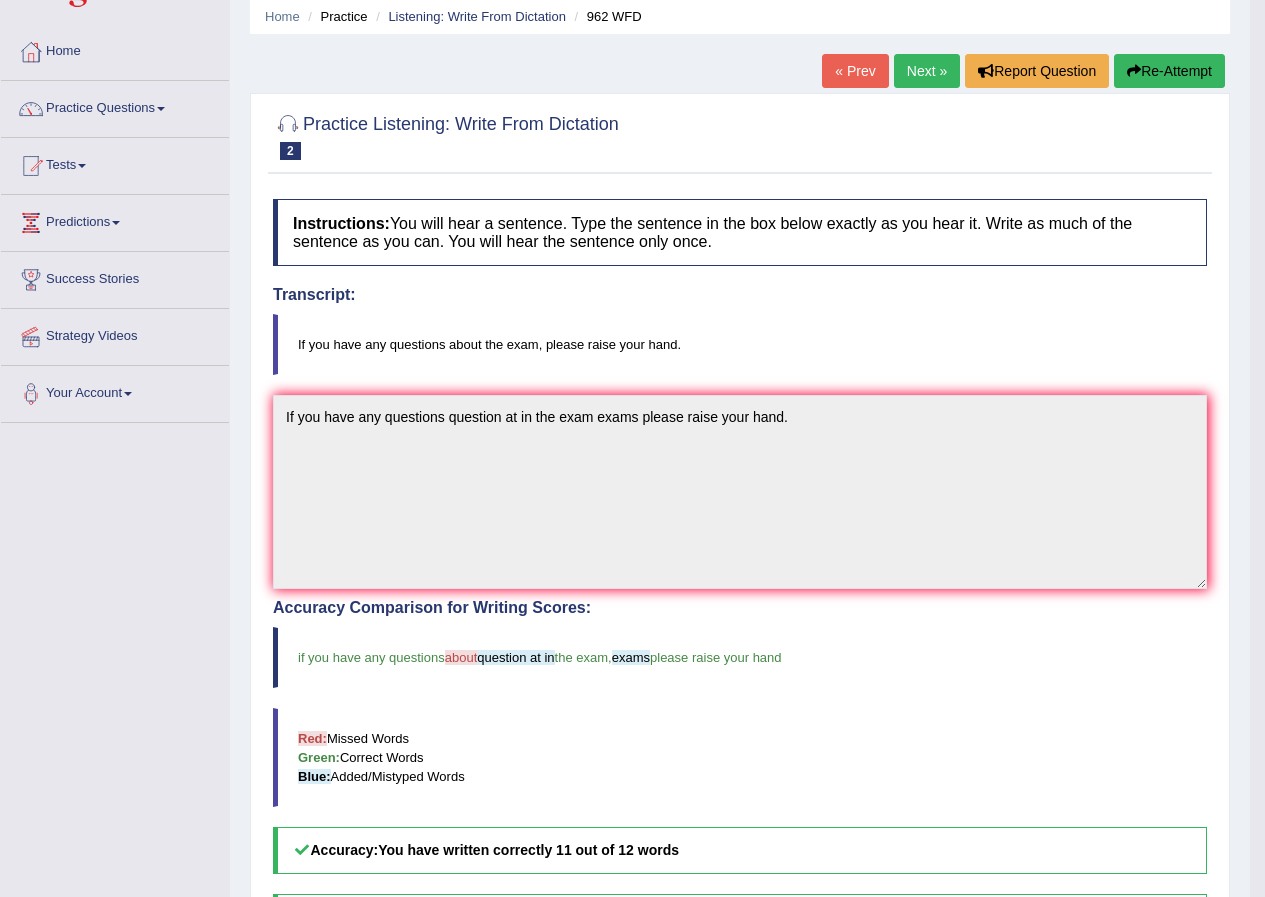 scroll, scrollTop: 54, scrollLeft: 0, axis: vertical 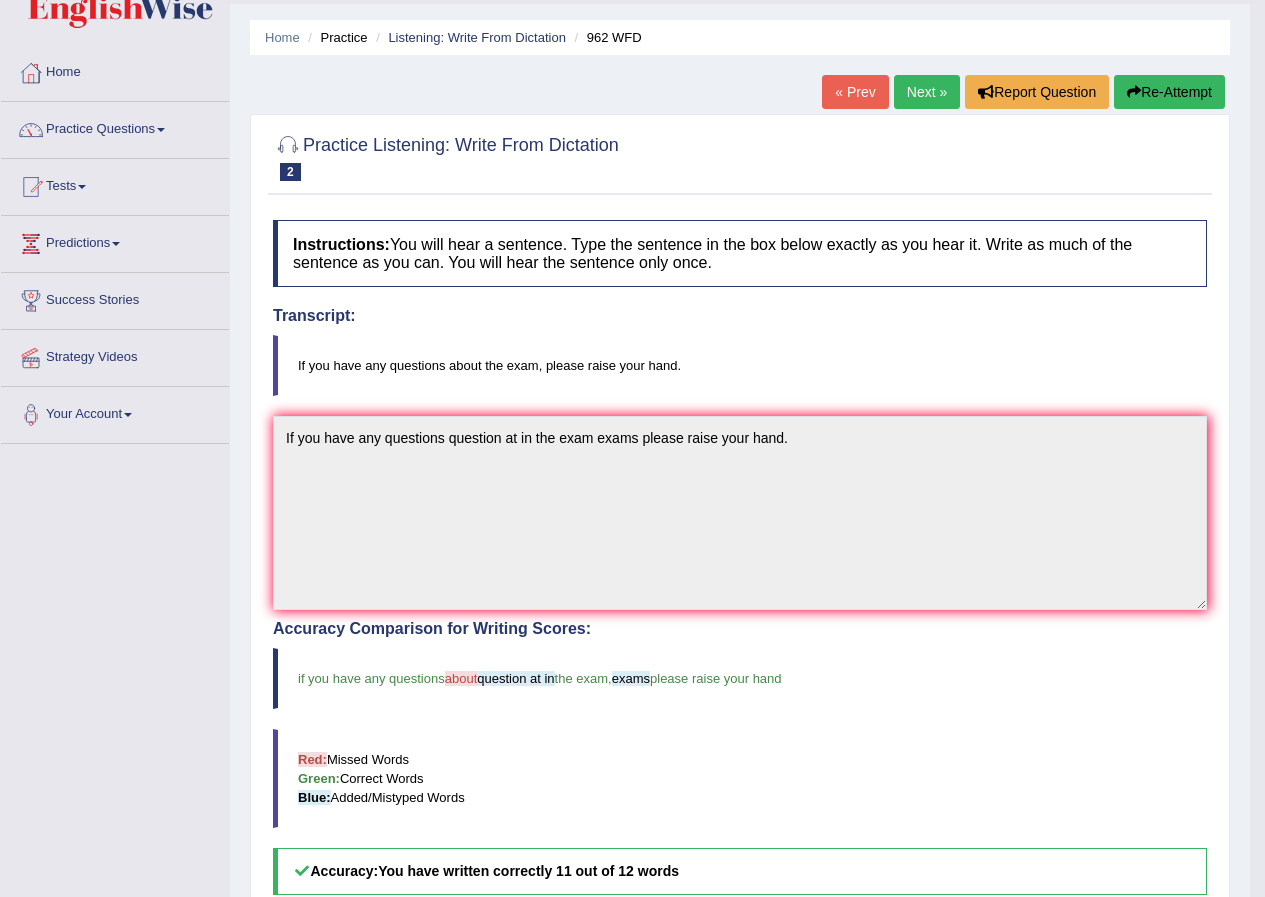 click on "Next »" at bounding box center [927, 92] 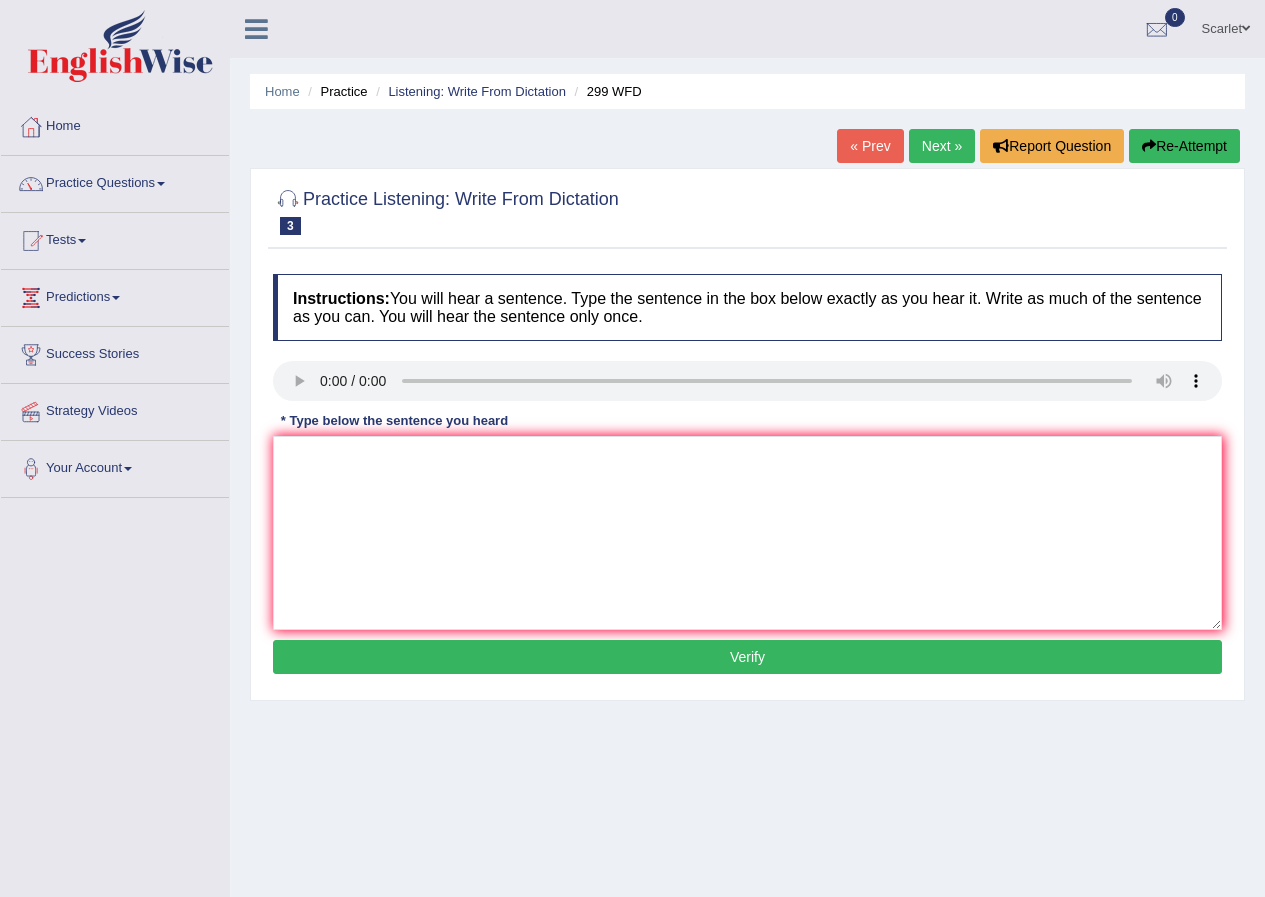 scroll, scrollTop: 0, scrollLeft: 0, axis: both 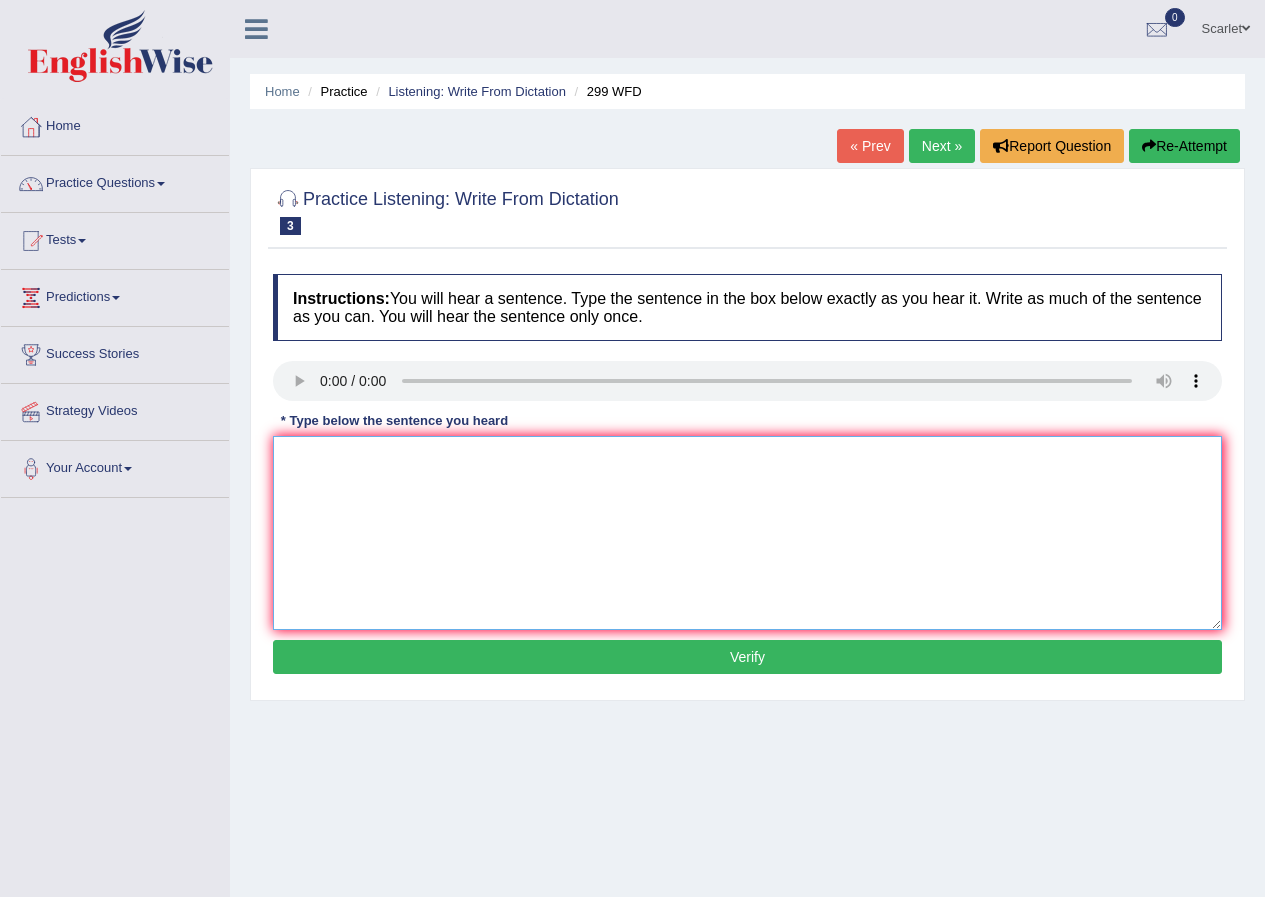 click at bounding box center (747, 533) 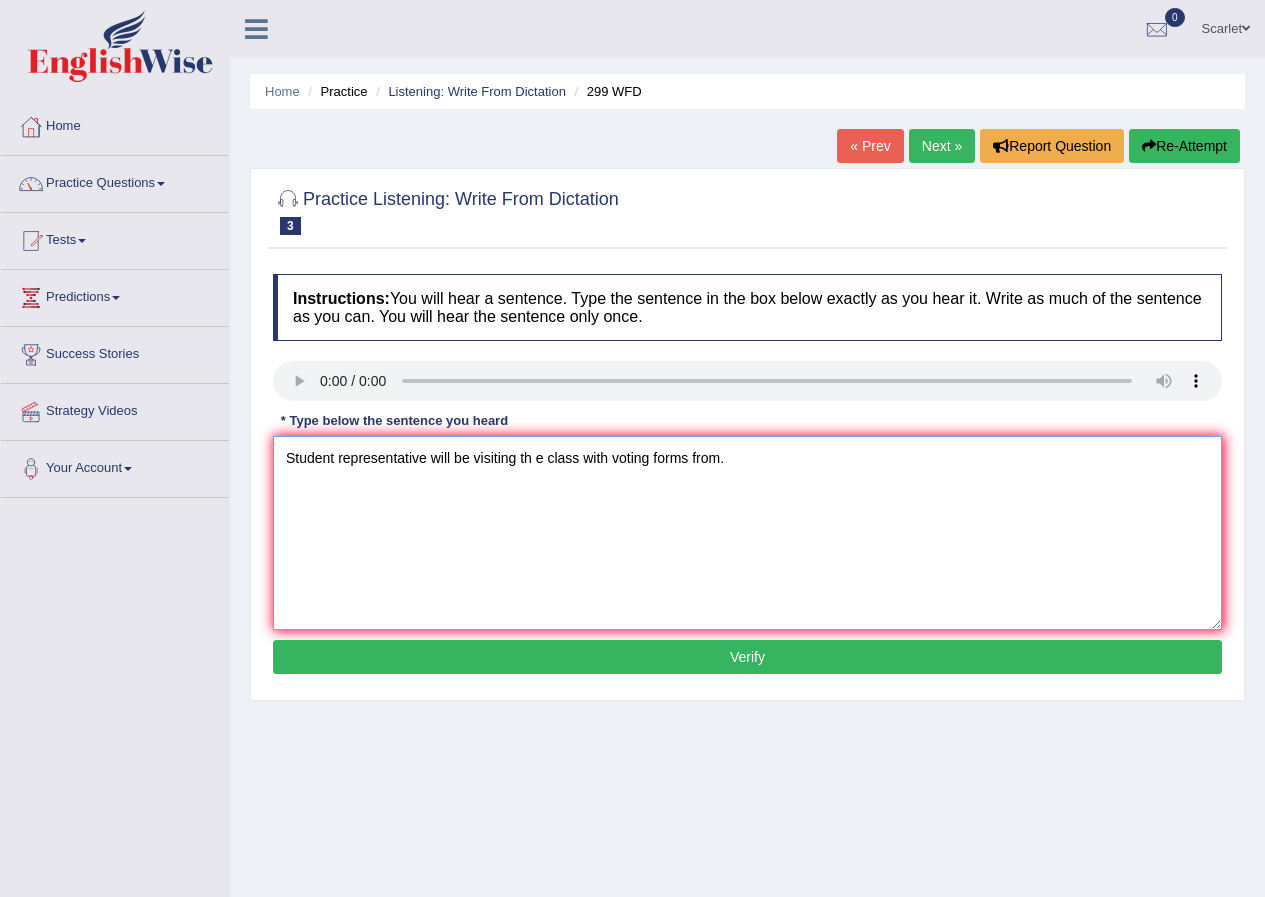 click on "Student representative will be visiting th e class with voting forms from." at bounding box center [747, 533] 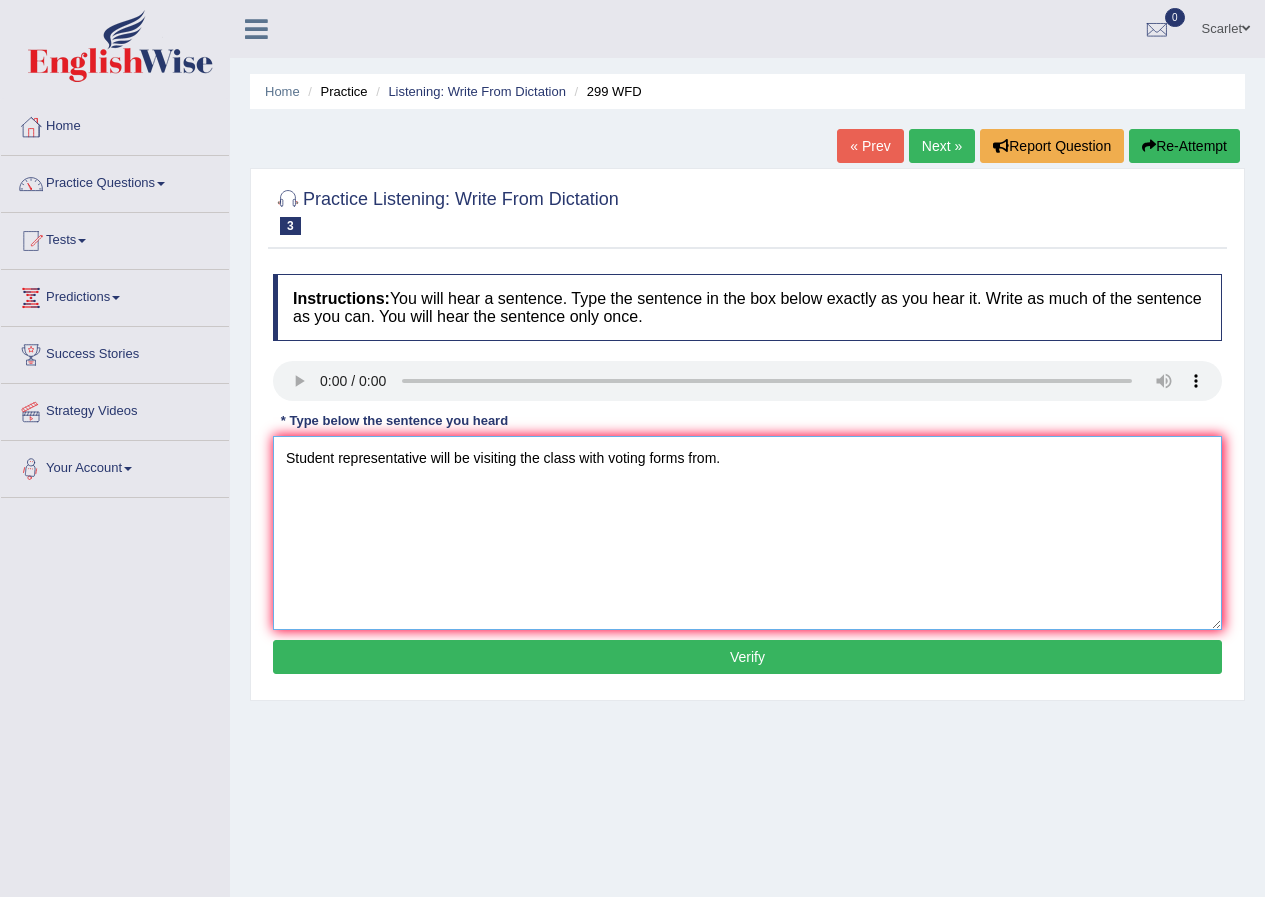 click on "Student representative will be visiting the class with voting forms from." at bounding box center [747, 533] 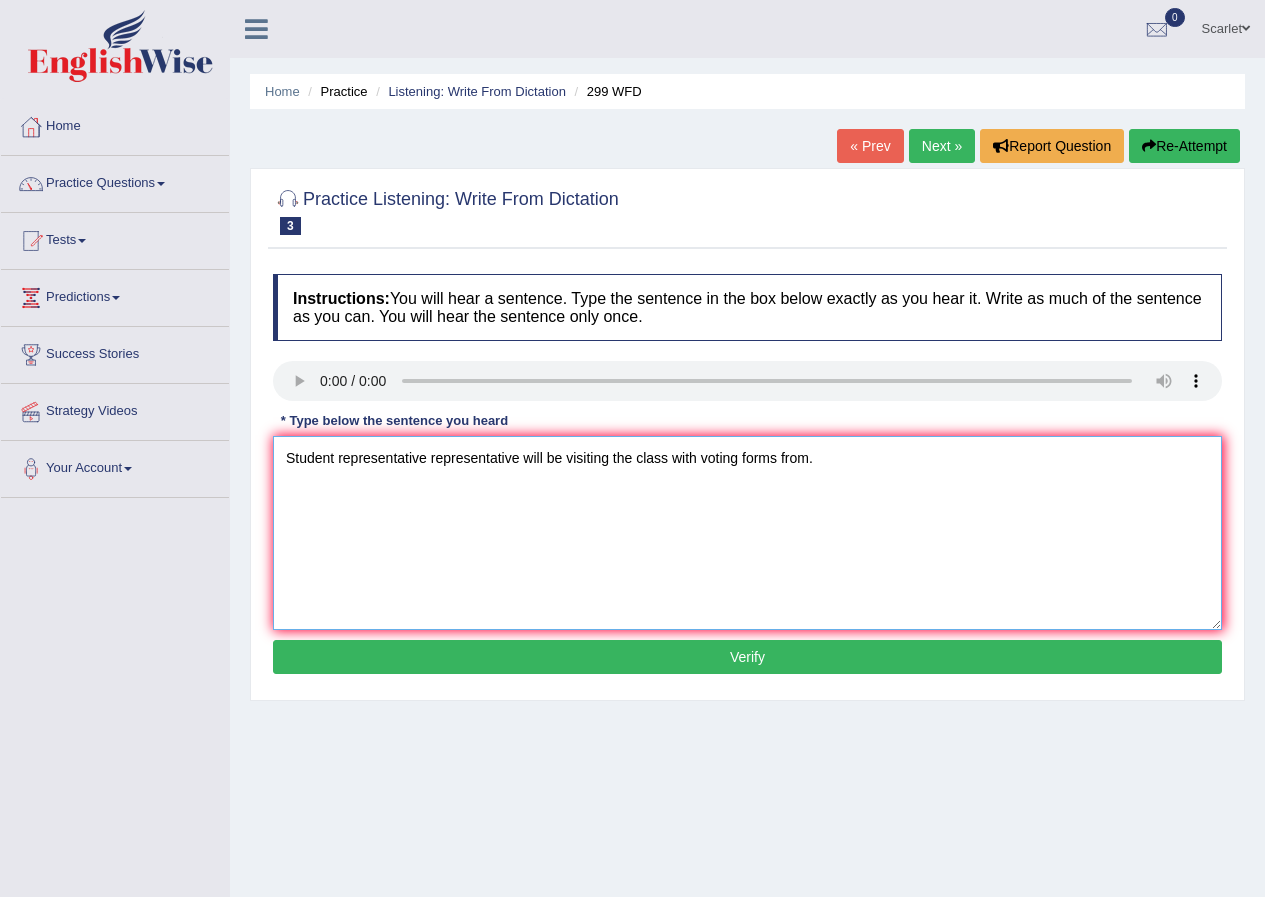 click on "Student representative representative will be visiting the class with voting forms from." at bounding box center [747, 533] 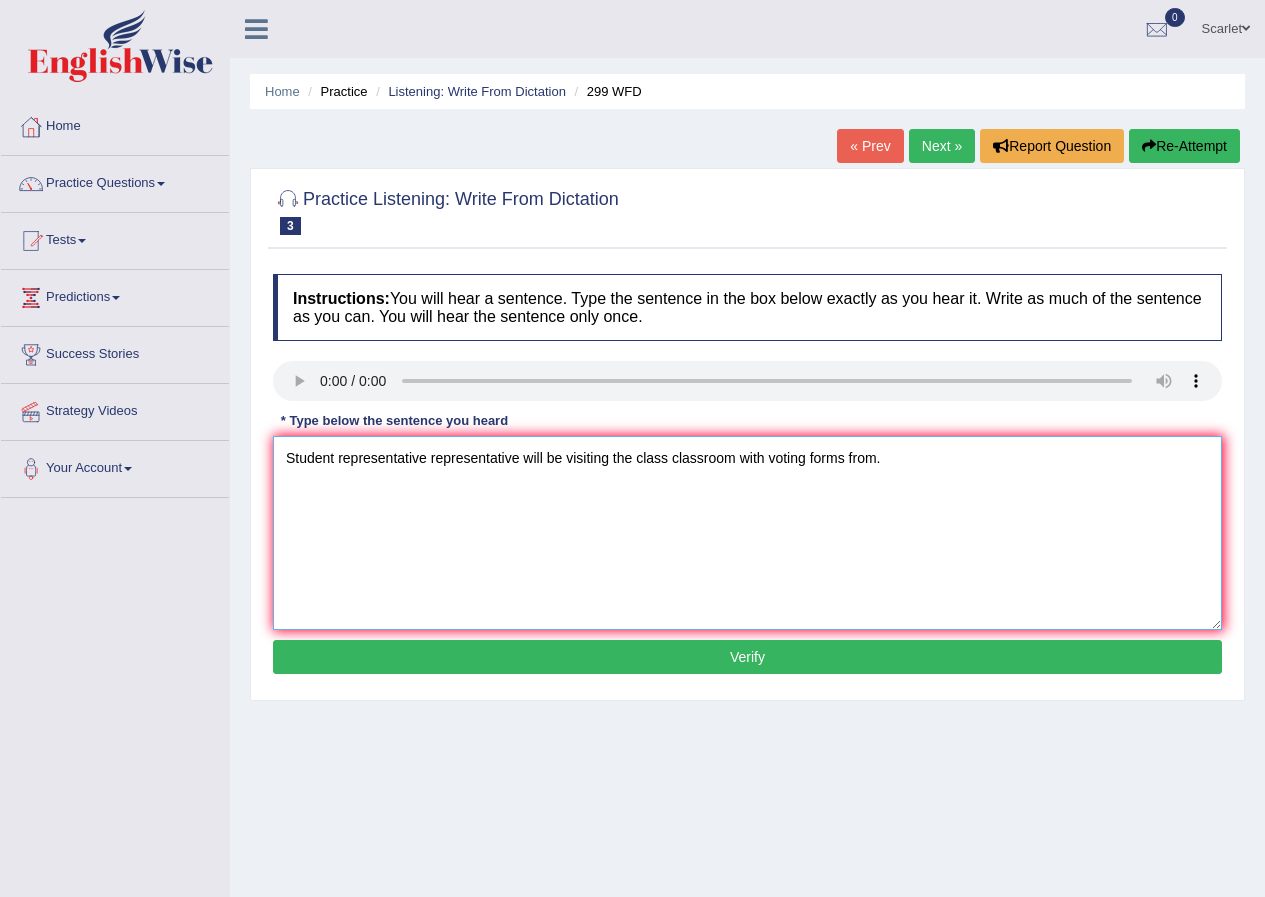 click on "Student representative representative will be visiting the class classroom with voting forms from." at bounding box center [747, 533] 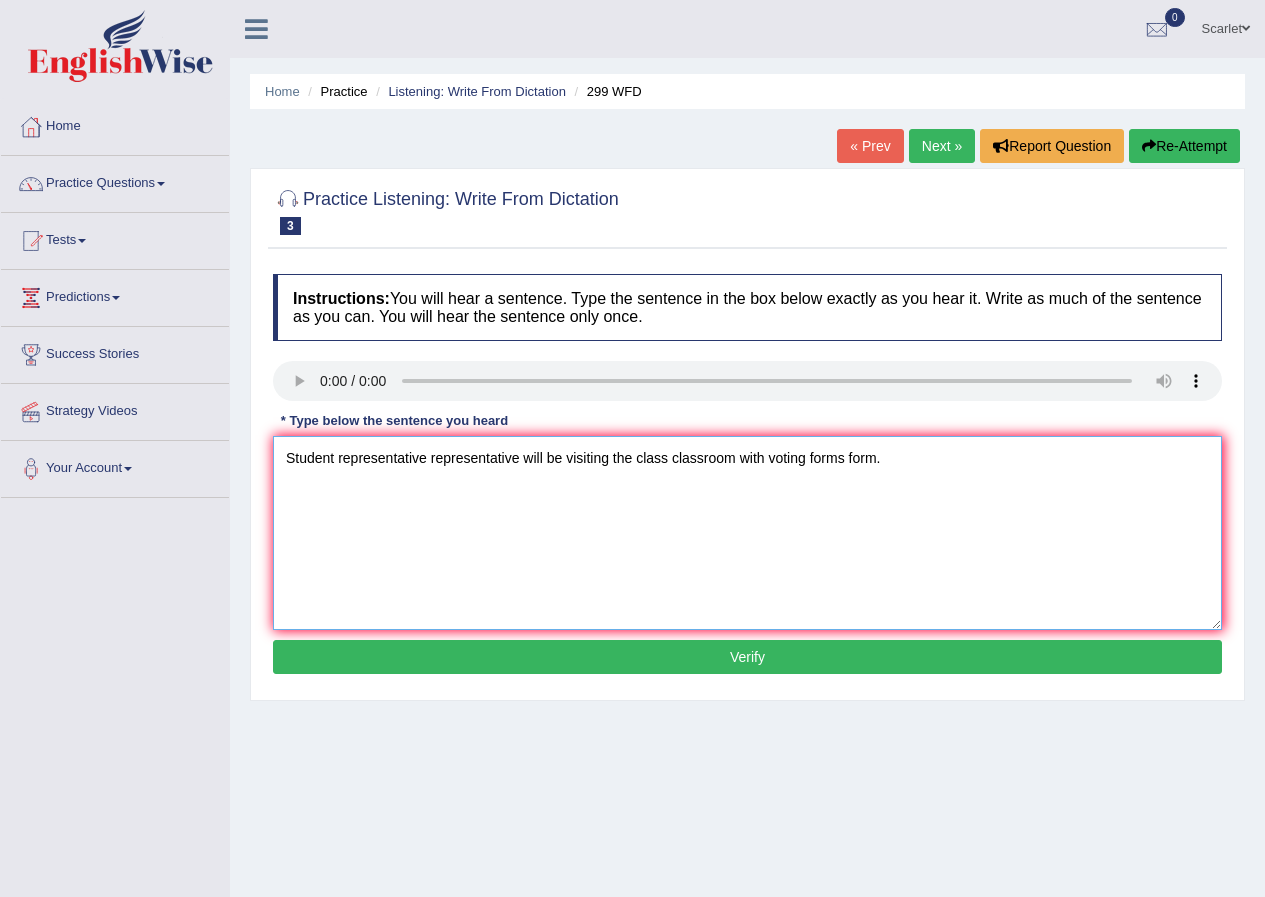 click on "Student representative representative will be visiting the class classroom with voting forms form." at bounding box center (747, 533) 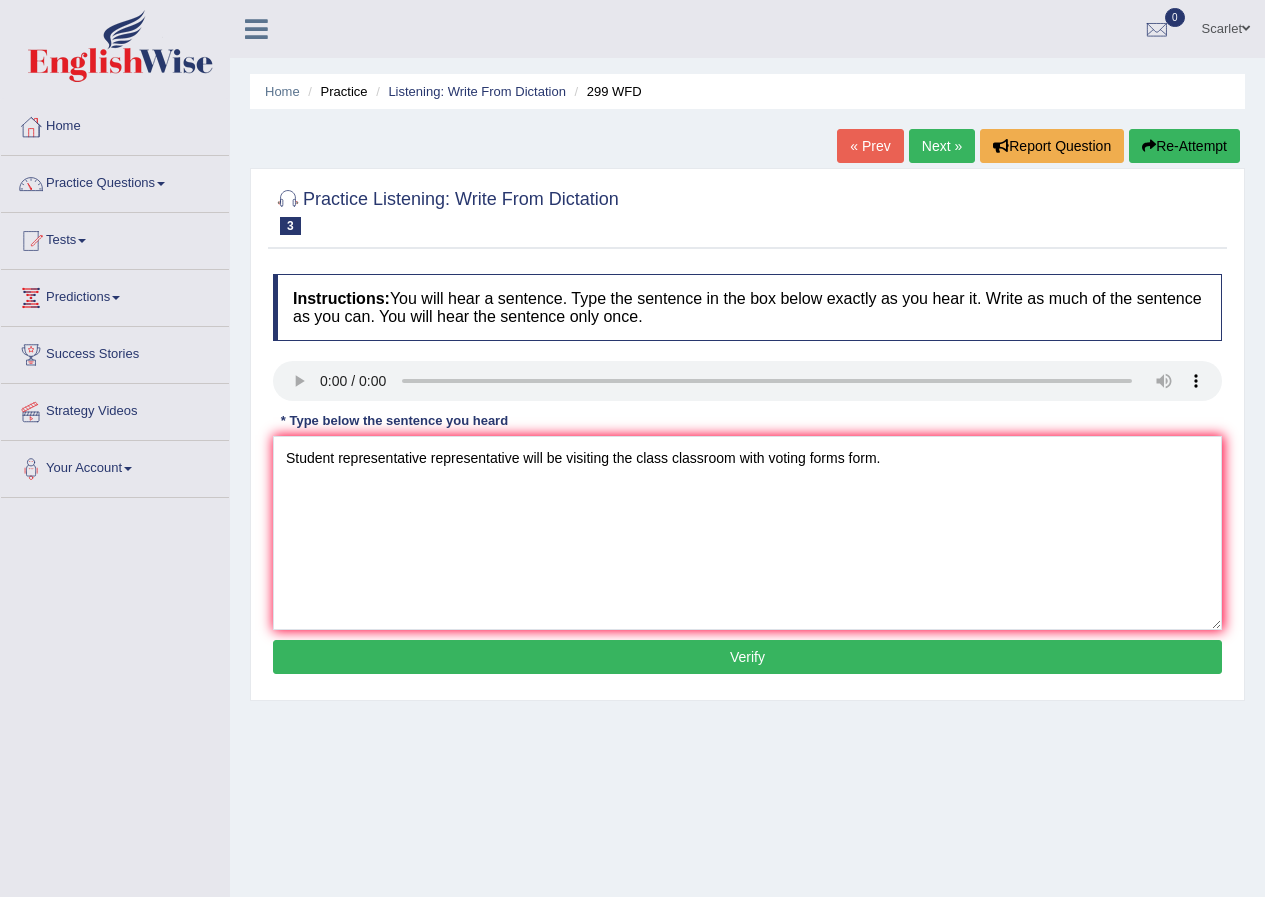 click on "Verify" at bounding box center (747, 657) 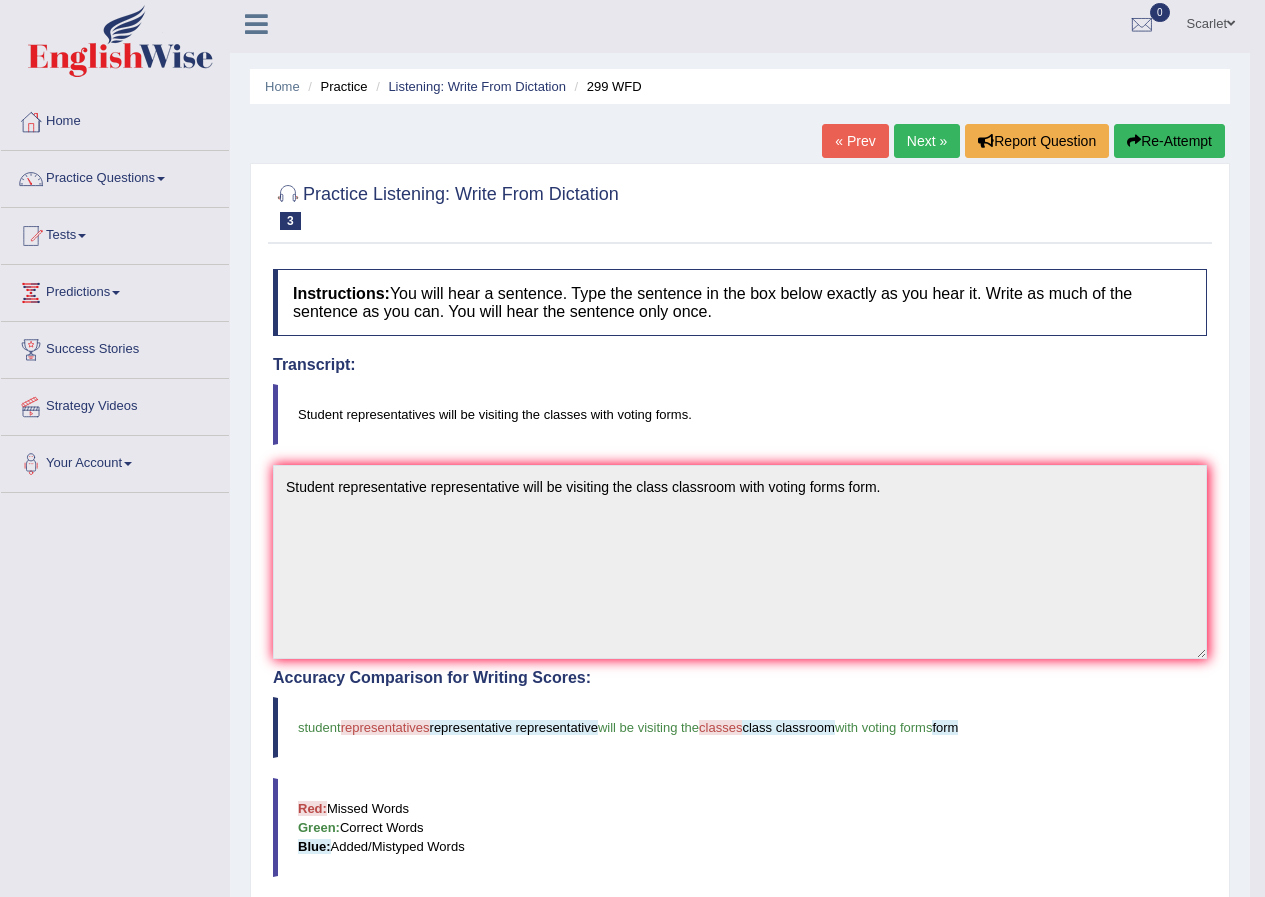 scroll, scrollTop: 3, scrollLeft: 0, axis: vertical 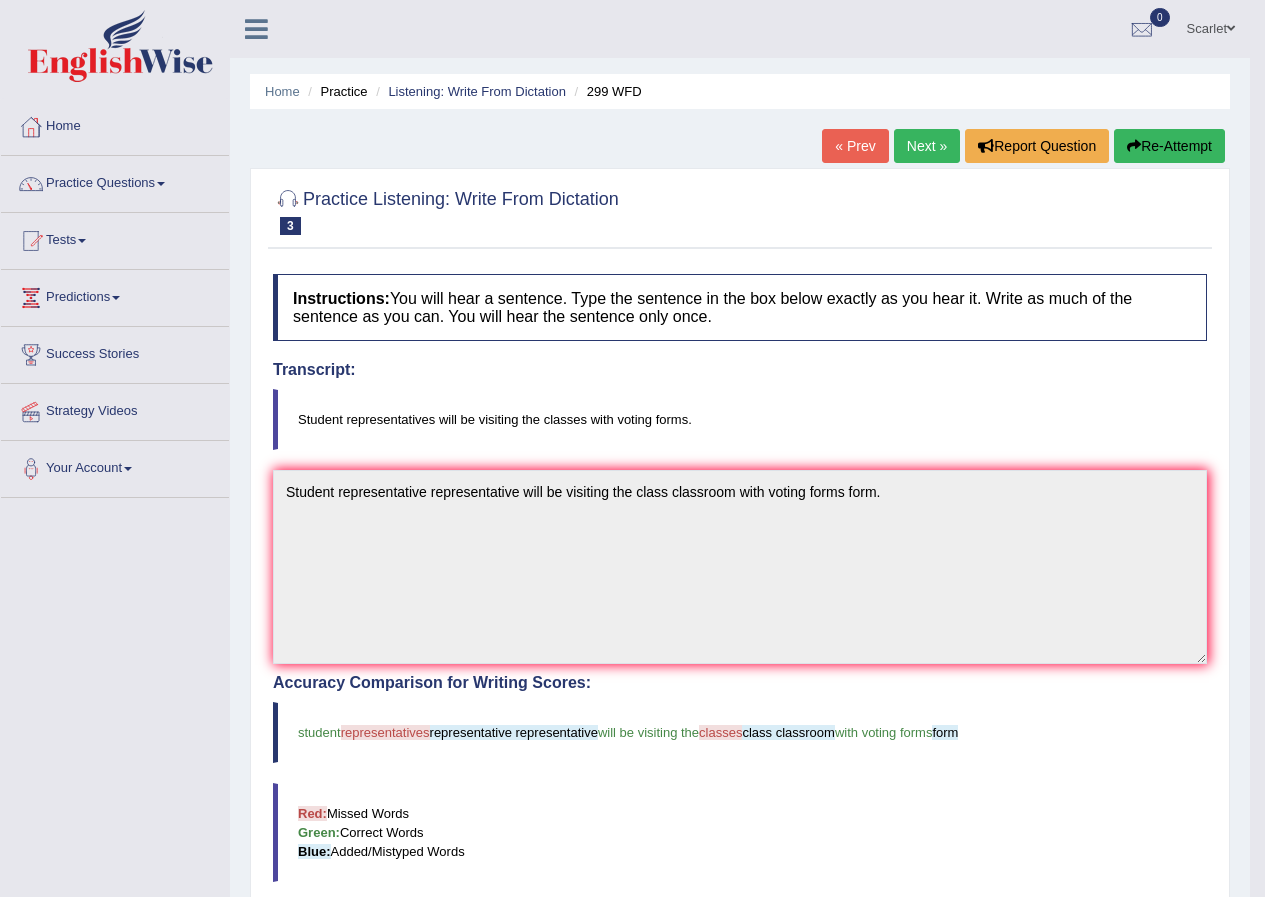click on "Scarlet" at bounding box center [1211, 26] 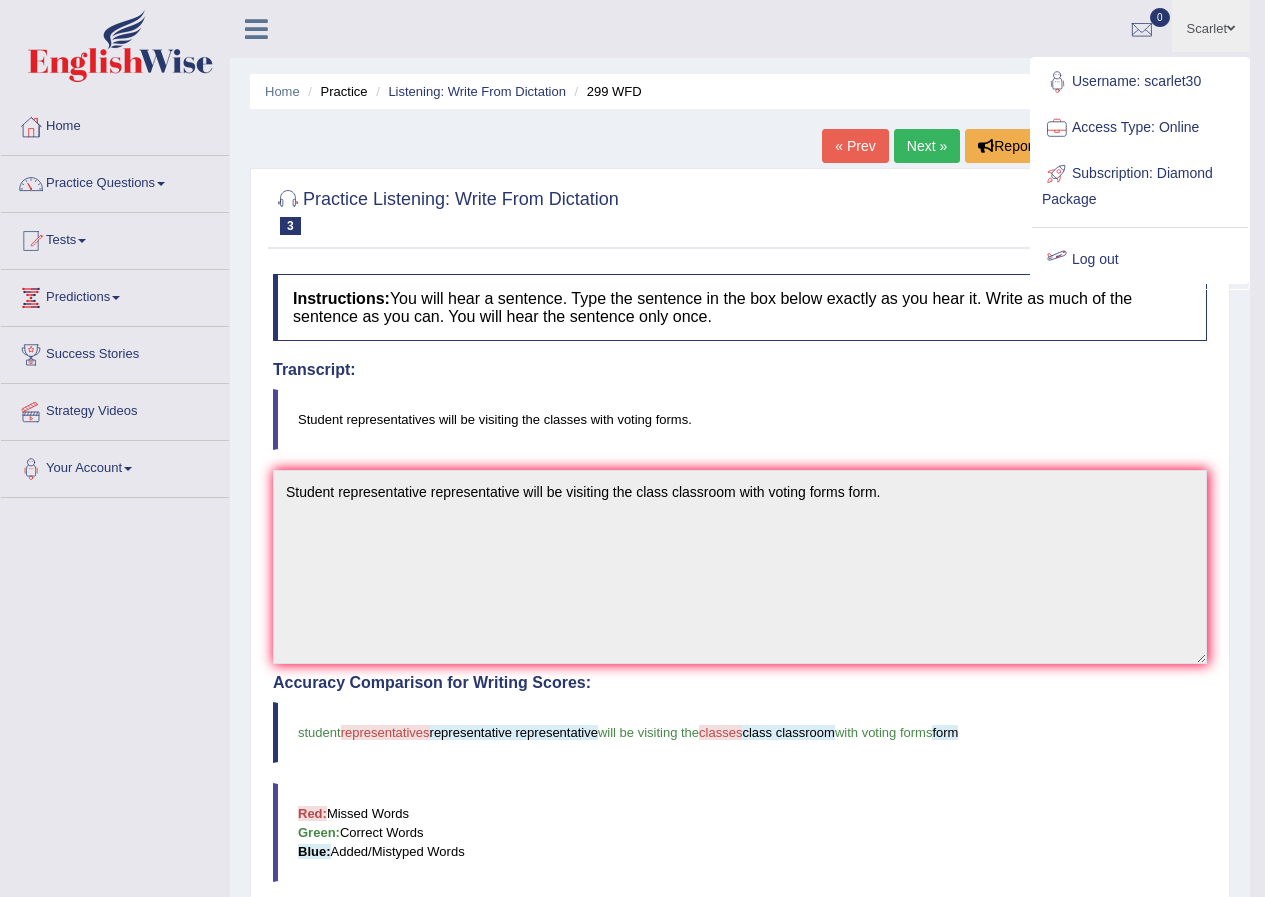 click on "Log out" at bounding box center (1140, 260) 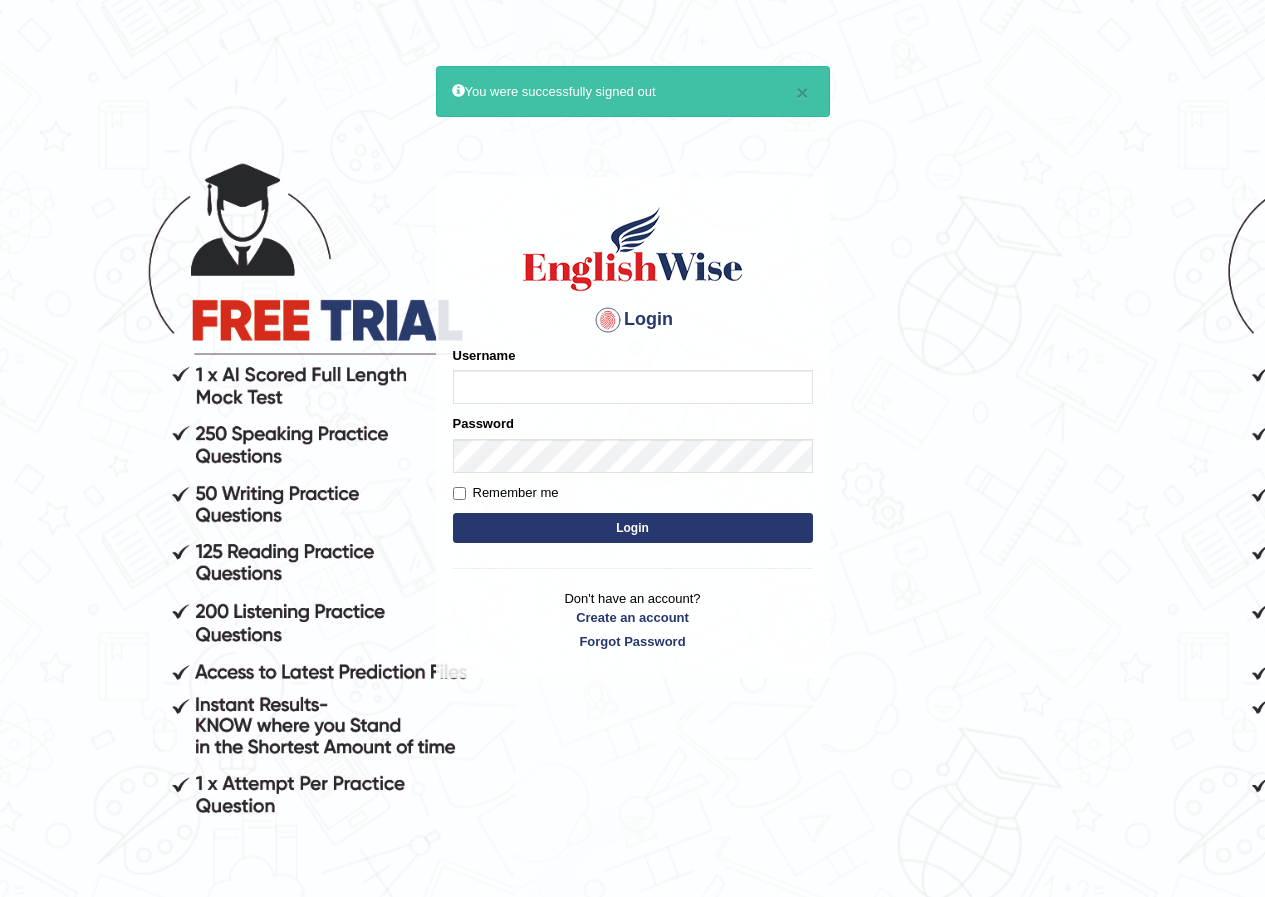 scroll, scrollTop: 0, scrollLeft: 0, axis: both 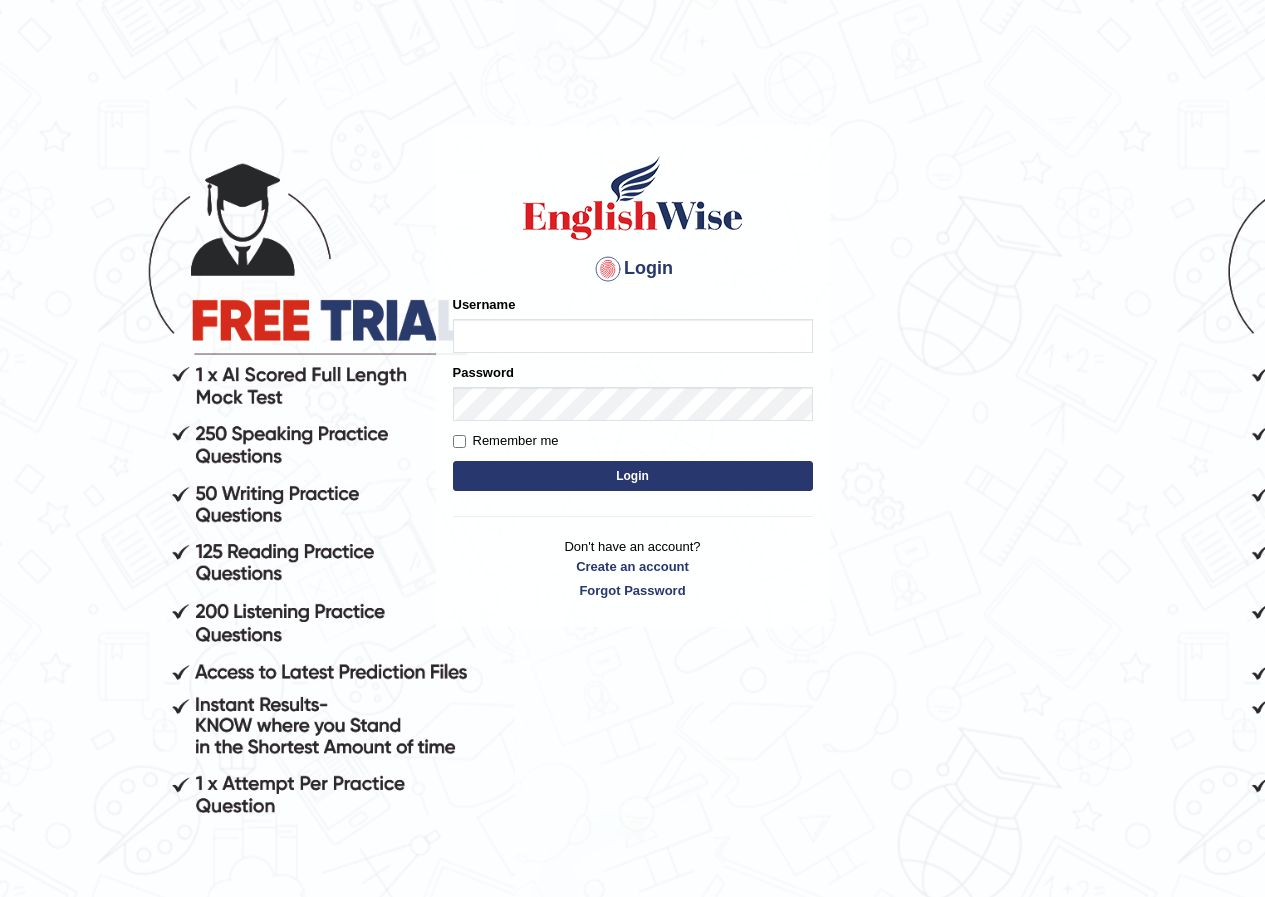click on "Please fix the following errors:
Username
Password
Remember me
Login" at bounding box center [633, 395] 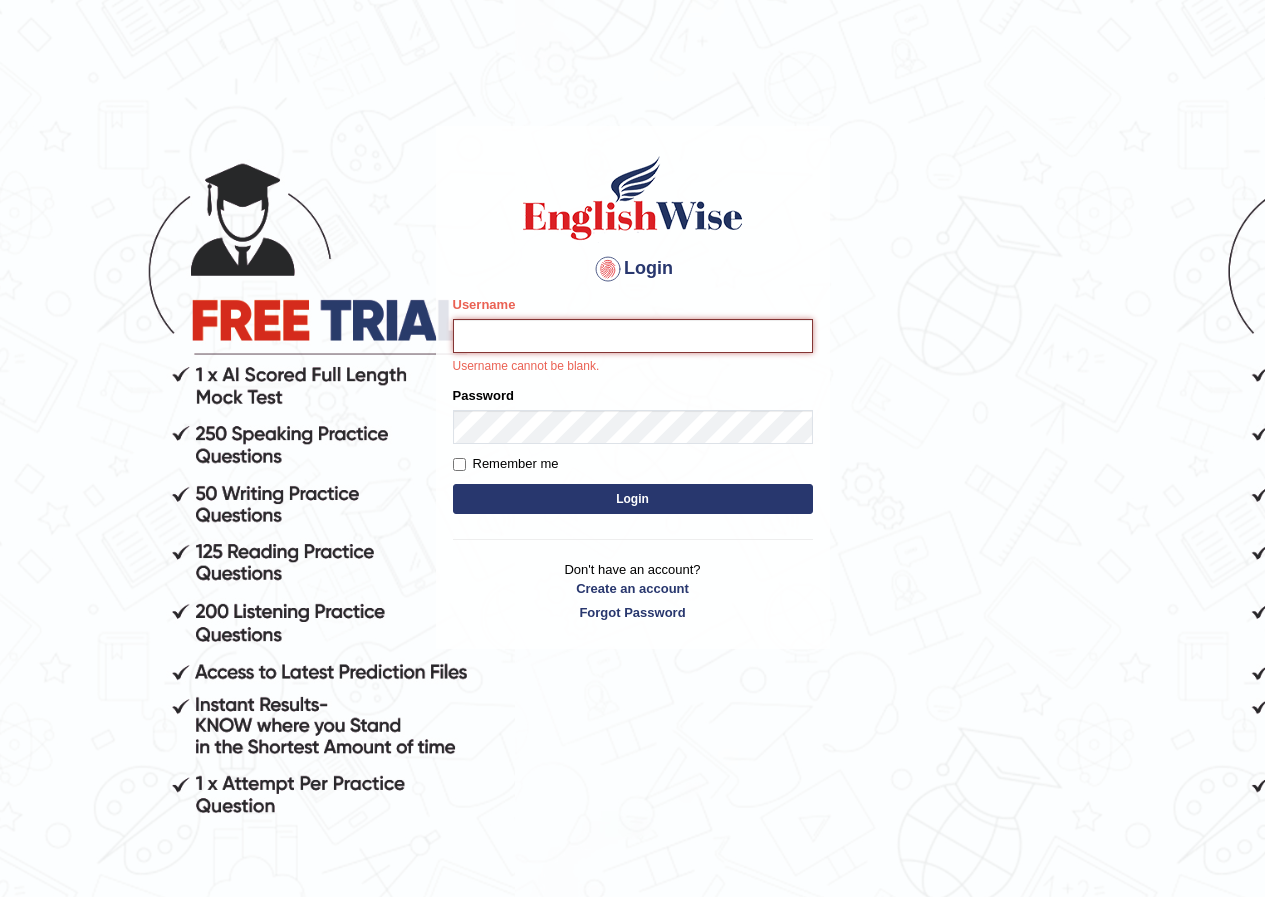 click on "Username" at bounding box center (633, 336) 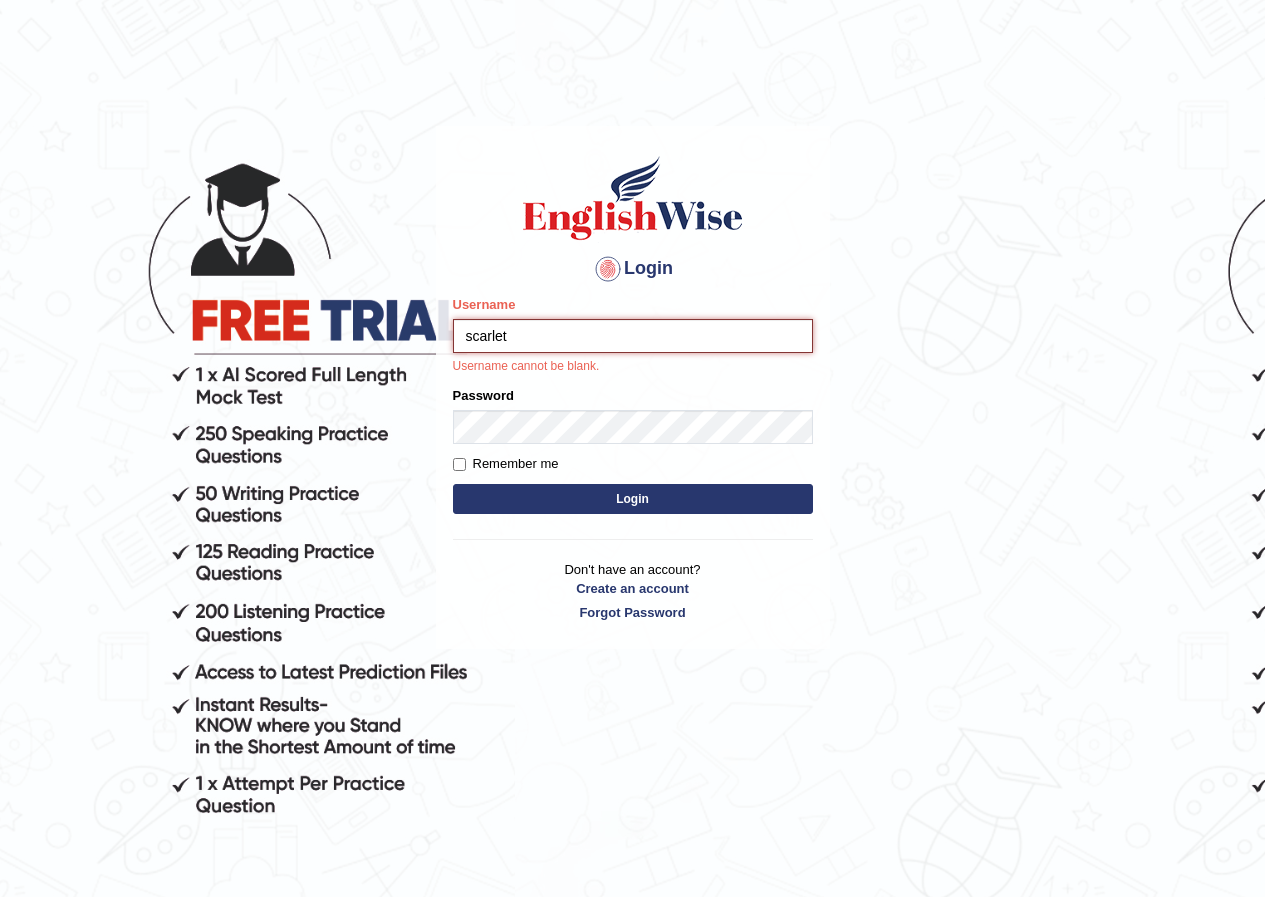 type on "scarlet30" 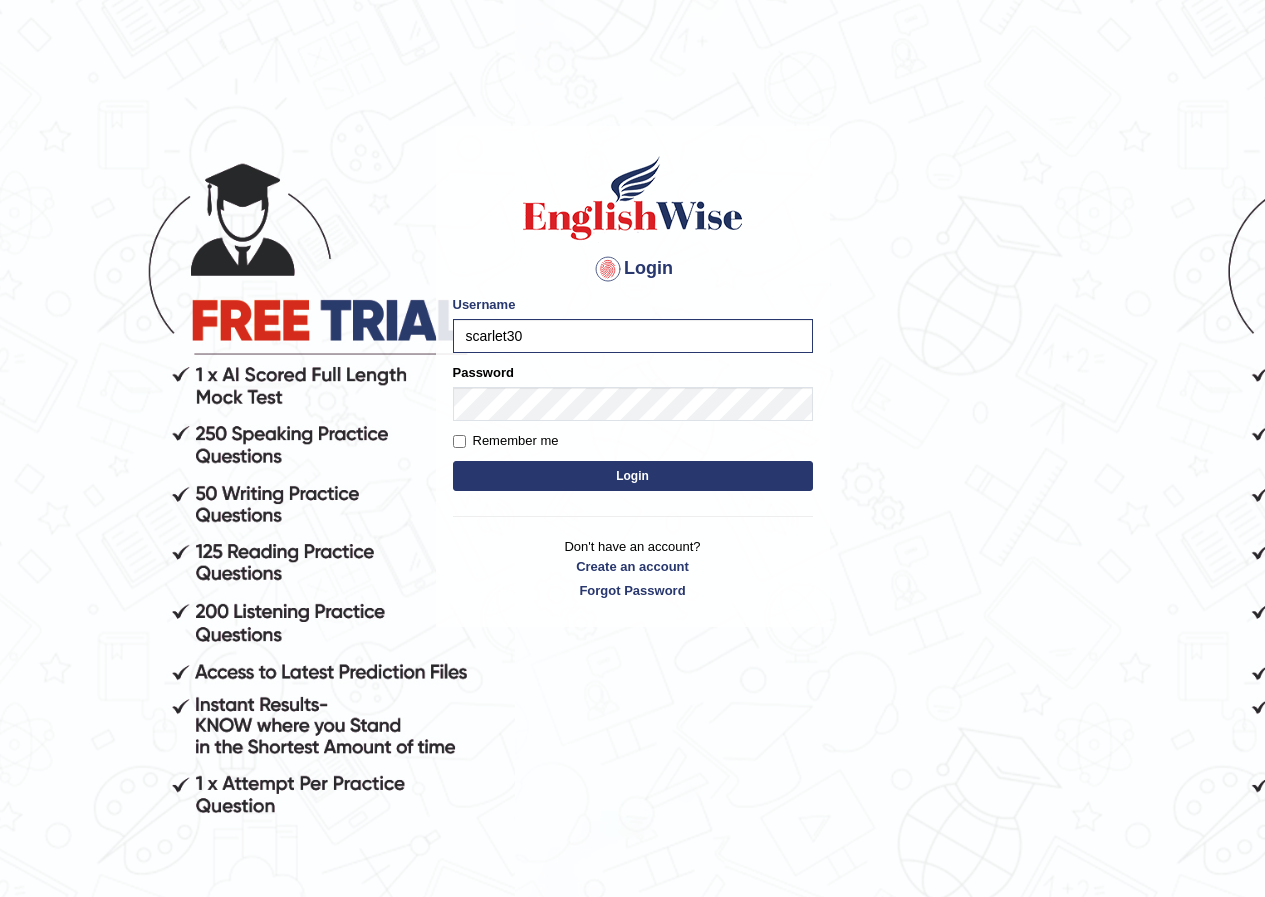 click on "Please fix the following errors:
Username
[USERNAME]
Password
Remember me
Login" at bounding box center (633, 395) 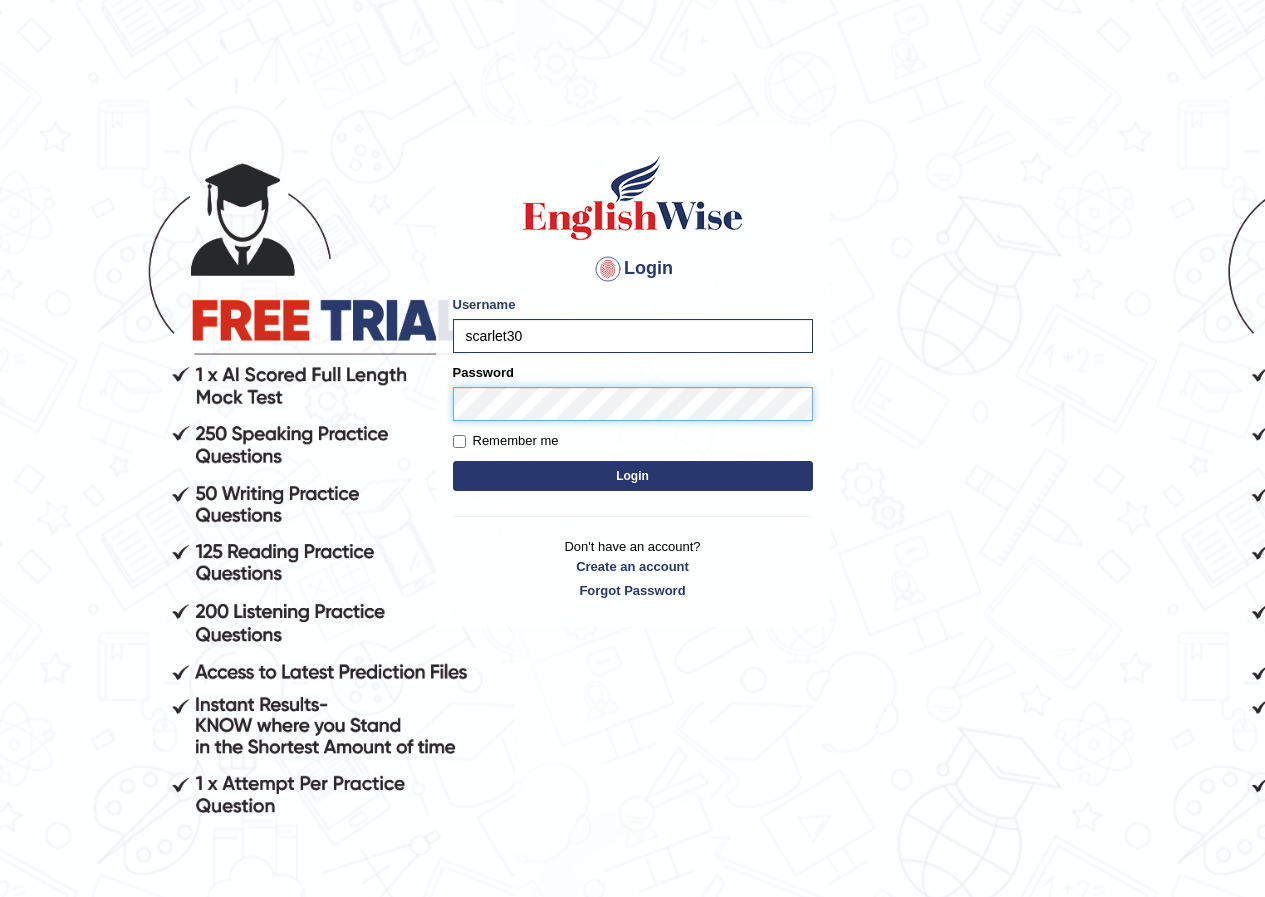 click on "Login" at bounding box center [633, 476] 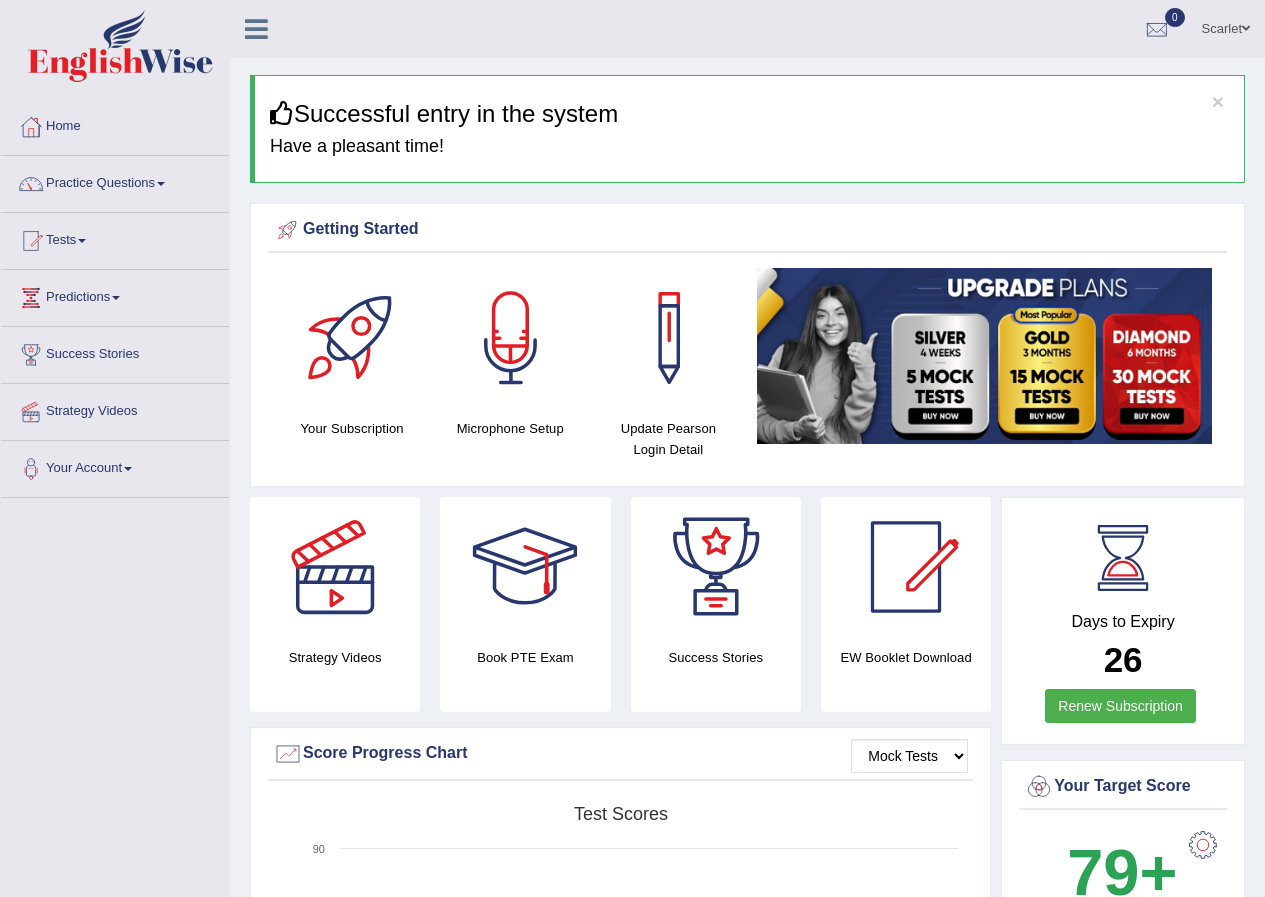 scroll, scrollTop: 0, scrollLeft: 0, axis: both 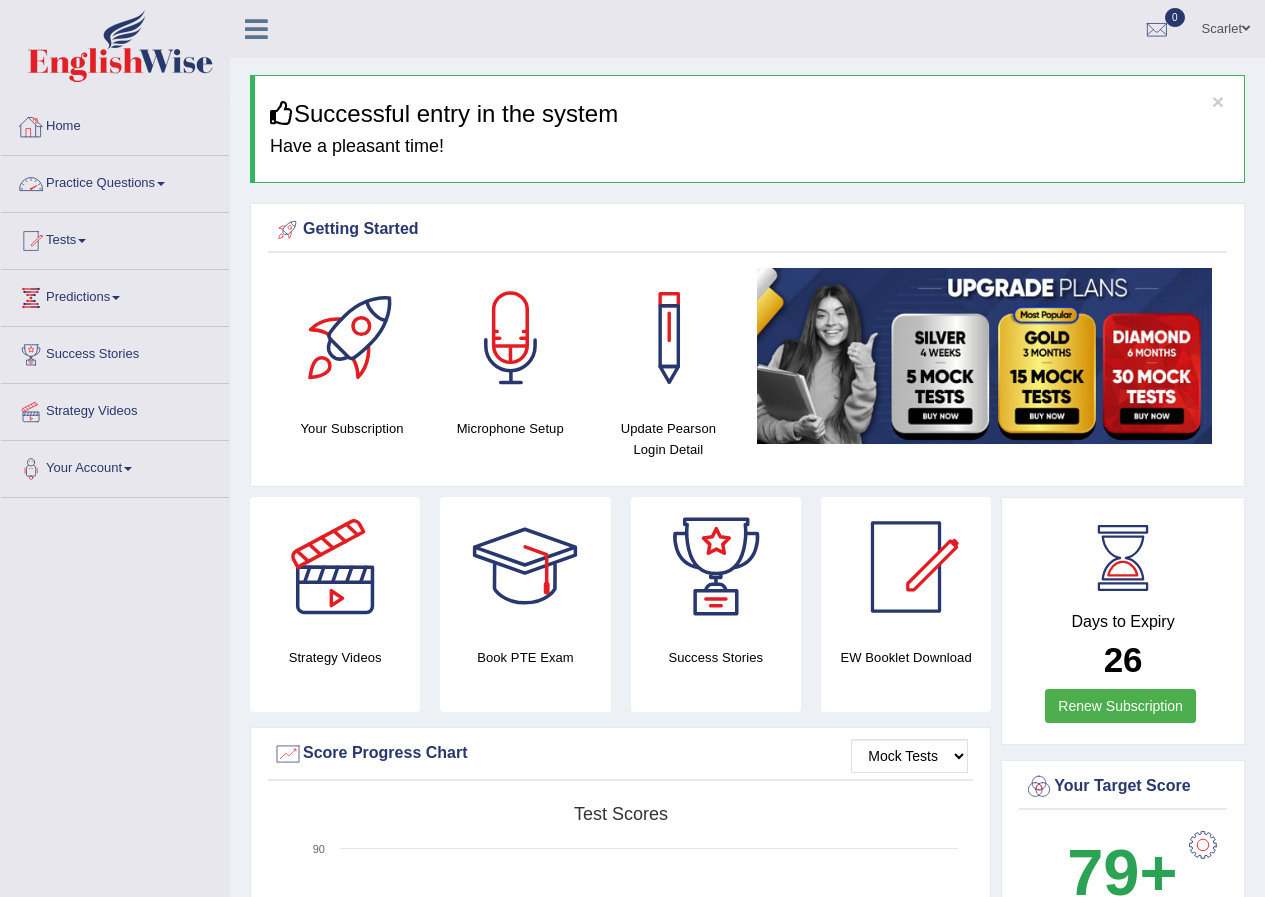click on "Practice Questions" at bounding box center (115, 181) 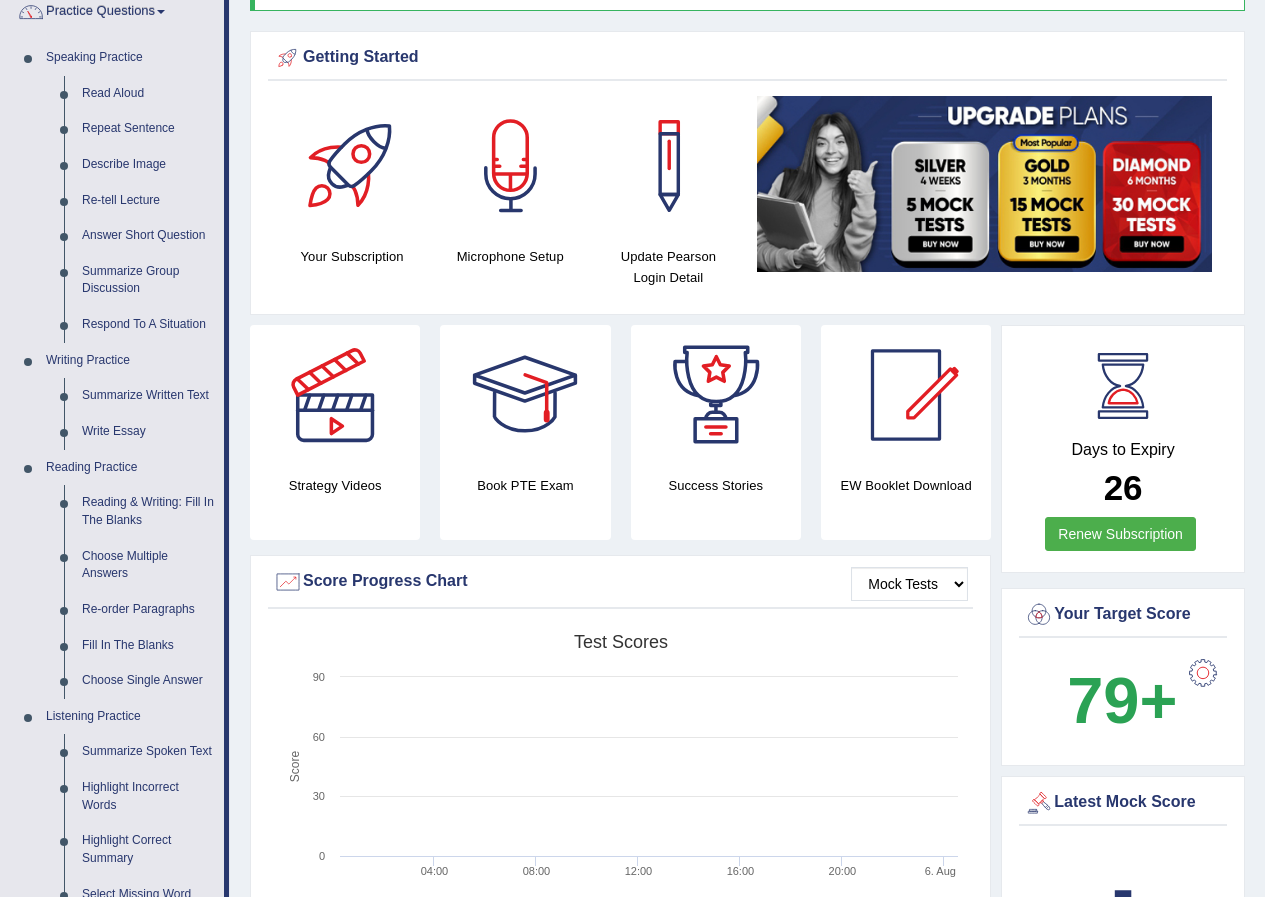 scroll, scrollTop: 189, scrollLeft: 0, axis: vertical 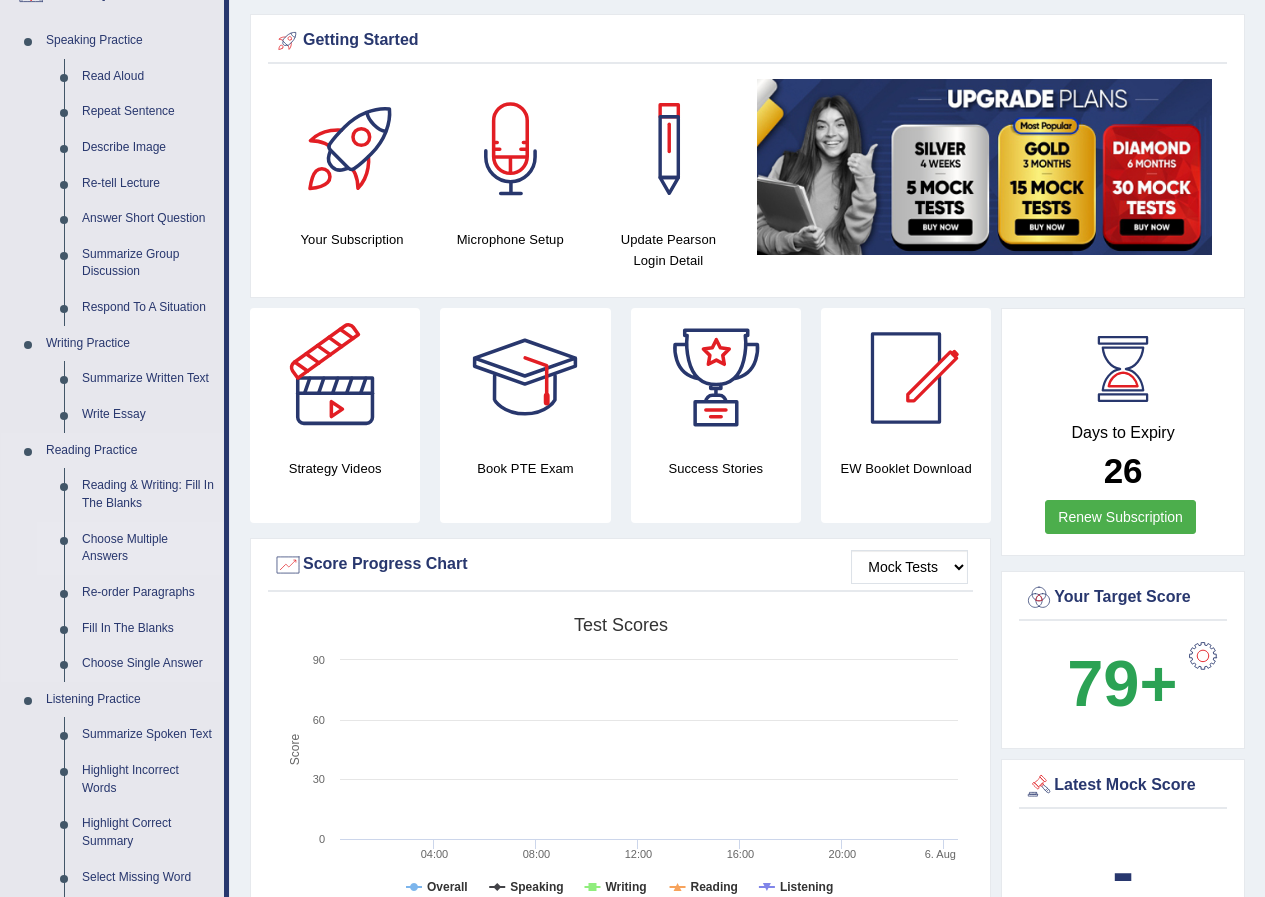 click on "Choose Multiple Answers" at bounding box center [148, 548] 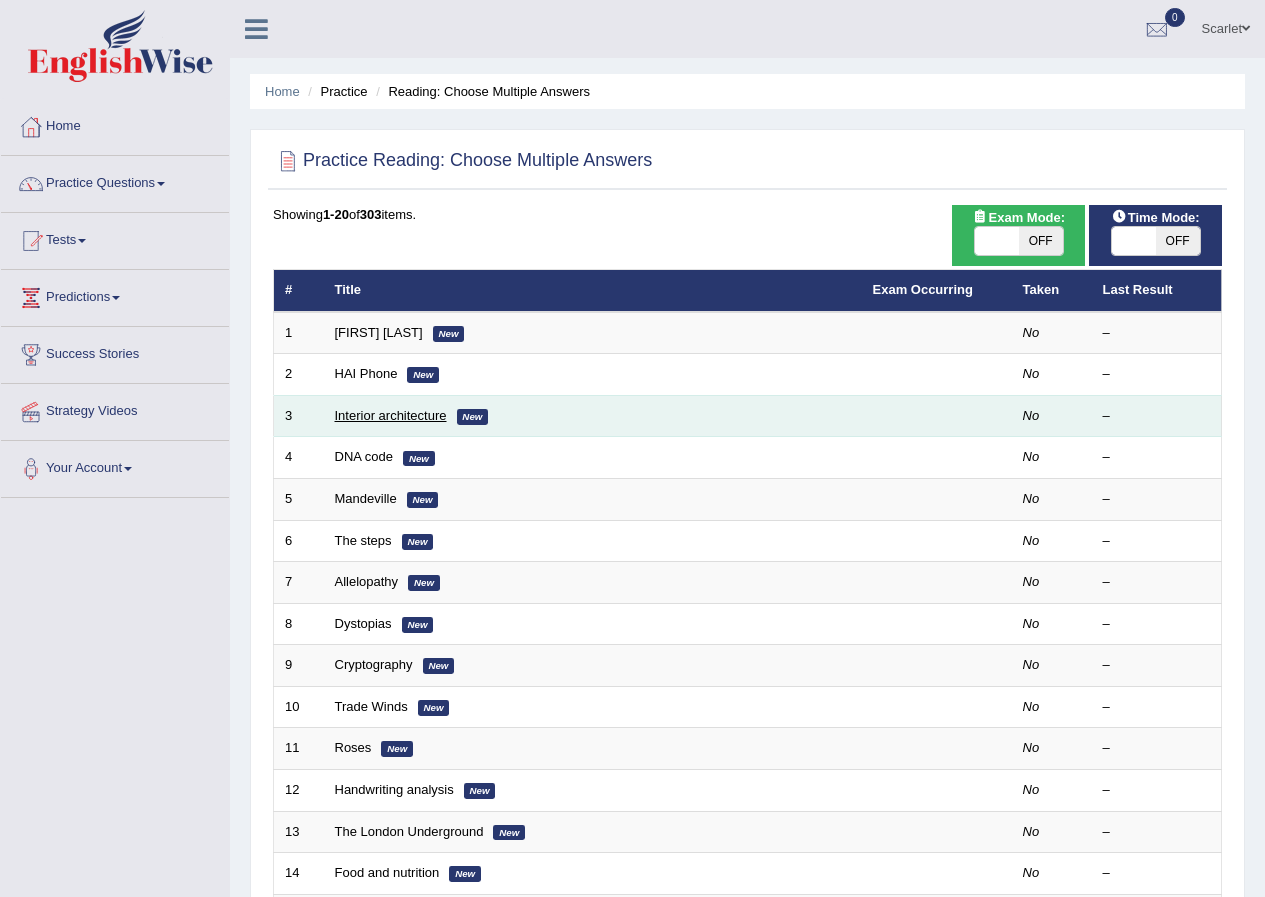 scroll, scrollTop: 0, scrollLeft: 0, axis: both 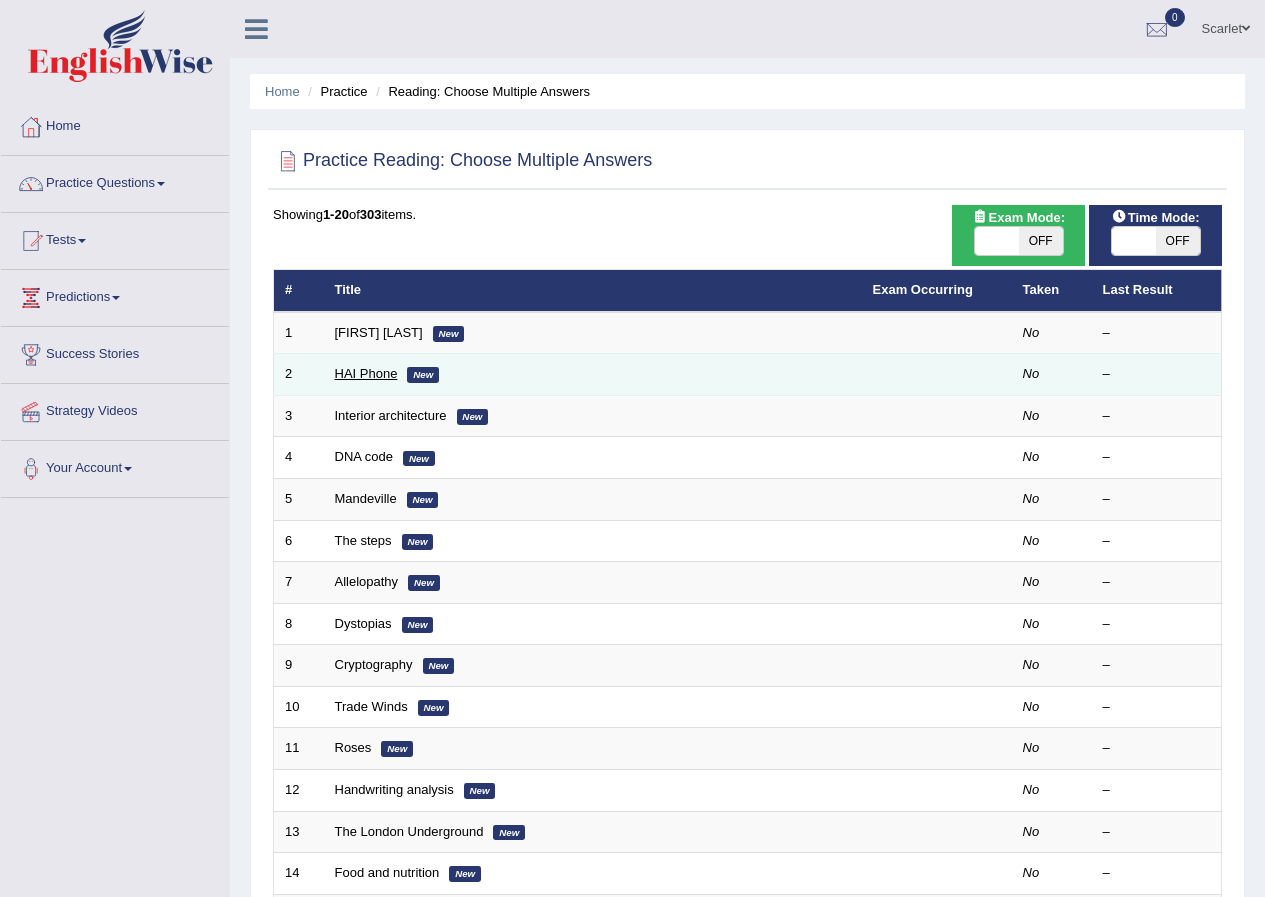 click on "HAI Phone" at bounding box center [366, 373] 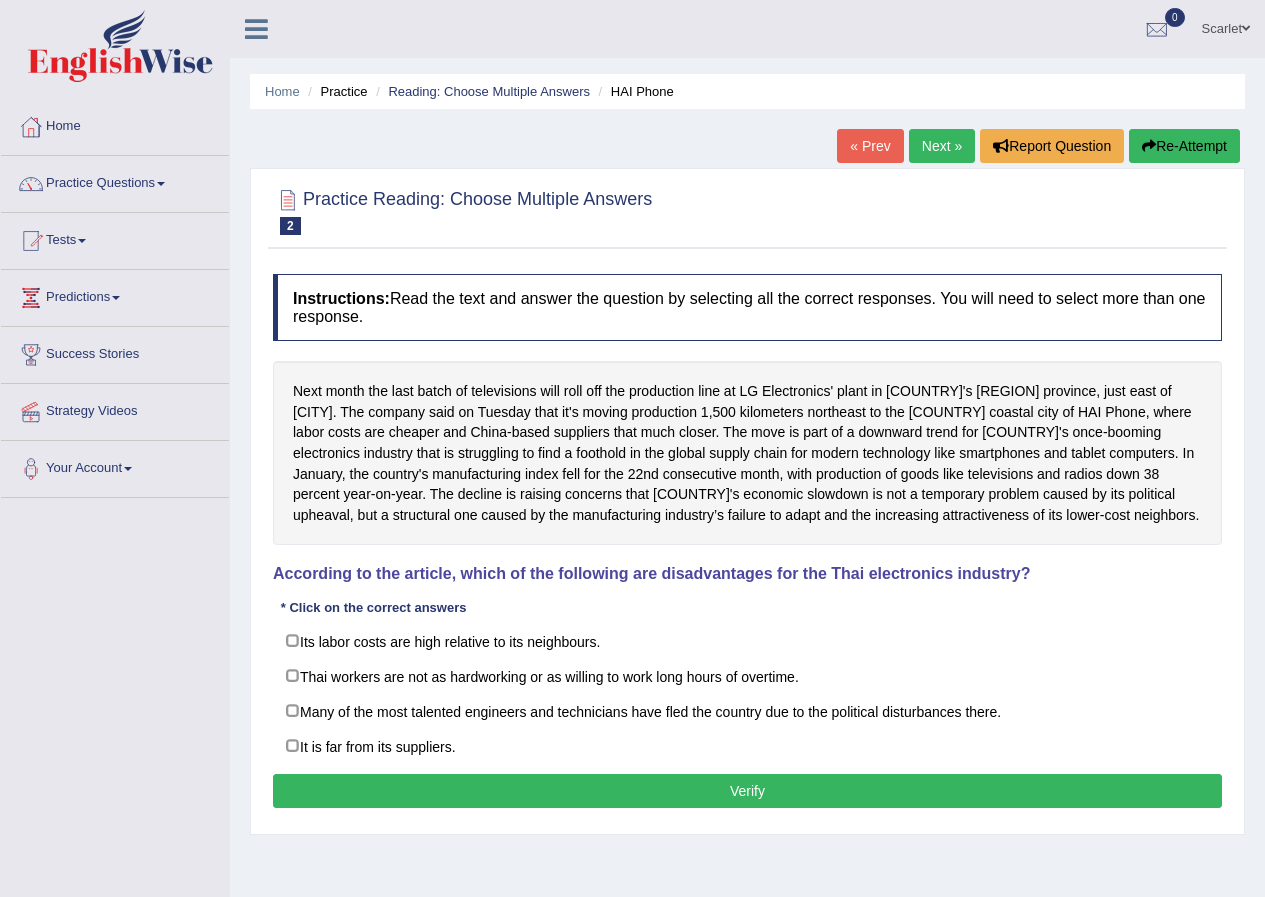 scroll, scrollTop: 0, scrollLeft: 0, axis: both 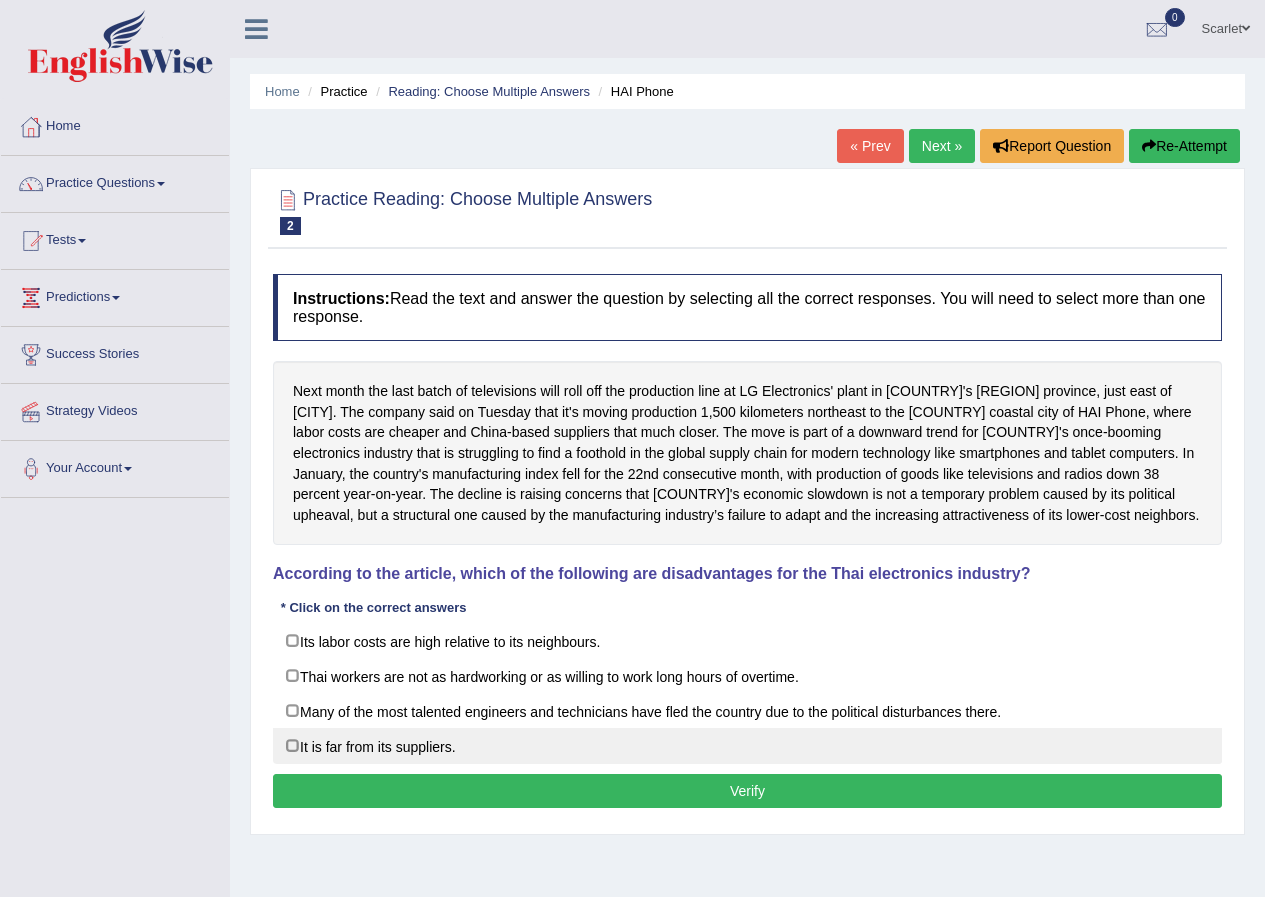 click on "It is far from its suppliers." at bounding box center (747, 746) 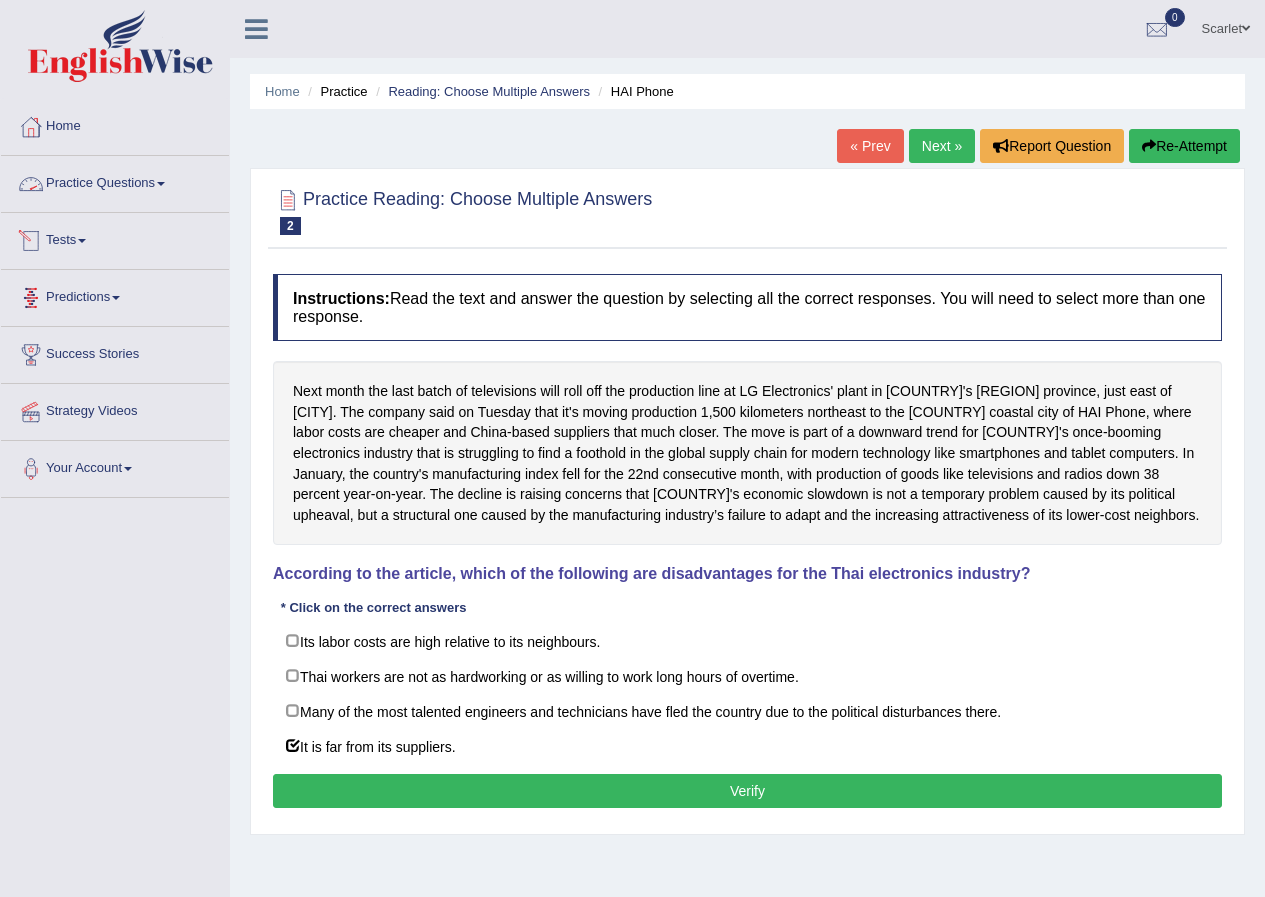 click on "Practice Questions" at bounding box center (115, 181) 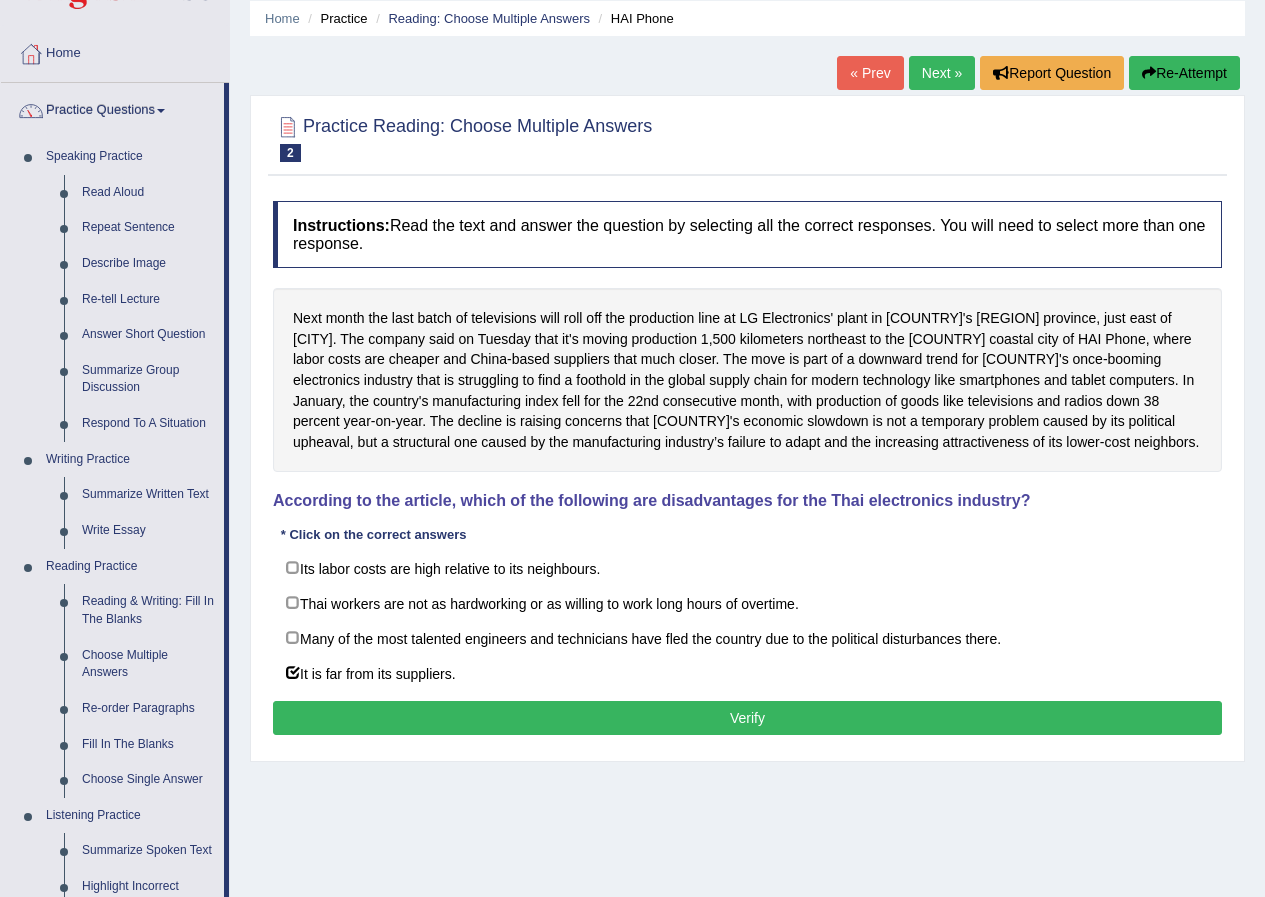 scroll, scrollTop: 76, scrollLeft: 0, axis: vertical 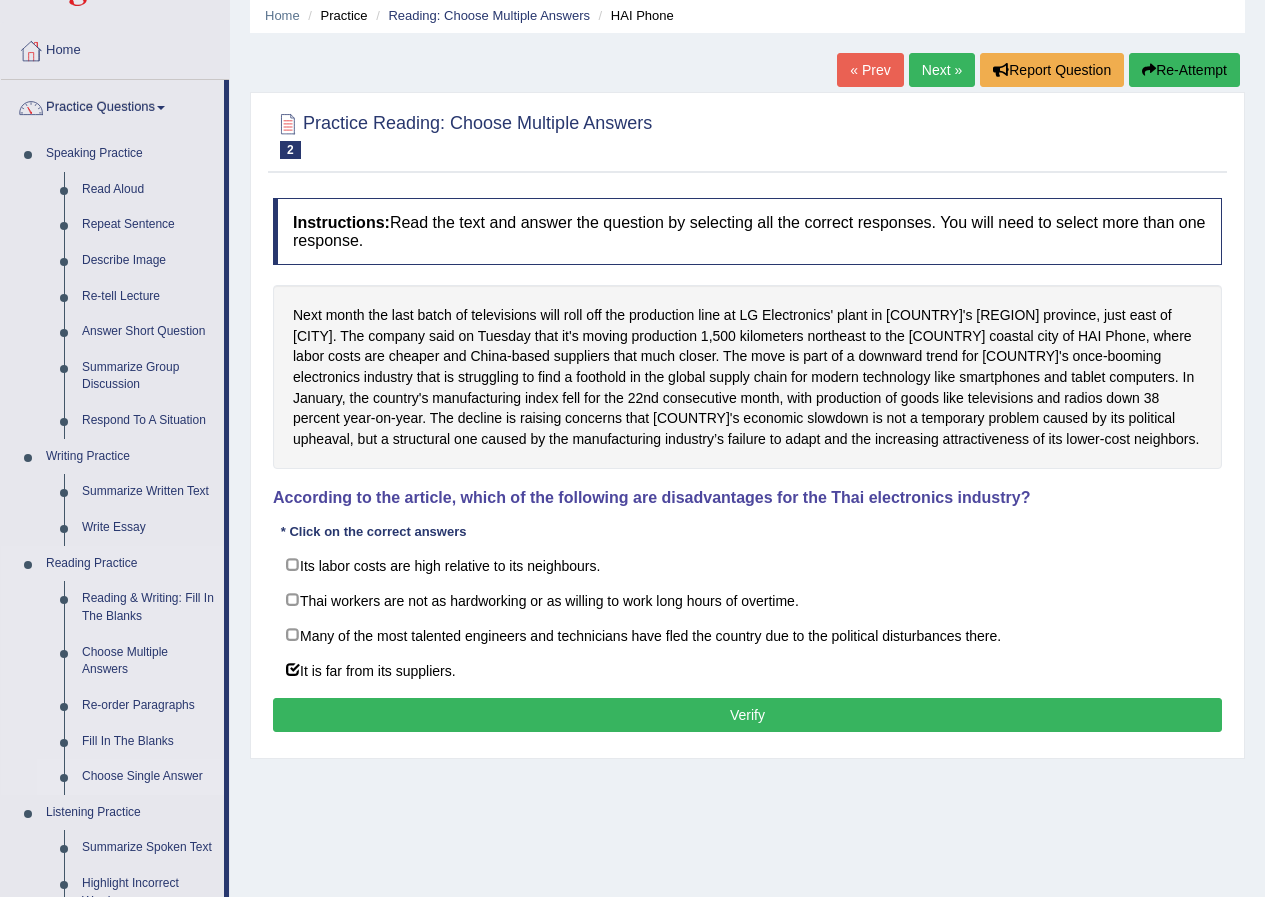 click on "Choose Single Answer" at bounding box center [148, 777] 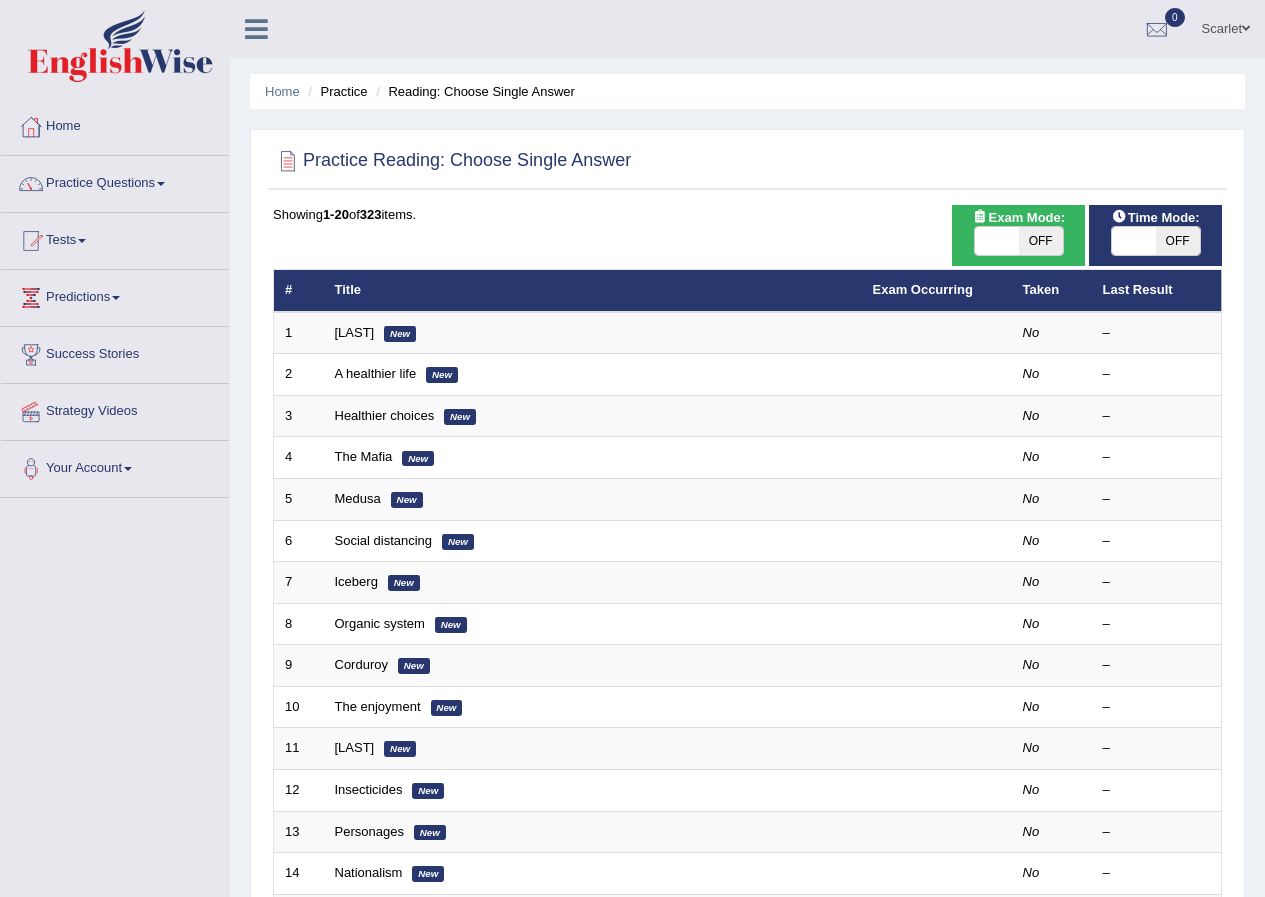 scroll, scrollTop: 0, scrollLeft: 0, axis: both 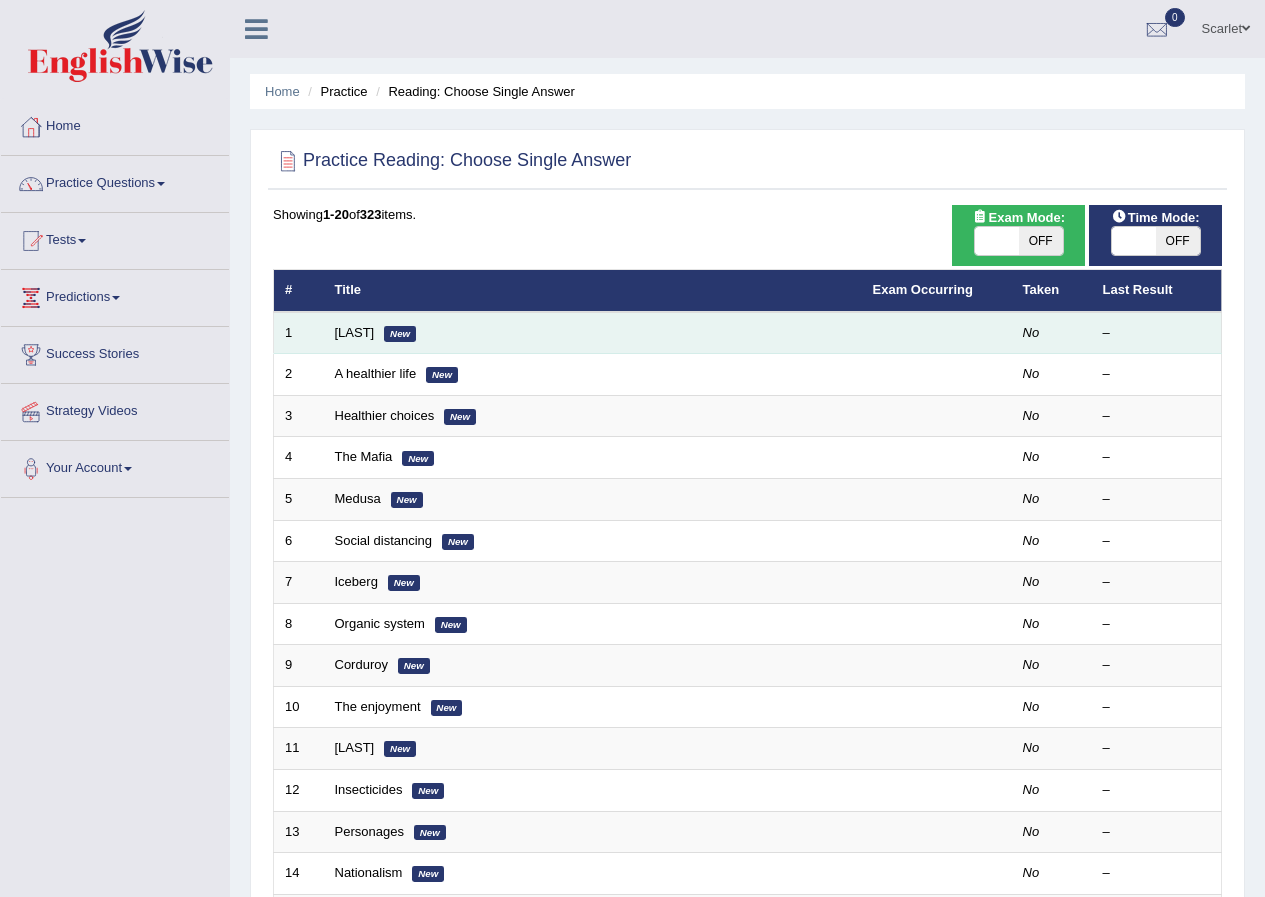 click on "[LAST] [LAST]" at bounding box center (593, 333) 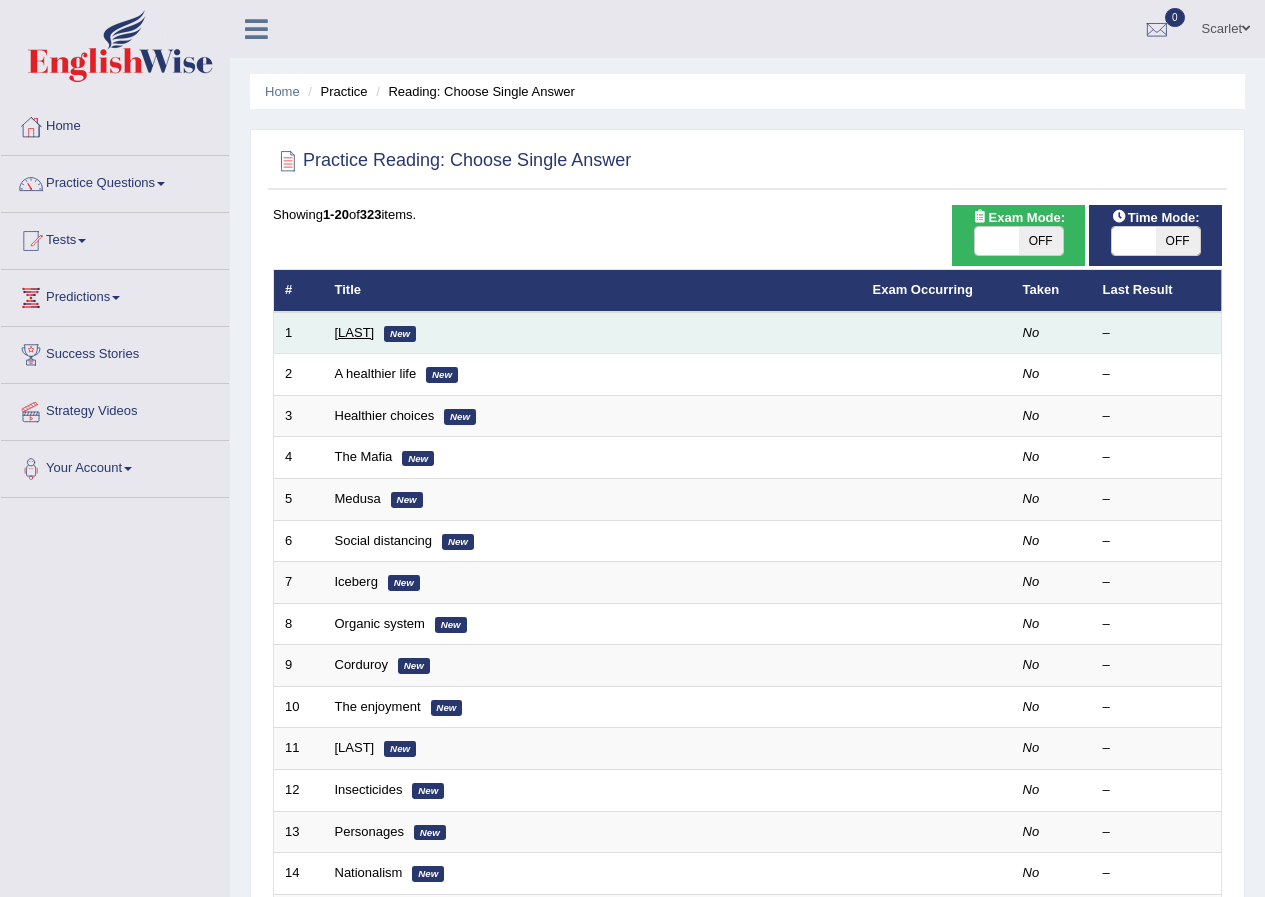 click on "[LAST]" at bounding box center [355, 332] 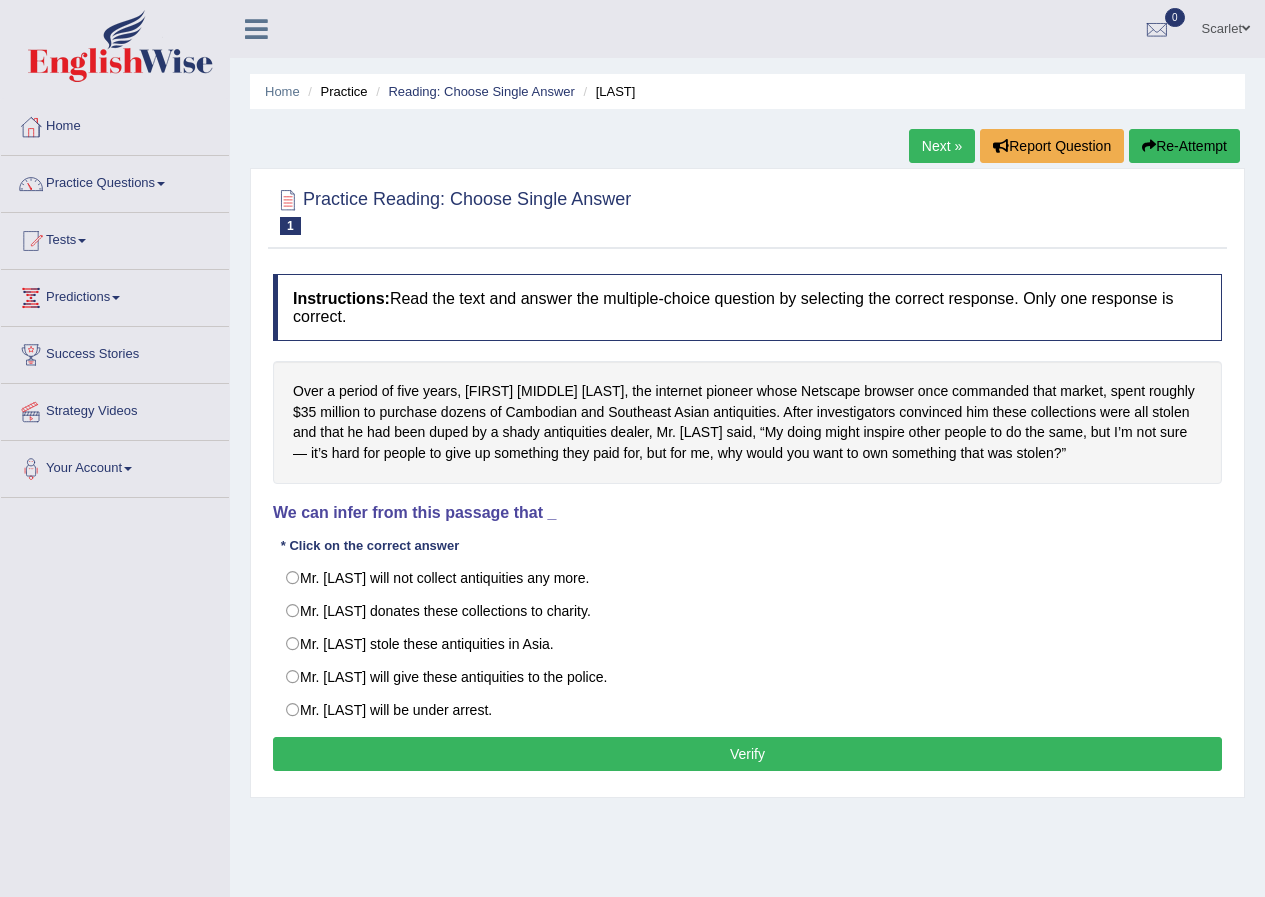 scroll, scrollTop: 0, scrollLeft: 0, axis: both 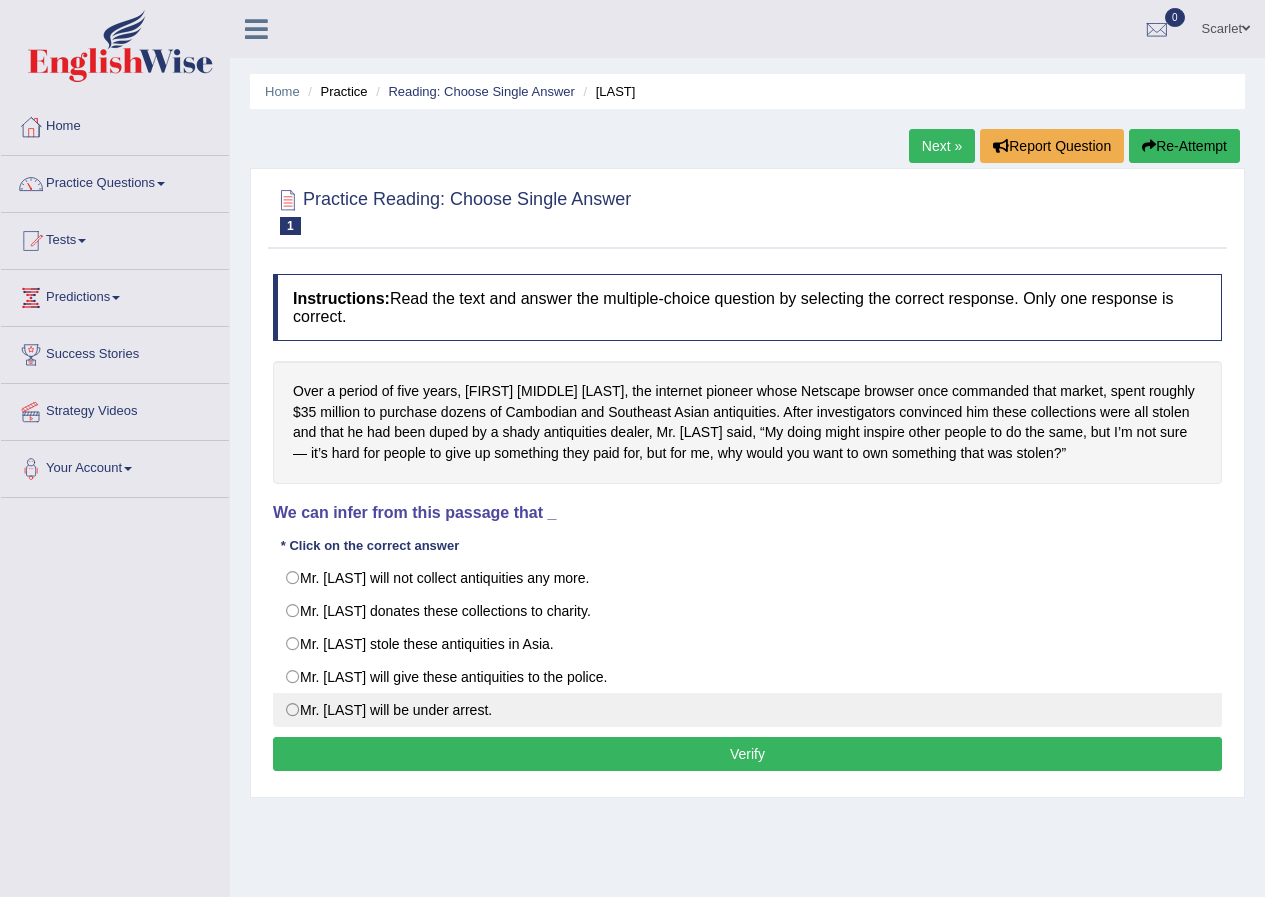 click on "Mr. Clark will be under arrest." at bounding box center (747, 710) 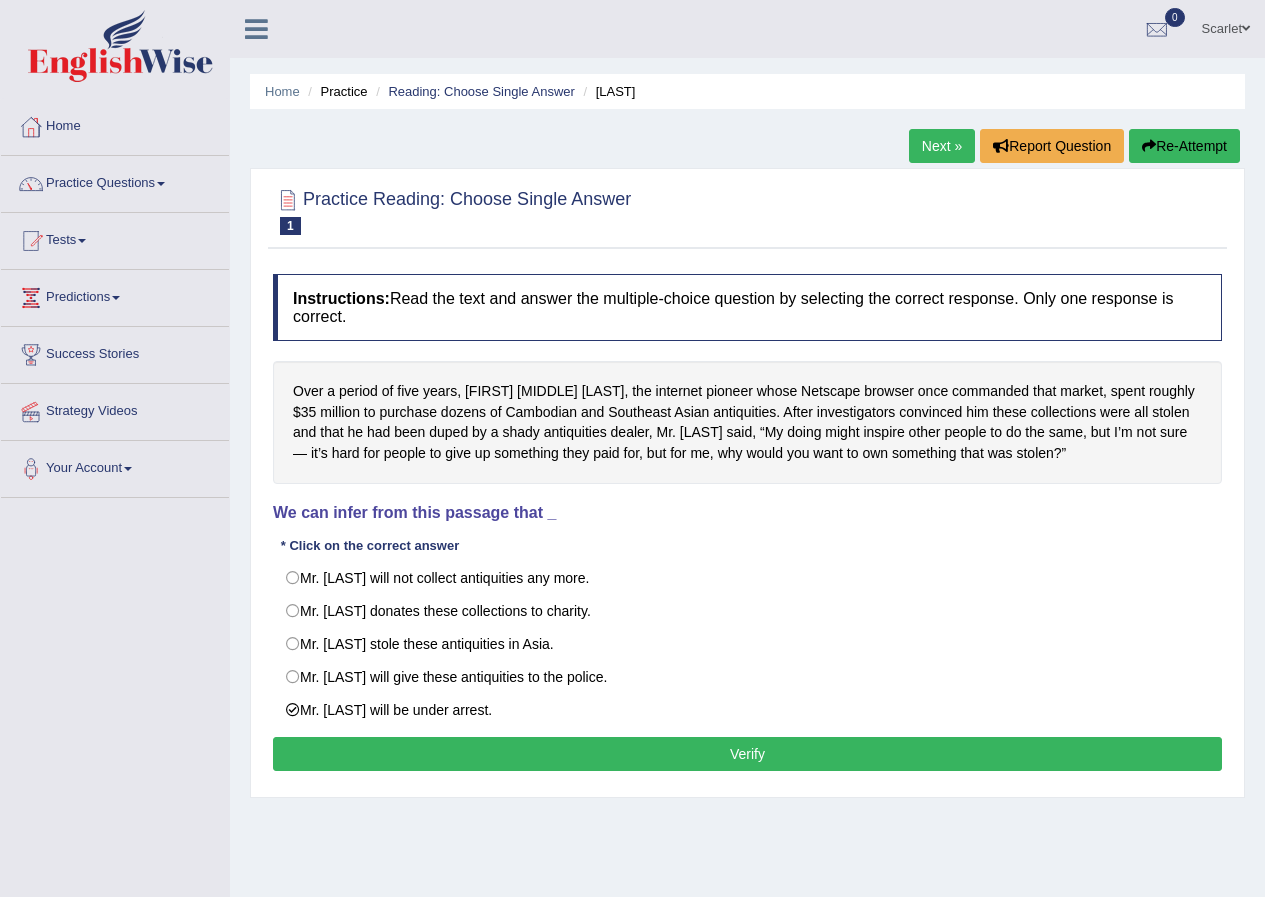 click on "Next »" at bounding box center [942, 146] 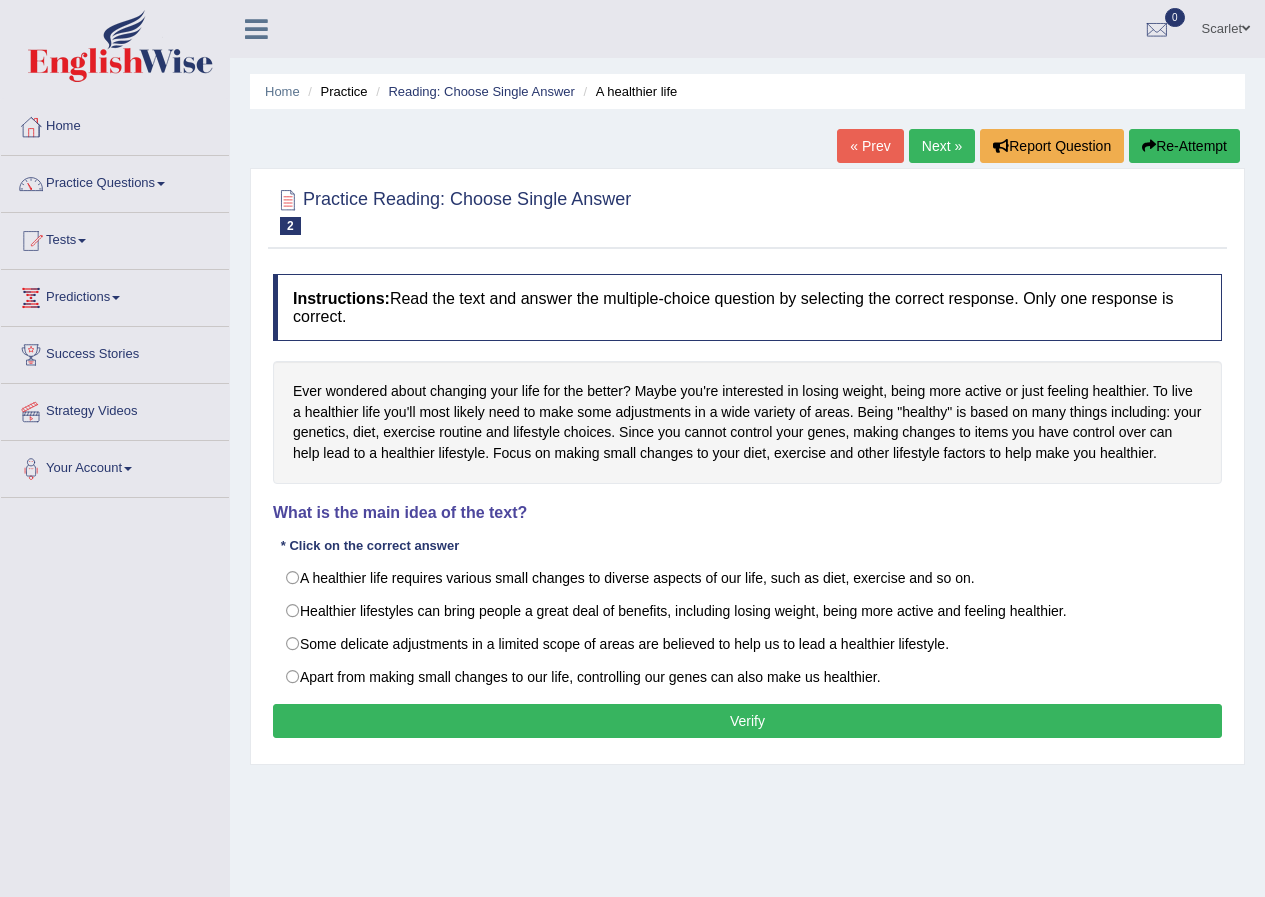 scroll, scrollTop: 0, scrollLeft: 0, axis: both 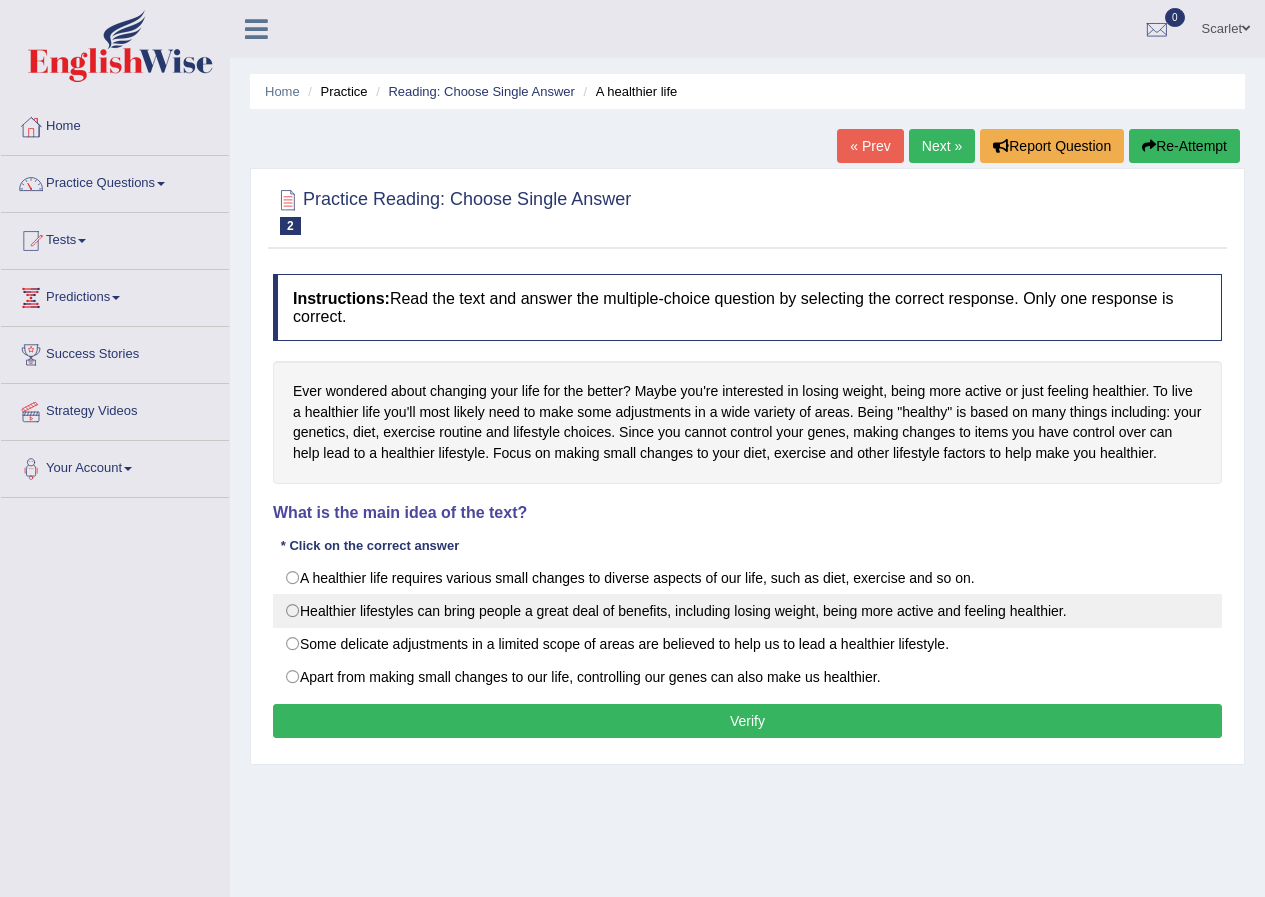 click on "Healthier lifestyles can bring people a great deal of benefits, including losing weight, being more active and feeling healthier." at bounding box center [747, 611] 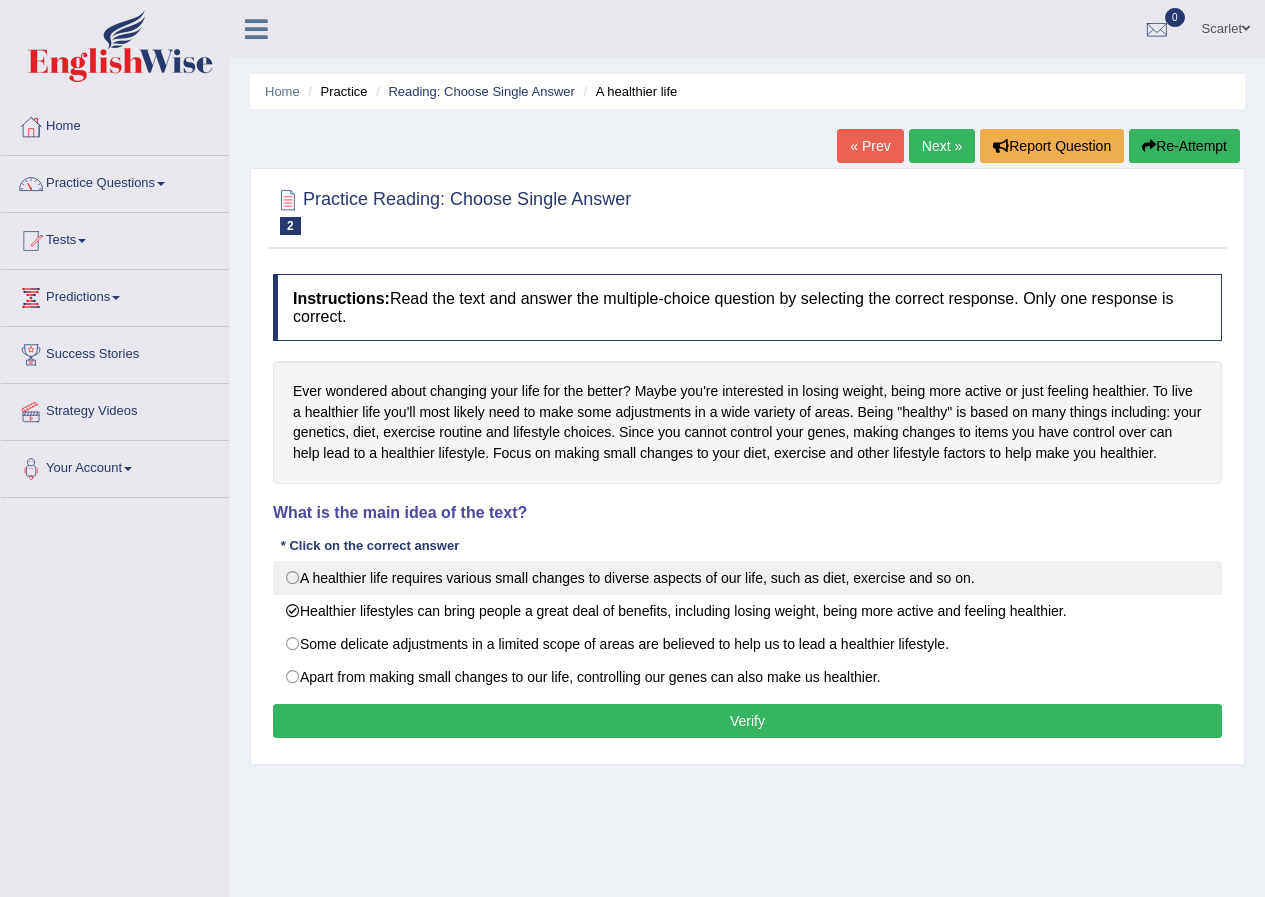 click on "A healthier life requires various small changes to diverse aspects of our life, such as diet, exercise and so on." at bounding box center (747, 578) 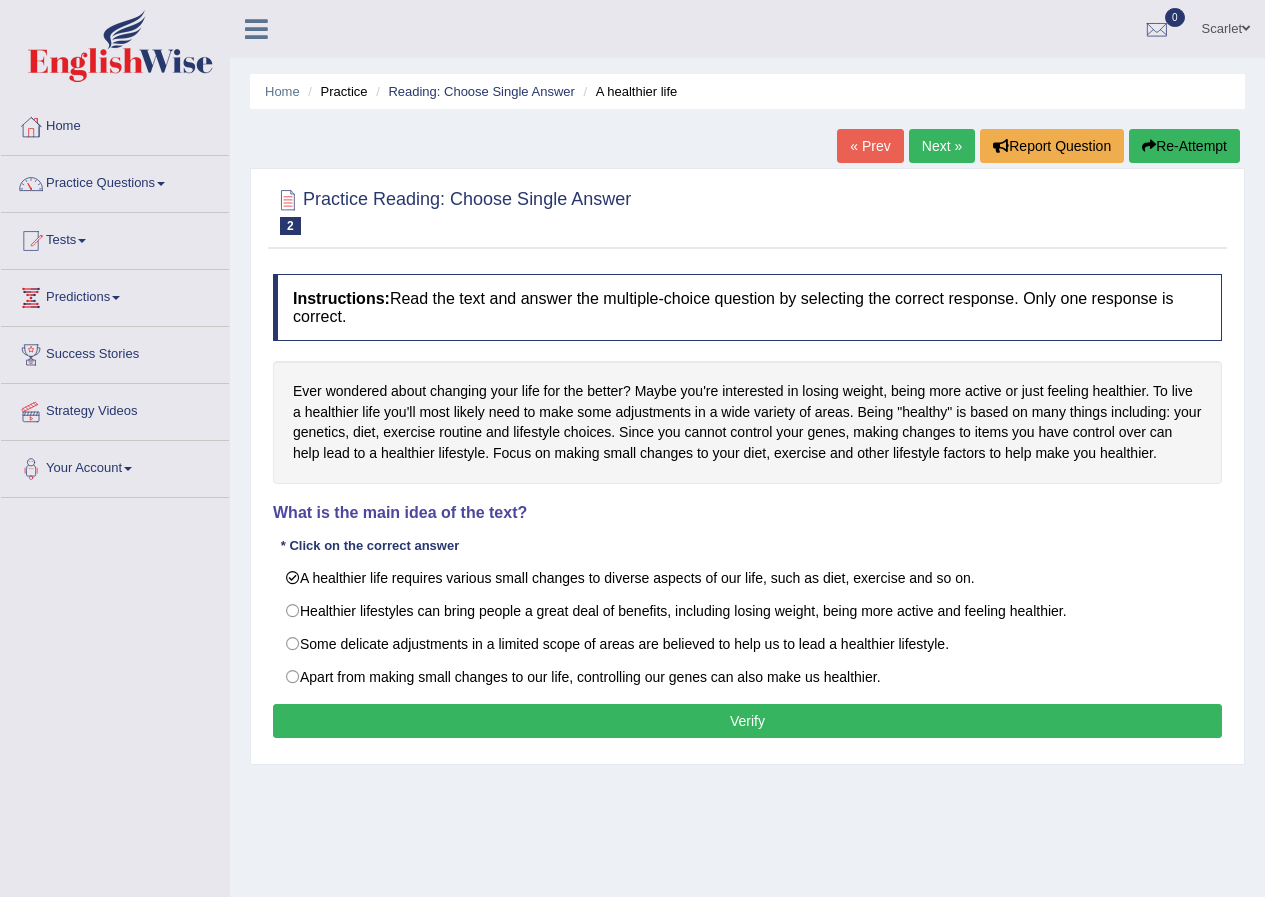 click on "Next »" at bounding box center (942, 146) 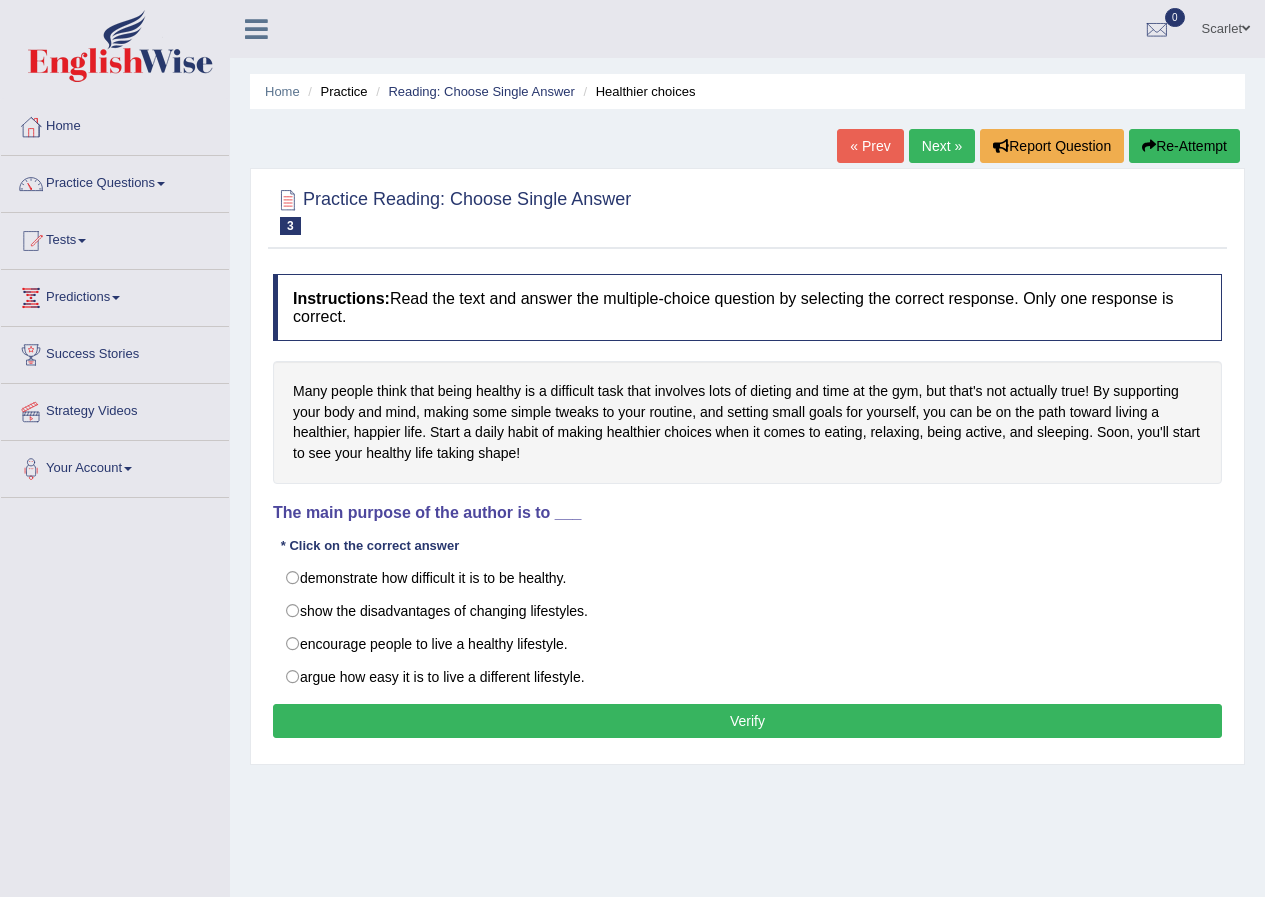 scroll, scrollTop: 0, scrollLeft: 0, axis: both 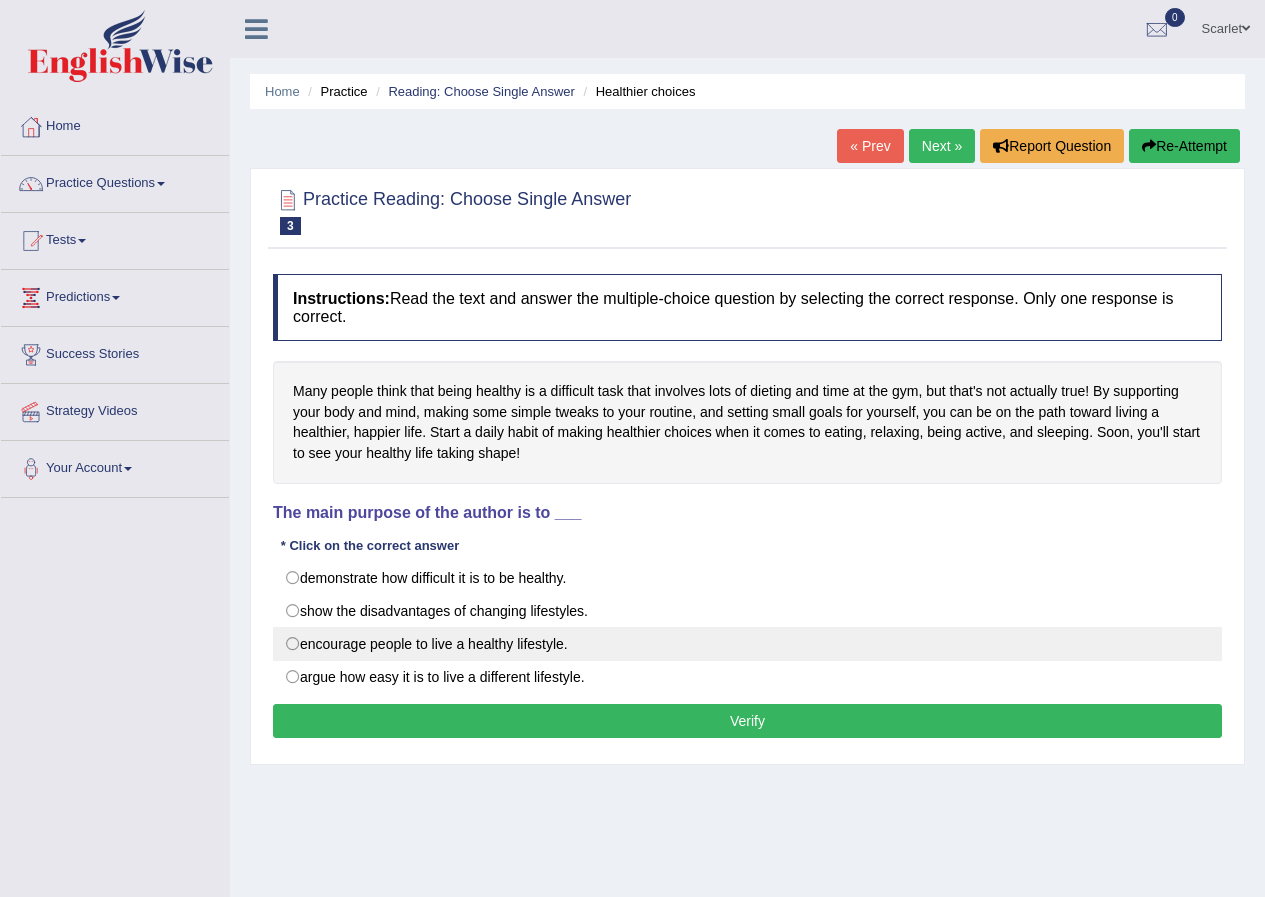 click on "encourage people to live a healthy lifestyle." at bounding box center [747, 644] 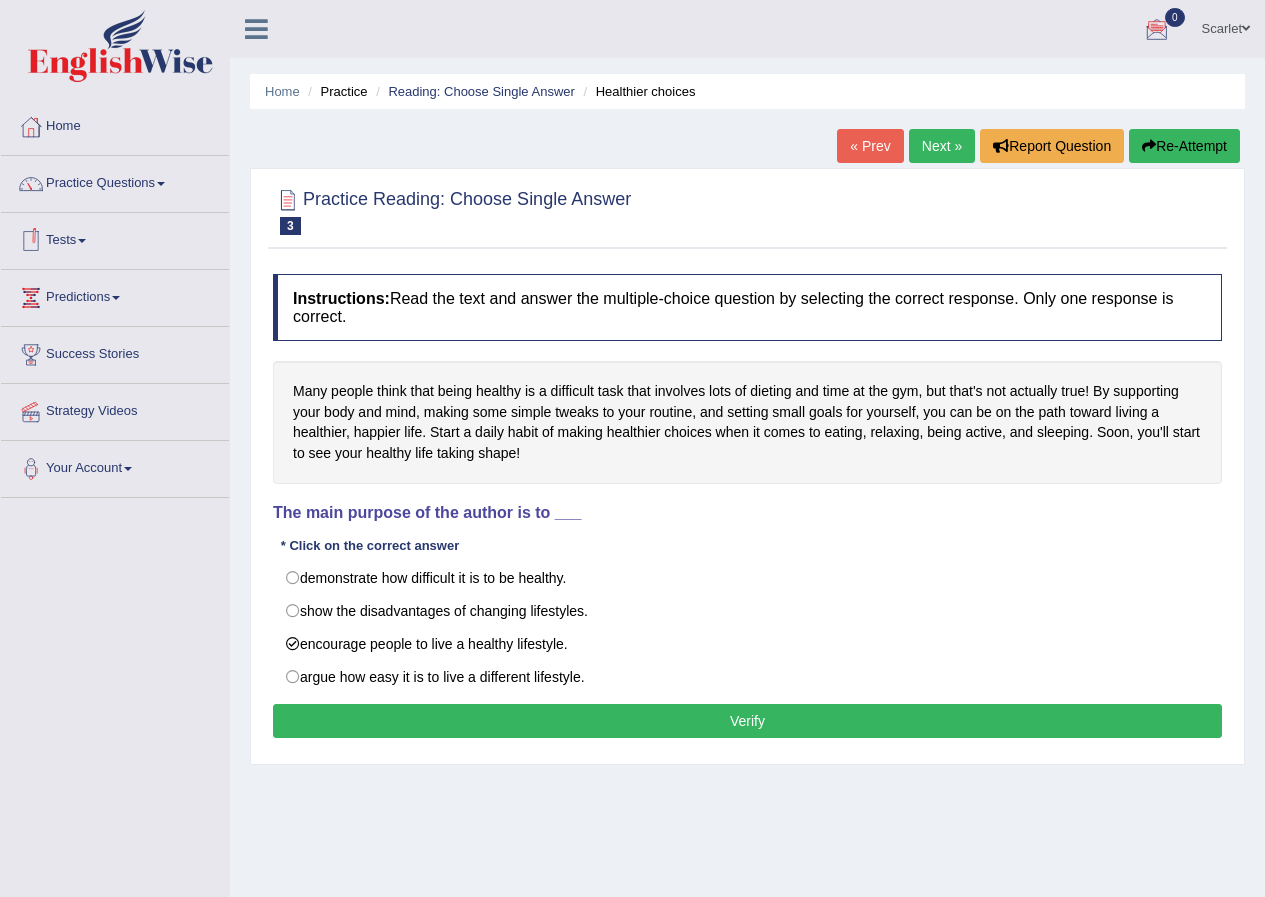click on "Tests" at bounding box center [115, 238] 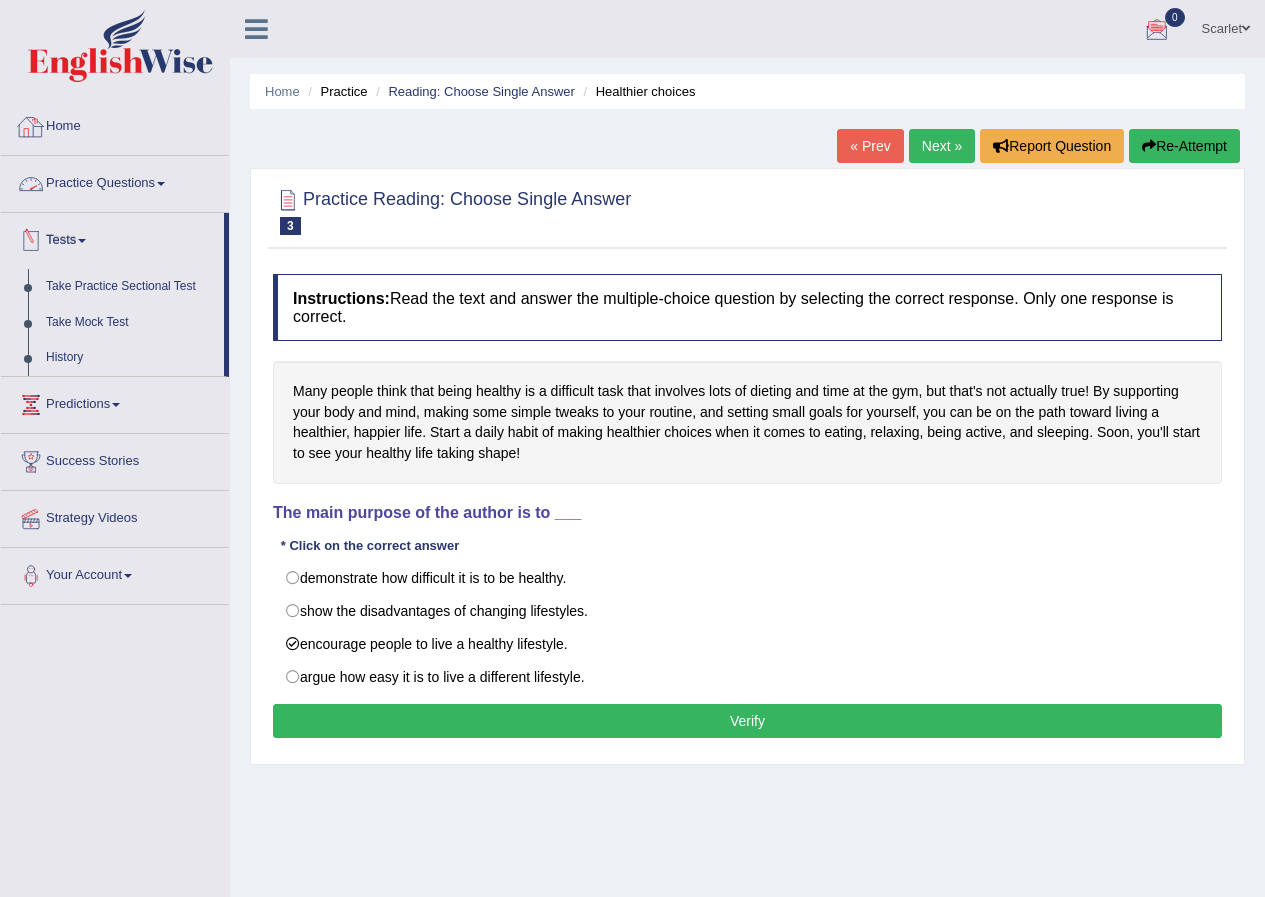 click on "Practice Questions" at bounding box center [115, 181] 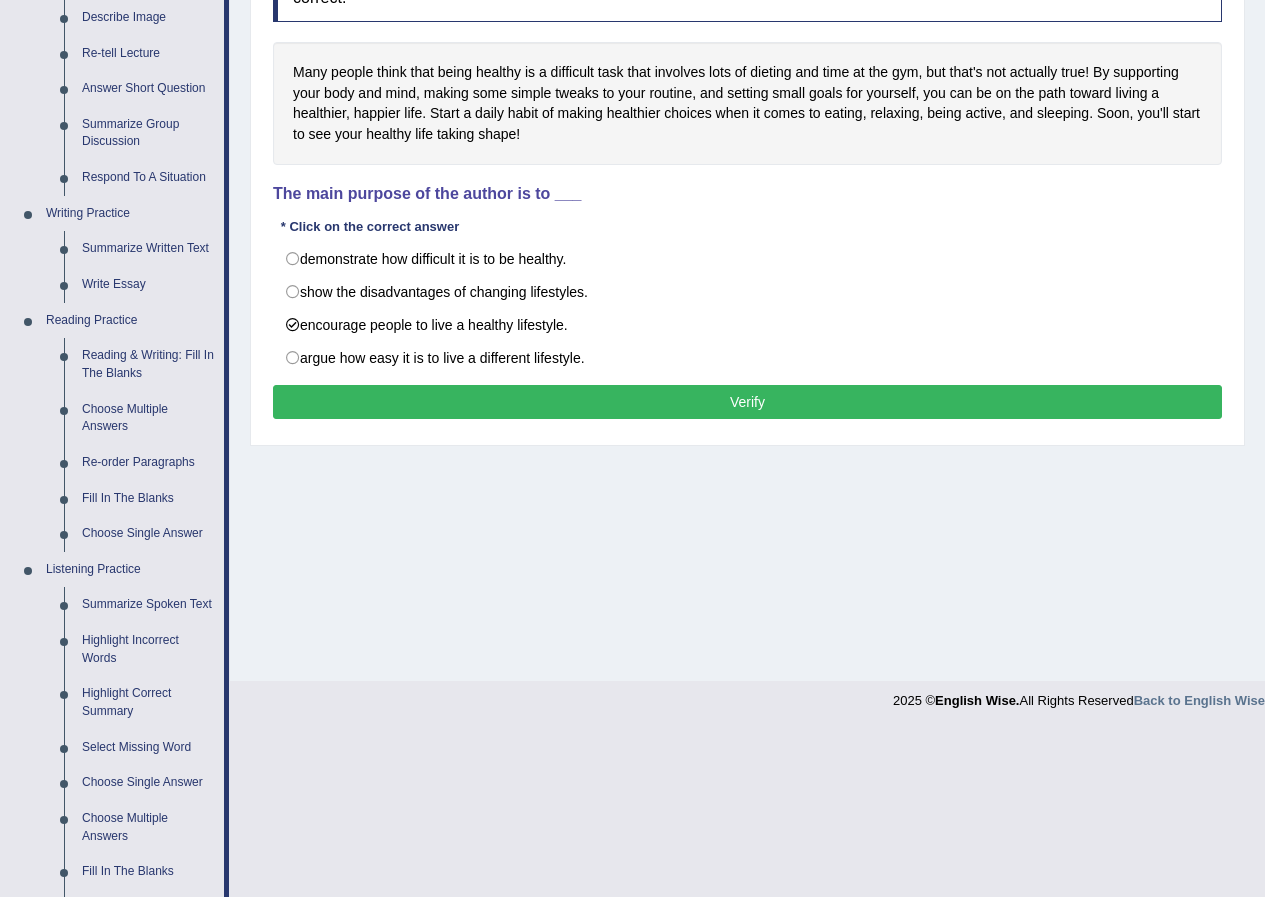 scroll, scrollTop: 326, scrollLeft: 0, axis: vertical 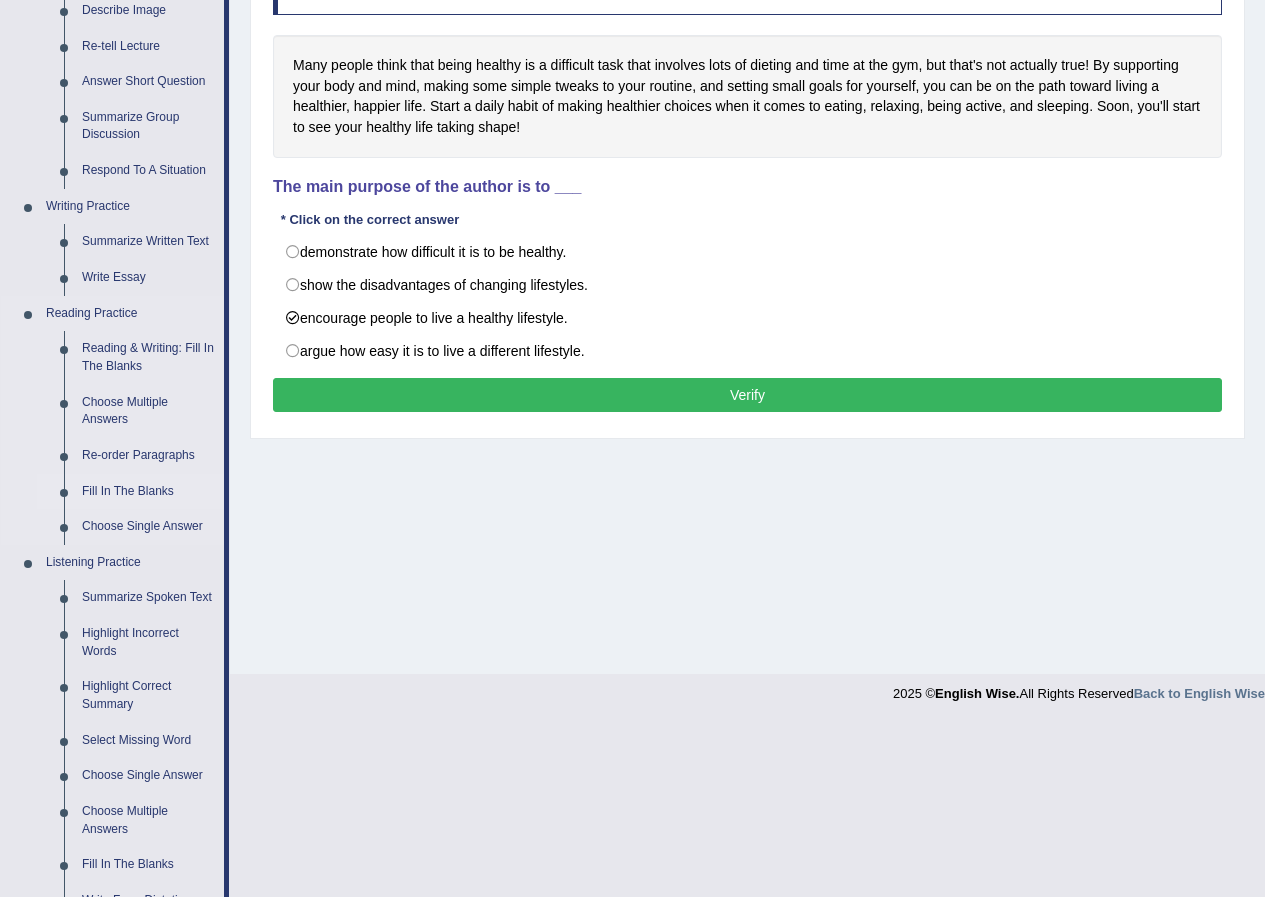 click on "Re-order Paragraphs" at bounding box center [148, 456] 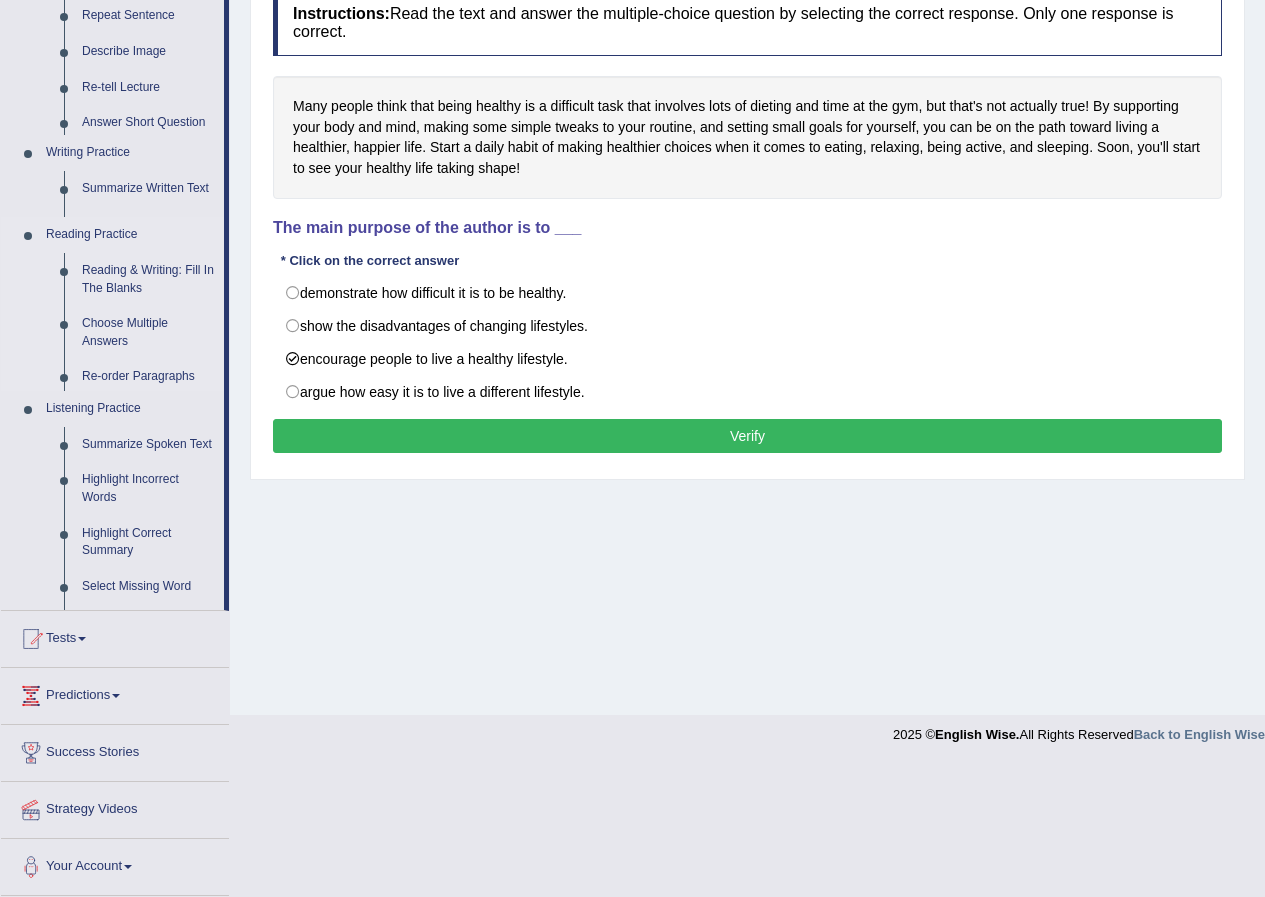 scroll, scrollTop: 153, scrollLeft: 0, axis: vertical 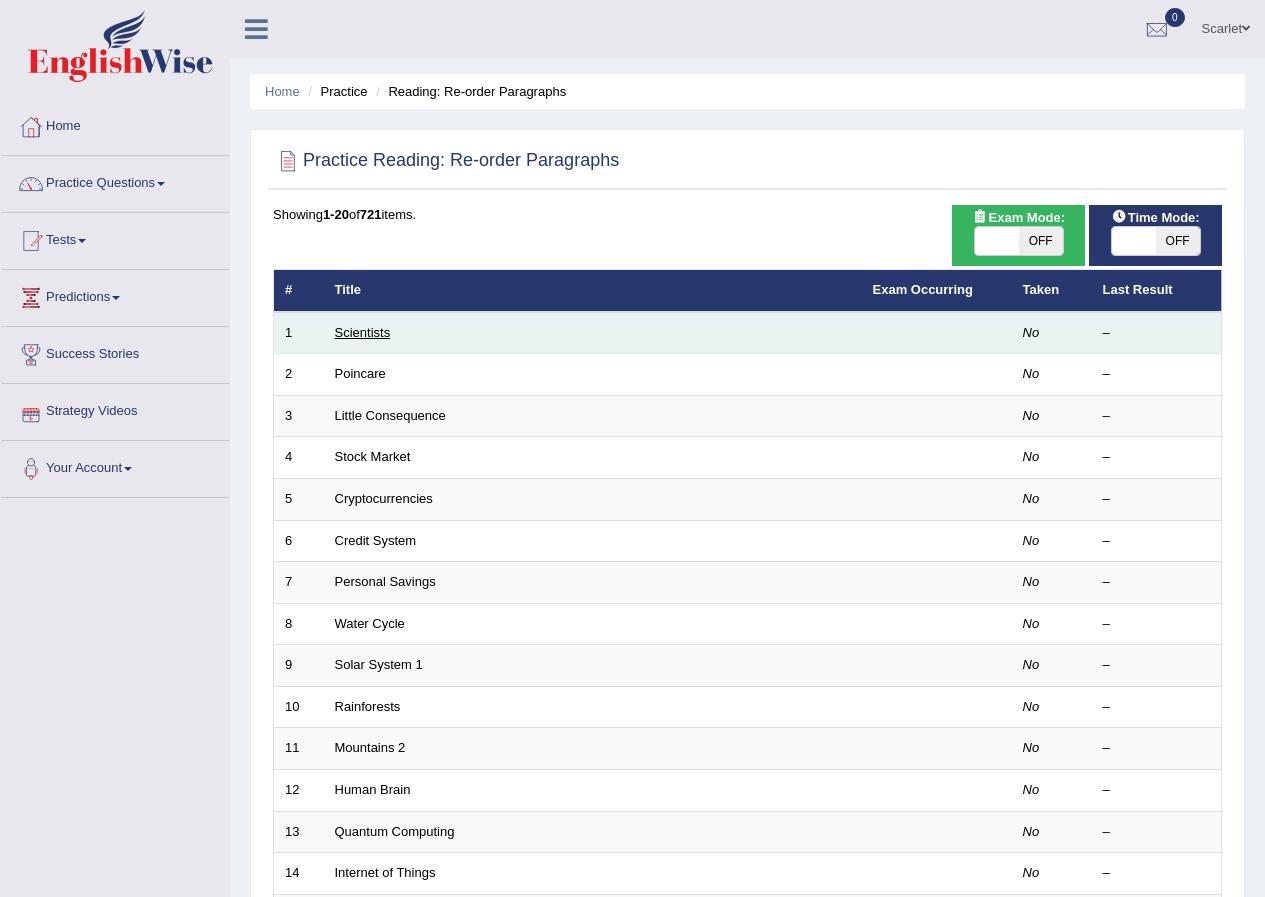 click on "Scientists" at bounding box center [363, 332] 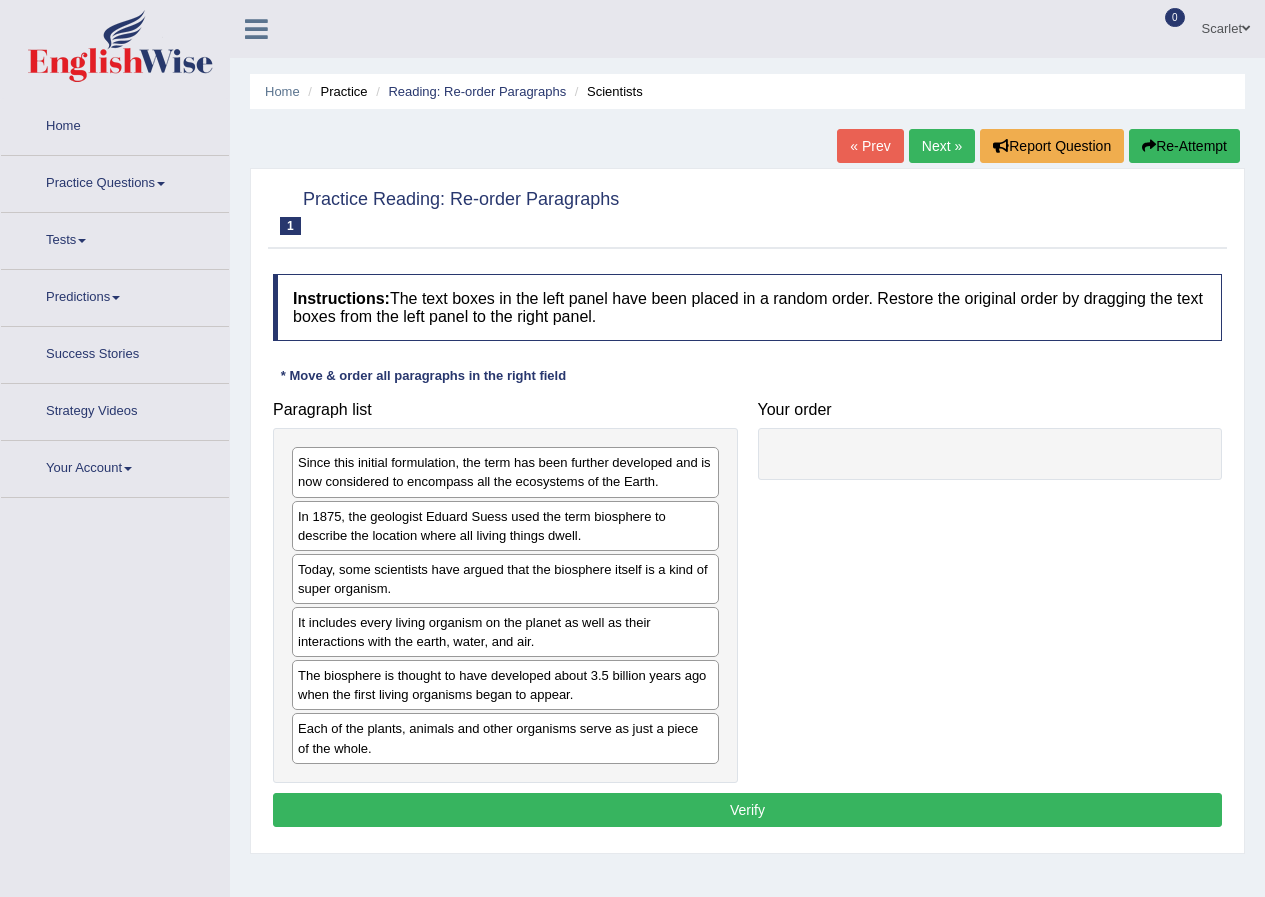 scroll, scrollTop: 0, scrollLeft: 0, axis: both 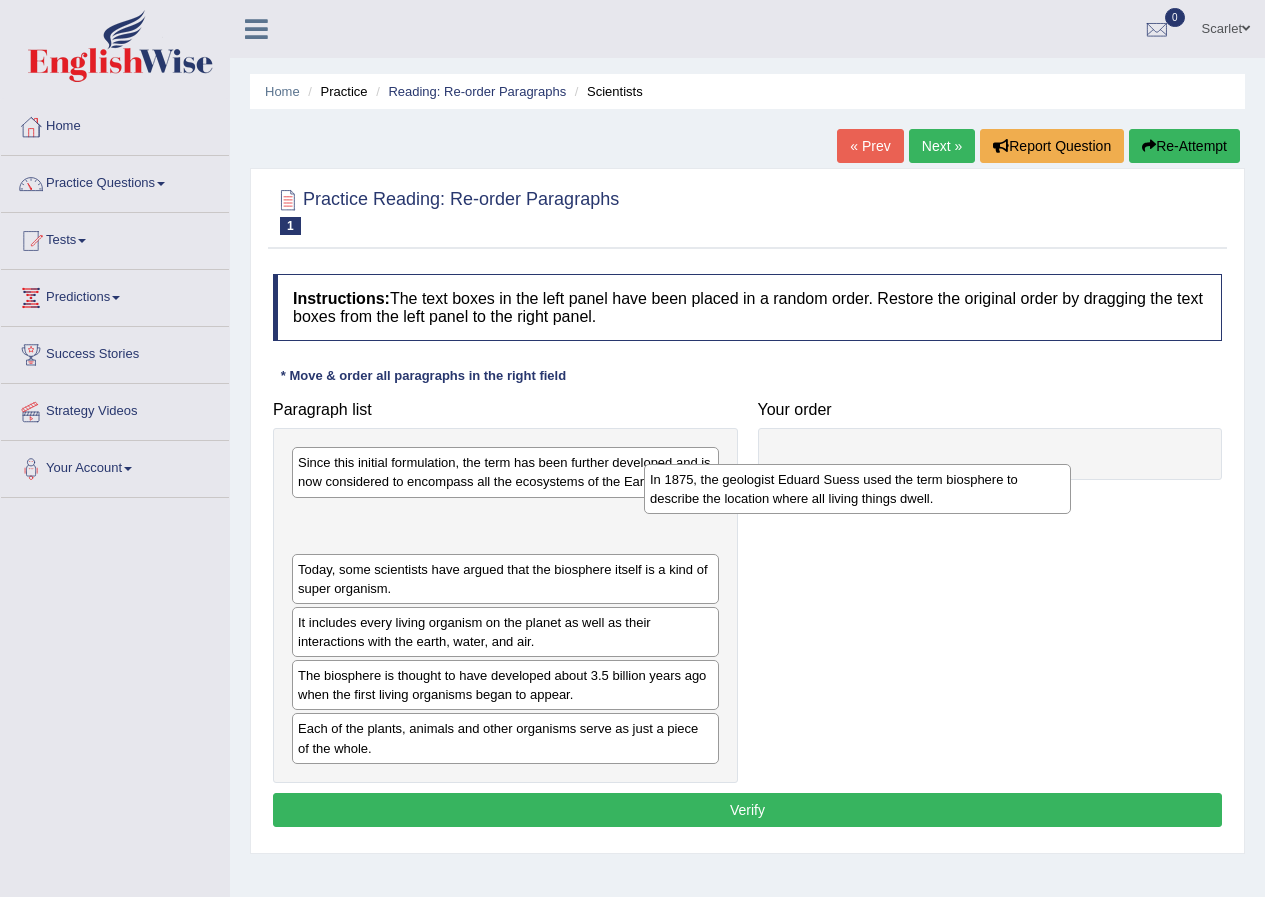 drag, startPoint x: 415, startPoint y: 530, endPoint x: 844, endPoint y: 453, distance: 435.85547 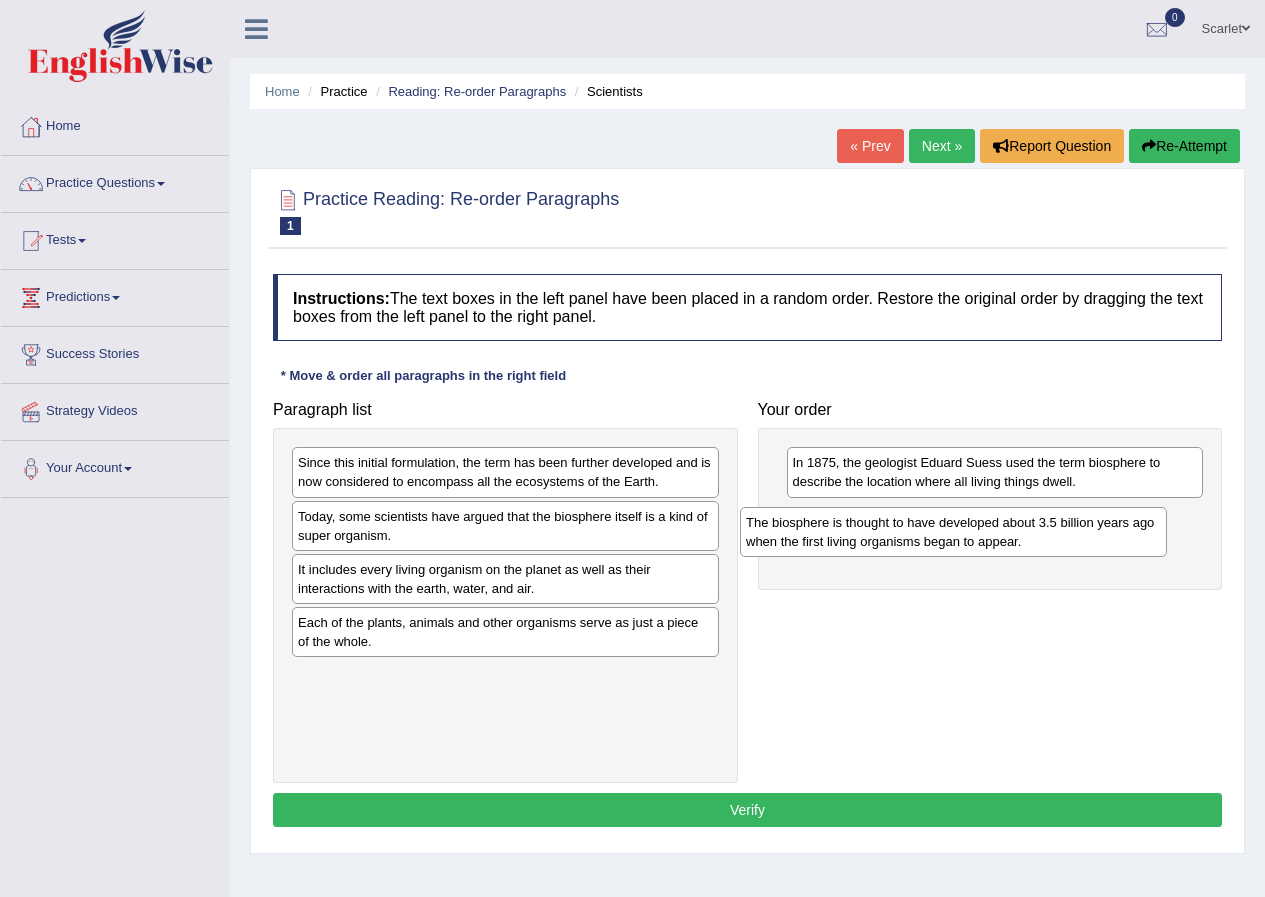 drag, startPoint x: 431, startPoint y: 645, endPoint x: 879, endPoint y: 545, distance: 459.02505 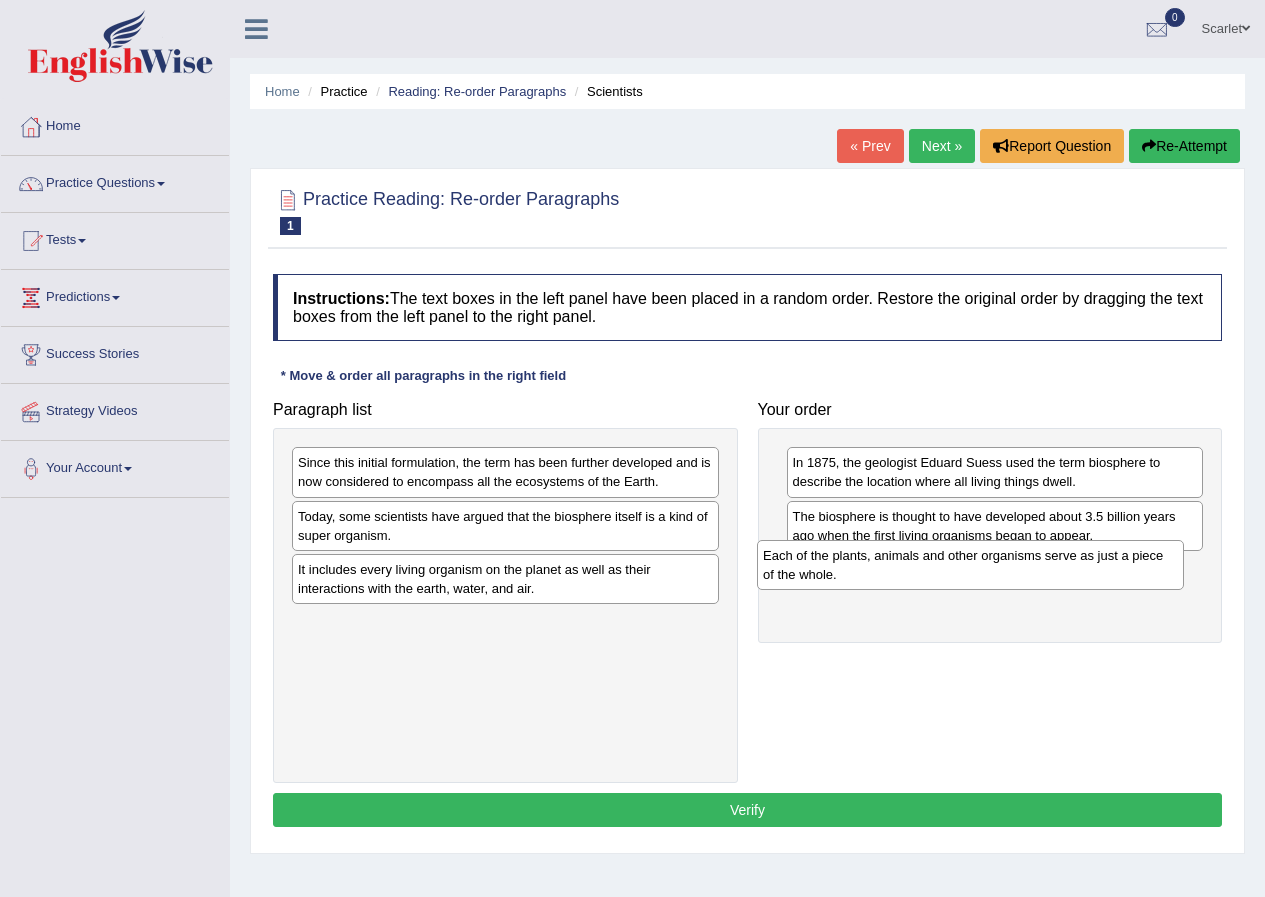 drag, startPoint x: 421, startPoint y: 649, endPoint x: 886, endPoint y: 582, distance: 469.8021 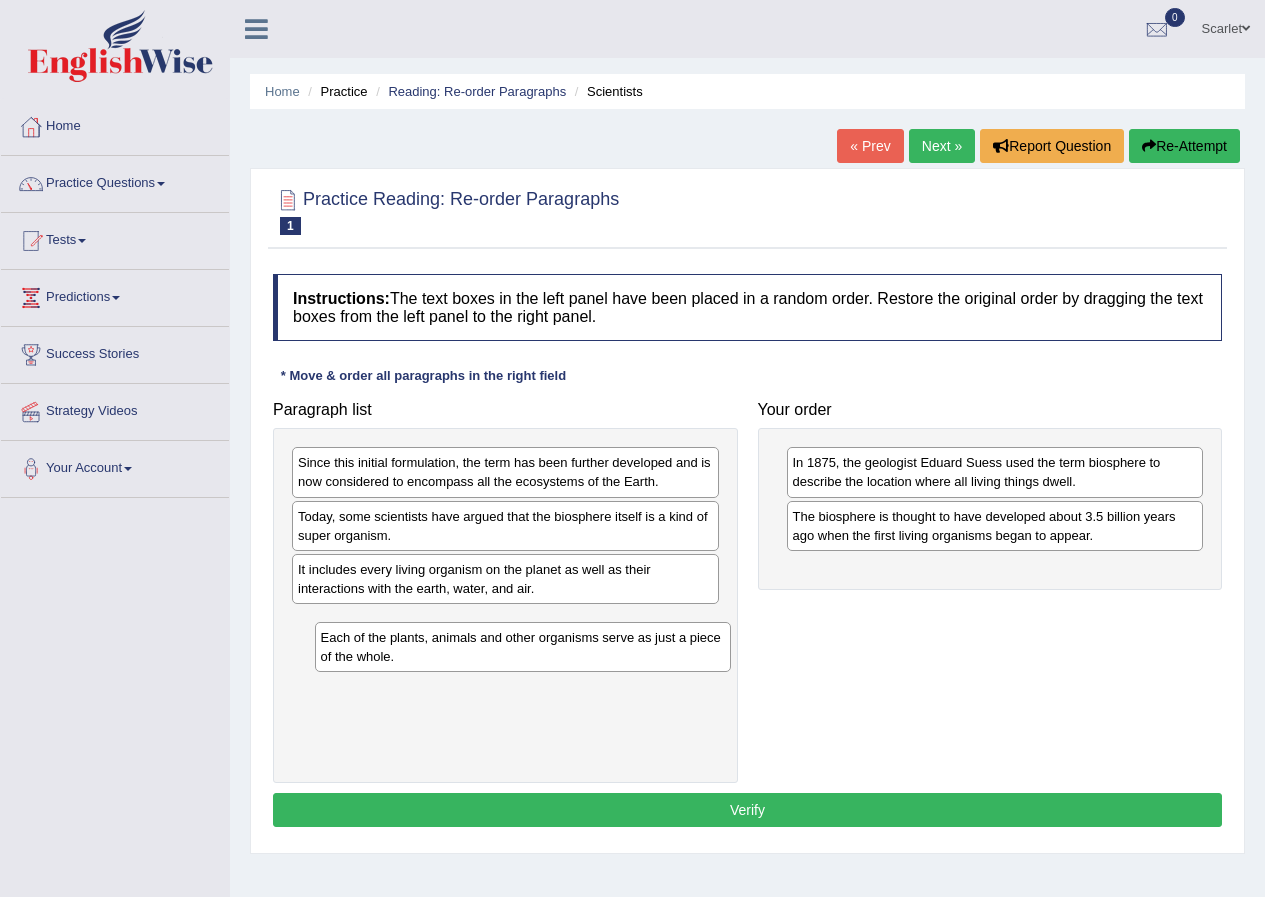 drag, startPoint x: 856, startPoint y: 592, endPoint x: 364, endPoint y: 648, distance: 495.17673 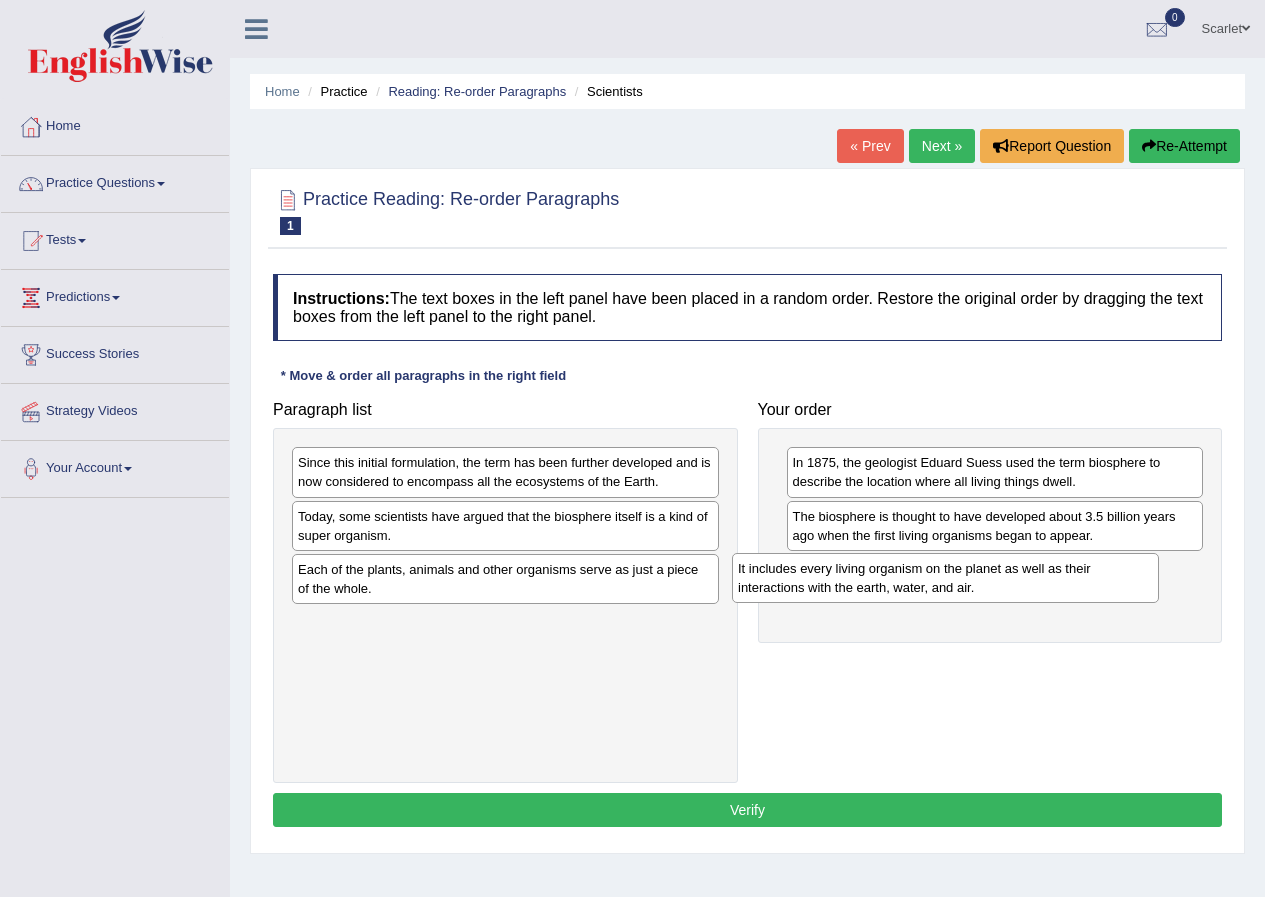 drag, startPoint x: 440, startPoint y: 586, endPoint x: 880, endPoint y: 585, distance: 440.00113 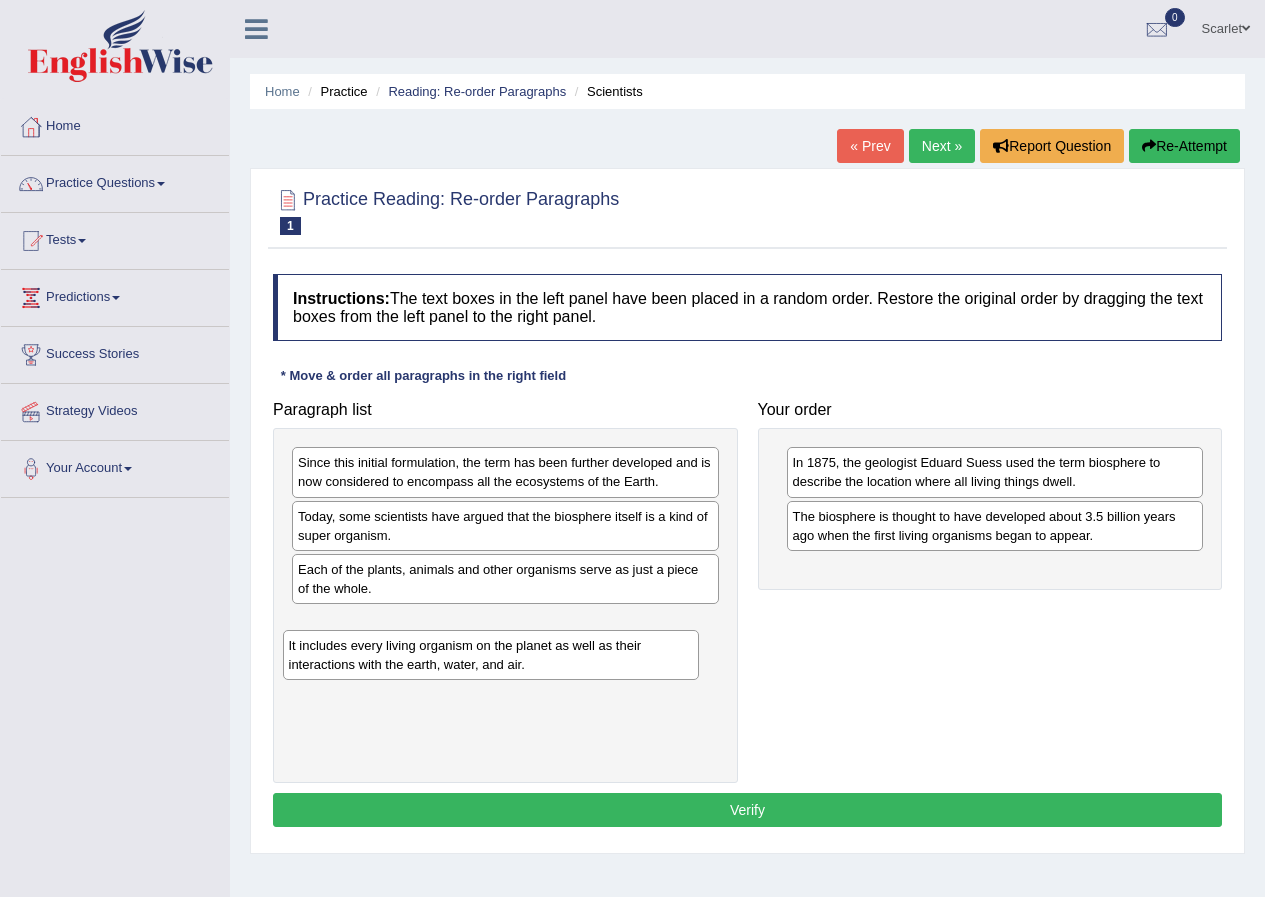 drag, startPoint x: 866, startPoint y: 592, endPoint x: 352, endPoint y: 669, distance: 519.73553 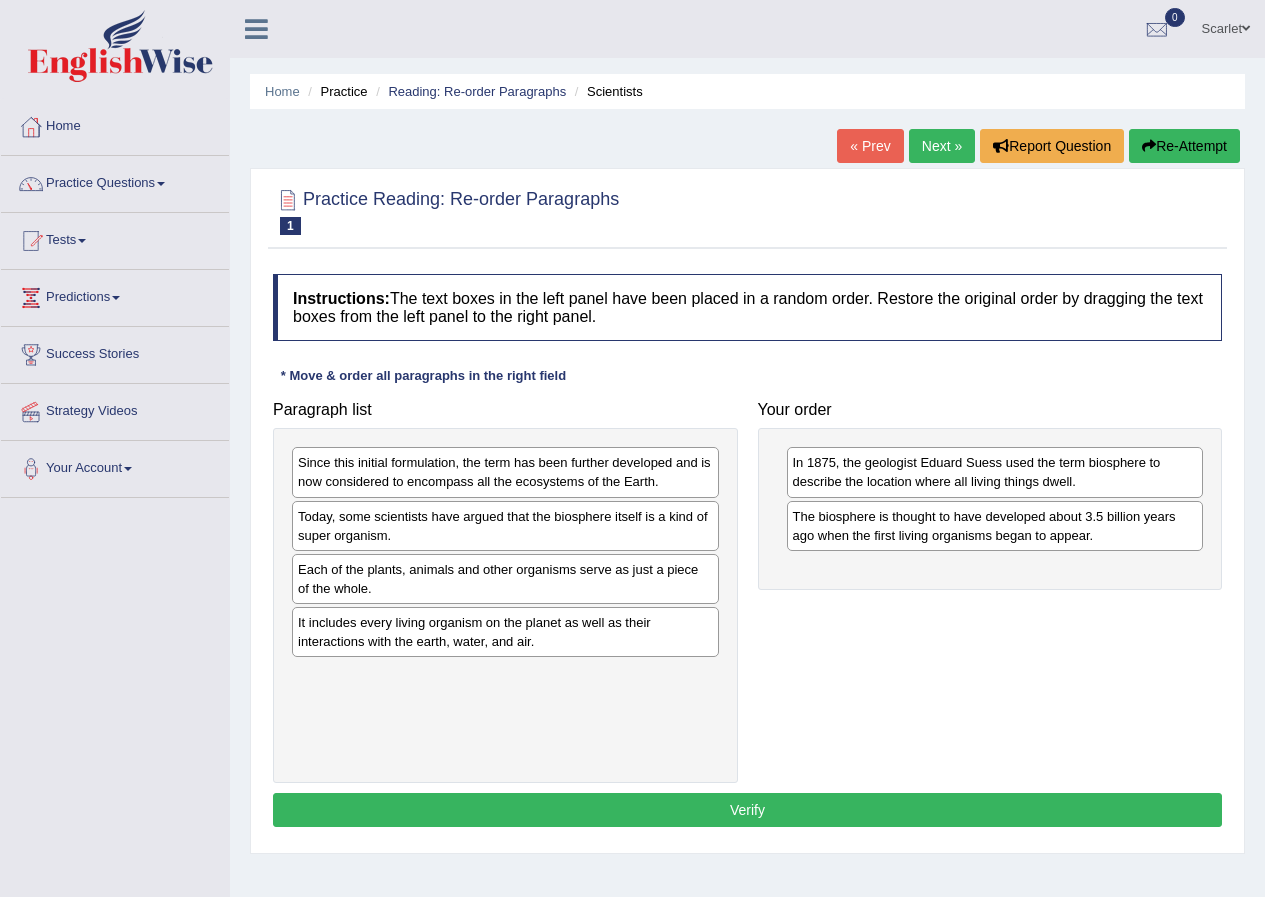 click on "Next »" at bounding box center [942, 146] 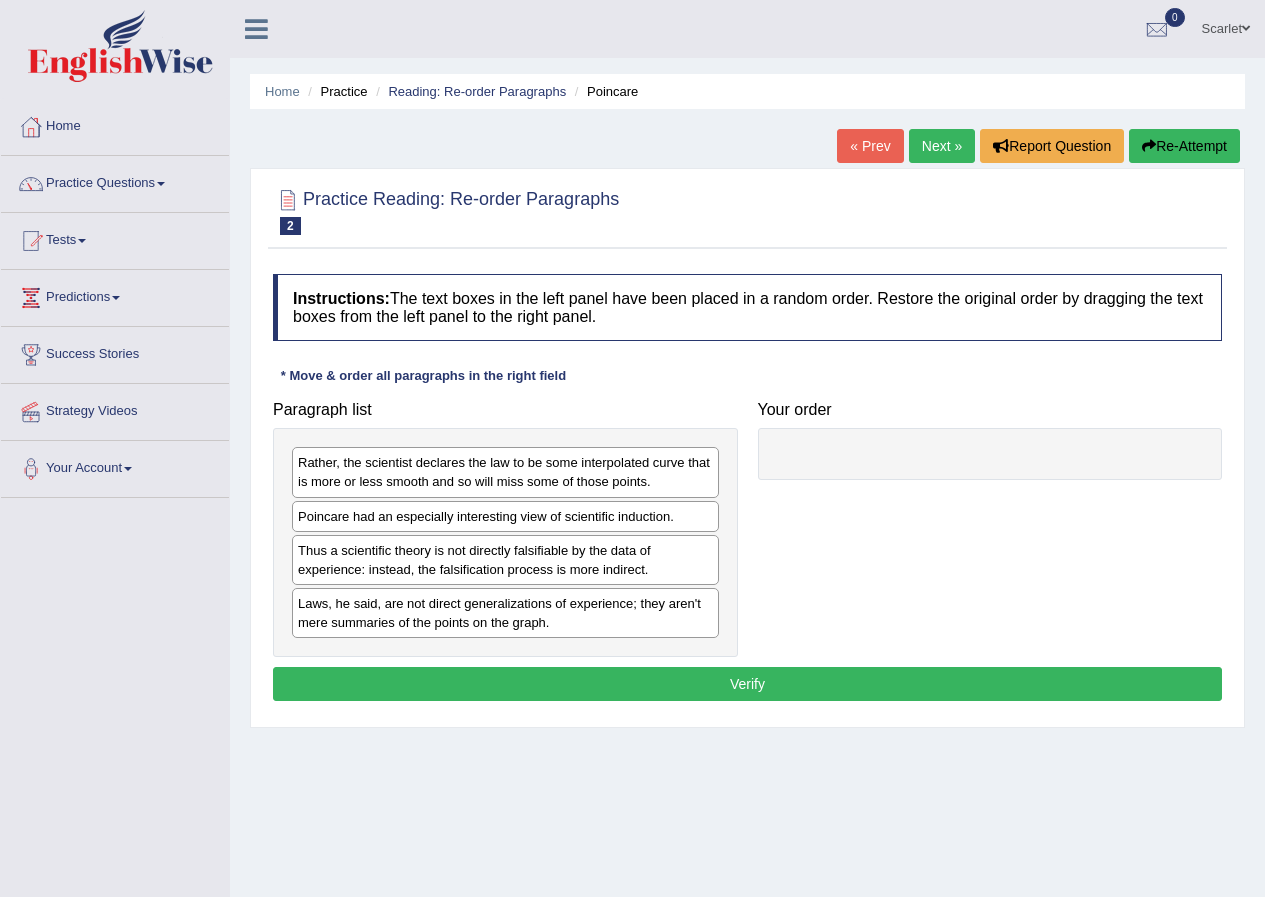 scroll, scrollTop: 0, scrollLeft: 0, axis: both 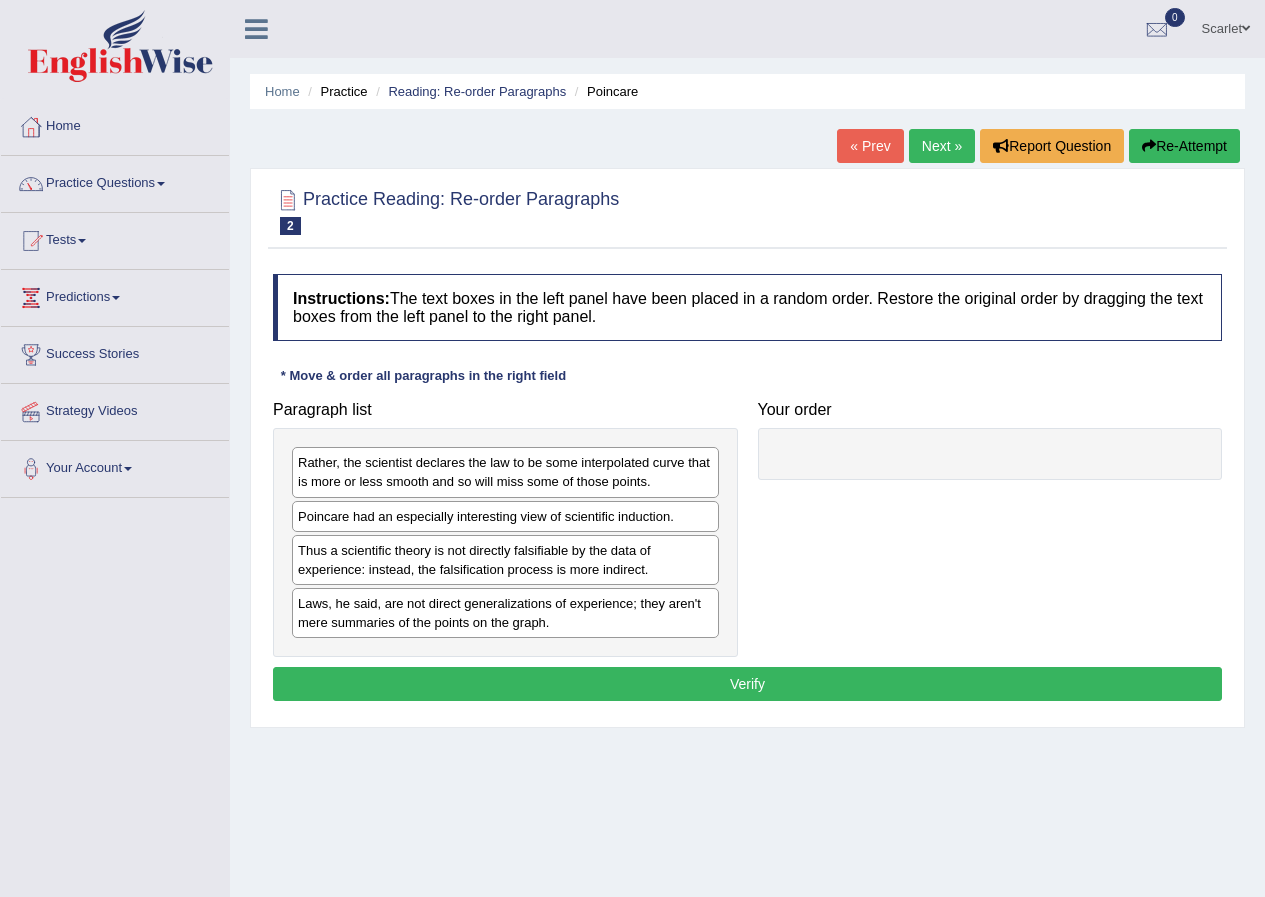 click on "Next »" at bounding box center (942, 146) 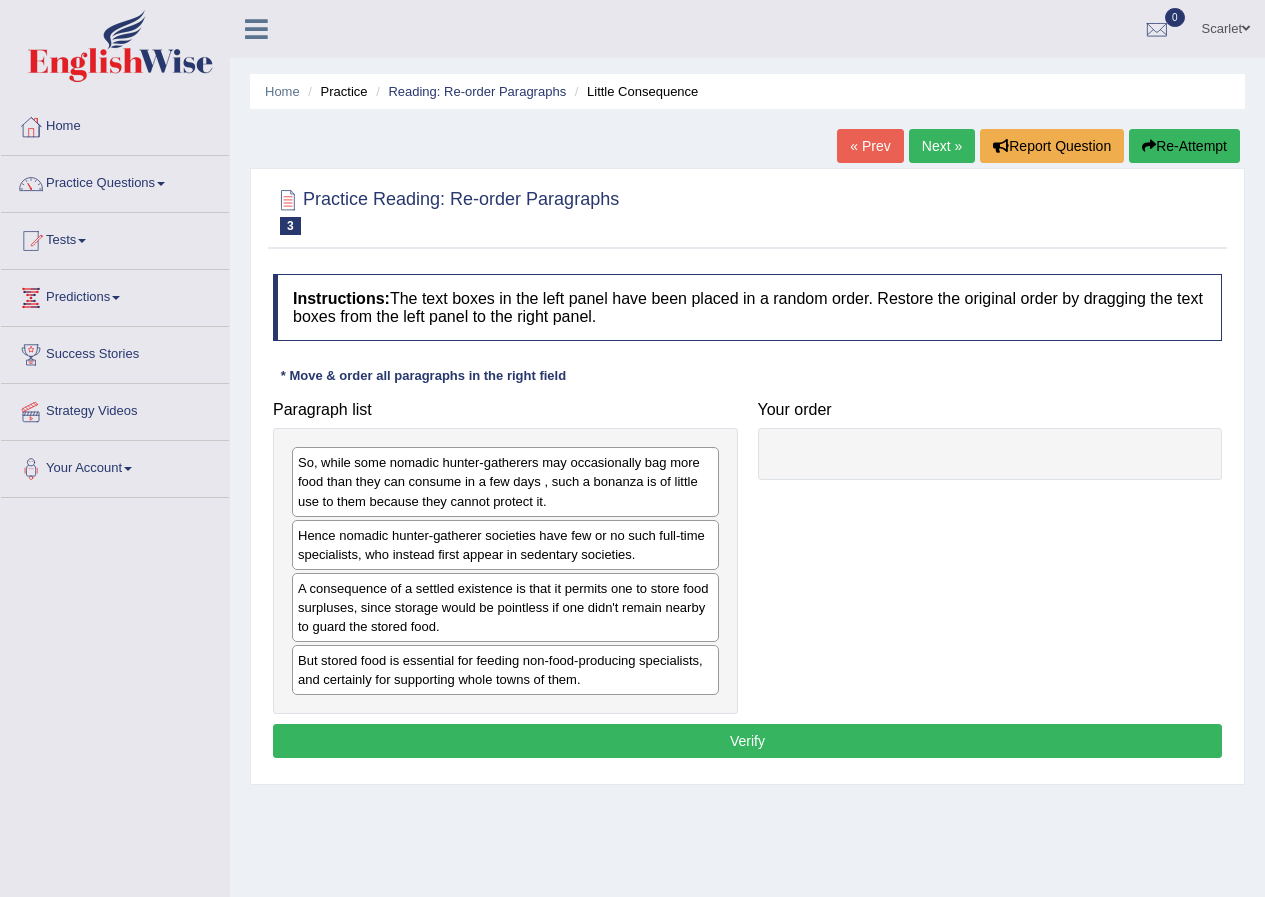 scroll, scrollTop: 0, scrollLeft: 0, axis: both 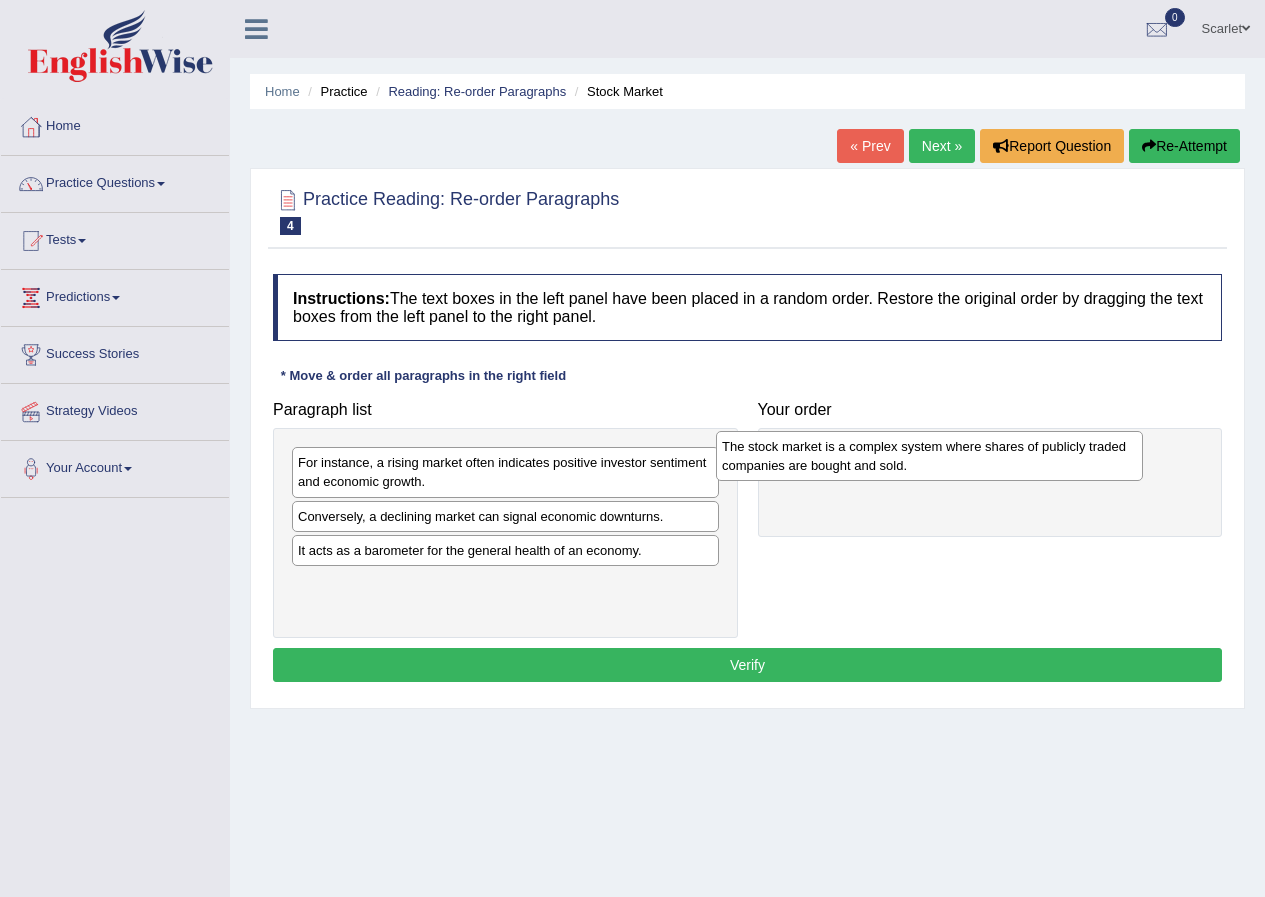 drag, startPoint x: 430, startPoint y: 536, endPoint x: 882, endPoint y: 457, distance: 458.85184 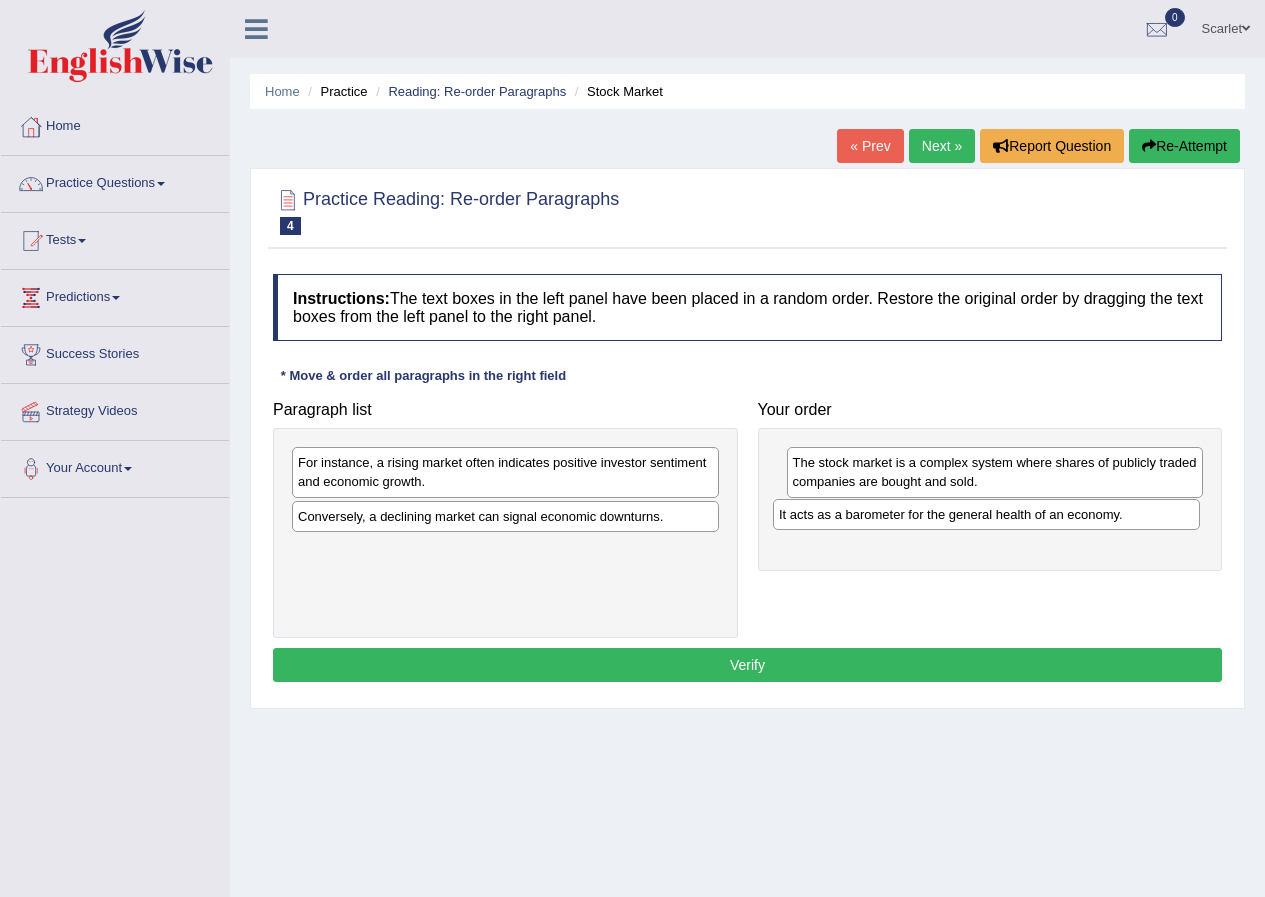 drag, startPoint x: 531, startPoint y: 557, endPoint x: 1013, endPoint y: 520, distance: 483.41803 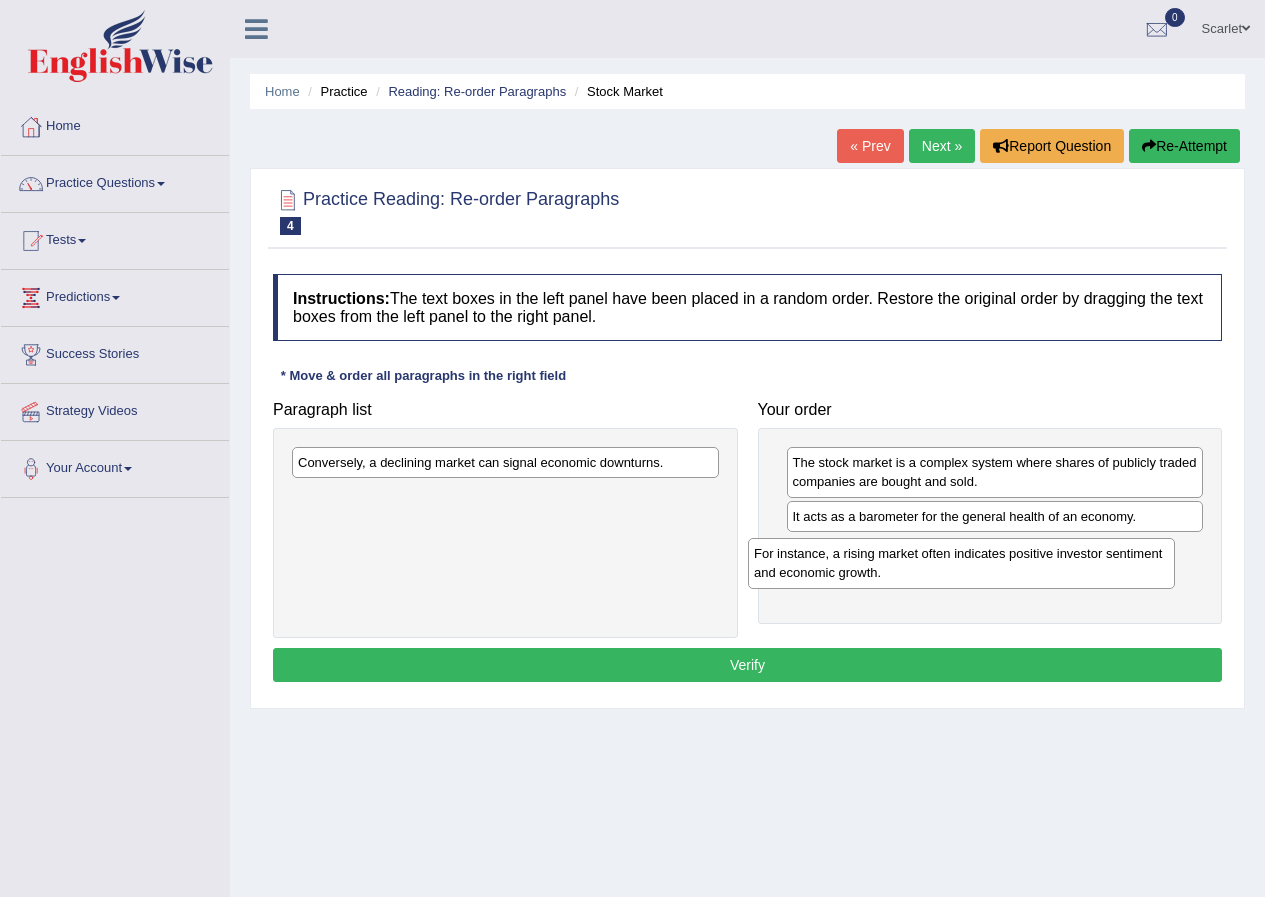 drag, startPoint x: 581, startPoint y: 482, endPoint x: 1041, endPoint y: 573, distance: 468.9147 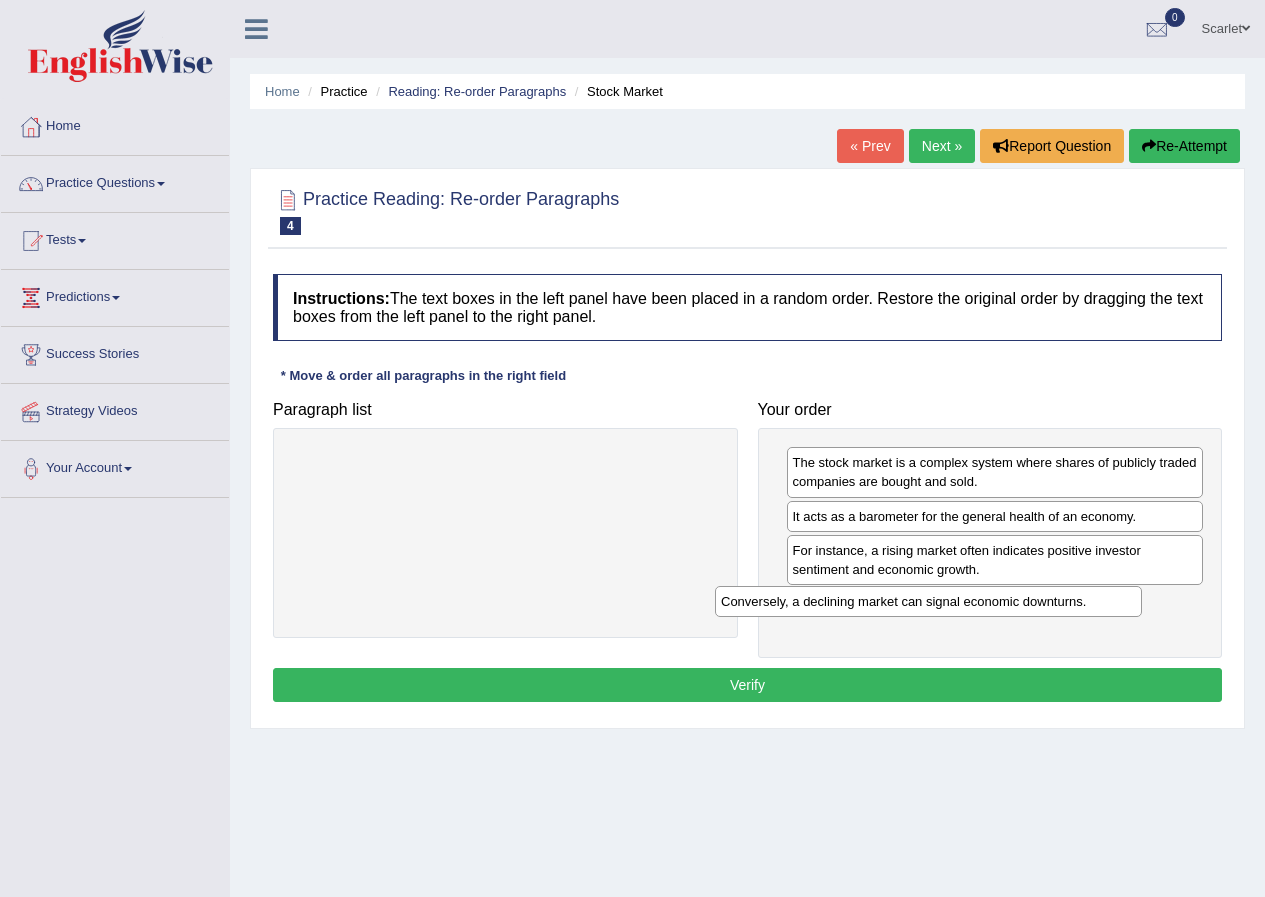 drag, startPoint x: 555, startPoint y: 475, endPoint x: 1007, endPoint y: 620, distance: 474.68832 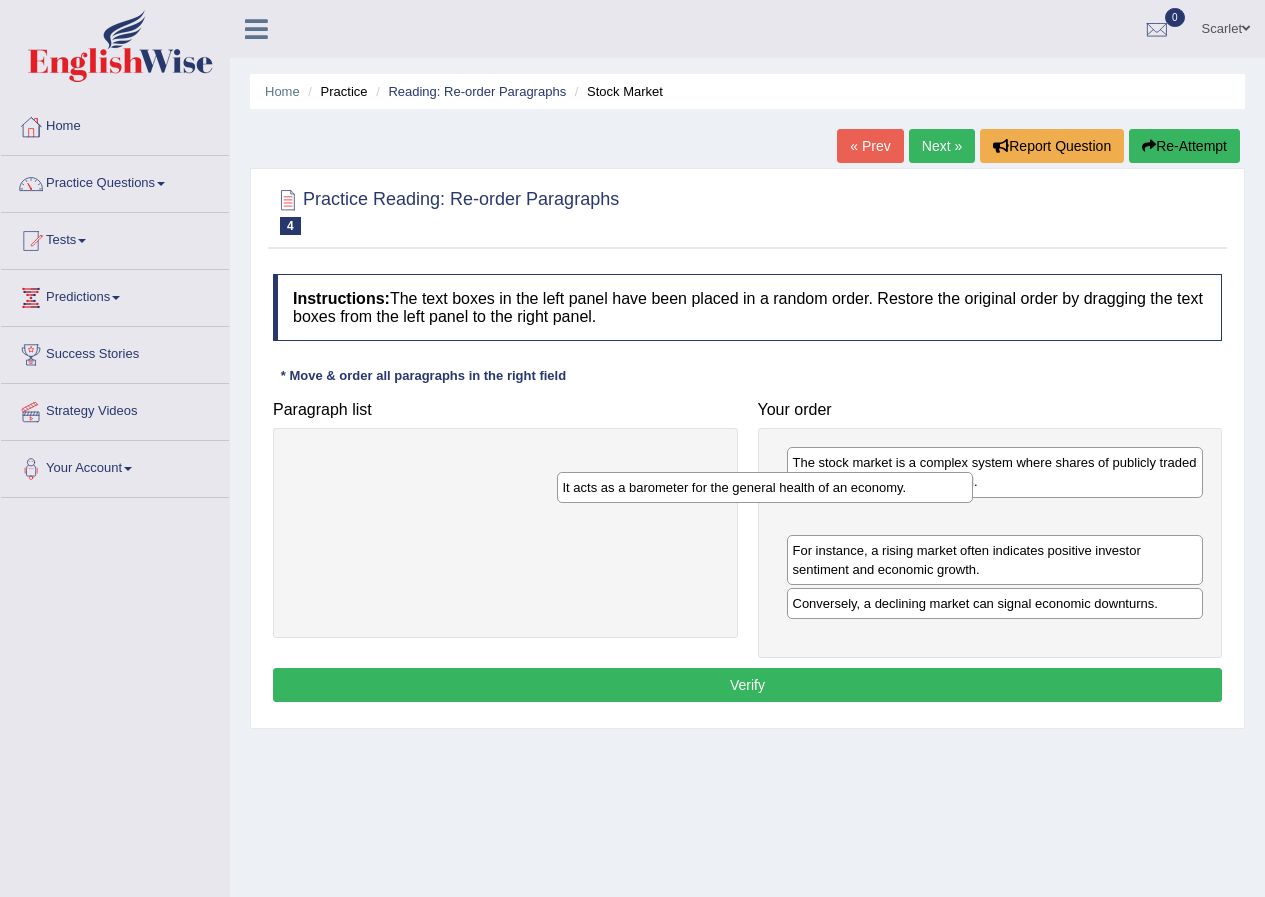 drag, startPoint x: 870, startPoint y: 526, endPoint x: 640, endPoint y: 497, distance: 231.82104 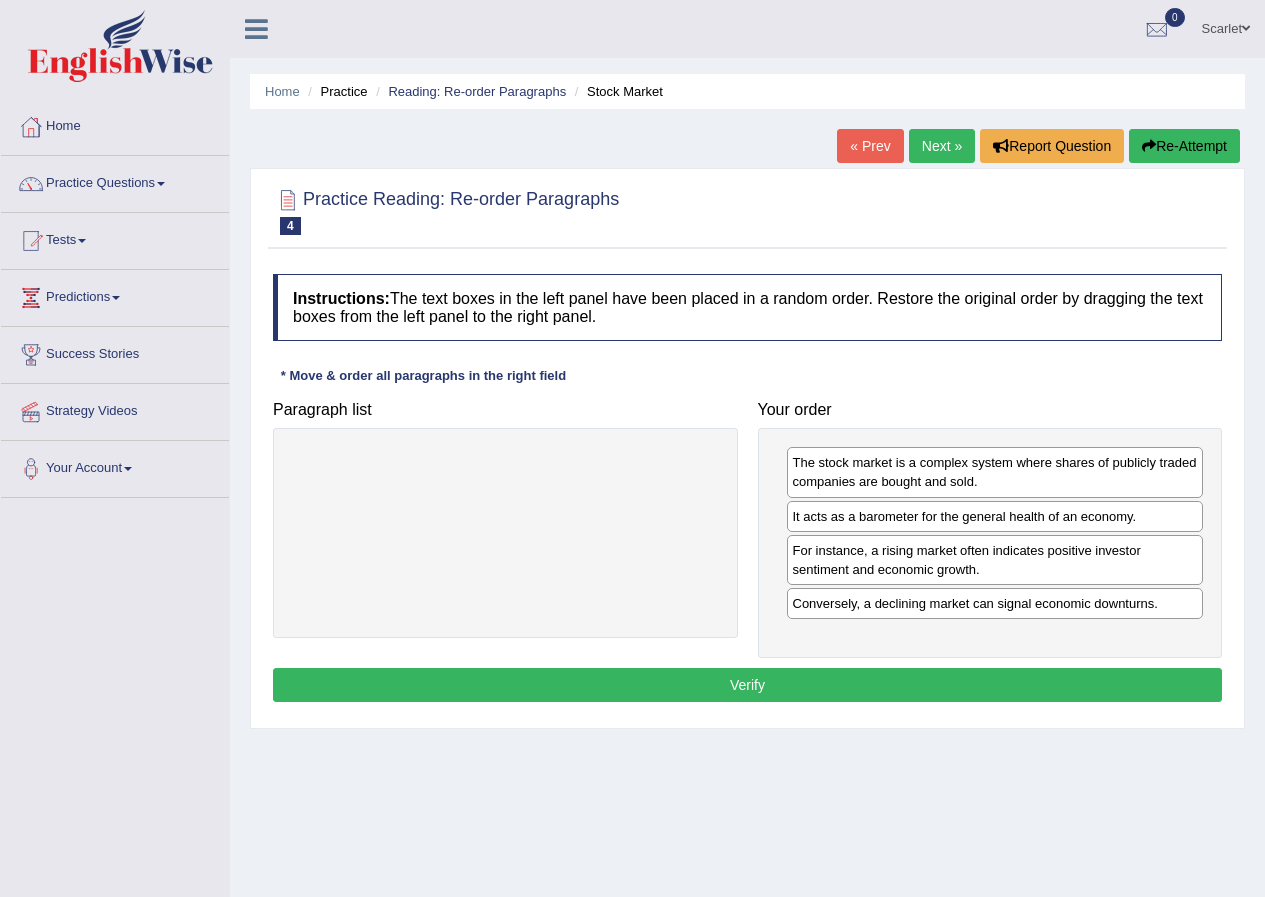 drag, startPoint x: 799, startPoint y: 532, endPoint x: 756, endPoint y: 501, distance: 53.009434 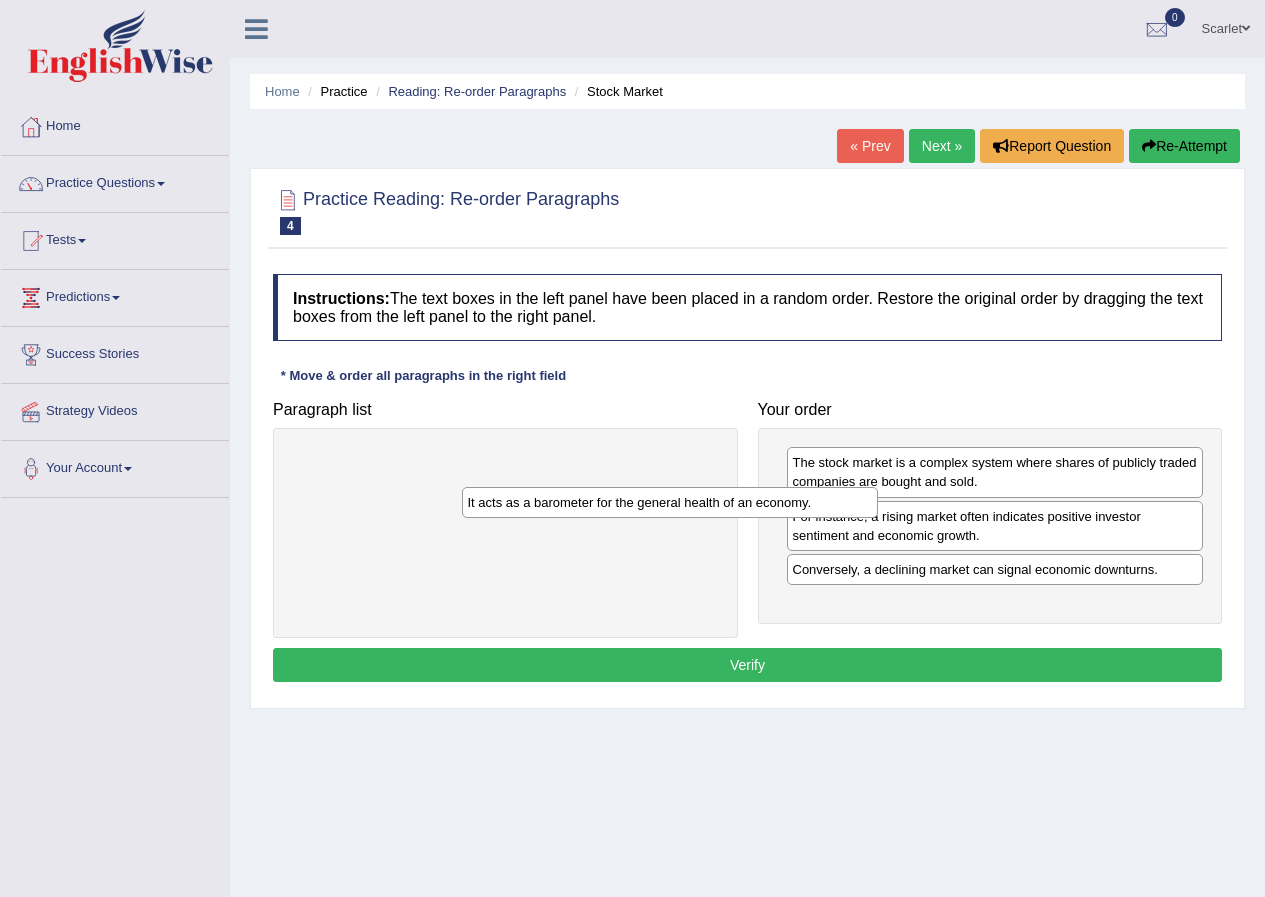 drag, startPoint x: 814, startPoint y: 517, endPoint x: 399, endPoint y: 490, distance: 415.87738 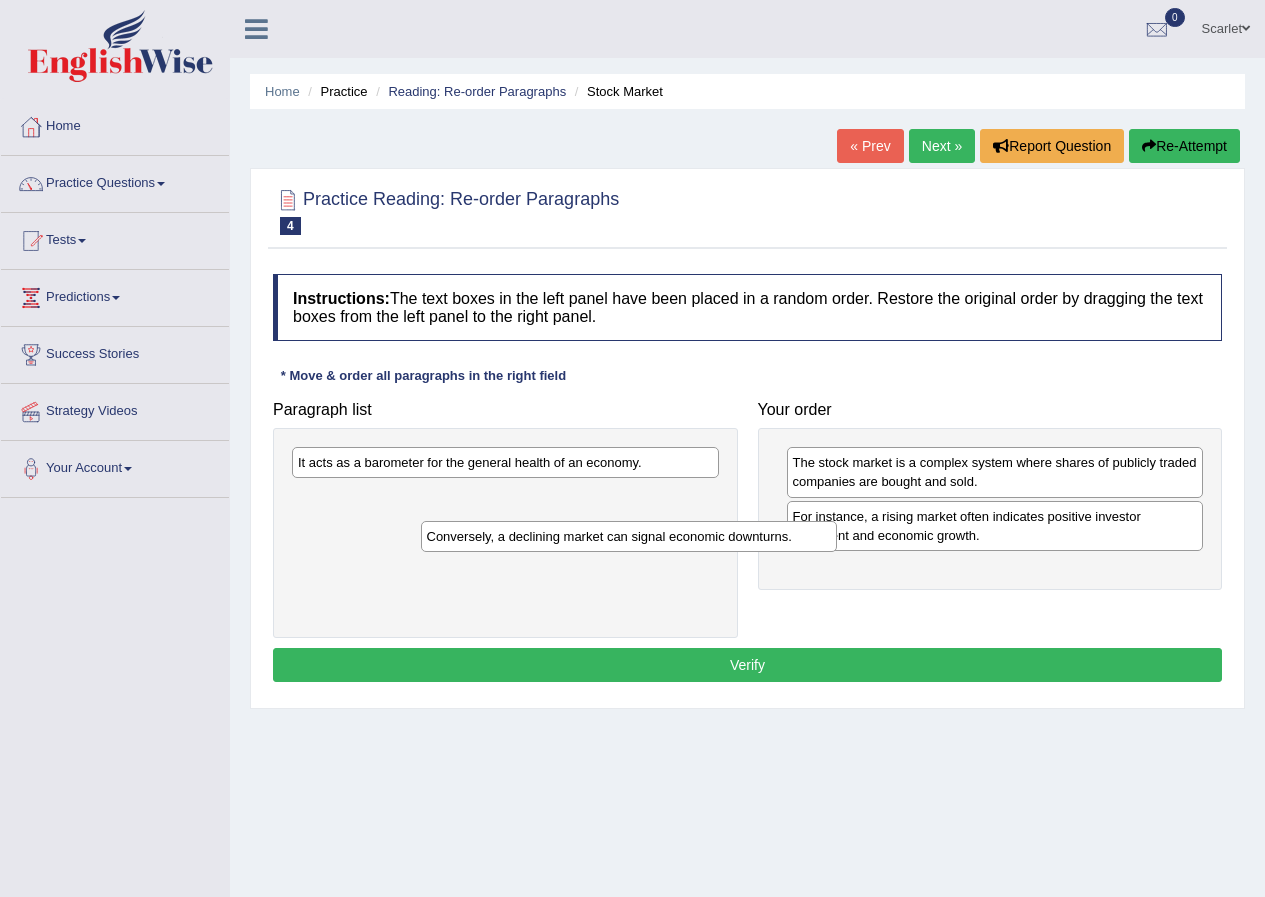 drag, startPoint x: 837, startPoint y: 578, endPoint x: 373, endPoint y: 530, distance: 466.47617 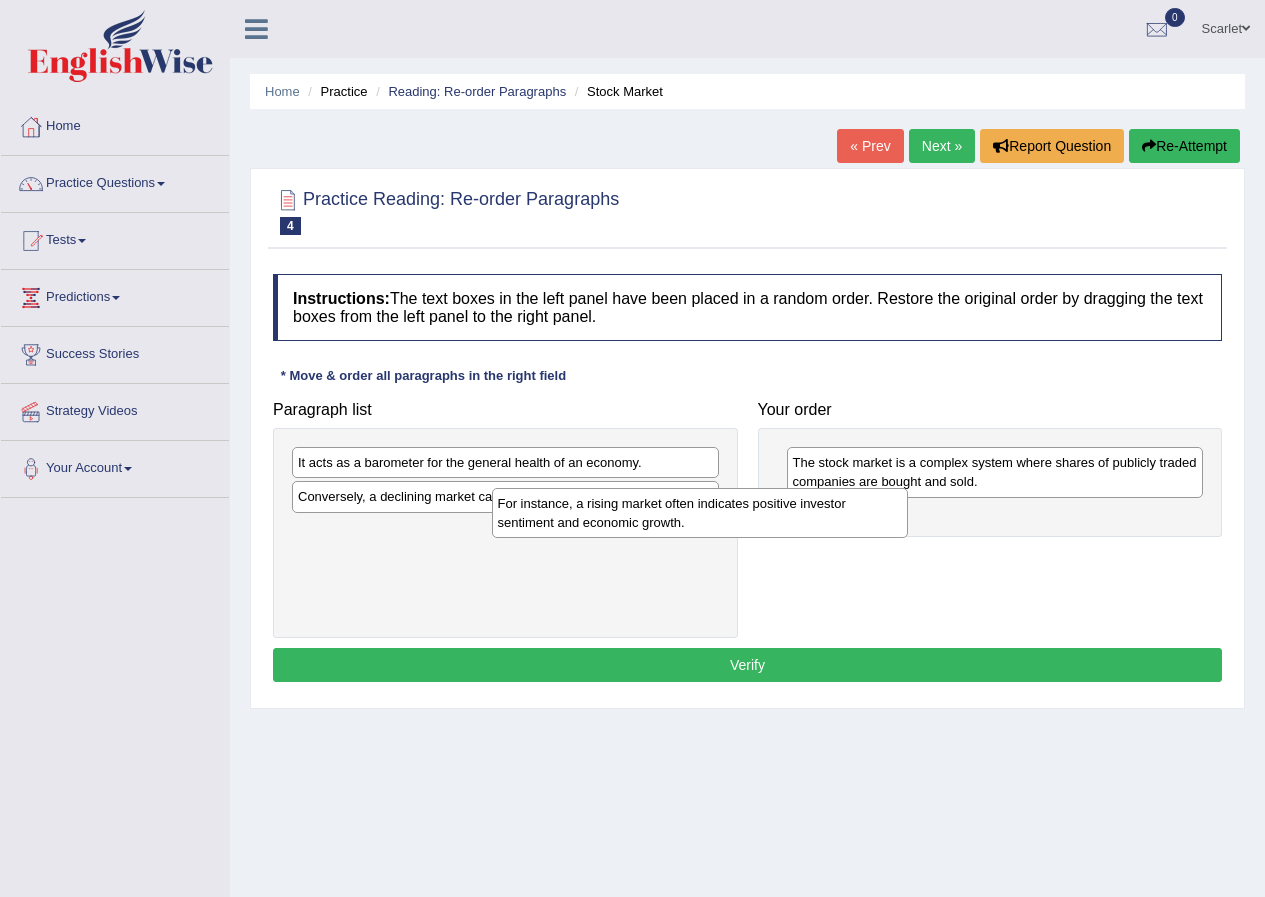 drag, startPoint x: 853, startPoint y: 528, endPoint x: 352, endPoint y: 502, distance: 501.6742 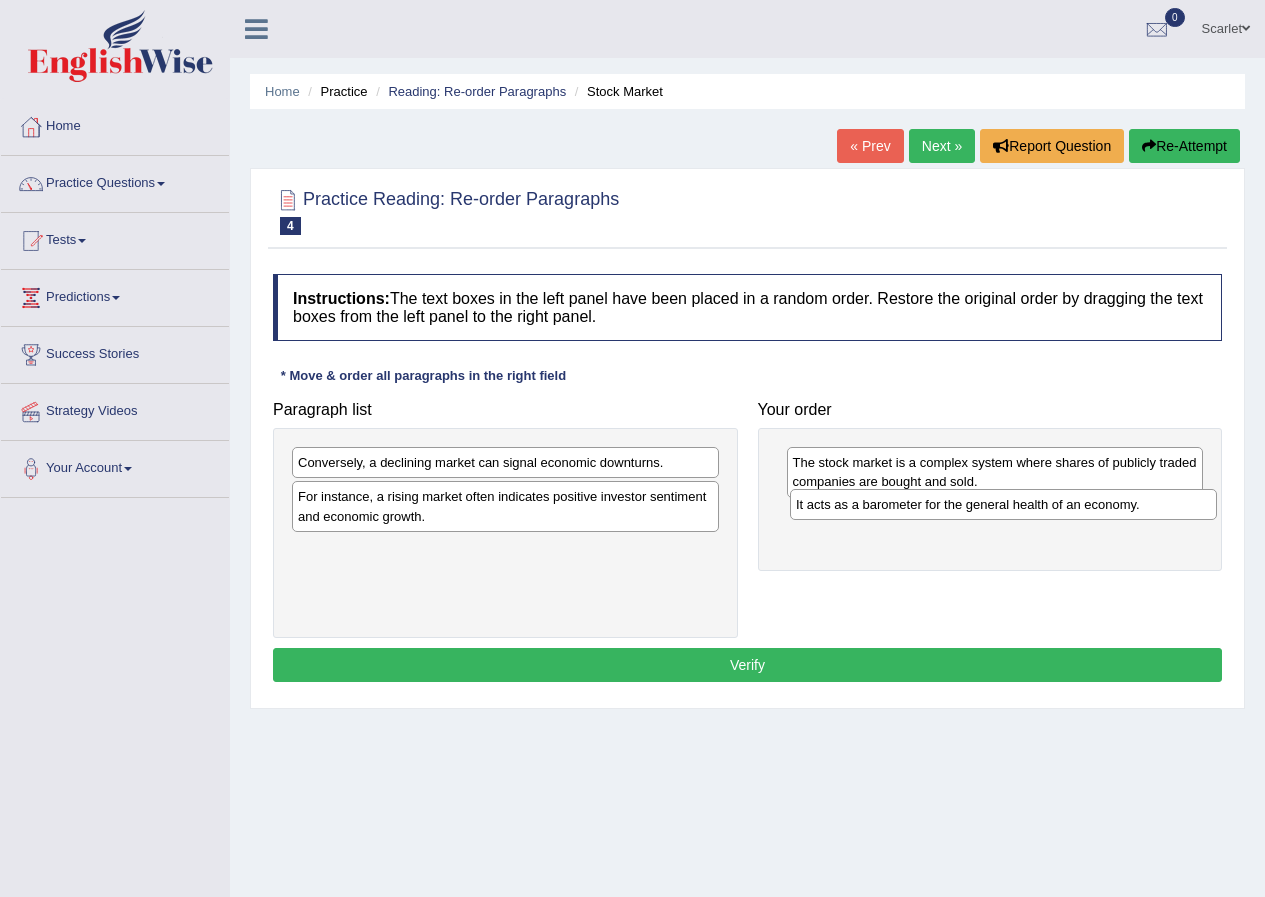 drag, startPoint x: 500, startPoint y: 478, endPoint x: 1004, endPoint y: 524, distance: 506.09485 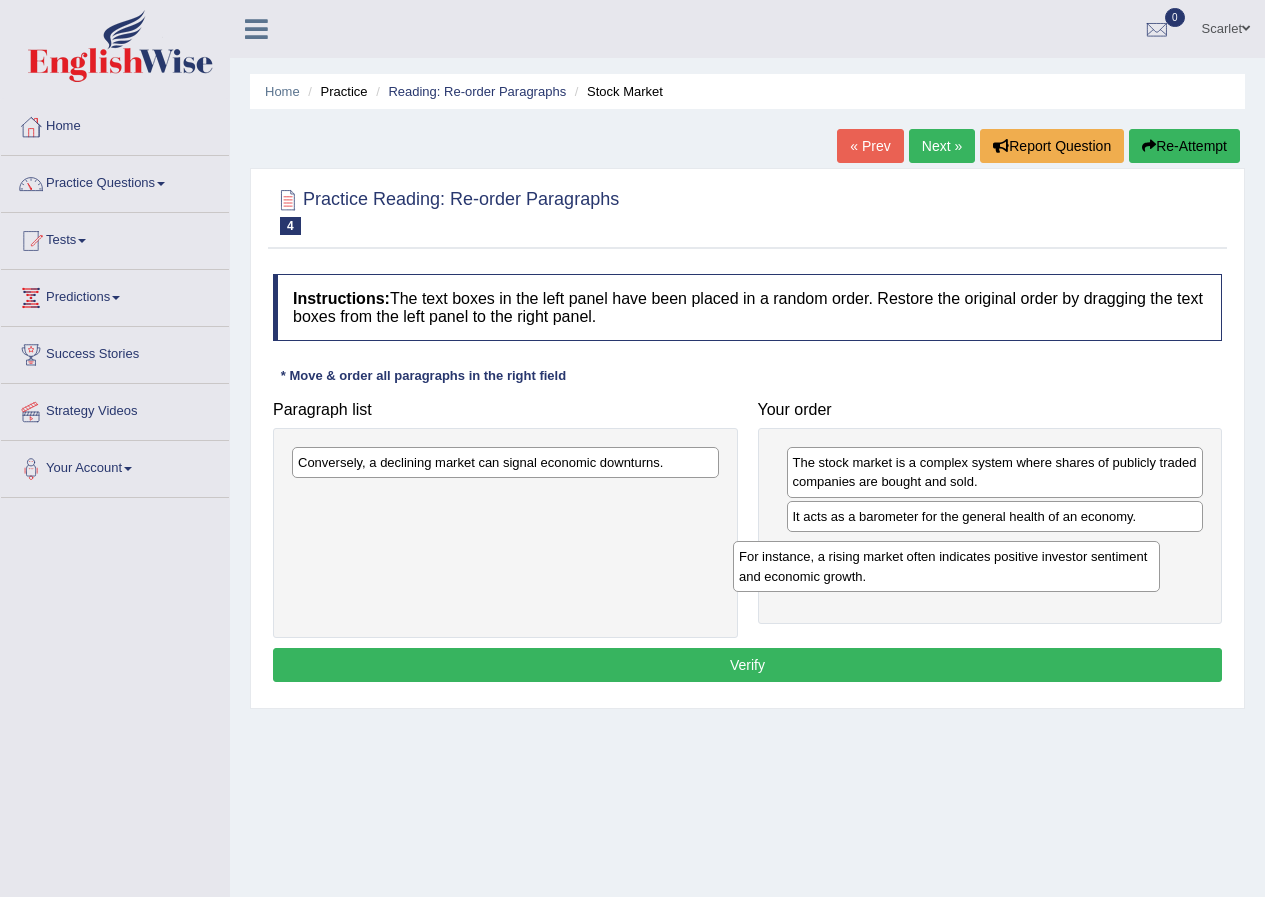 drag, startPoint x: 593, startPoint y: 526, endPoint x: 1012, endPoint y: 583, distance: 422.8593 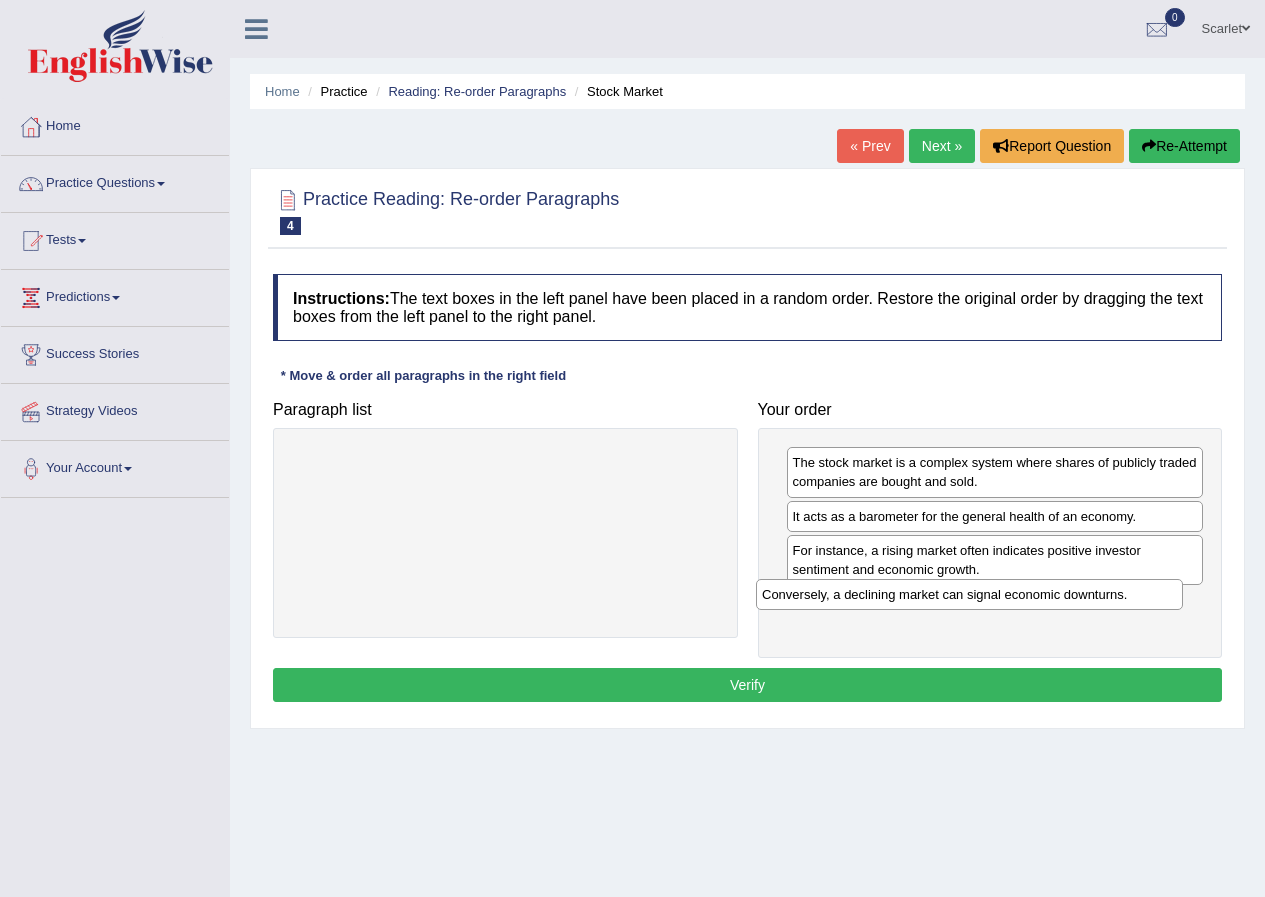 drag, startPoint x: 604, startPoint y: 468, endPoint x: 1068, endPoint y: 600, distance: 482.4106 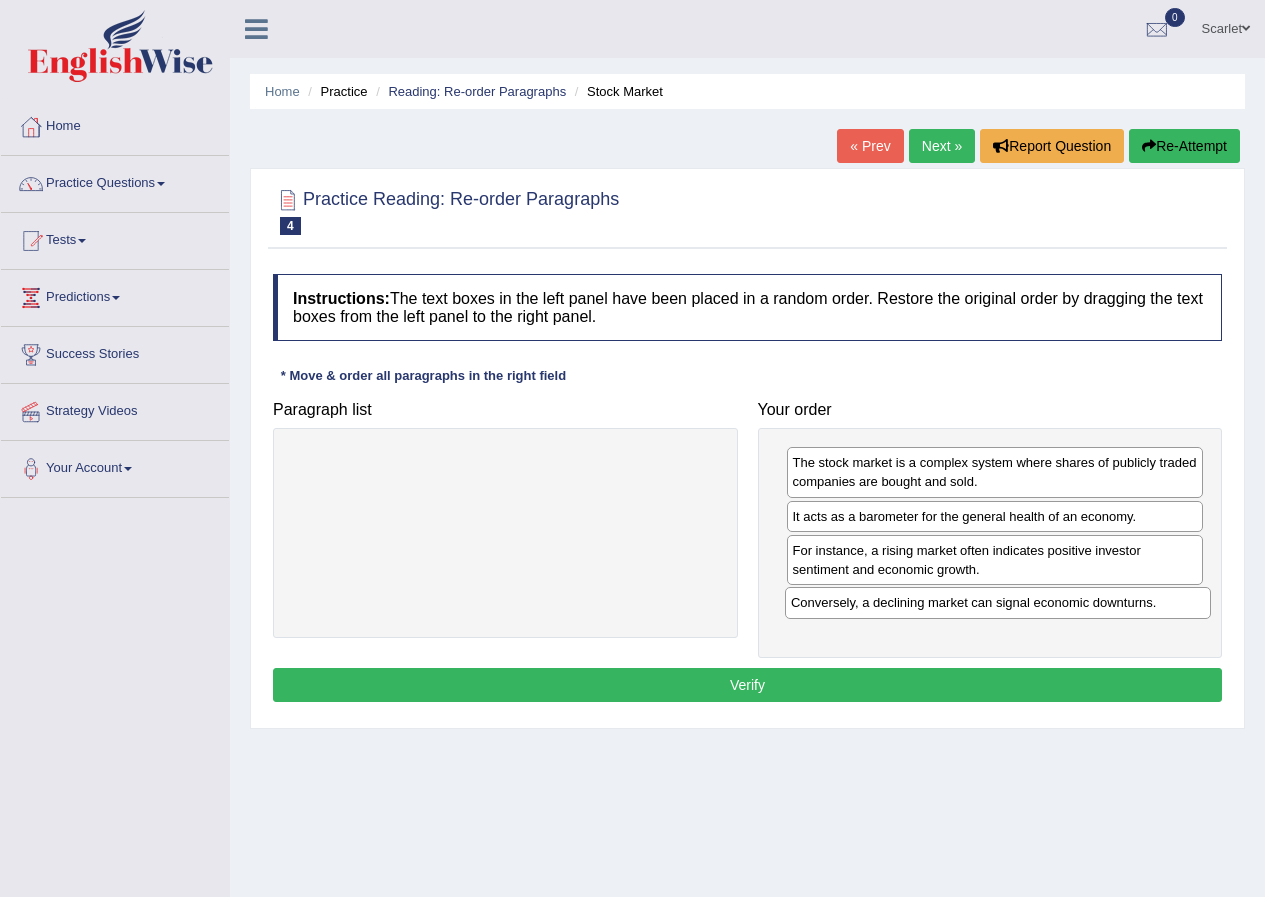click on "Conversely, a declining market can signal economic downturns." at bounding box center (998, 602) 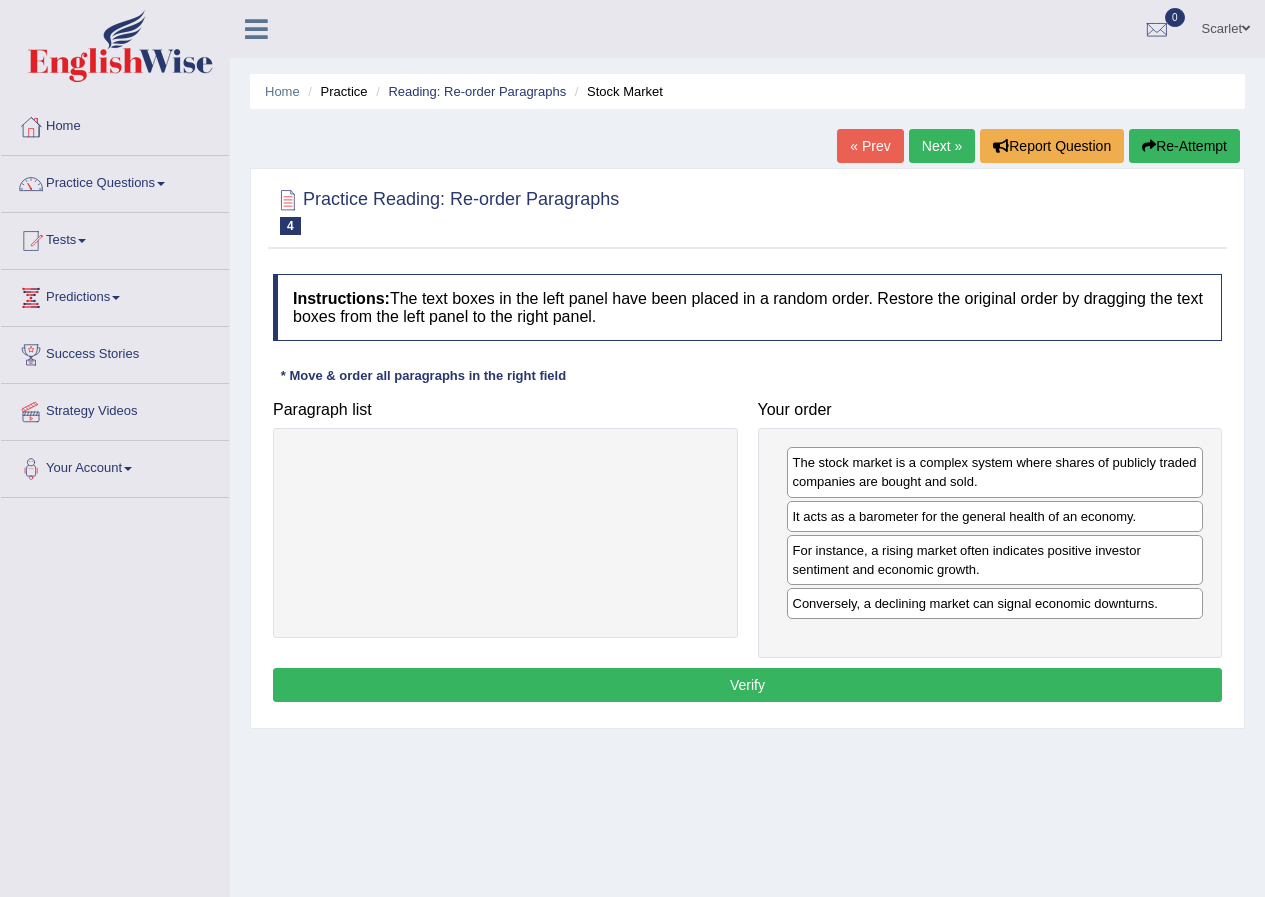 click on "Verify" at bounding box center (747, 685) 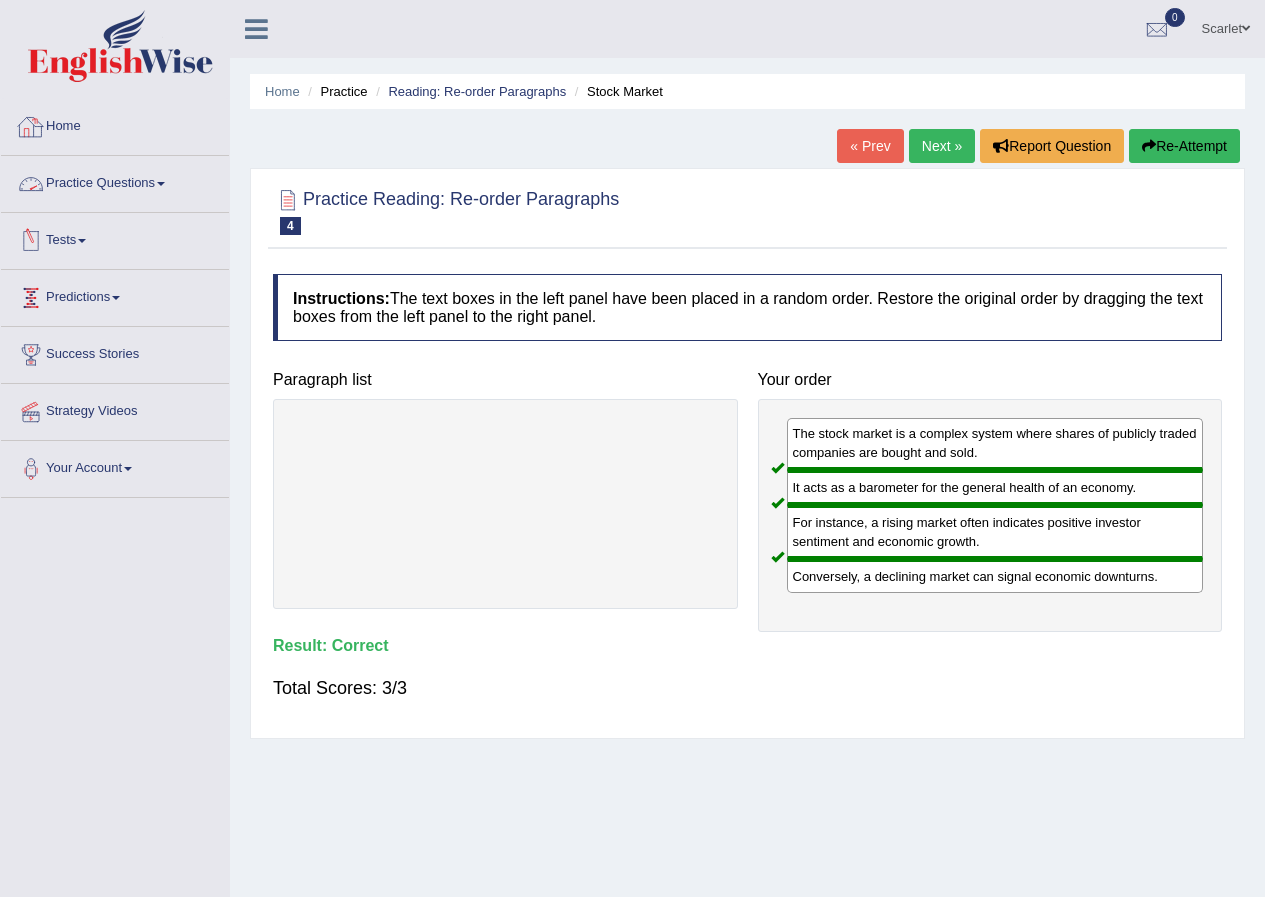 click on "Next »" at bounding box center [942, 146] 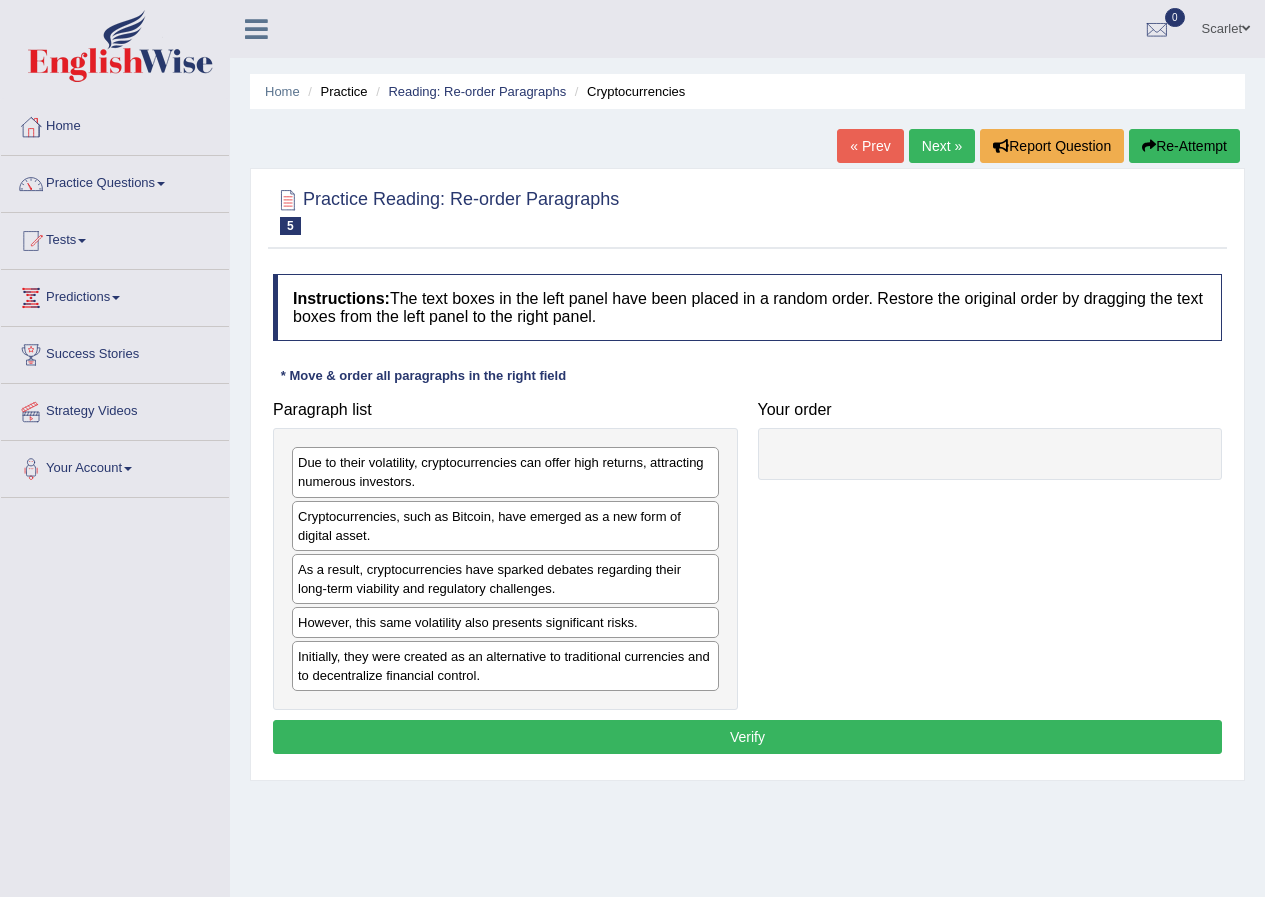 scroll, scrollTop: 0, scrollLeft: 0, axis: both 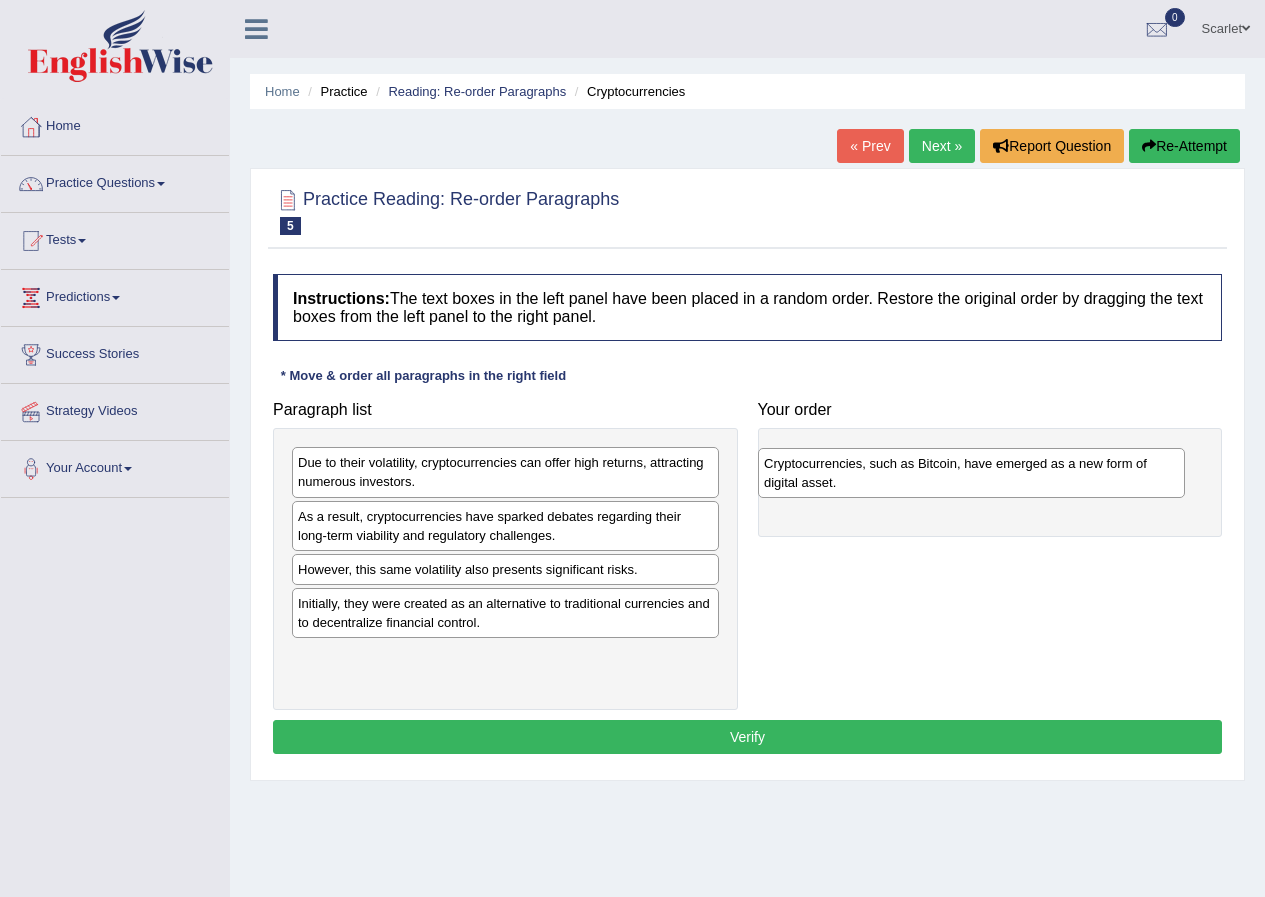 drag, startPoint x: 506, startPoint y: 523, endPoint x: 982, endPoint y: 459, distance: 480.28326 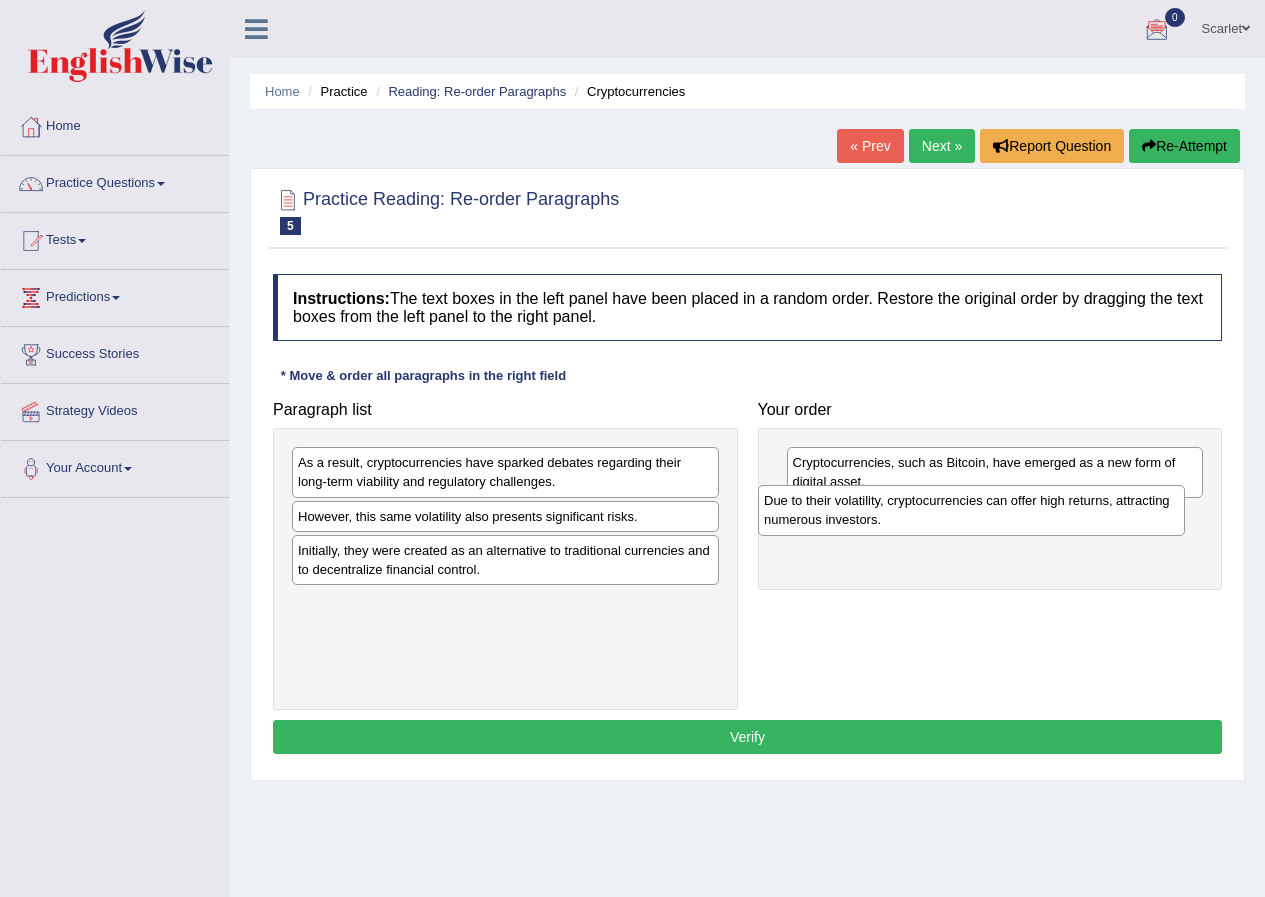 drag, startPoint x: 554, startPoint y: 483, endPoint x: 1020, endPoint y: 521, distance: 467.54678 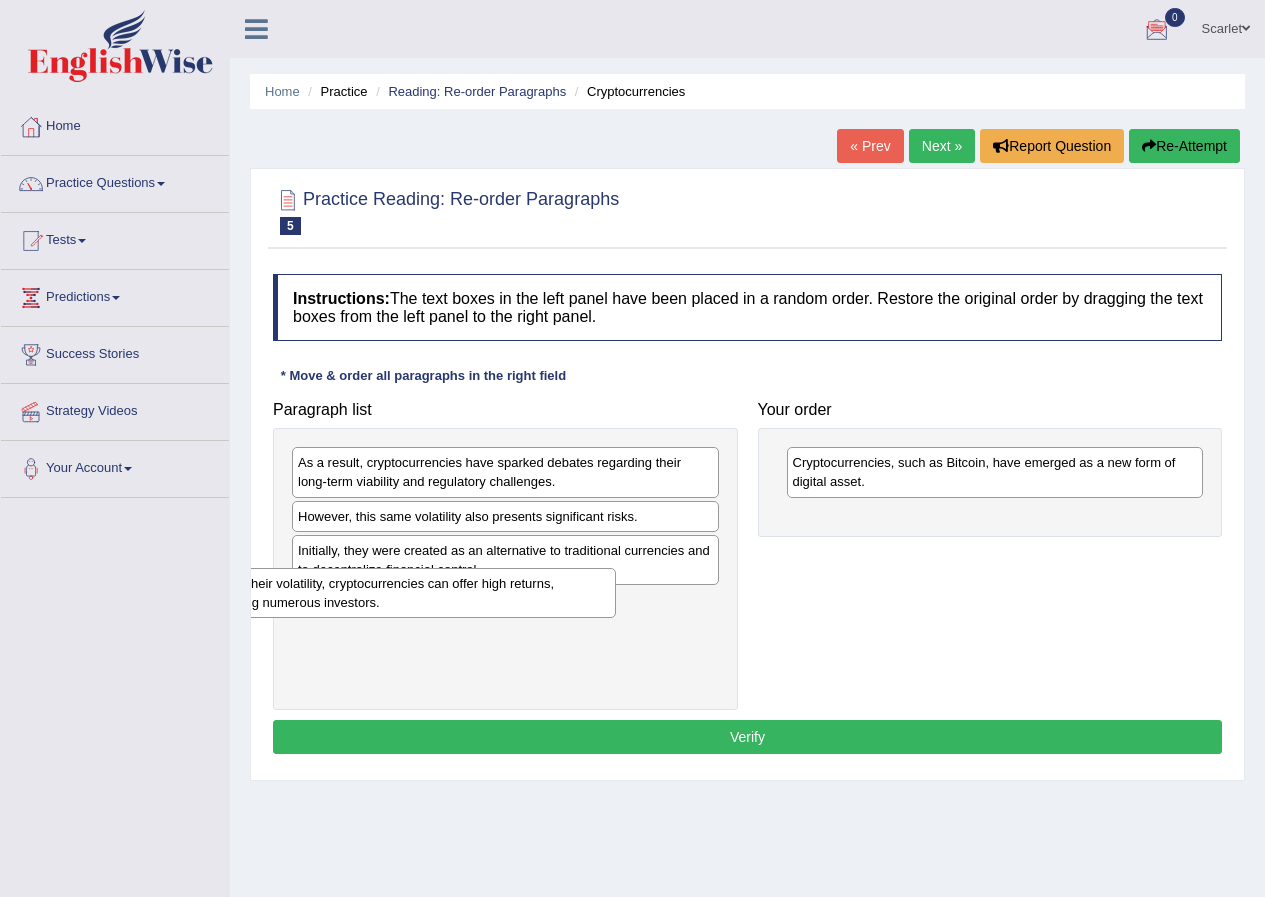 drag, startPoint x: 888, startPoint y: 541, endPoint x: 383, endPoint y: 636, distance: 513.858 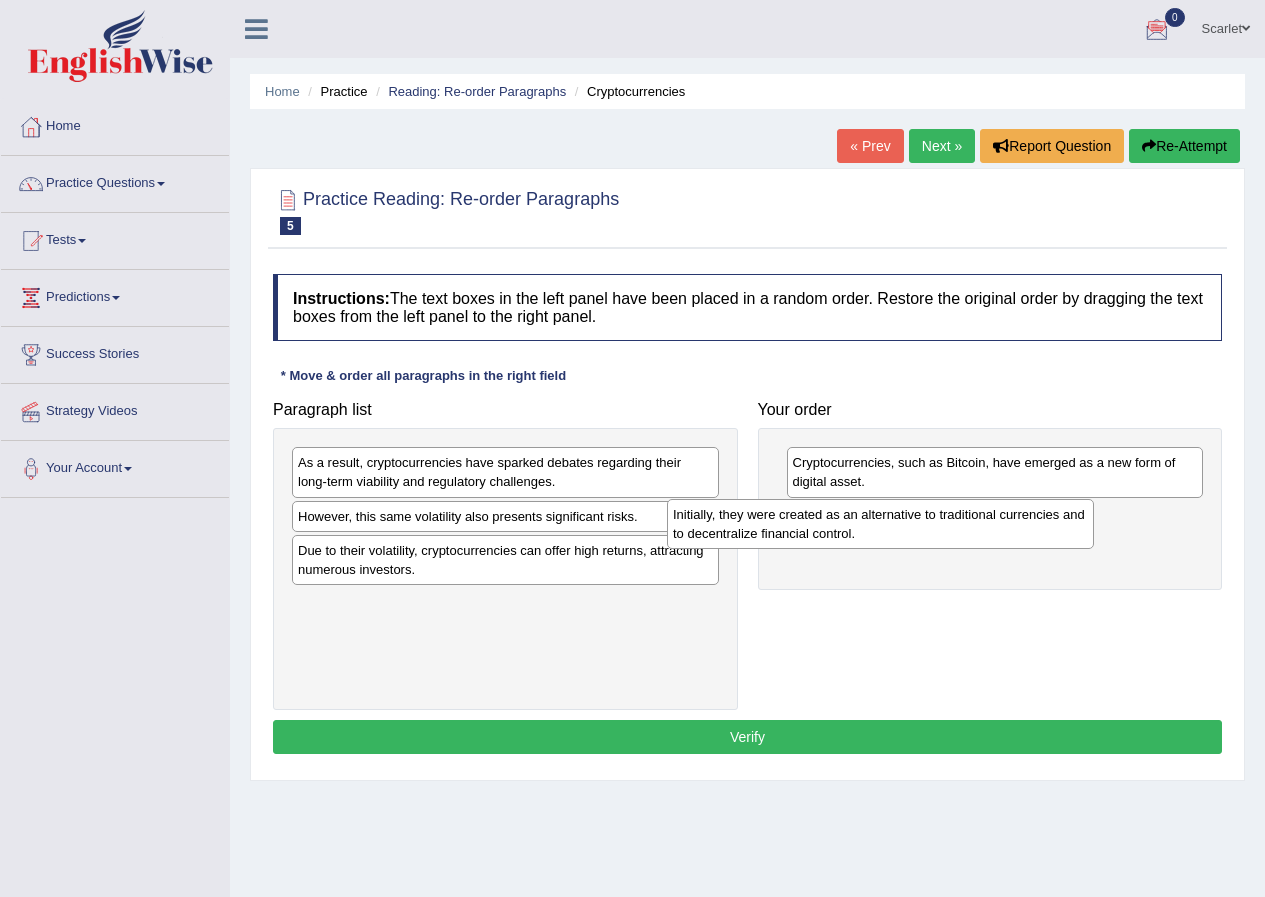 drag, startPoint x: 558, startPoint y: 574, endPoint x: 933, endPoint y: 538, distance: 376.72403 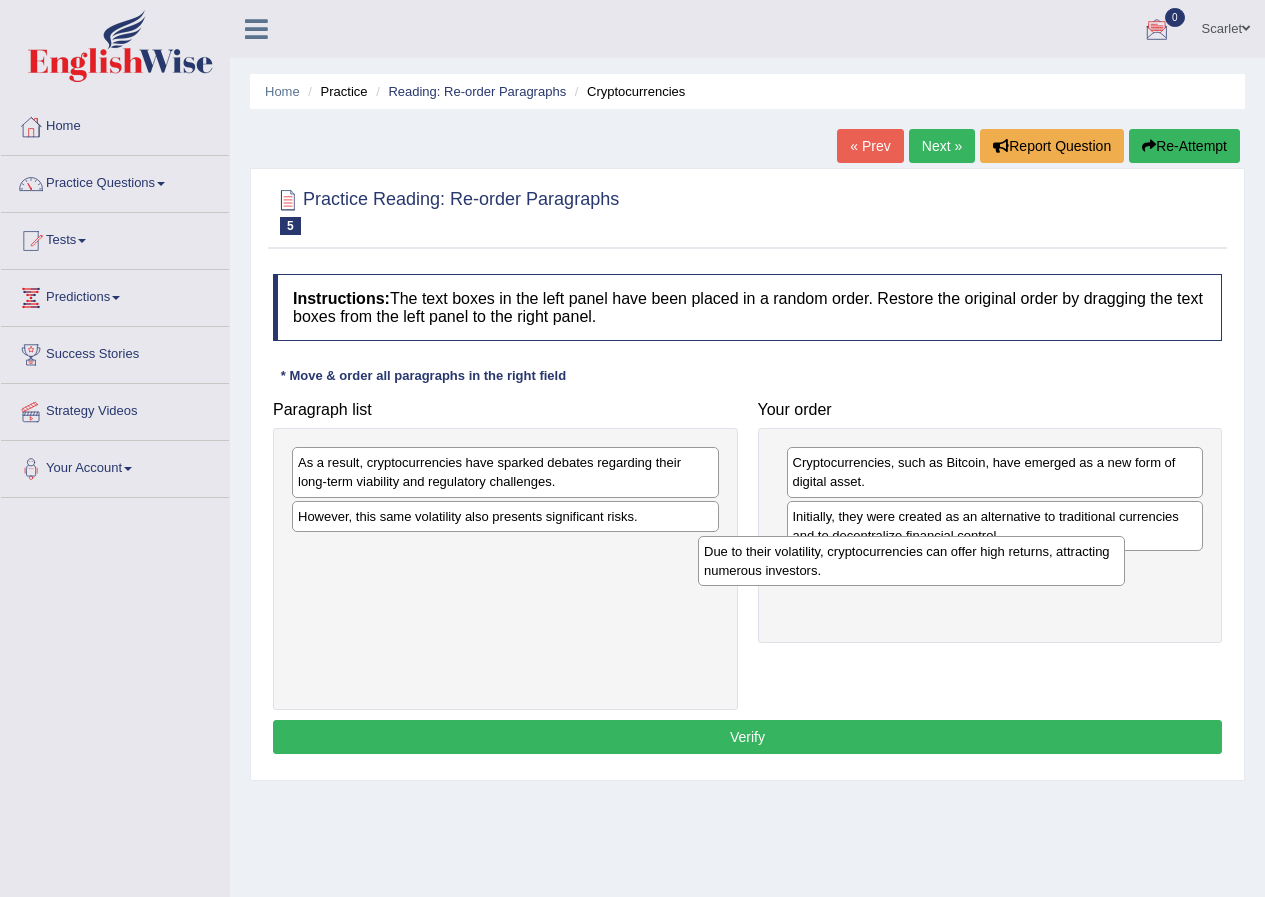 drag, startPoint x: 563, startPoint y: 575, endPoint x: 1006, endPoint y: 578, distance: 443.01016 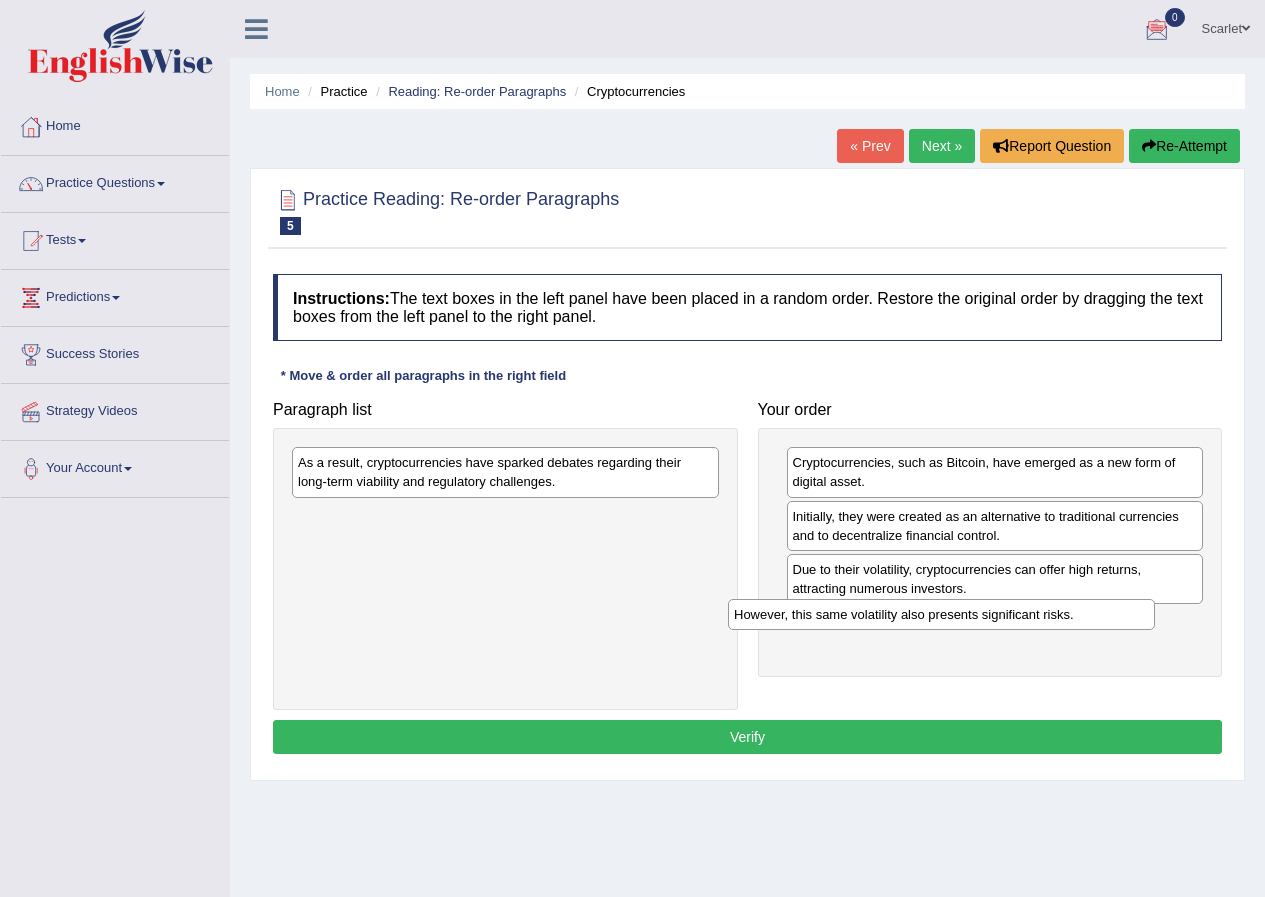 drag, startPoint x: 604, startPoint y: 525, endPoint x: 1075, endPoint y: 631, distance: 482.7805 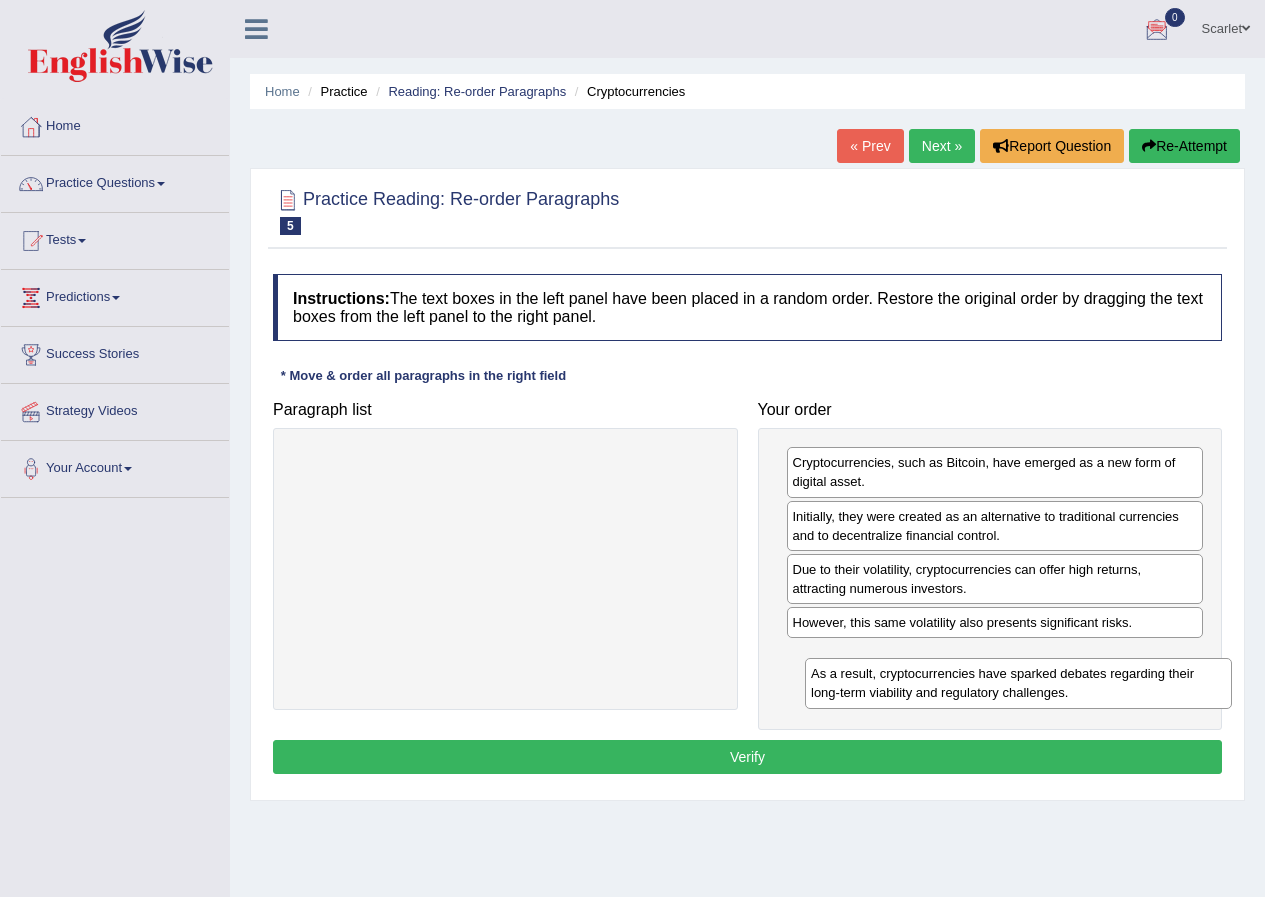 drag, startPoint x: 564, startPoint y: 486, endPoint x: 1075, endPoint y: 697, distance: 552.849 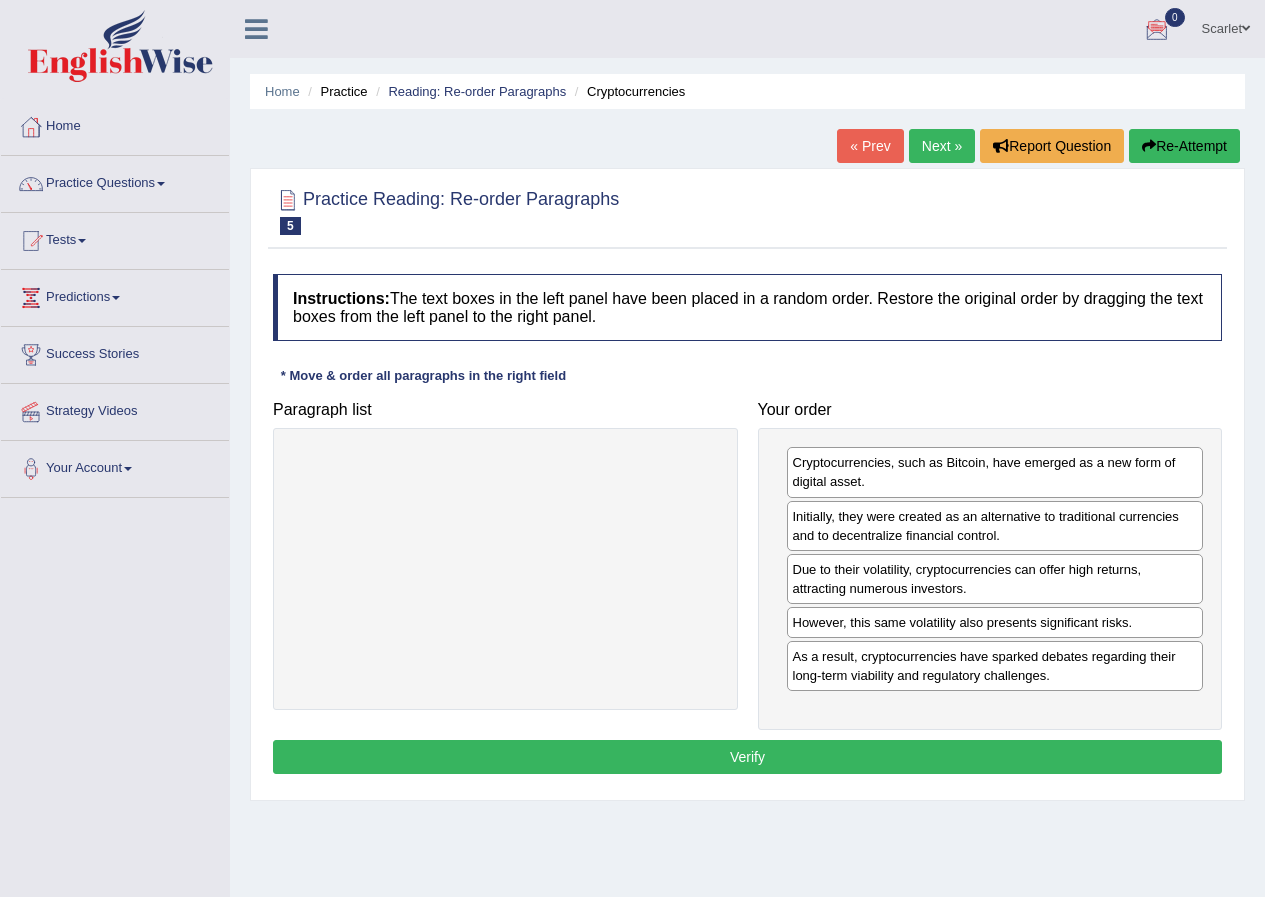 click on "Verify" at bounding box center (747, 757) 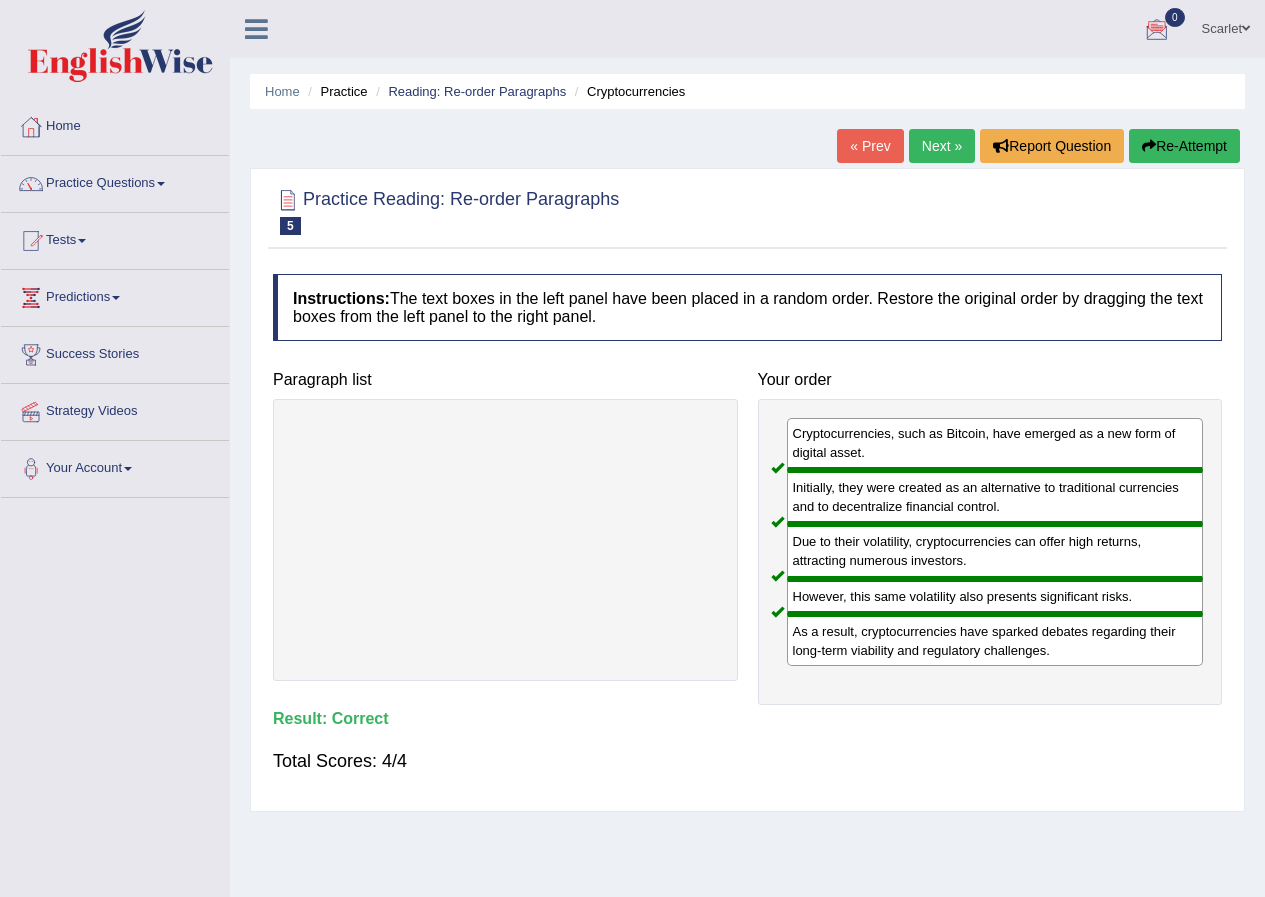 click on "Next »" at bounding box center [942, 146] 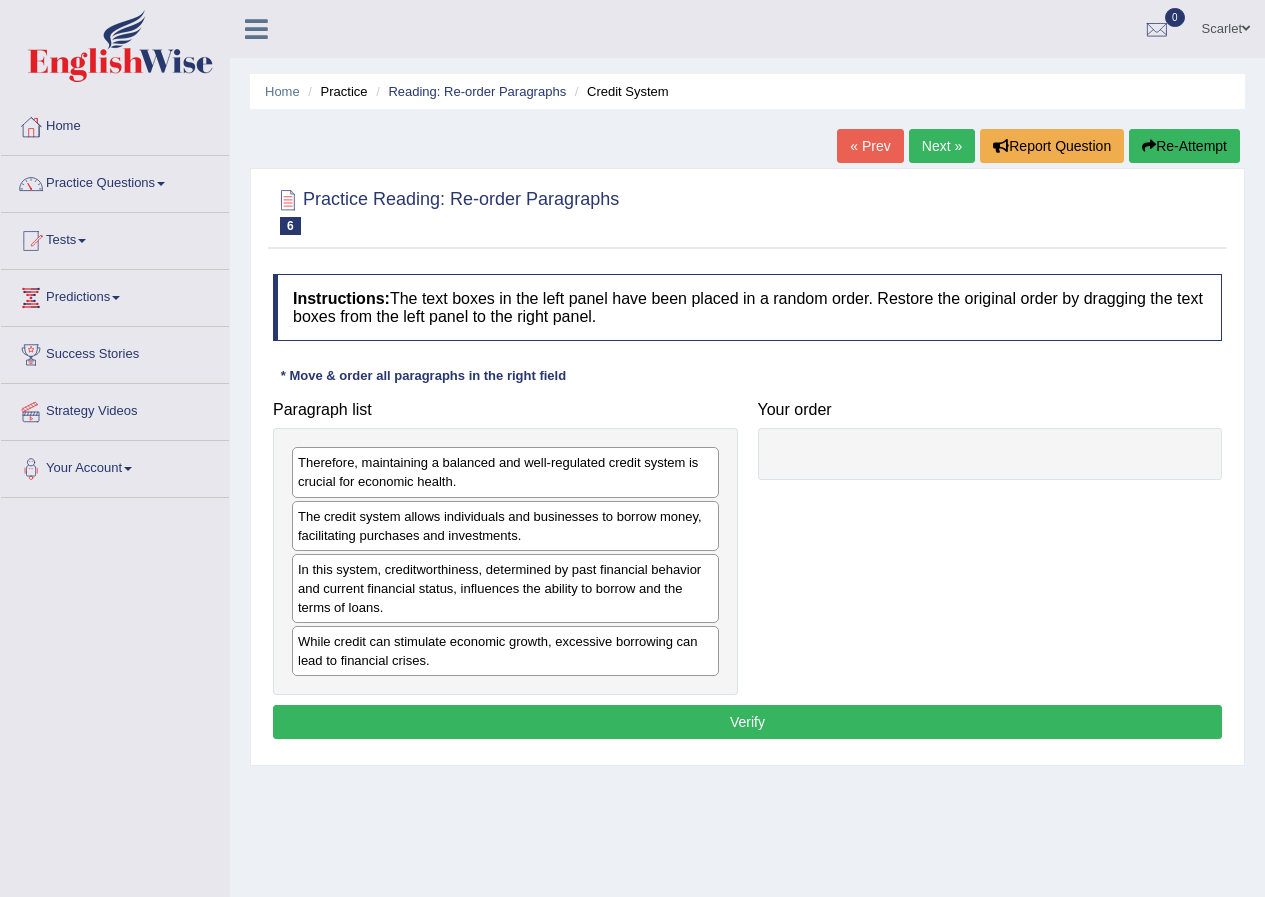 scroll, scrollTop: 0, scrollLeft: 0, axis: both 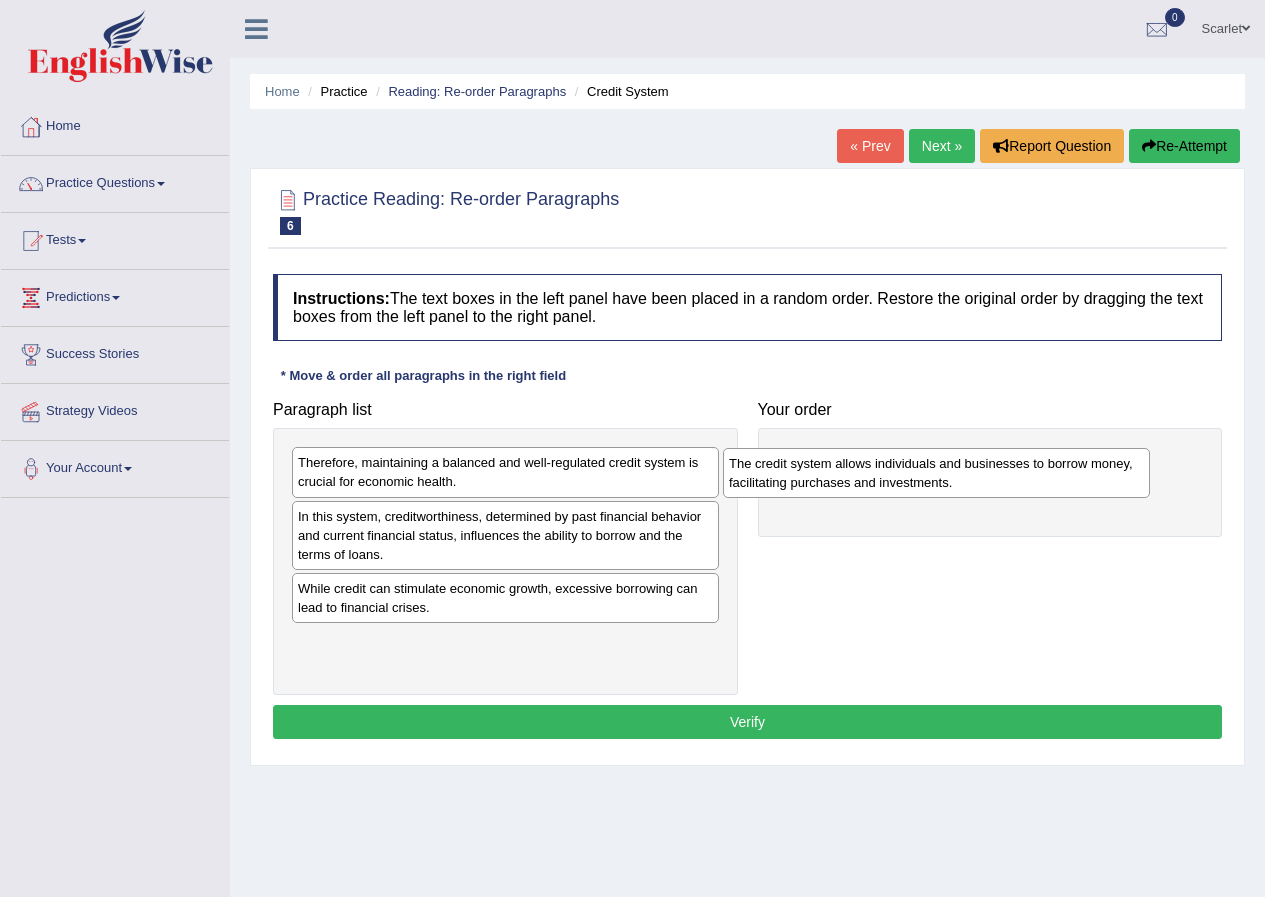 drag, startPoint x: 379, startPoint y: 541, endPoint x: 829, endPoint y: 471, distance: 455.4119 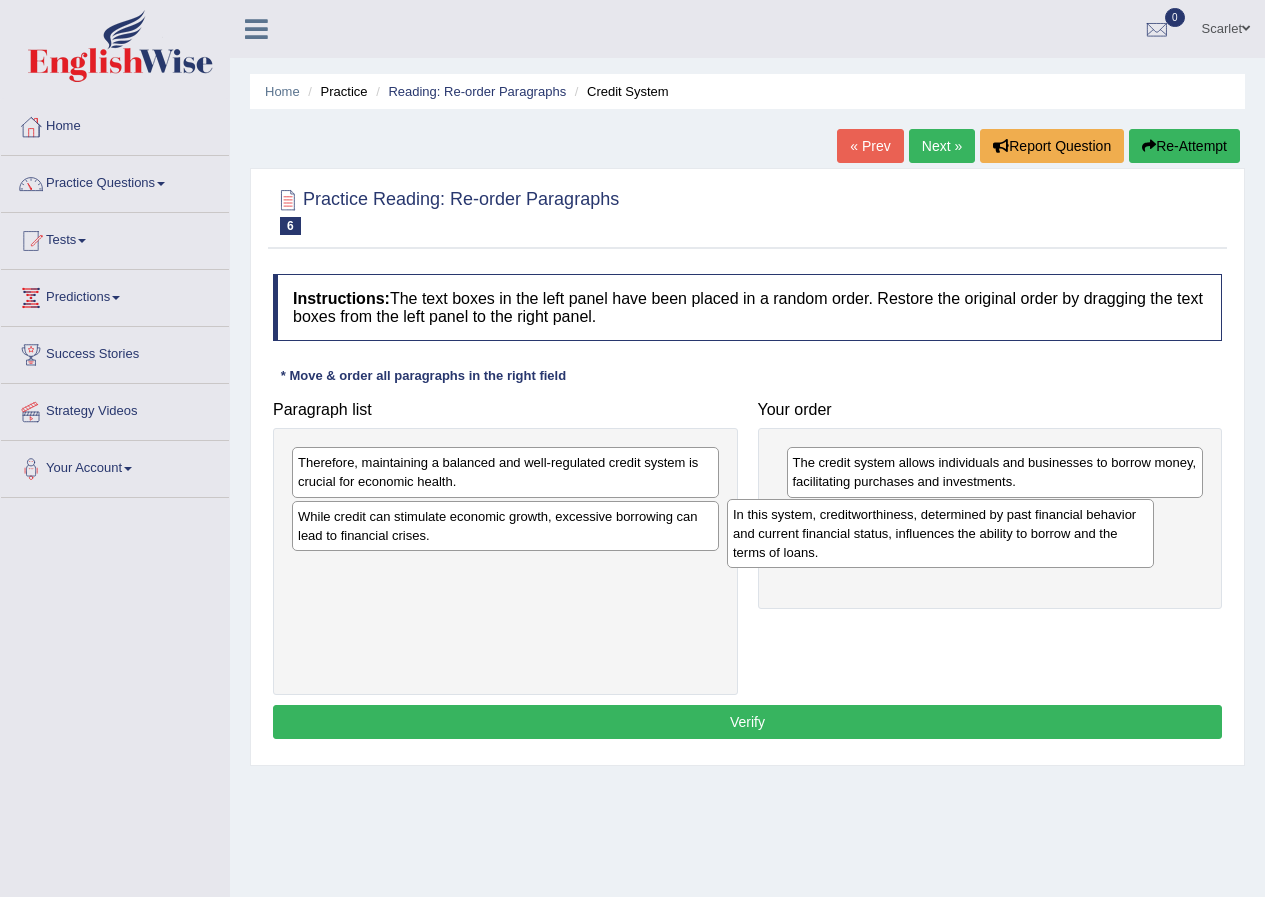 drag, startPoint x: 541, startPoint y: 545, endPoint x: 1003, endPoint y: 543, distance: 462.00433 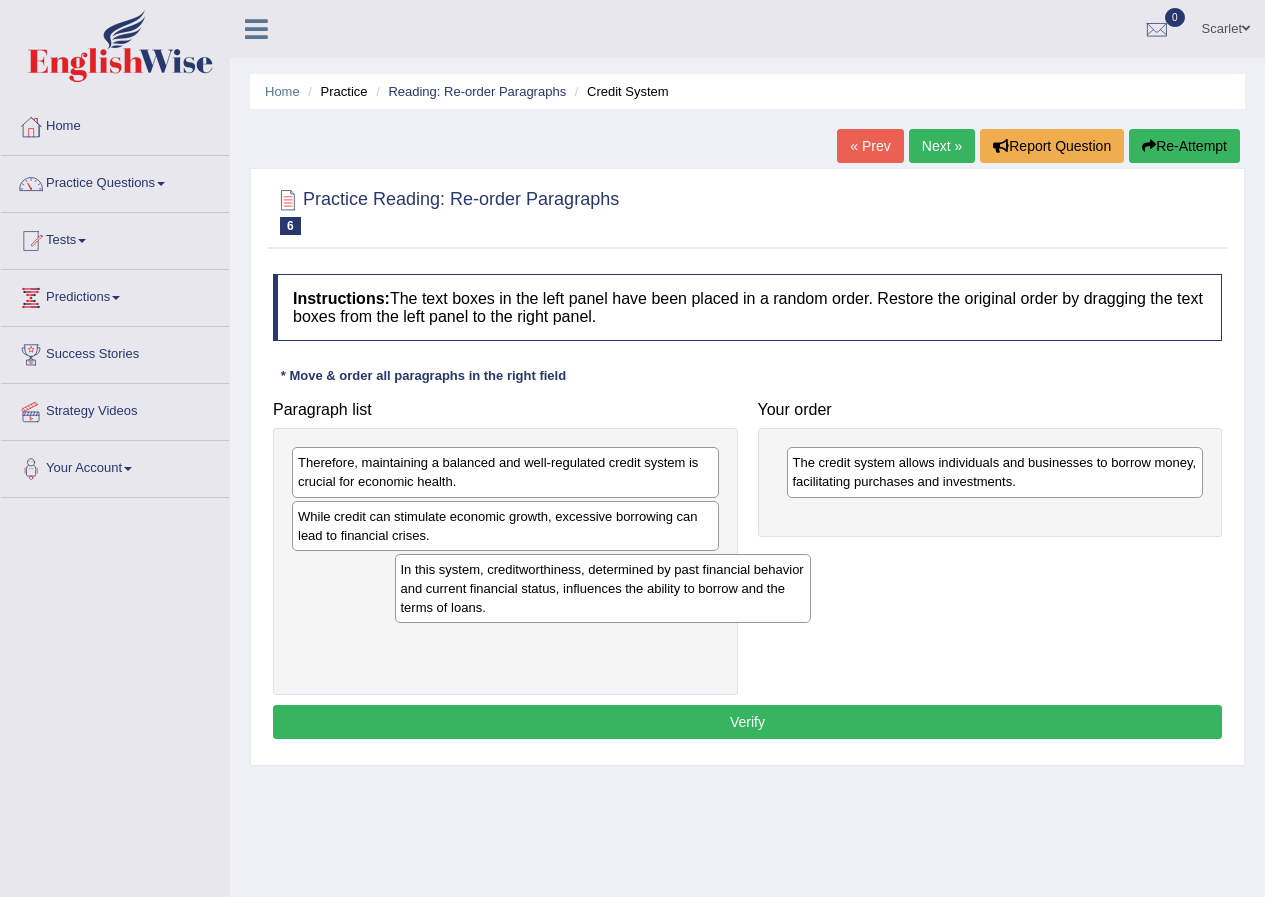 drag, startPoint x: 863, startPoint y: 539, endPoint x: 305, endPoint y: 584, distance: 559.8116 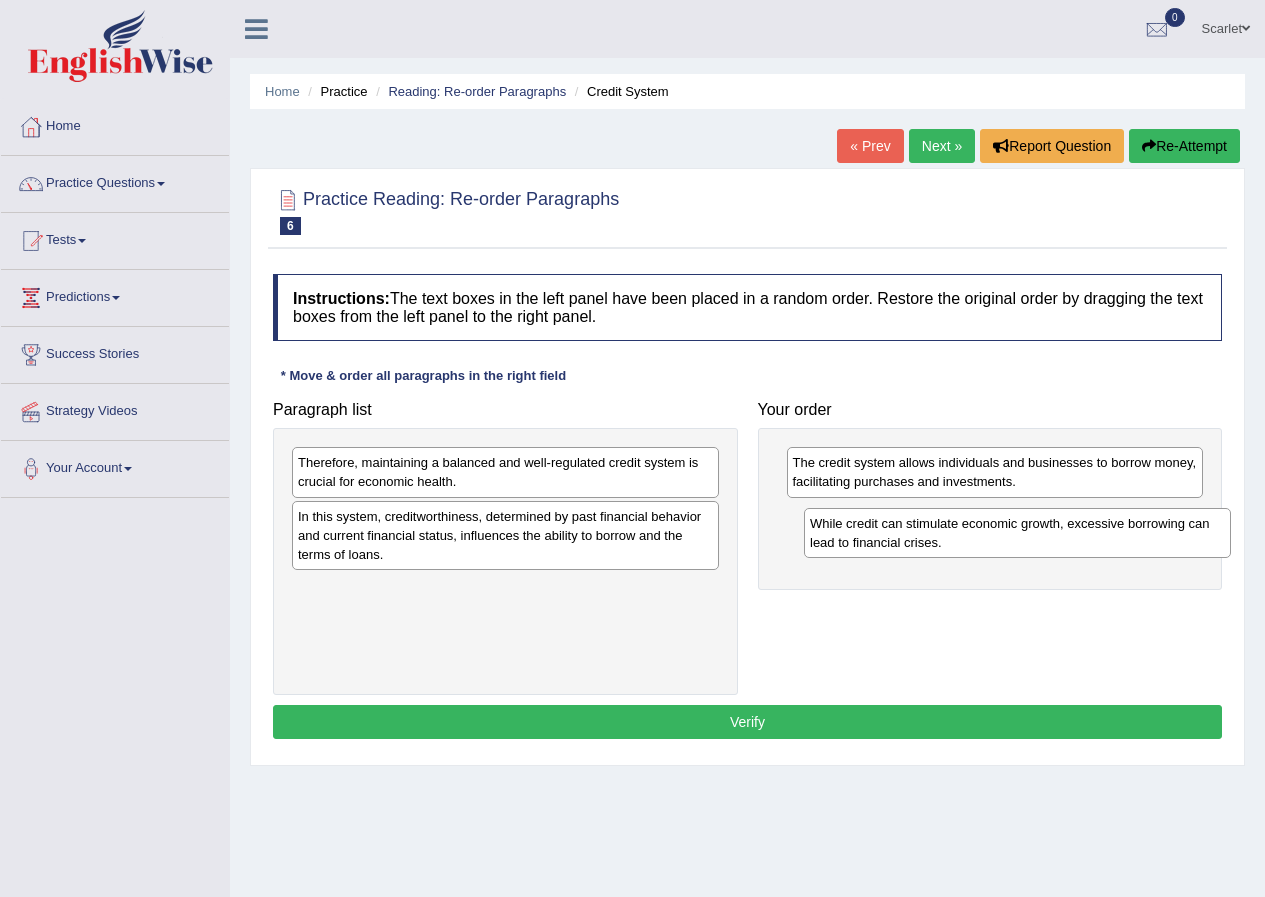drag, startPoint x: 414, startPoint y: 539, endPoint x: 926, endPoint y: 546, distance: 512.04785 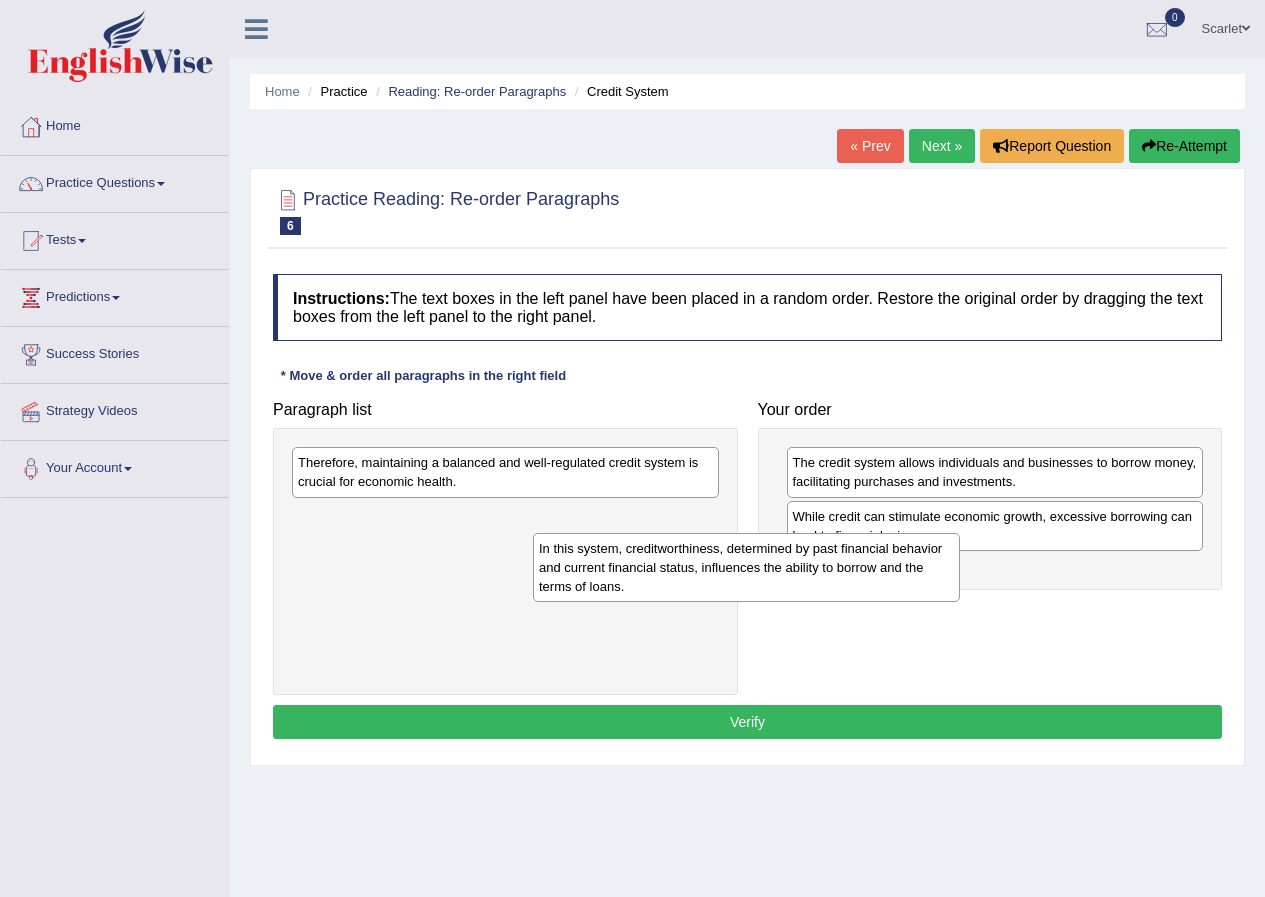drag, startPoint x: 540, startPoint y: 557, endPoint x: 970, endPoint y: 603, distance: 432.45346 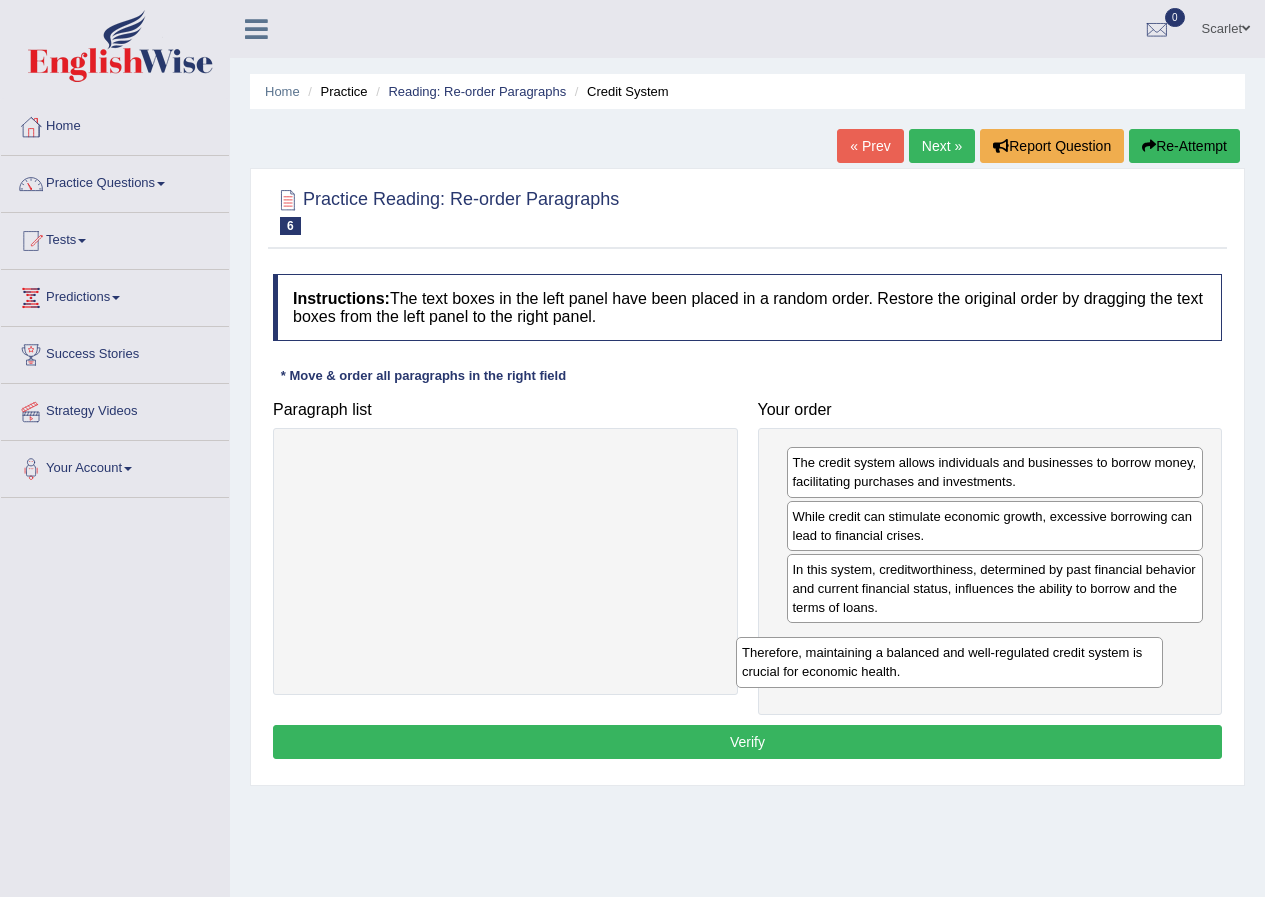 drag, startPoint x: 523, startPoint y: 476, endPoint x: 982, endPoint y: 657, distance: 493.3984 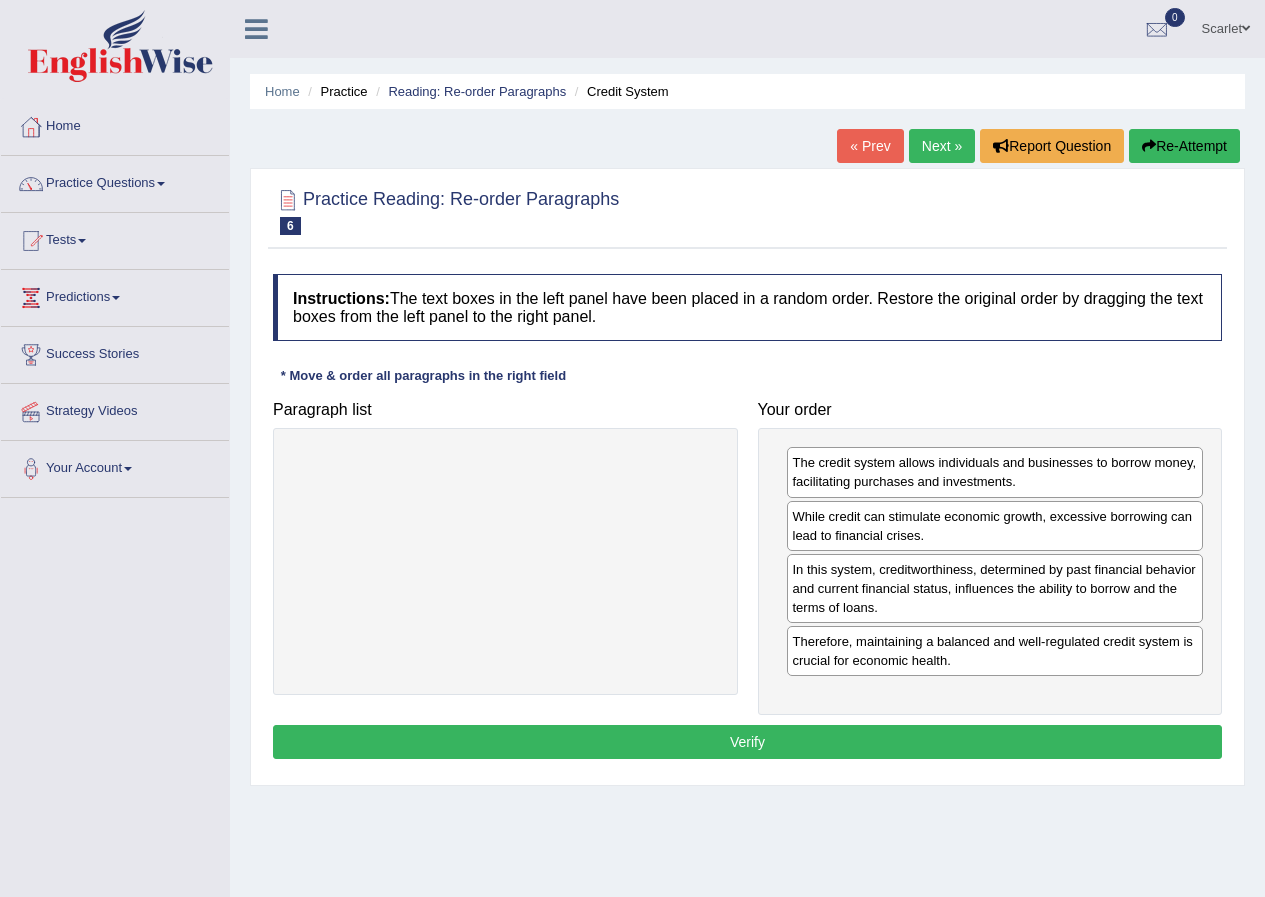 click on "Verify" at bounding box center (747, 742) 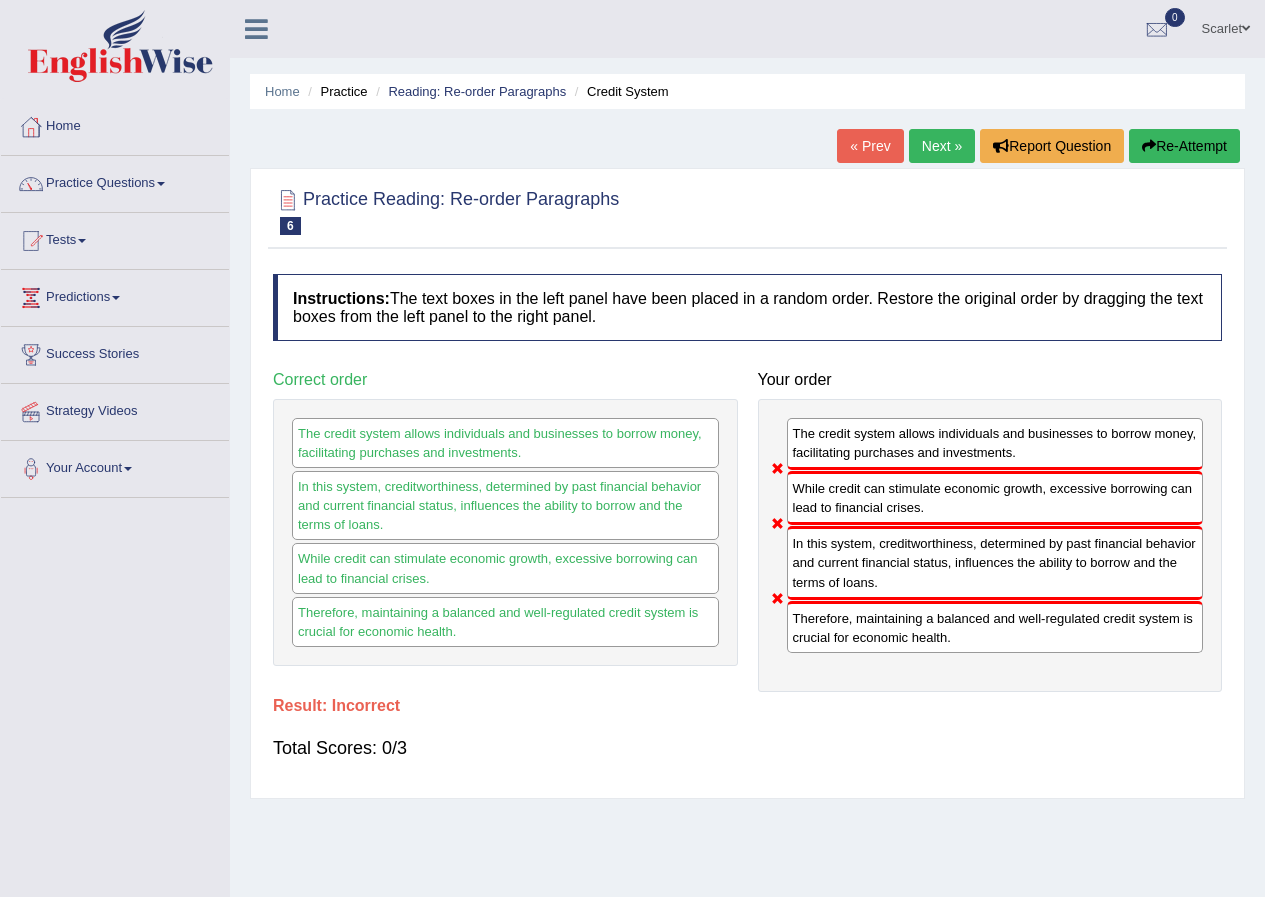 click on "Next »" at bounding box center (942, 146) 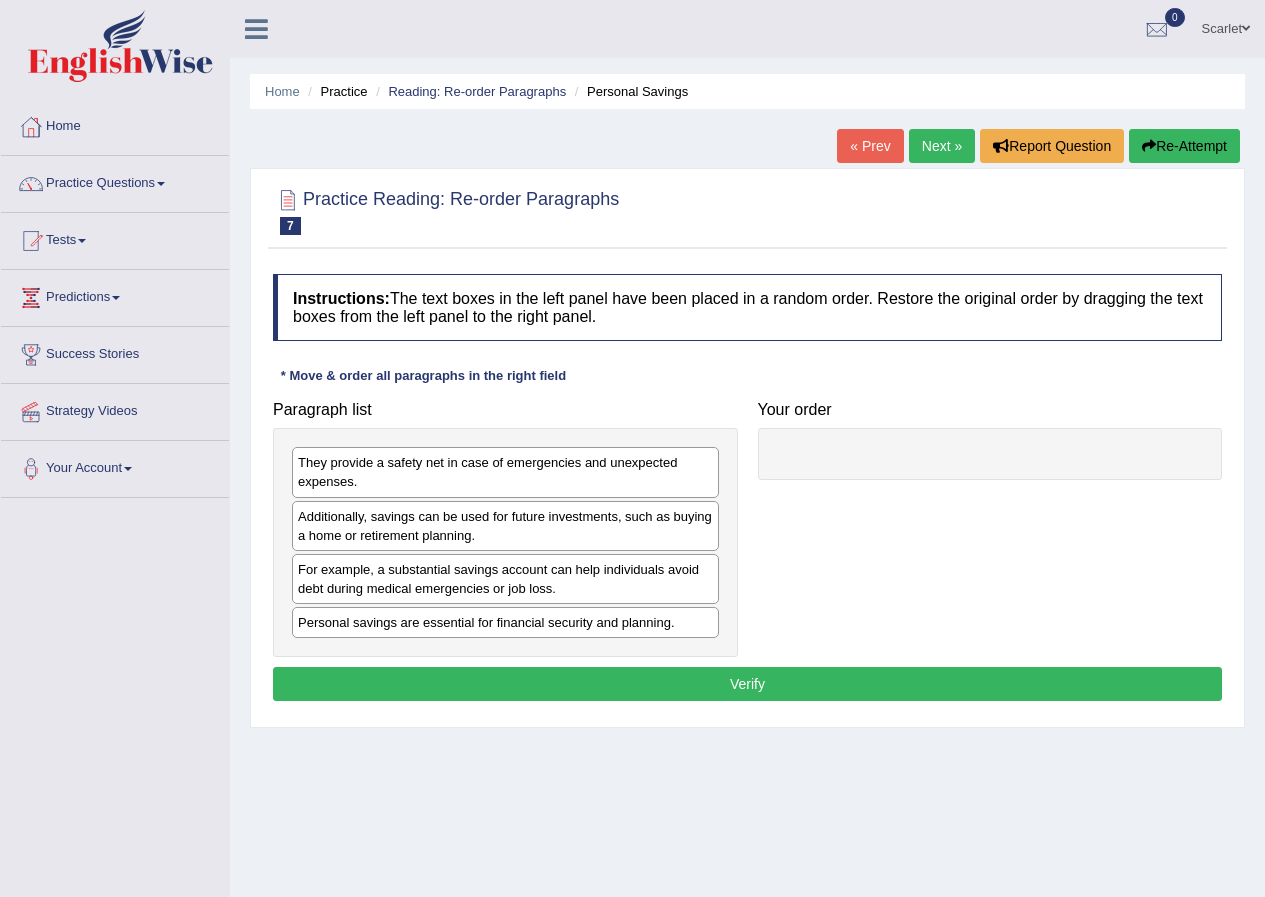 scroll, scrollTop: 0, scrollLeft: 0, axis: both 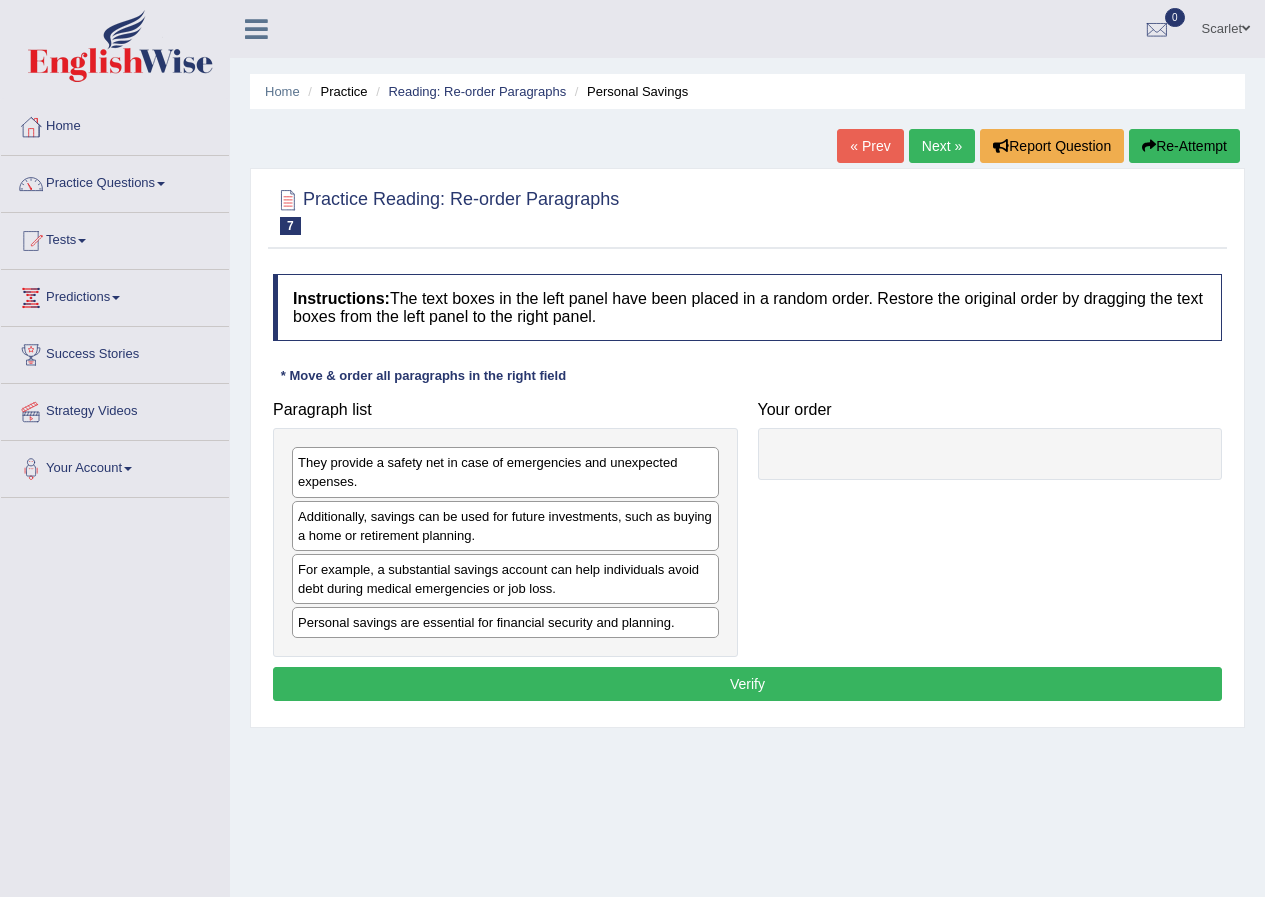 click on "« Prev" at bounding box center (870, 146) 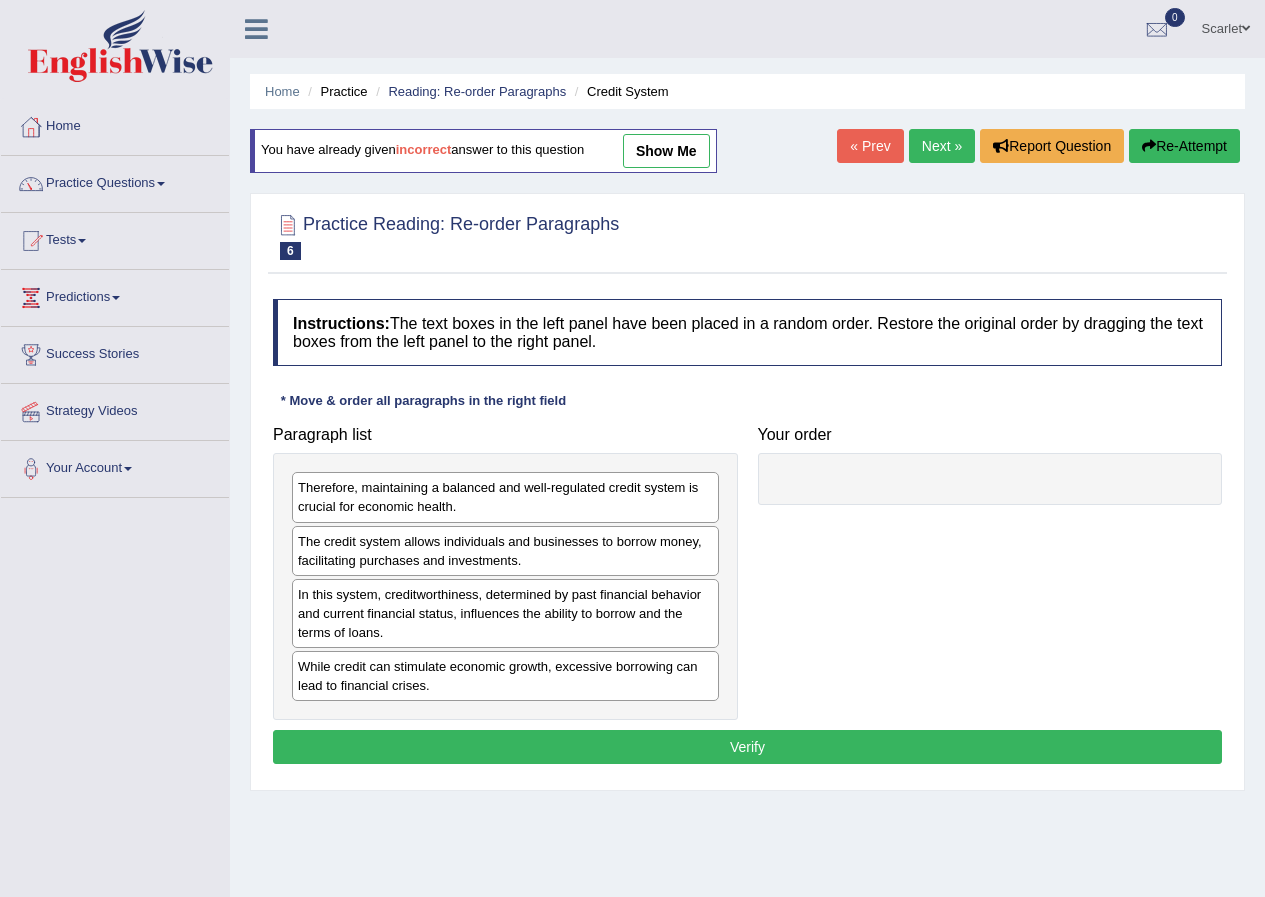 scroll, scrollTop: 0, scrollLeft: 0, axis: both 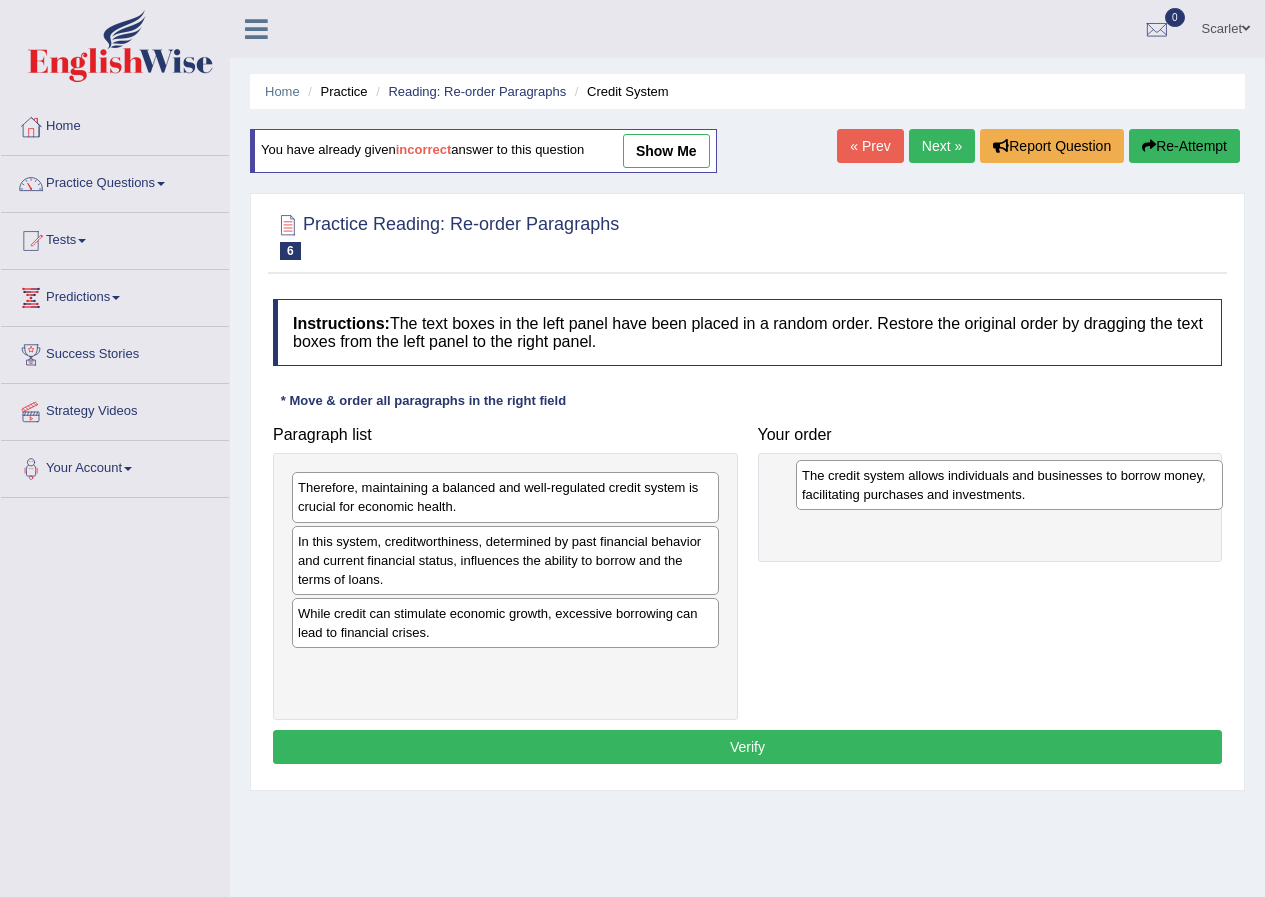 drag, startPoint x: 498, startPoint y: 563, endPoint x: 999, endPoint y: 490, distance: 506.29044 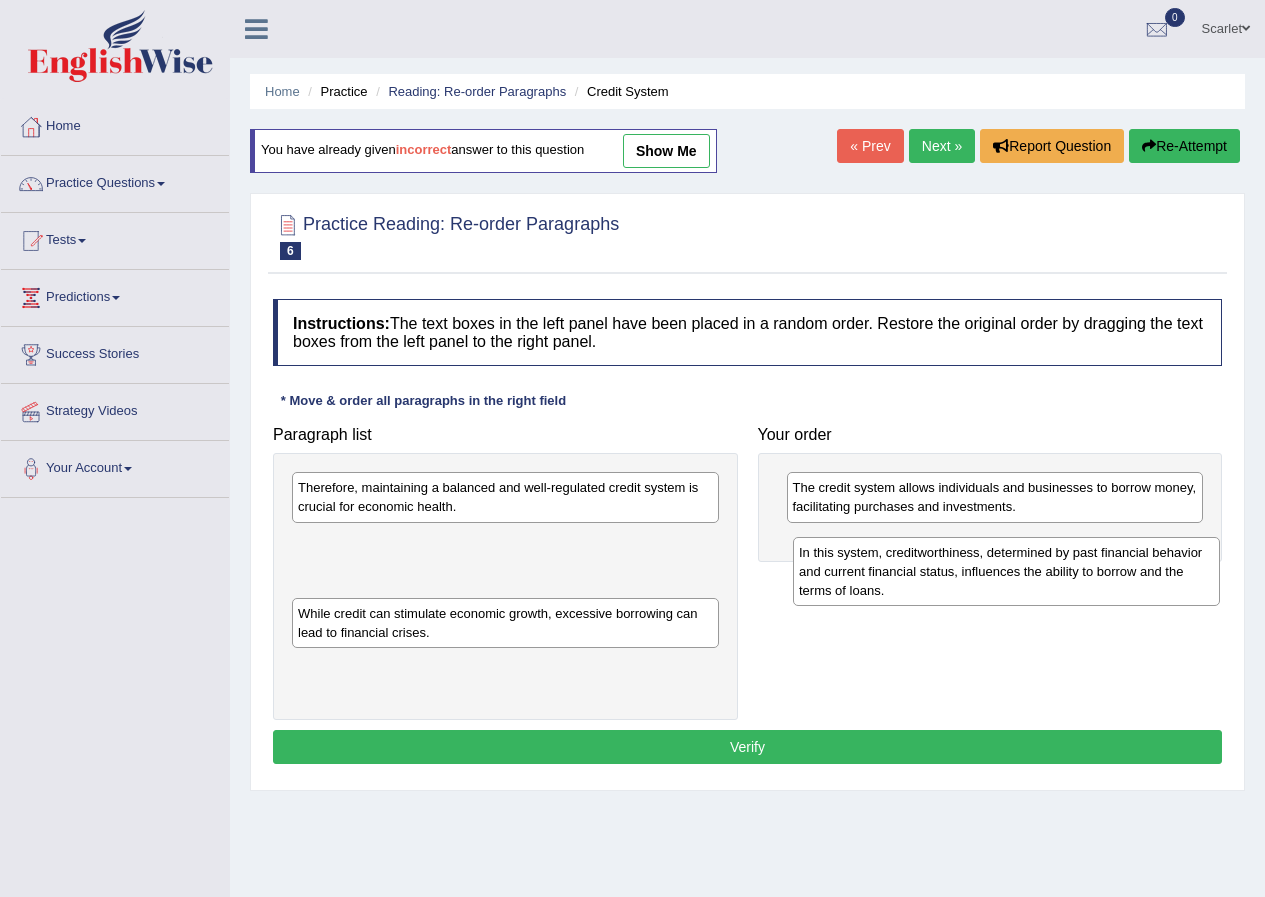 drag, startPoint x: 576, startPoint y: 573, endPoint x: 1022, endPoint y: 577, distance: 446.01794 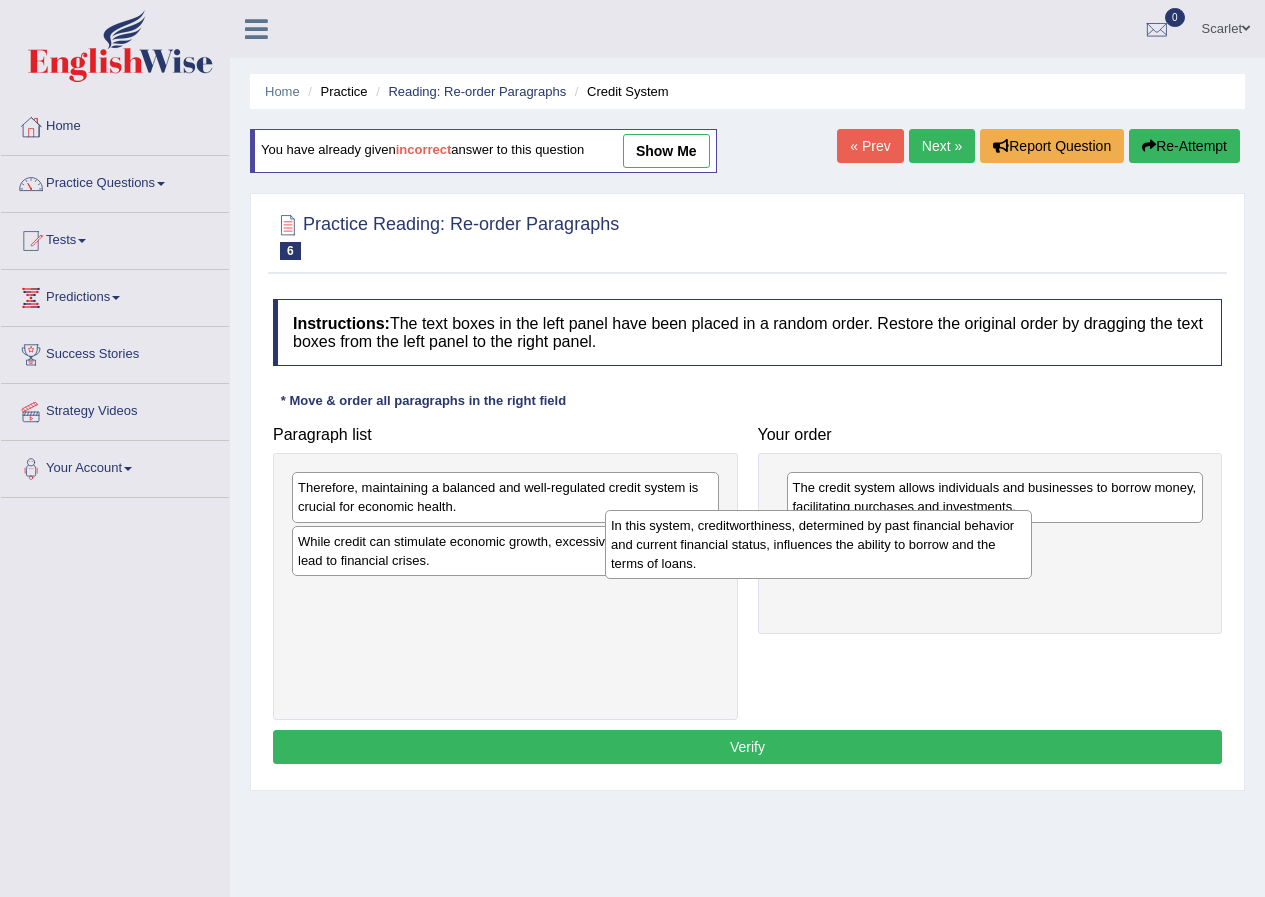 drag, startPoint x: 884, startPoint y: 567, endPoint x: 1098, endPoint y: 544, distance: 215.23244 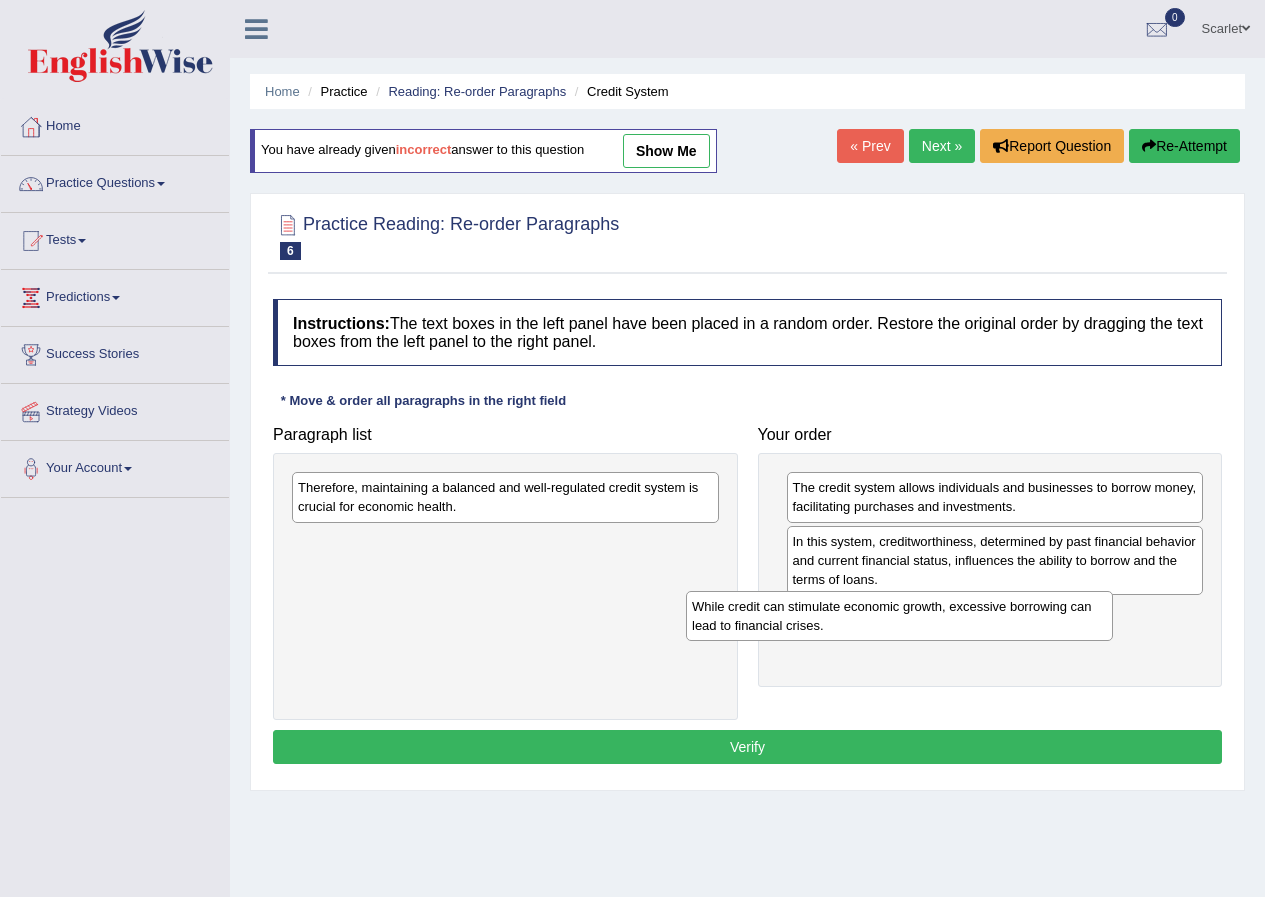 drag, startPoint x: 528, startPoint y: 560, endPoint x: 998, endPoint y: 645, distance: 477.62433 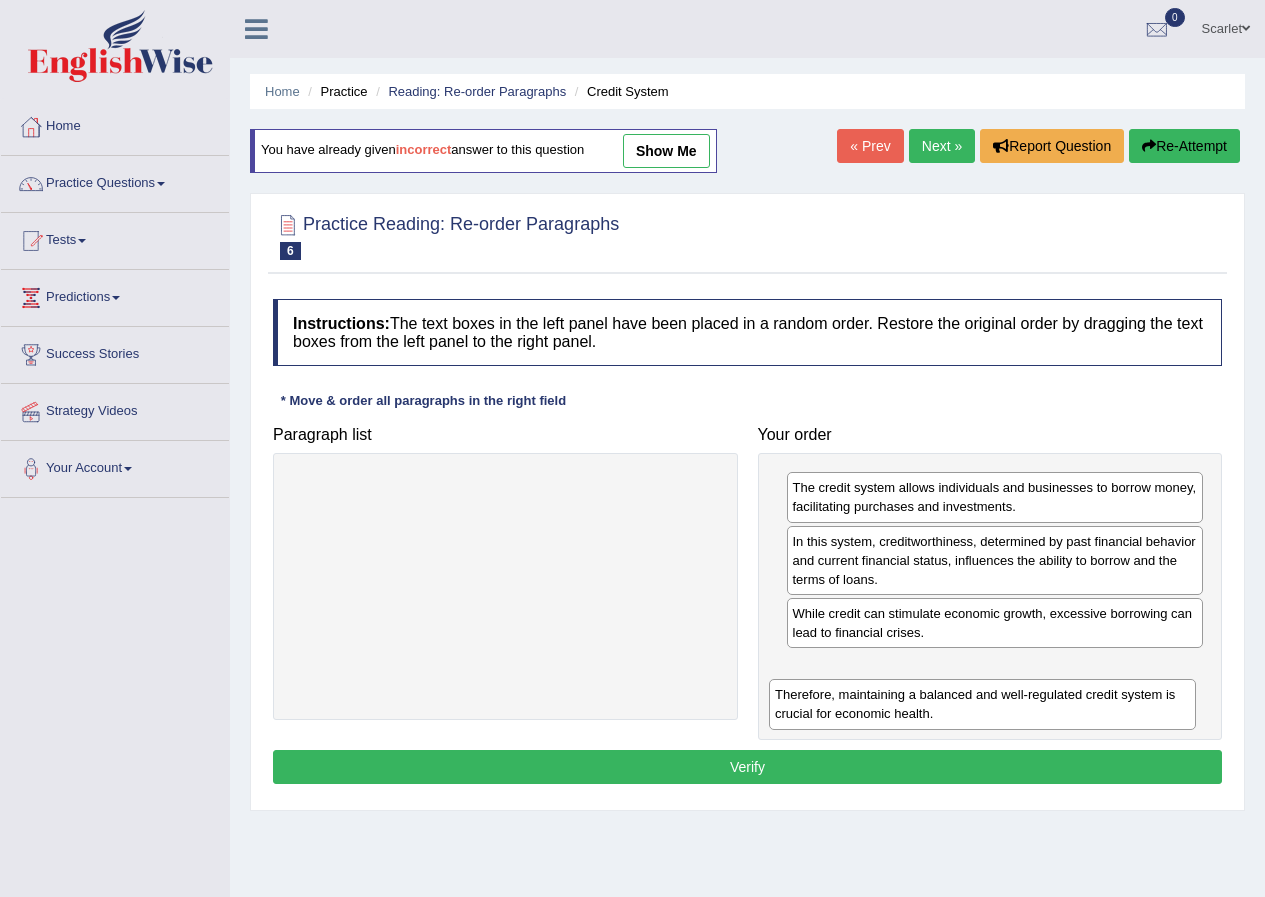 drag, startPoint x: 561, startPoint y: 493, endPoint x: 1038, endPoint y: 700, distance: 519.9788 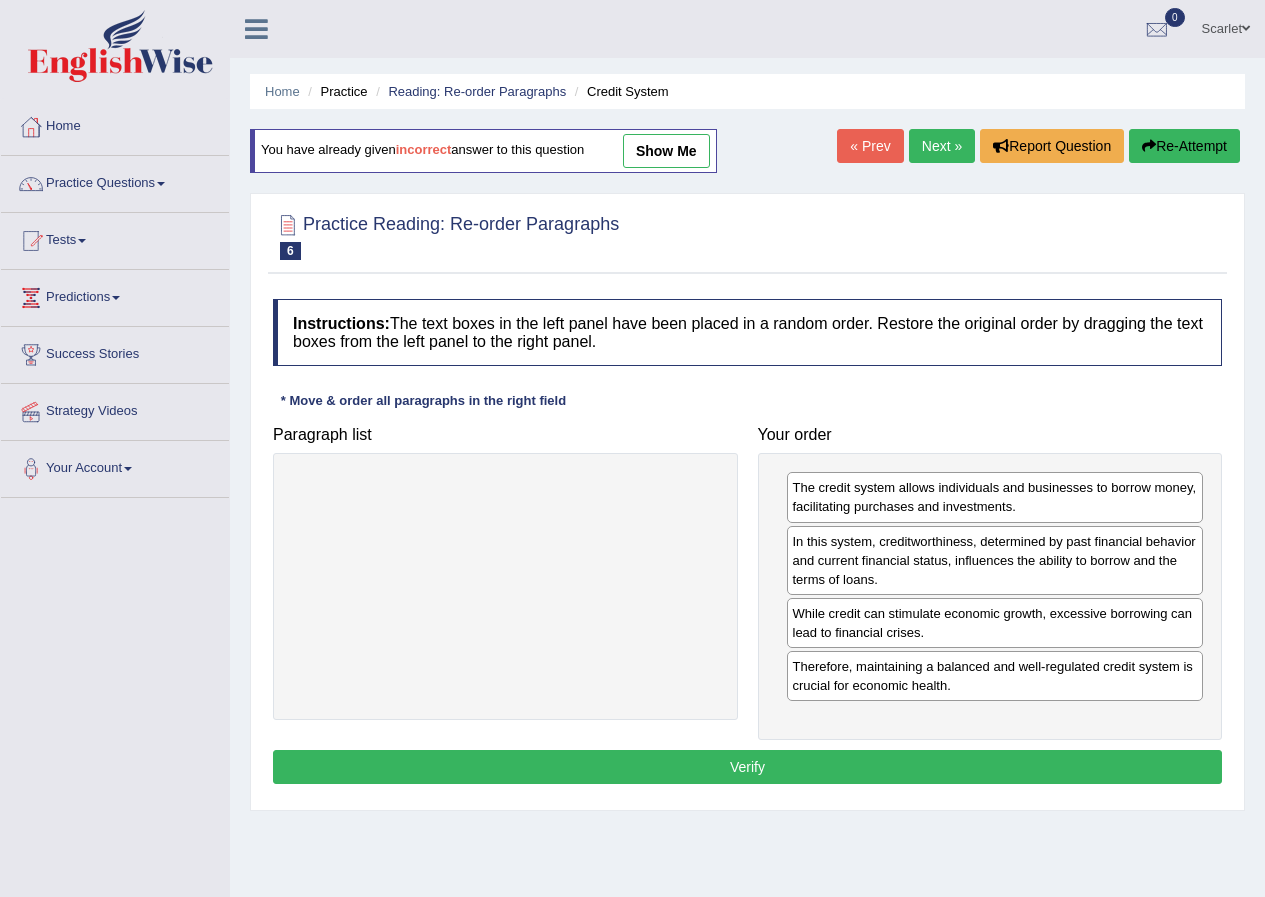 click on "Verify" at bounding box center (747, 767) 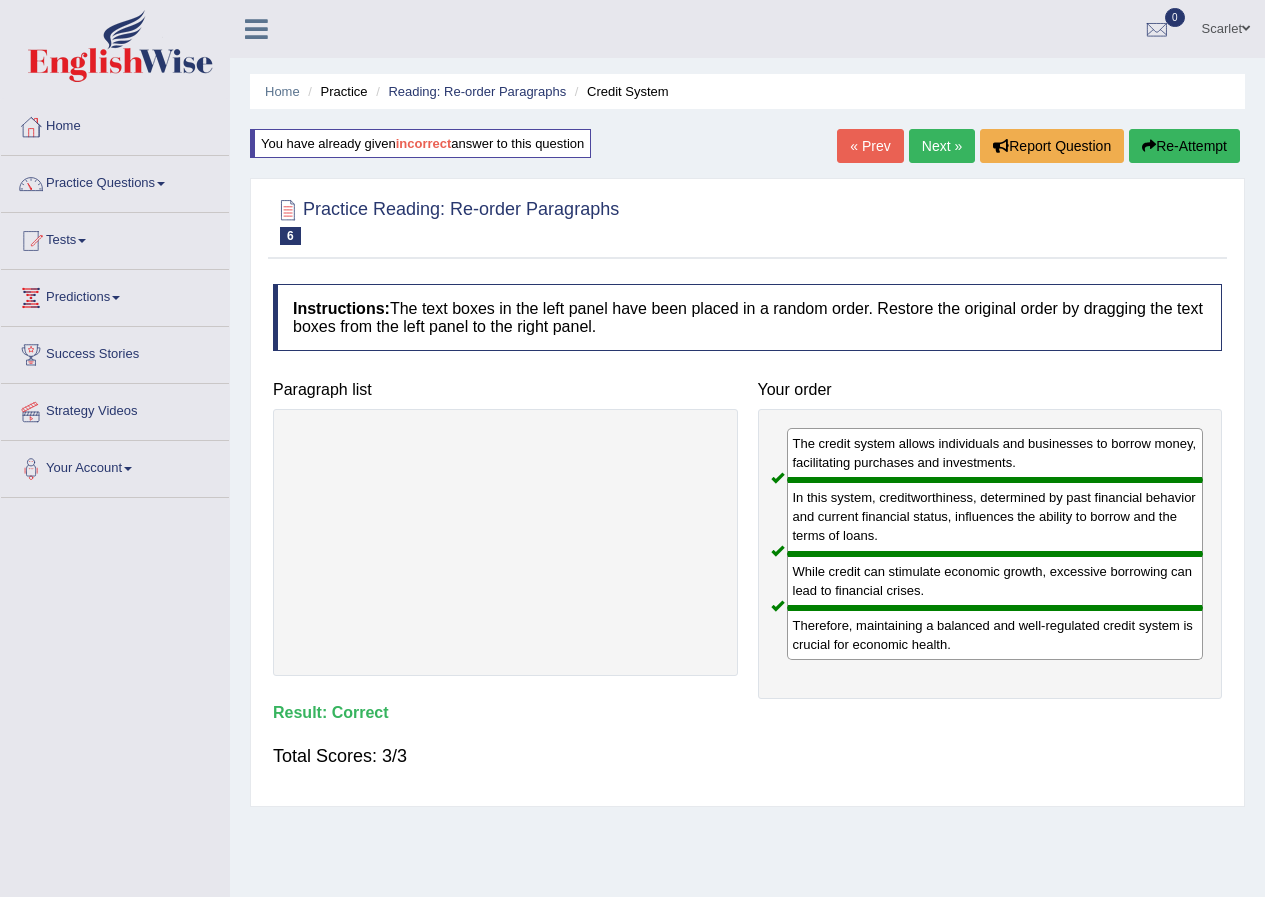 click on "Next »" at bounding box center (942, 146) 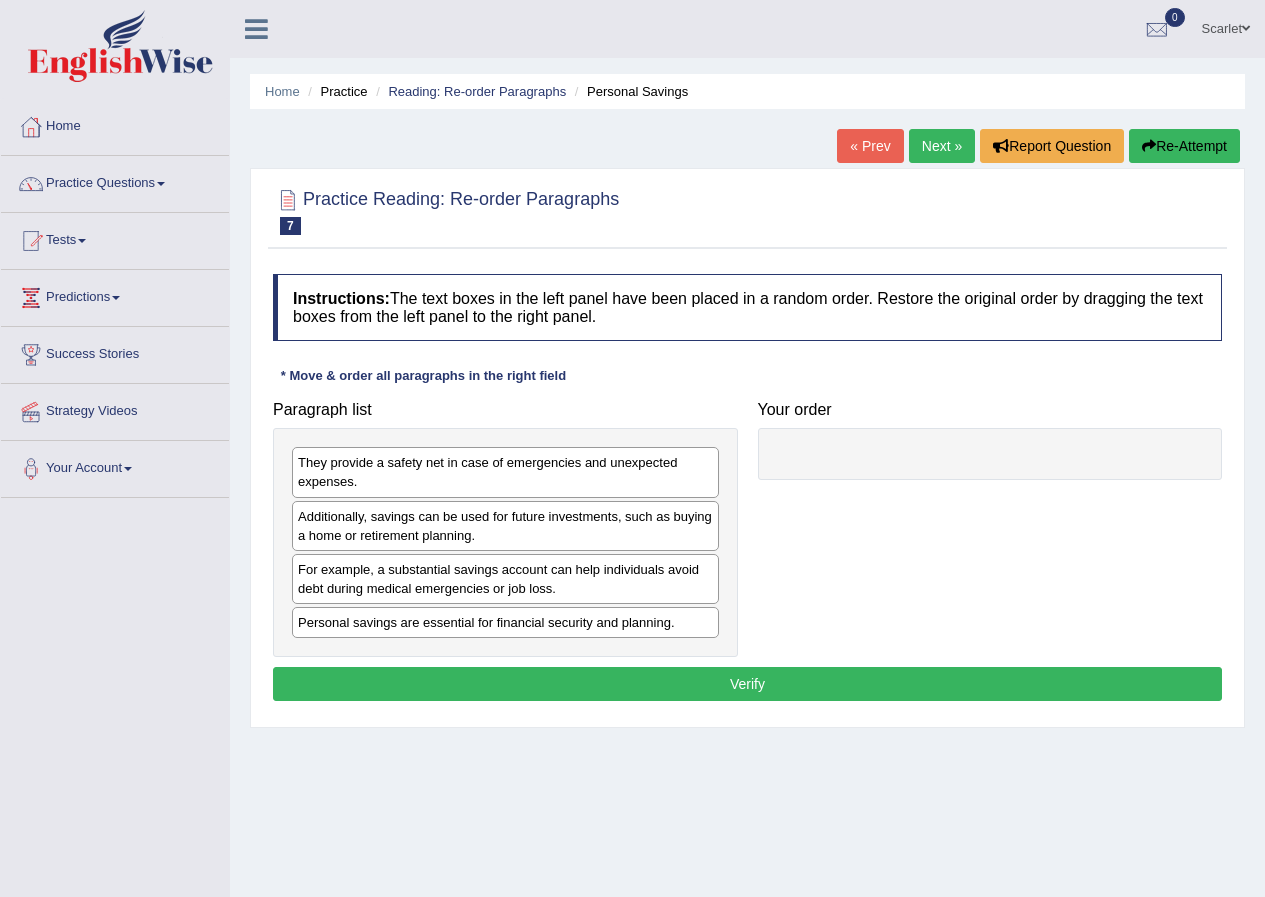 scroll, scrollTop: 0, scrollLeft: 0, axis: both 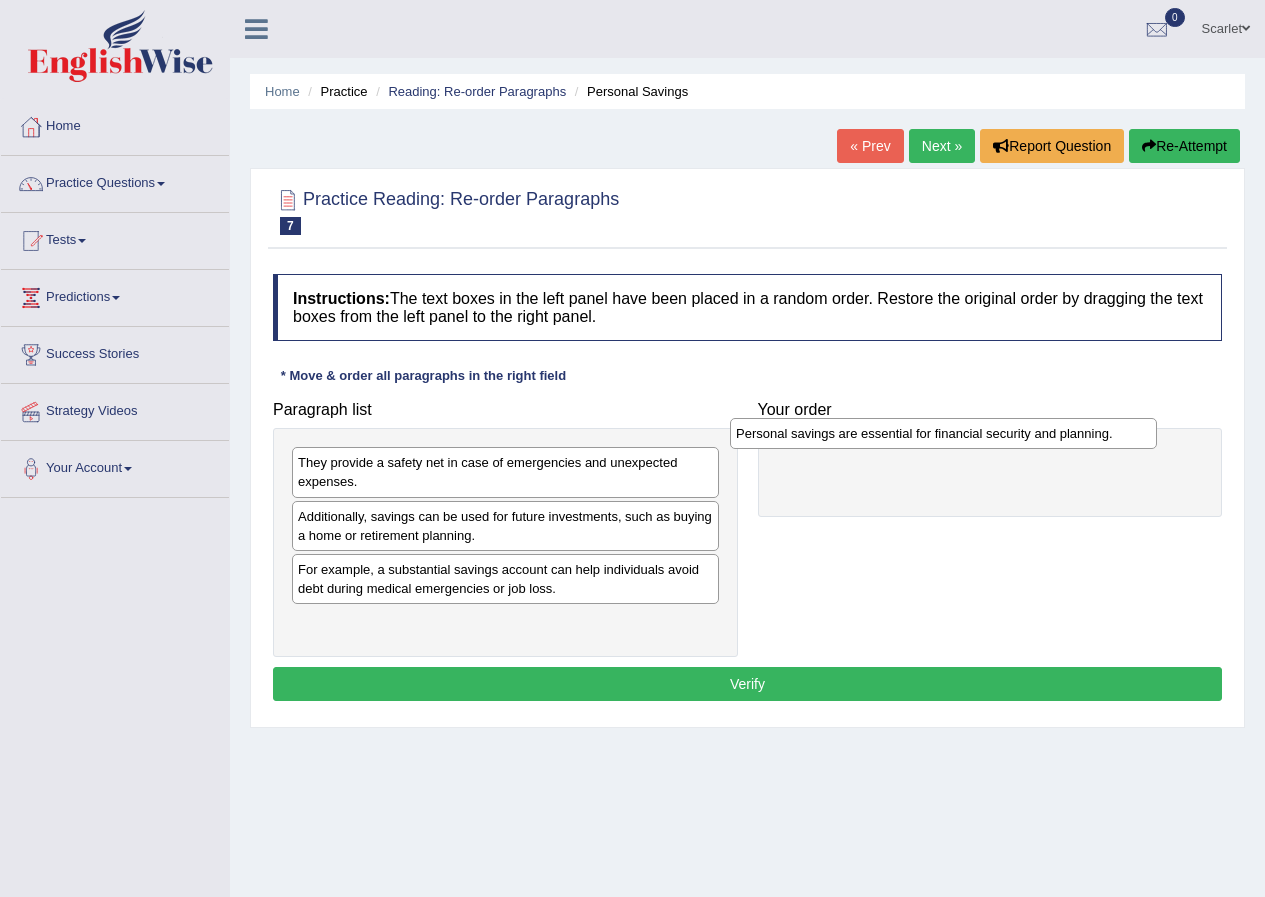 drag, startPoint x: 466, startPoint y: 628, endPoint x: 902, endPoint y: 439, distance: 475.20206 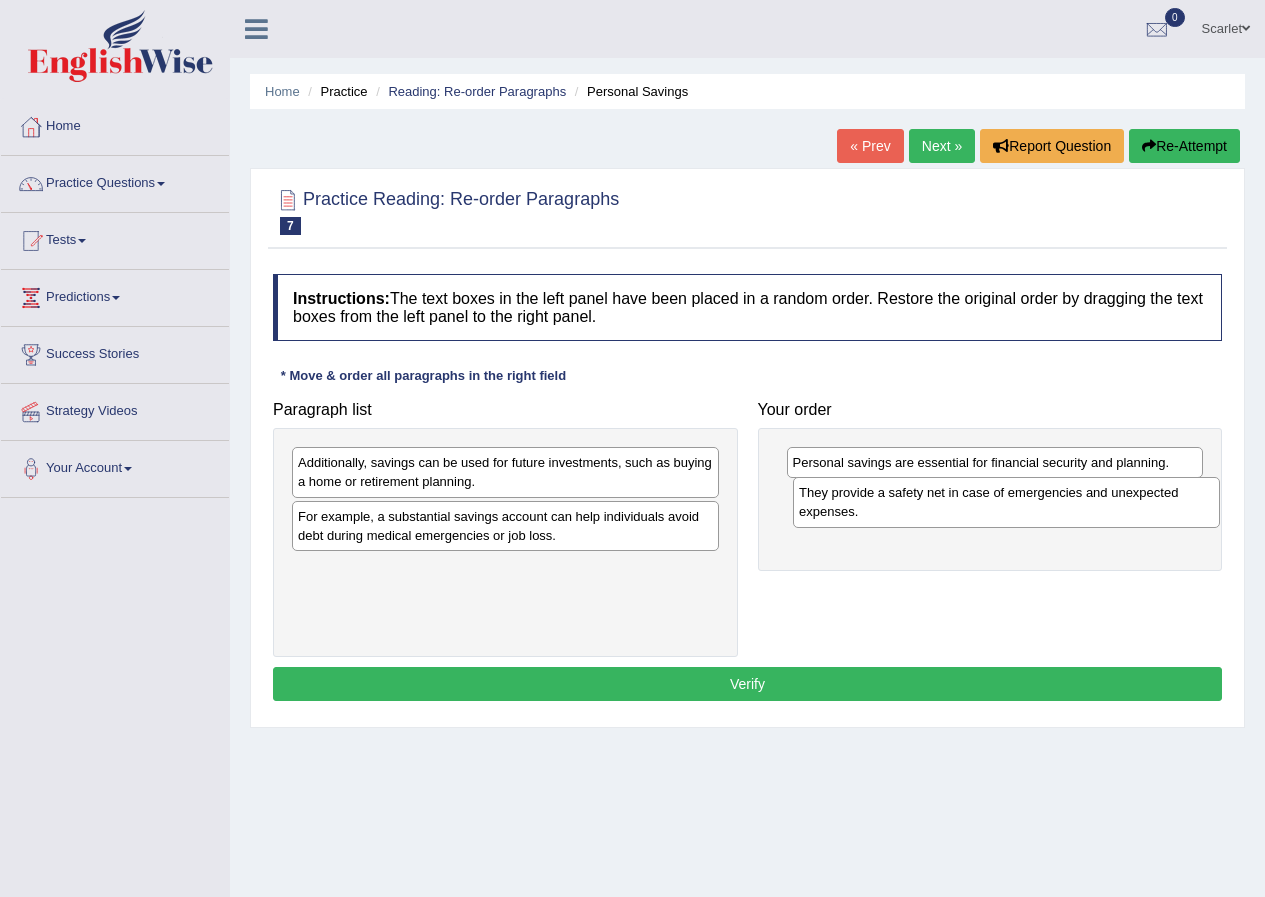drag, startPoint x: 379, startPoint y: 475, endPoint x: 881, endPoint y: 505, distance: 502.89563 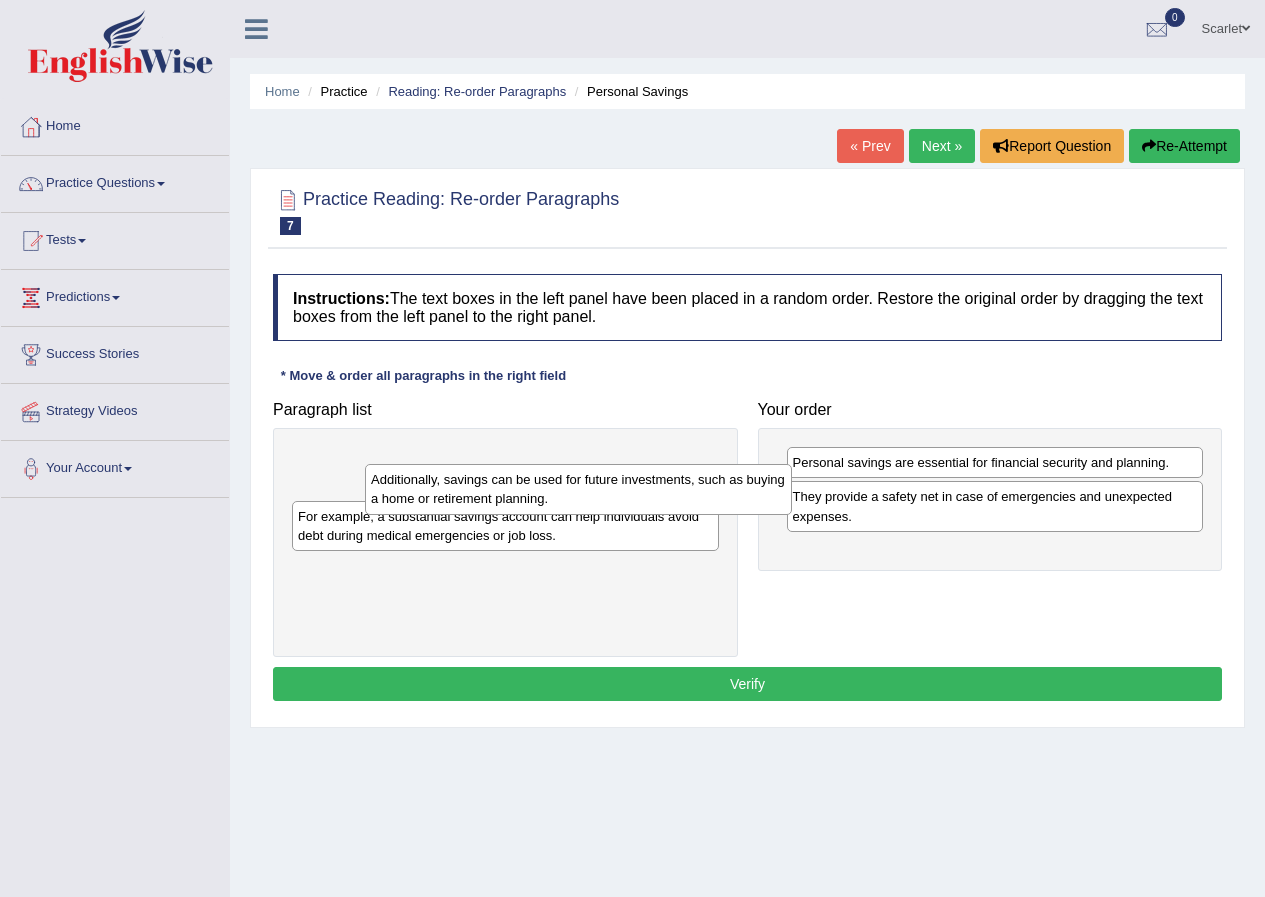 drag, startPoint x: 537, startPoint y: 480, endPoint x: 498, endPoint y: 472, distance: 39.812057 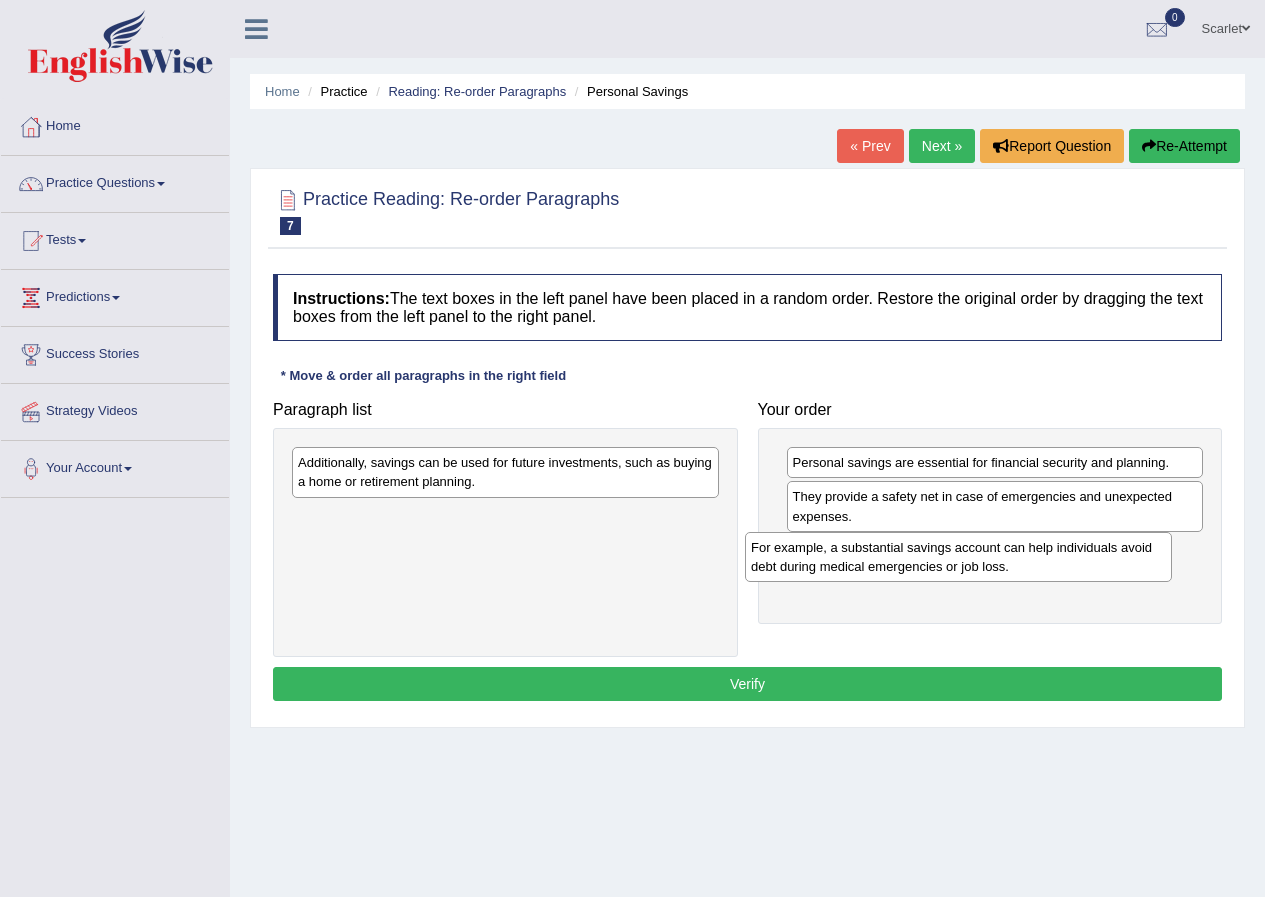 drag, startPoint x: 451, startPoint y: 541, endPoint x: 905, endPoint y: 578, distance: 455.50522 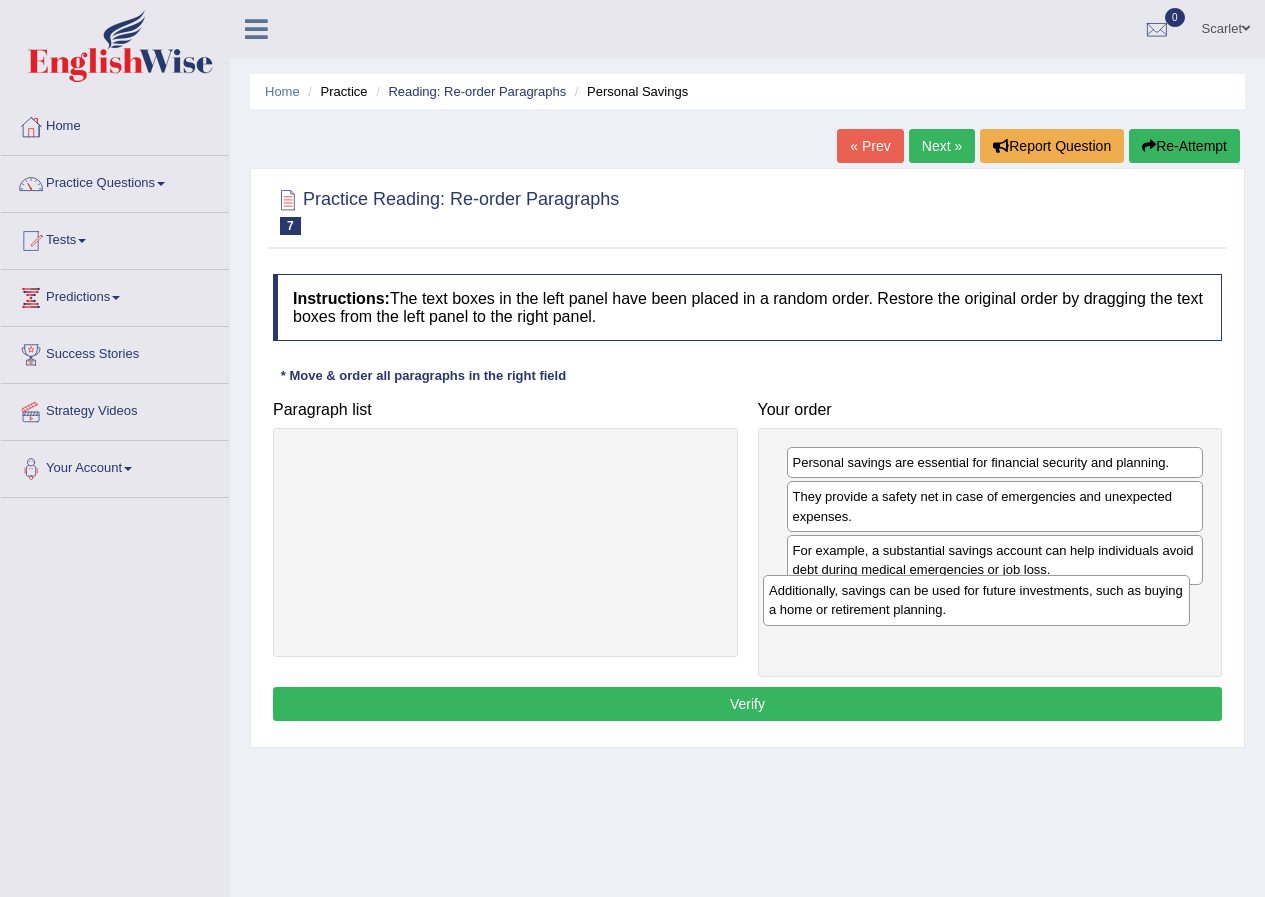 drag, startPoint x: 456, startPoint y: 484, endPoint x: 946, endPoint y: 629, distance: 511.0039 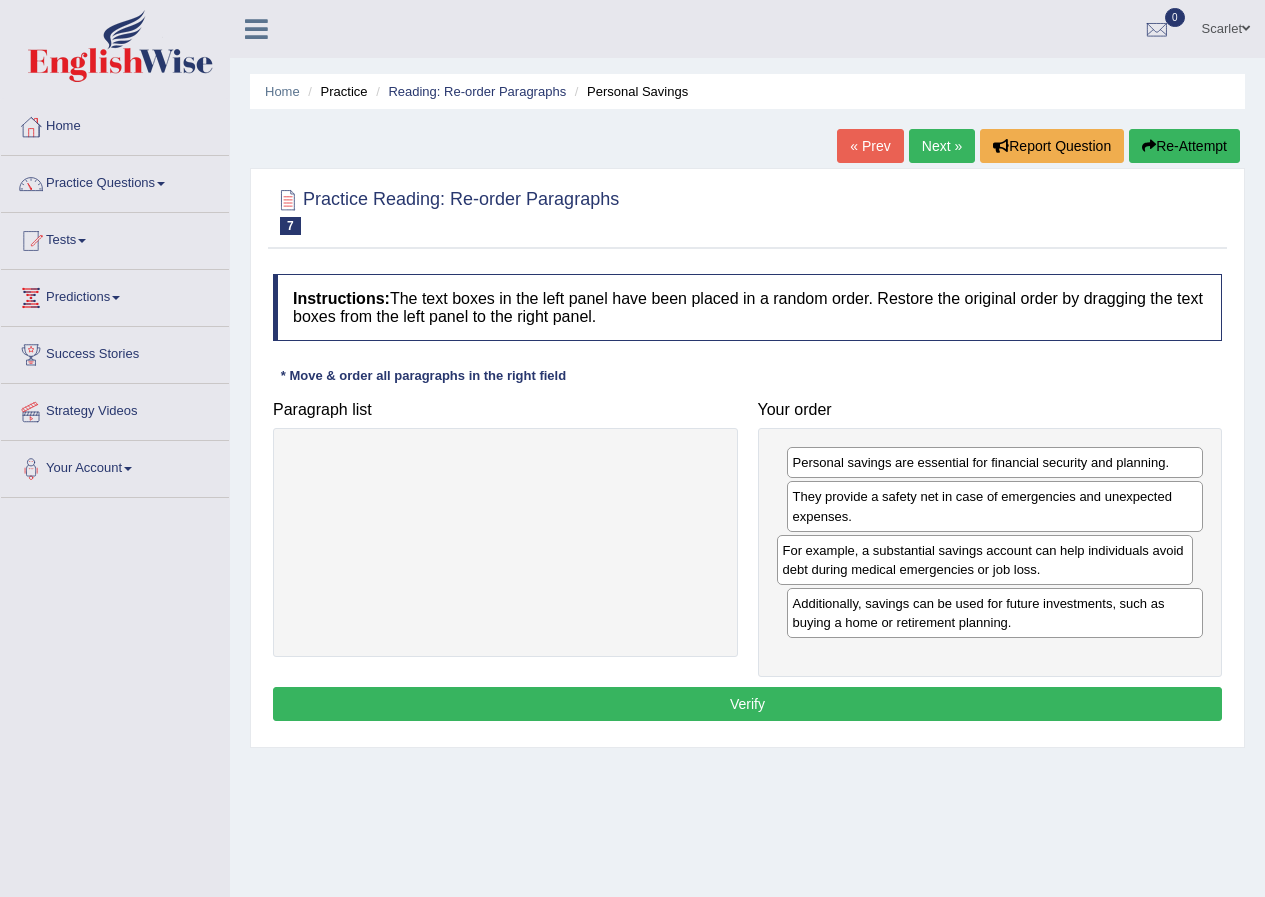 drag, startPoint x: 896, startPoint y: 573, endPoint x: 329, endPoint y: 520, distance: 569.4717 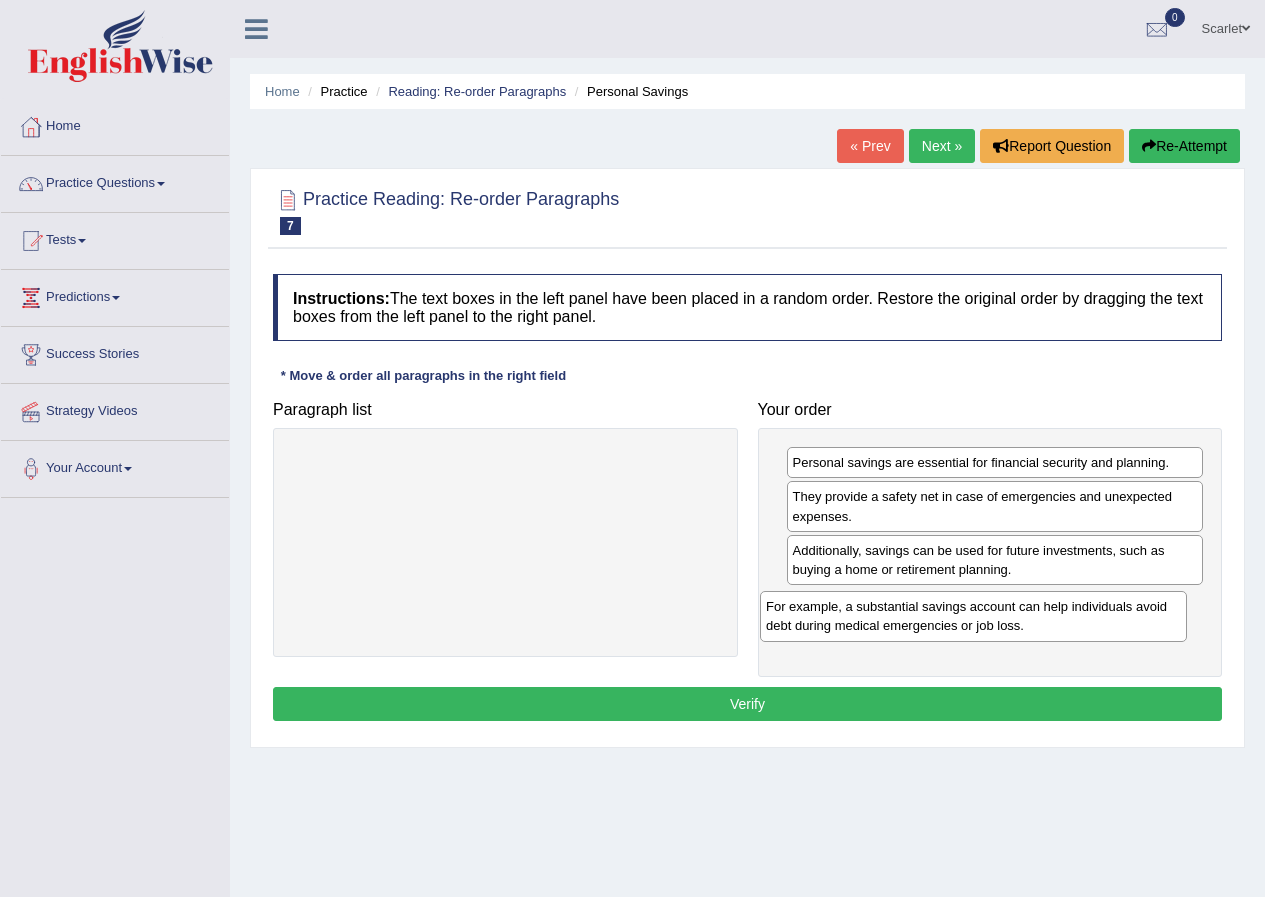 drag, startPoint x: 546, startPoint y: 470, endPoint x: 1014, endPoint y: 614, distance: 489.65292 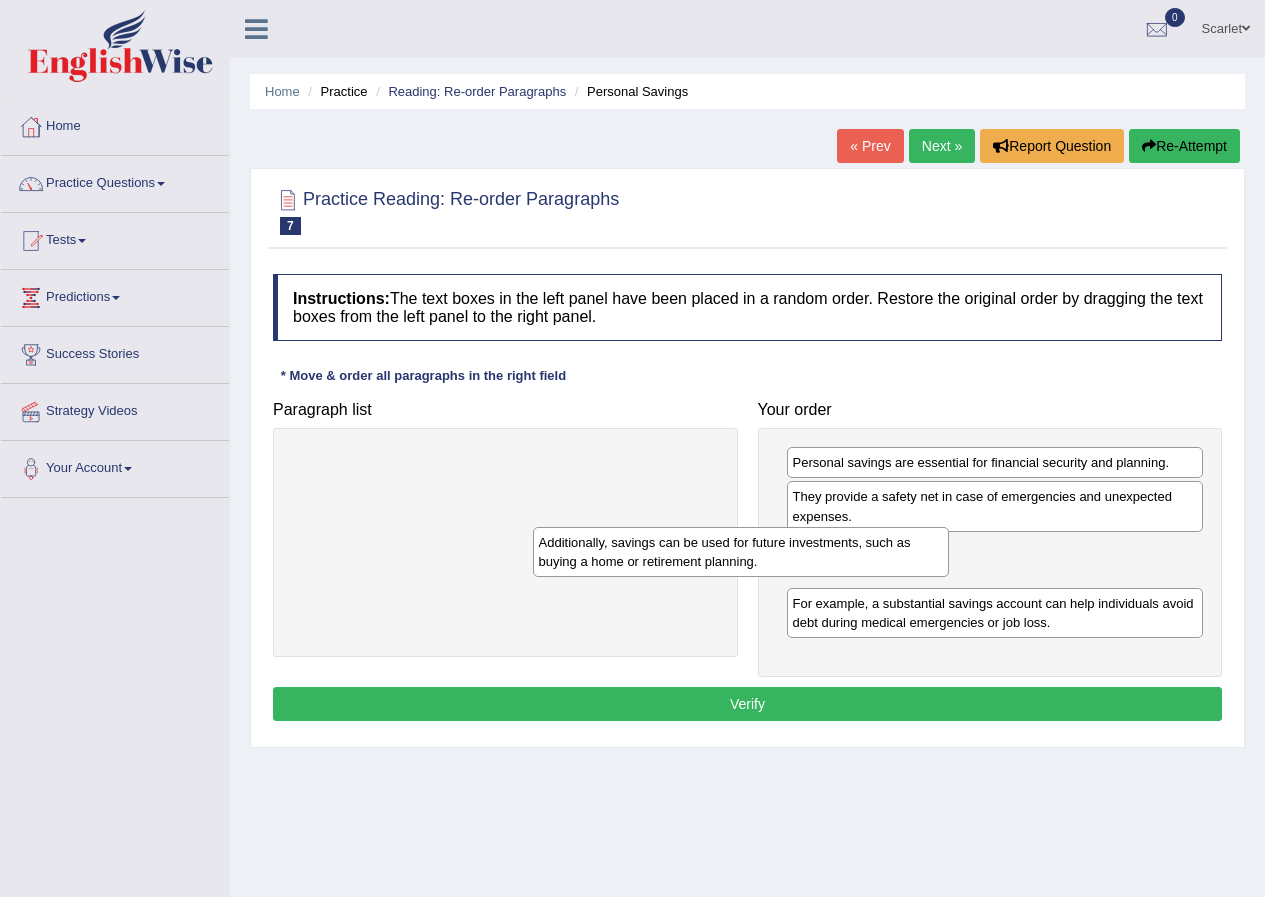 drag, startPoint x: 909, startPoint y: 570, endPoint x: 522, endPoint y: 530, distance: 389.0617 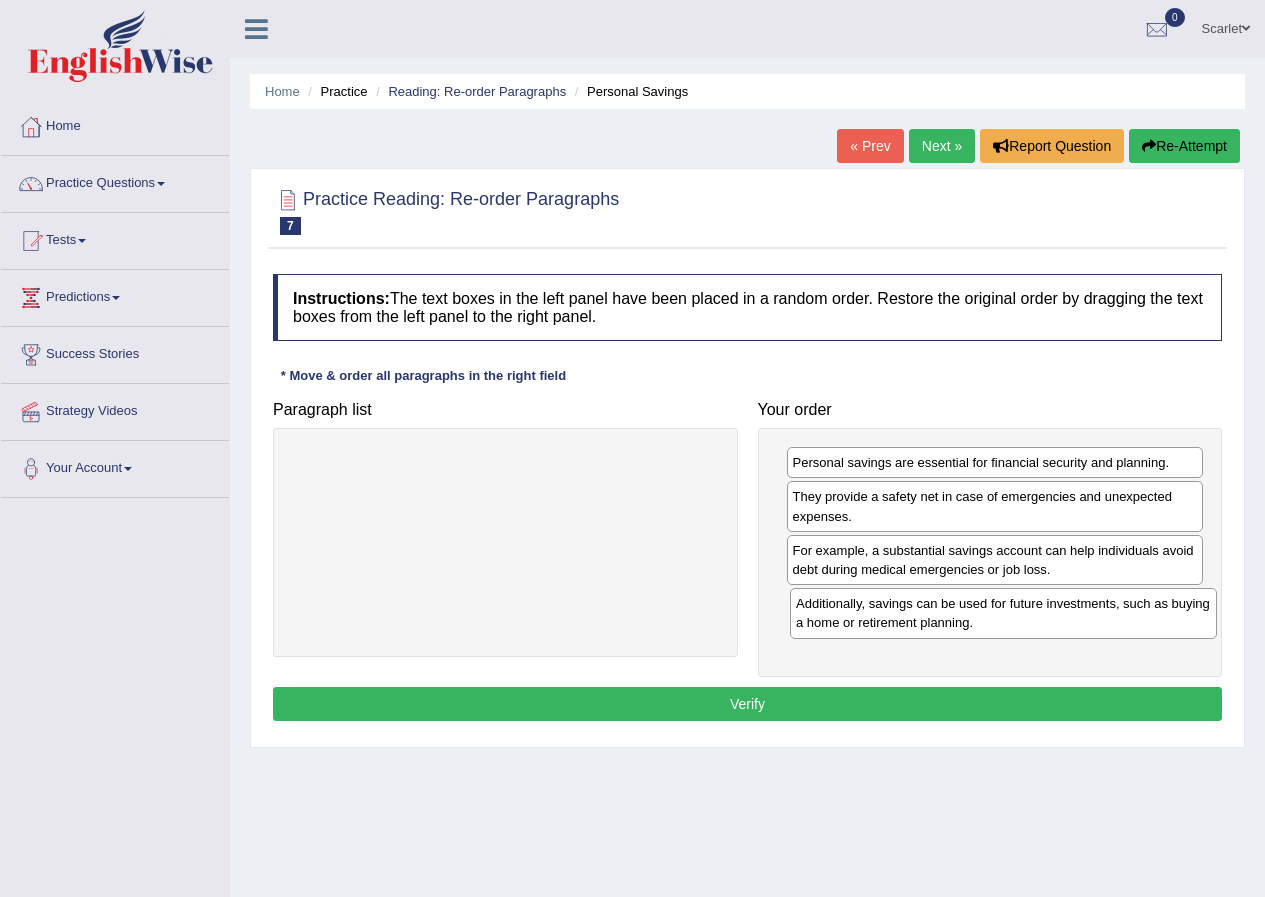 drag, startPoint x: 566, startPoint y: 478, endPoint x: 1060, endPoint y: 618, distance: 513.45496 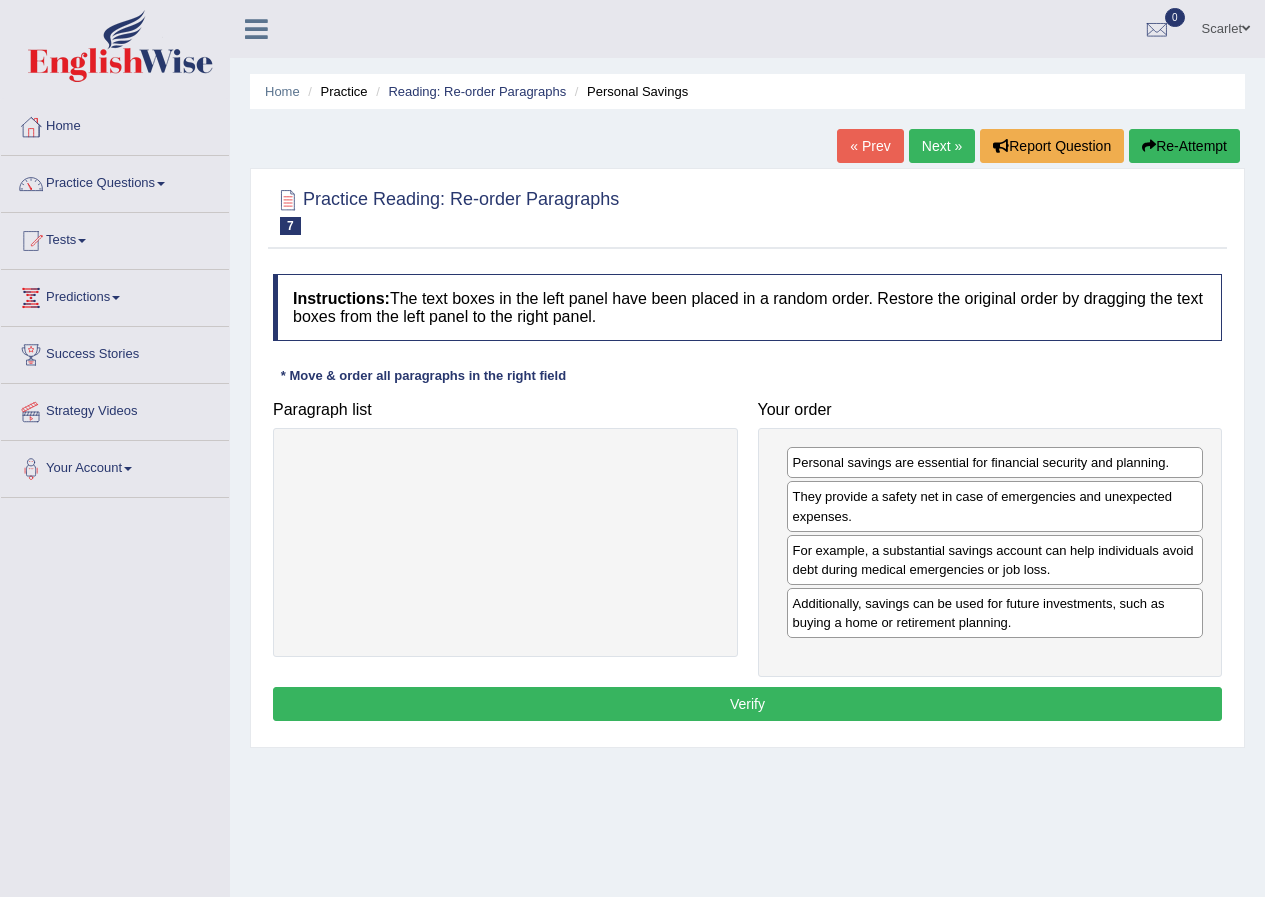 click on "Verify" at bounding box center (747, 704) 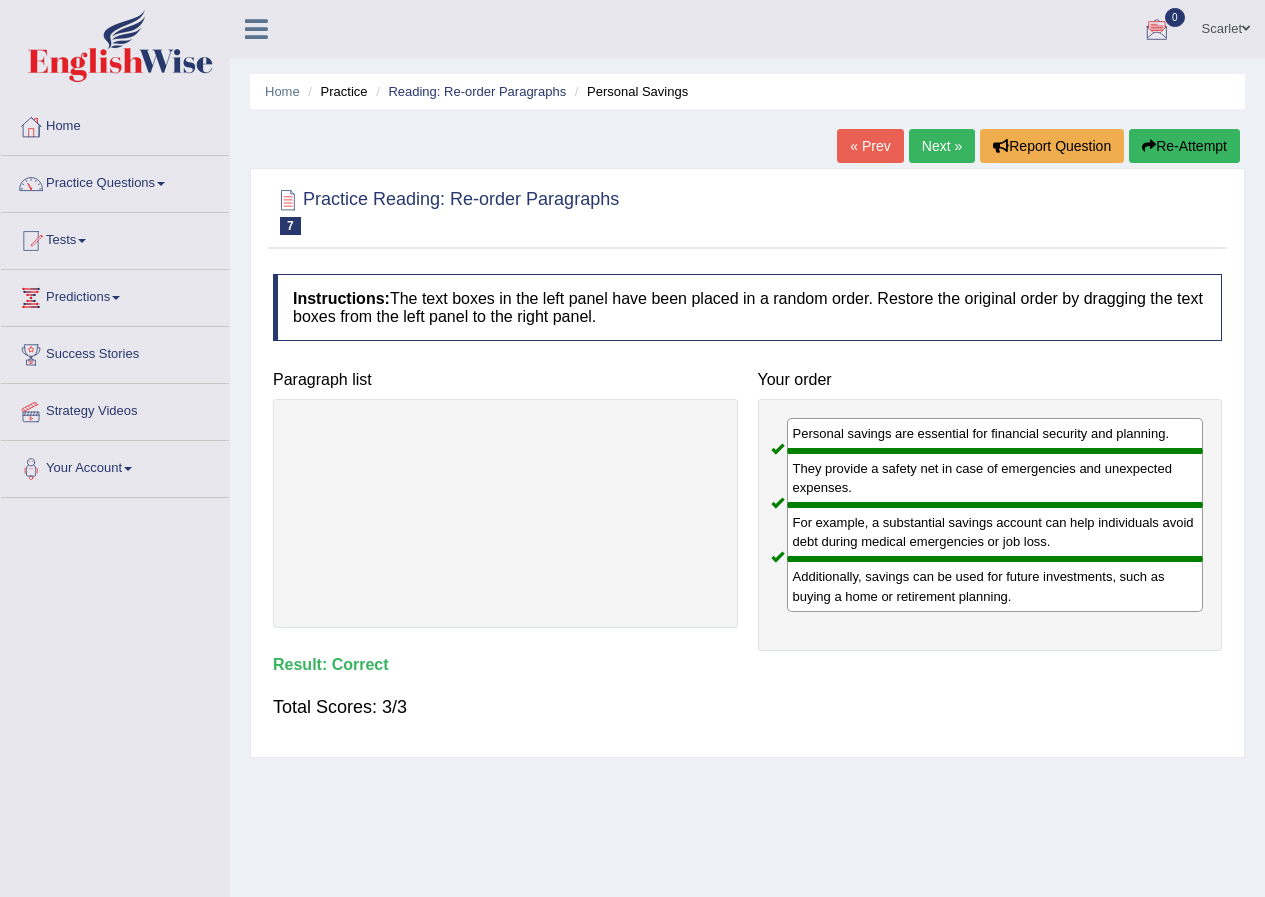 click on "Next »" at bounding box center (942, 146) 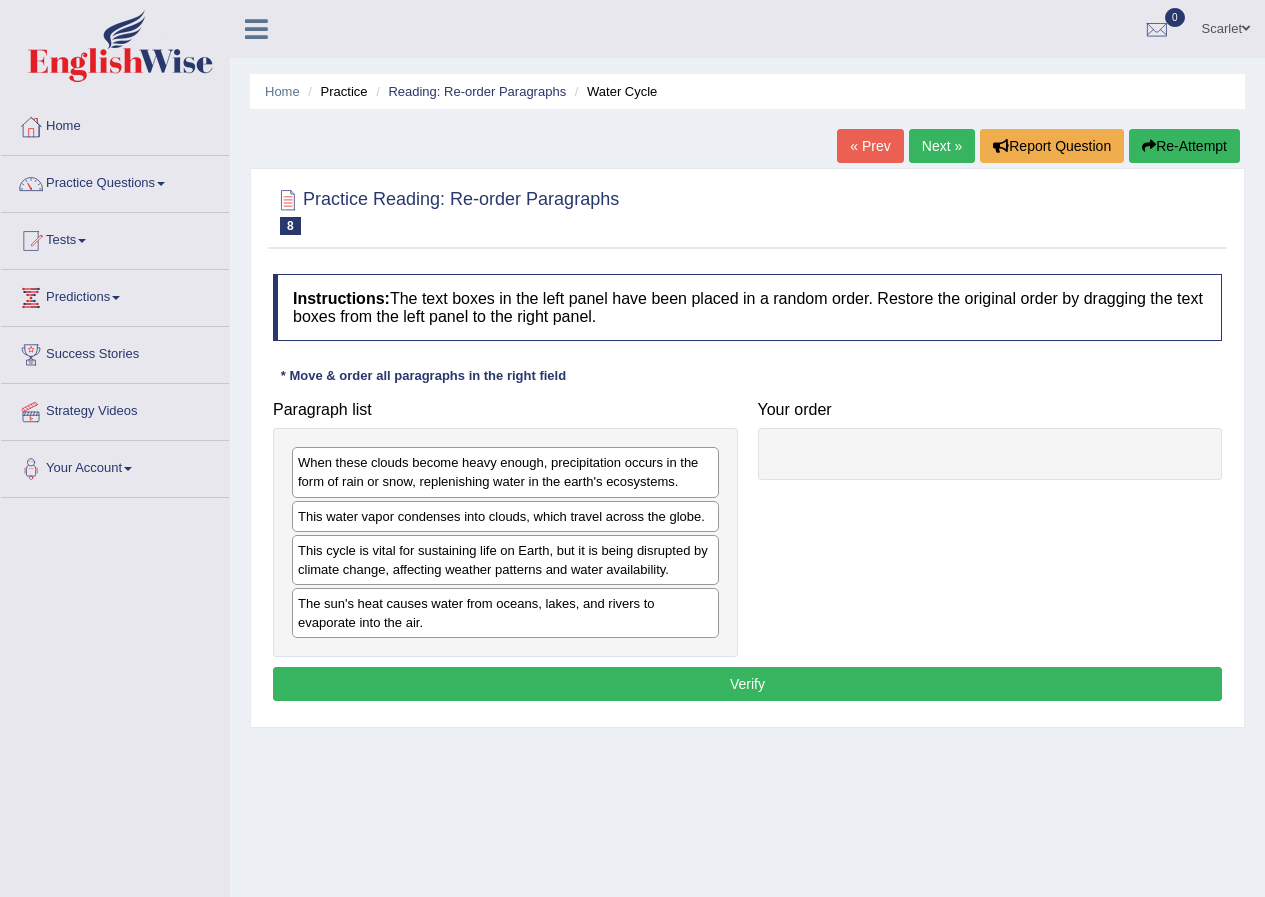 scroll, scrollTop: 0, scrollLeft: 0, axis: both 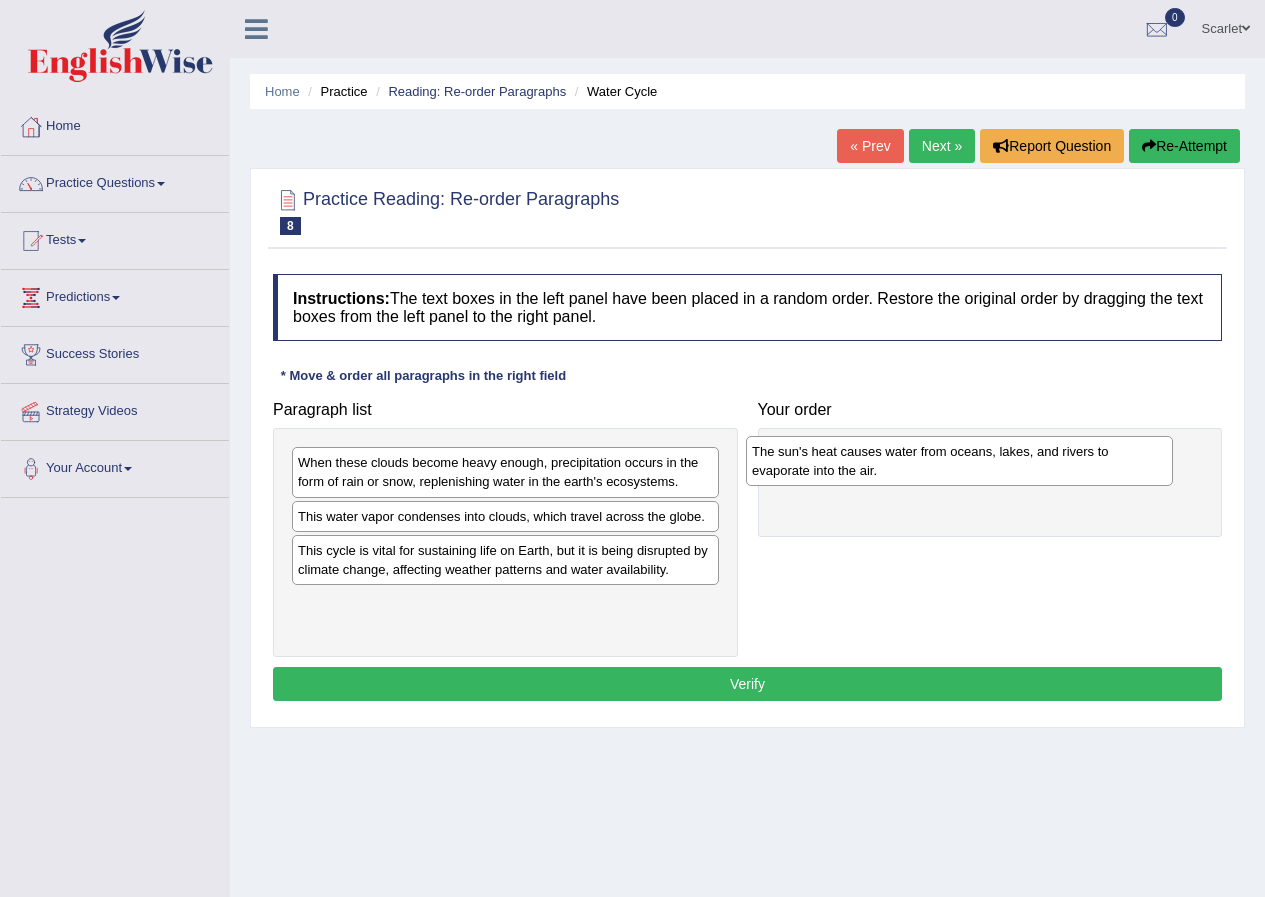 drag, startPoint x: 538, startPoint y: 620, endPoint x: 1011, endPoint y: 457, distance: 500.2979 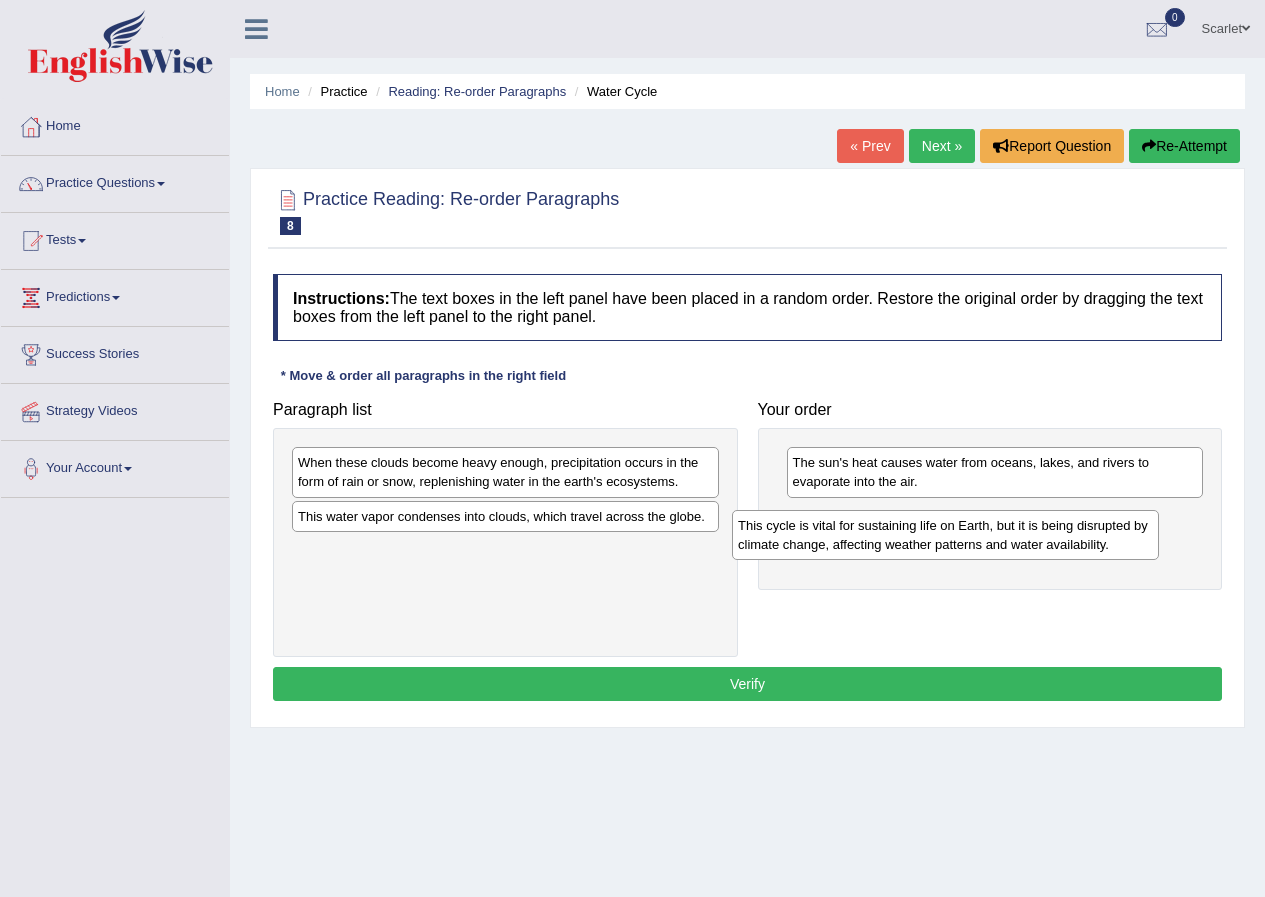 drag, startPoint x: 445, startPoint y: 574, endPoint x: 907, endPoint y: 533, distance: 463.8157 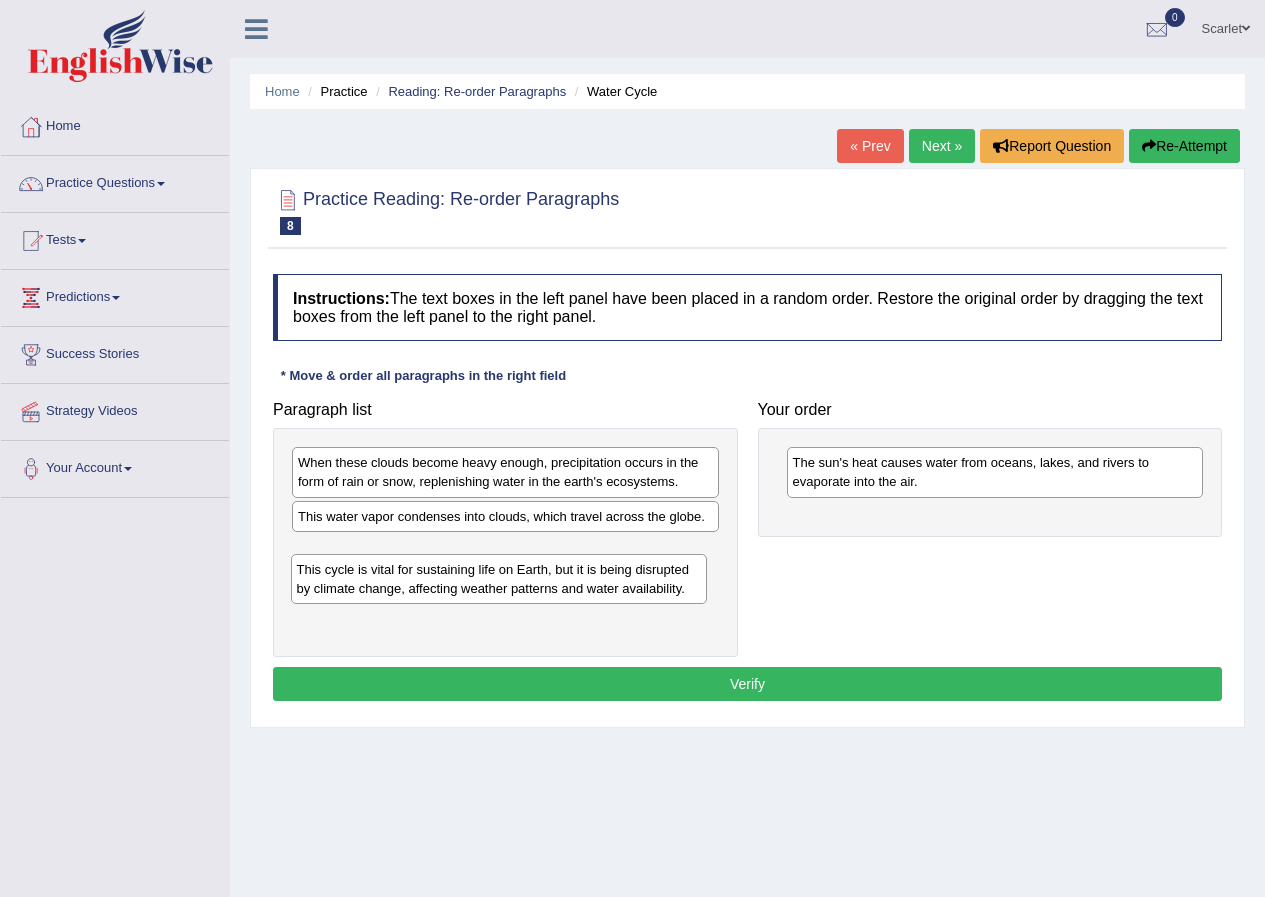 drag, startPoint x: 820, startPoint y: 527, endPoint x: 301, endPoint y: 580, distance: 521.69916 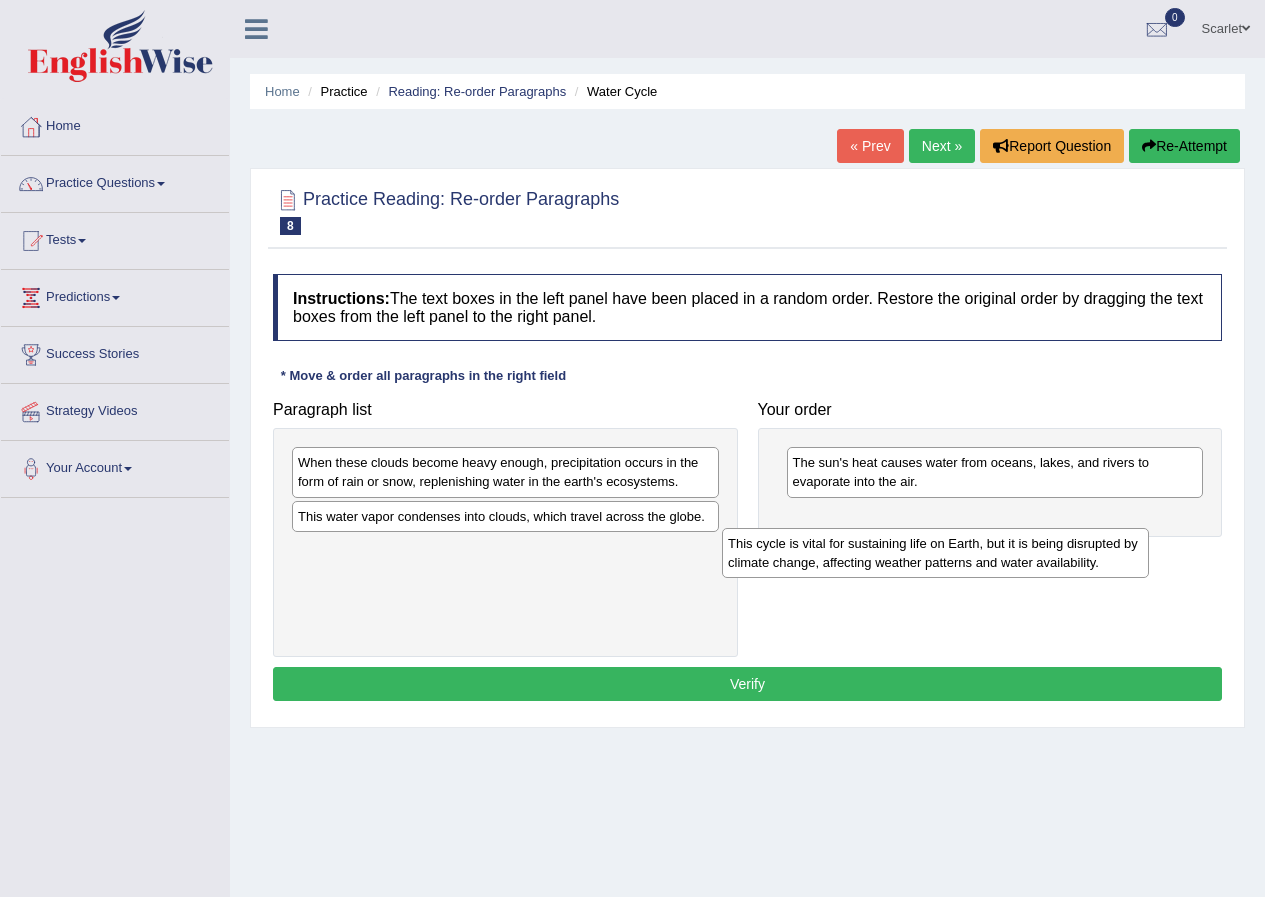drag, startPoint x: 438, startPoint y: 570, endPoint x: 876, endPoint y: 554, distance: 438.29214 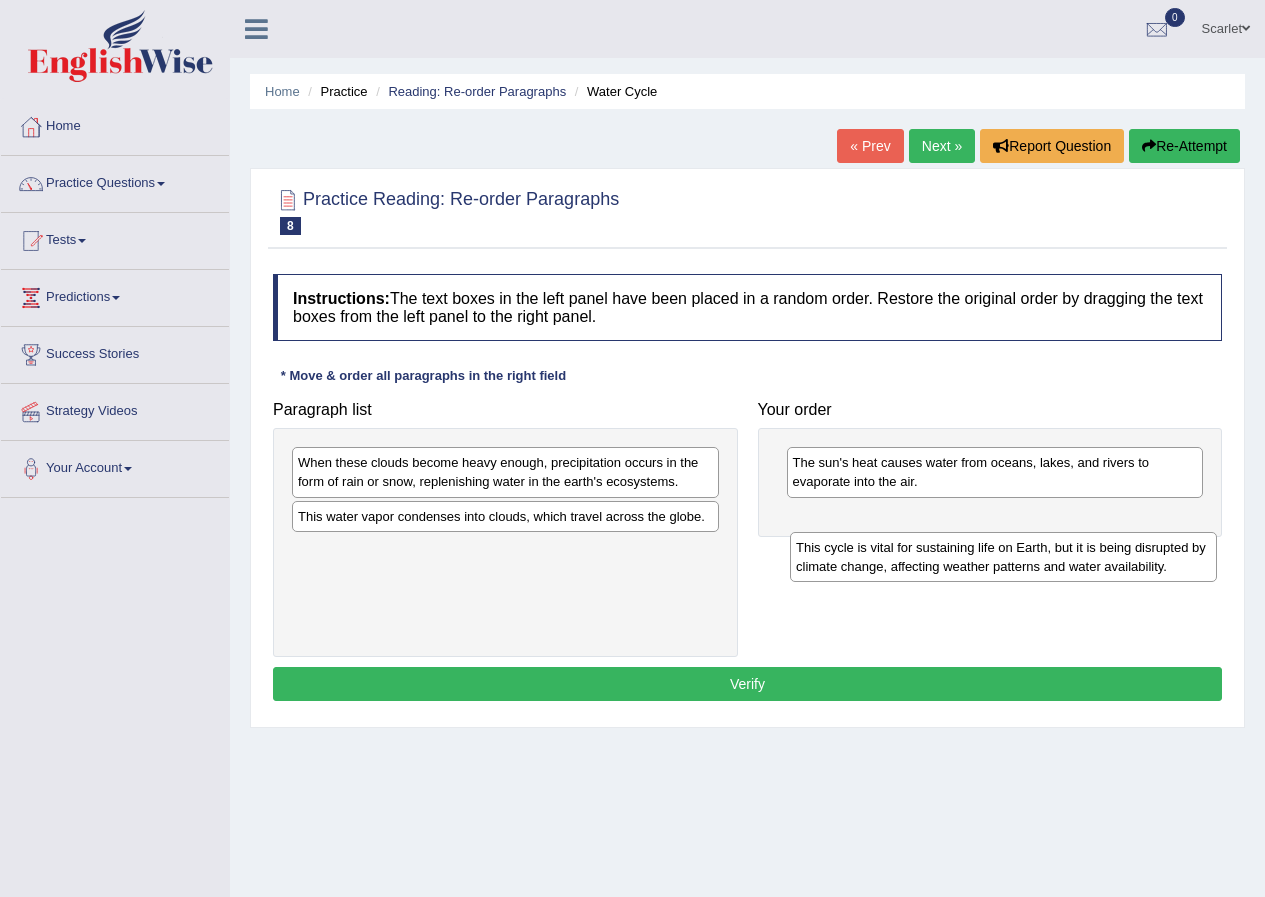 drag, startPoint x: 439, startPoint y: 563, endPoint x: 940, endPoint y: 549, distance: 501.19556 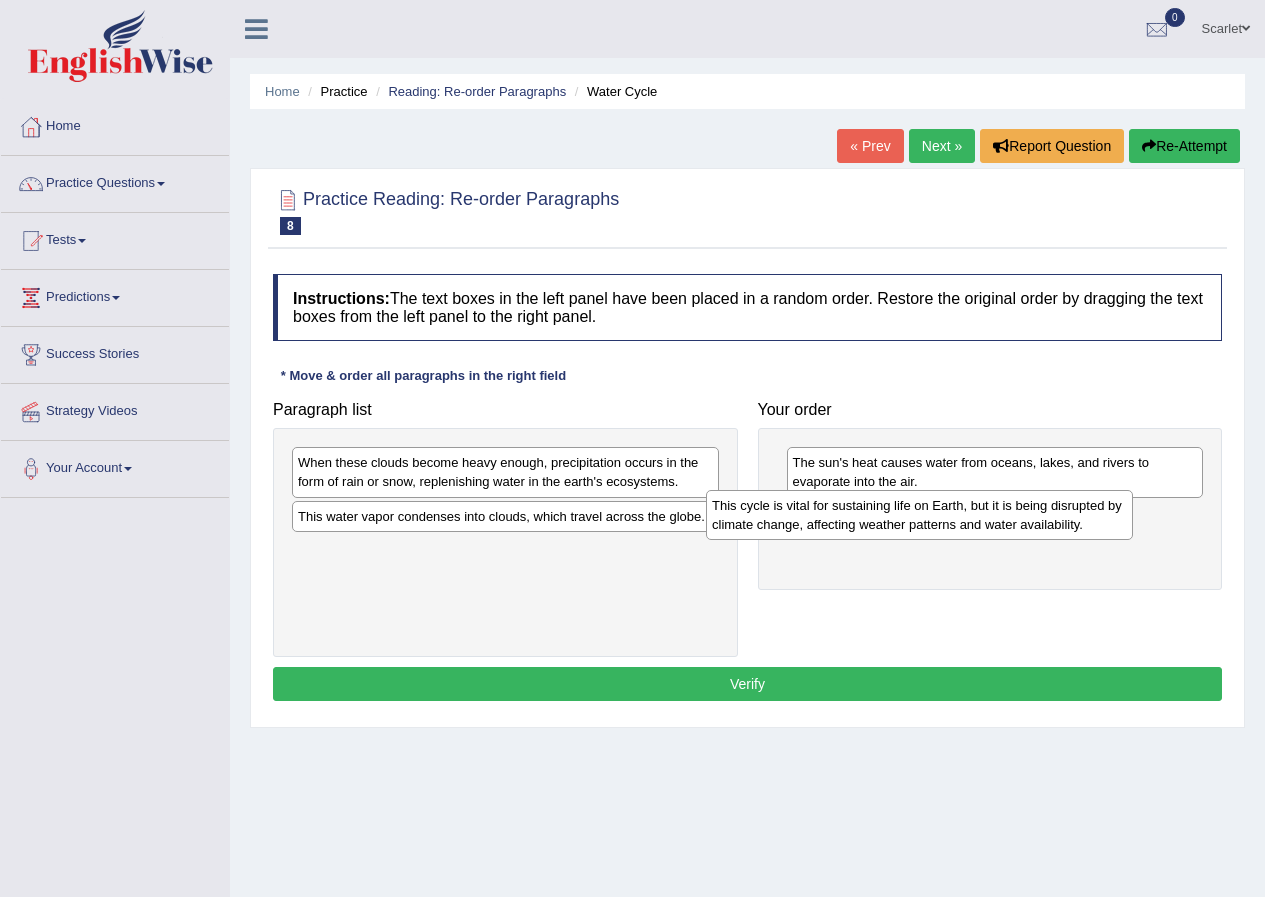 drag, startPoint x: 715, startPoint y: 558, endPoint x: 998, endPoint y: 522, distance: 285.28058 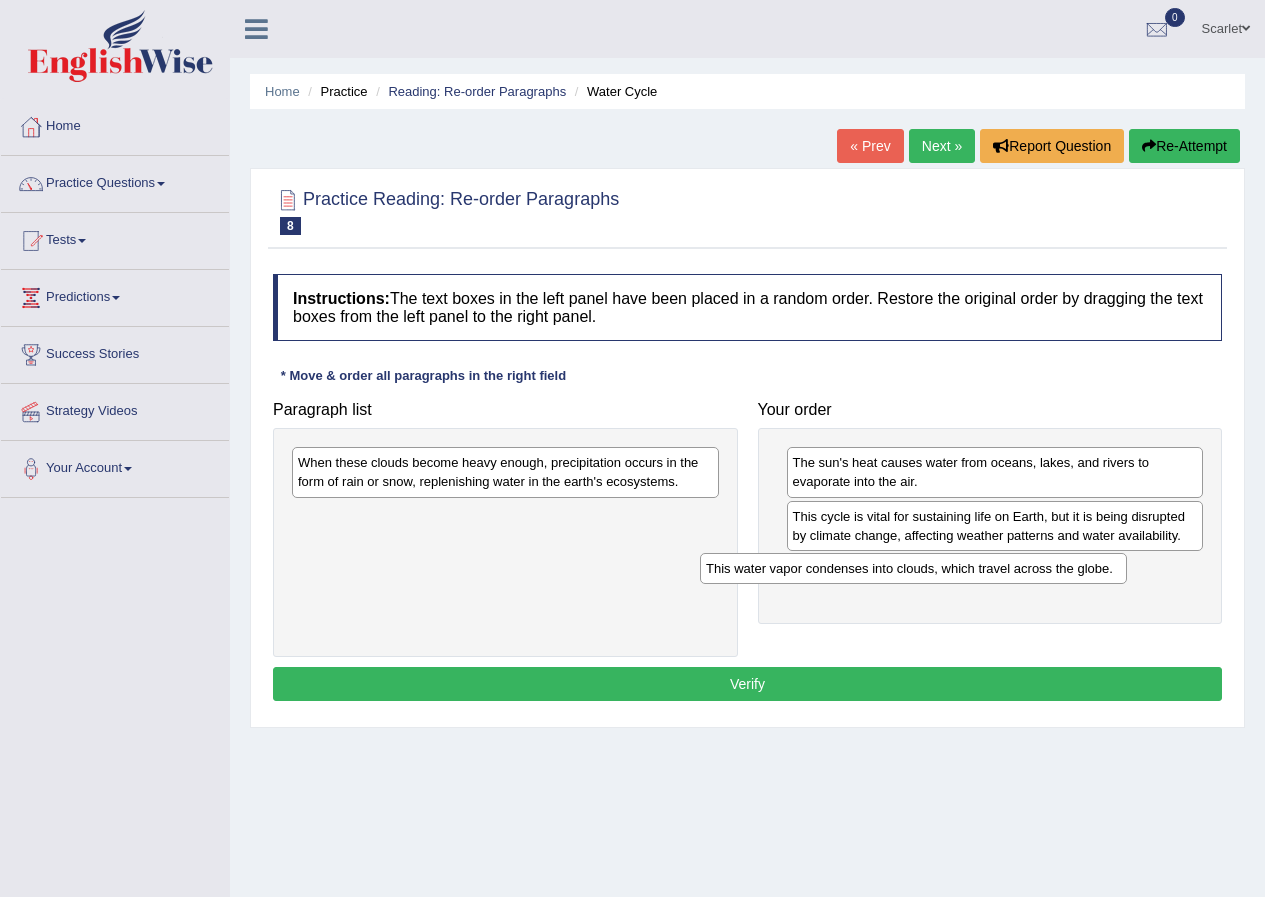 drag, startPoint x: 603, startPoint y: 525, endPoint x: 1011, endPoint y: 577, distance: 411.30038 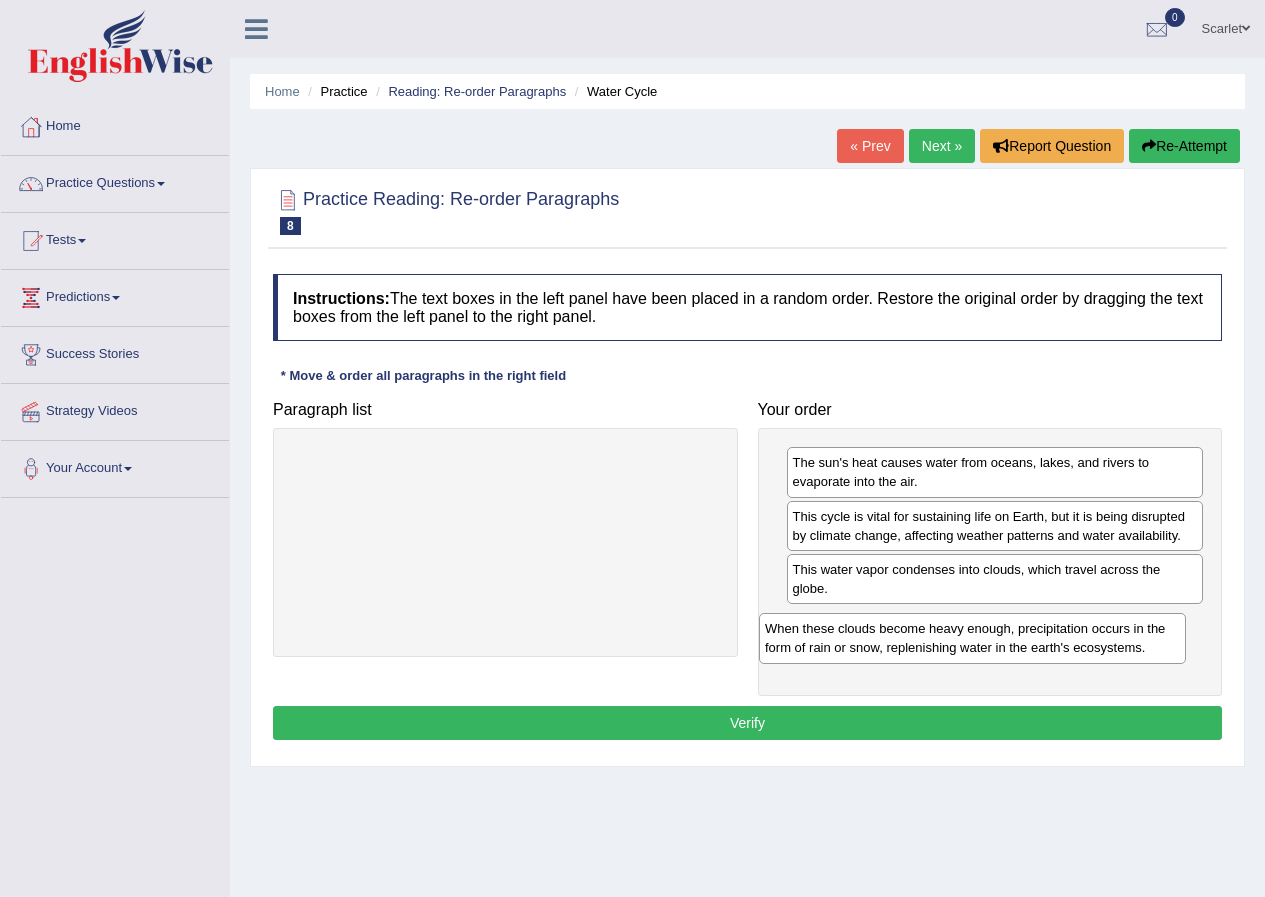 drag, startPoint x: 494, startPoint y: 477, endPoint x: 965, endPoint y: 641, distance: 498.7354 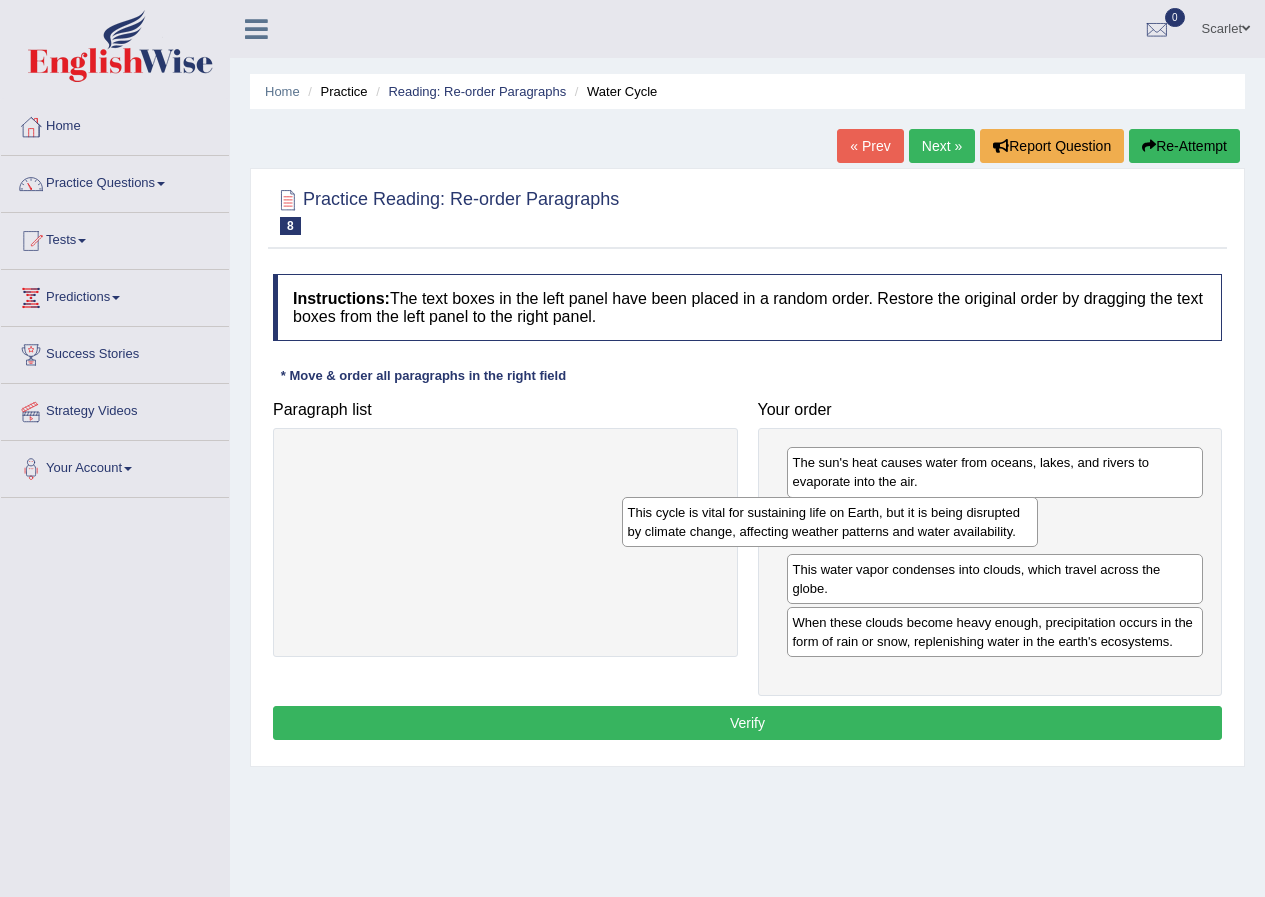 drag, startPoint x: 904, startPoint y: 535, endPoint x: 584, endPoint y: 533, distance: 320.00626 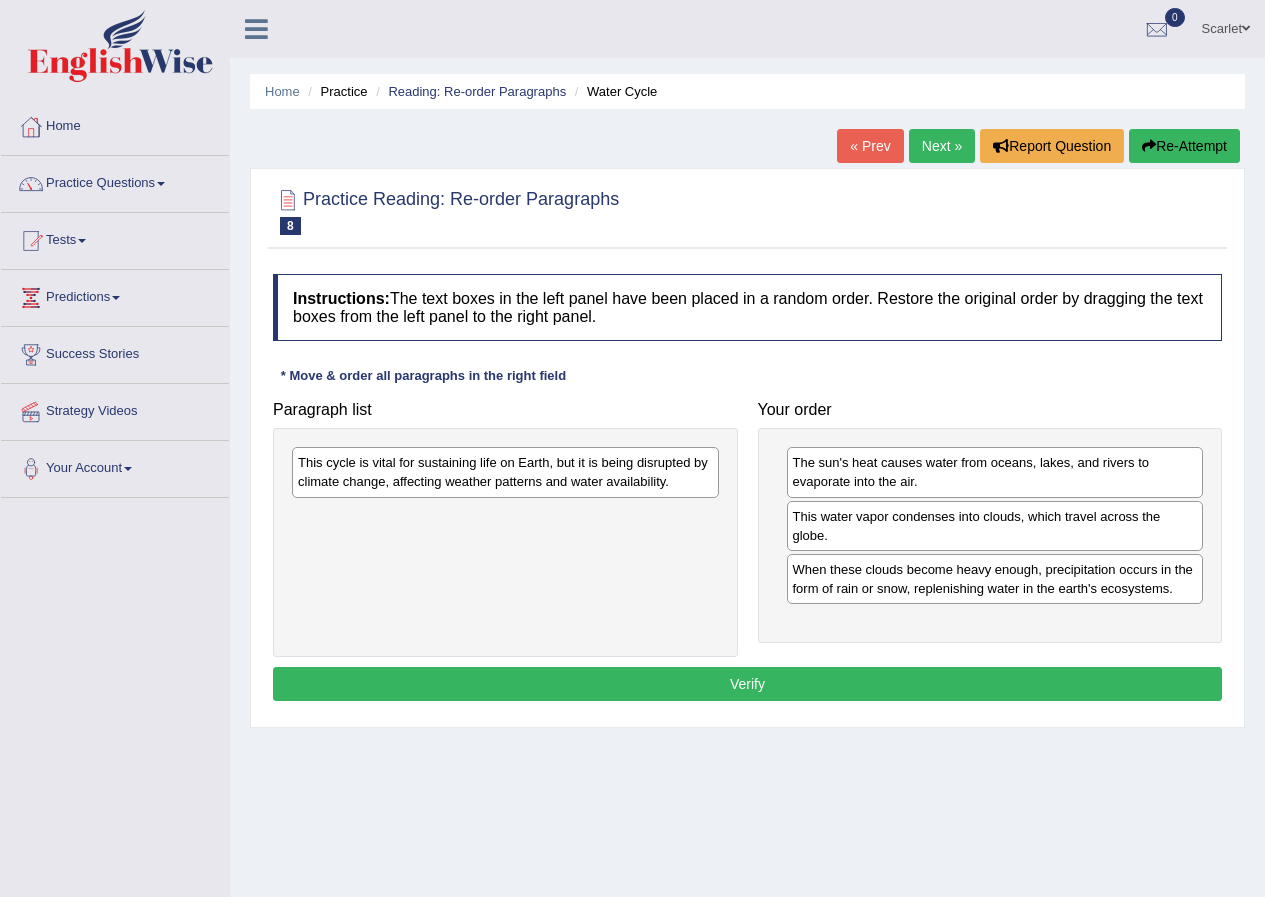 drag, startPoint x: 829, startPoint y: 543, endPoint x: 453, endPoint y: 549, distance: 376.04788 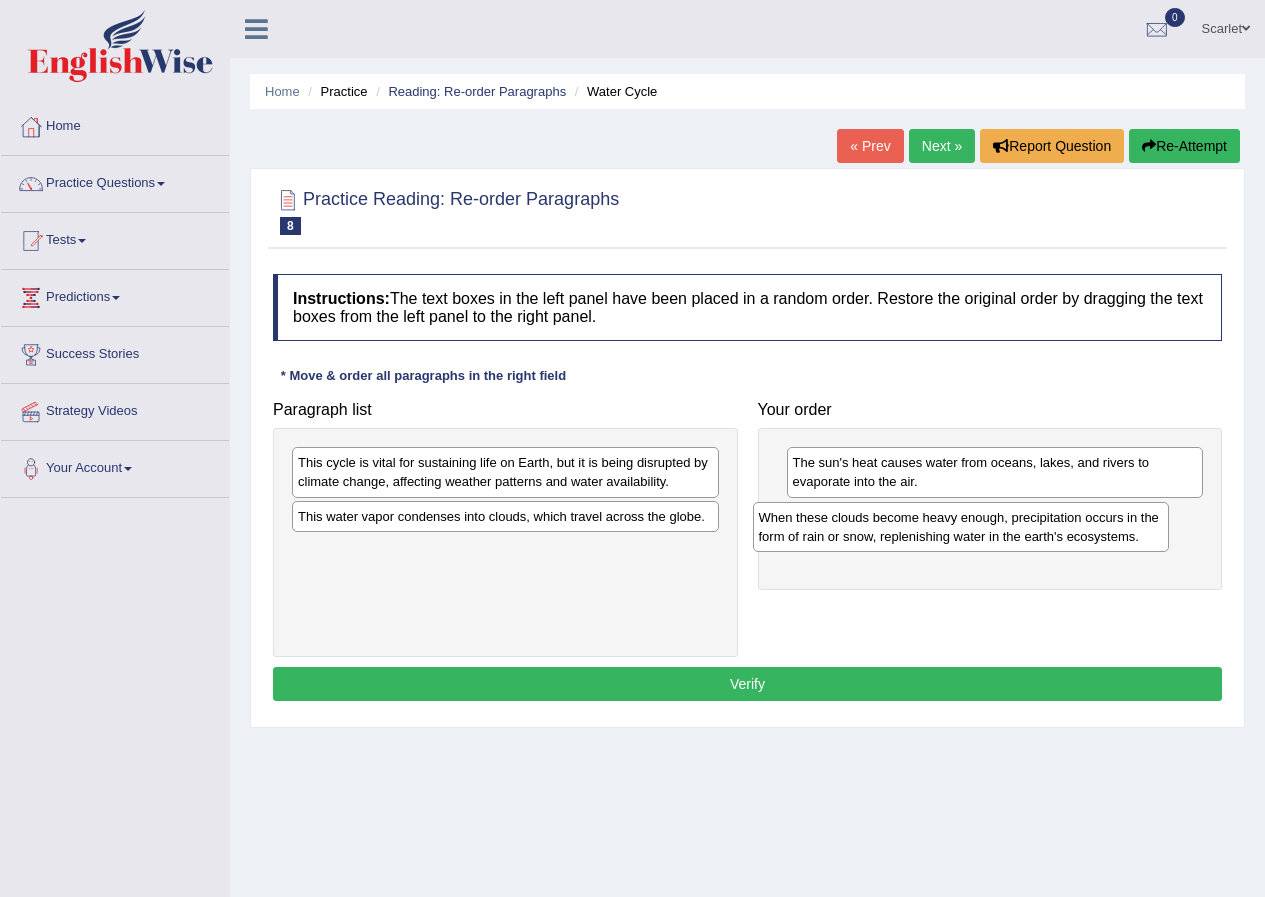 drag, startPoint x: 869, startPoint y: 533, endPoint x: 78, endPoint y: 531, distance: 791.0025 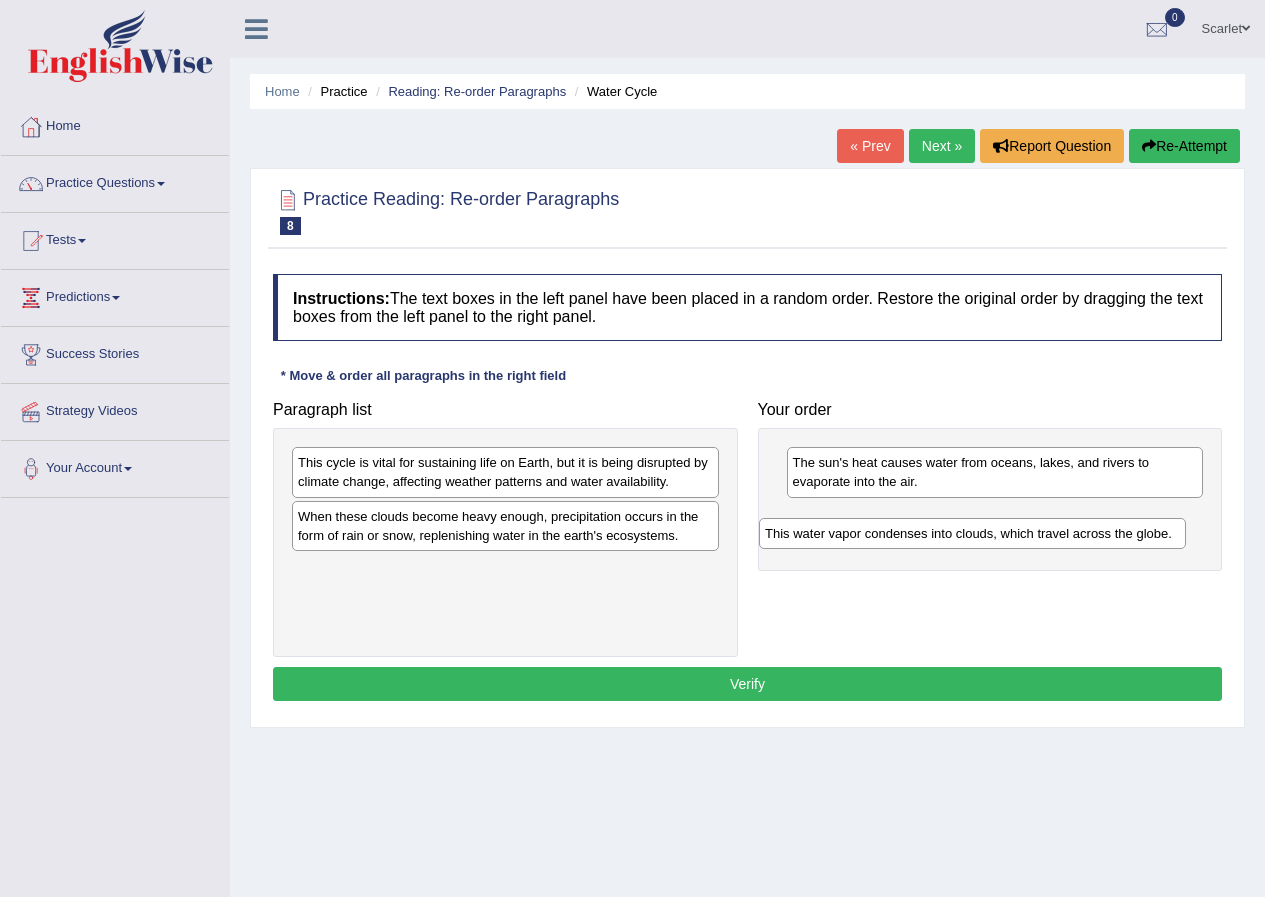 drag, startPoint x: 503, startPoint y: 517, endPoint x: 970, endPoint y: 533, distance: 467.27402 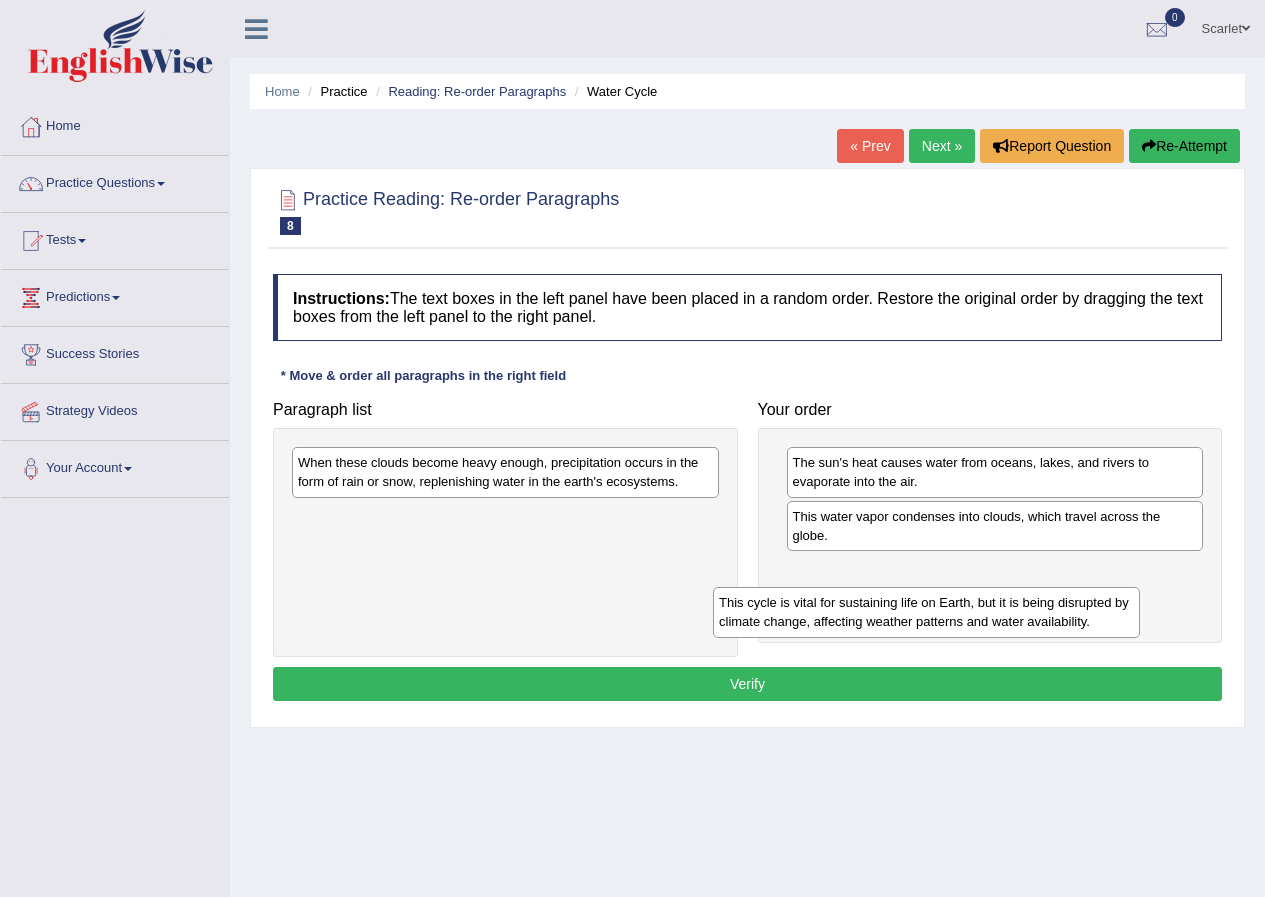 drag, startPoint x: 564, startPoint y: 475, endPoint x: 985, endPoint y: 615, distance: 443.66766 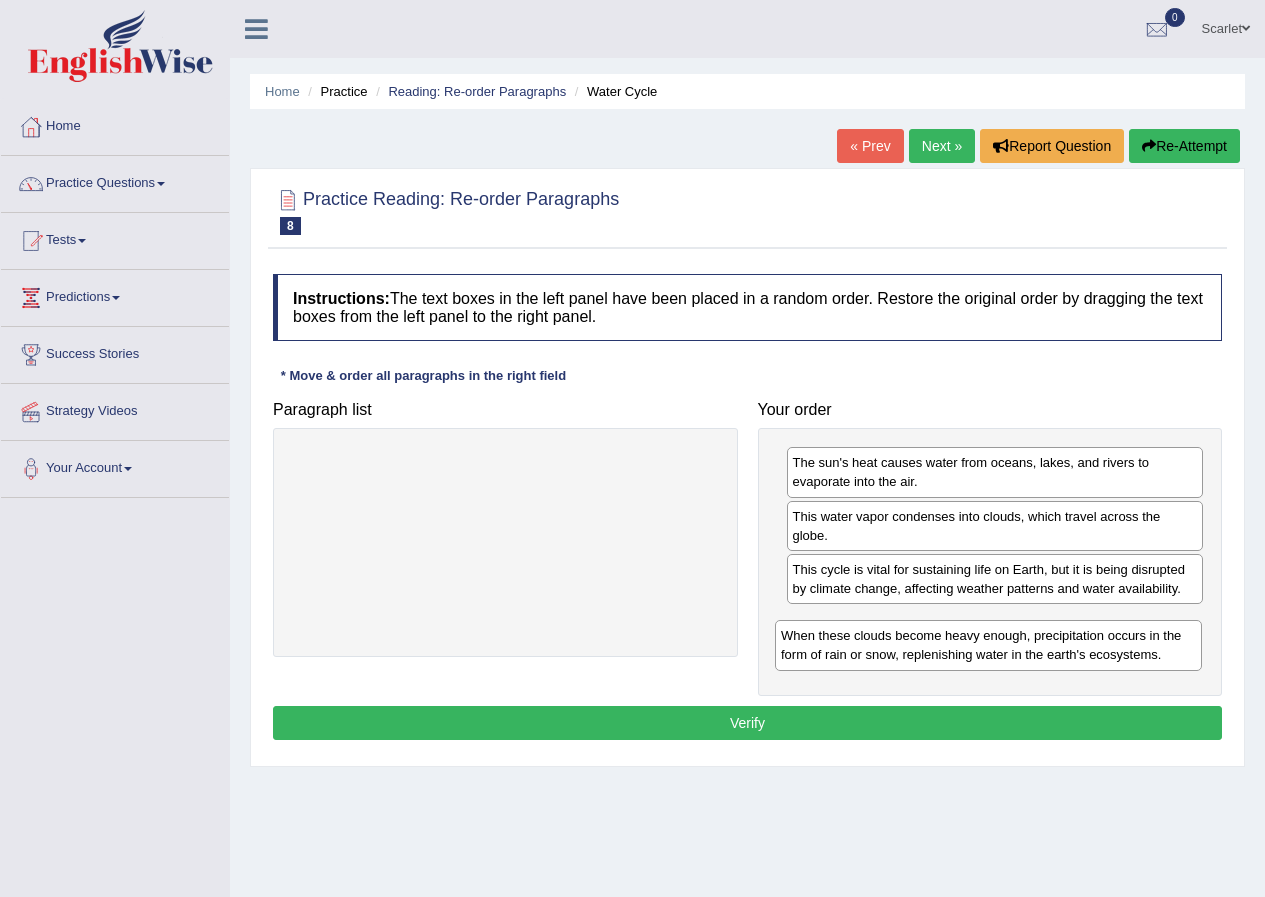 drag, startPoint x: 559, startPoint y: 482, endPoint x: 1054, endPoint y: 655, distance: 524.36053 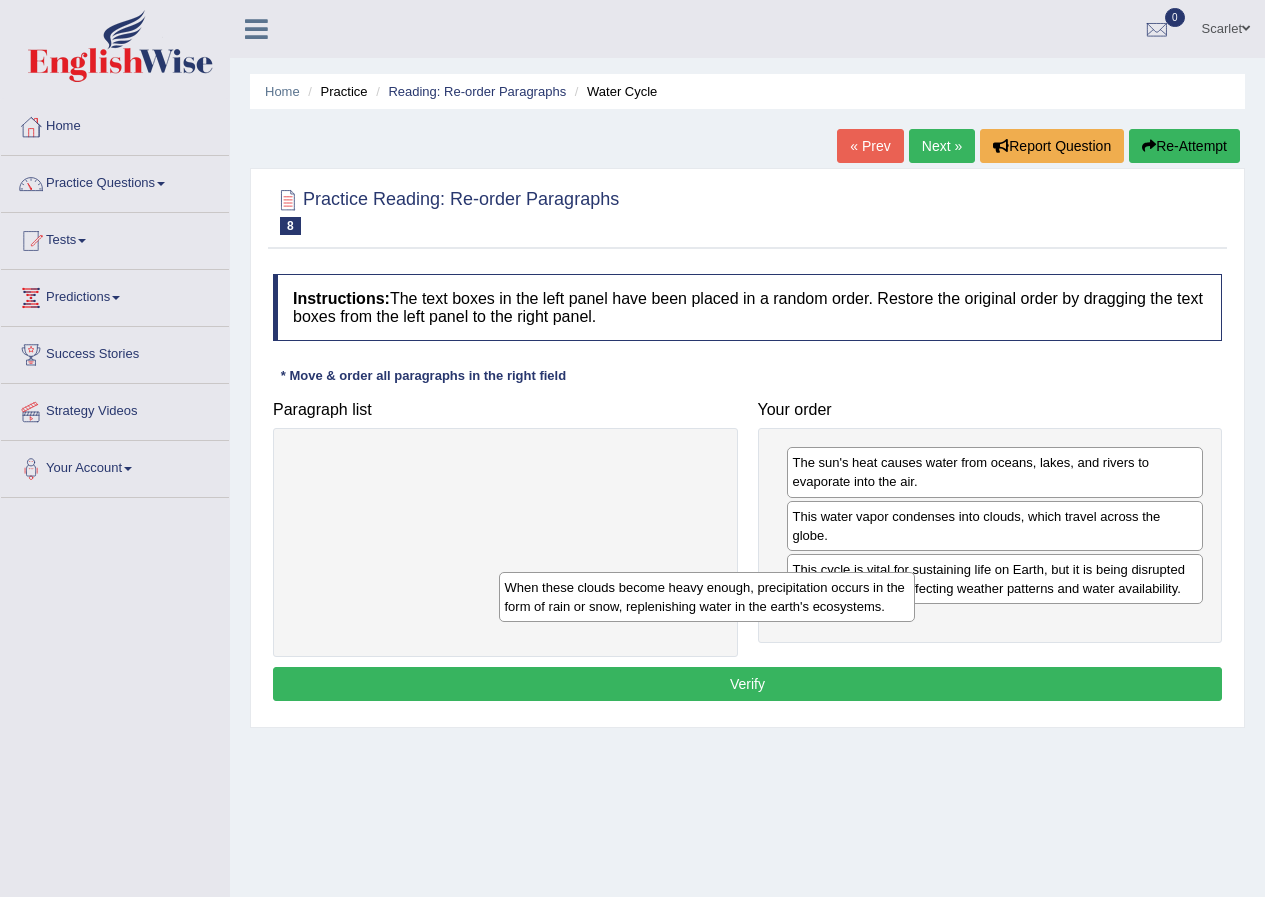 drag, startPoint x: 981, startPoint y: 607, endPoint x: 462, endPoint y: 563, distance: 520.8618 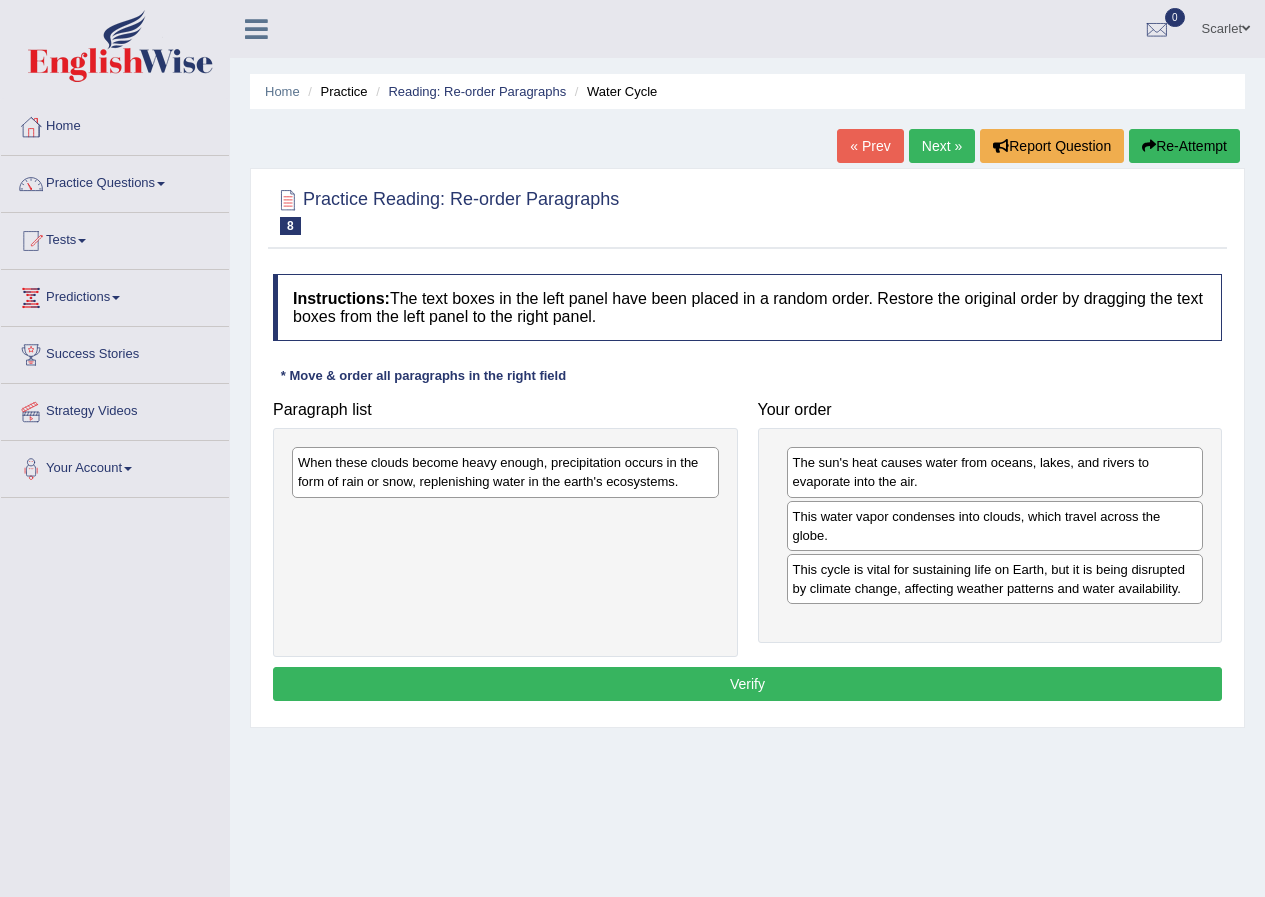 drag, startPoint x: 904, startPoint y: 590, endPoint x: 386, endPoint y: 552, distance: 519.39197 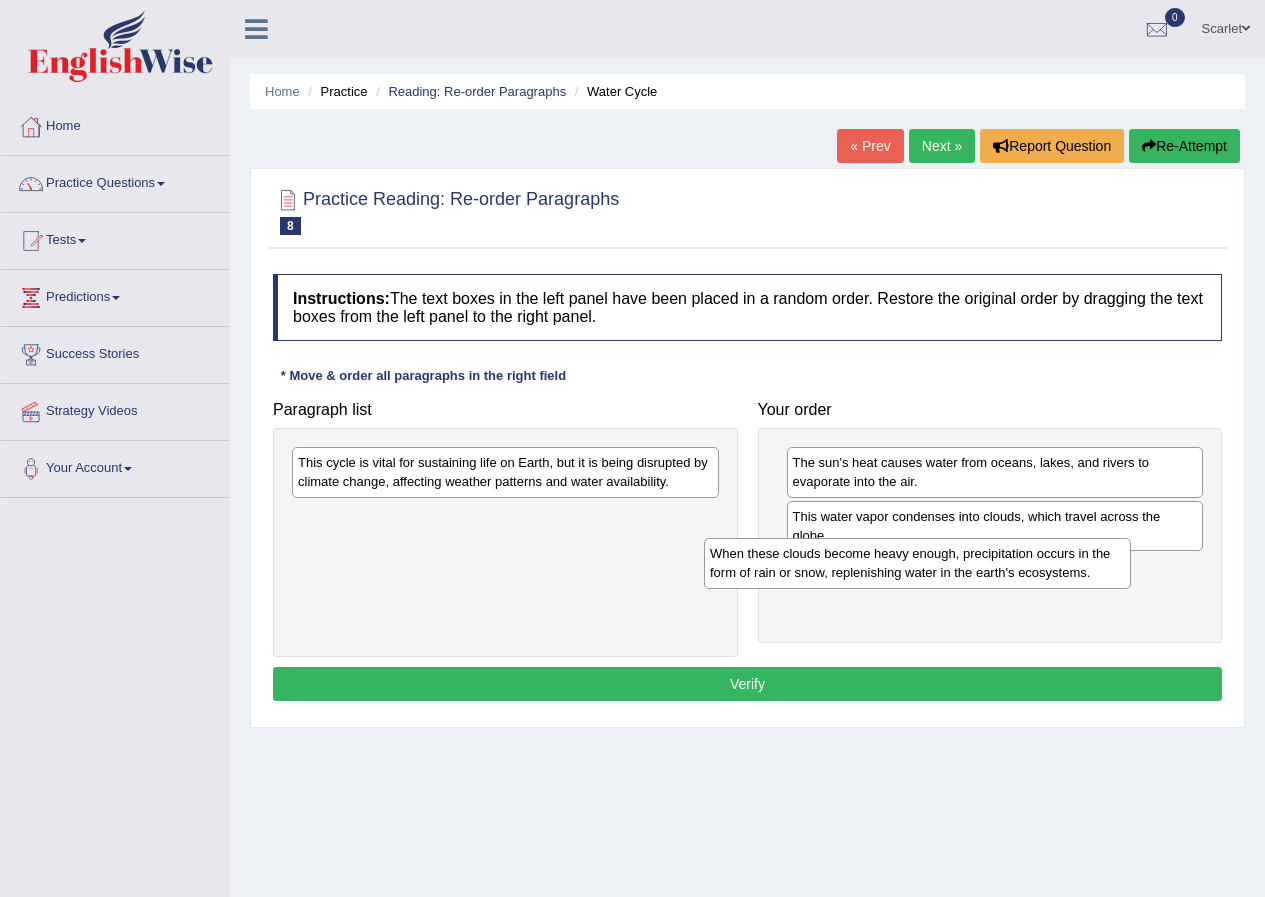 drag, startPoint x: 474, startPoint y: 481, endPoint x: 886, endPoint y: 572, distance: 421.93008 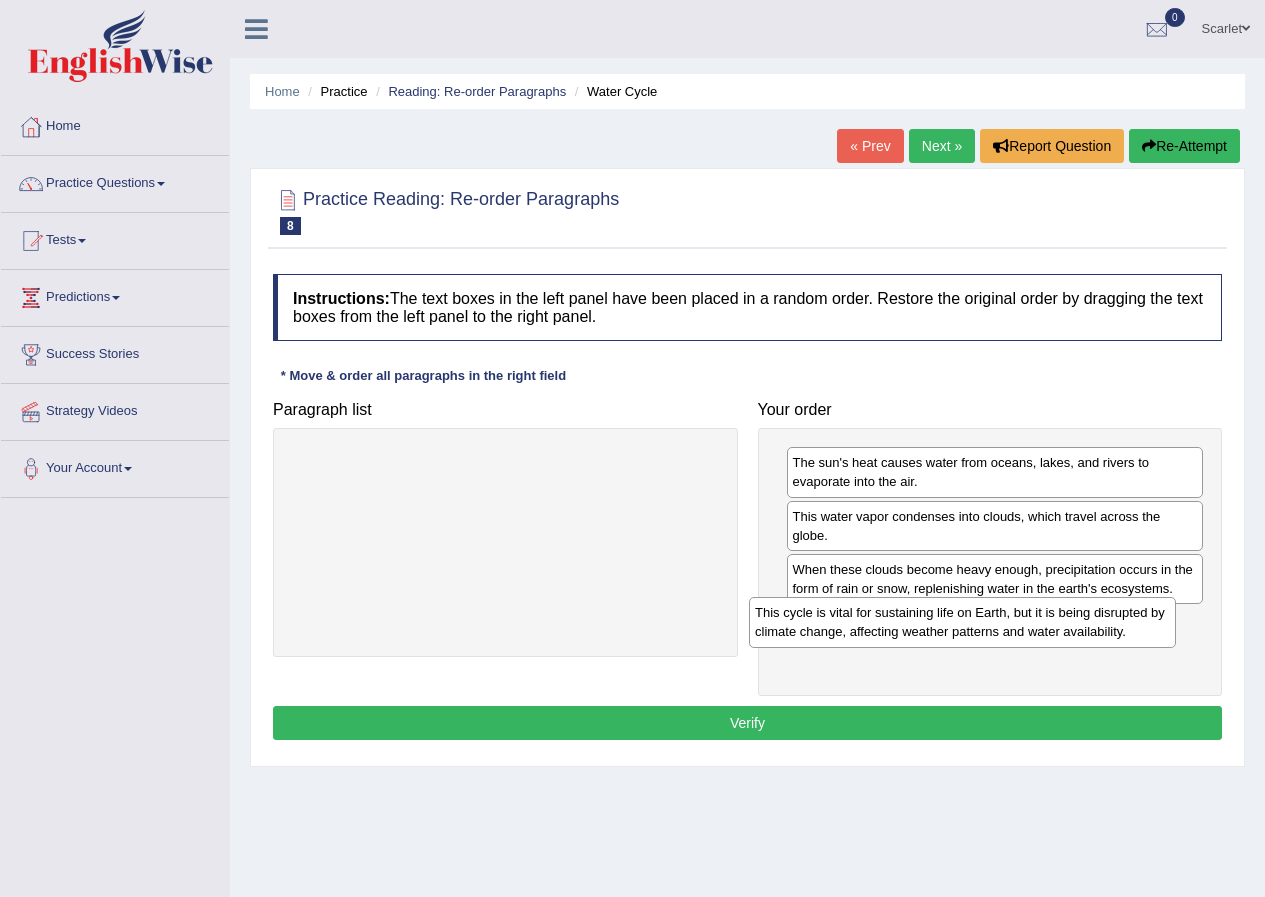 drag, startPoint x: 482, startPoint y: 481, endPoint x: 963, endPoint y: 626, distance: 502.38034 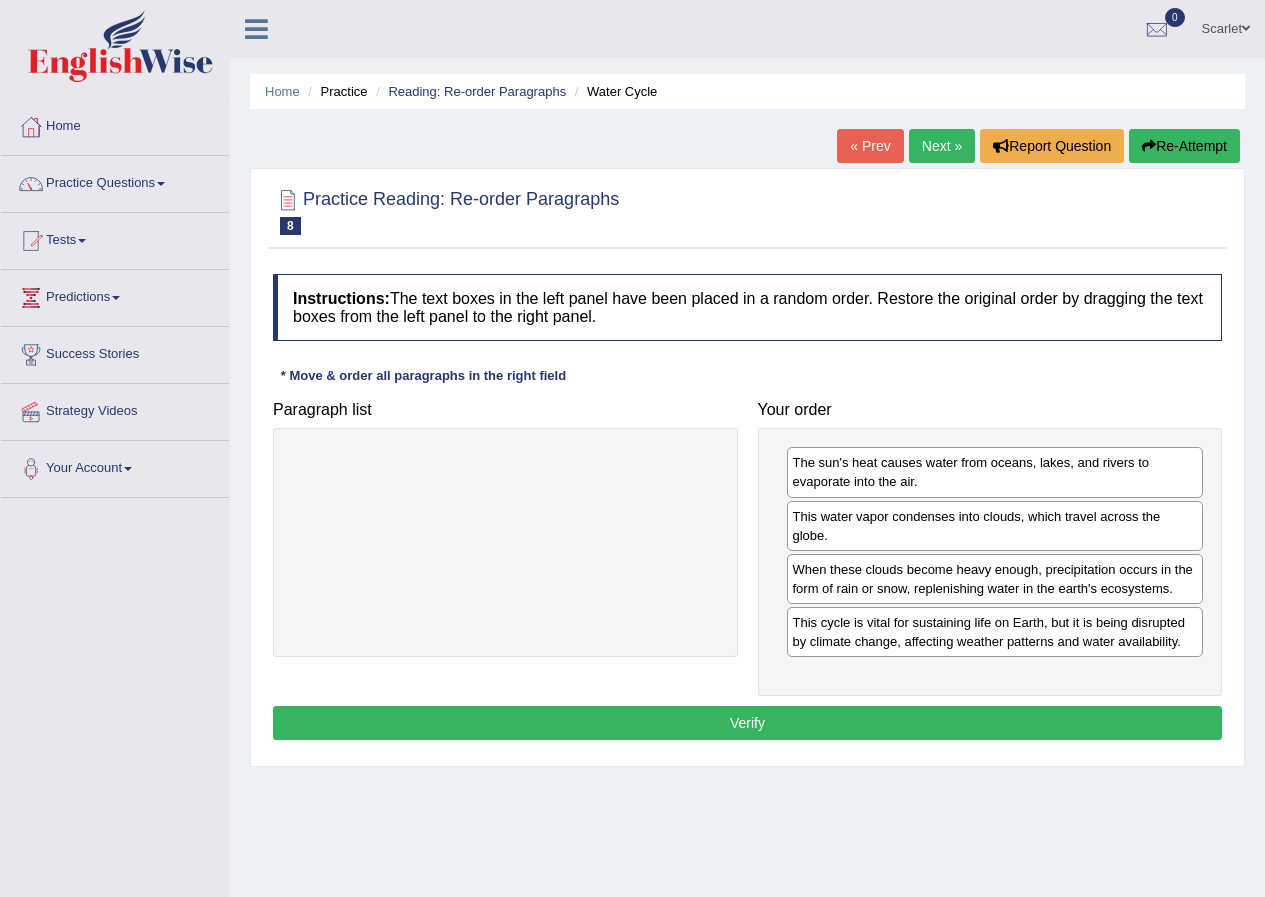 click on "Verify" at bounding box center (747, 723) 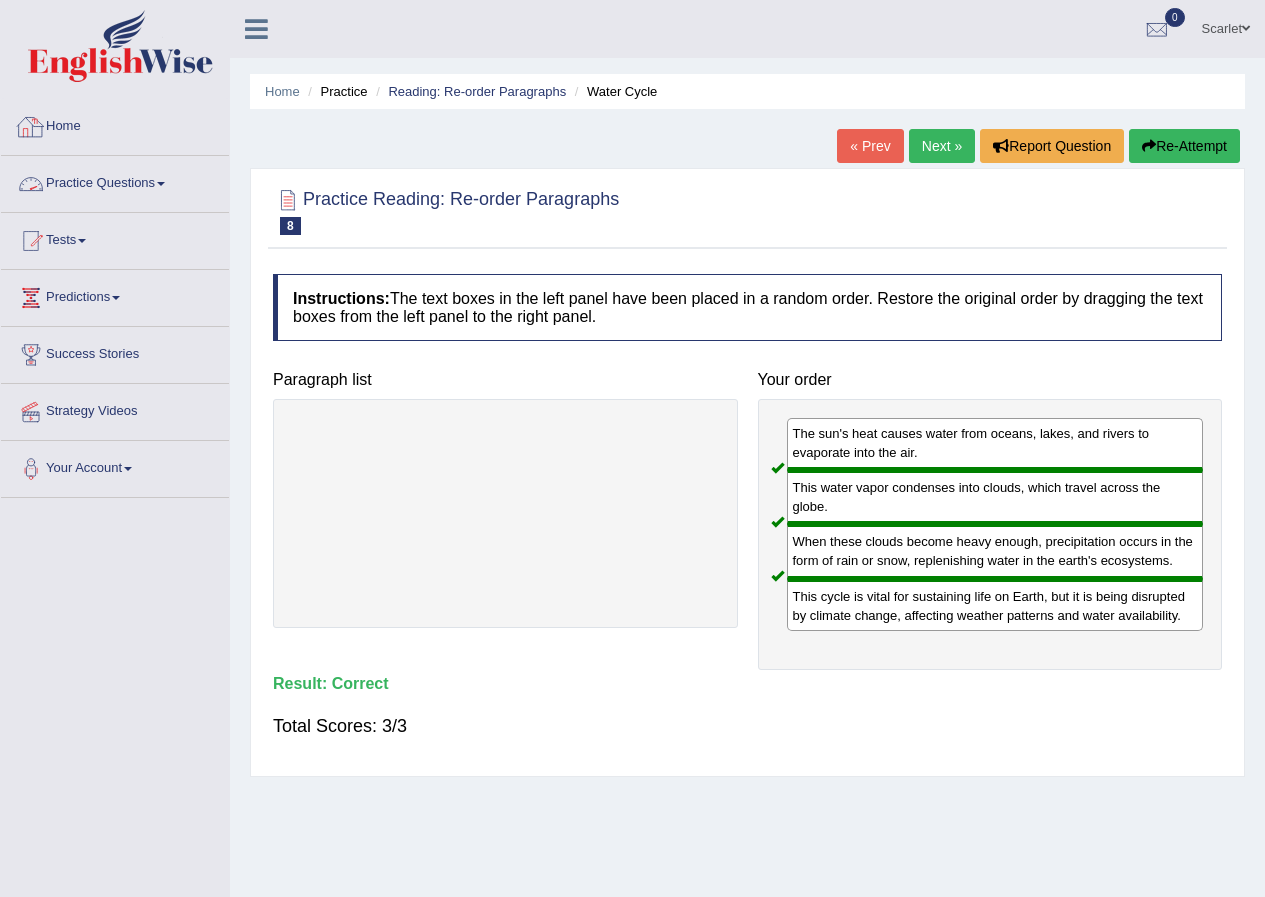 click on "Home" at bounding box center (115, 124) 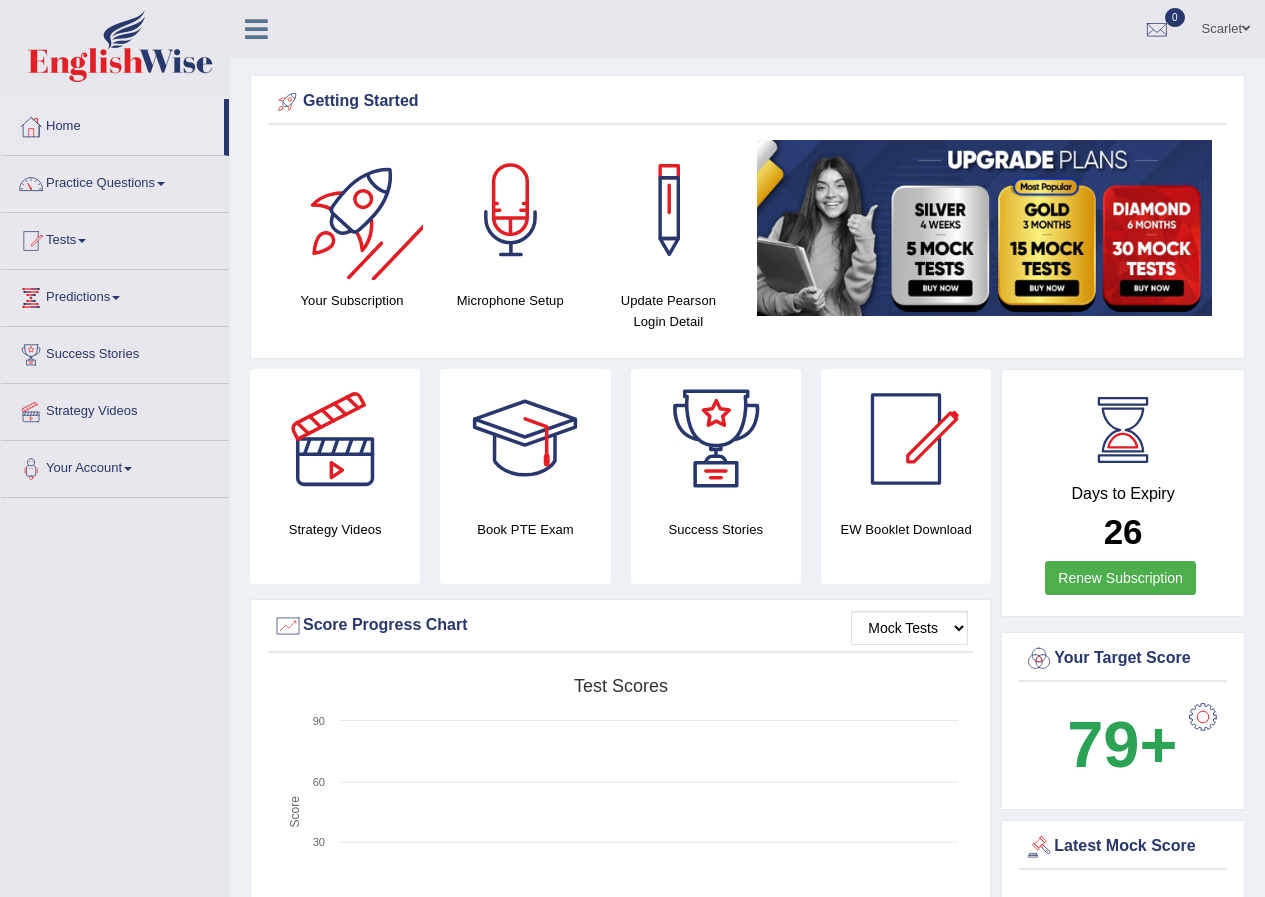 scroll, scrollTop: 0, scrollLeft: 0, axis: both 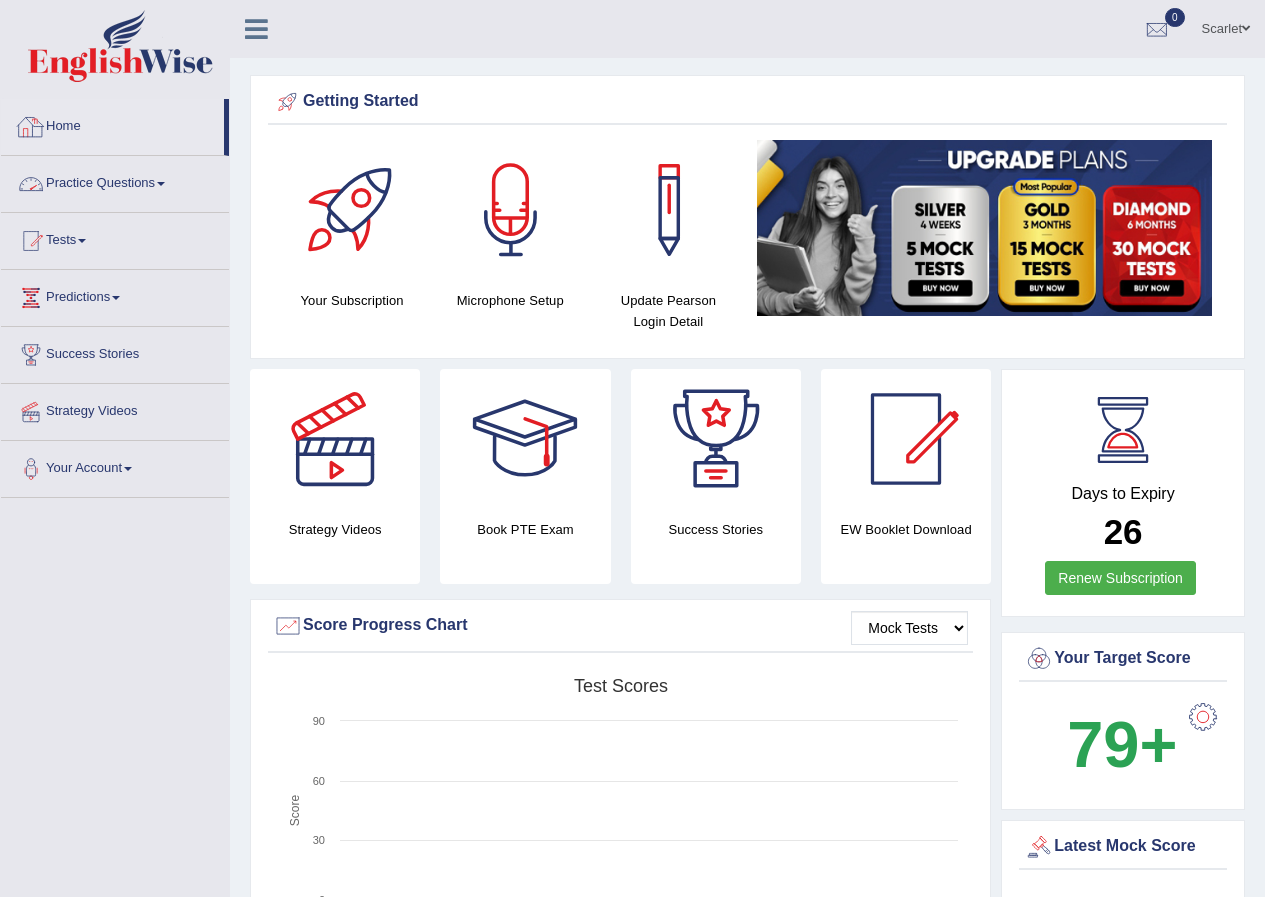 click on "Practice Questions" at bounding box center [115, 181] 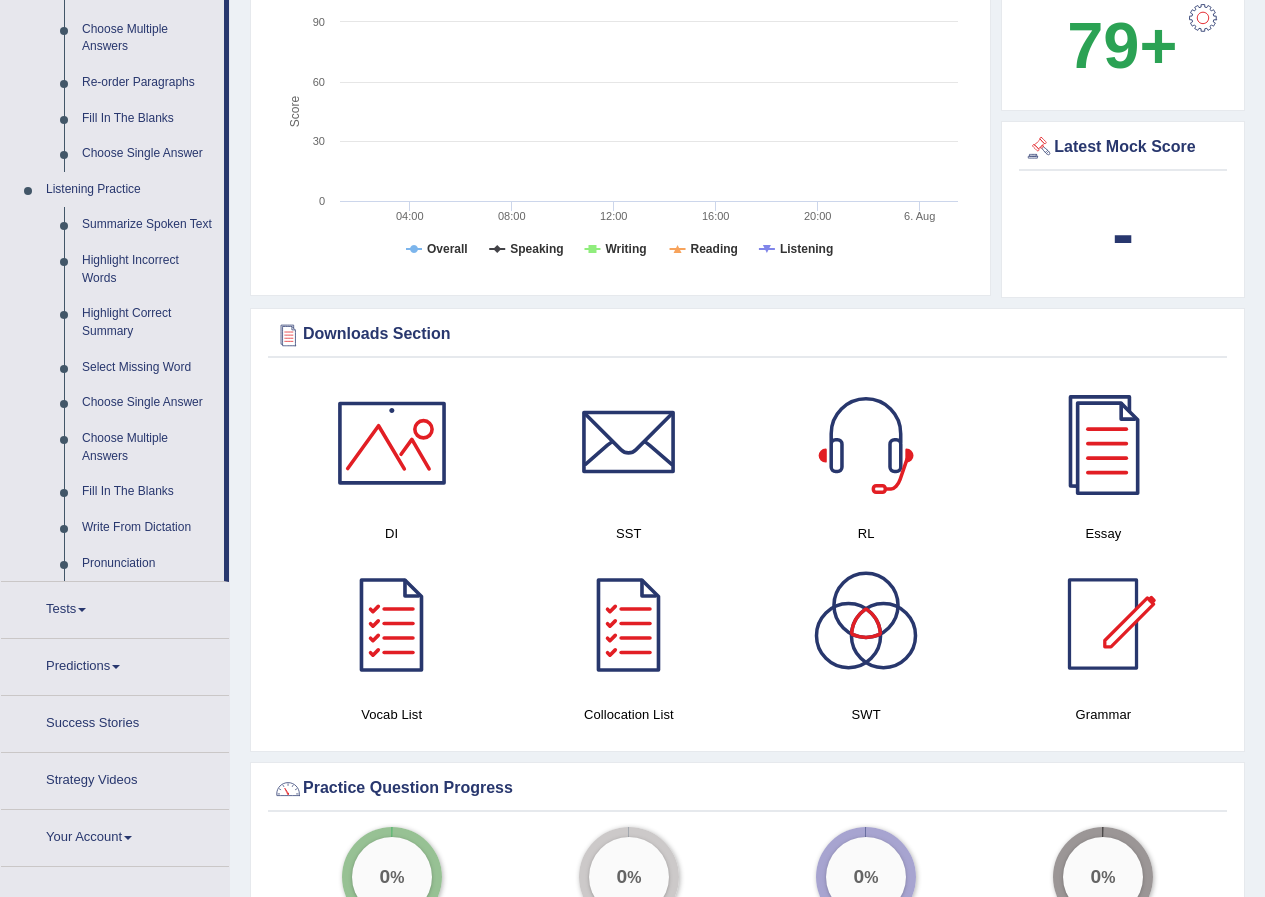 scroll, scrollTop: 741, scrollLeft: 0, axis: vertical 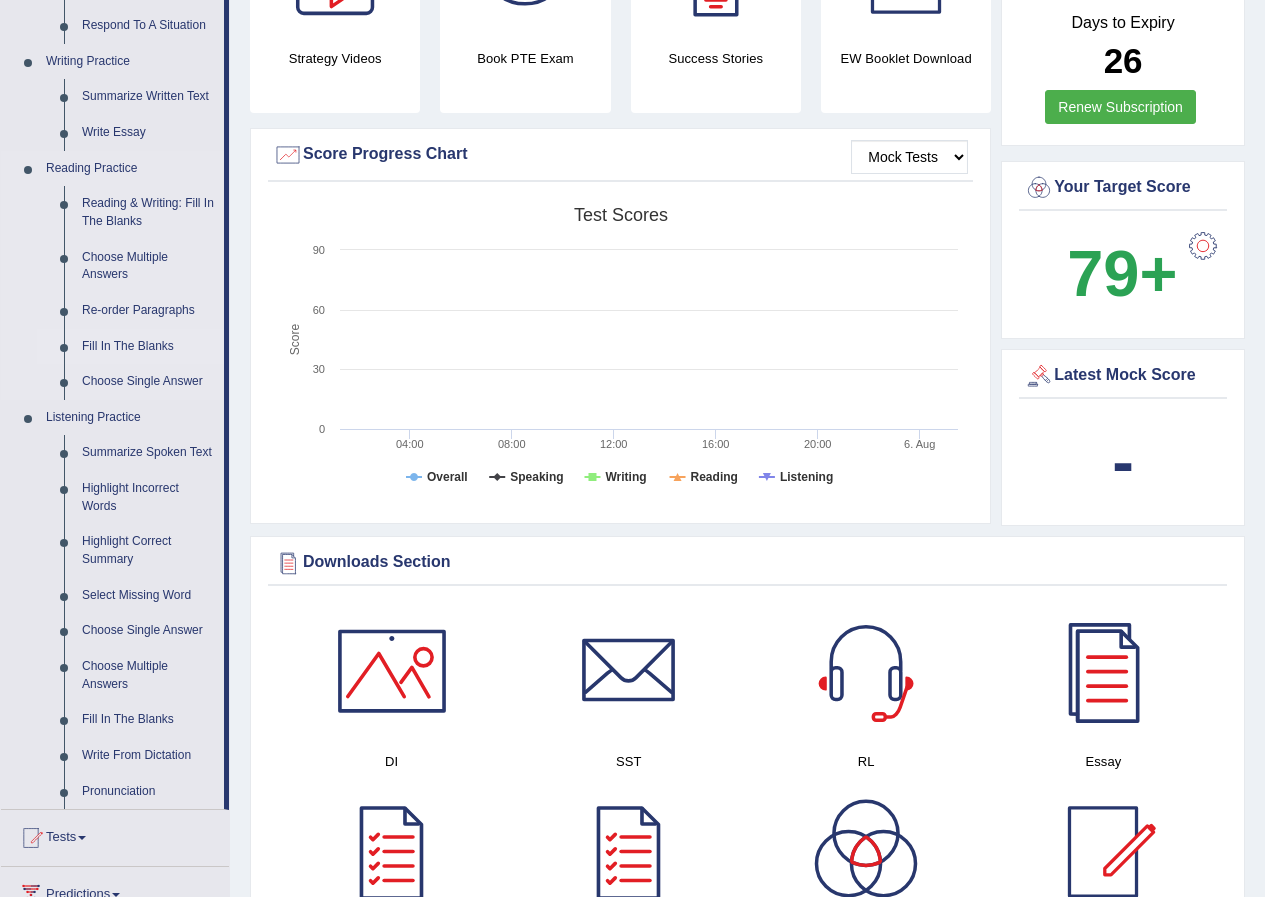 click on "Fill In The Blanks" at bounding box center (148, 347) 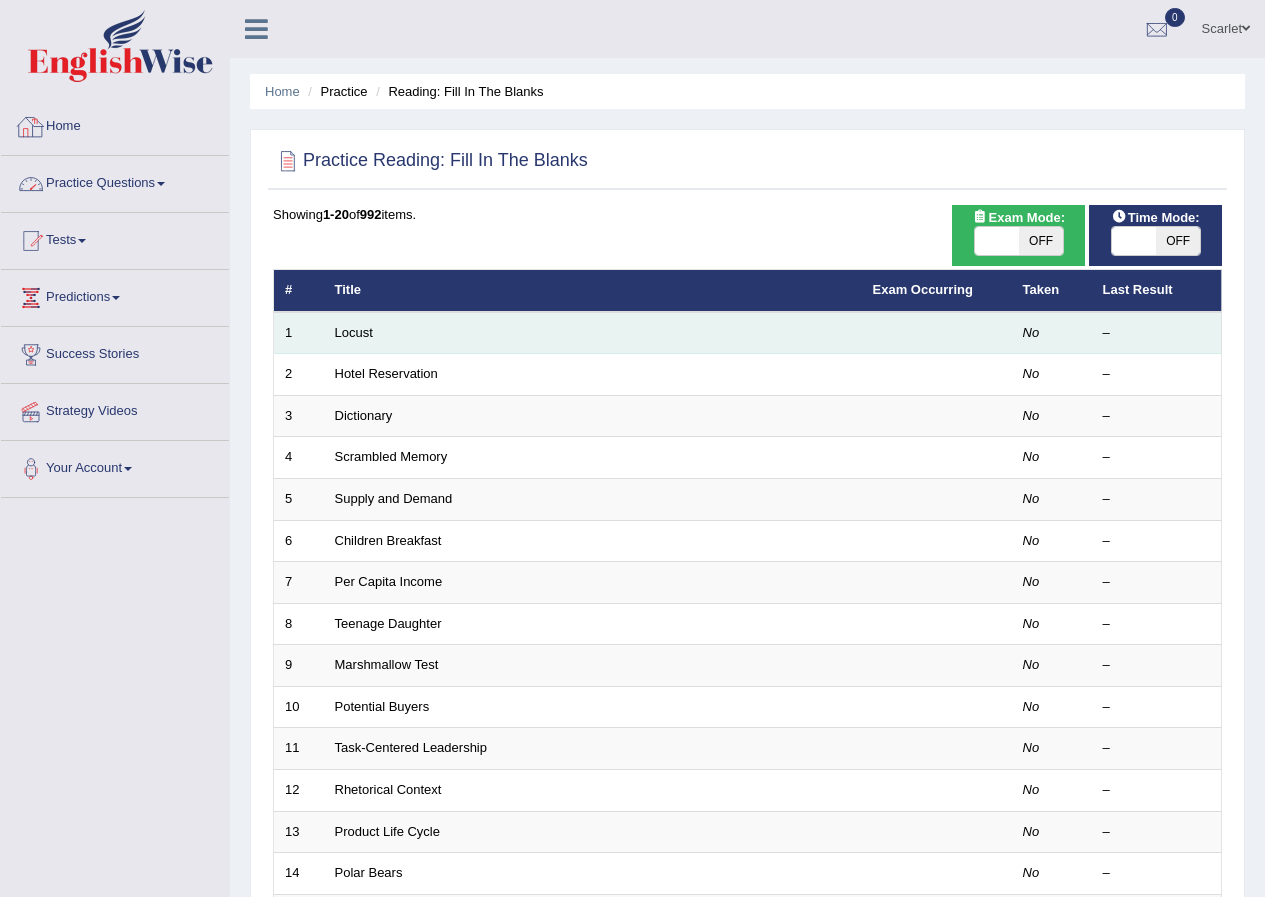 scroll, scrollTop: 0, scrollLeft: 0, axis: both 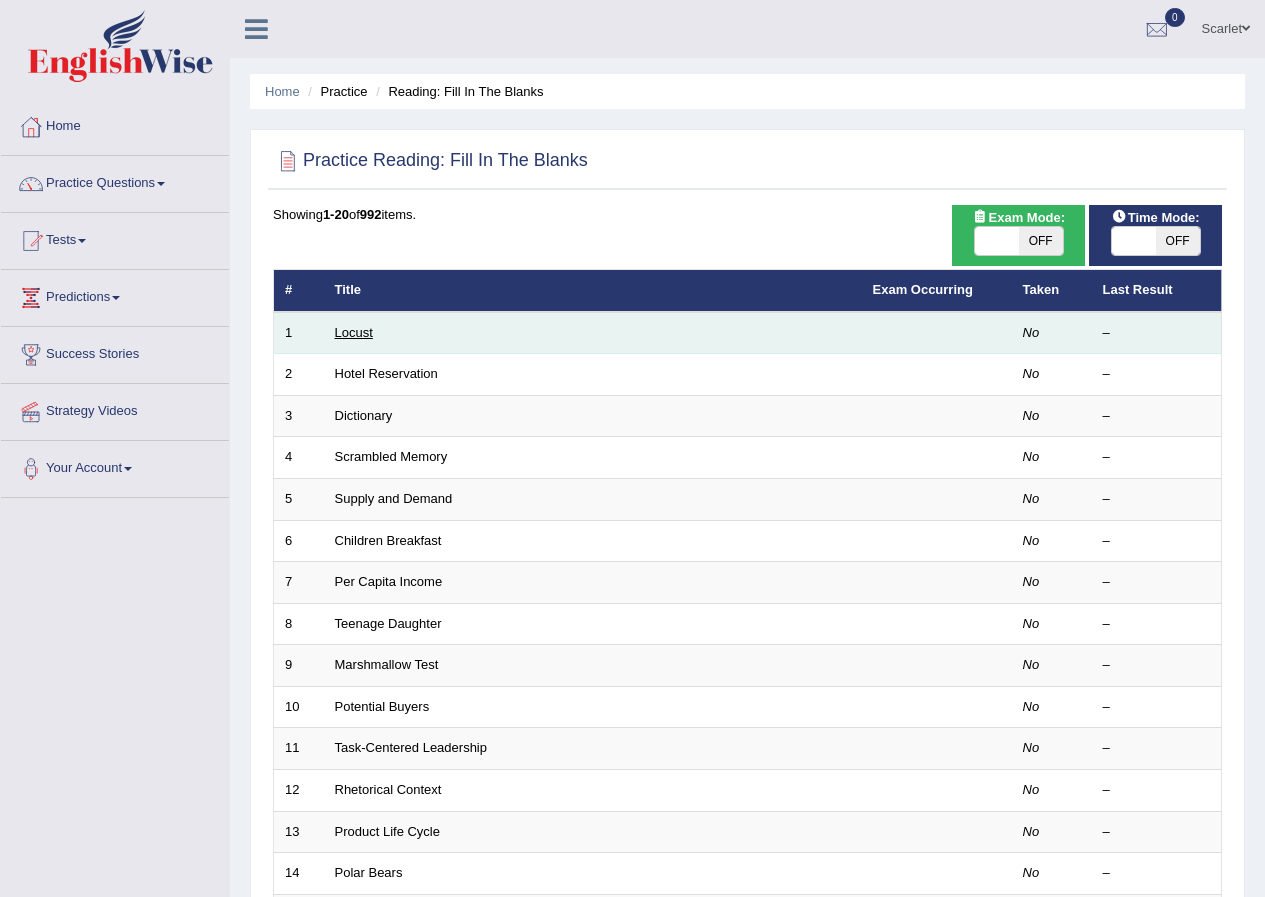 click on "Locust" at bounding box center (354, 332) 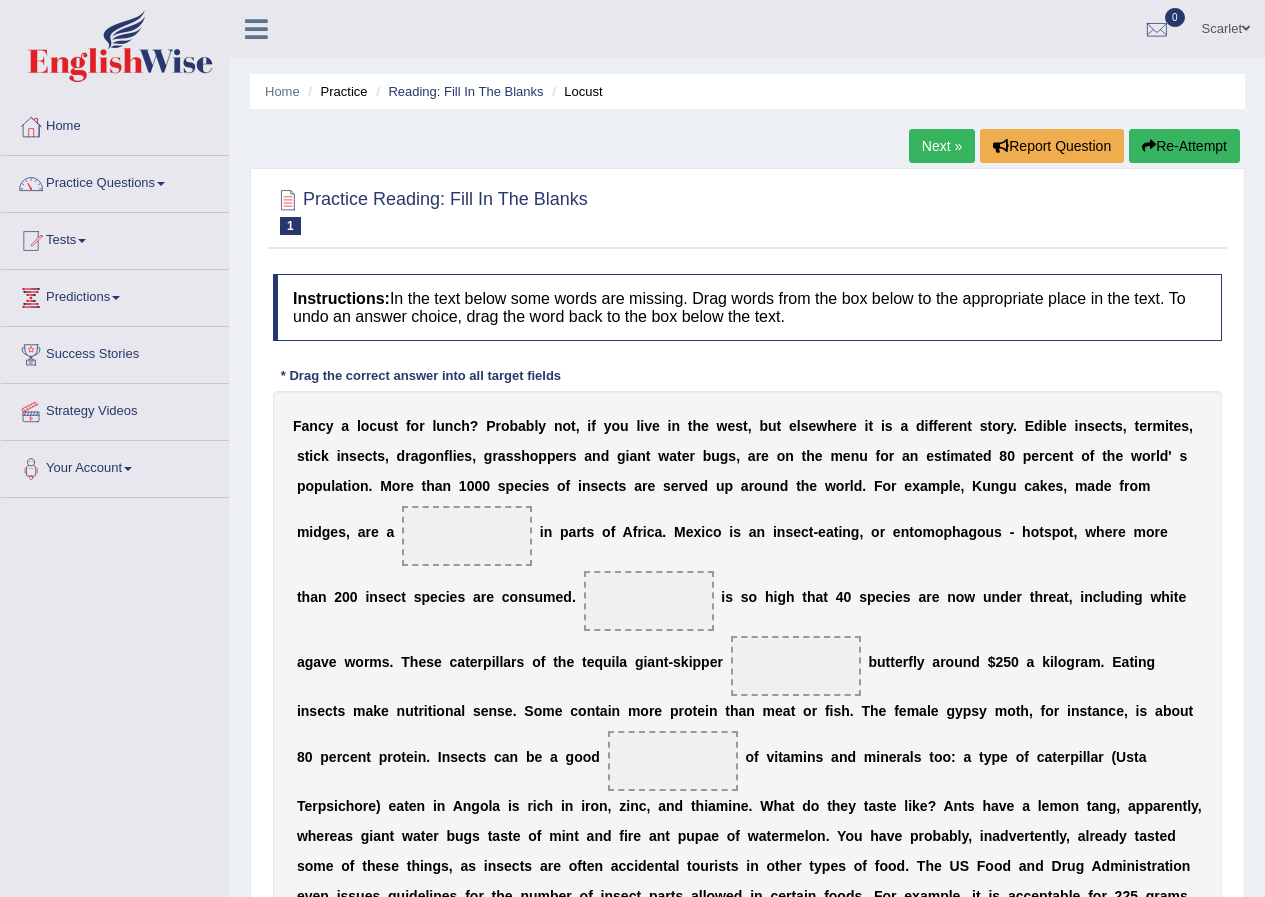 scroll, scrollTop: 0, scrollLeft: 0, axis: both 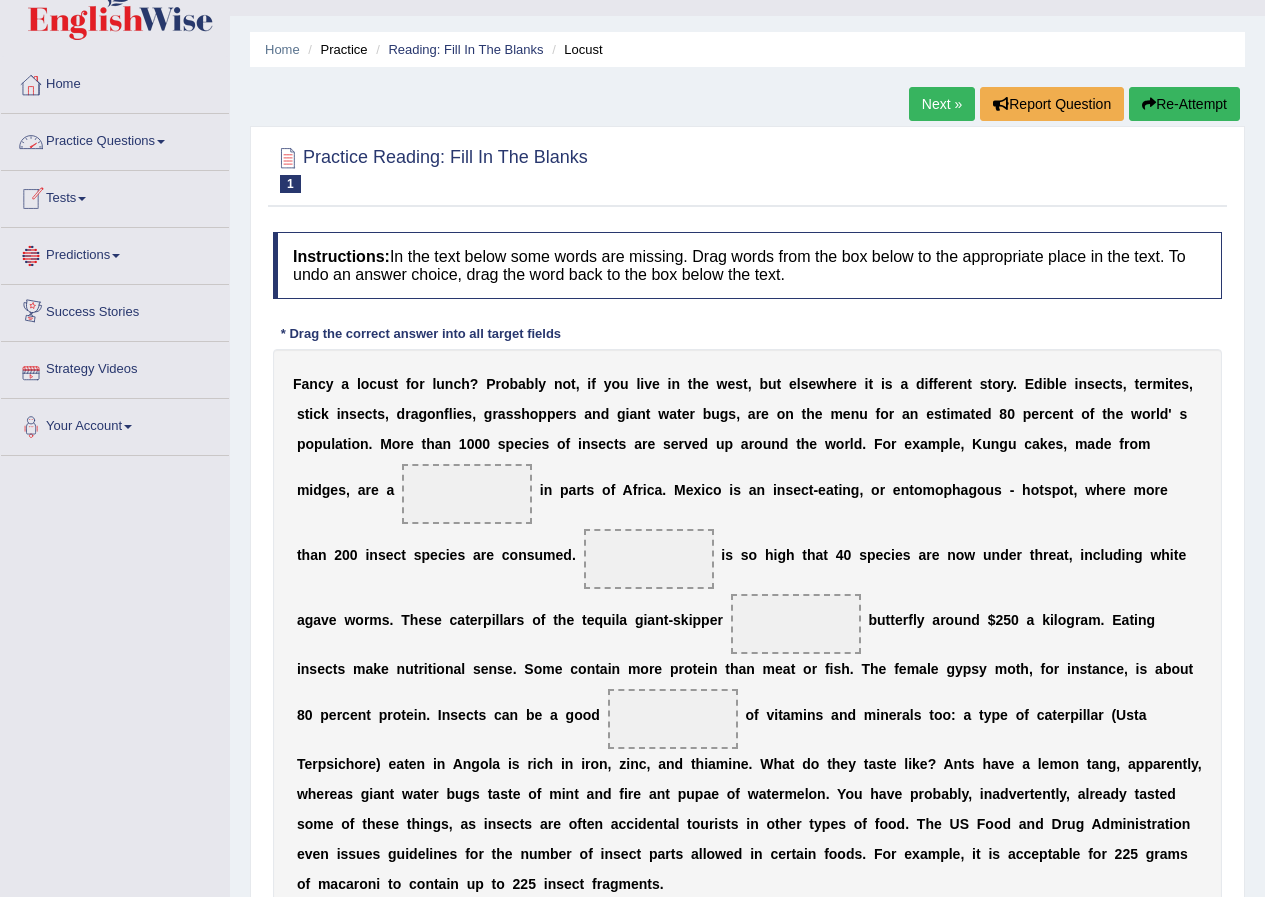 click on "Next »" at bounding box center (942, 104) 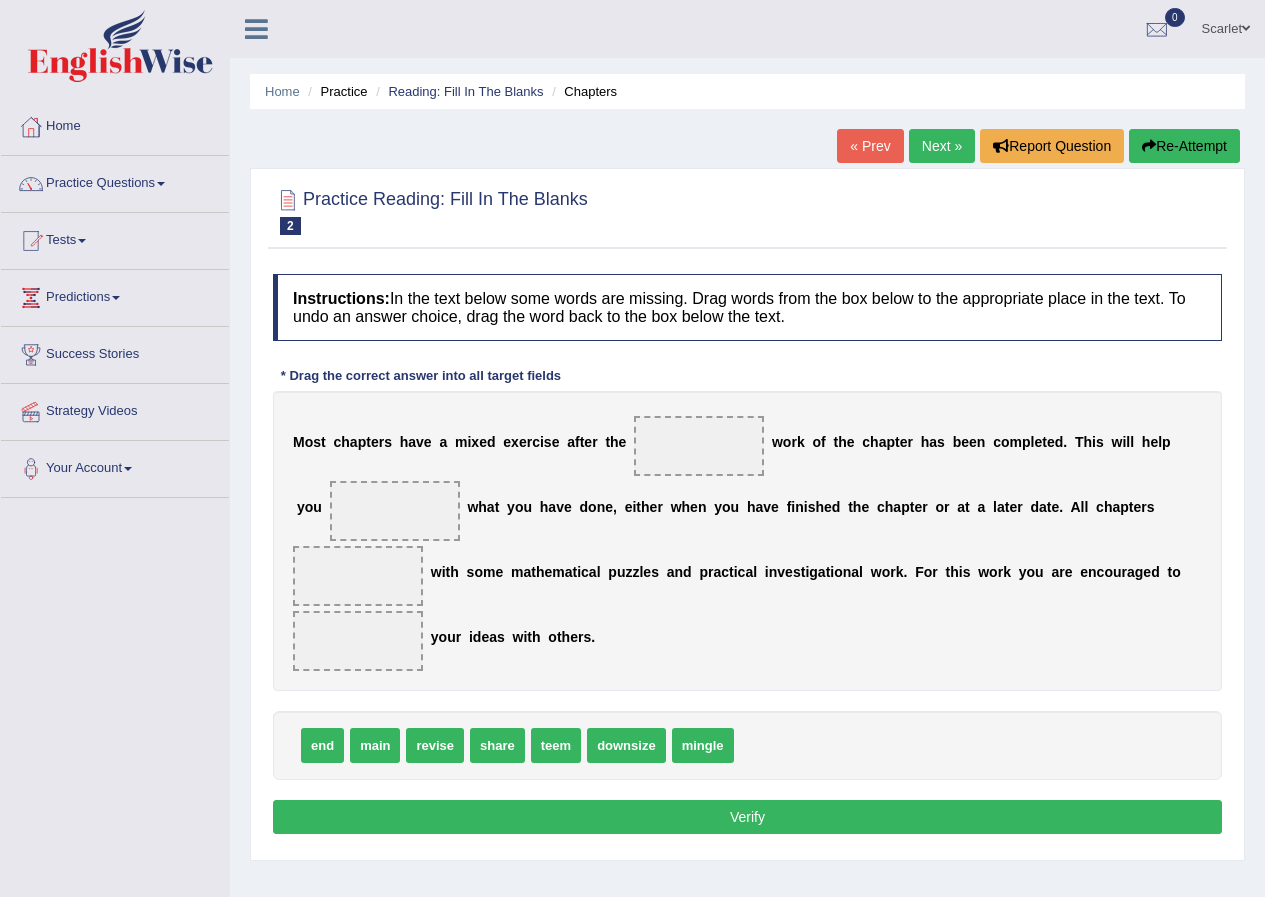 scroll, scrollTop: 0, scrollLeft: 0, axis: both 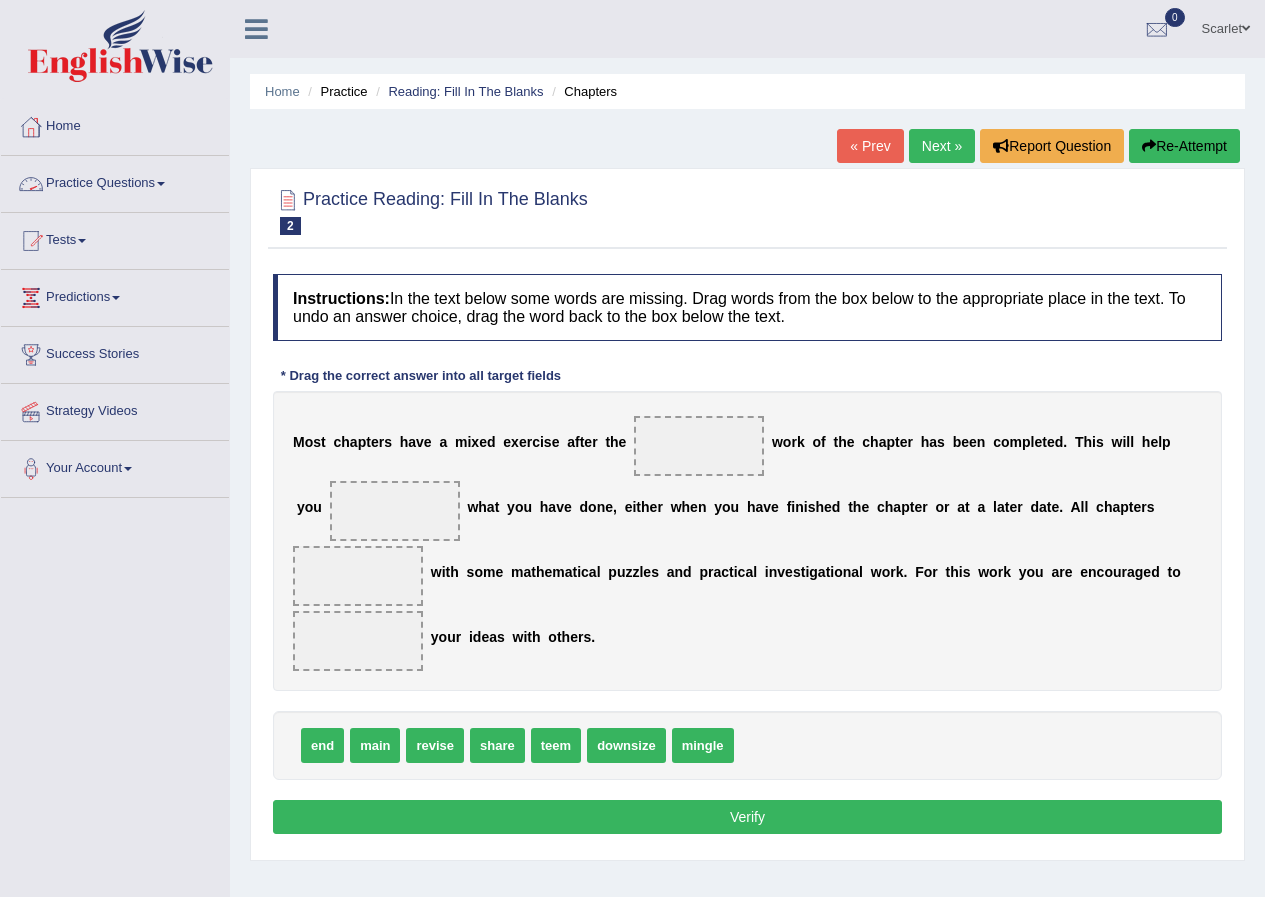 click on "Practice Questions" at bounding box center (115, 181) 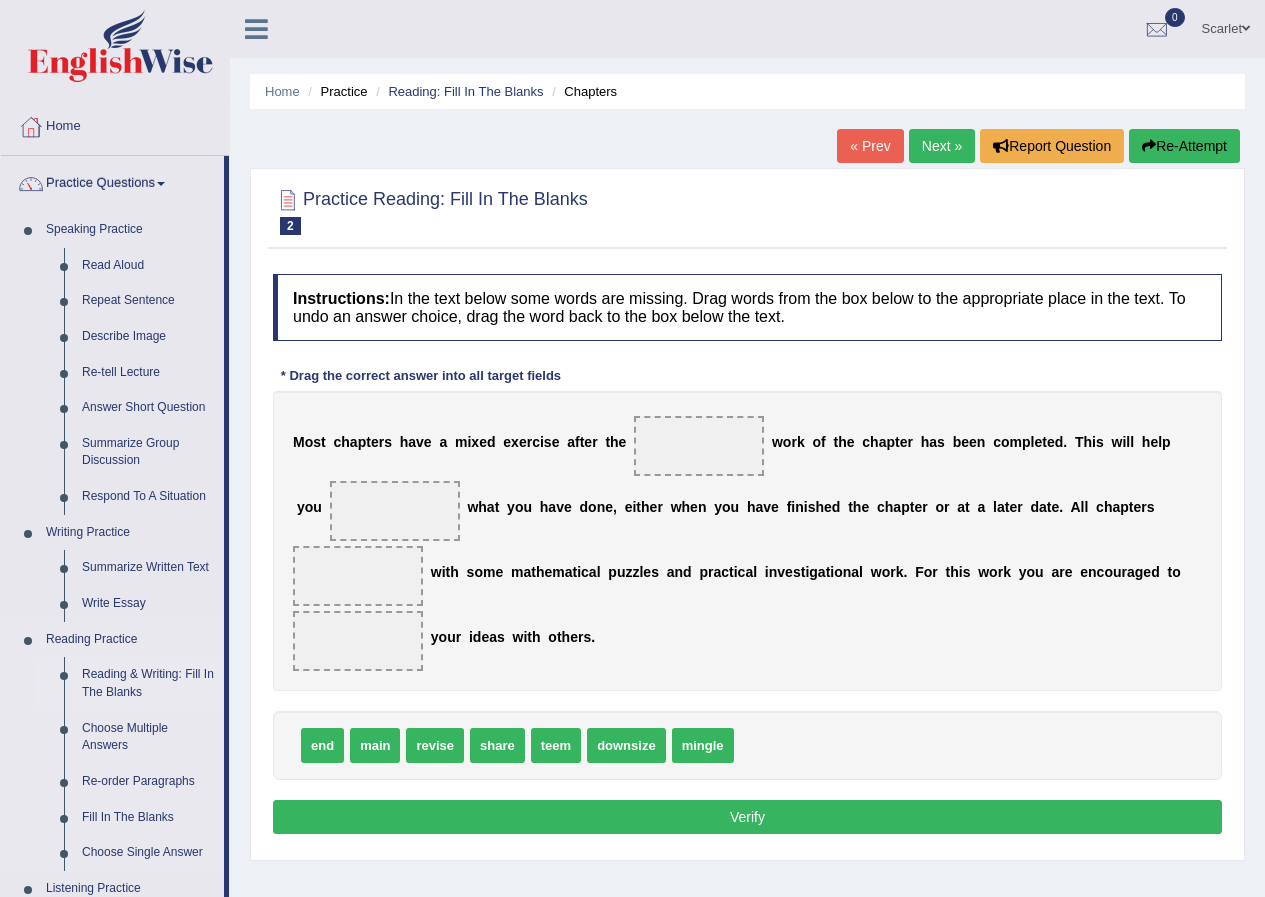 click on "Reading & Writing: Fill In The Blanks" at bounding box center [148, 683] 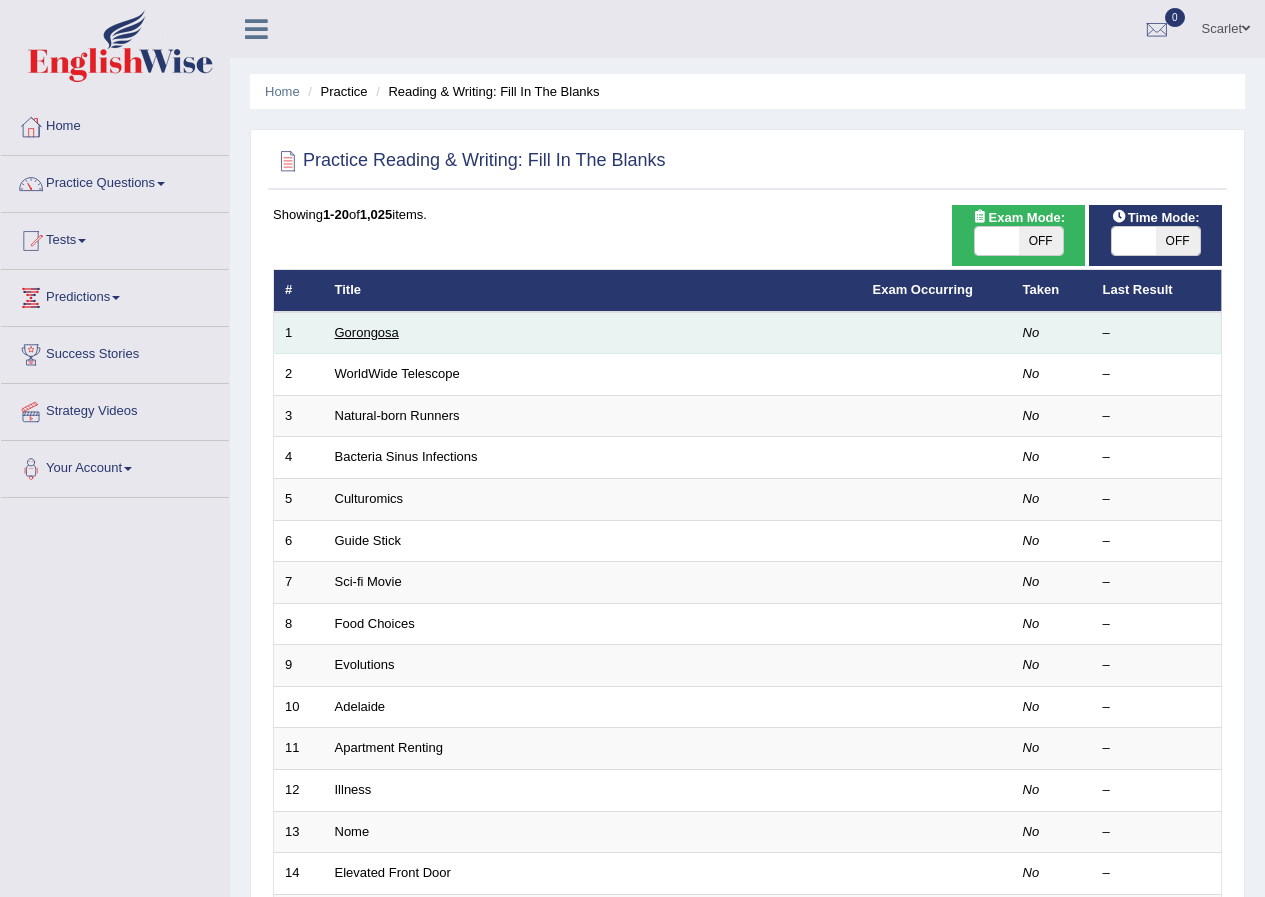 scroll, scrollTop: 0, scrollLeft: 0, axis: both 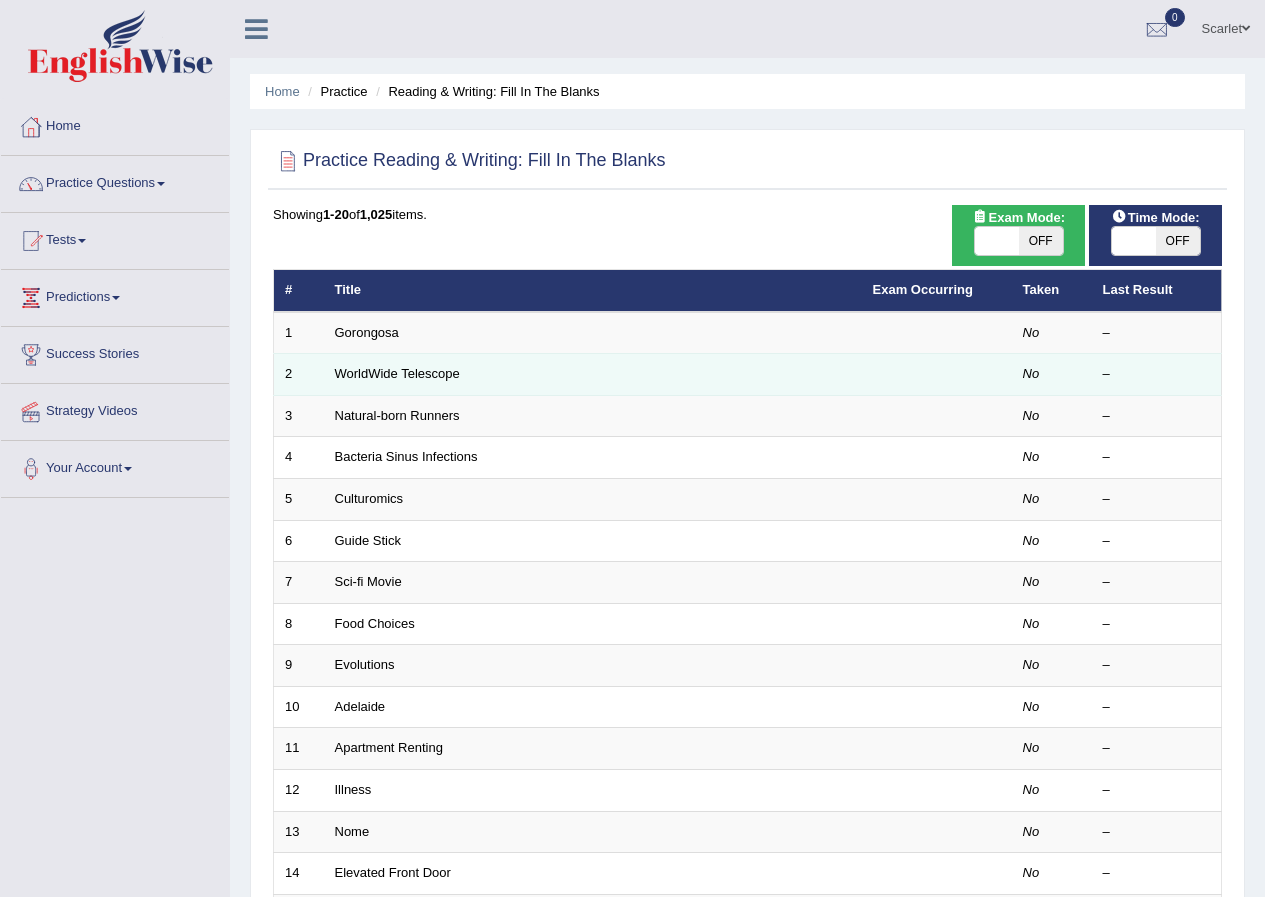 click on "WorldWide Telescope" at bounding box center (593, 375) 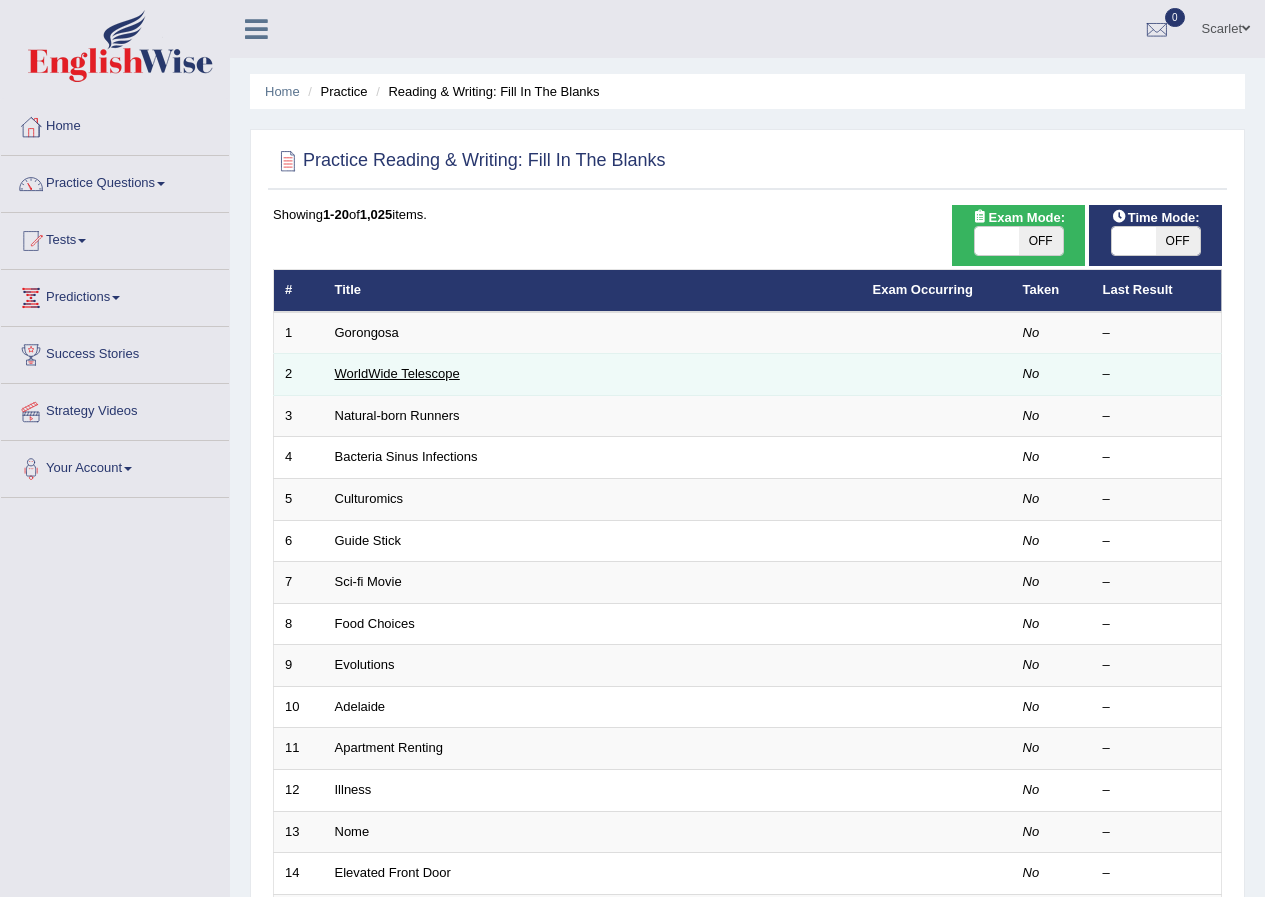 click on "WorldWide Telescope" at bounding box center (397, 373) 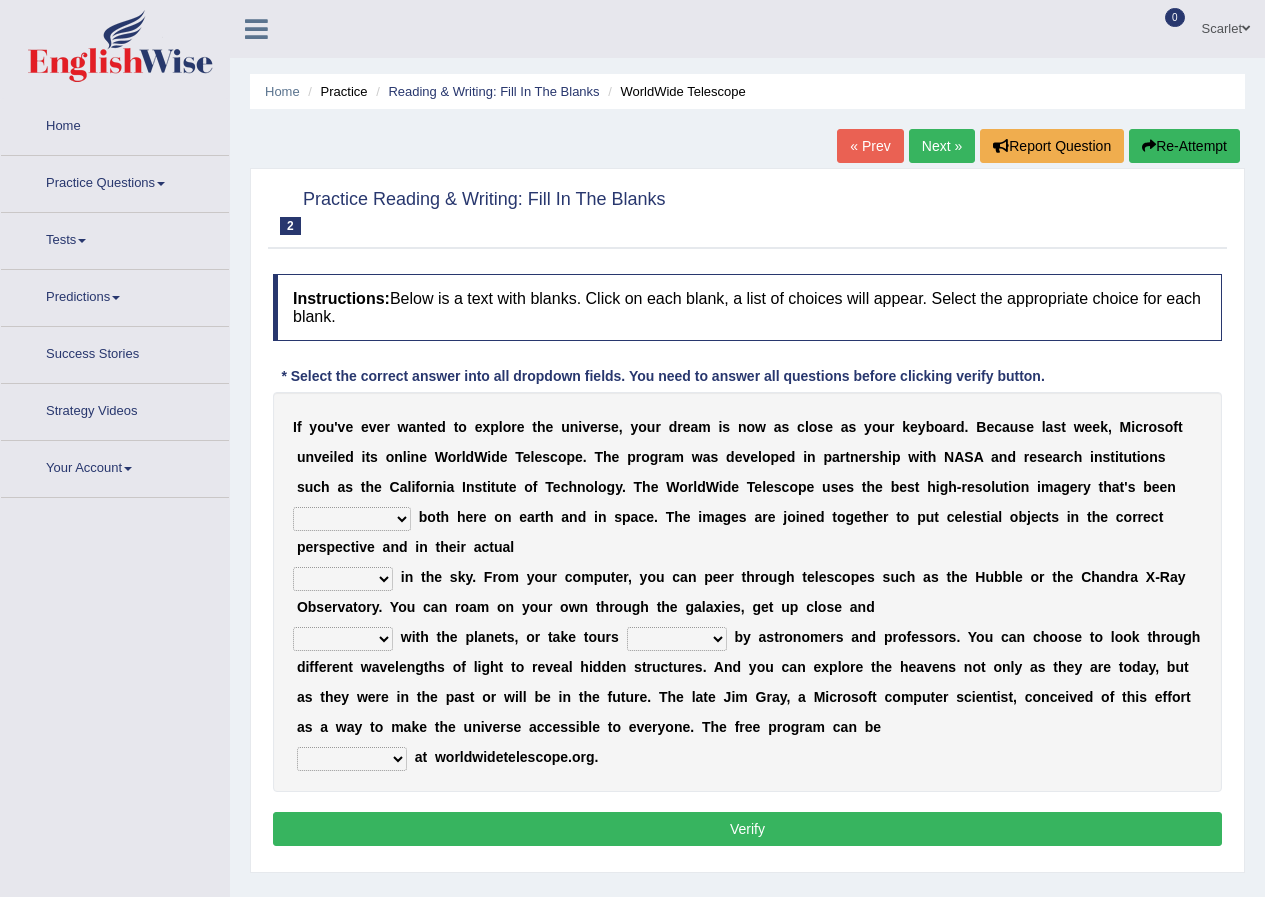 scroll, scrollTop: 0, scrollLeft: 0, axis: both 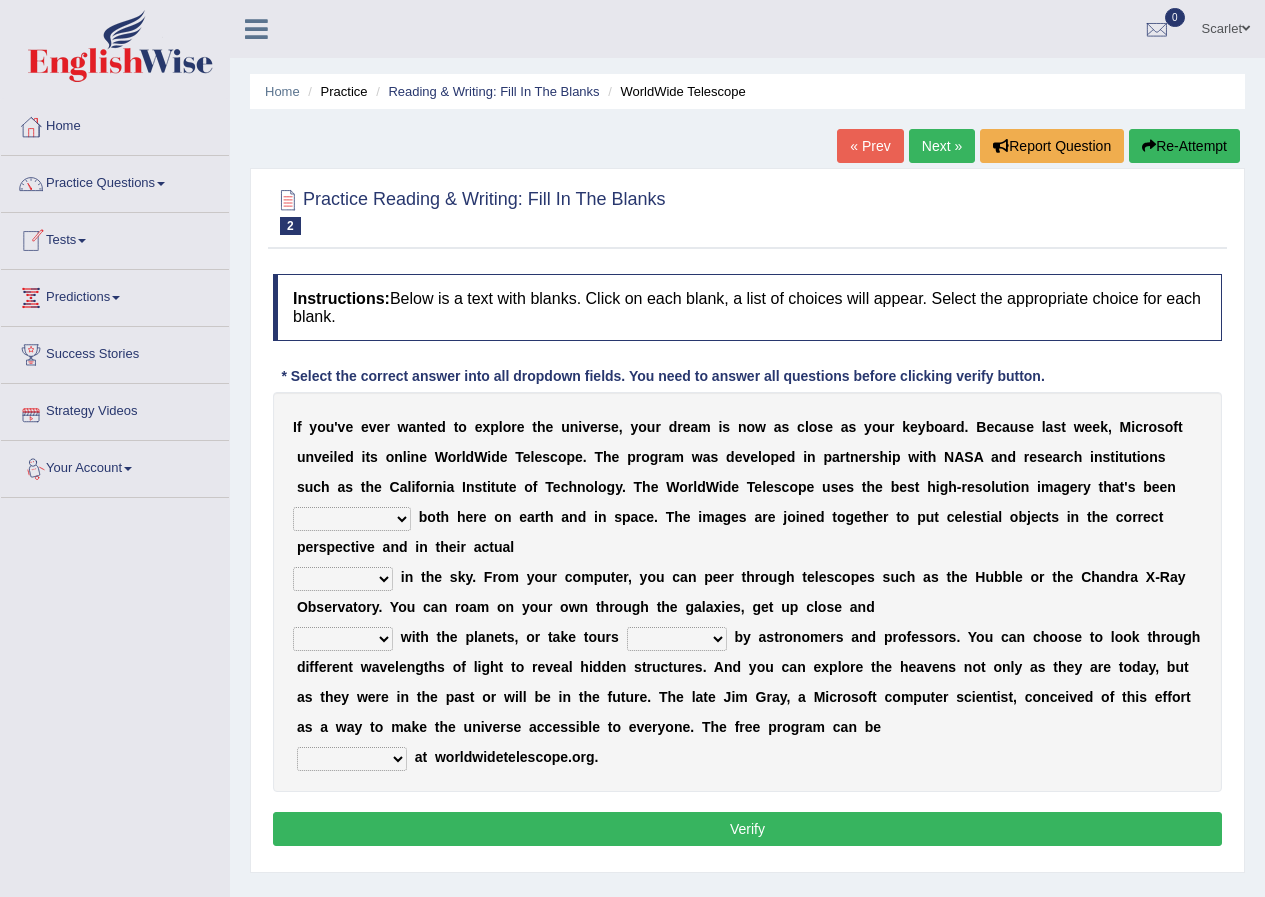 click on "personal individual apart polite" at bounding box center [343, 639] 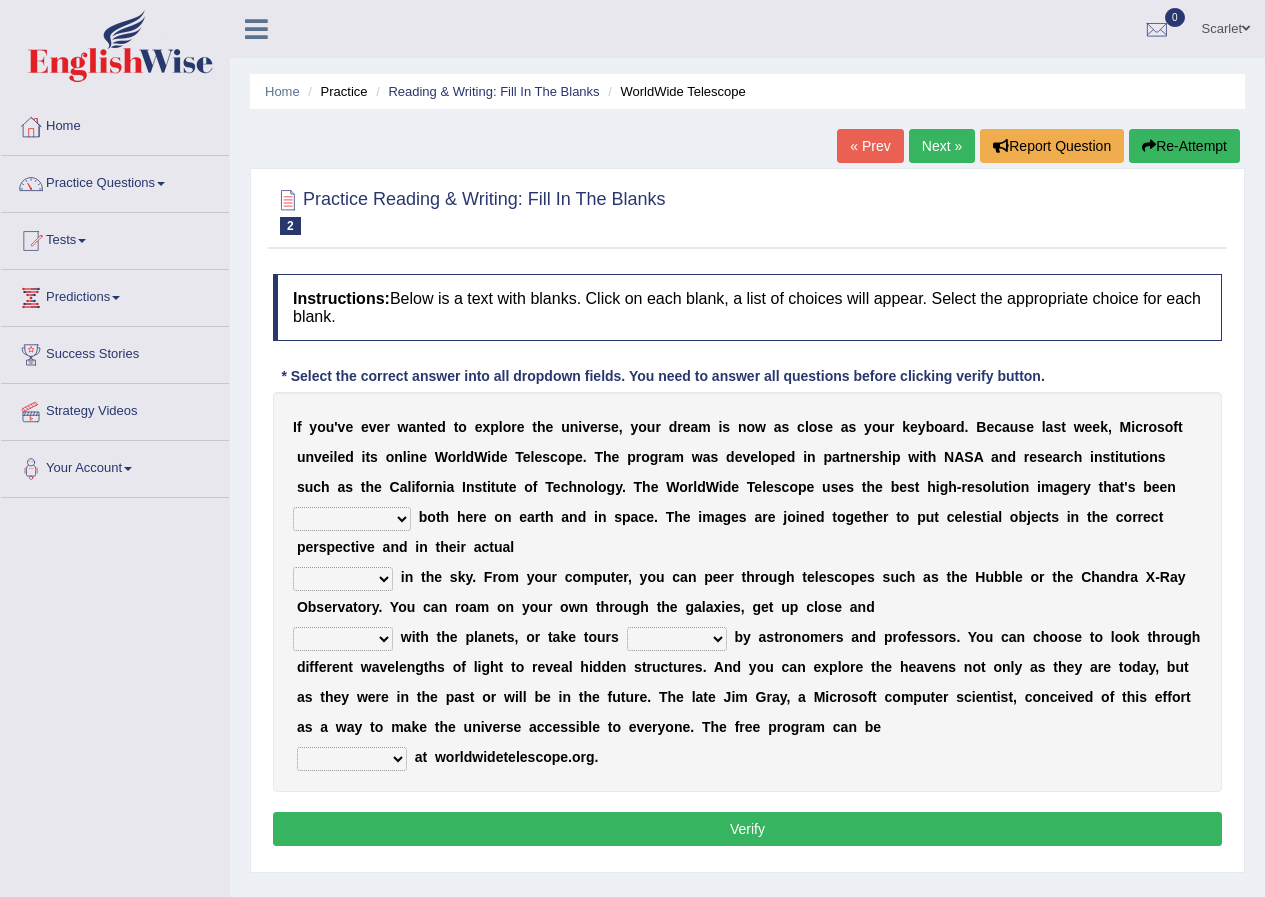 click on "I f    y o u ' v e    e v e r    w a n t e d    t o    e x p l o r e    t h e    u n i v e r s e ,    y o u r    d r e a m    i s    n o w    a s    c l o s e    a s    y o u r    k e y b o a r d .    B e c a u s e    l a s t    w e e k ,    M i c r o s o f t    u n v e i l e d    i t s    o n l i n e    W o r l d W i d e    T e l e s c o p e .    T h e    p r o g r a m    w a s    d e v e l o p e d    i n    p a r t n e r s h i p    w i t h    N A S A    a n d    r e s e a r c h    i n s t i t u t i o n s    s u c h    a s    t h e    C a l i f o r n i a    I n s t i t u t e    o f    T e c h n o l o g y .    T h e    W o r l d W i d e    T e l e s c o p e    u s e s    t h e    b e s t    h i g h - r e s o l u t i o n    i m a g e r y    t h a t ' s    b e e n    degraded ascended remonstrated generated    b o t h    h e r e    o n    e a r t h    a n d    i n    s p a c e .    T h e    i m a g e s    a r e    j o i n e d    t o g e t h e r t" at bounding box center [747, 592] 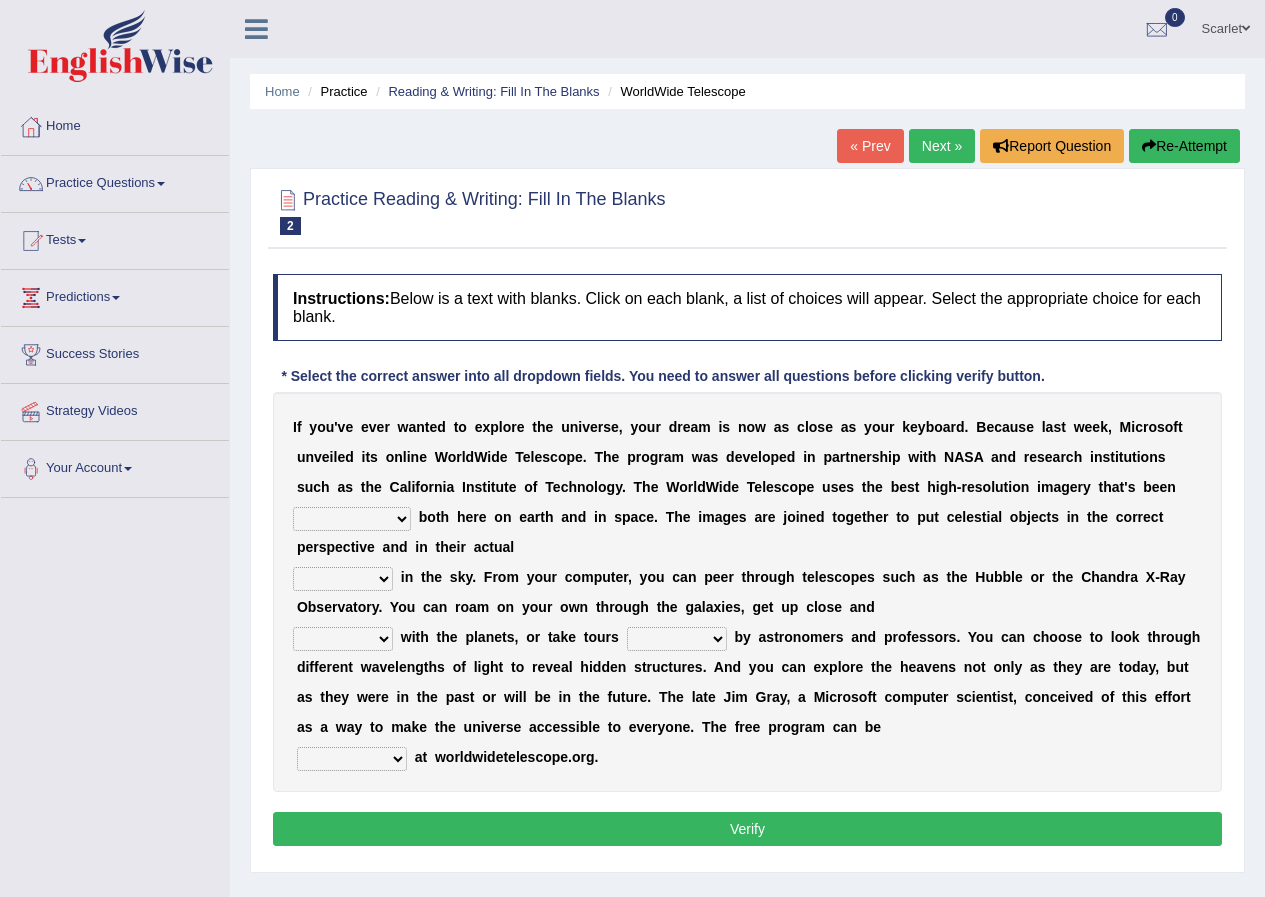 click on "upheld downloaded loaded posted" at bounding box center [352, 759] 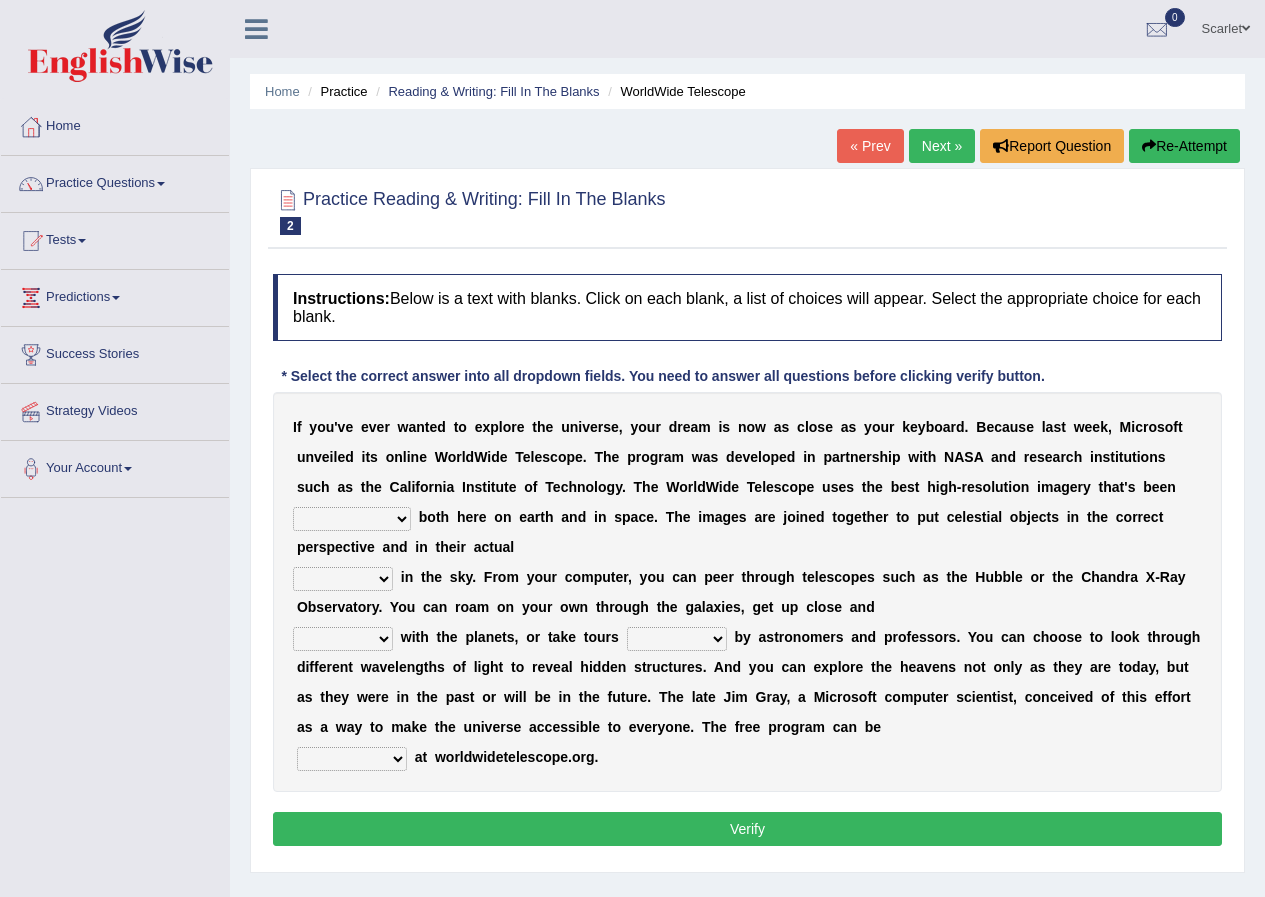 select on "downloaded" 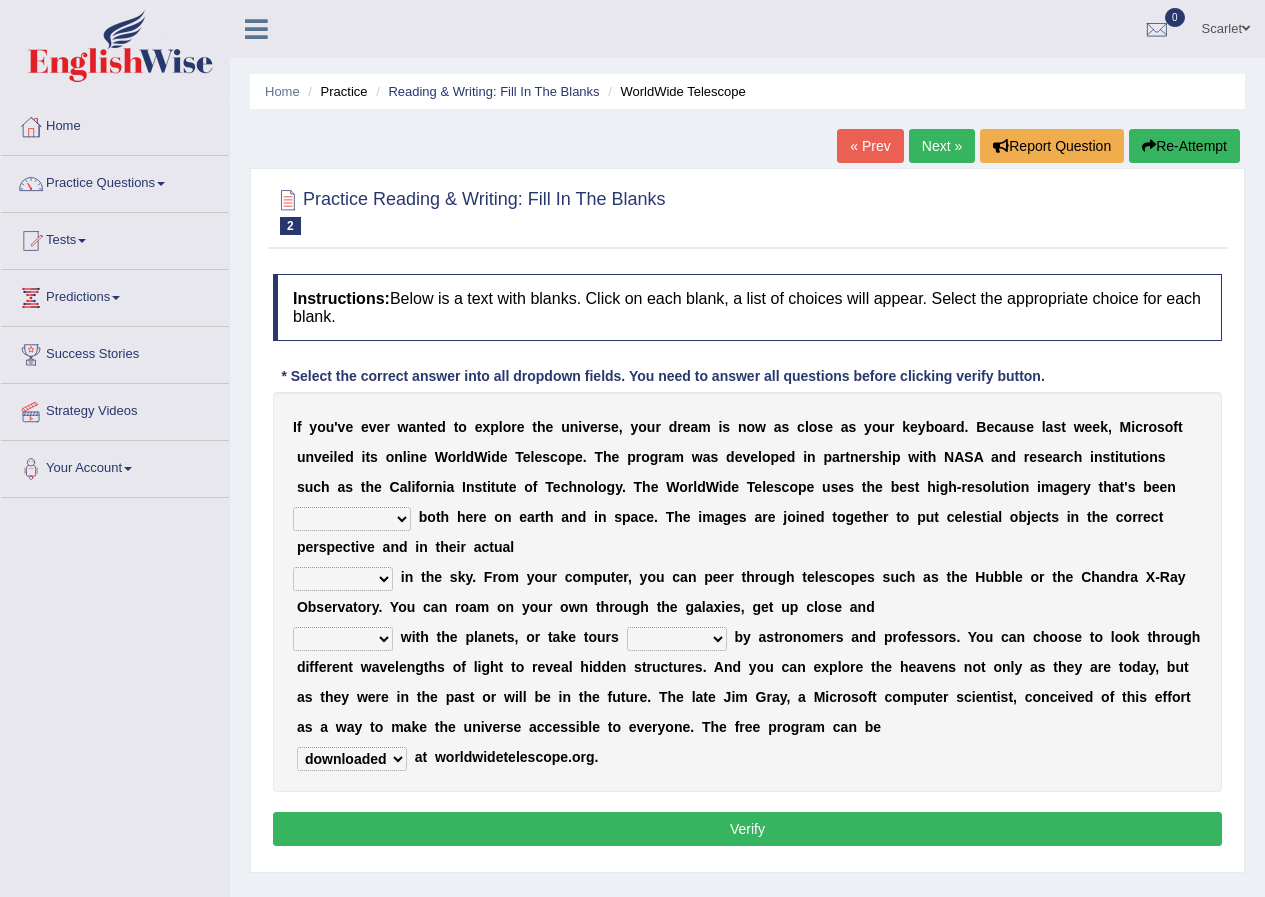 click on "upheld downloaded loaded posted" at bounding box center (352, 759) 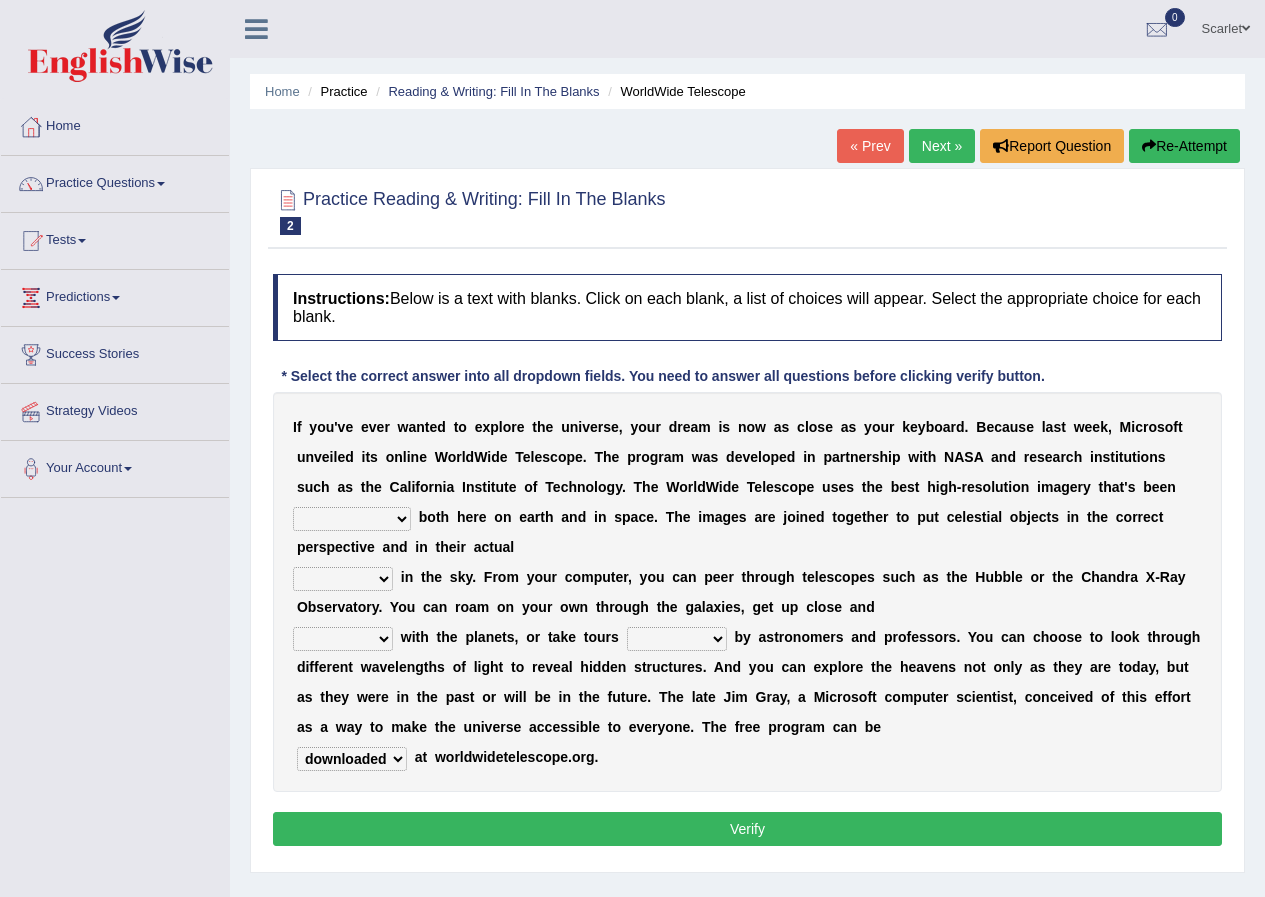 click on "guide guided guiding to guide" at bounding box center [677, 639] 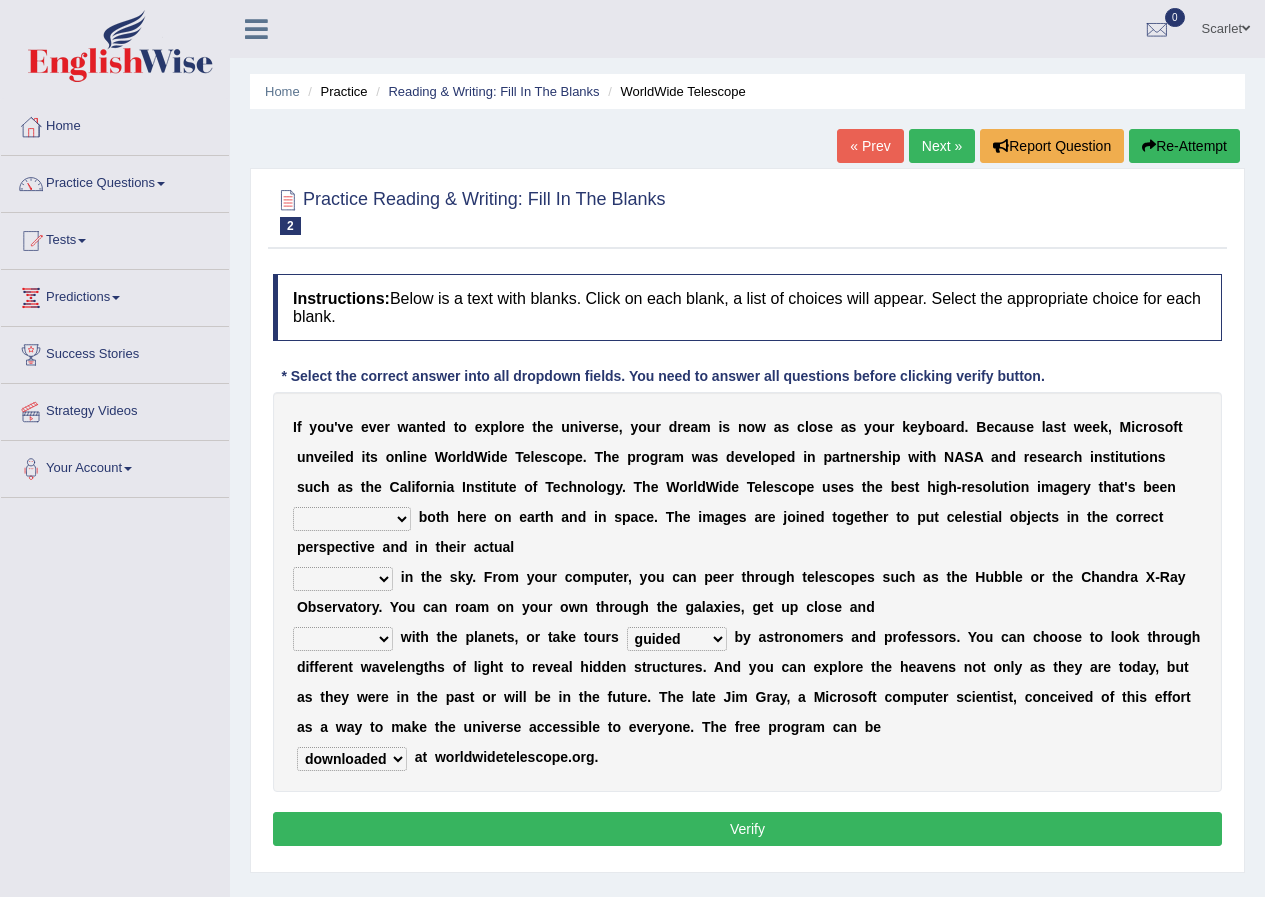 click on "personal individual apart polite" at bounding box center (343, 639) 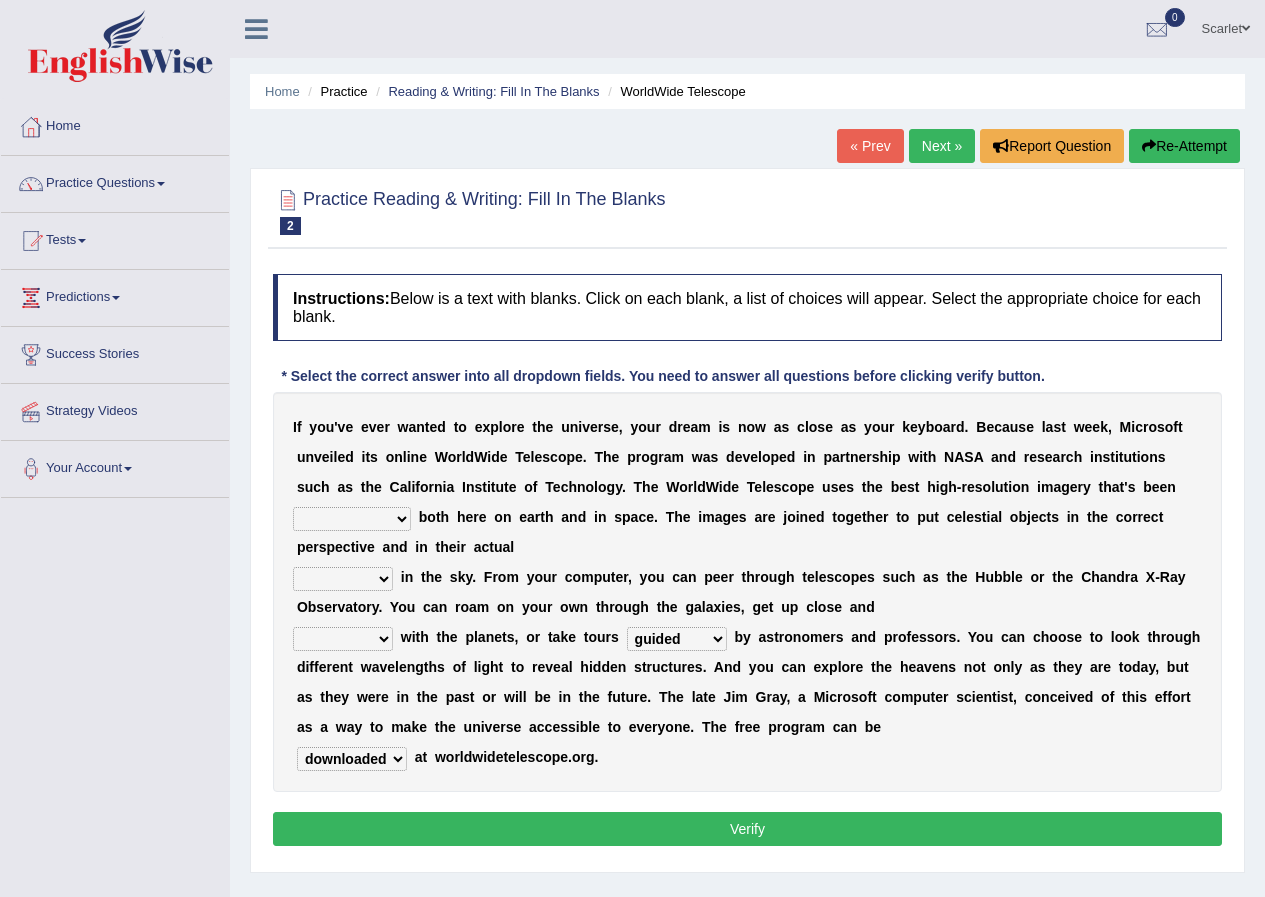 select on "apart" 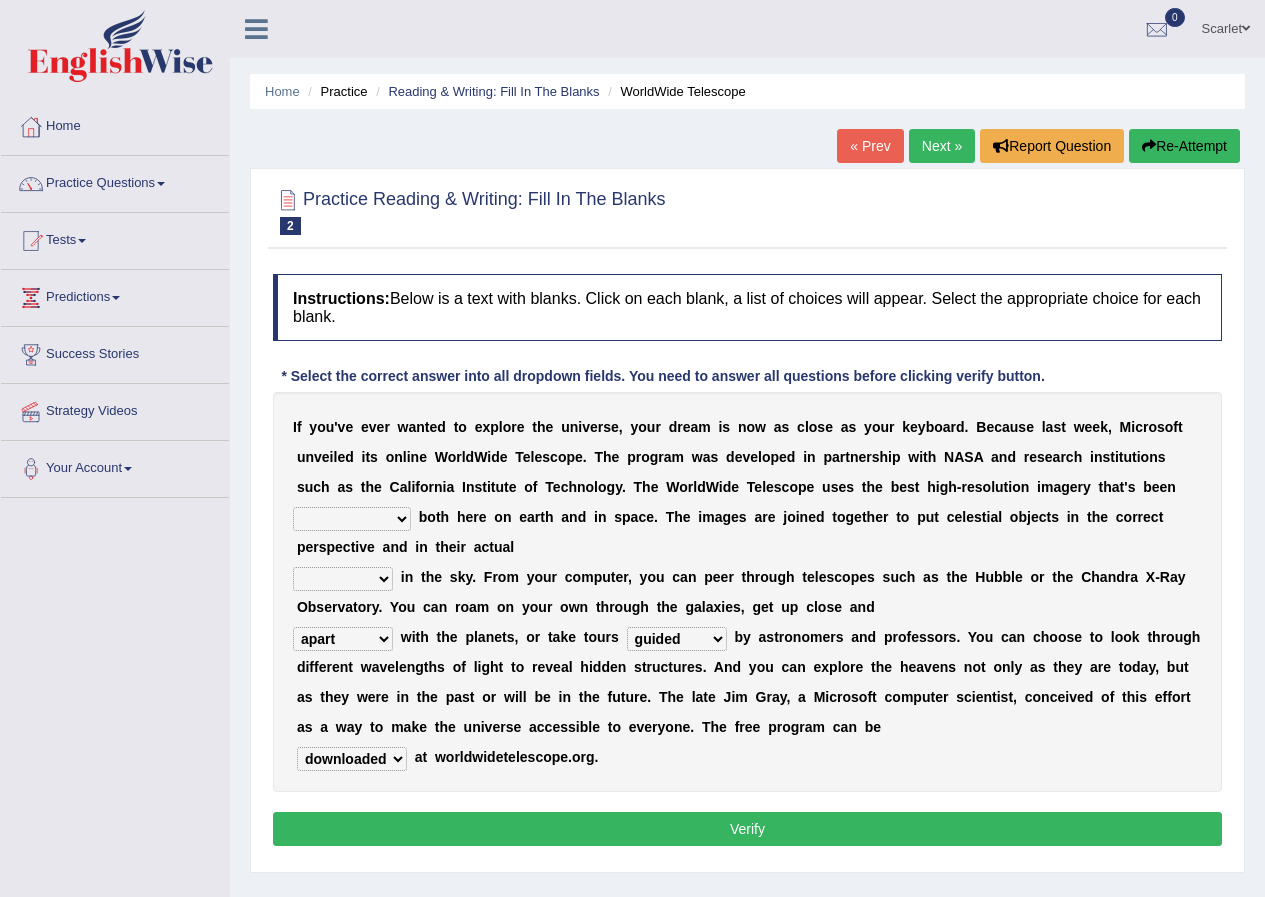 click on "aspects parts conditions positions" at bounding box center (343, 579) 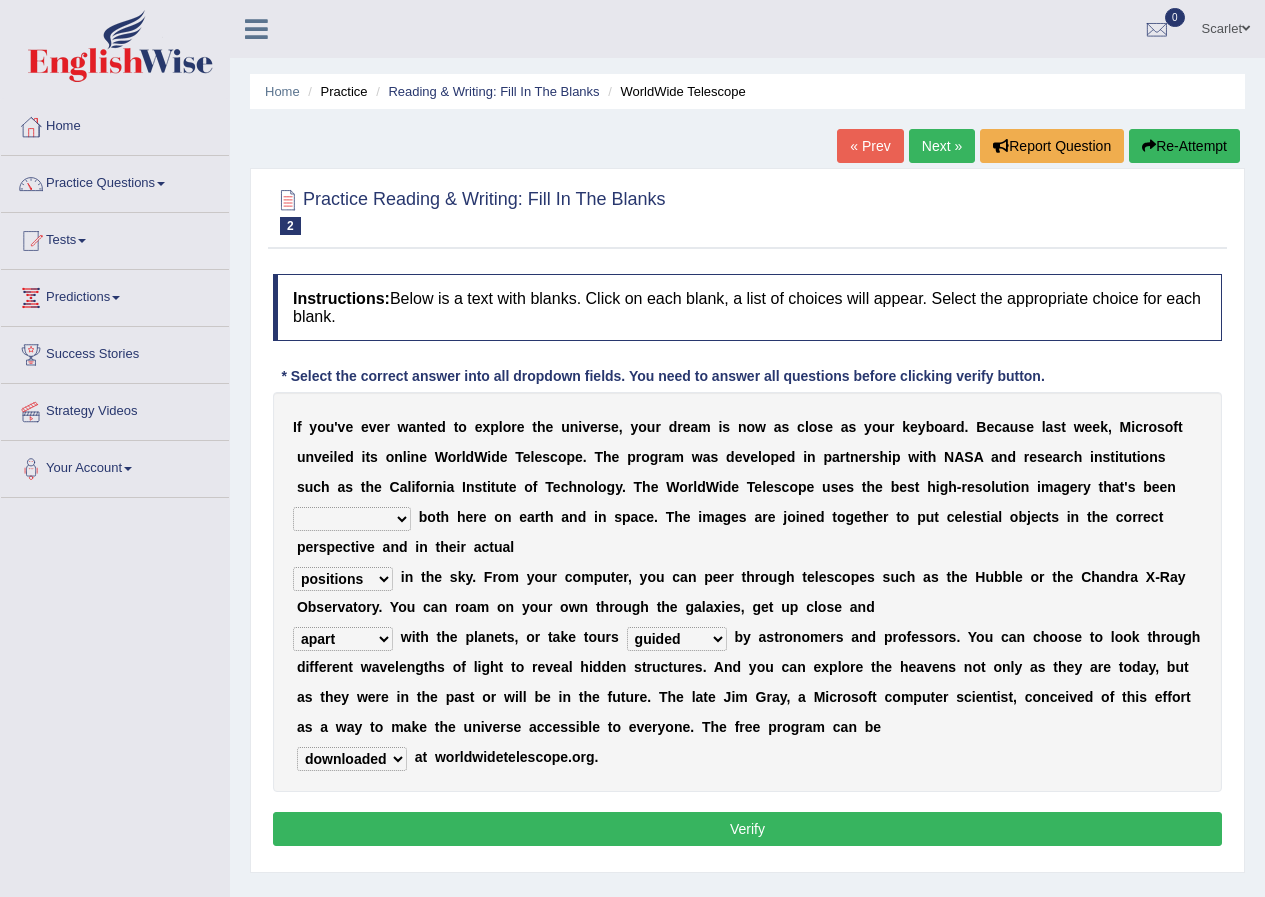 click on "degraded ascended remonstrated generated" at bounding box center [352, 519] 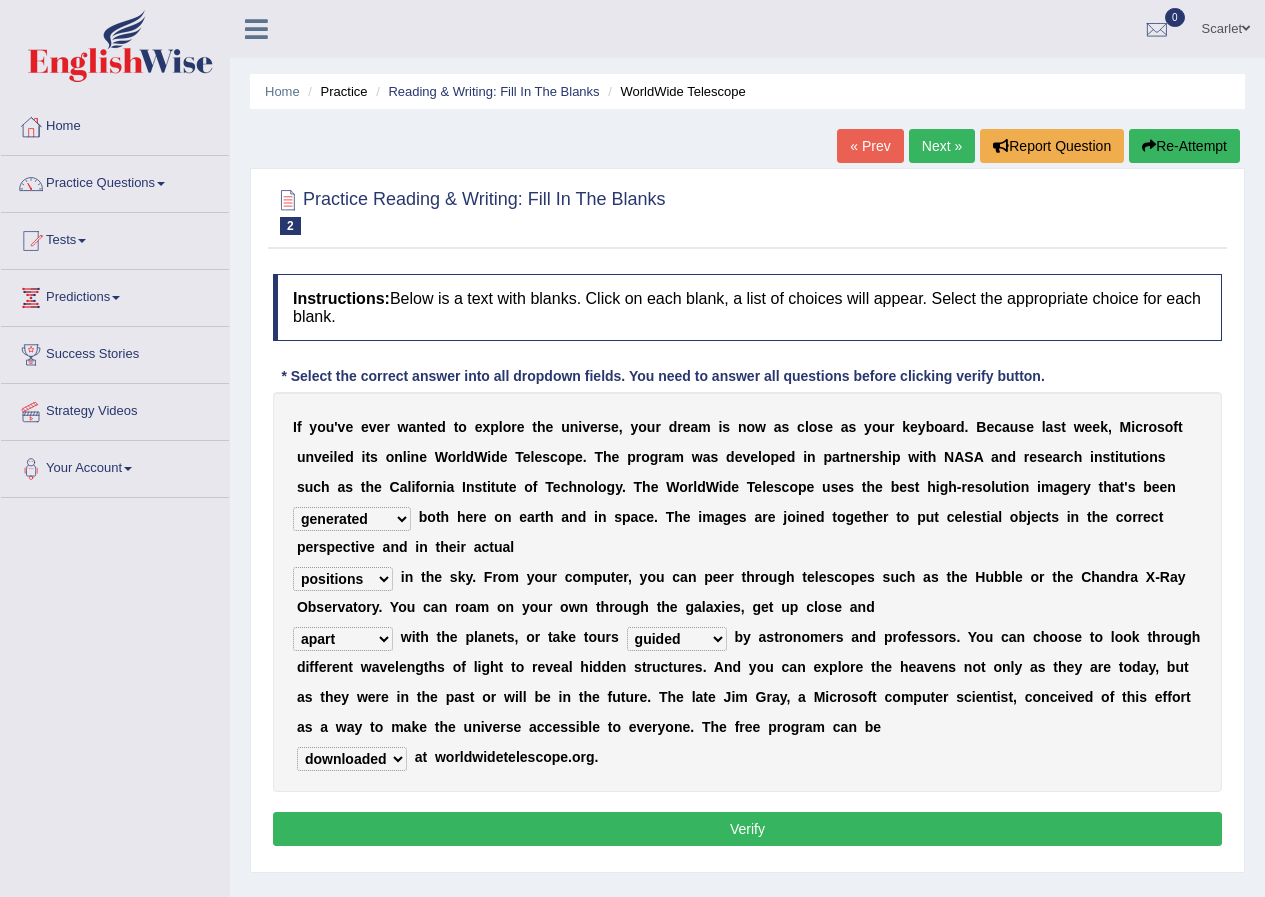 click on "upheld downloaded loaded posted" at bounding box center (352, 759) 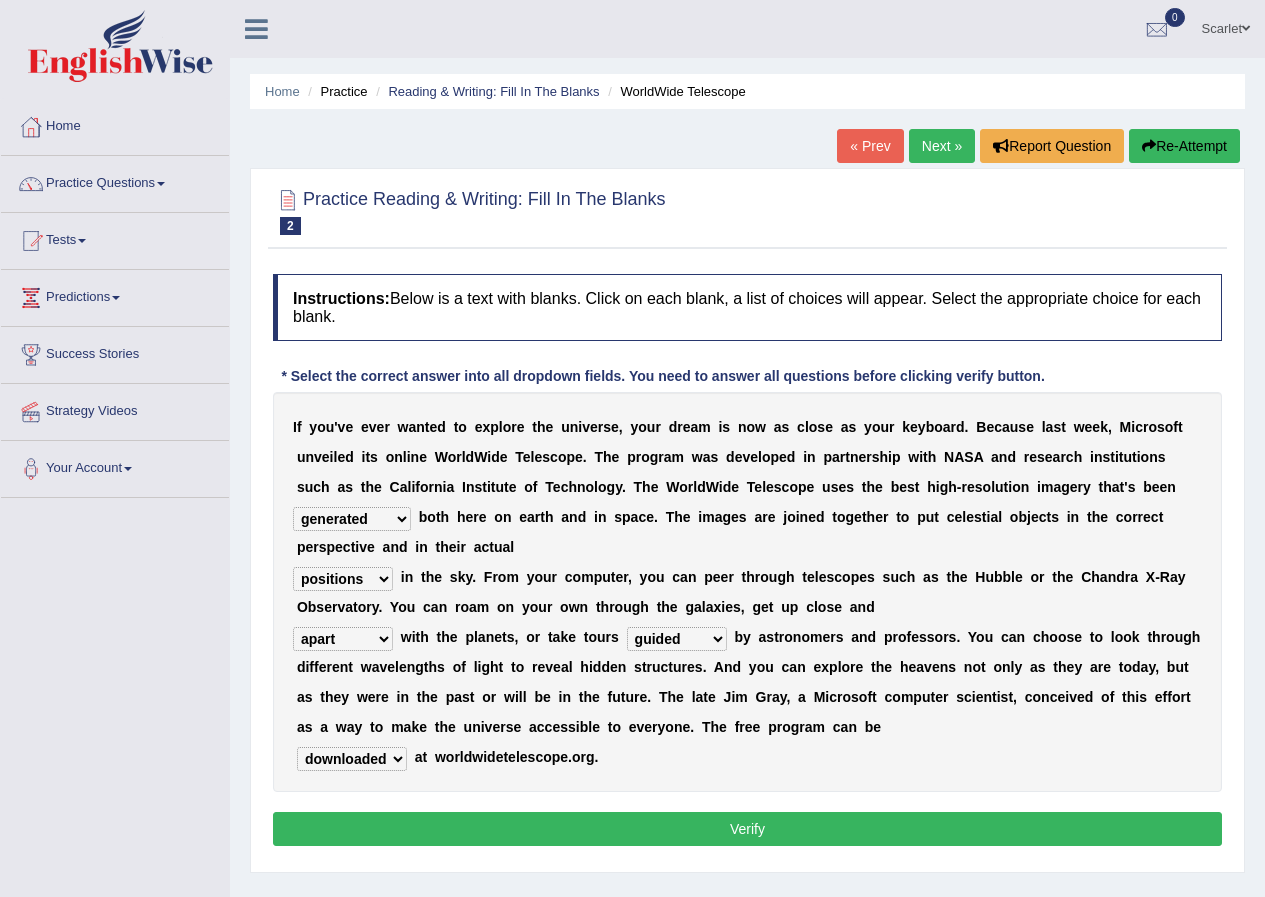 select on "personal" 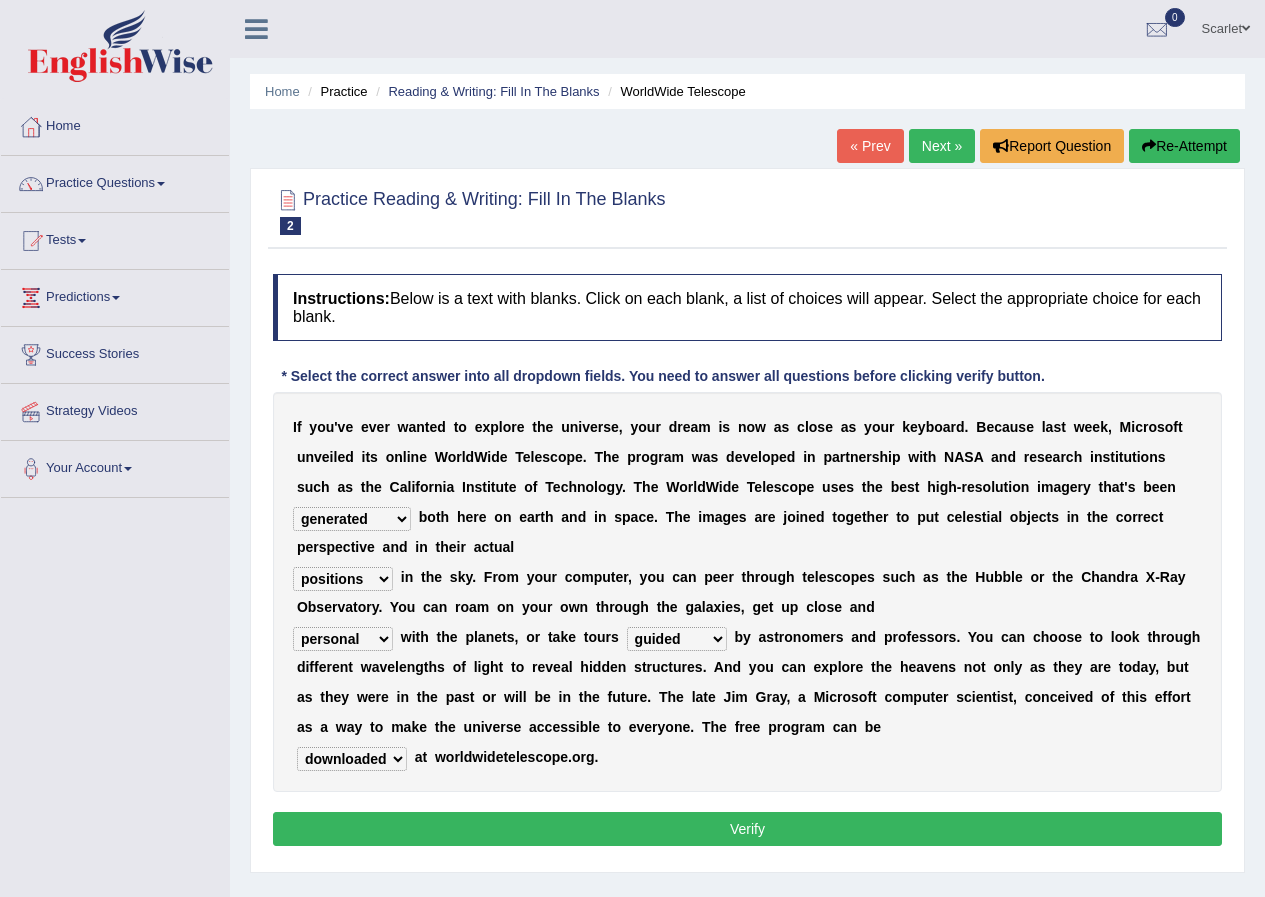 click on "Next »" at bounding box center (942, 146) 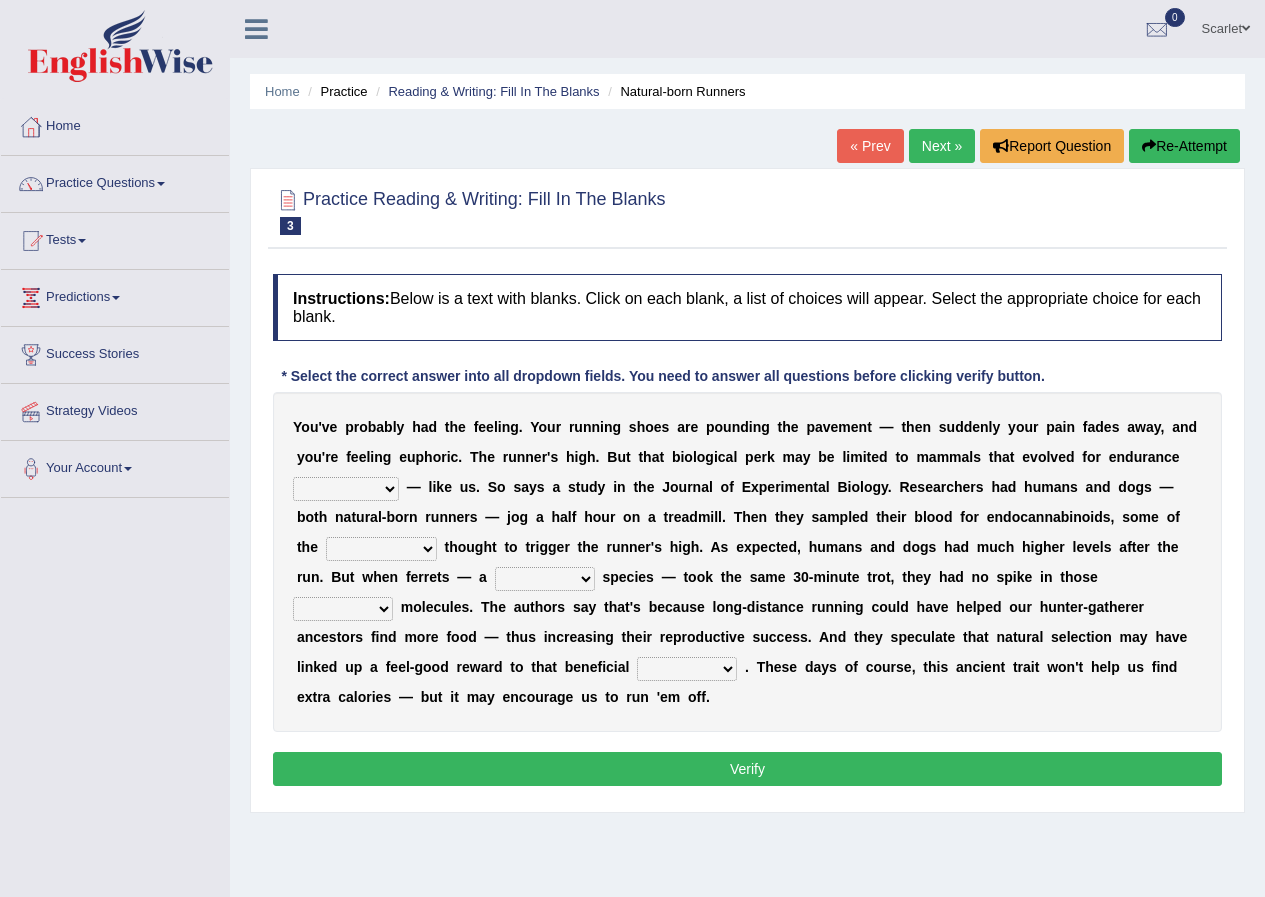 scroll, scrollTop: 0, scrollLeft: 0, axis: both 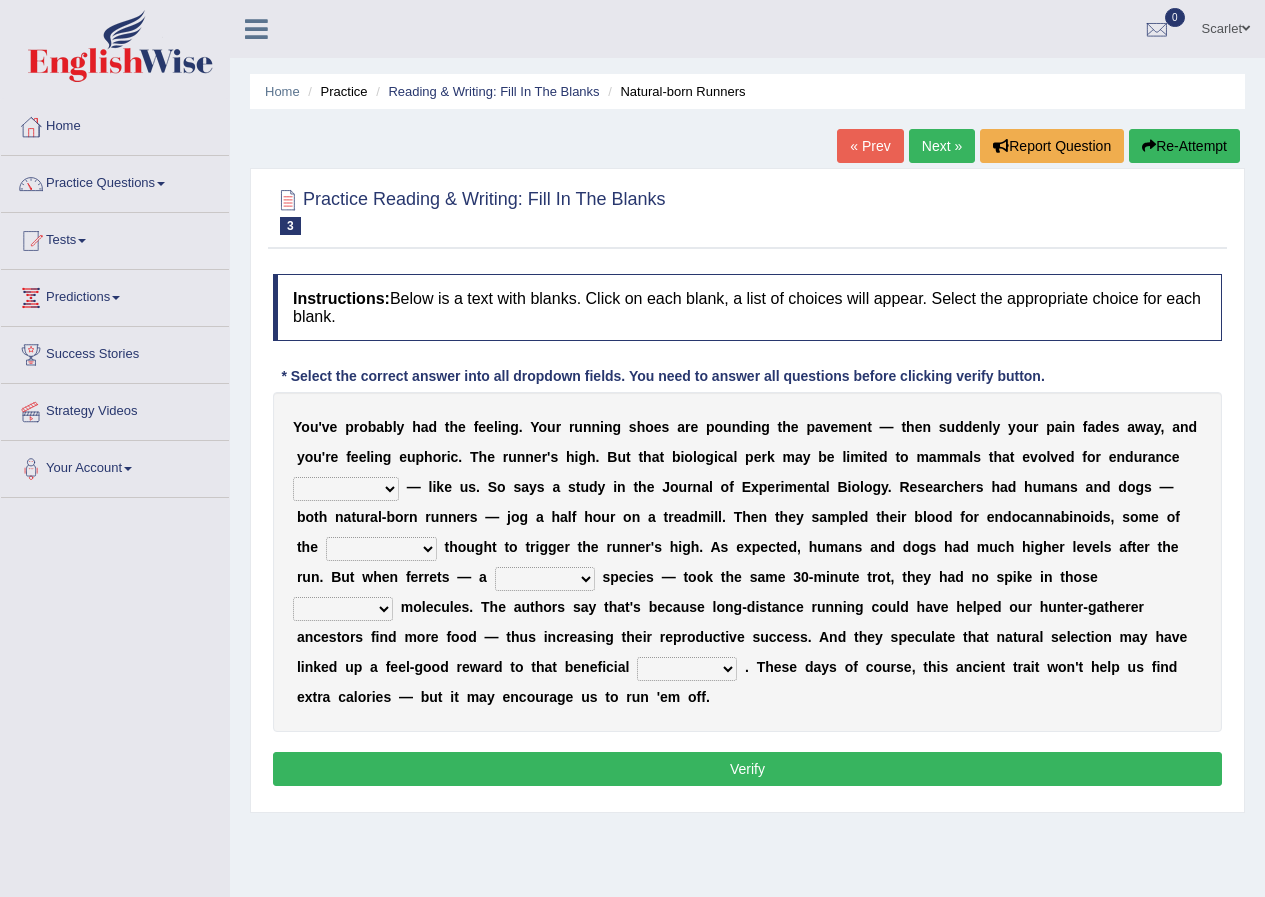 click on "dykes personalize classifies exercise" at bounding box center [346, 489] 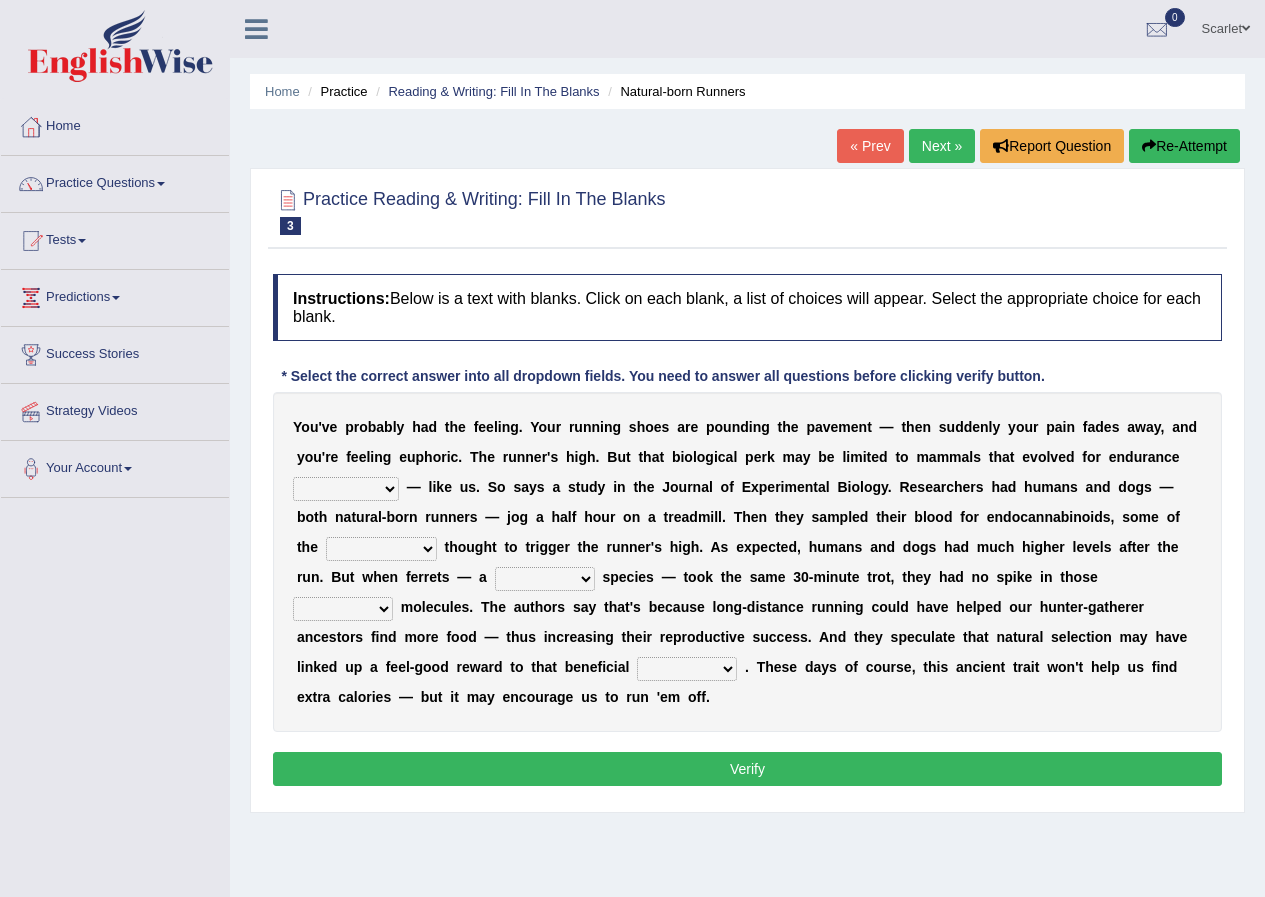 click on "Toggle navigation
Home
Practice Questions   Speaking Practice Read Aloud
Repeat Sentence
Describe Image
Re-tell Lecture
Answer Short Question
Summarize Group Discussion
Respond To A Situation
Writing Practice  Summarize Written Text
Write Essay
Reading Practice  Reading & Writing: Fill In The Blanks
Choose Multiple Answers
Re-order Paragraphs
Fill In The Blanks
Choose Single Answer
Listening Practice  Summarize Spoken Text
Highlight Incorrect Words
Highlight Correct Summary
Select Missing Word
Choose Single Answer
Choose Multiple Answers
Fill In The Blanks
Write From Dictation
Pronunciation
Tests  Take Practice Sectional Test
Take Mock Test" at bounding box center [632, 520] 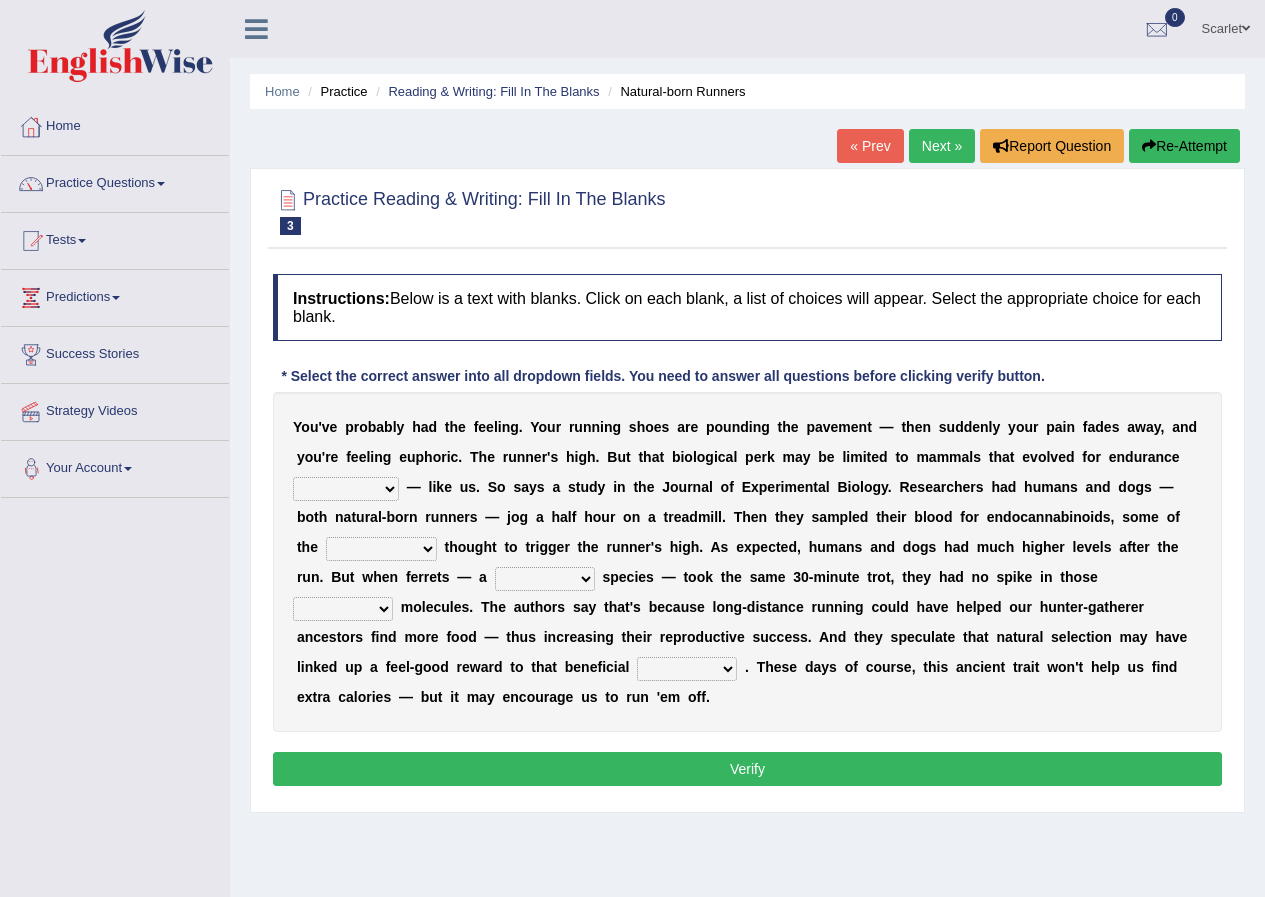 click on "wager exchanger behavior regulator" at bounding box center [687, 669] 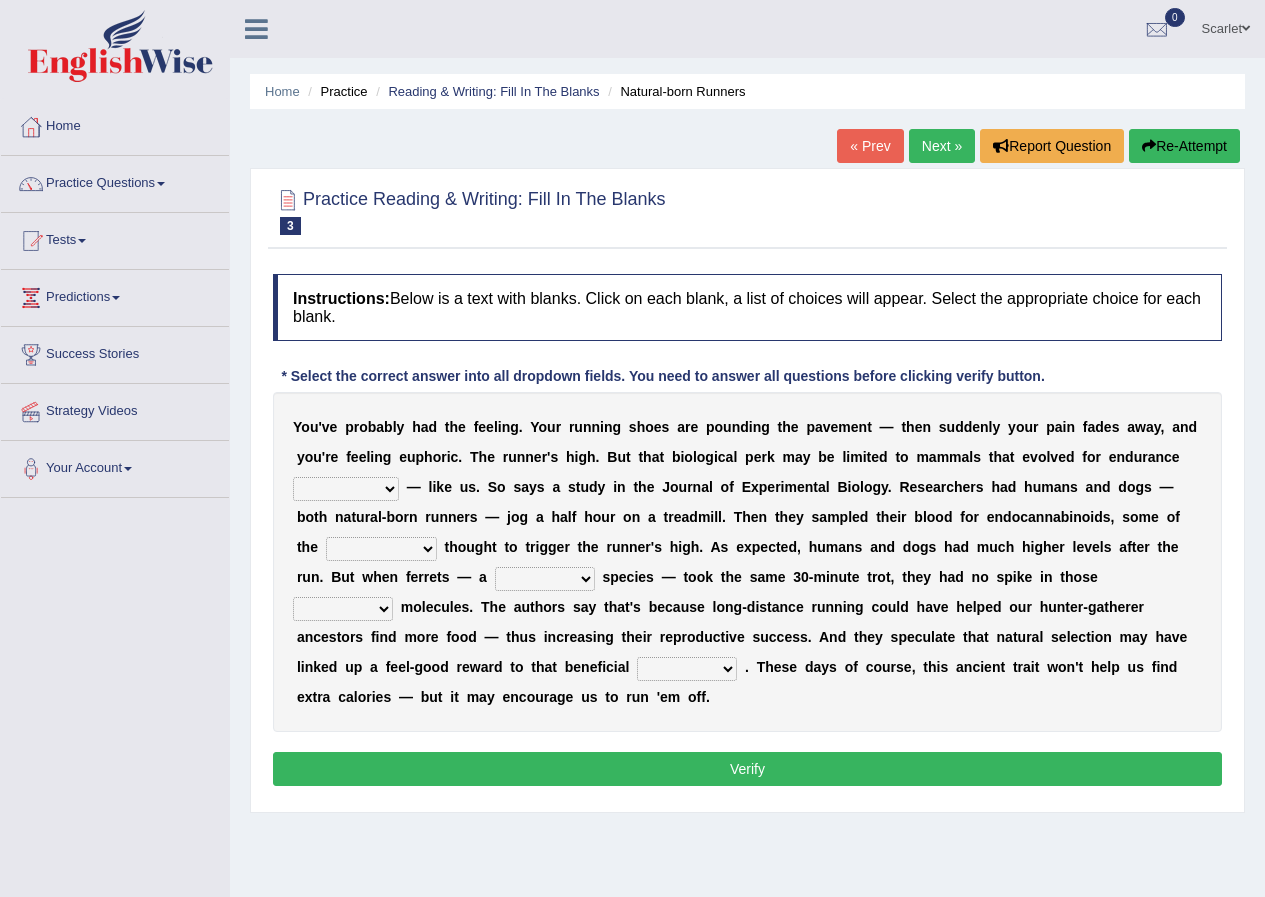 select on "behavior" 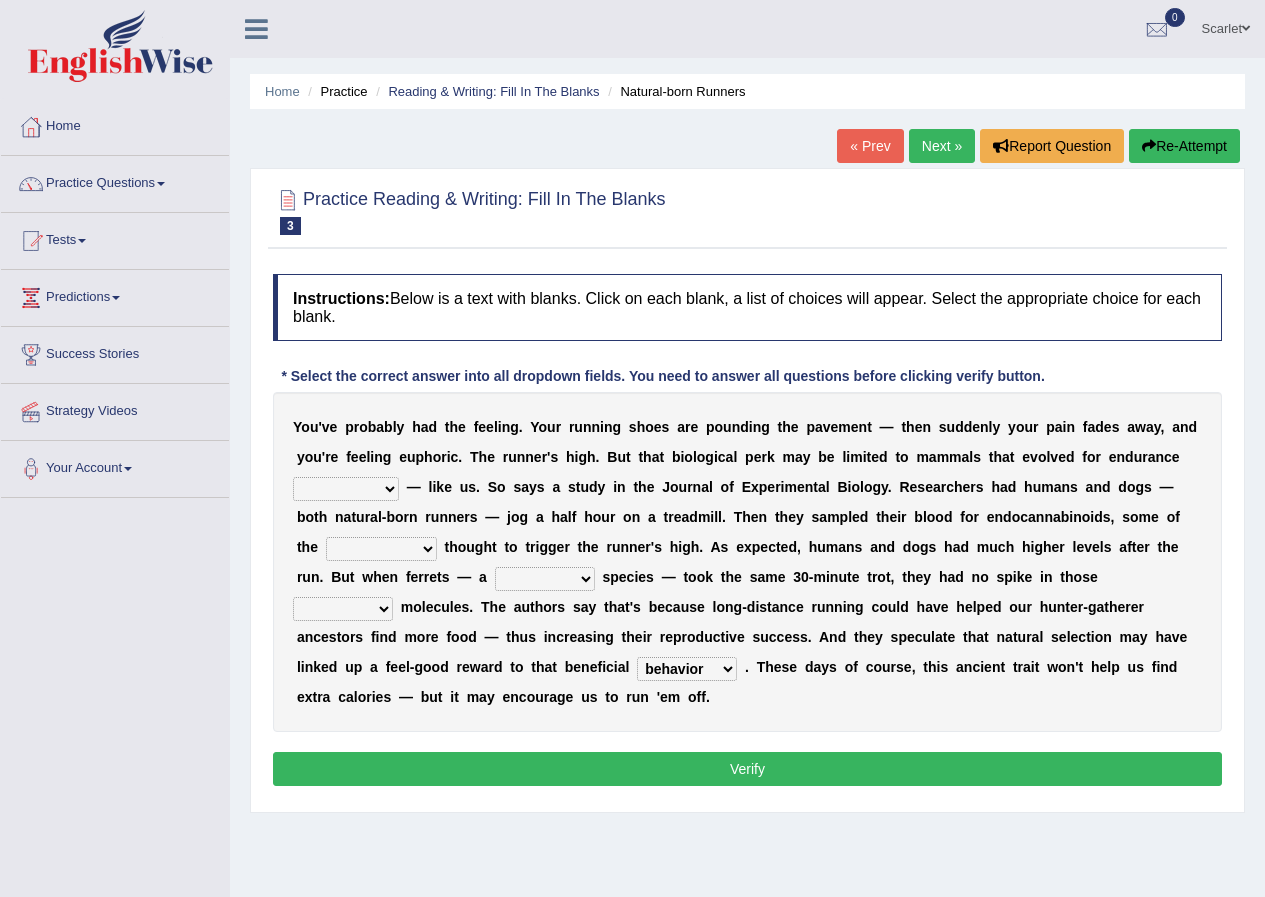click on "dykes personalize classifies exercise" at bounding box center (346, 489) 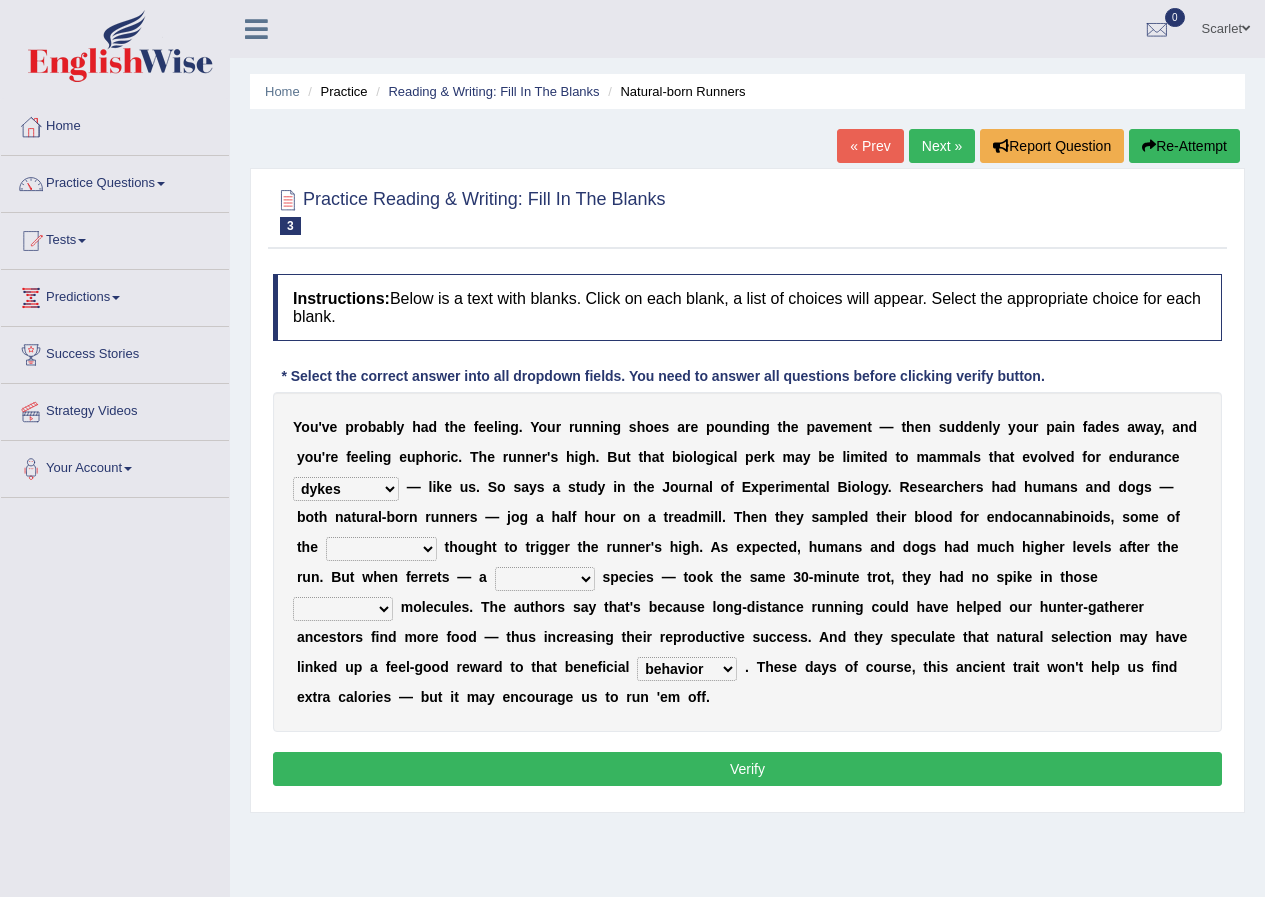 click on "dykes personalize classifies exercise" at bounding box center (346, 489) 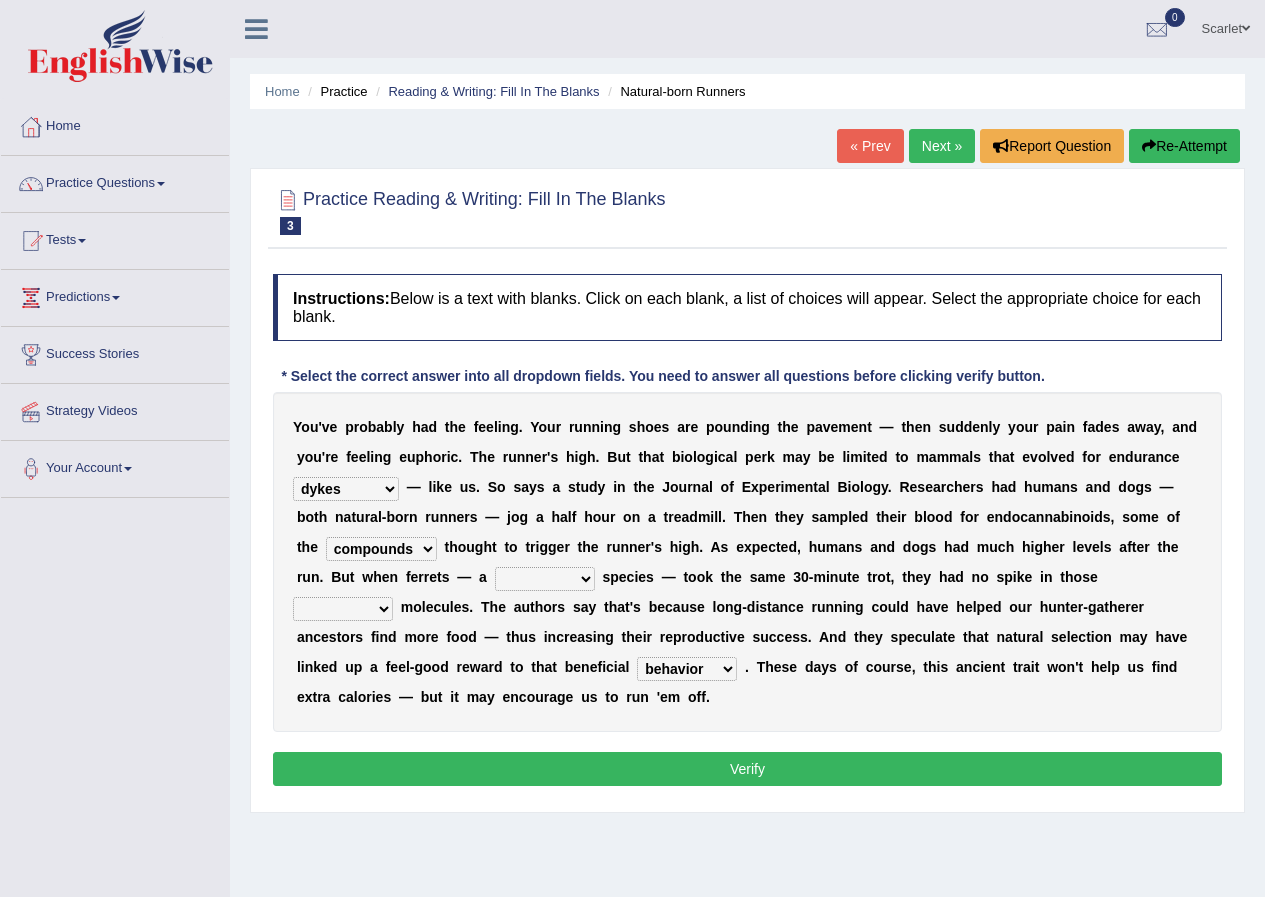 click on "almshouse turnarounds compounds foxhounds" at bounding box center (381, 549) 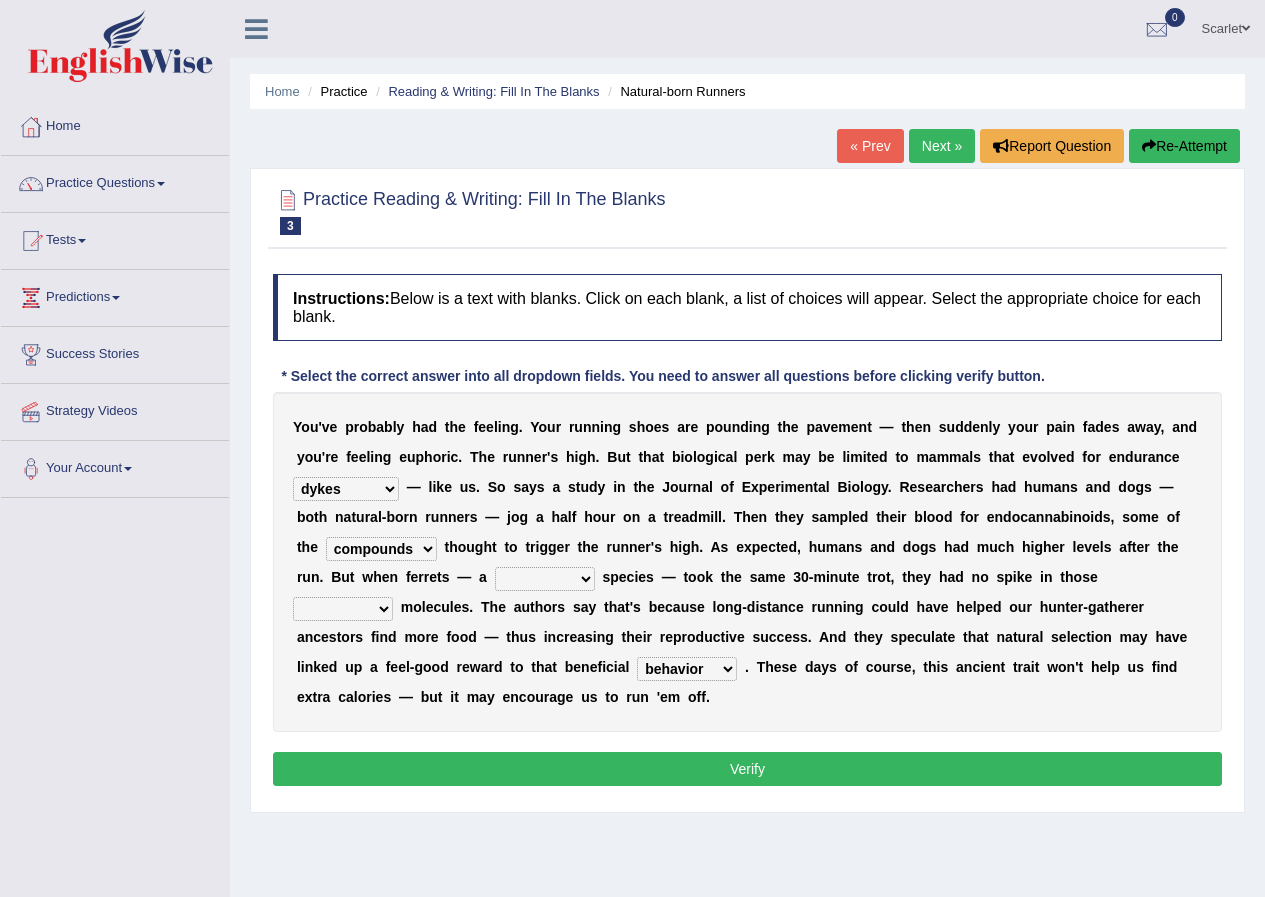 click on "h" at bounding box center [863, 637] 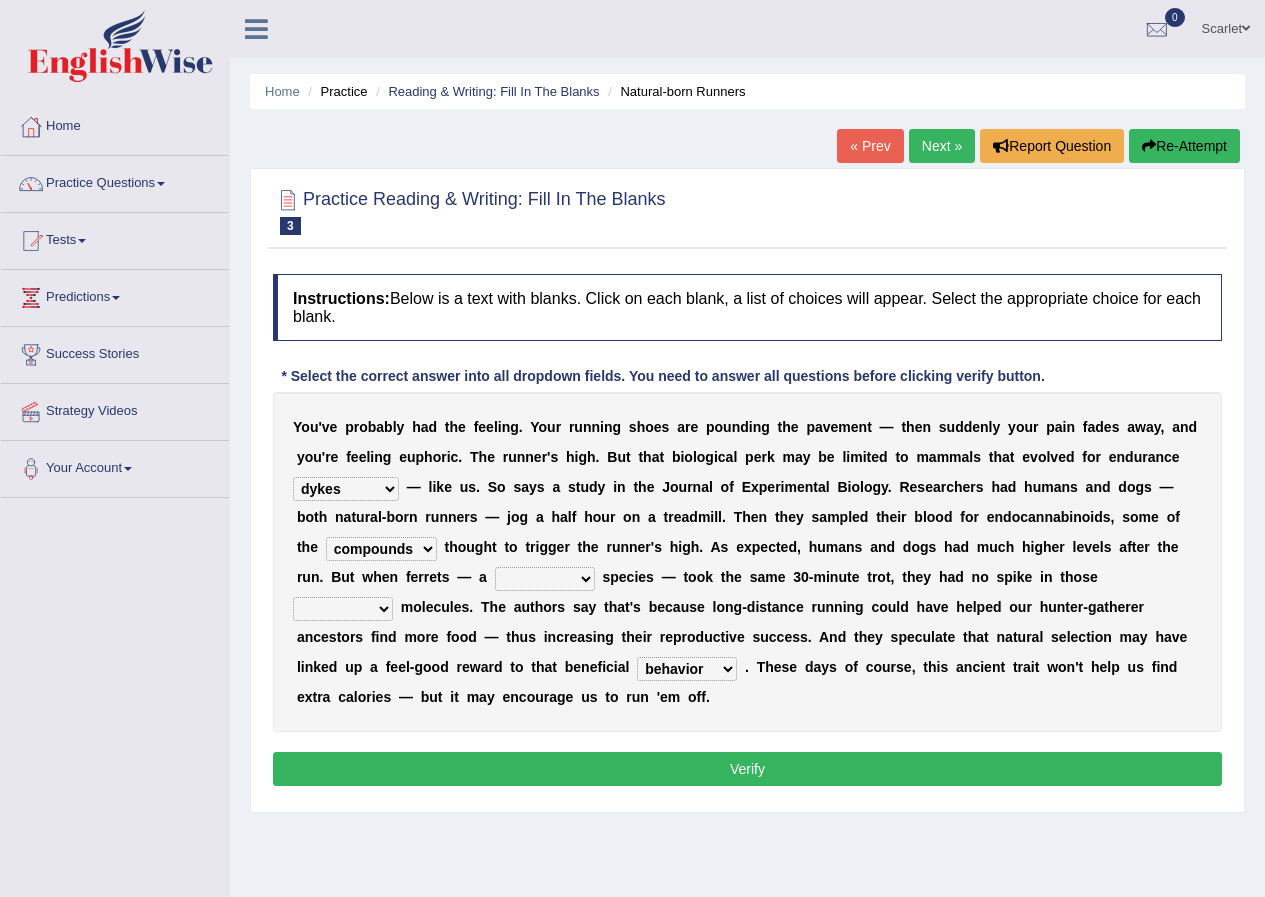 click on "excellency merely faerie sedentary" at bounding box center (545, 579) 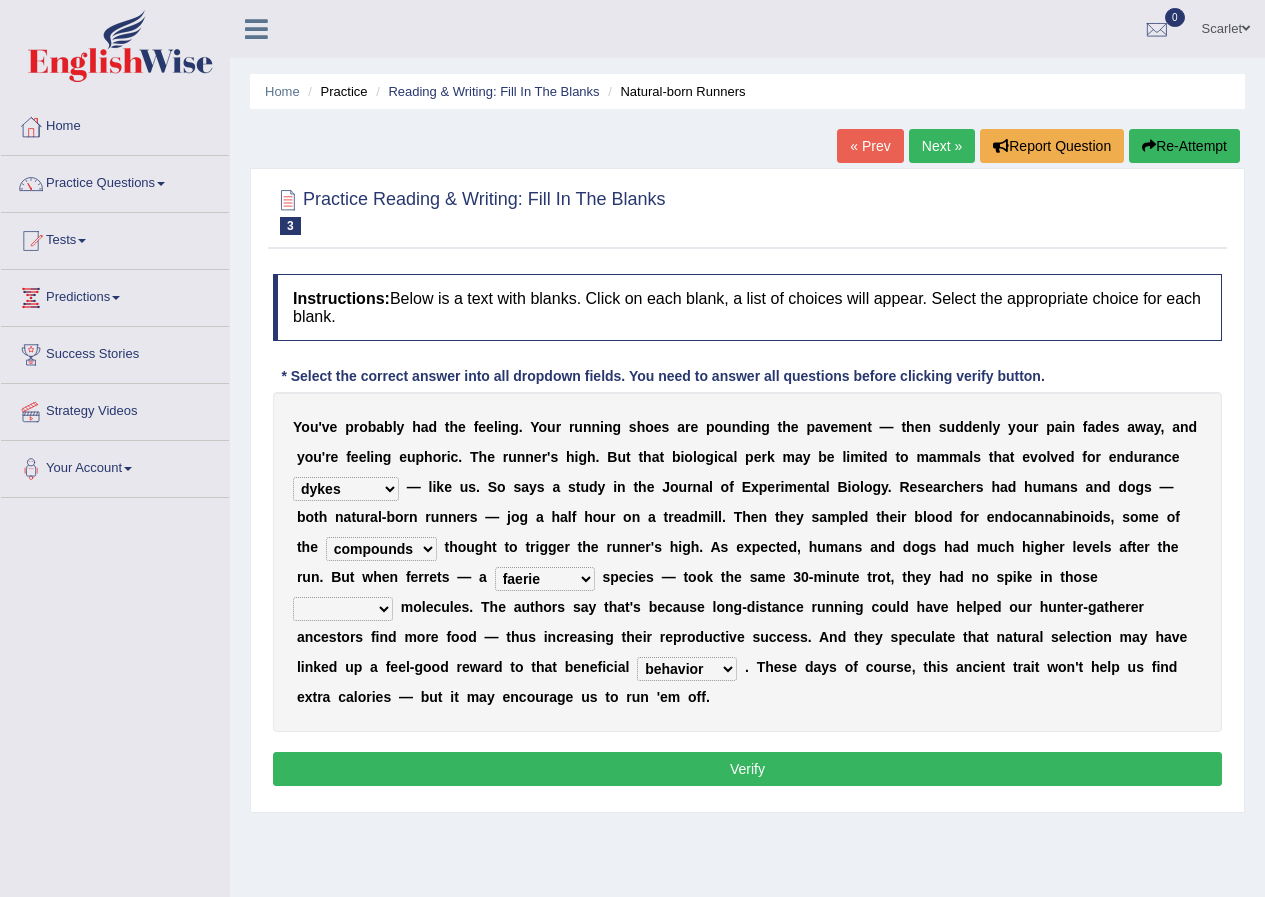 click on "groaned feel-good inchoate loaned" at bounding box center [343, 609] 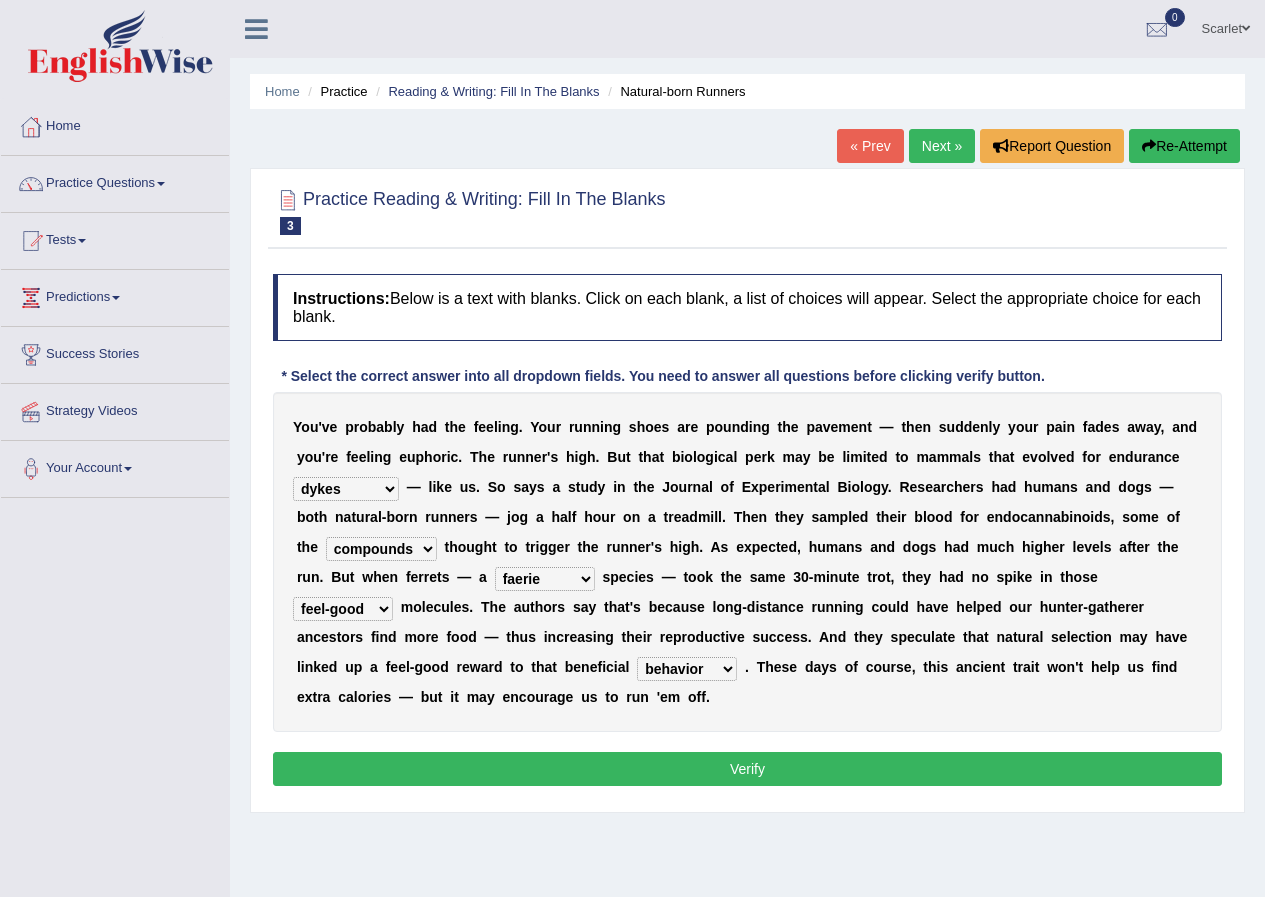 click on "dykes personalize classifies exercise" at bounding box center [346, 489] 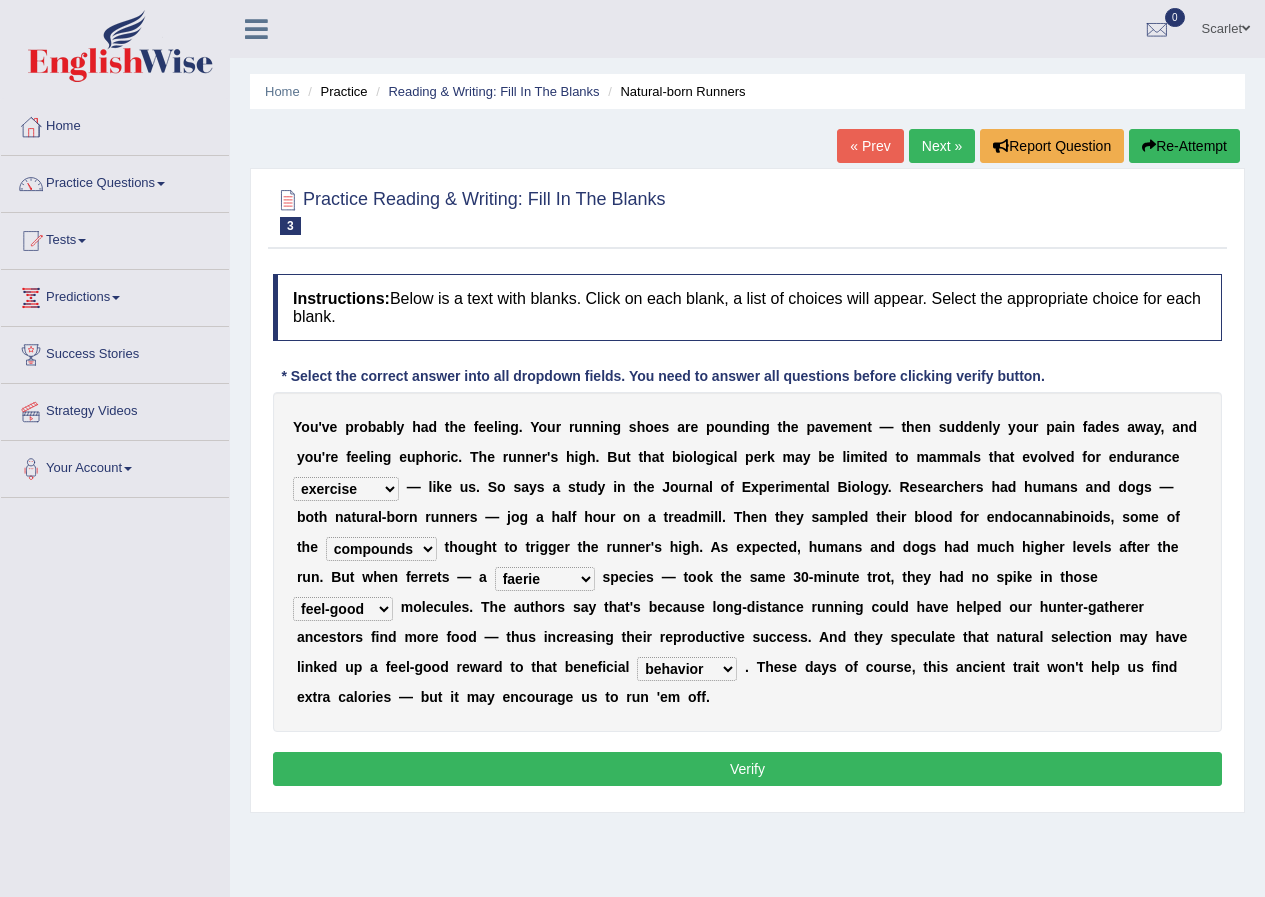click on "excellency merely faerie sedentary" at bounding box center (545, 579) 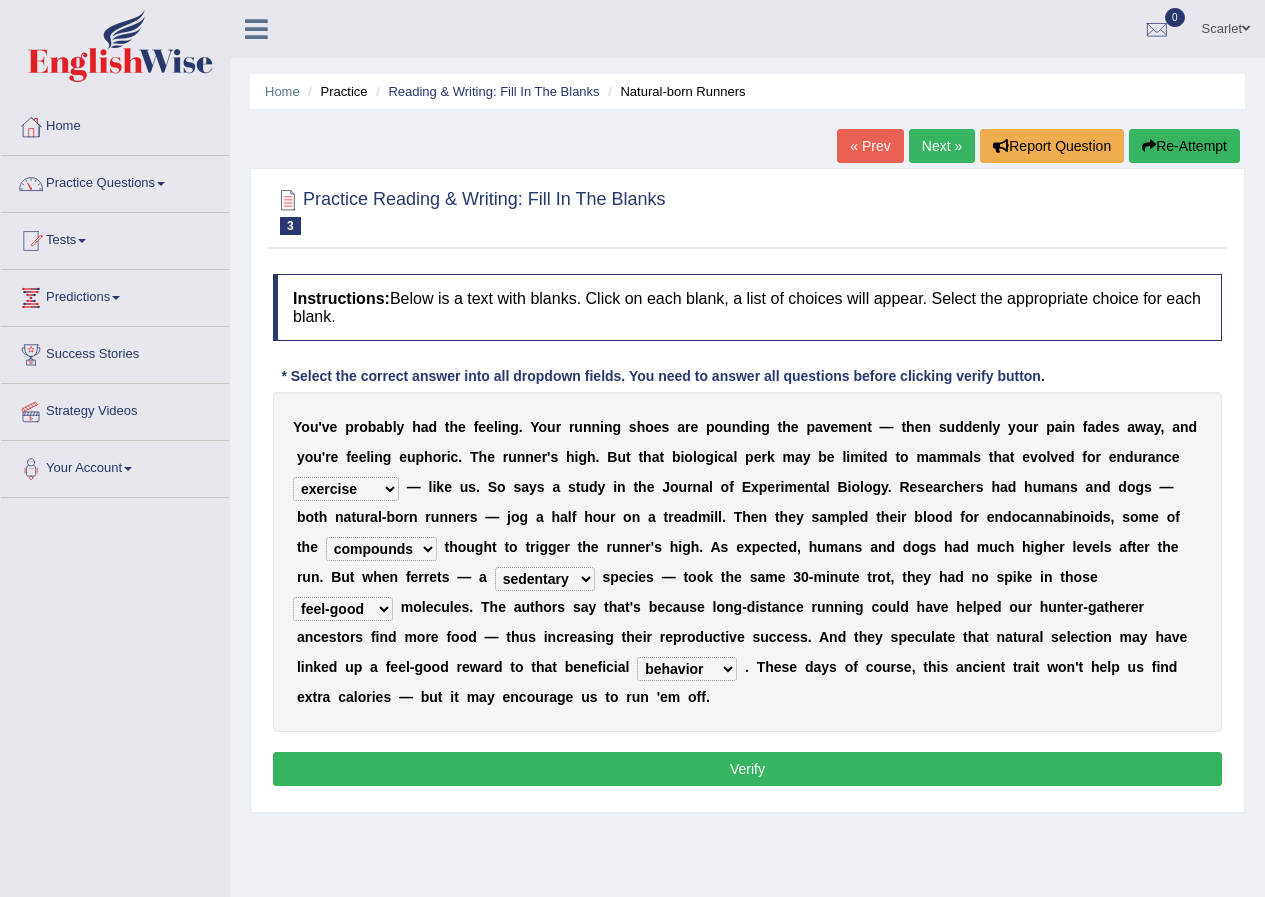 click on "excellency merely faerie sedentary" at bounding box center (545, 579) 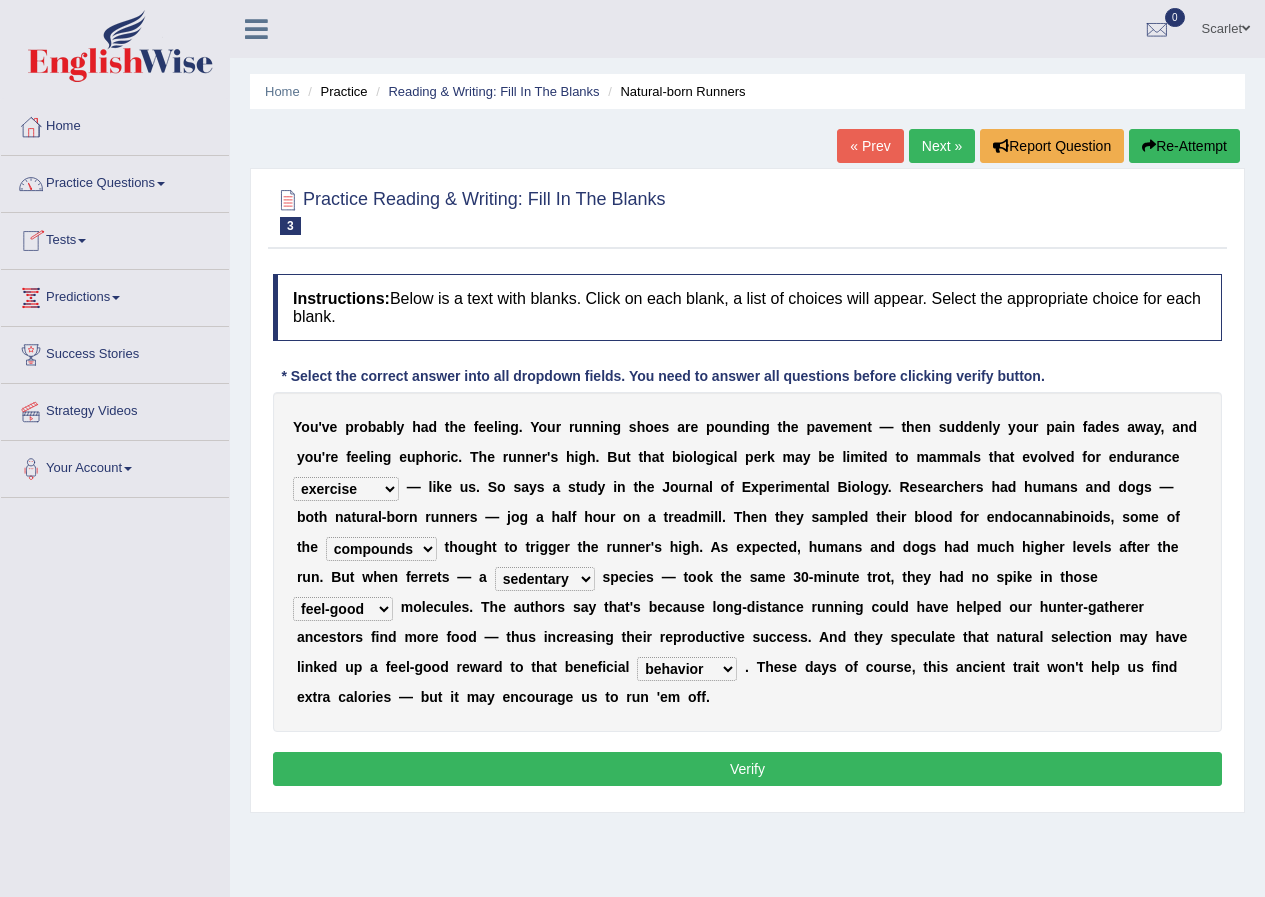 click on "Practice Questions" at bounding box center (115, 181) 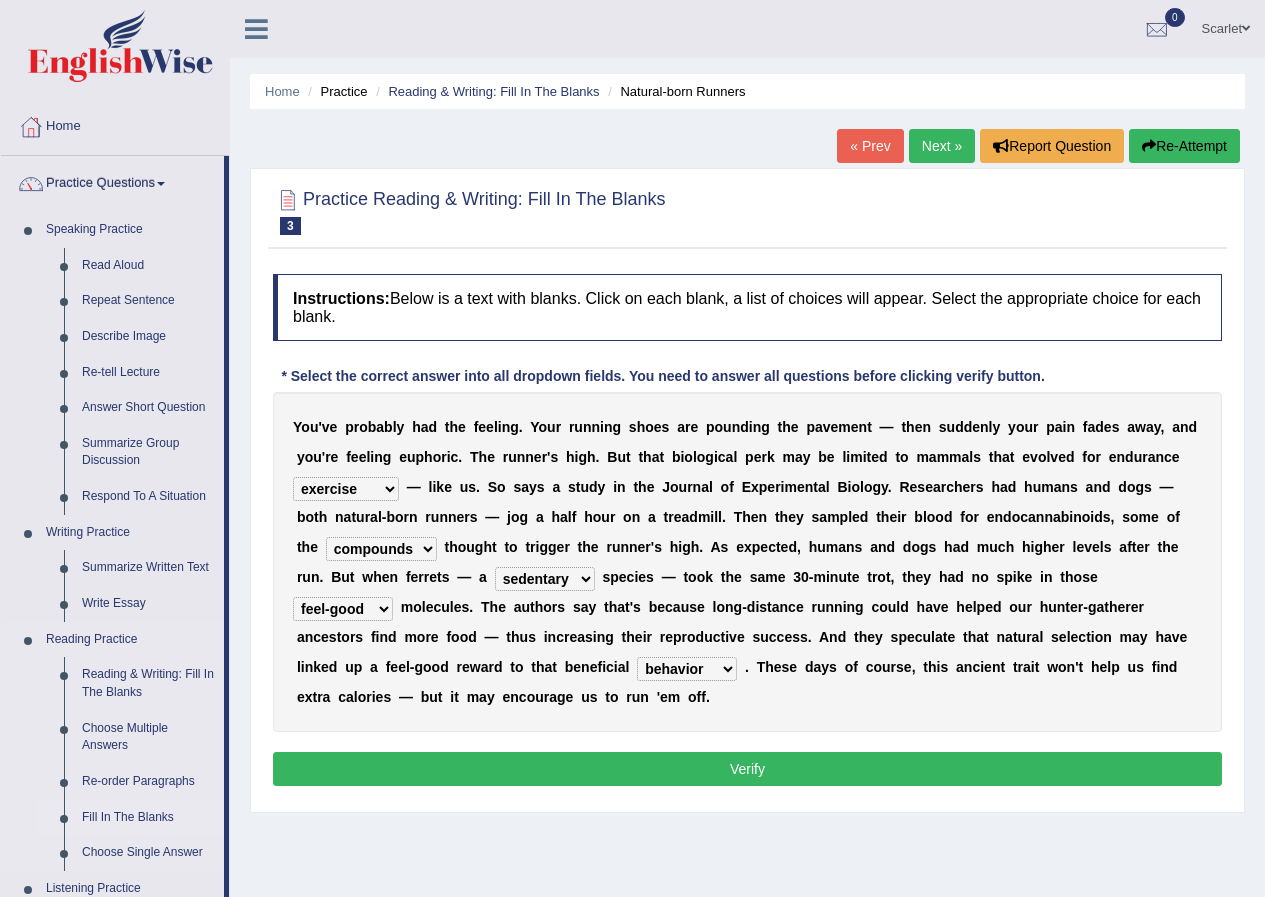 click on "Fill In The Blanks" at bounding box center [148, 818] 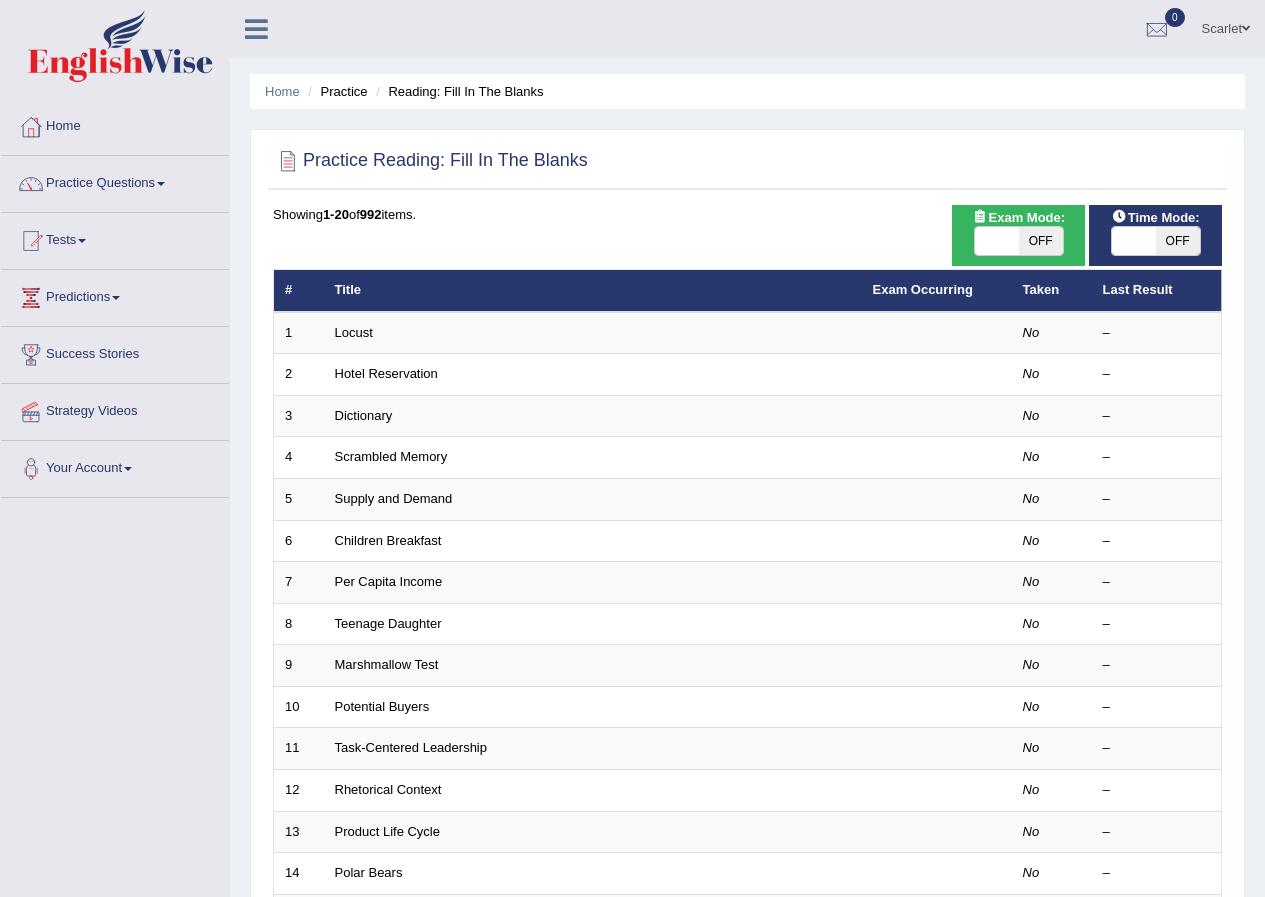 scroll, scrollTop: 0, scrollLeft: 0, axis: both 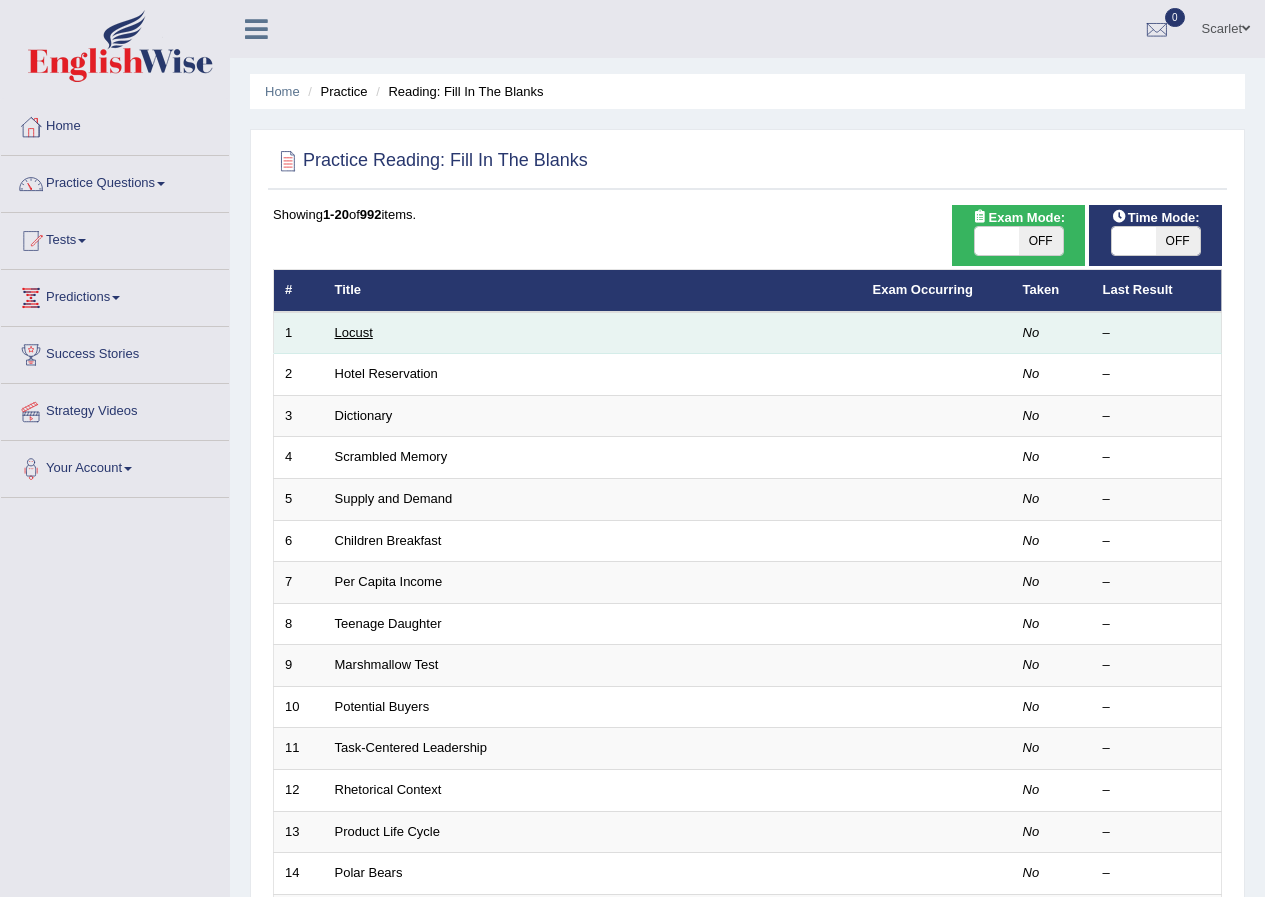 click on "Locust" at bounding box center [354, 332] 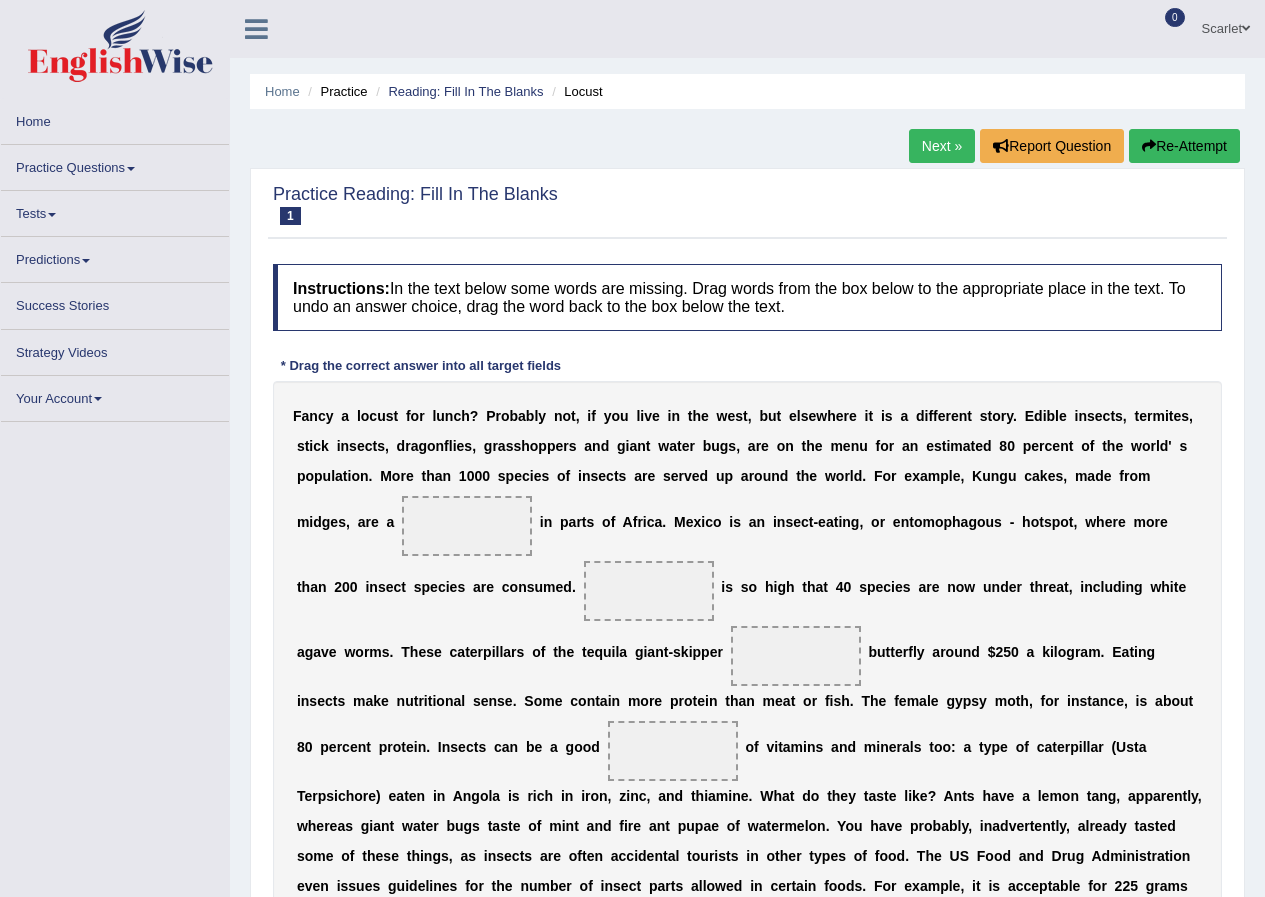 scroll, scrollTop: 0, scrollLeft: 0, axis: both 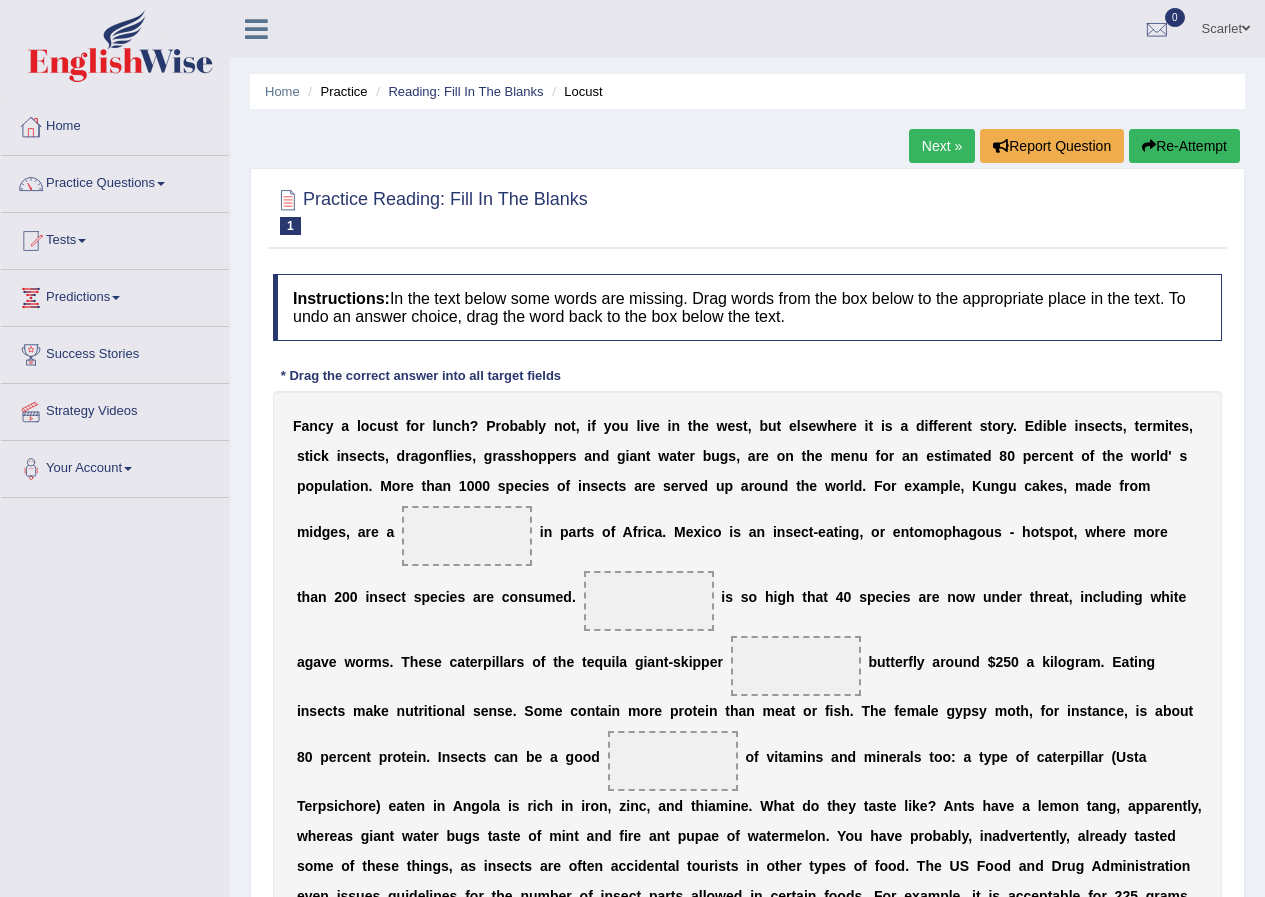 click on "Next »" at bounding box center (942, 146) 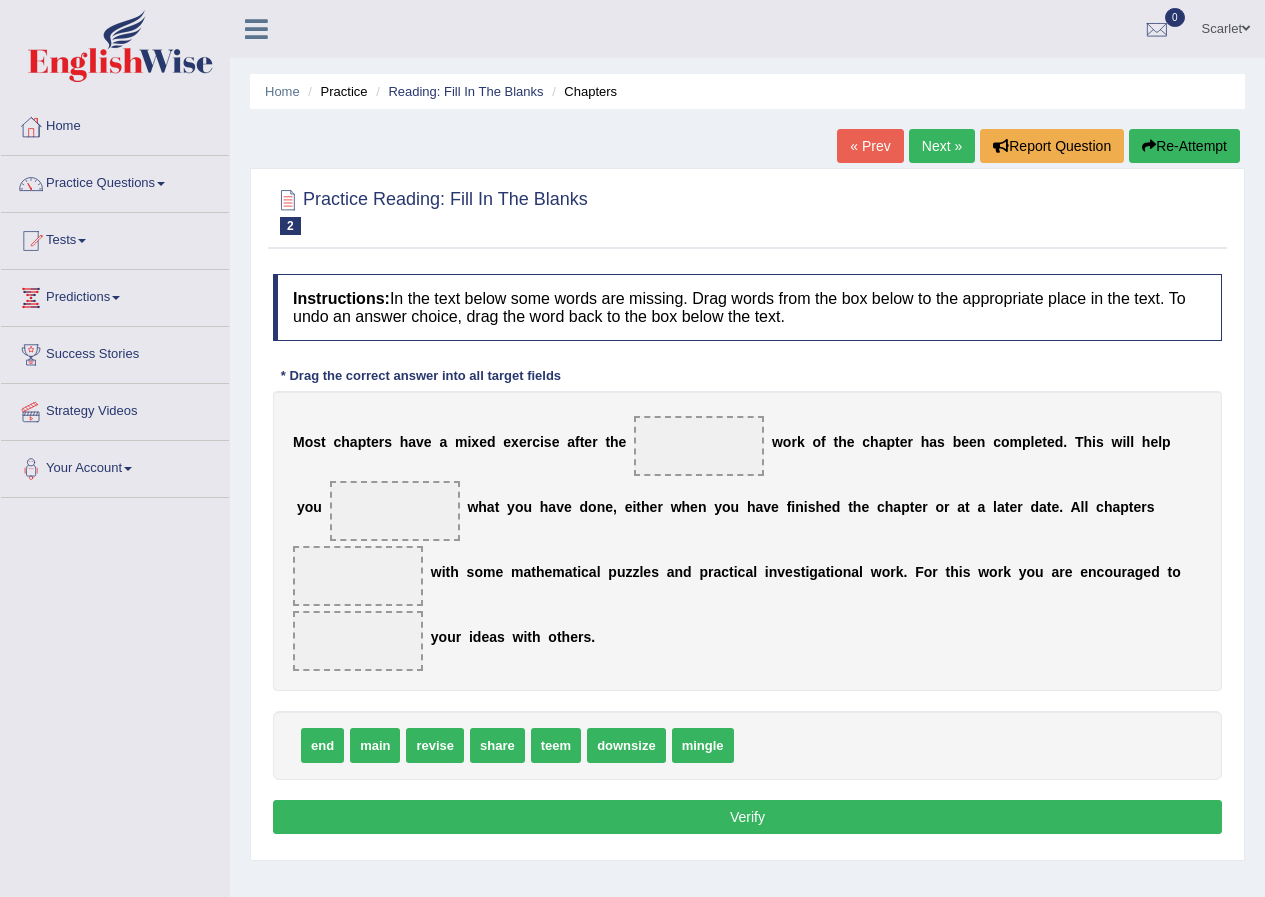 scroll, scrollTop: 0, scrollLeft: 0, axis: both 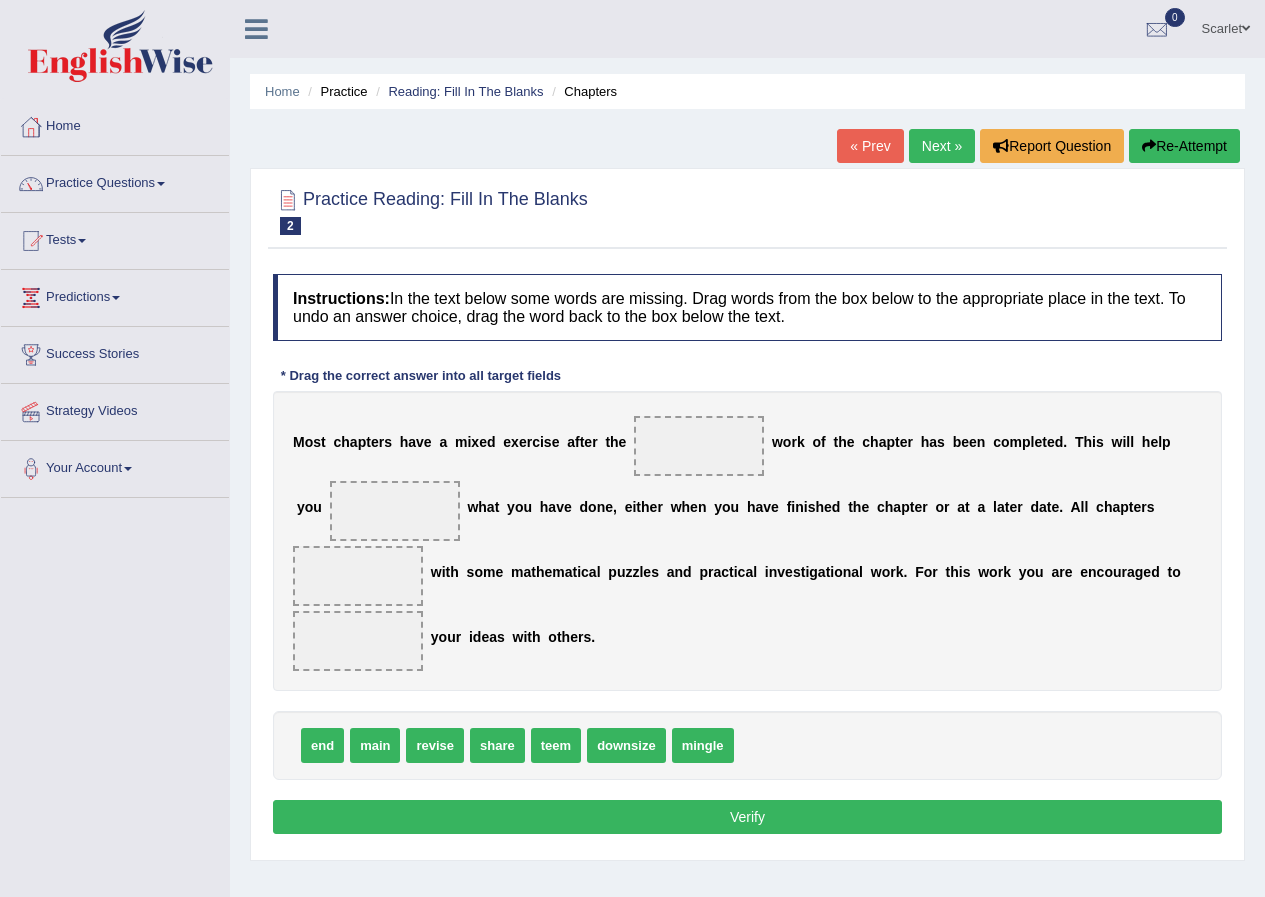 click on "Next »" at bounding box center [942, 146] 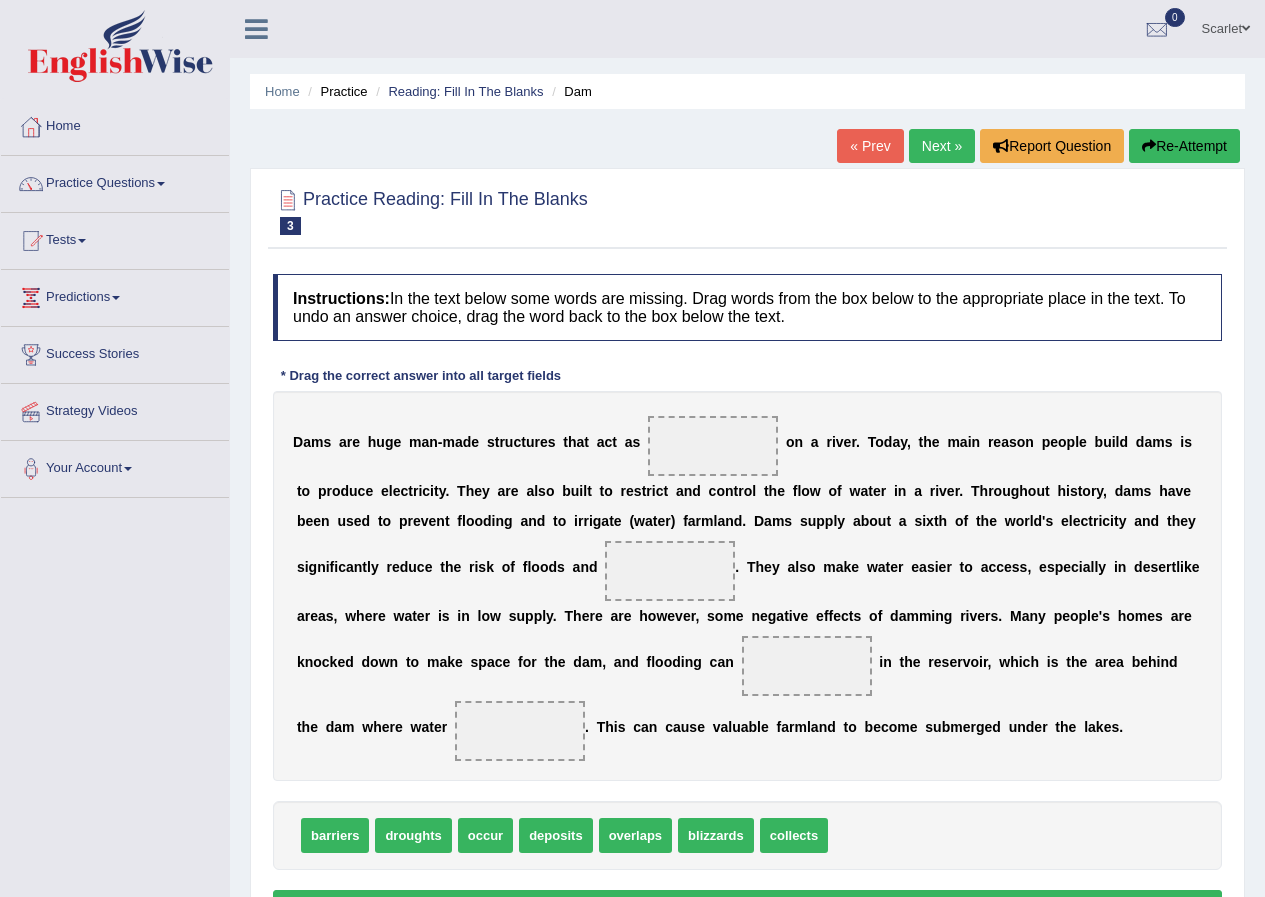 scroll, scrollTop: 0, scrollLeft: 0, axis: both 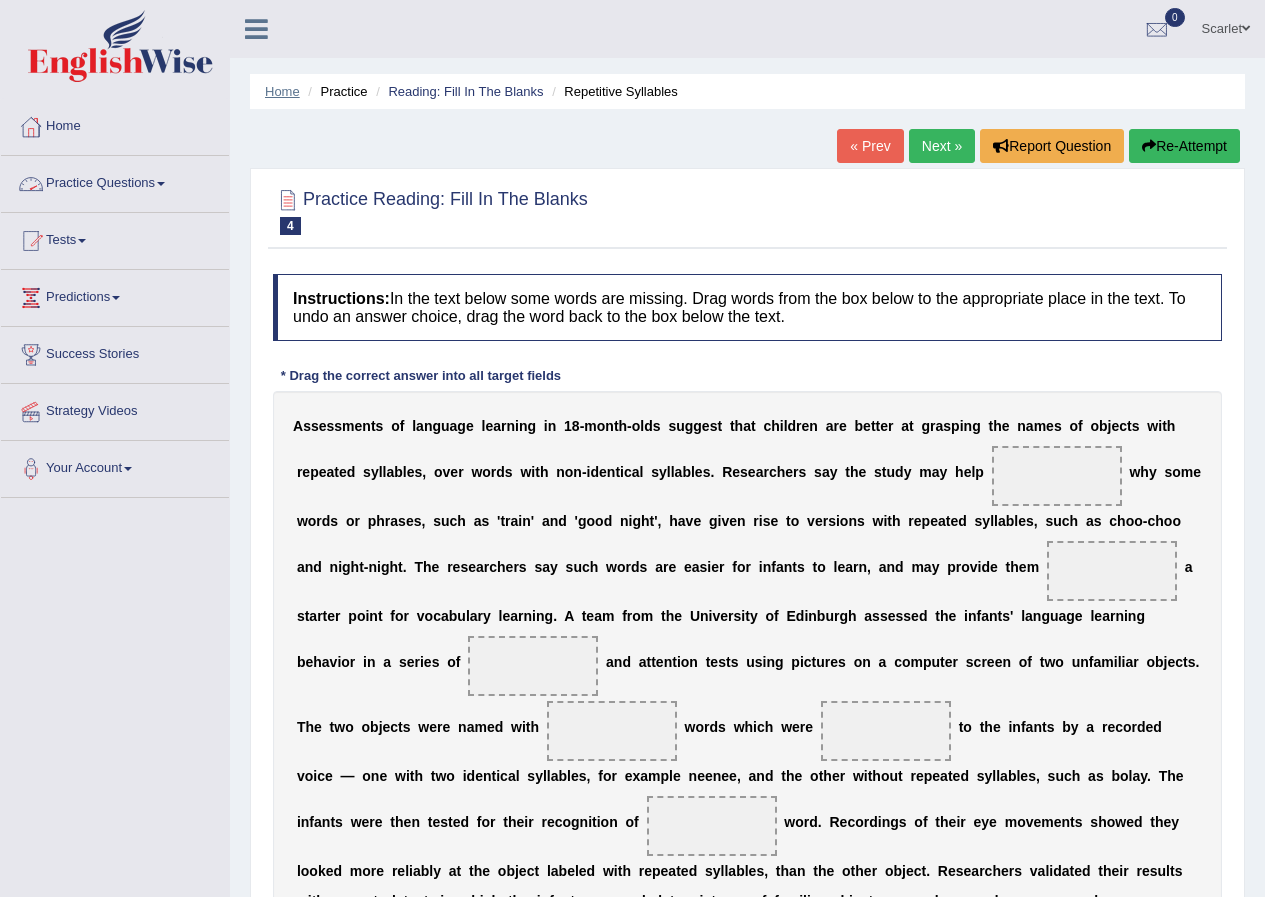 click on "Home" at bounding box center [282, 91] 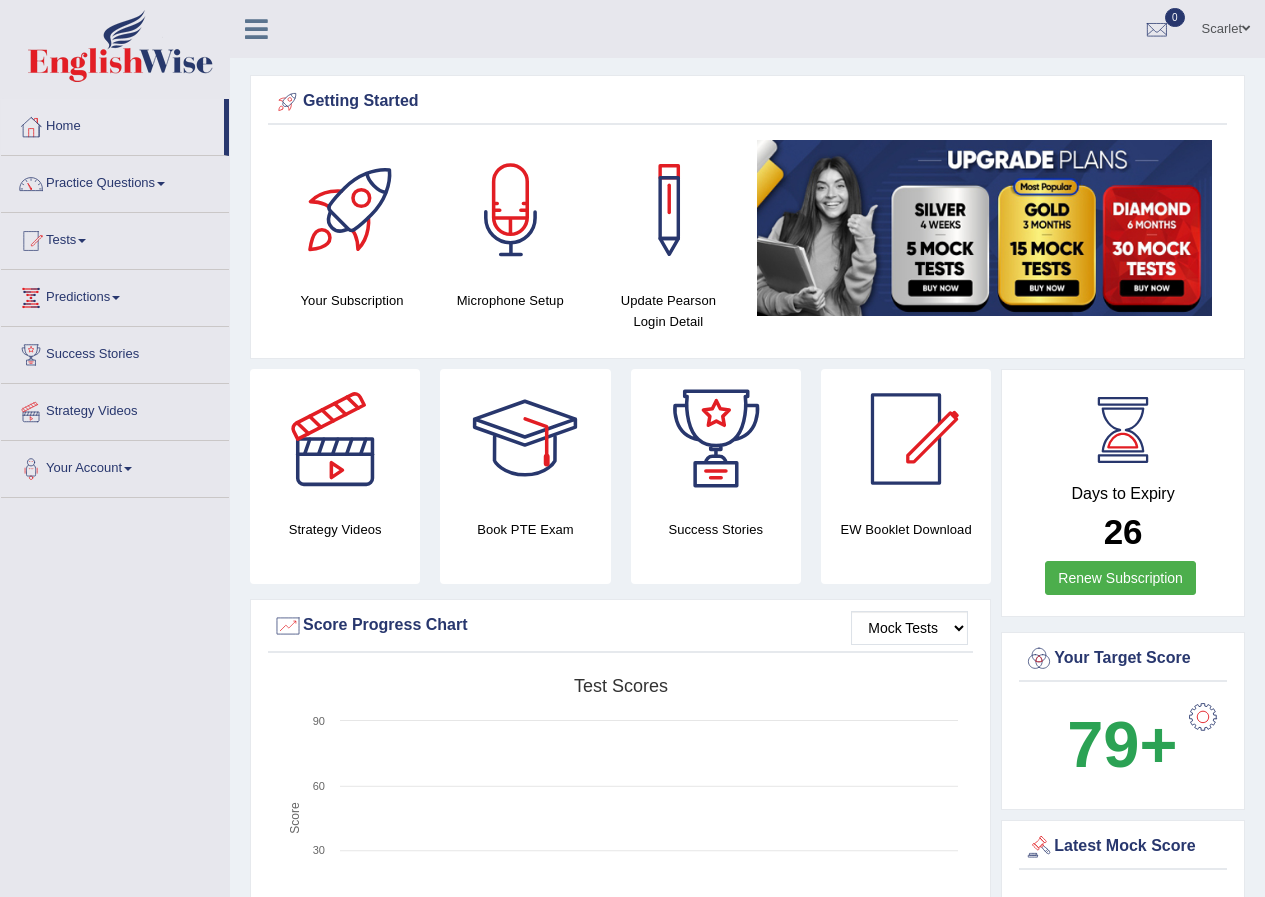 scroll, scrollTop: 0, scrollLeft: 0, axis: both 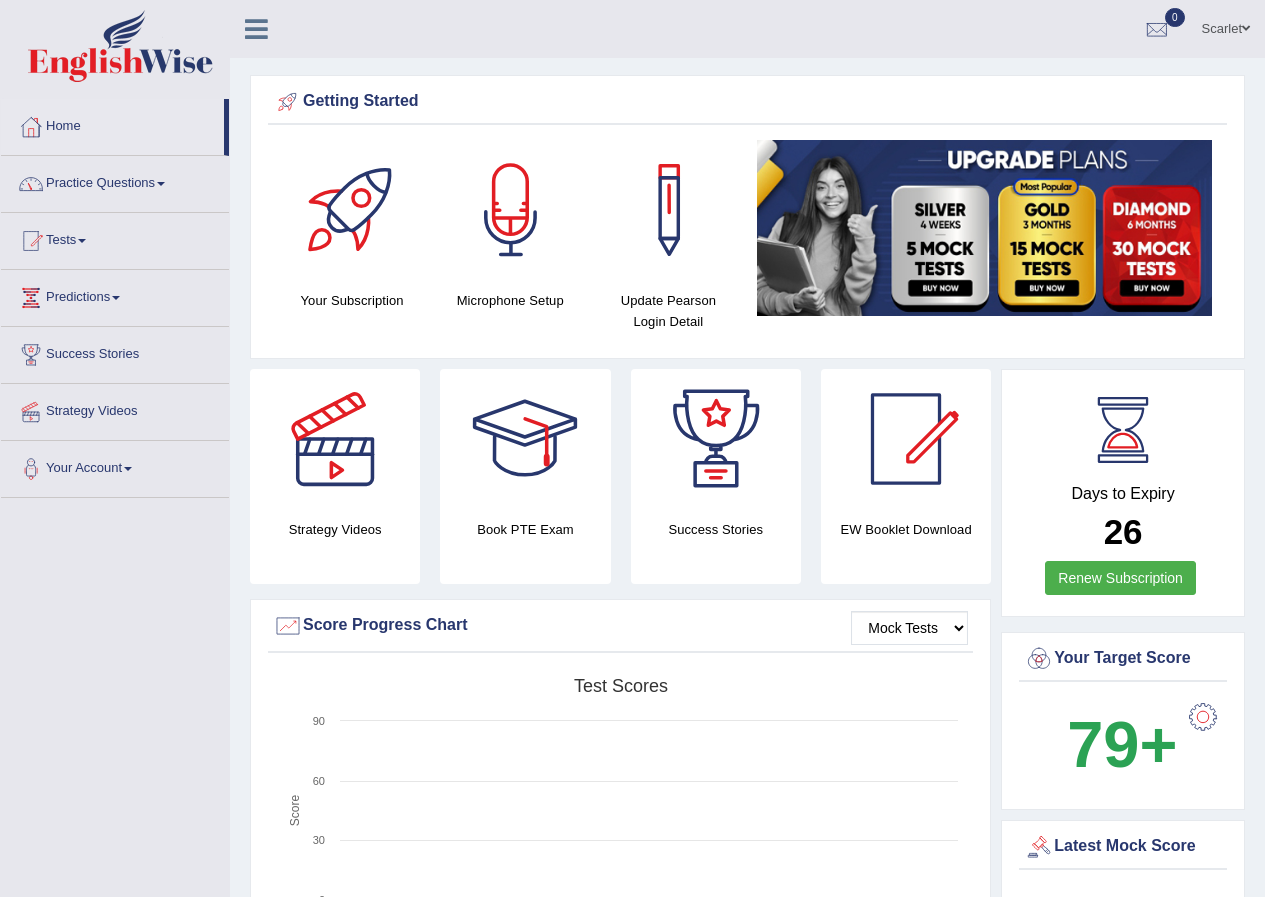 click on "Practice Questions" at bounding box center [115, 181] 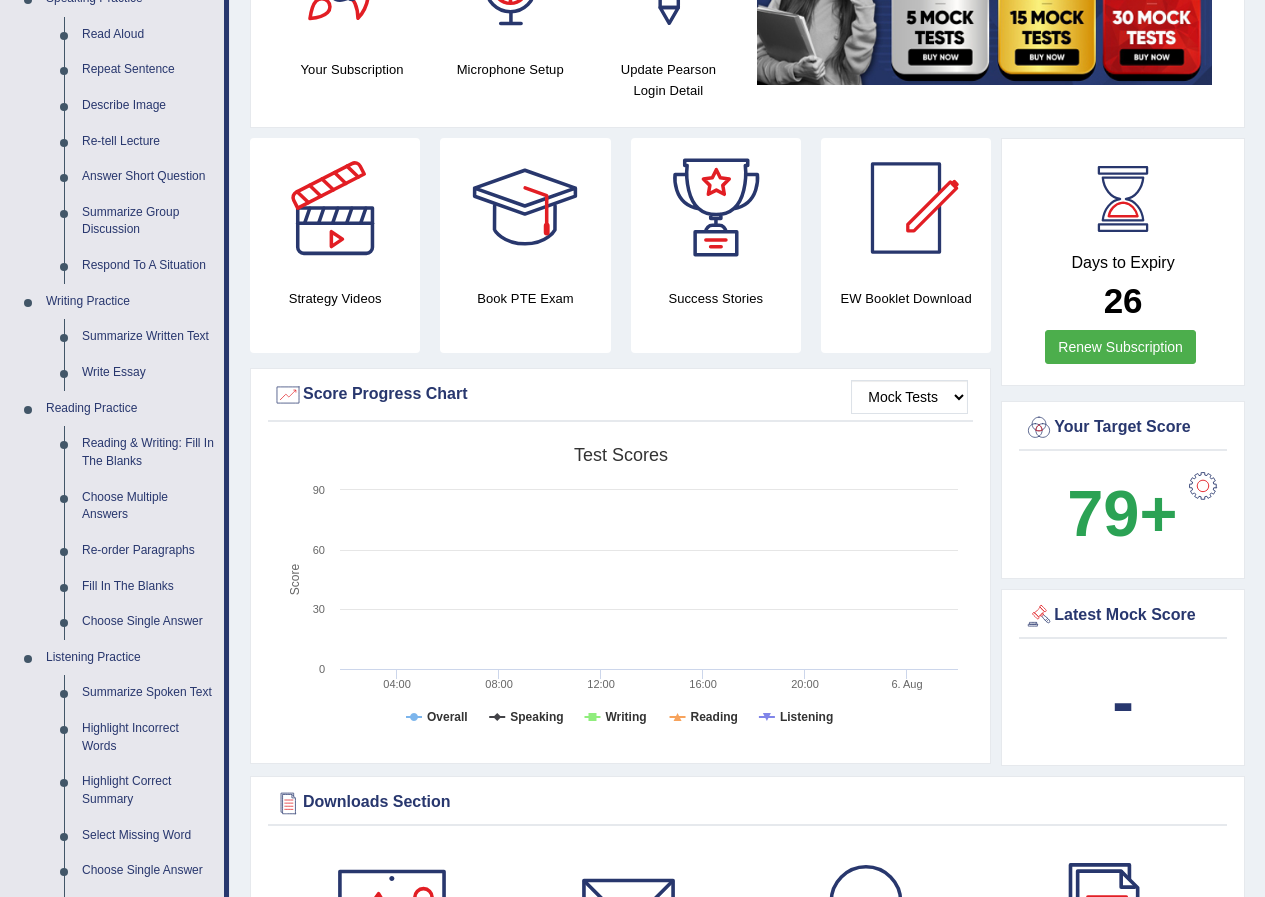 scroll, scrollTop: 237, scrollLeft: 0, axis: vertical 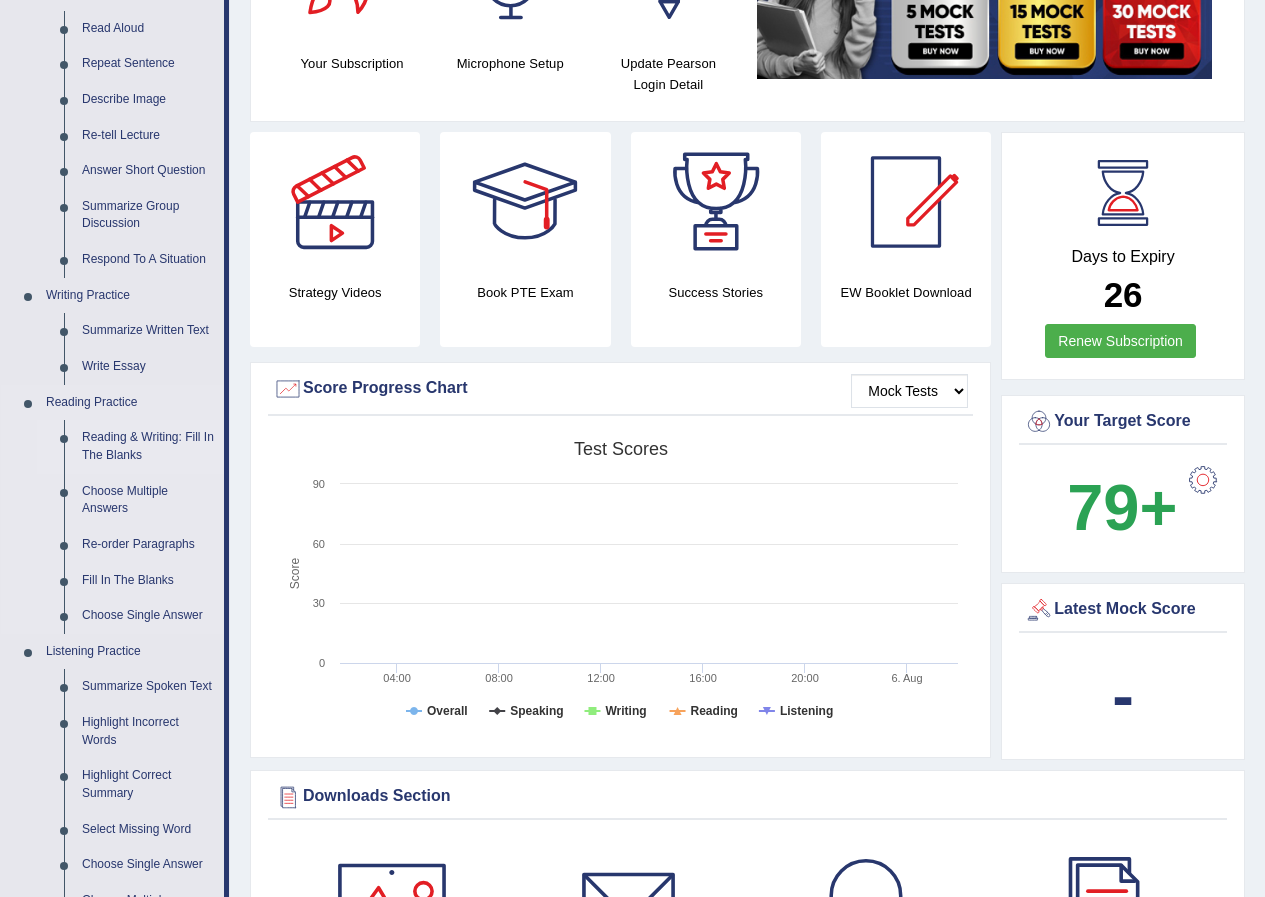 click on "Reading & Writing: Fill In The Blanks" at bounding box center [148, 446] 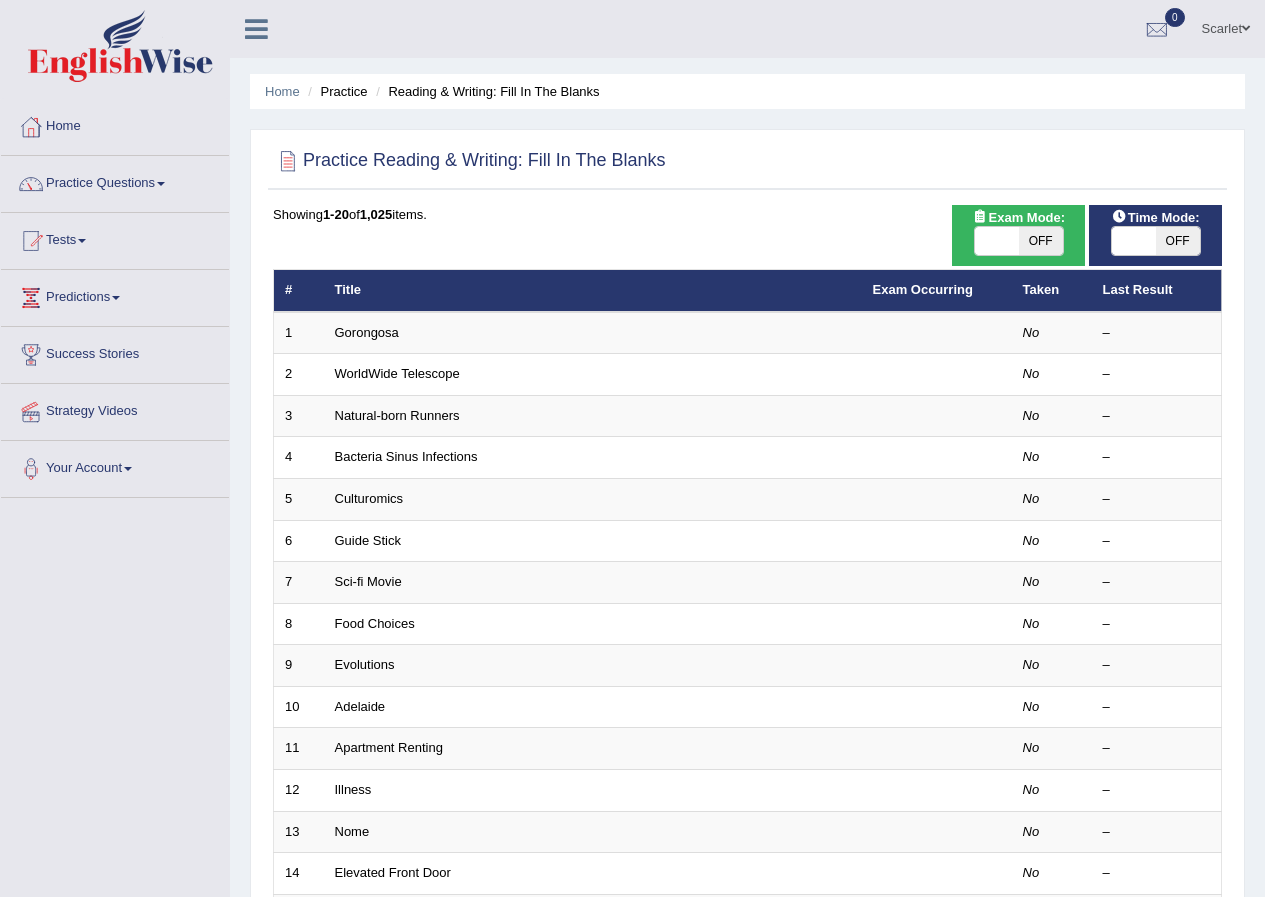 scroll, scrollTop: 0, scrollLeft: 0, axis: both 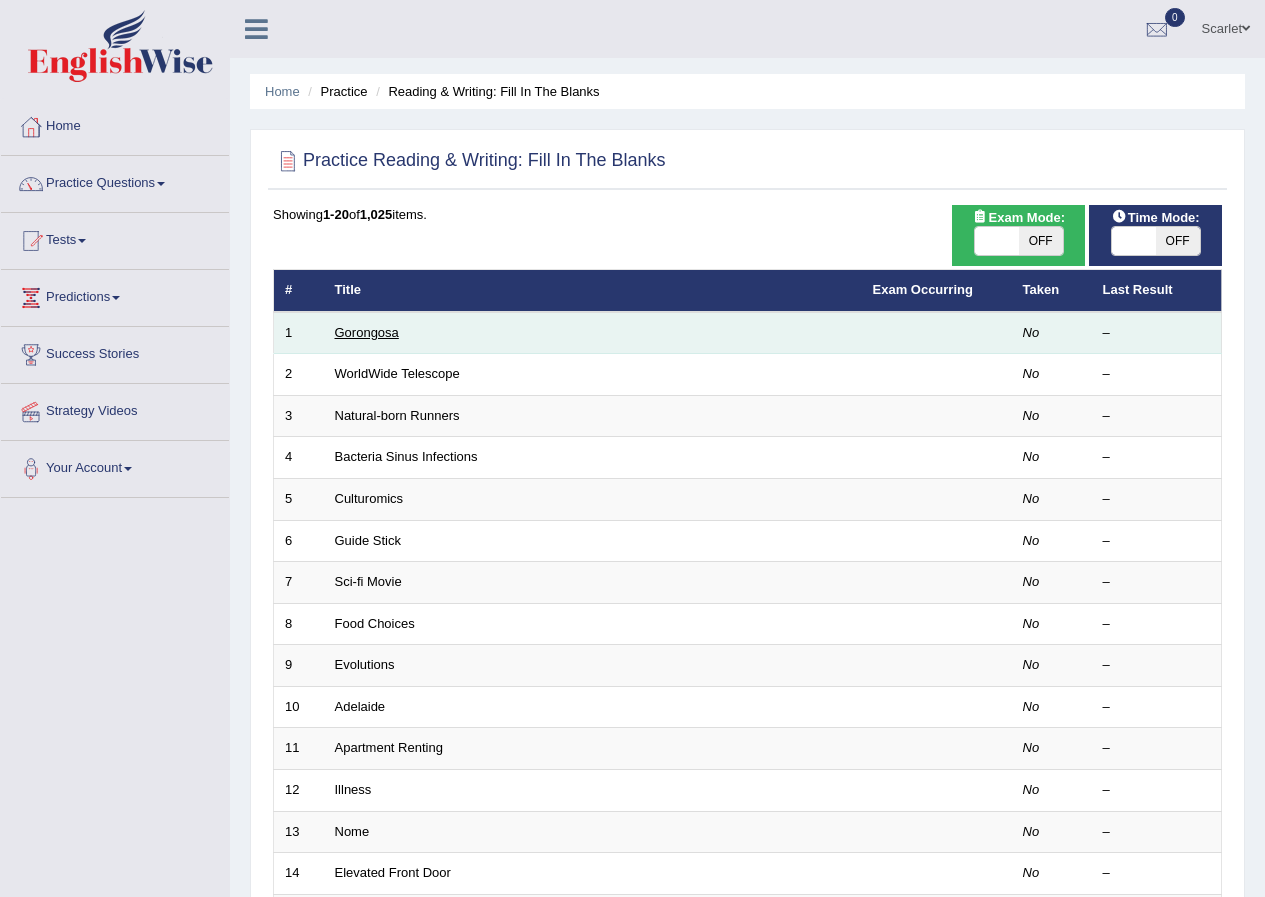click on "Gorongosa" at bounding box center (367, 332) 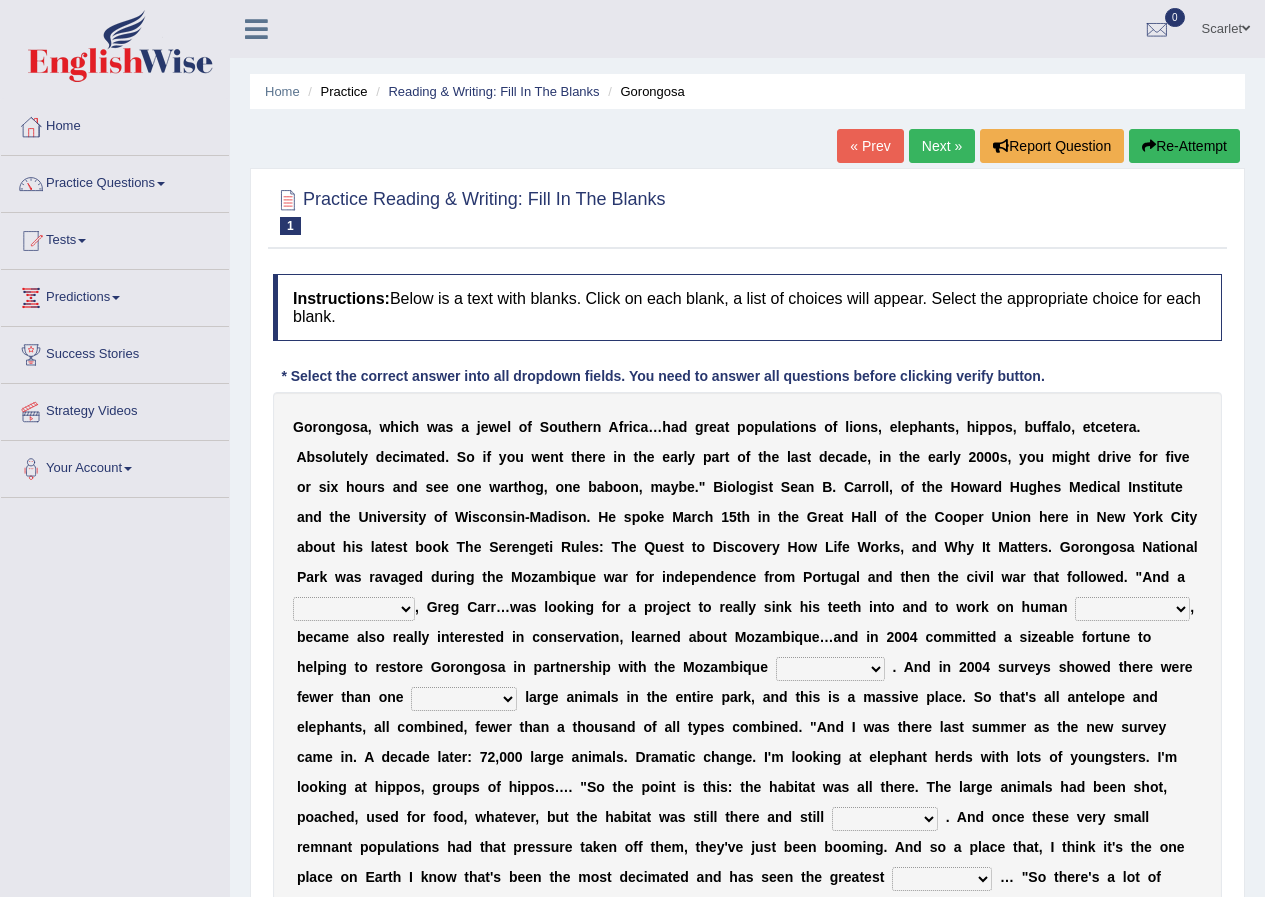 scroll, scrollTop: 0, scrollLeft: 0, axis: both 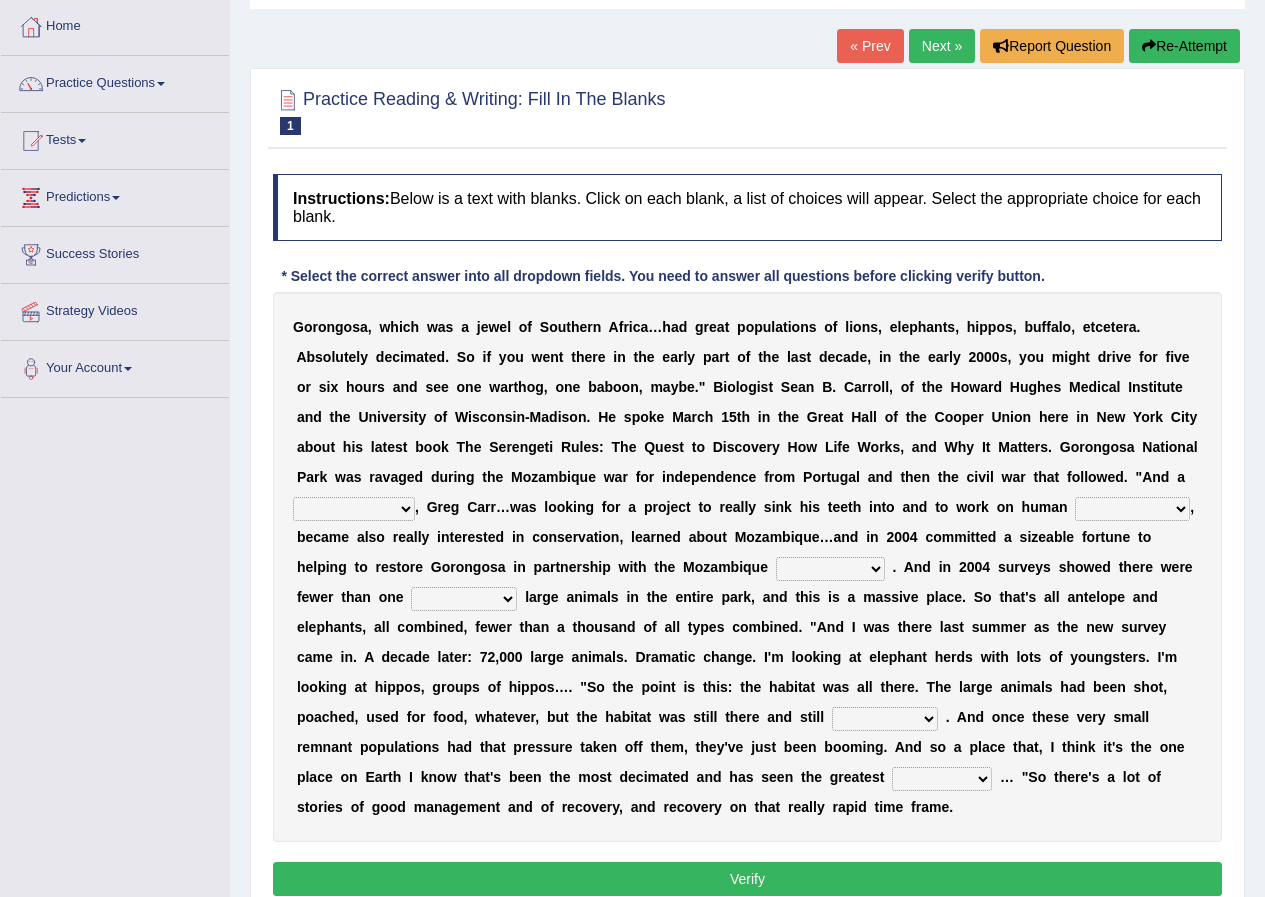 click on "passion solstice ballast philanthropist" at bounding box center (354, 509) 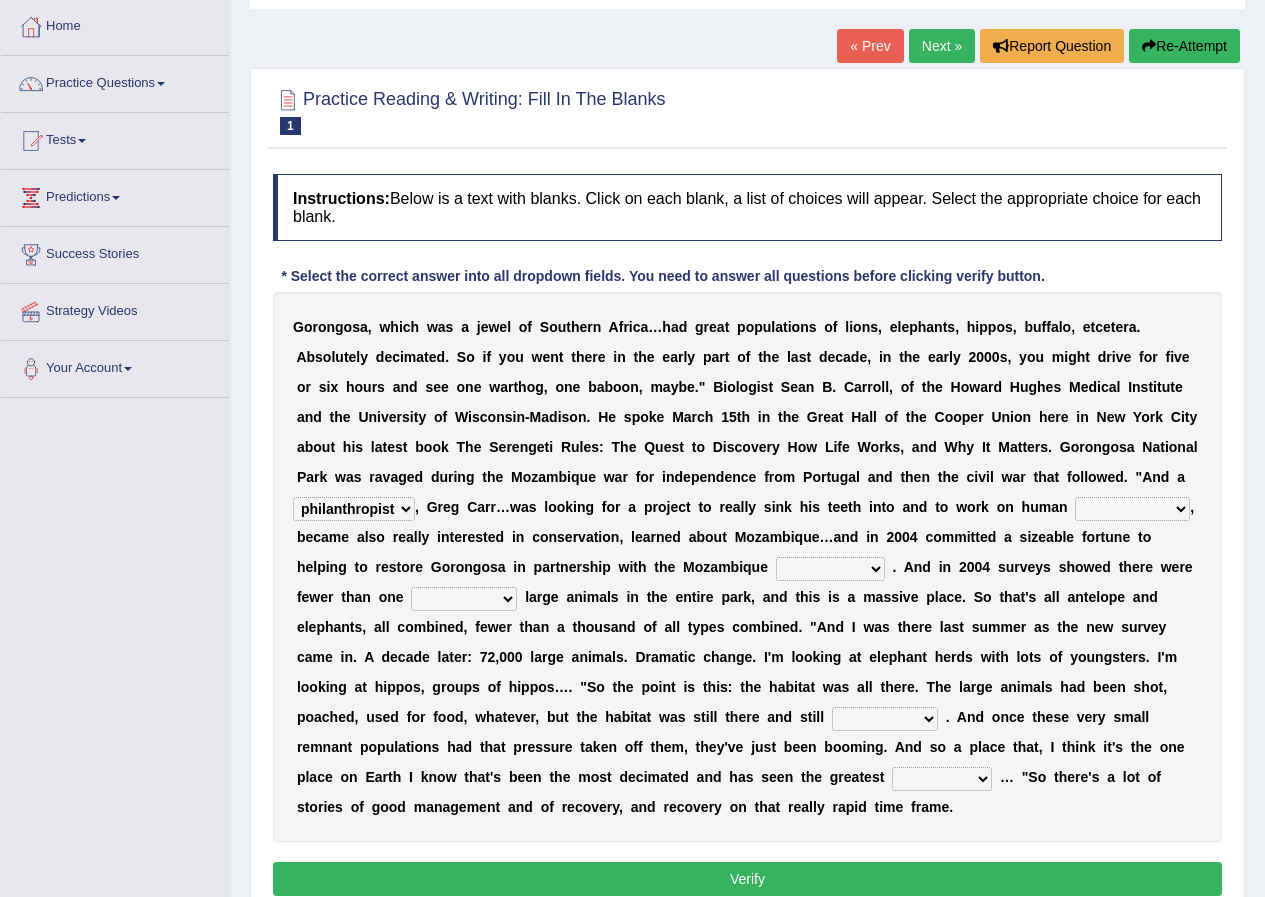 click on "passion solstice ballast philanthropist" at bounding box center (354, 509) 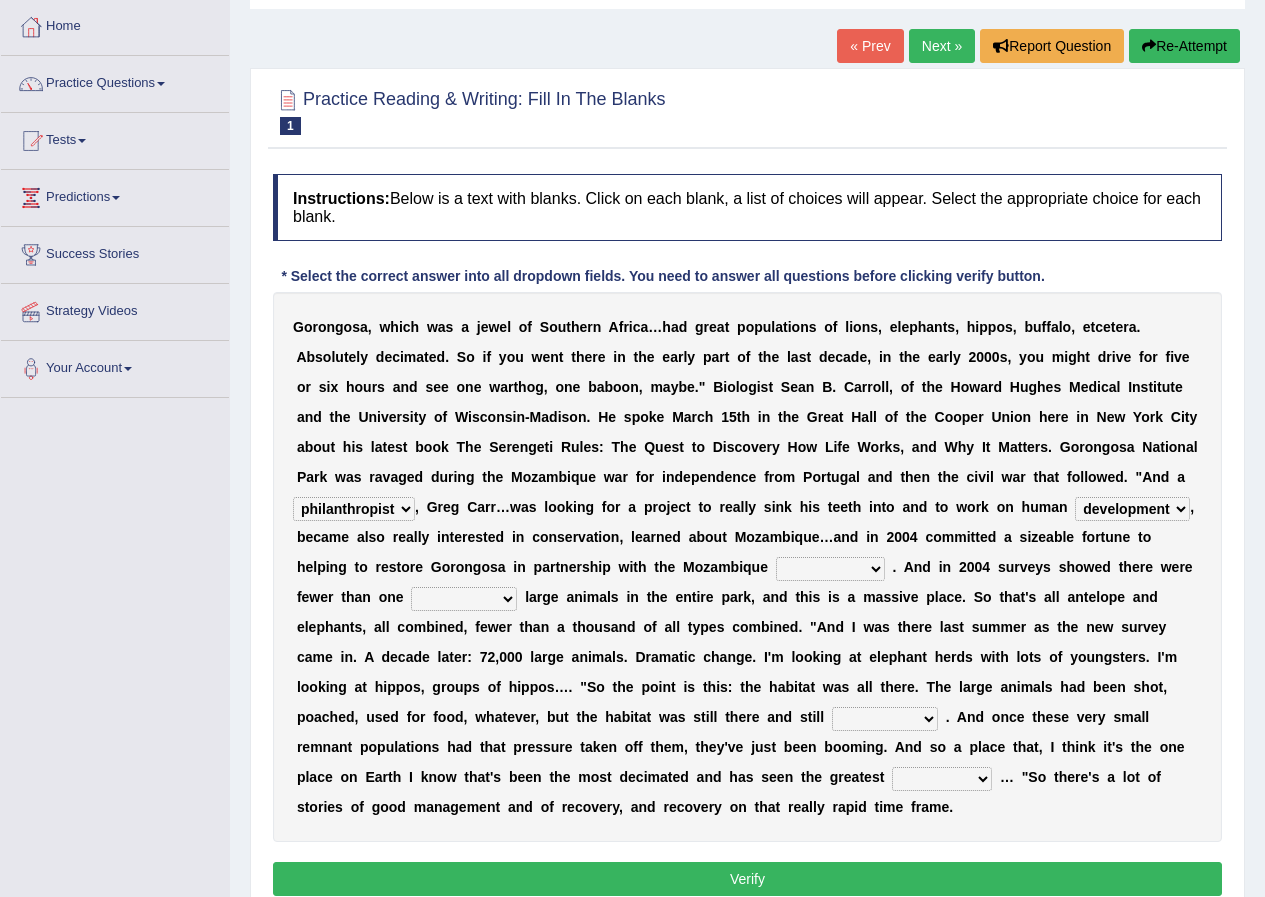 click on "negligence prevalence development malevolence" at bounding box center [1132, 509] 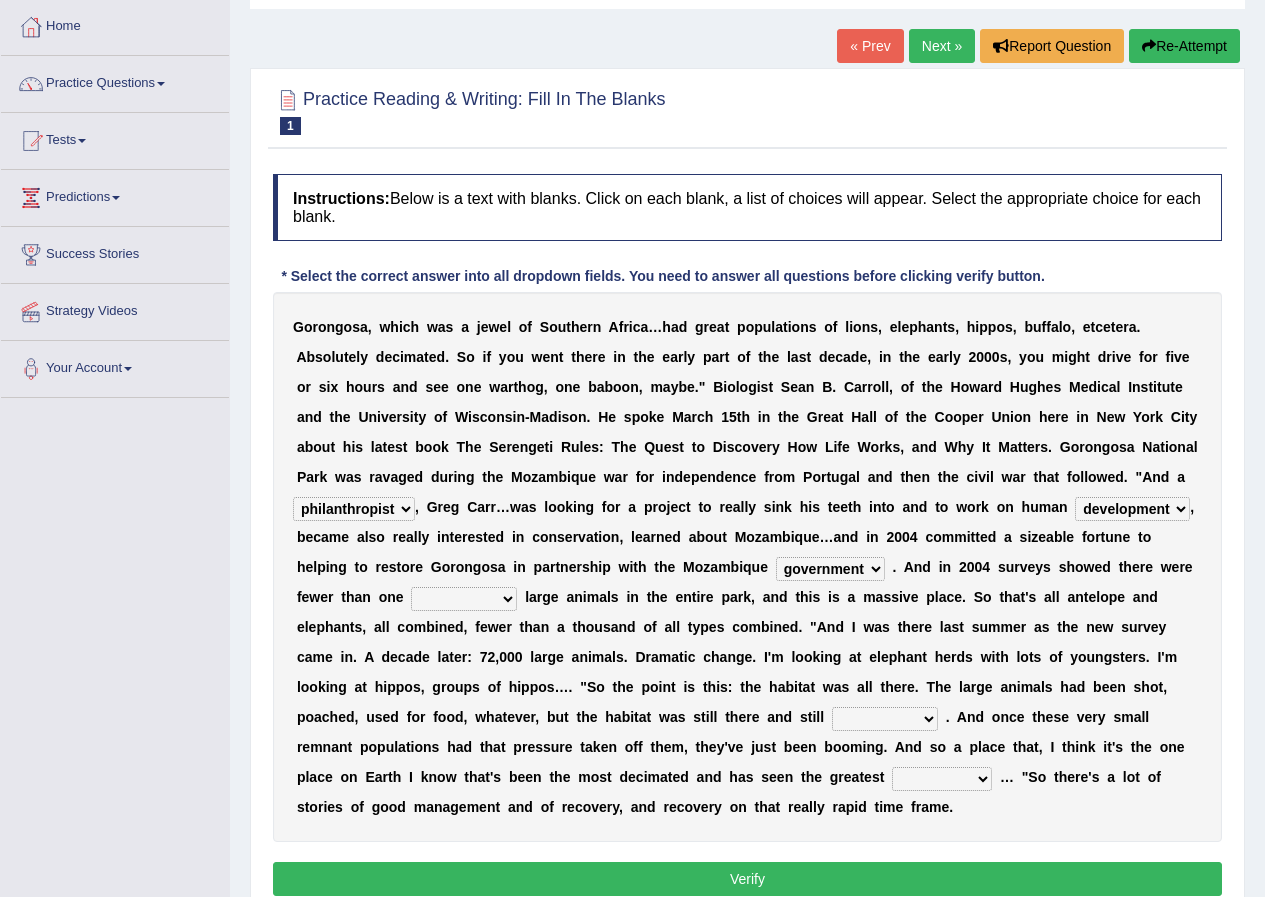 click on "deflowered embowered roundest thousand" at bounding box center (464, 599) 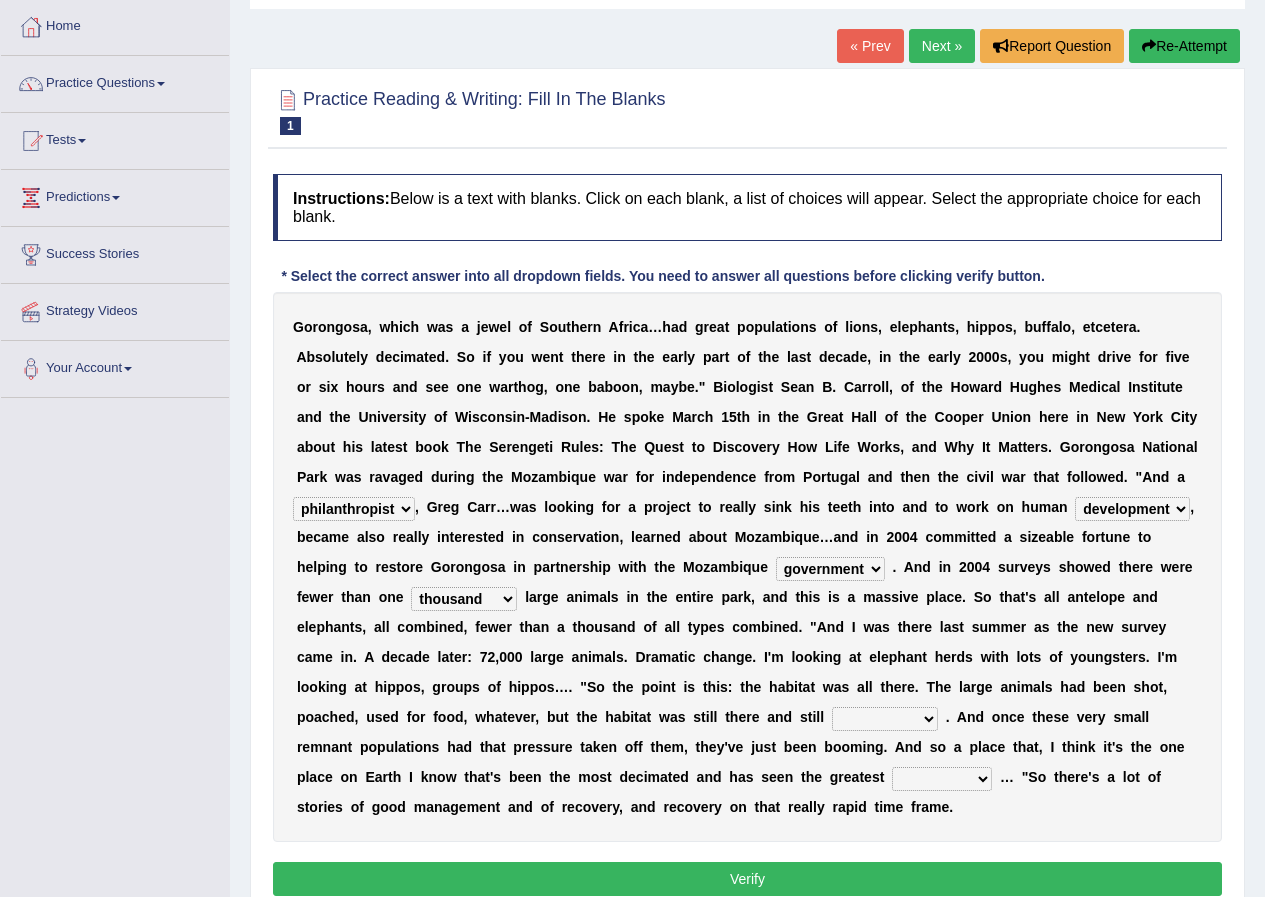 click on "assertive incidental compulsive productive" at bounding box center (885, 719) 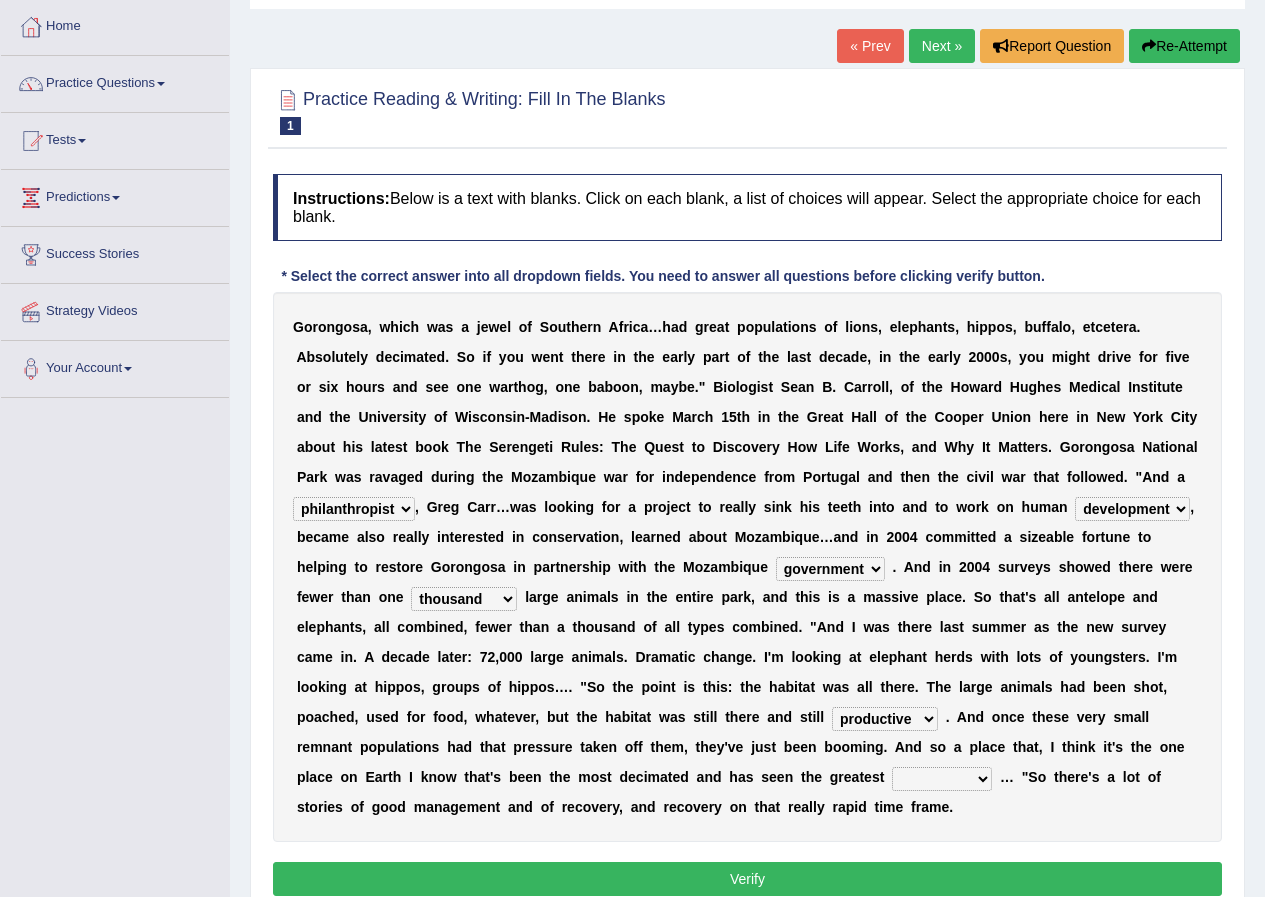 click on "recovery efficacy golly stumpy" at bounding box center (942, 779) 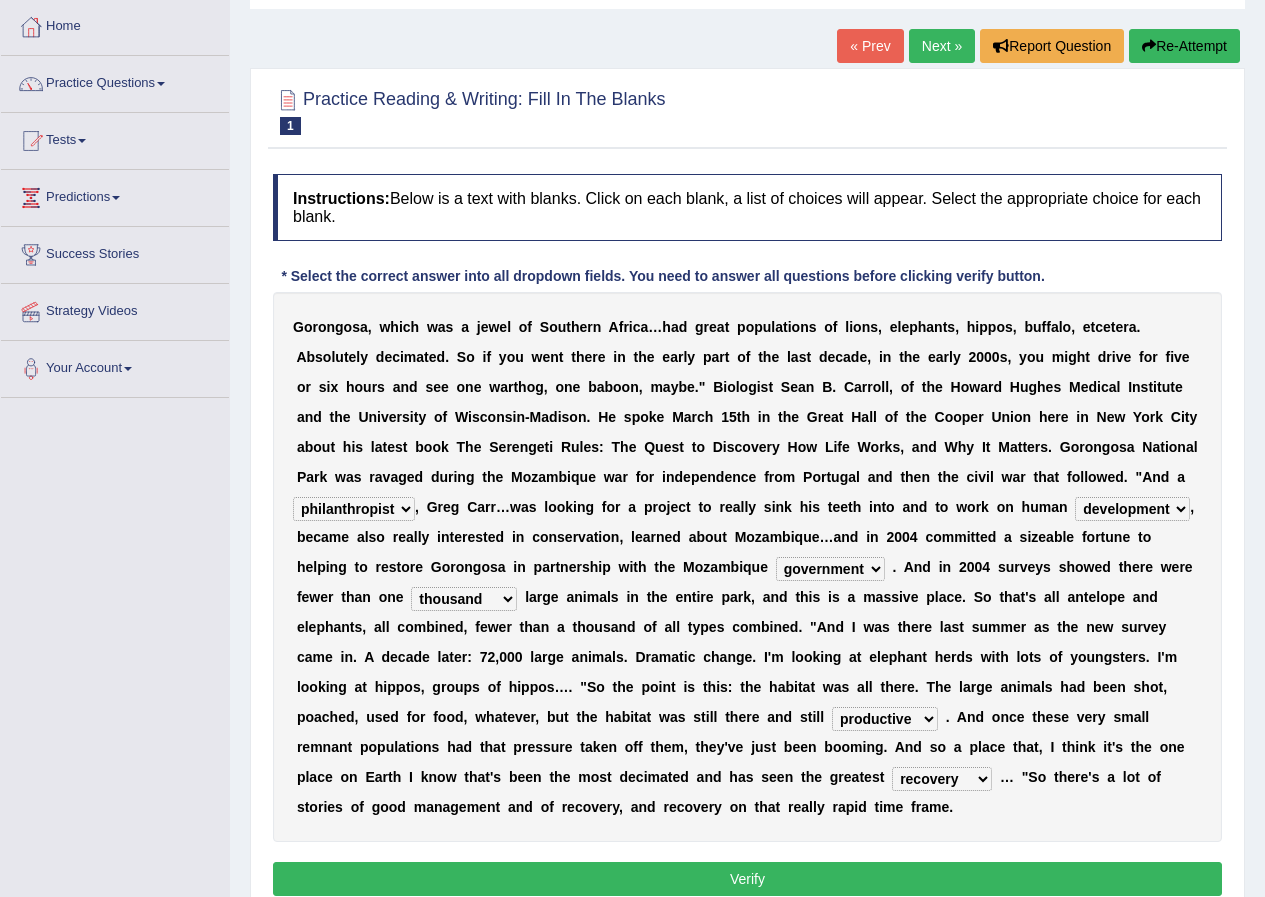 click on "negligence prevalence development malevolence" at bounding box center [1132, 509] 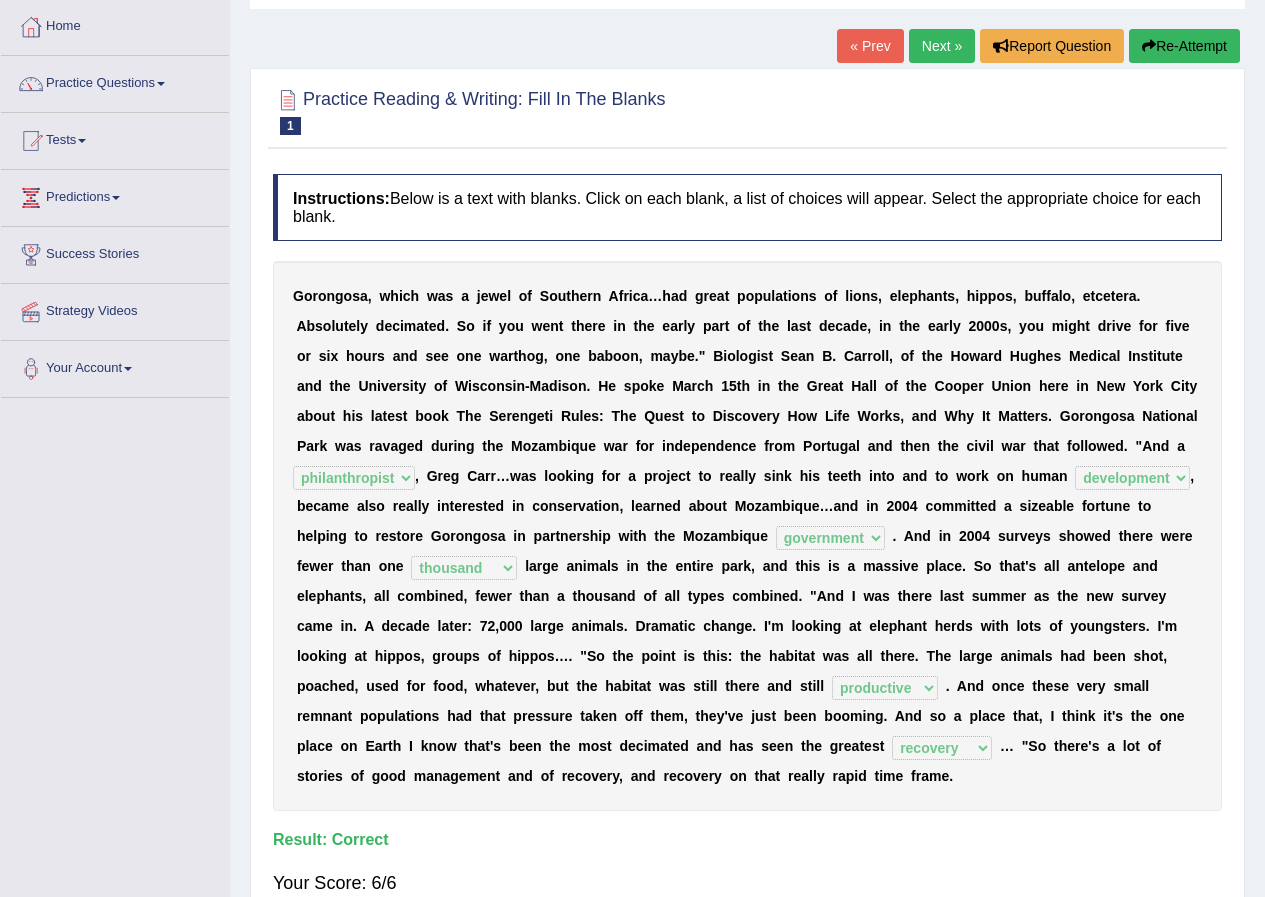 click on "Next »" at bounding box center [942, 46] 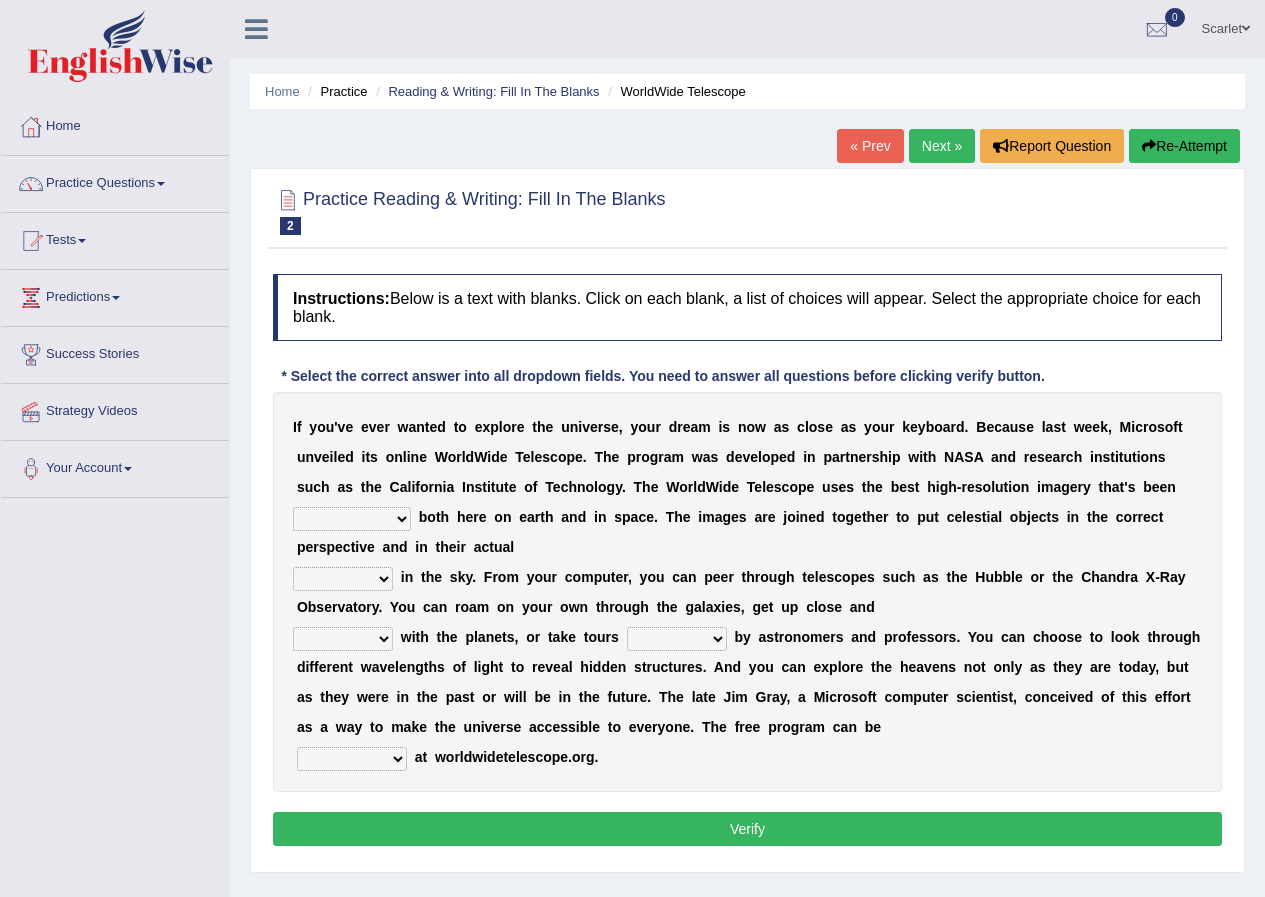 scroll, scrollTop: 0, scrollLeft: 0, axis: both 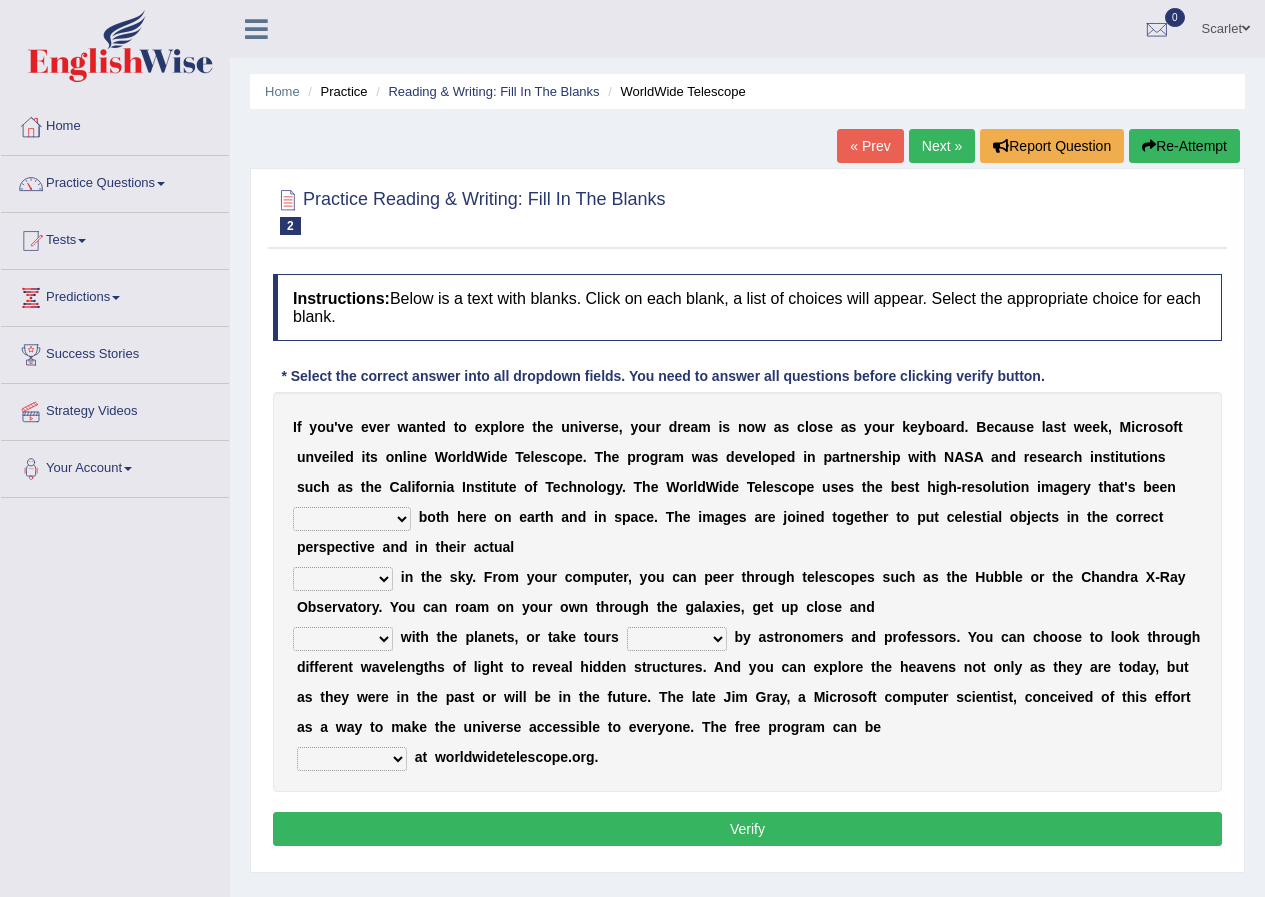 click on "degraded ascended remonstrated generated" at bounding box center (352, 519) 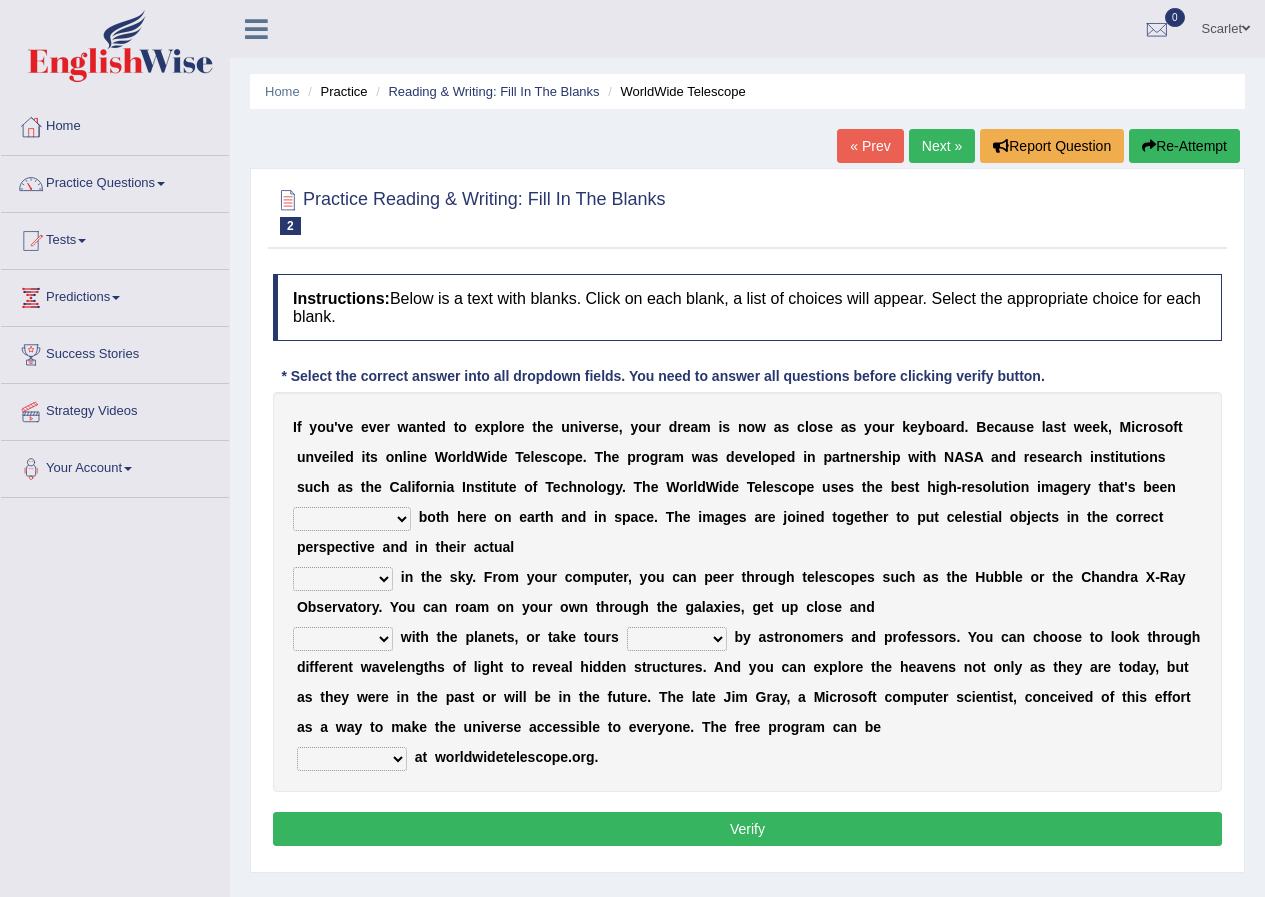 select on "generated" 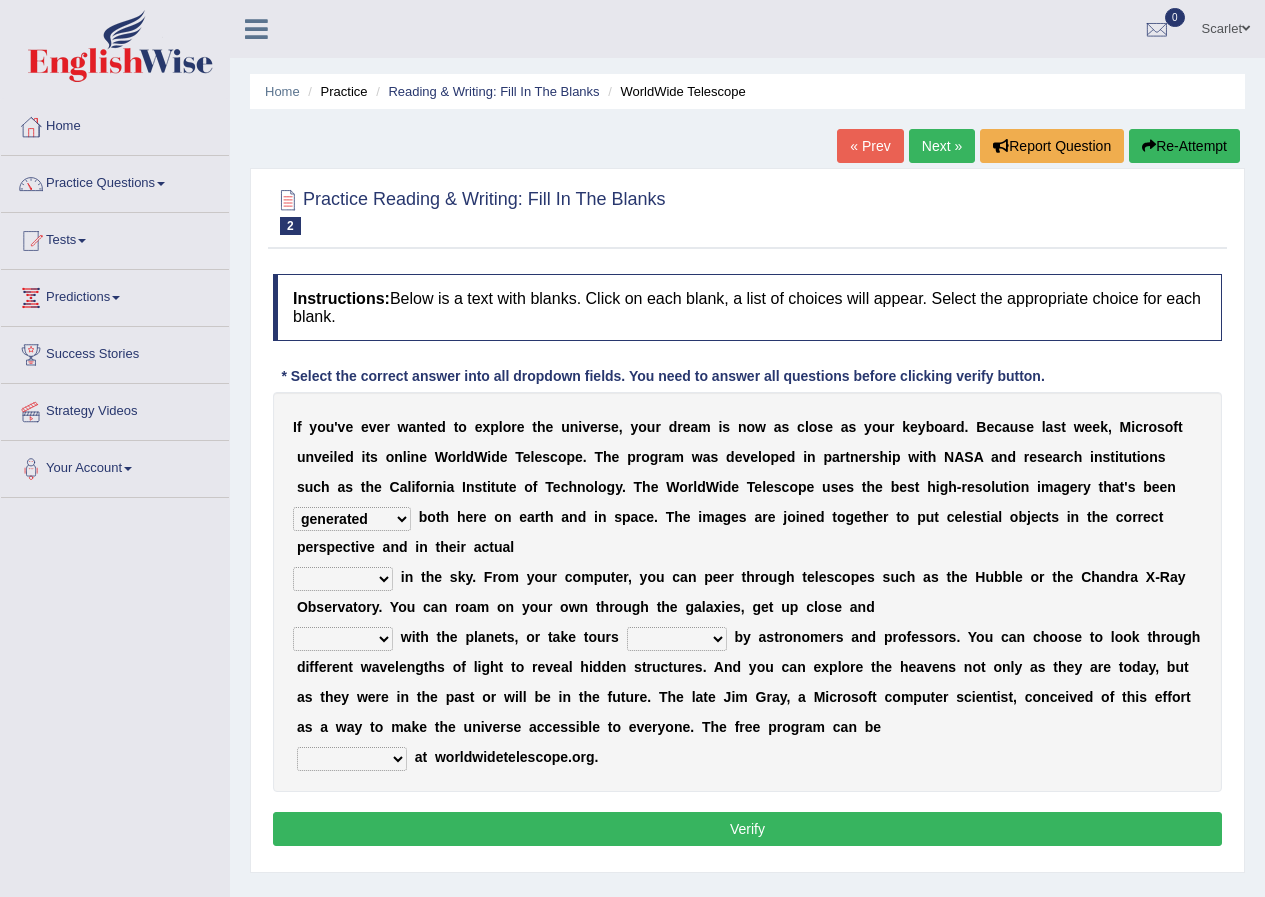 click on "degraded ascended remonstrated generated" at bounding box center (352, 519) 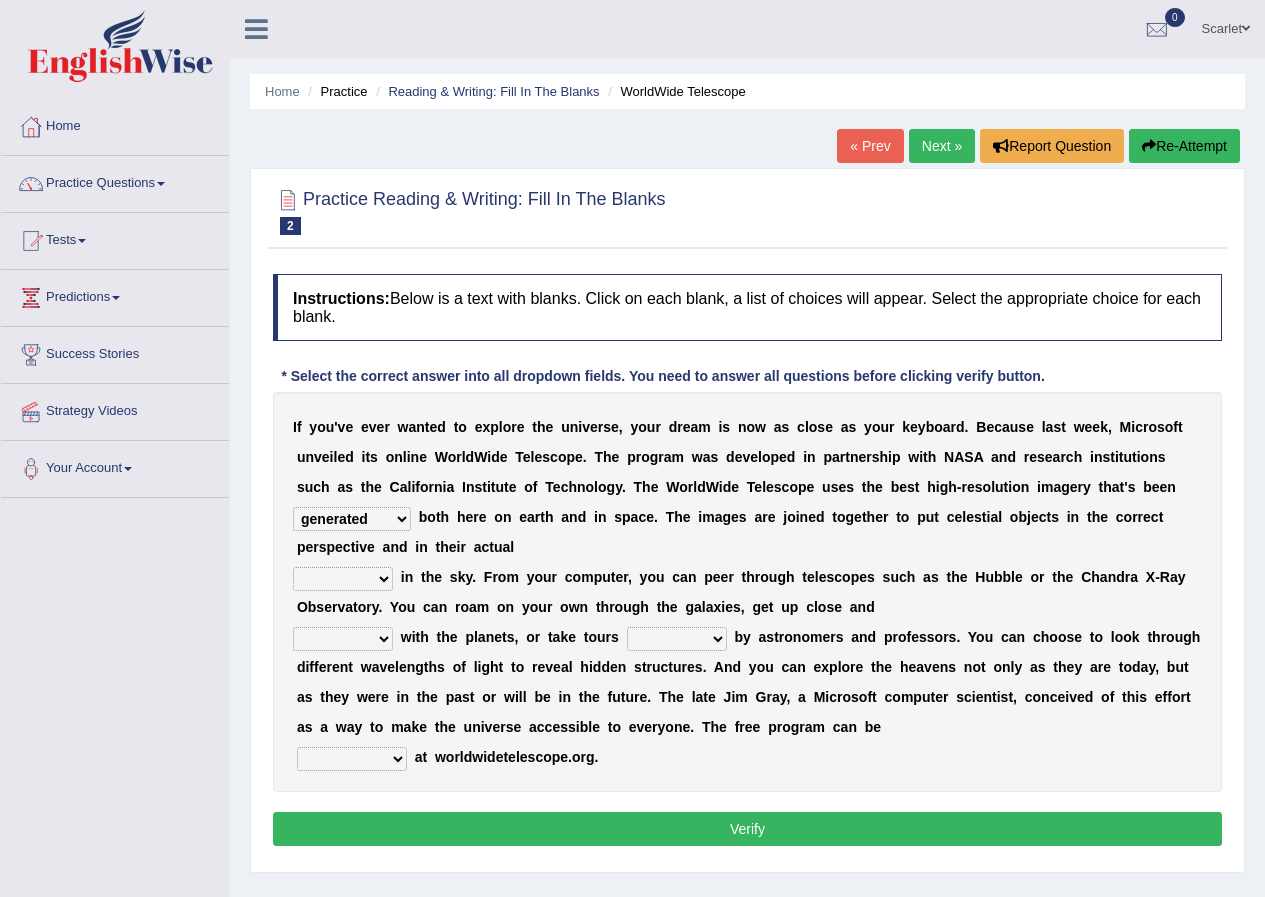 select on "positions" 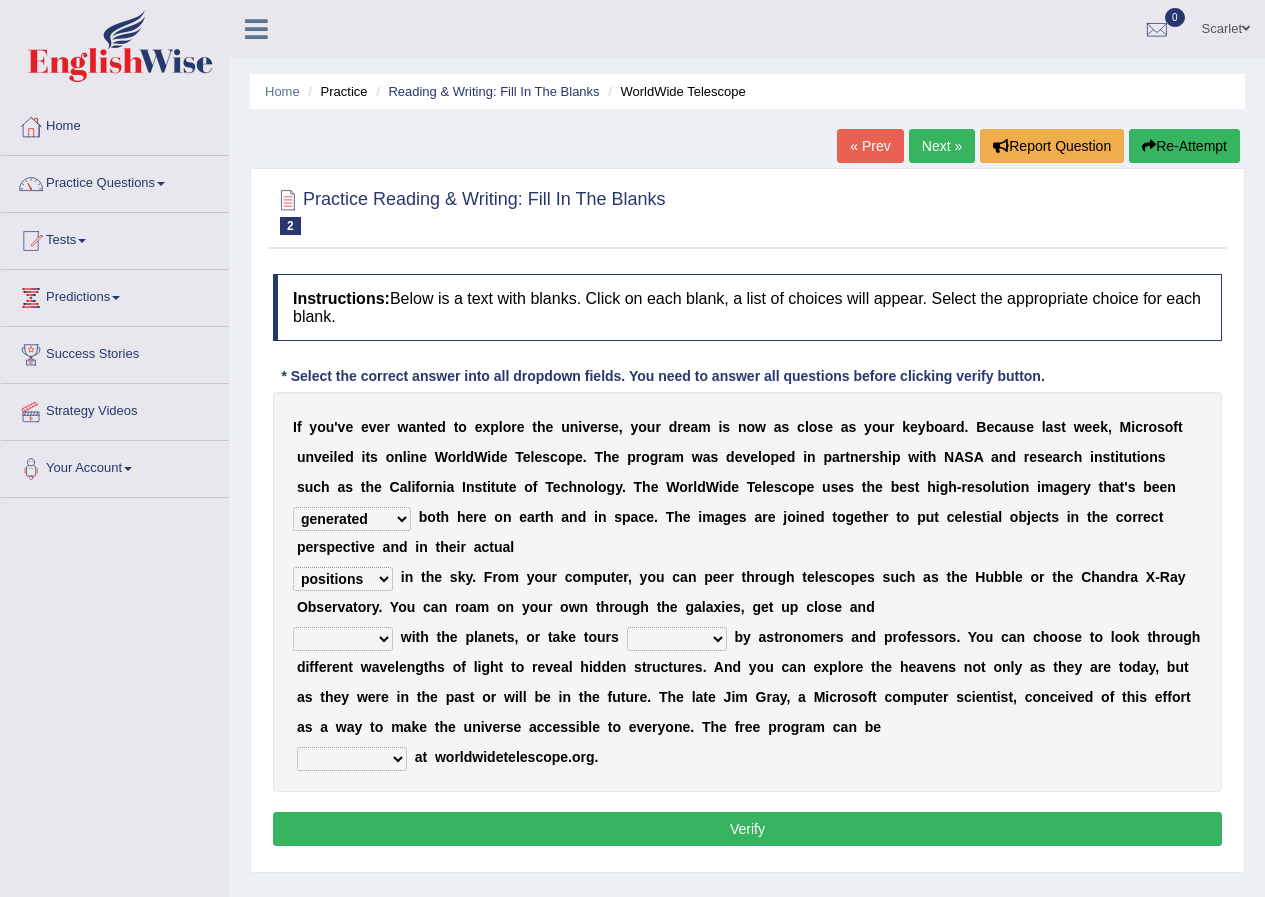 click on "personal individual apart polite" at bounding box center (343, 639) 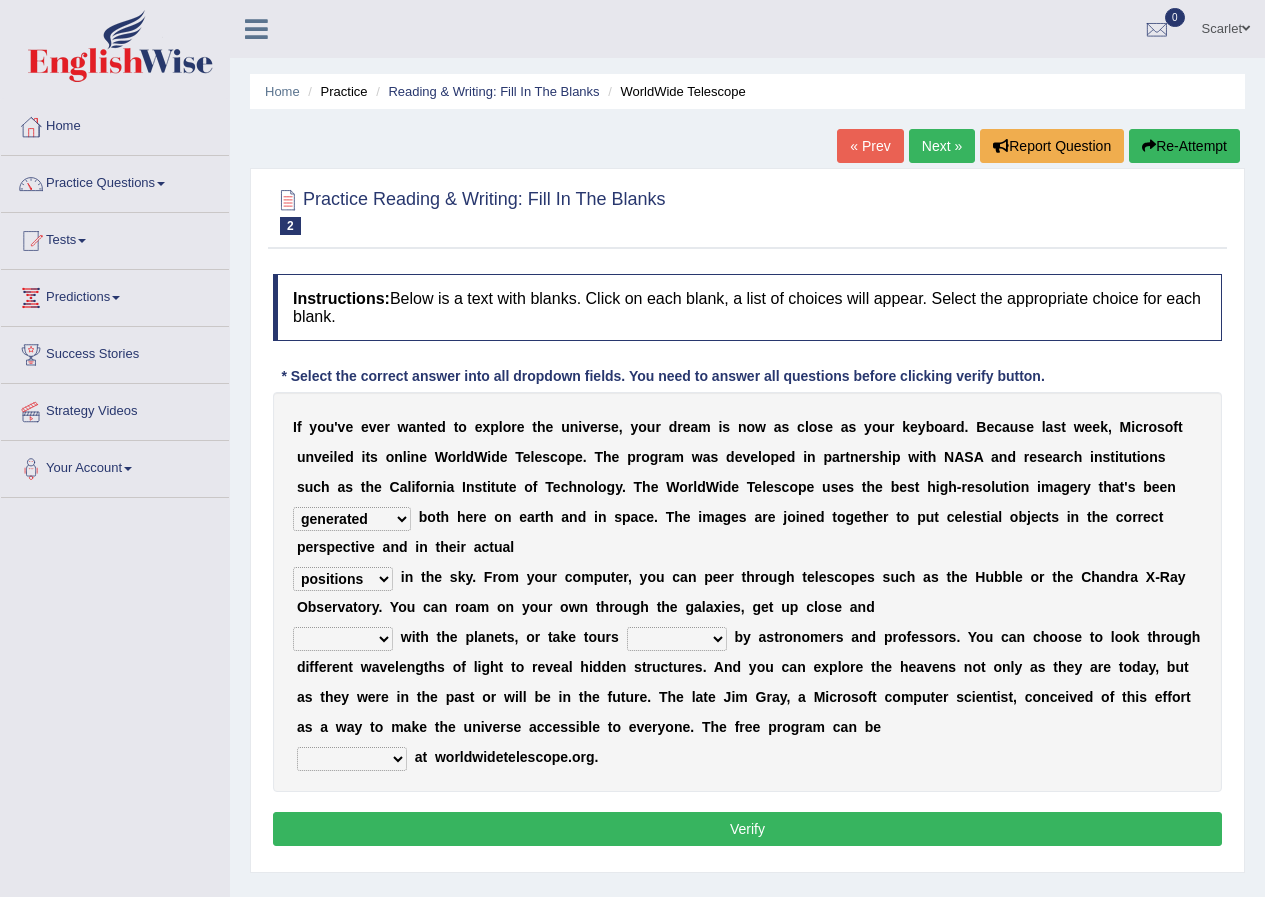 select on "personal" 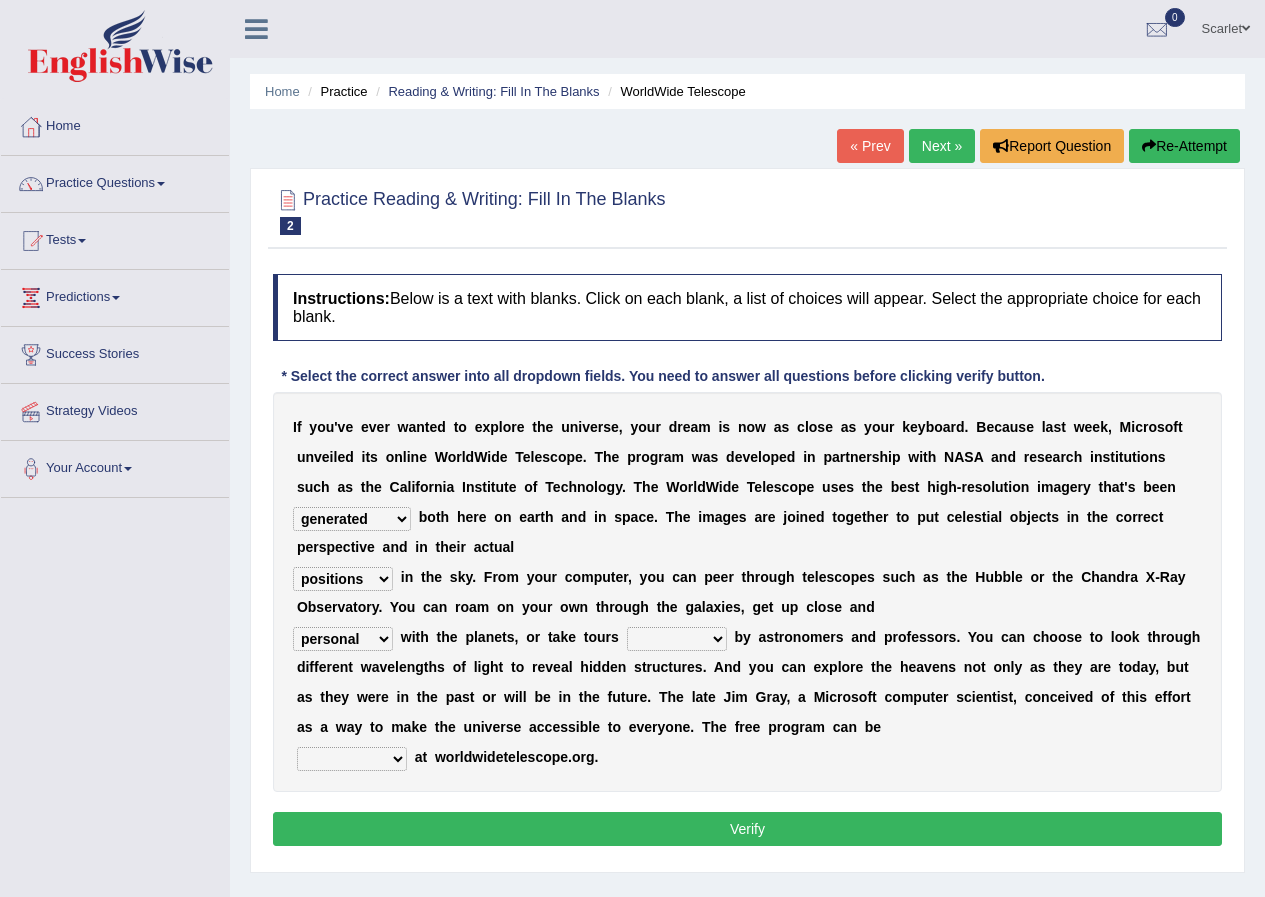 click on "guide guided guiding to guide" at bounding box center [677, 639] 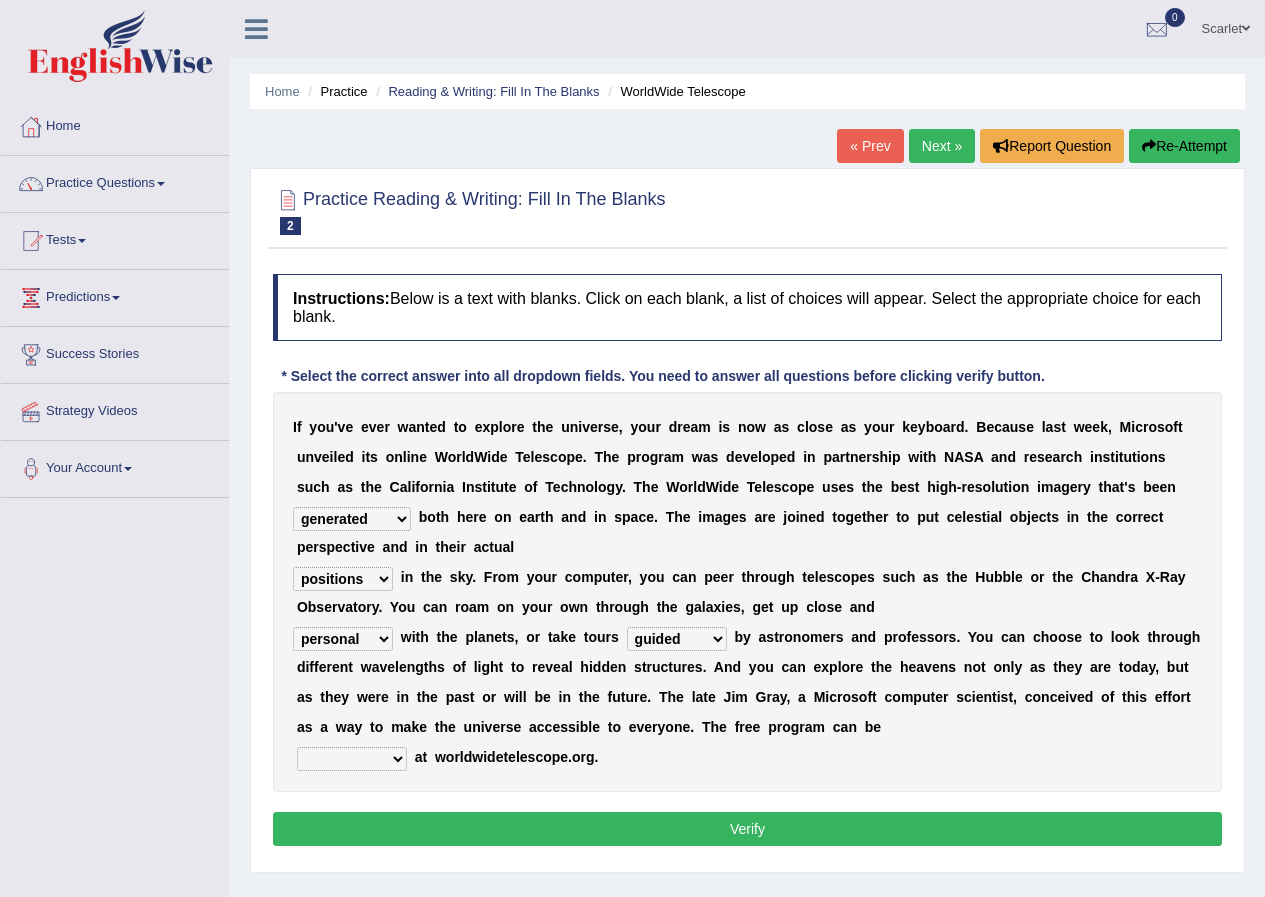 click on "upheld downloaded loaded posted" at bounding box center (352, 759) 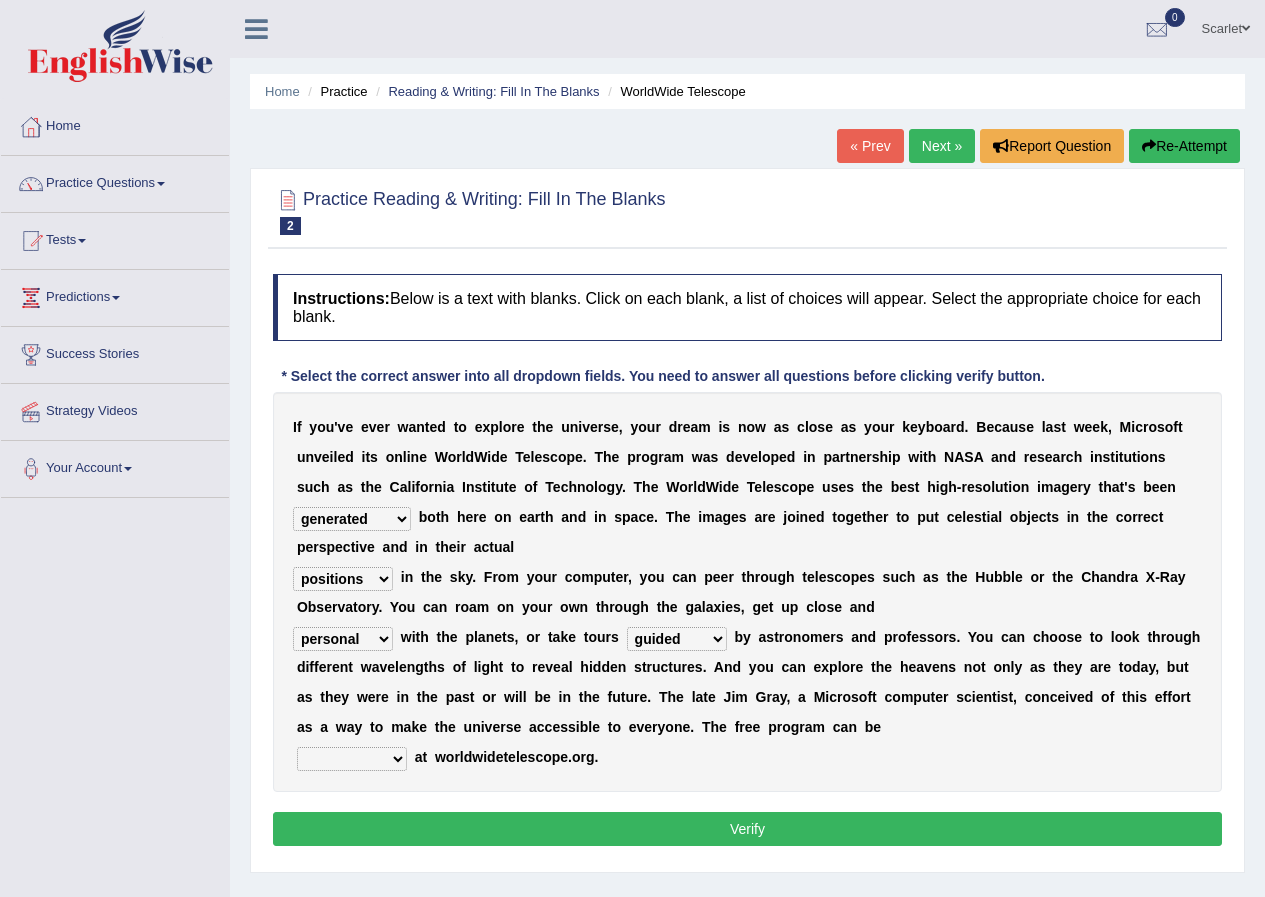 select on "downloaded" 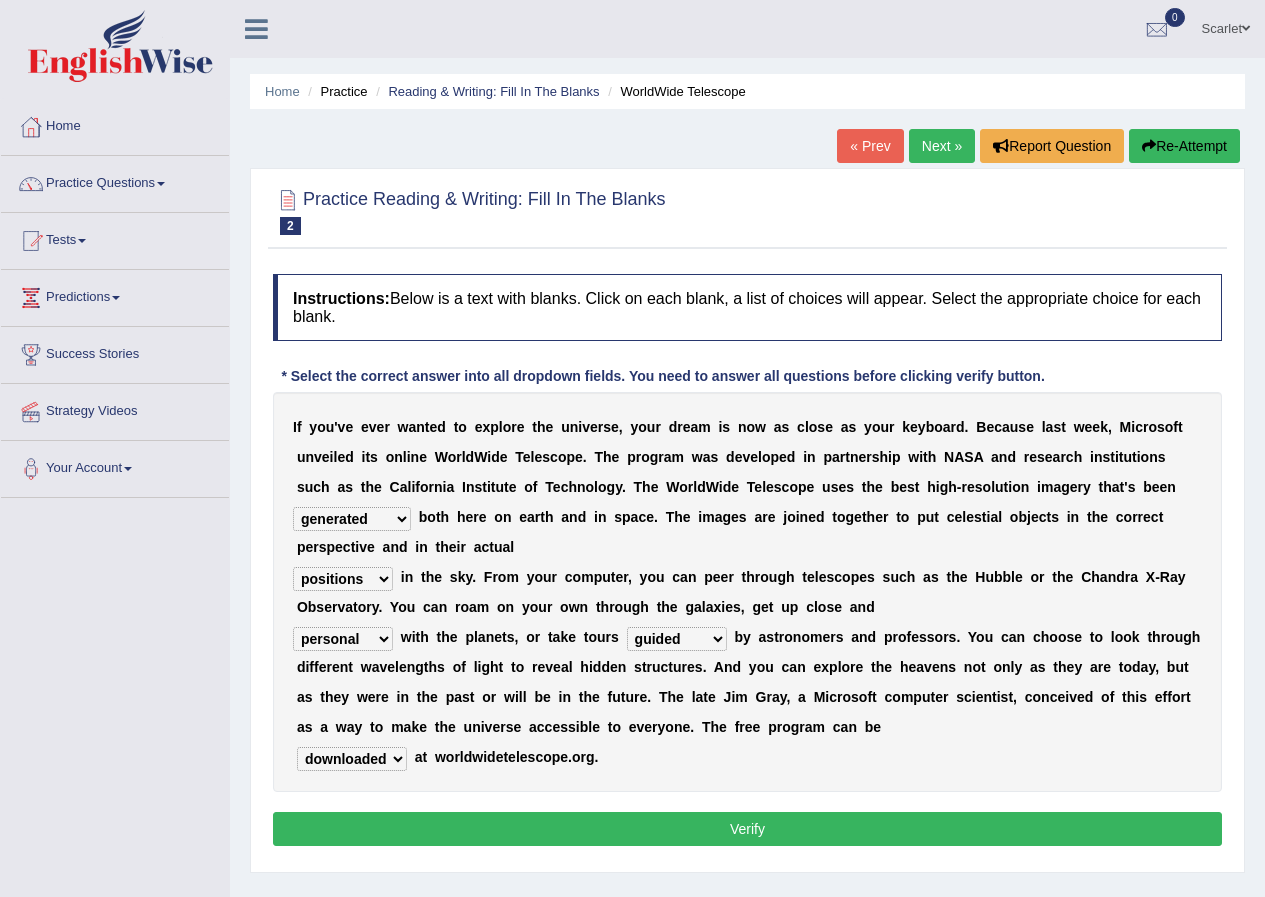 click on "Verify" at bounding box center [747, 829] 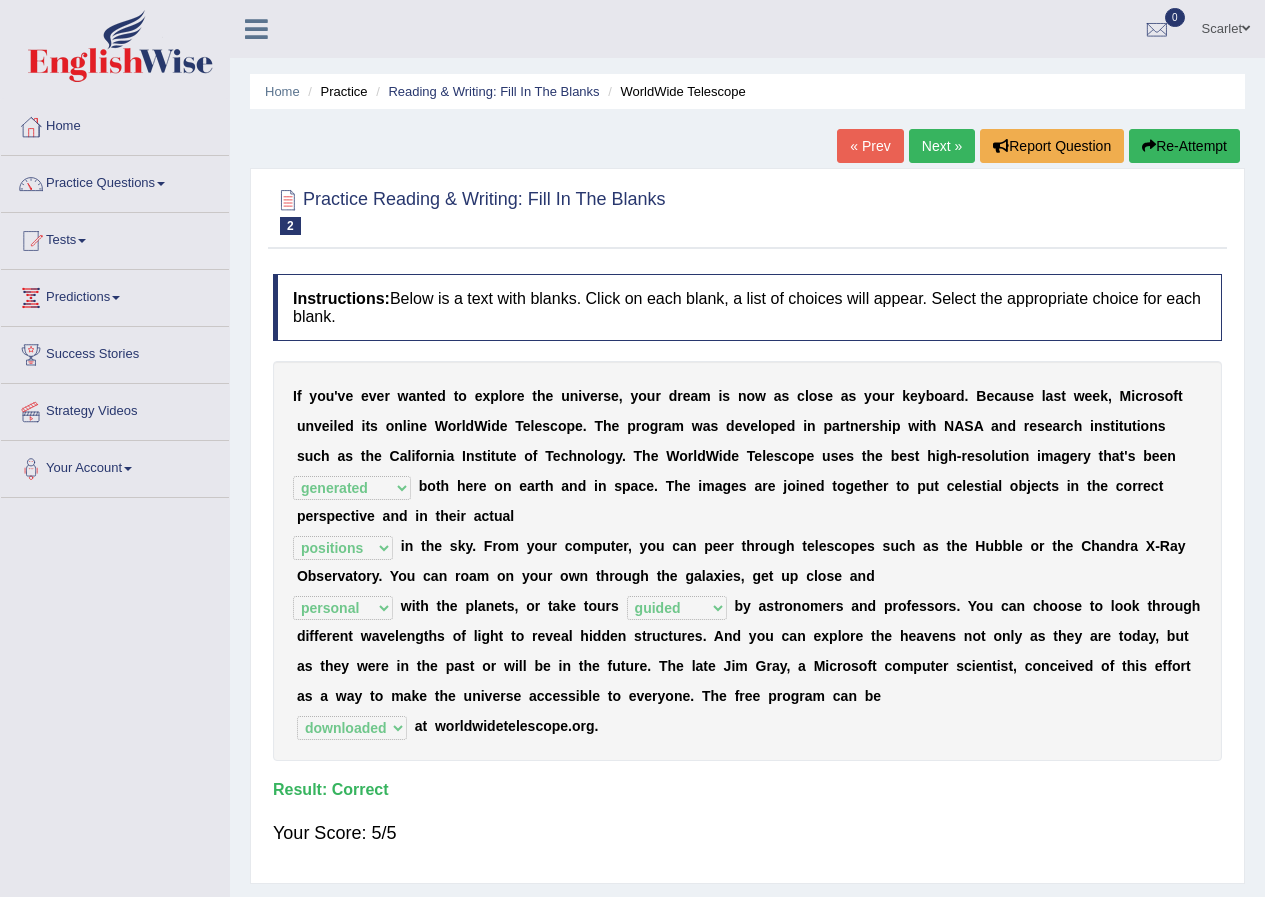 click on "Next »" at bounding box center (942, 146) 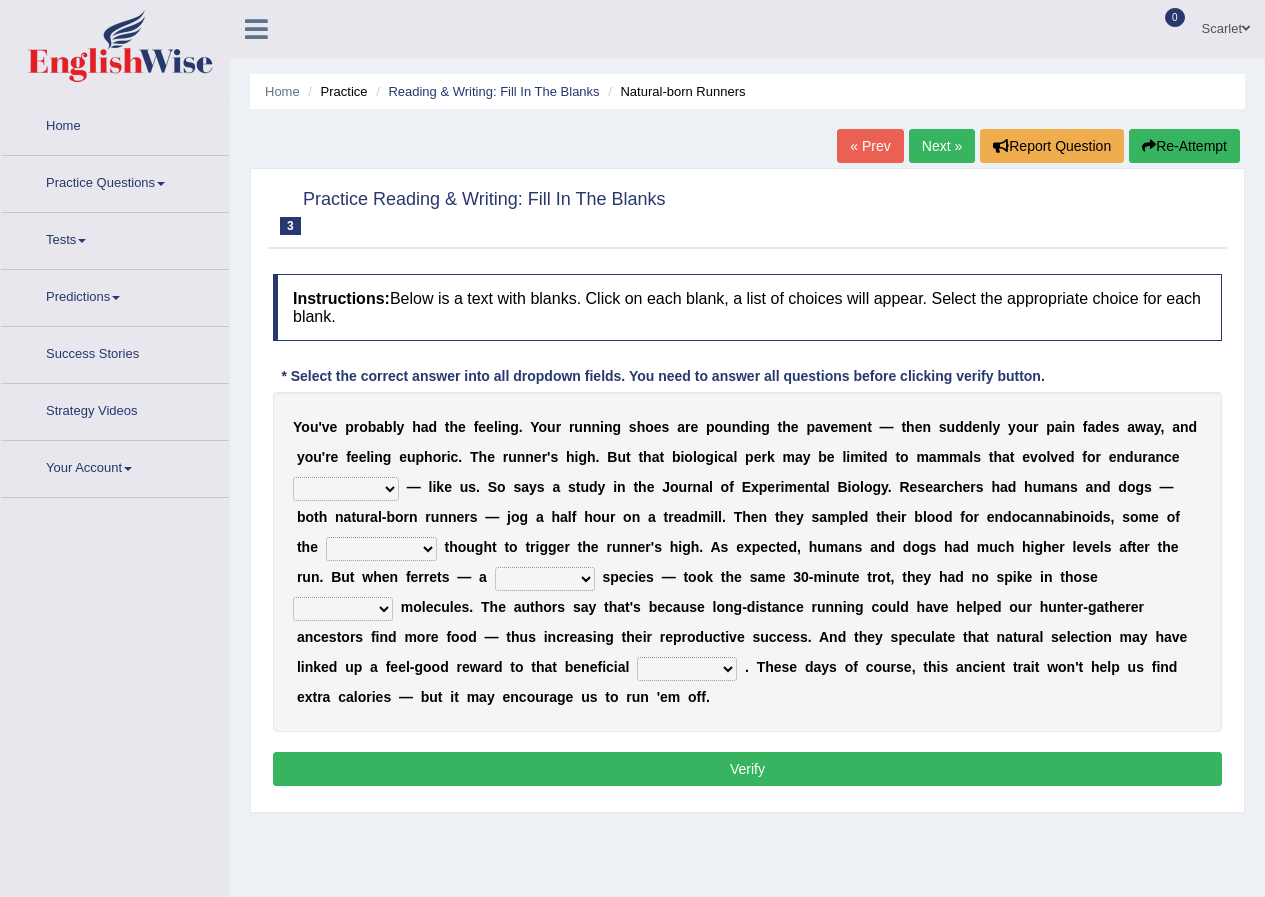 scroll, scrollTop: 0, scrollLeft: 0, axis: both 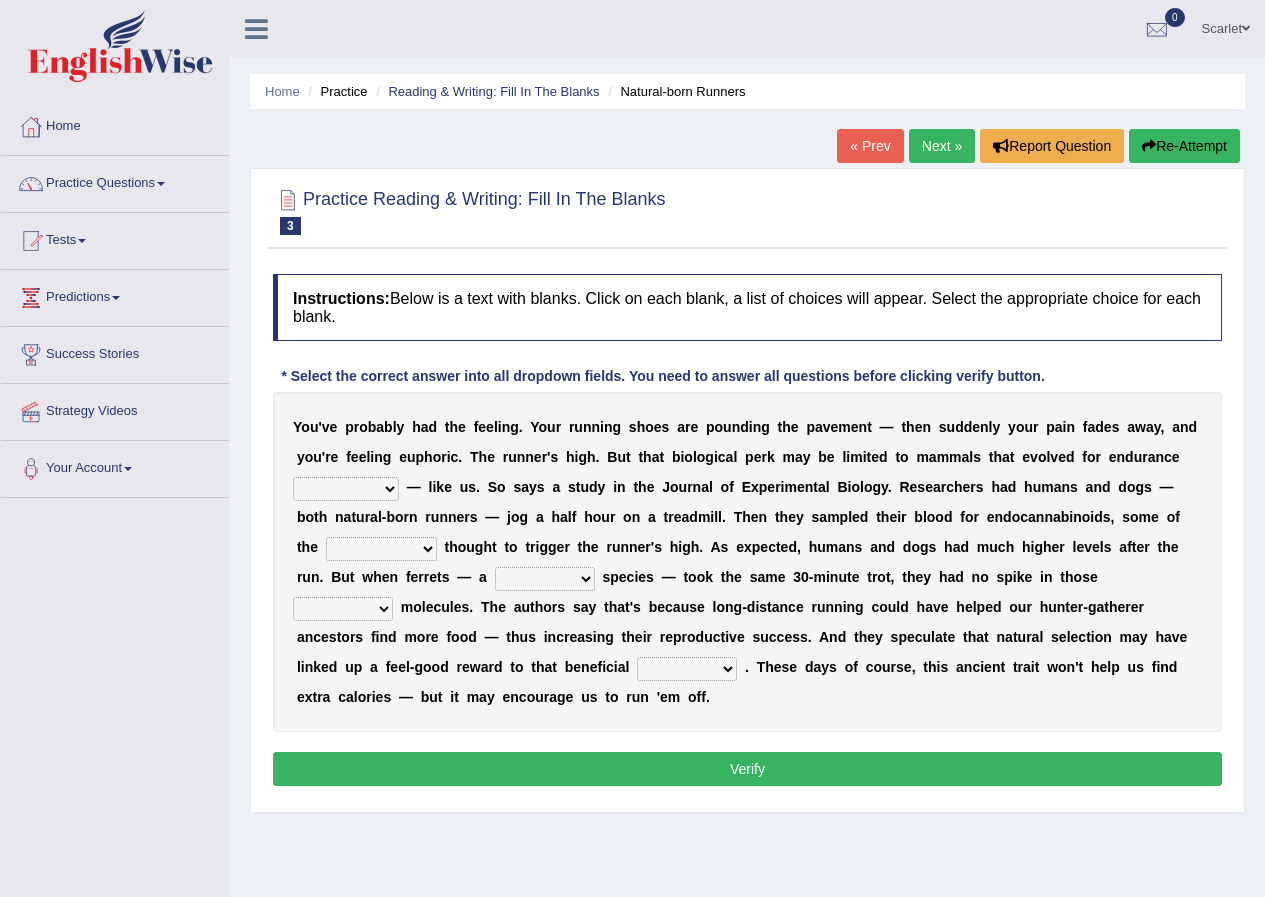 click on "dykes personalize classifies exercise" at bounding box center [346, 489] 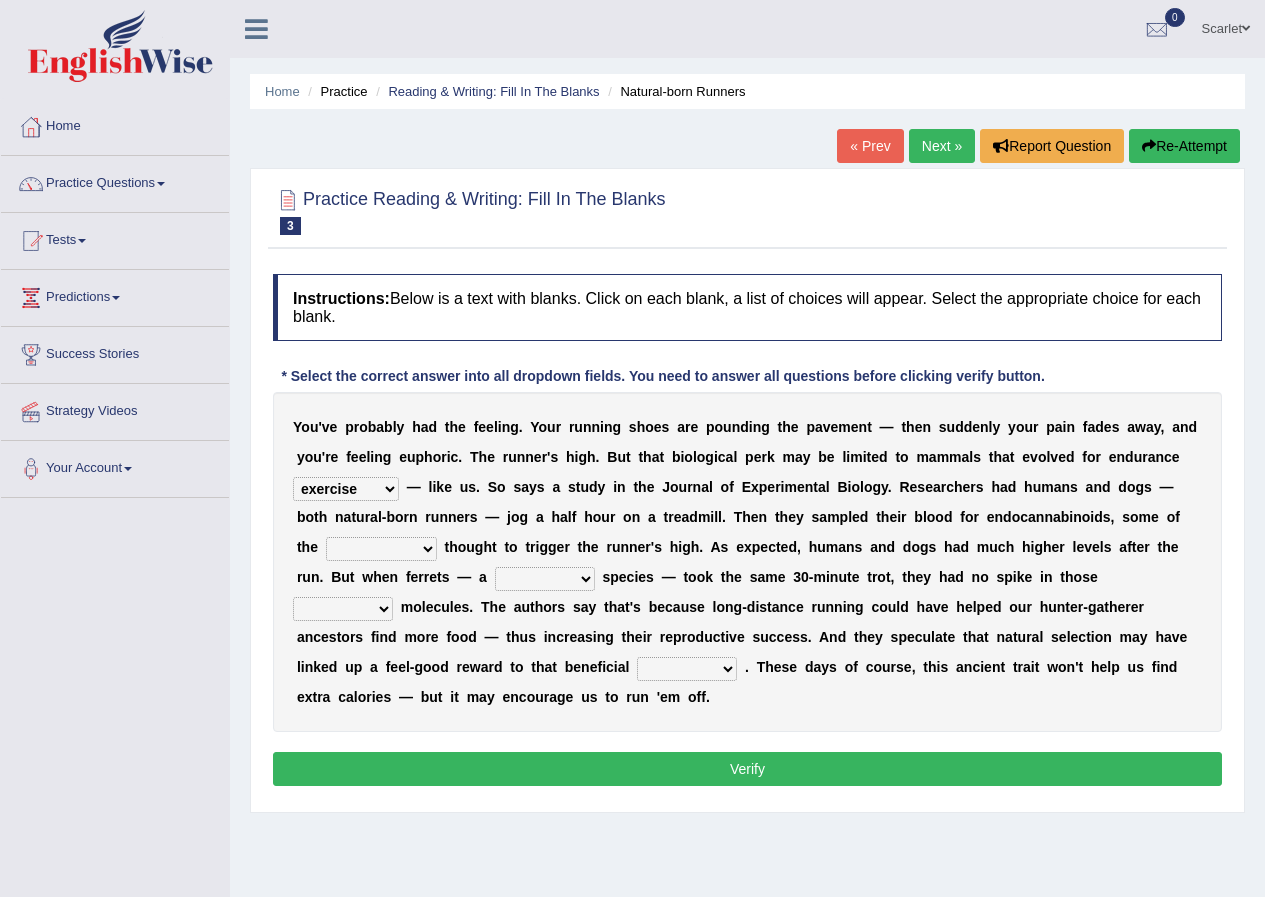 click on "excellency merely faerie sedentary" at bounding box center (545, 579) 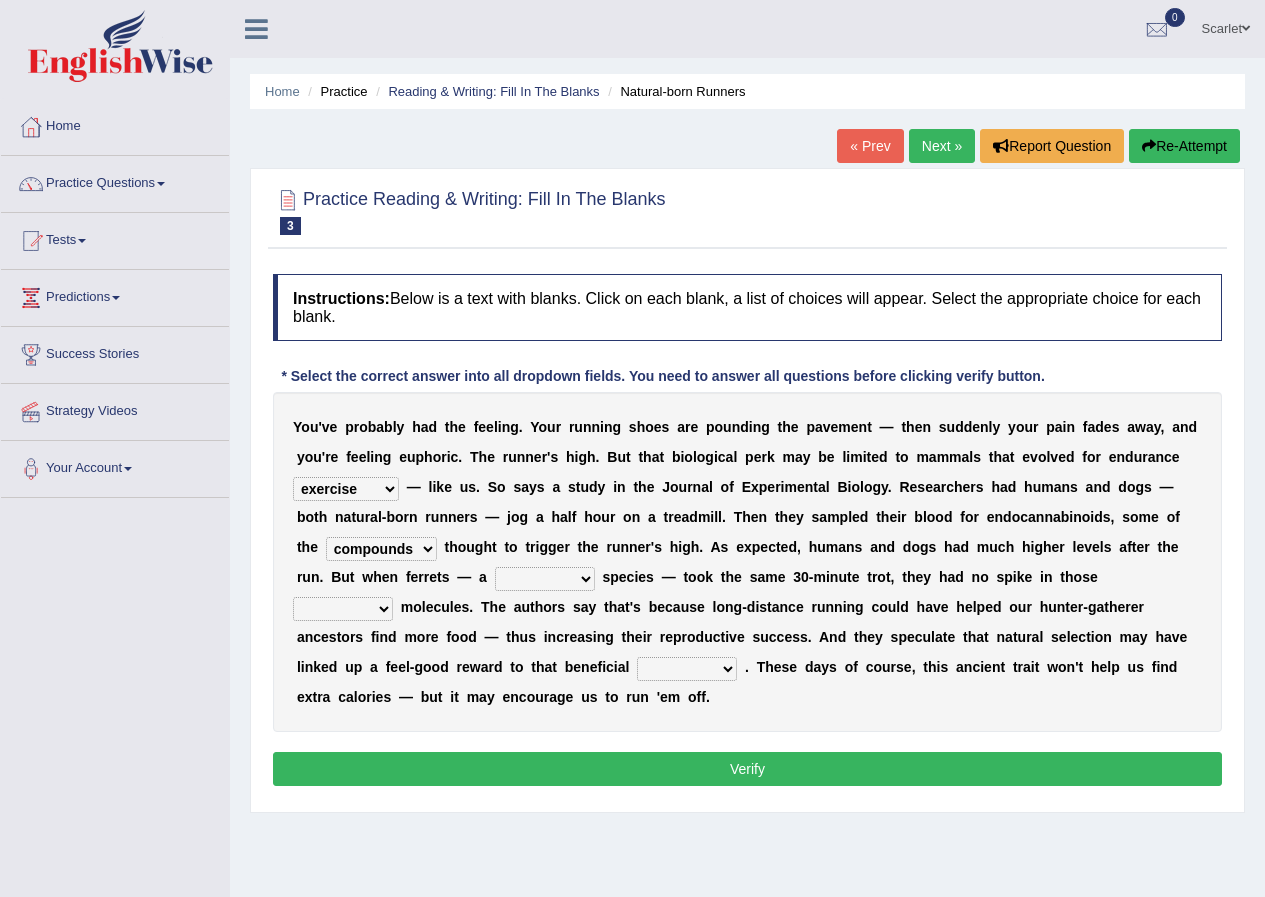 click on "excellency merely faerie sedentary" at bounding box center (545, 579) 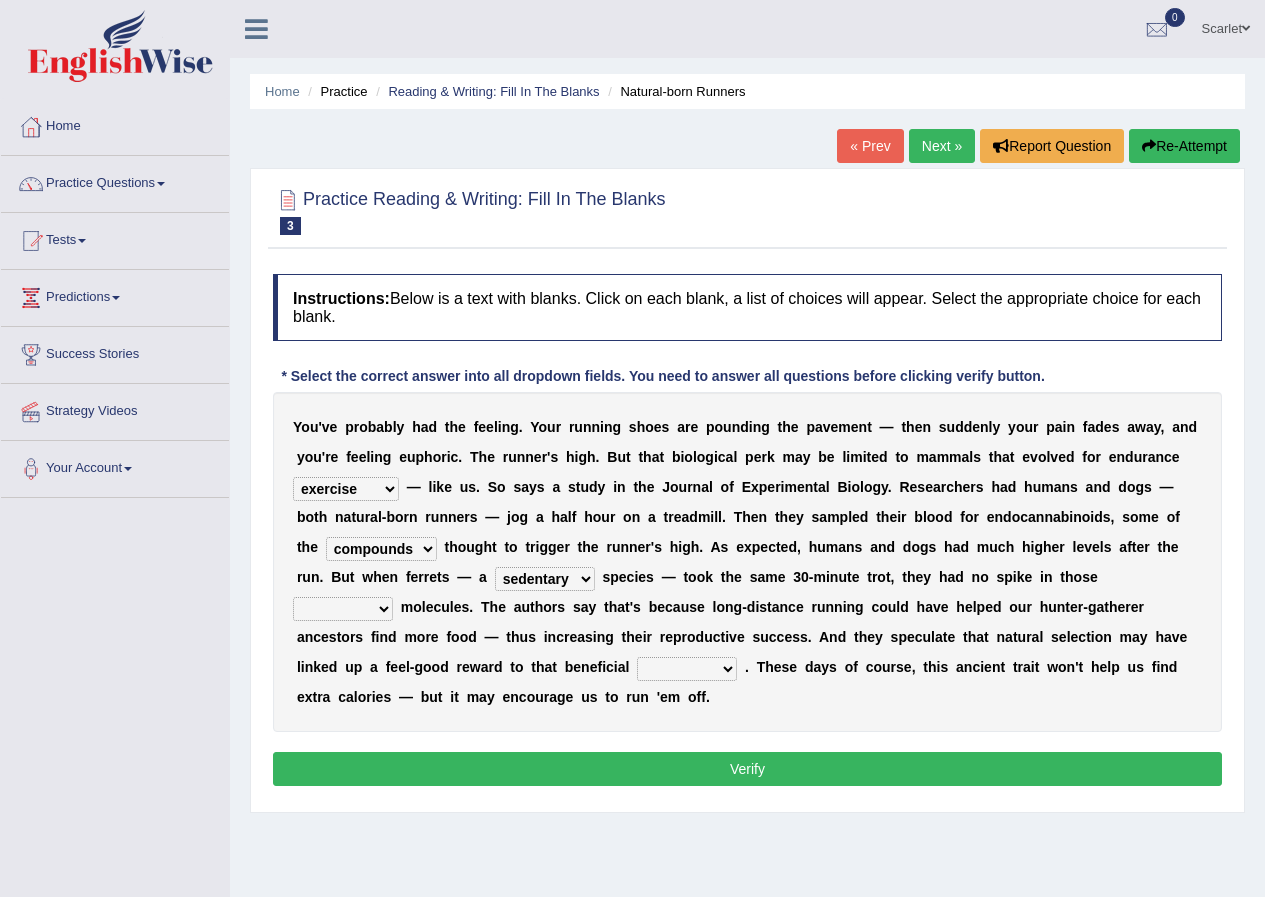 click on "groaned feel-good inchoate loaned" at bounding box center [343, 609] 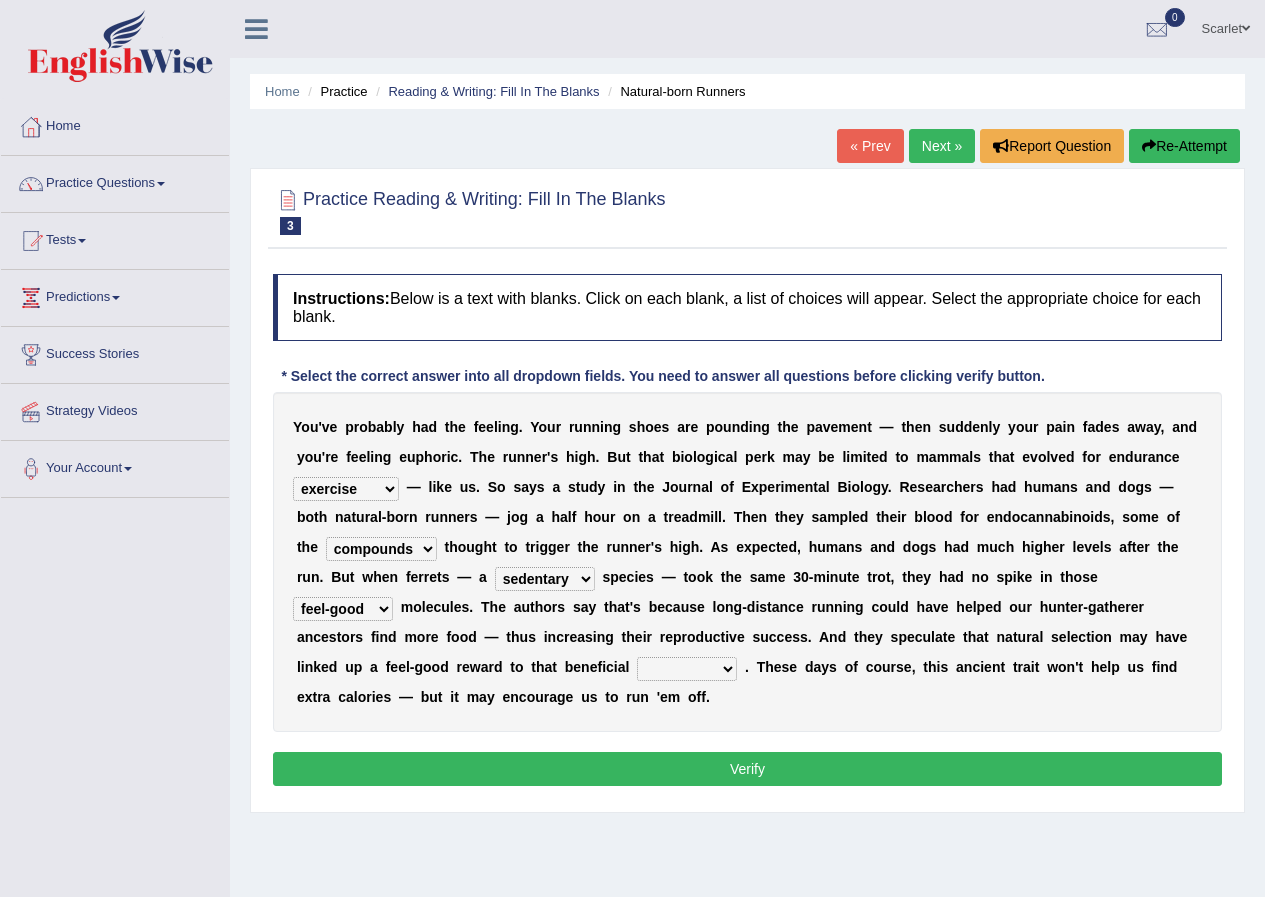 click on "wager exchanger behavior regulator" at bounding box center [687, 669] 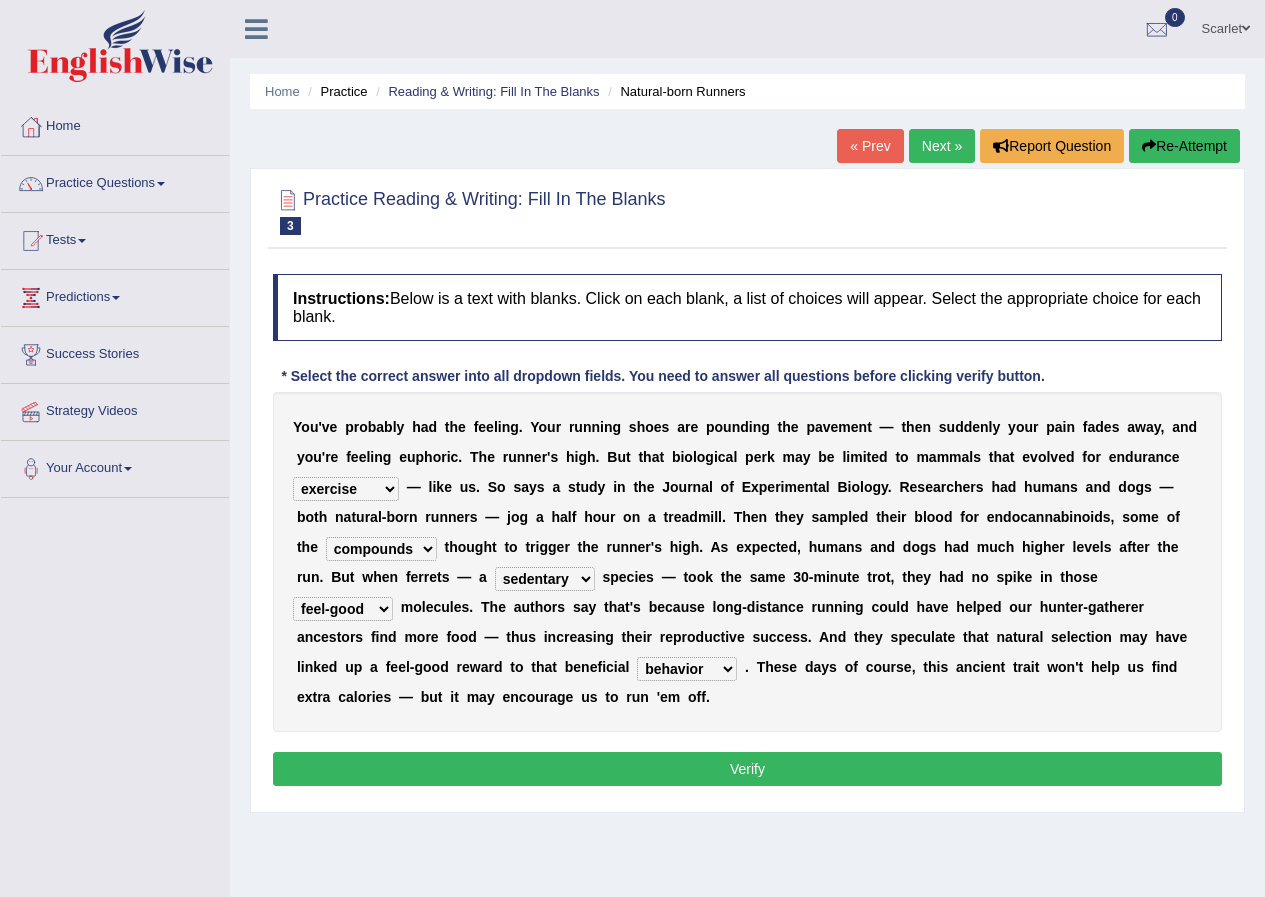 click on "Verify" at bounding box center (747, 769) 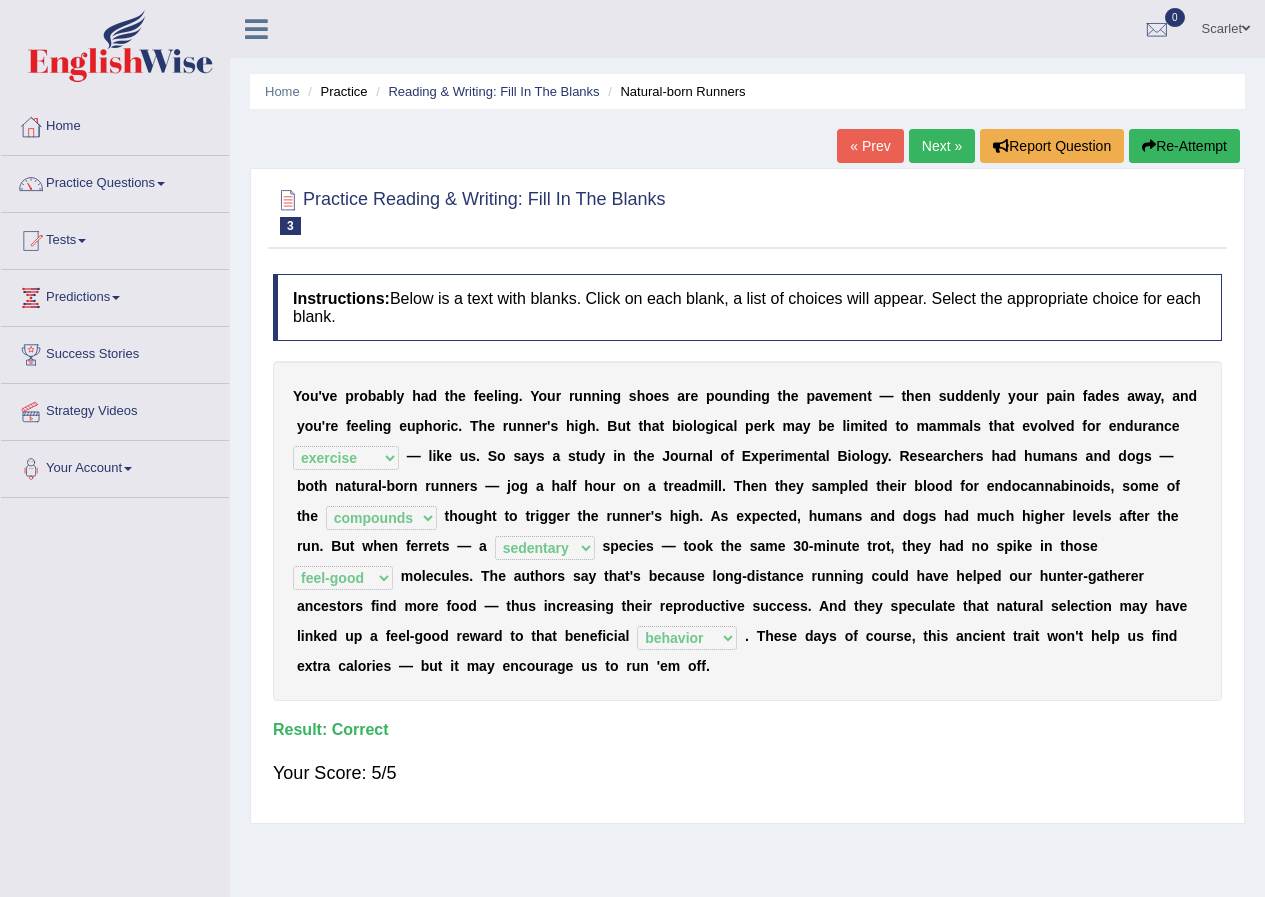 click on "Next »" at bounding box center [942, 146] 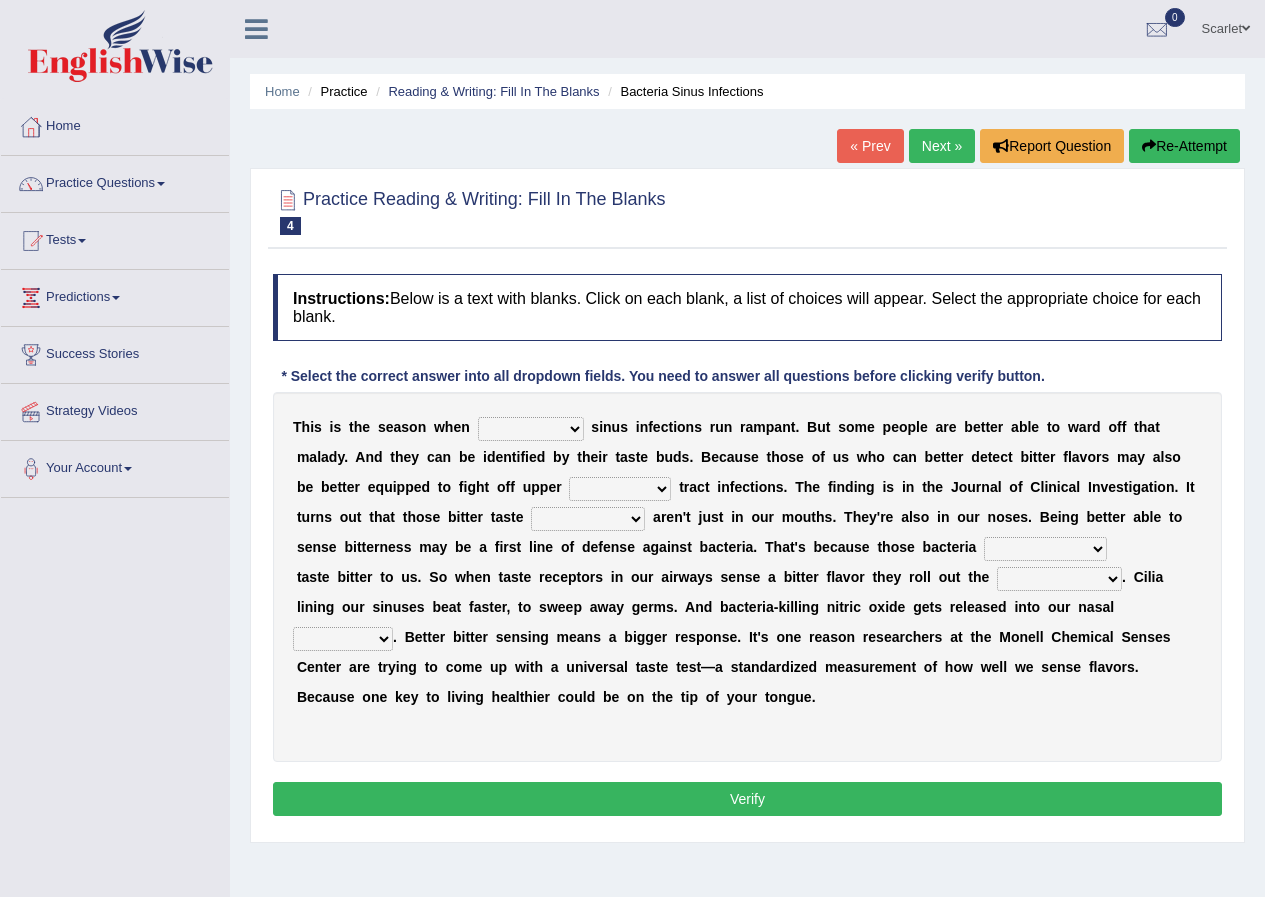 scroll, scrollTop: 0, scrollLeft: 0, axis: both 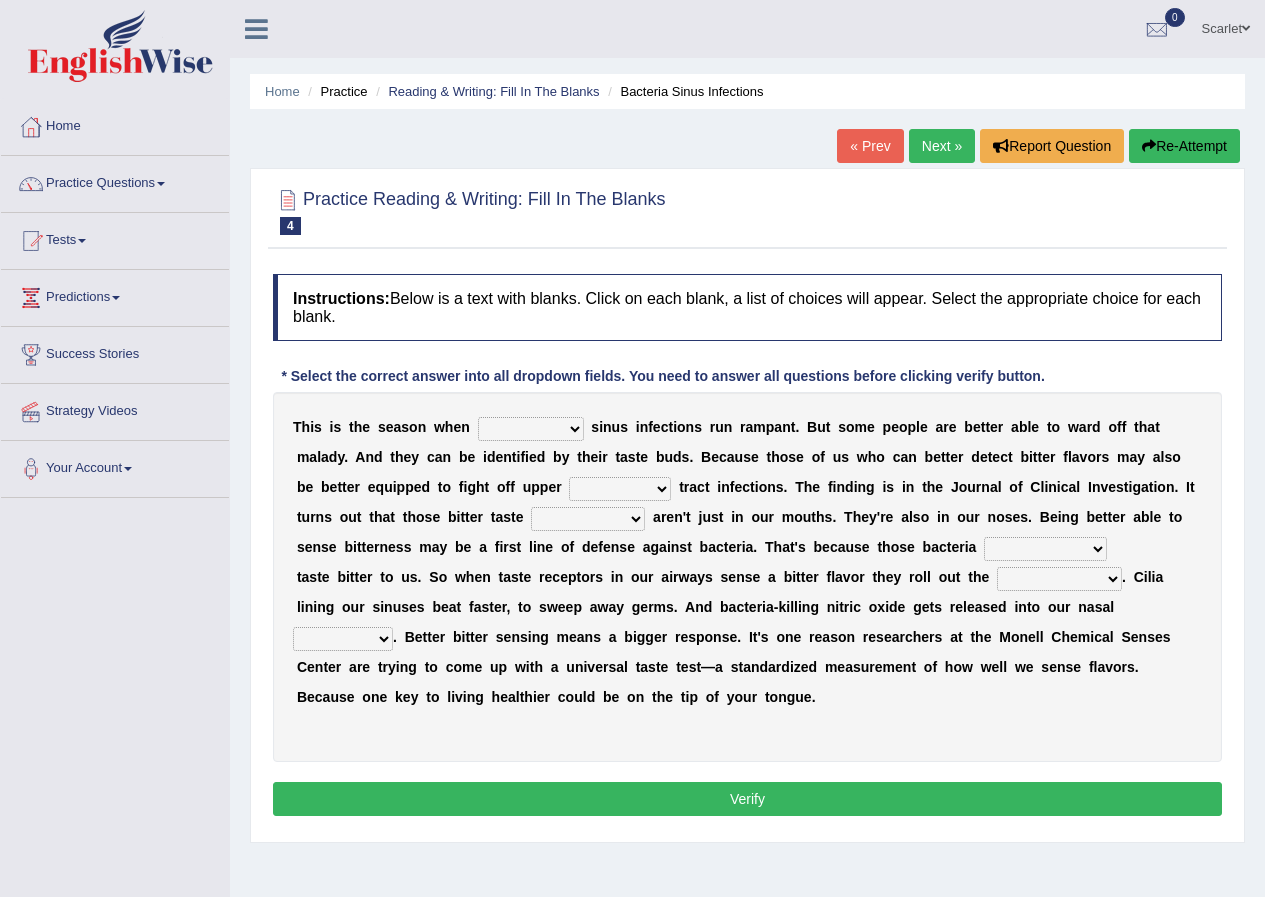 click on "conventicle atheist bacterial prissier" at bounding box center [531, 429] 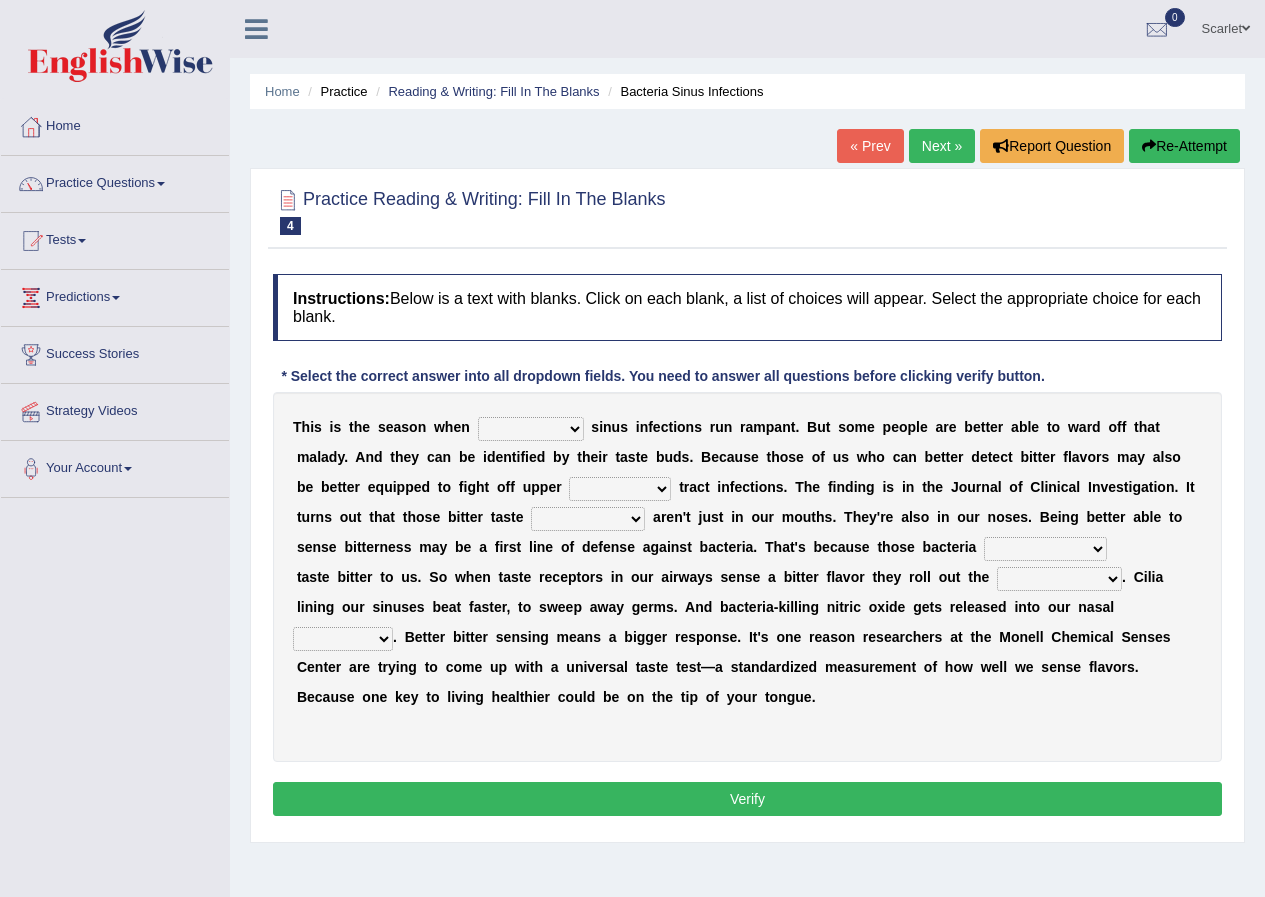 select on "bacterial" 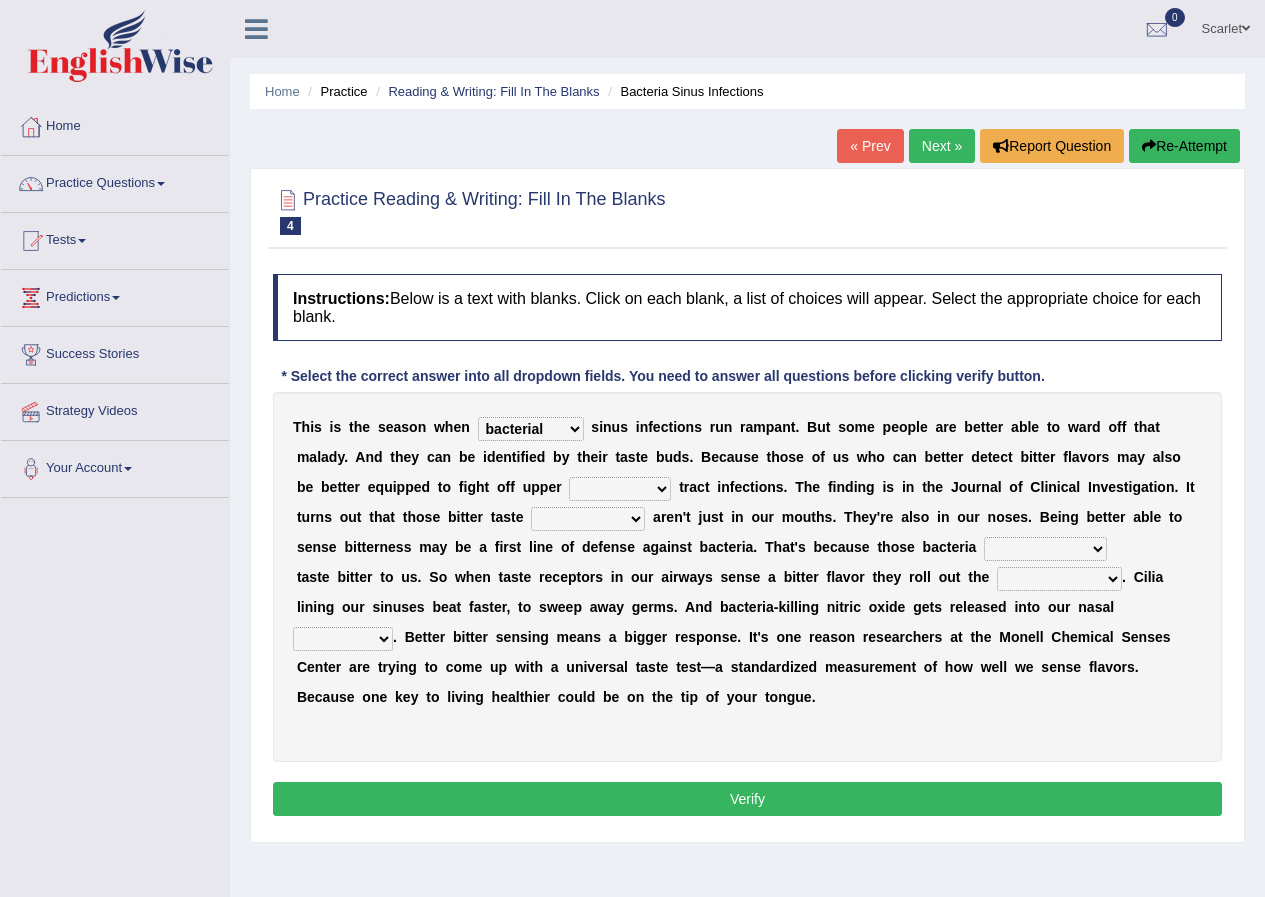 click on "conventicle atheist bacterial prissier" at bounding box center (531, 429) 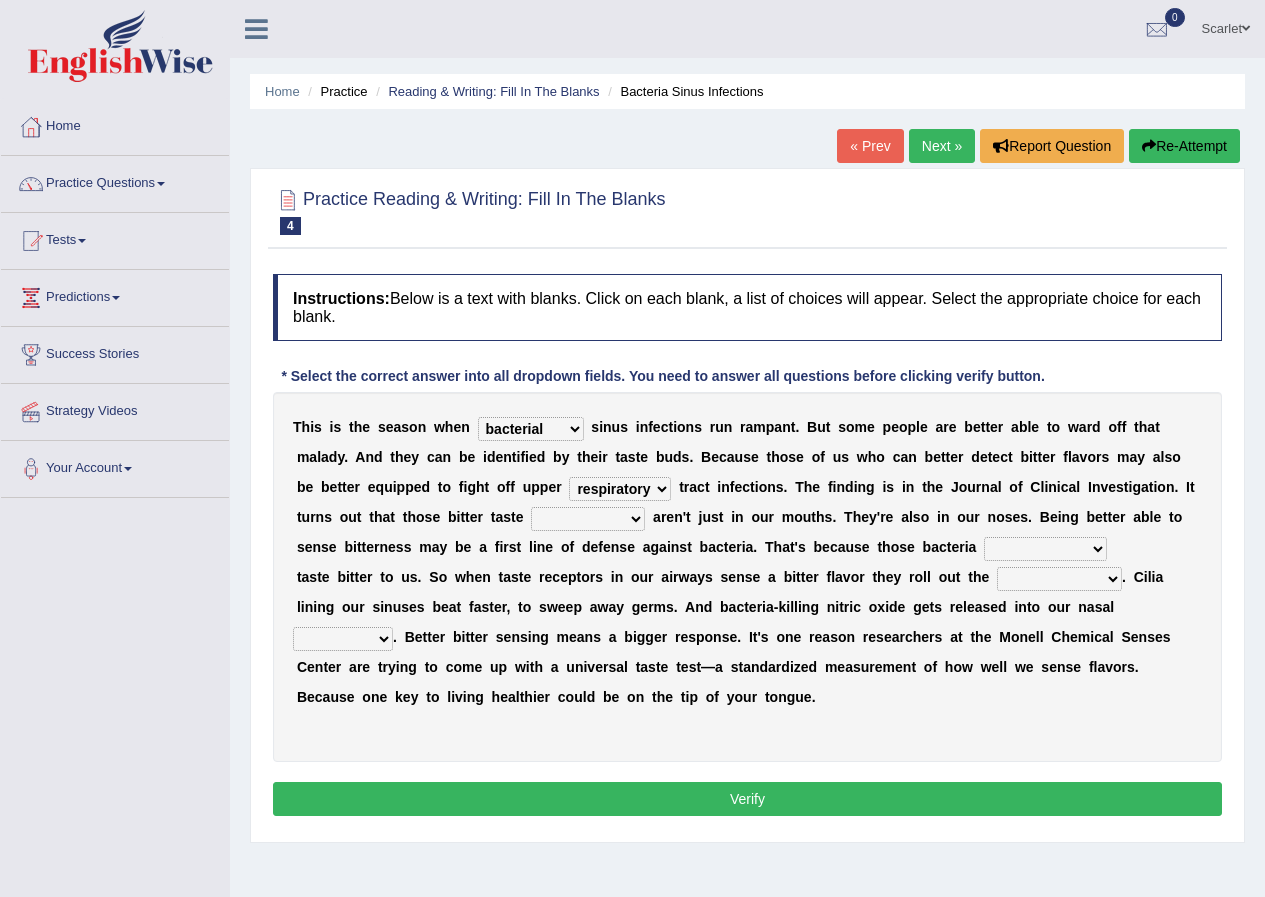 click on "depressions dinners submissions receptors" at bounding box center (588, 519) 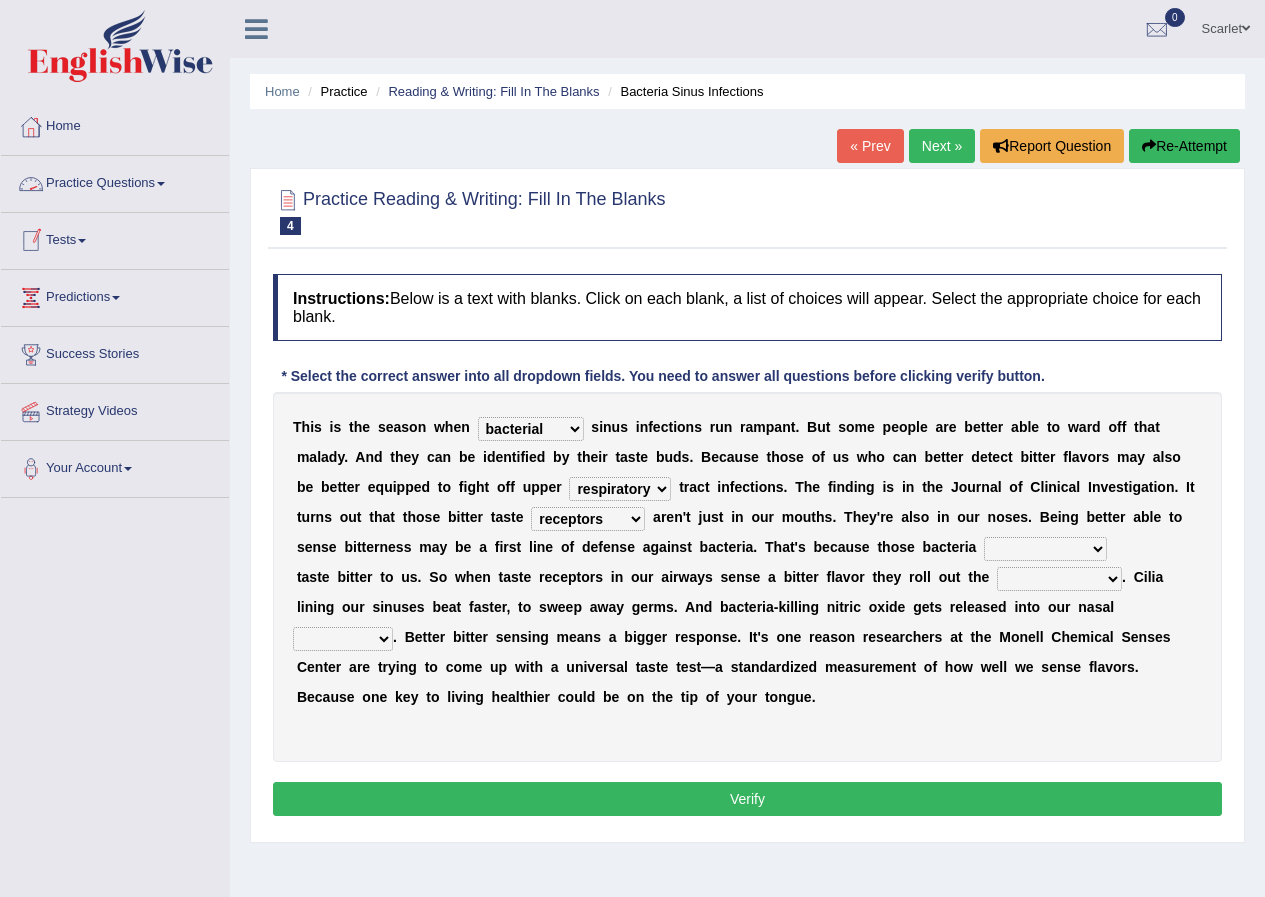 click on "purposelessly actually diagonally providently" at bounding box center (1045, 549) 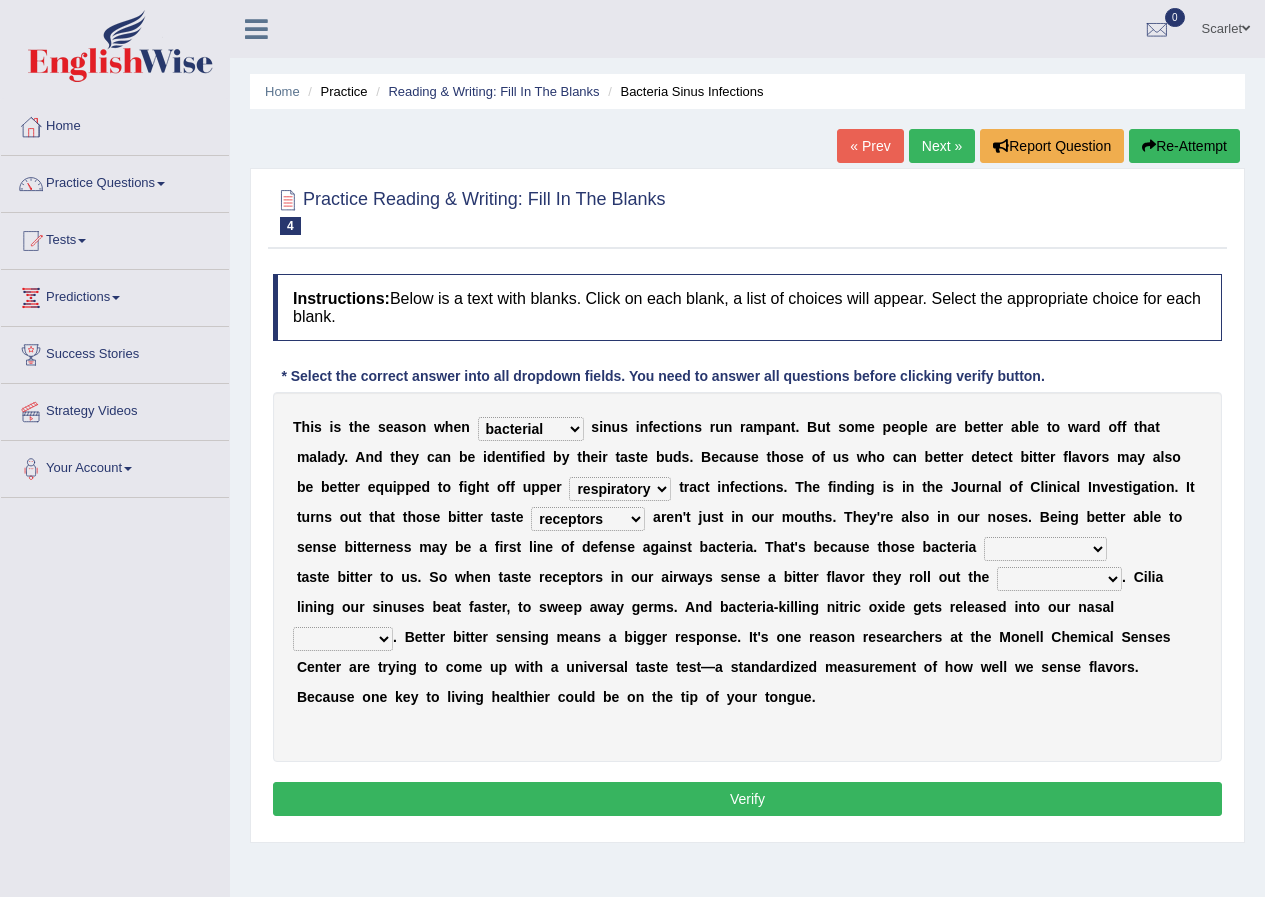 select on "purposelessly" 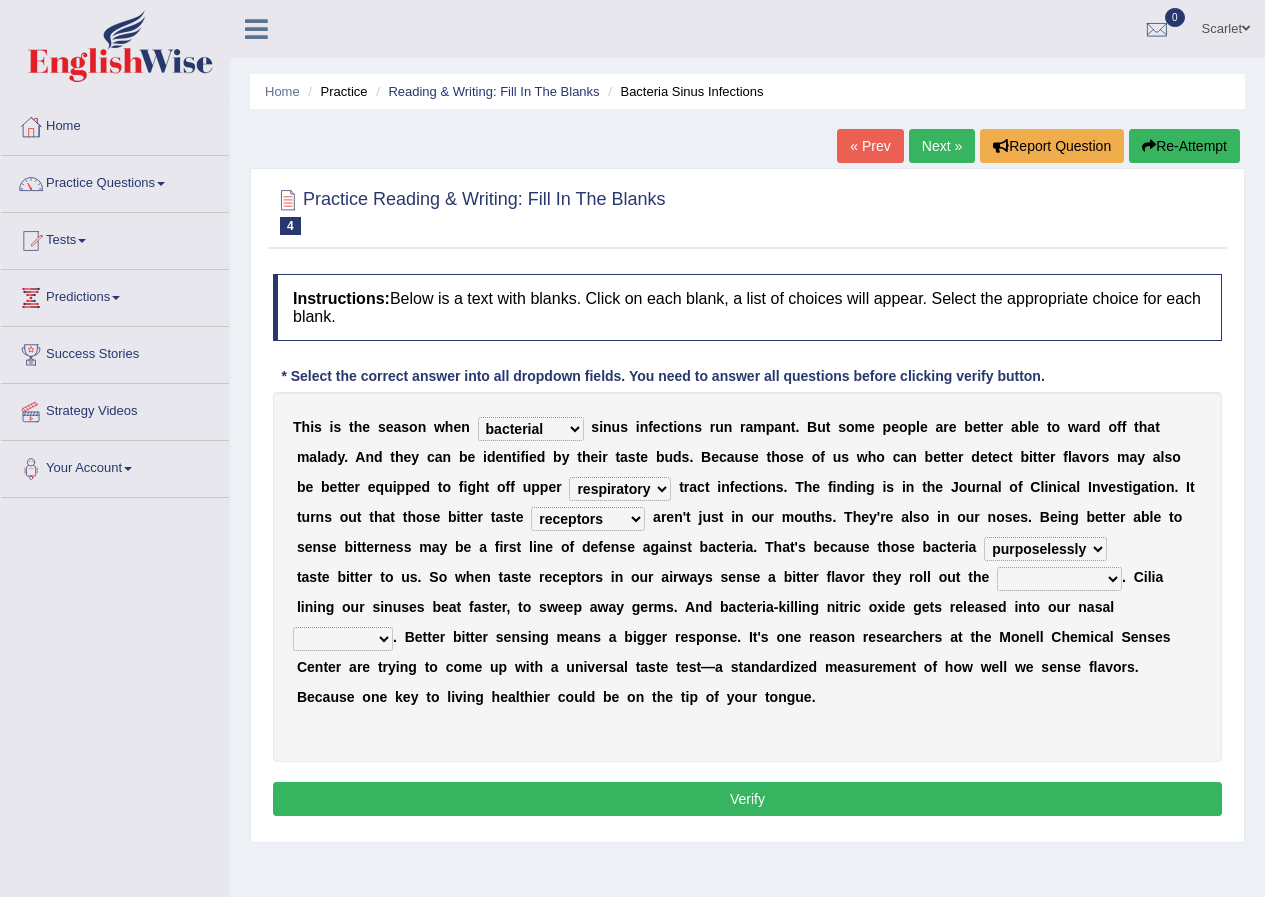 click on "purposelessly actually diagonally providently" at bounding box center [1045, 549] 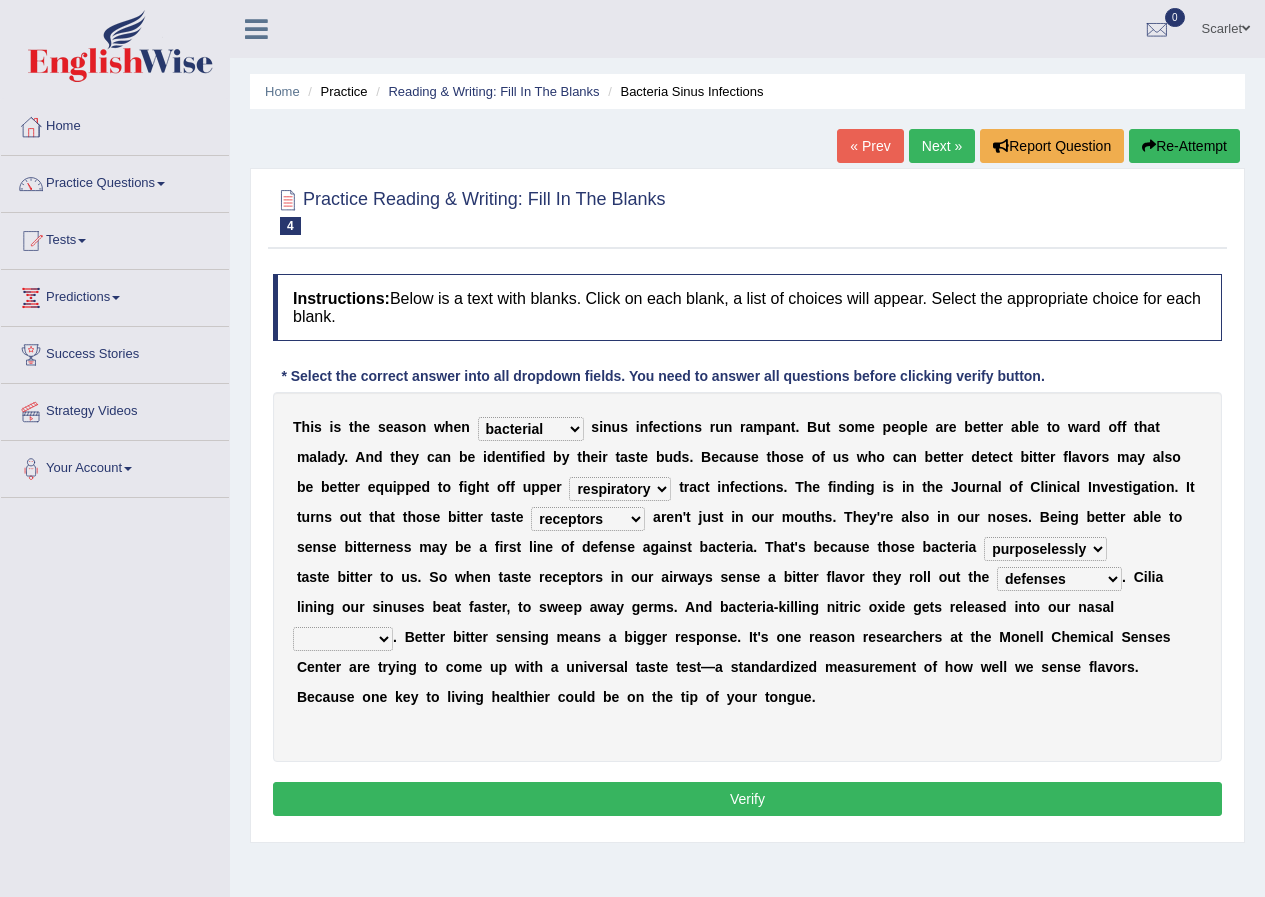 click on "defenses contradictions chestnuts pelvis" at bounding box center (1059, 579) 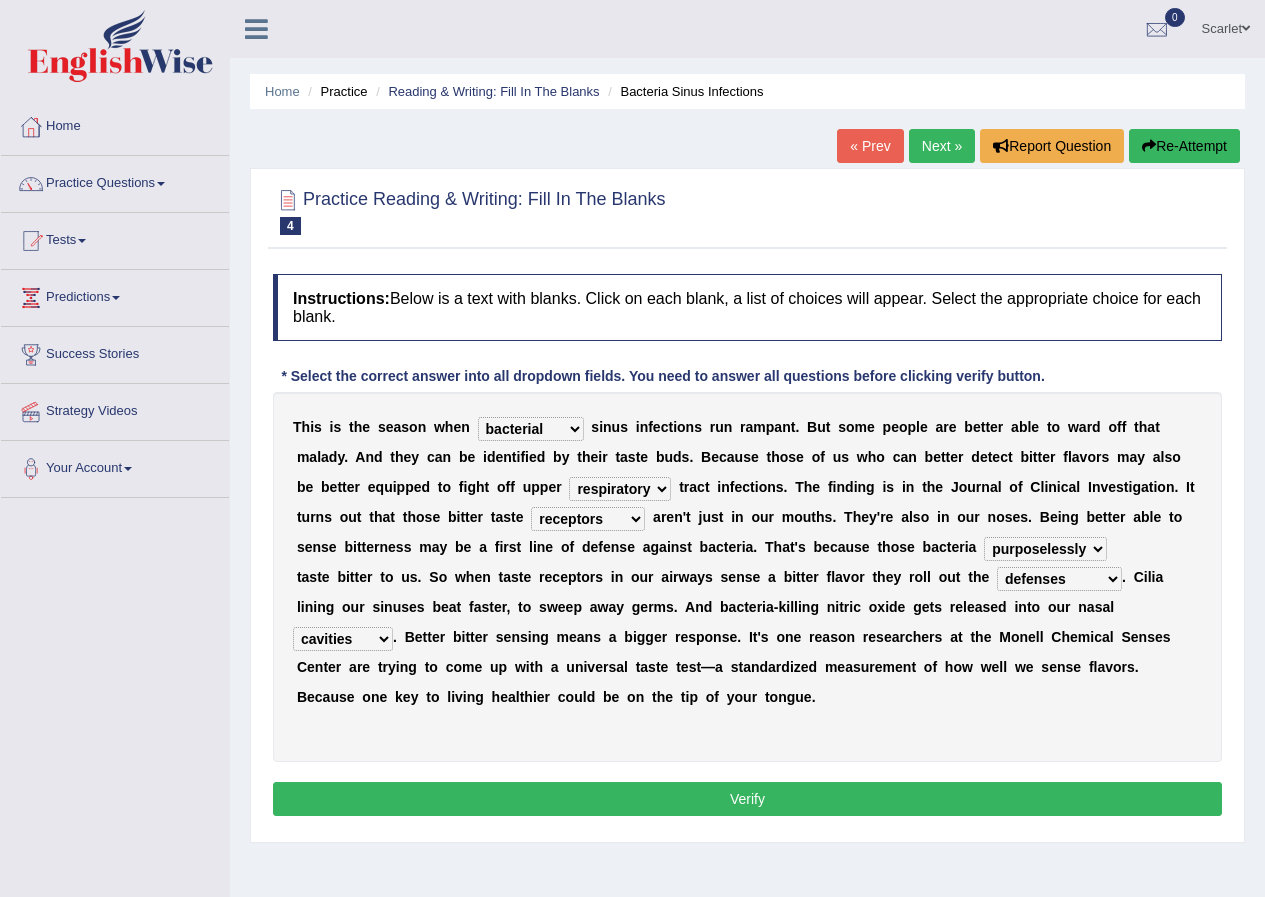 click on "causalities localities infirmities cavities" at bounding box center [343, 639] 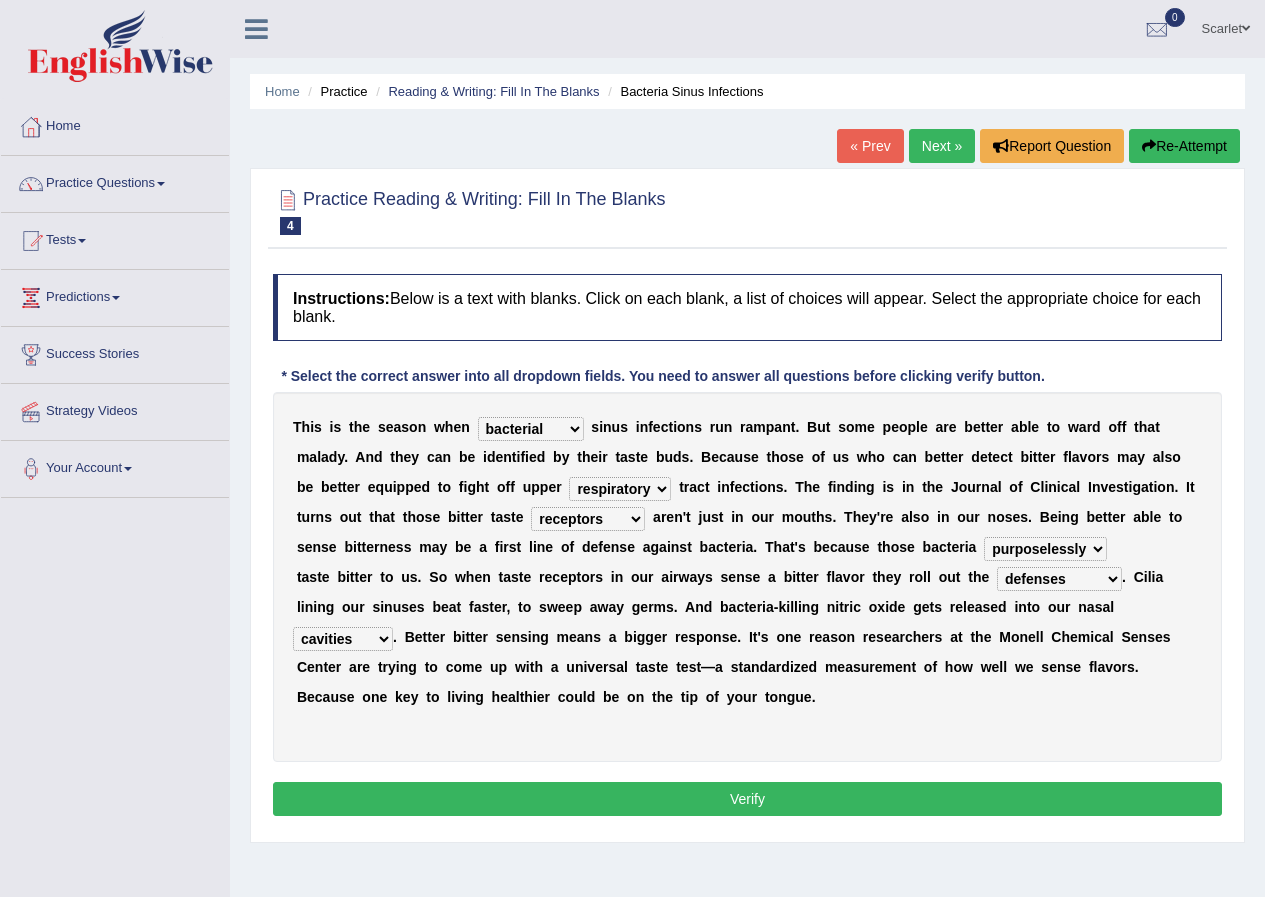 click on "T h i s    i s    t h e    s e a s o n    w h e n    conventicle atheist bacterial prissier    s i n u s    i n f e c t i o n s    r u n    r a m p a n t .    B u t    s o m e    p e o p l e    a r e    b e t t e r    a b l e    t o    w a r d    o f f    t h a t    m a l a d y .    A n d    t h e y    c a n    b e    i d e n t i f i e d    b y    t h e i r    t a s t e    b u d s .    B e c a u s e    t h o s e    o f    u s    w h o    c a n    b e t t e r    d e t e c t    b i t t e r    f l a v o r s    m a y    a l s o    b e    b e t t e r    e q u i p p e d    t o    f i g h t    o f f    u p p e r    faulty respiratory togae gawky    t r a c t    i n f e c t i o n s .    T h e    f i n d i n g    i s    i n    t h e    J o u r n a l    o f    C l i n i c a l    I n v e s t i g a t i o n .    I t    t u r n s    o u t    t h a t    t h o s e    b i t t e r    t a s t e    depressions dinners submissions receptors    a r e n ' t    j" at bounding box center [747, 577] 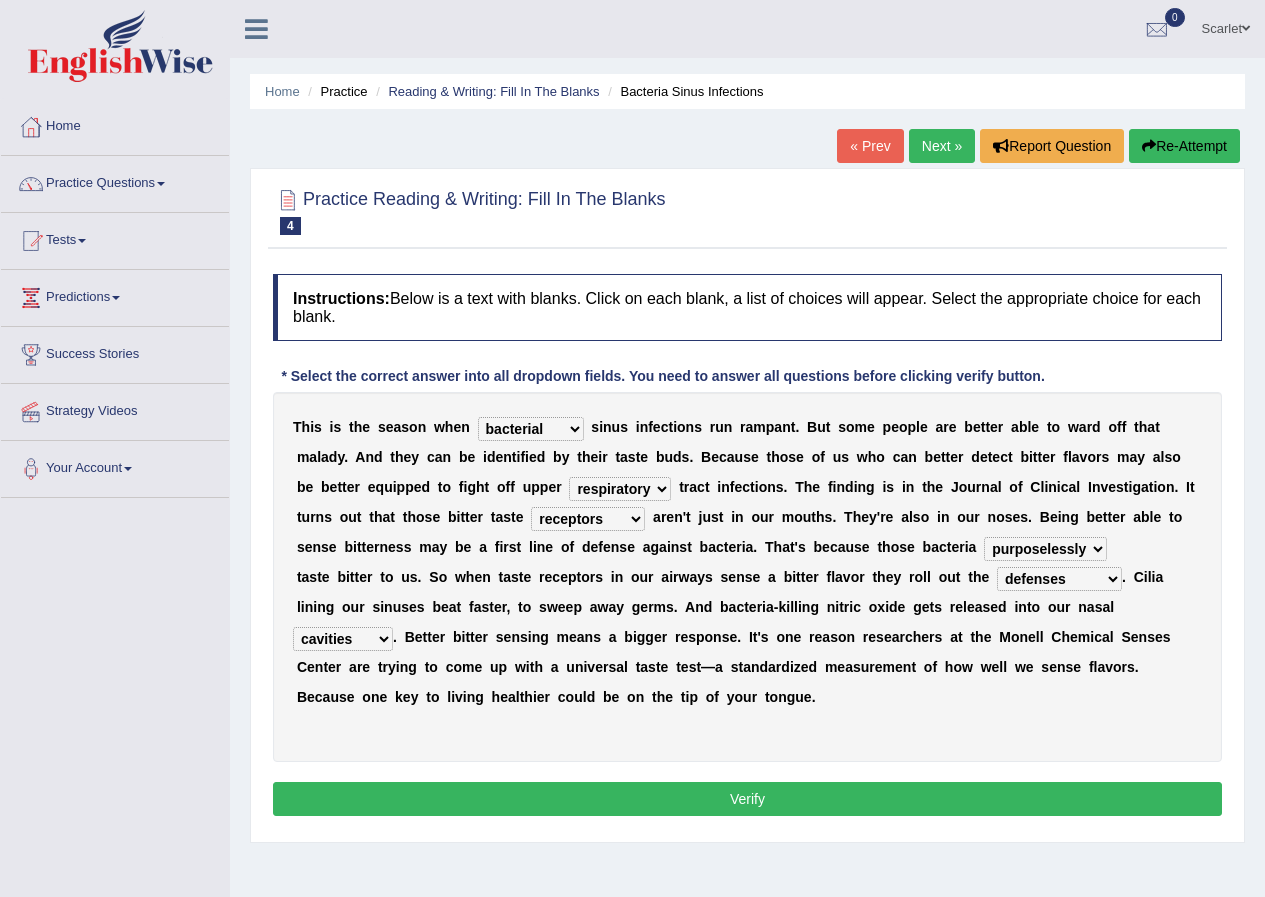 click on "Verify" at bounding box center (747, 799) 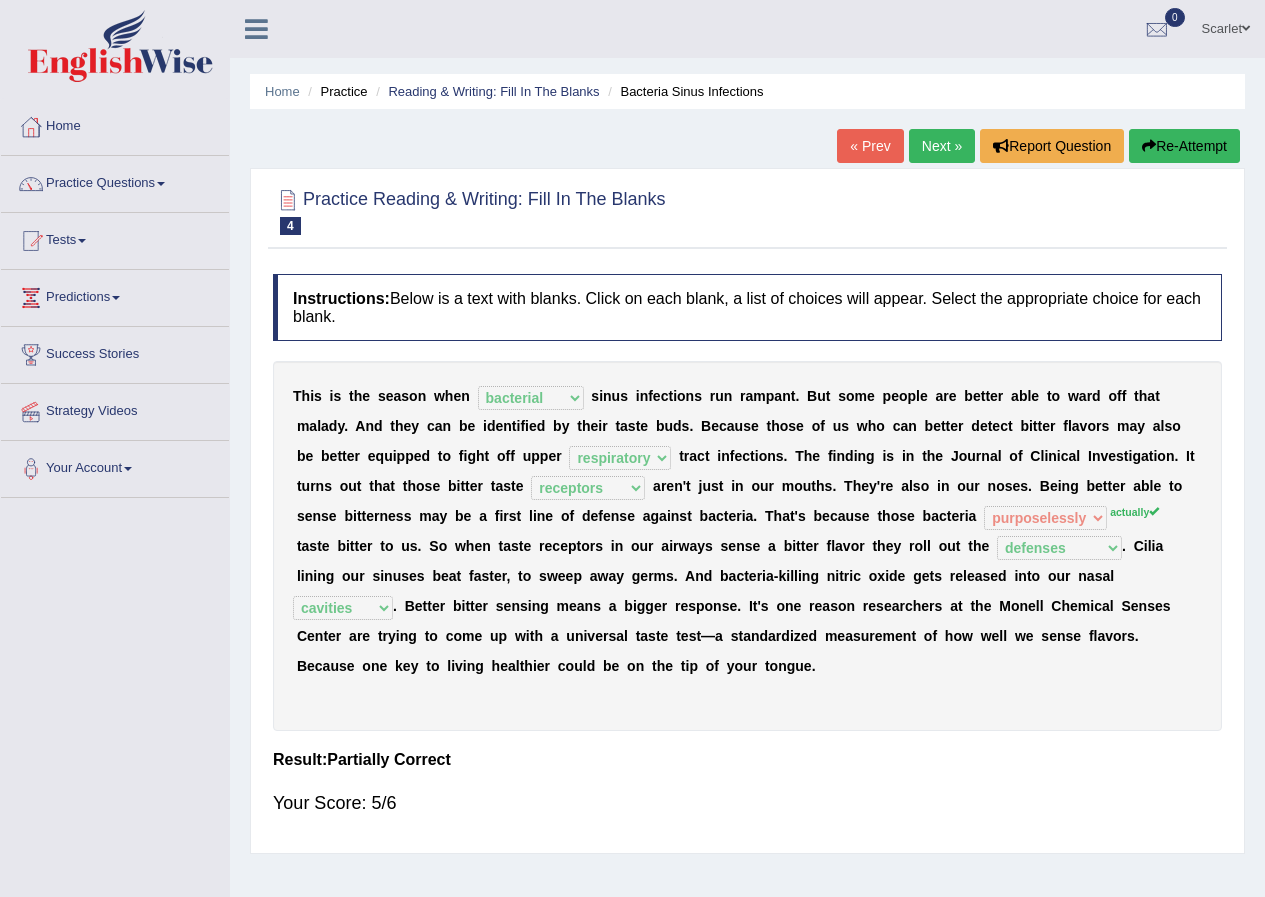 click on "Next »" at bounding box center (942, 146) 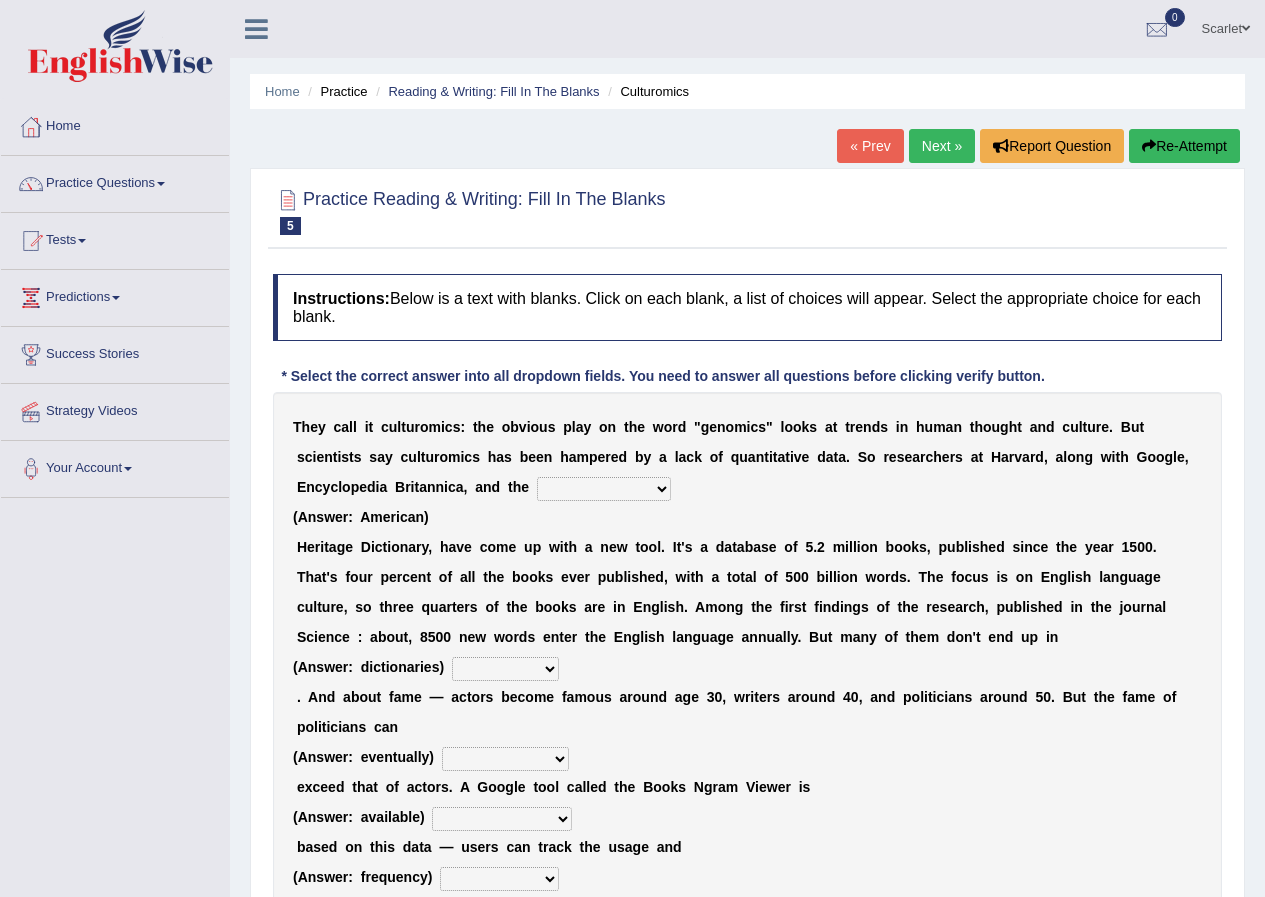 scroll, scrollTop: 0, scrollLeft: 0, axis: both 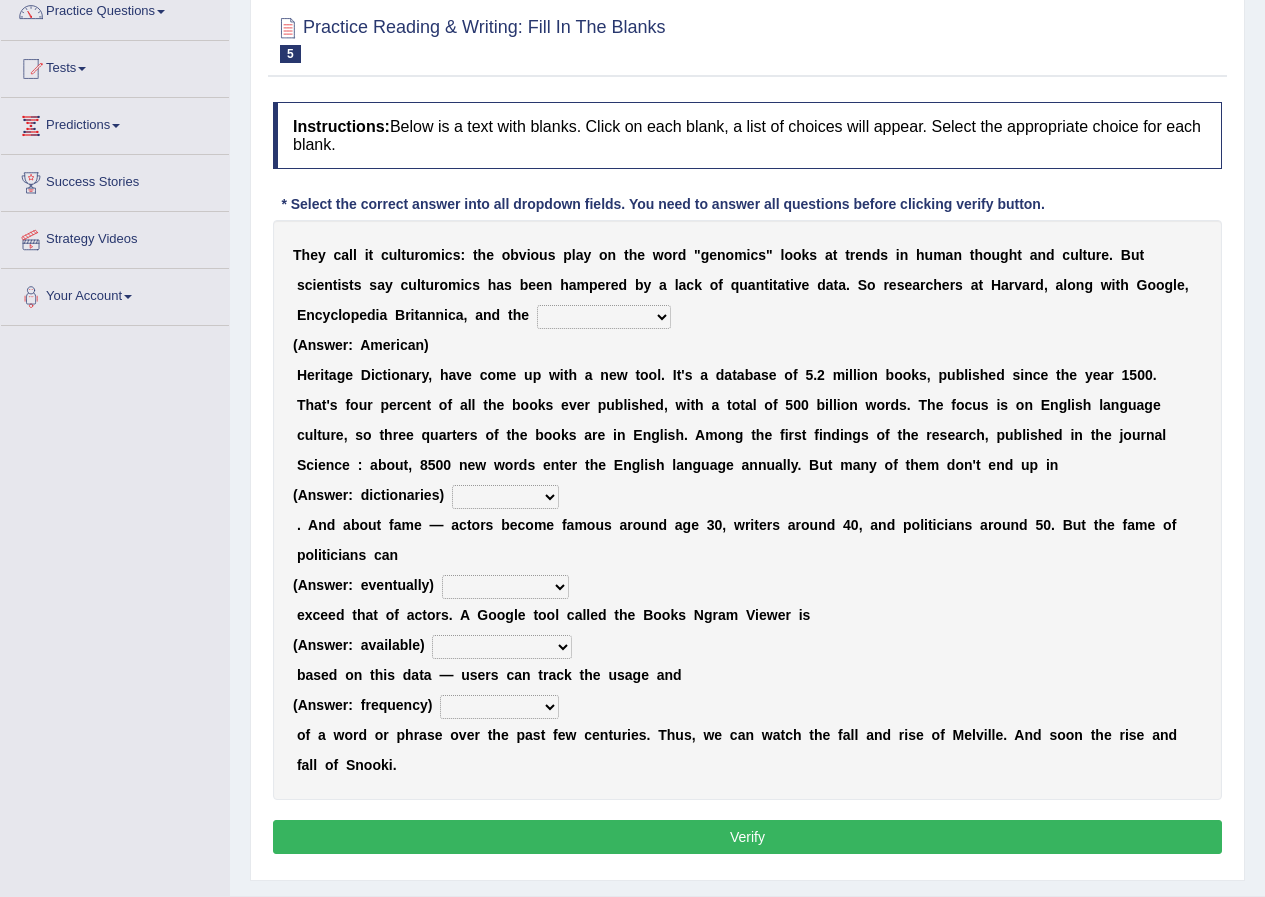 click on "Mettlesome Silicon Acetaminophen American" at bounding box center (604, 317) 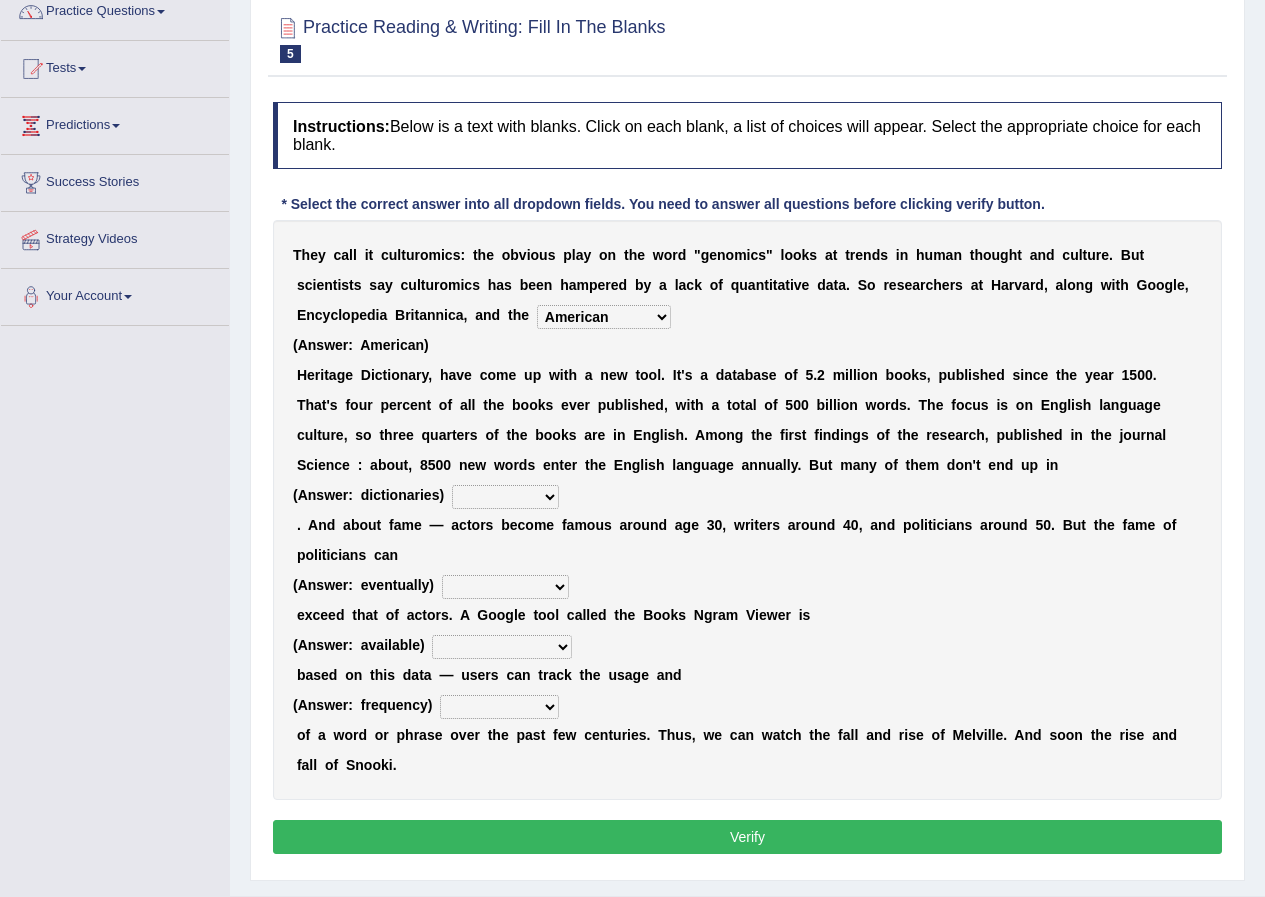 click on "Mettlesome Silicon Acetaminophen American" at bounding box center [604, 317] 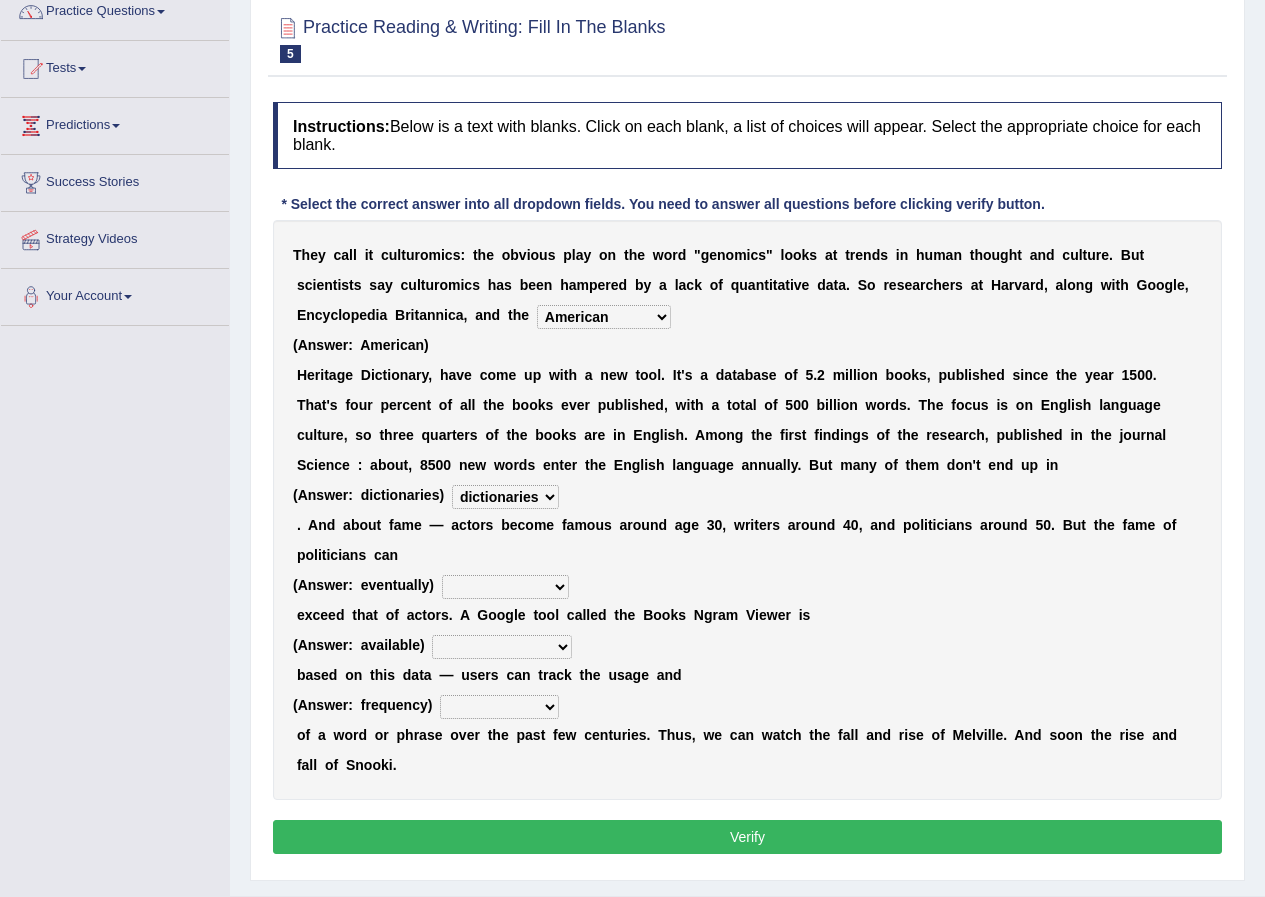 click on "veterinaries fairies dictionaries smithies" at bounding box center (505, 497) 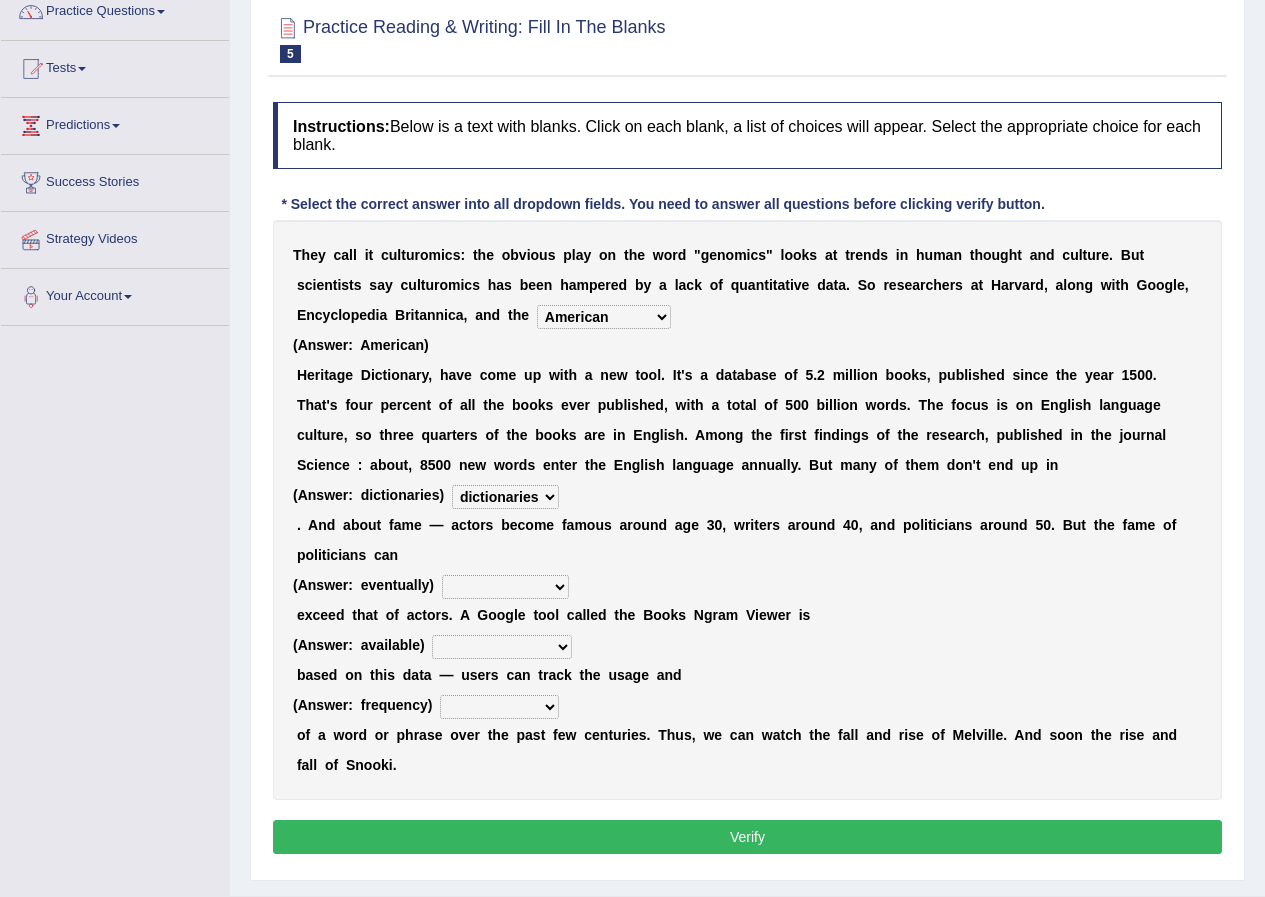click on "intelligibly eventually venturesomely preferably" at bounding box center [505, 587] 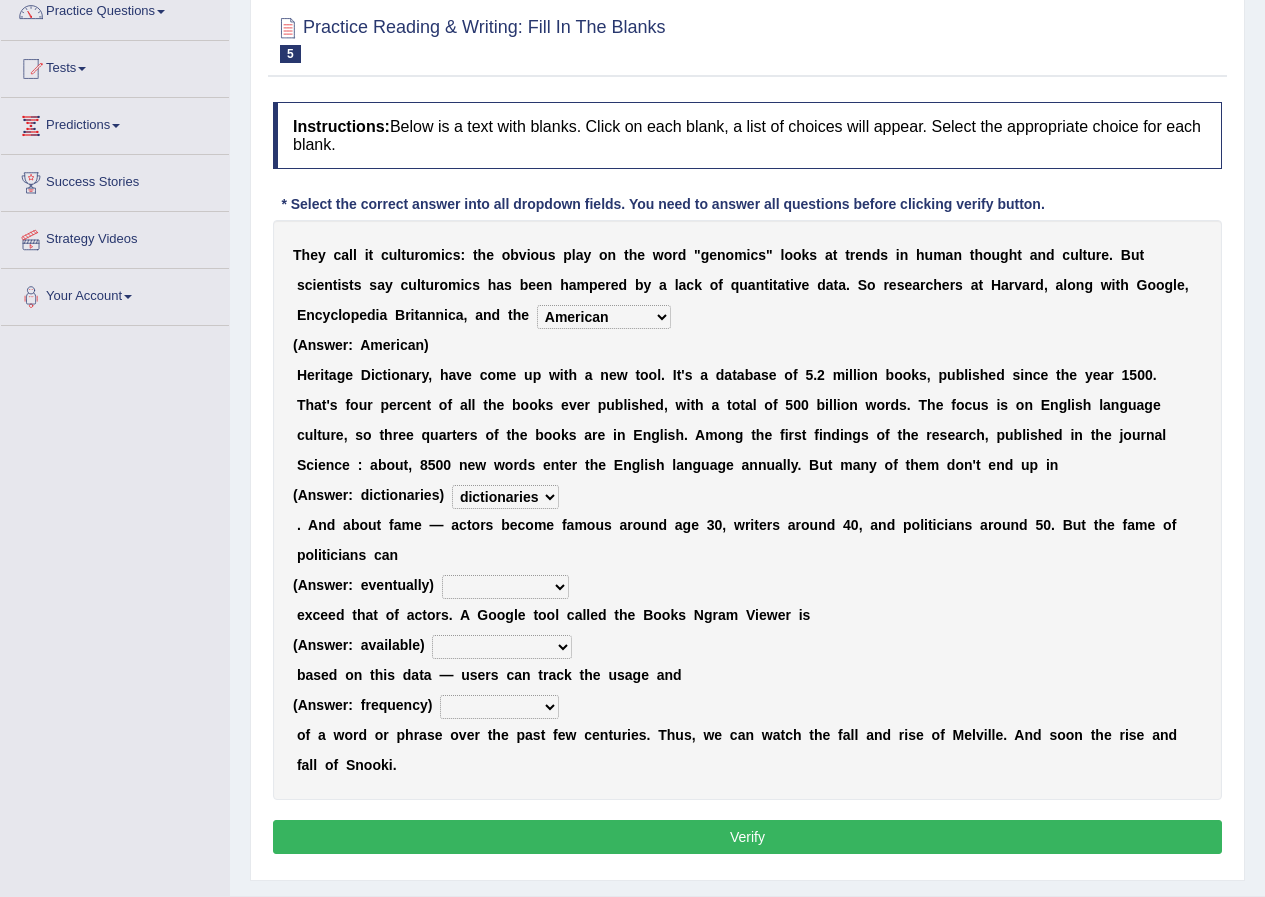 select on "eventually" 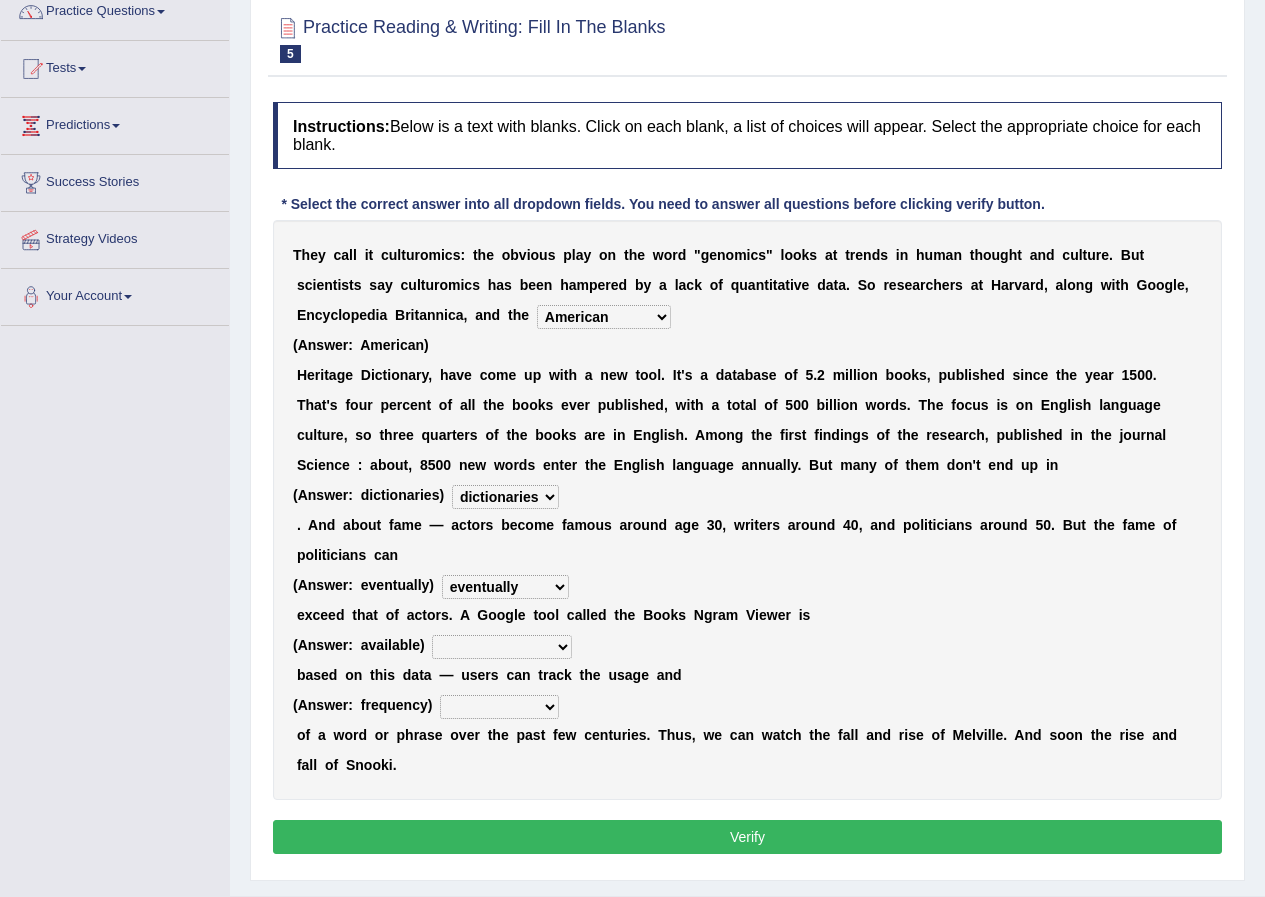 click on "nonoccupational nonbreakable trainable available" at bounding box center [502, 647] 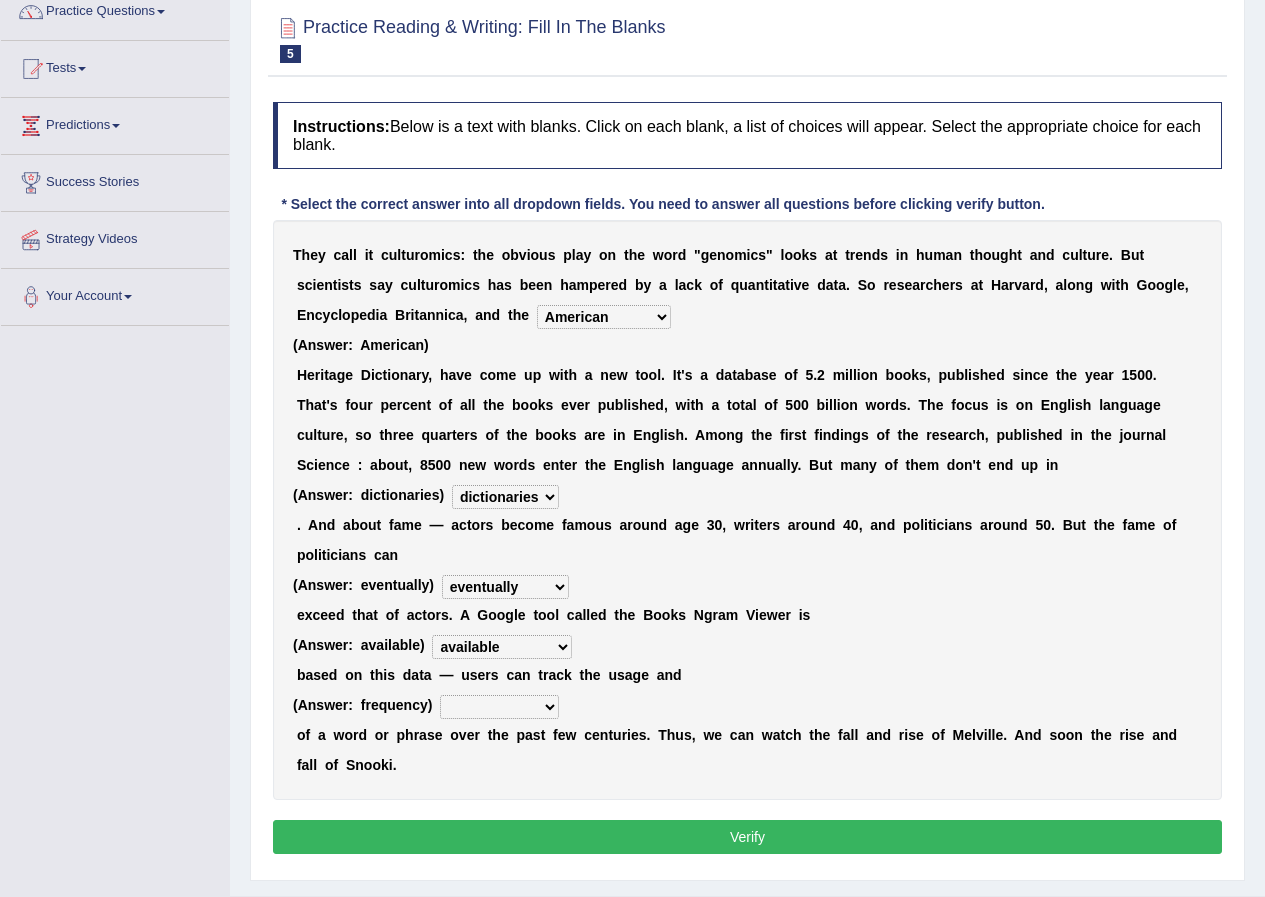 click on "frequency derisory drearily inappreciably" at bounding box center (499, 707) 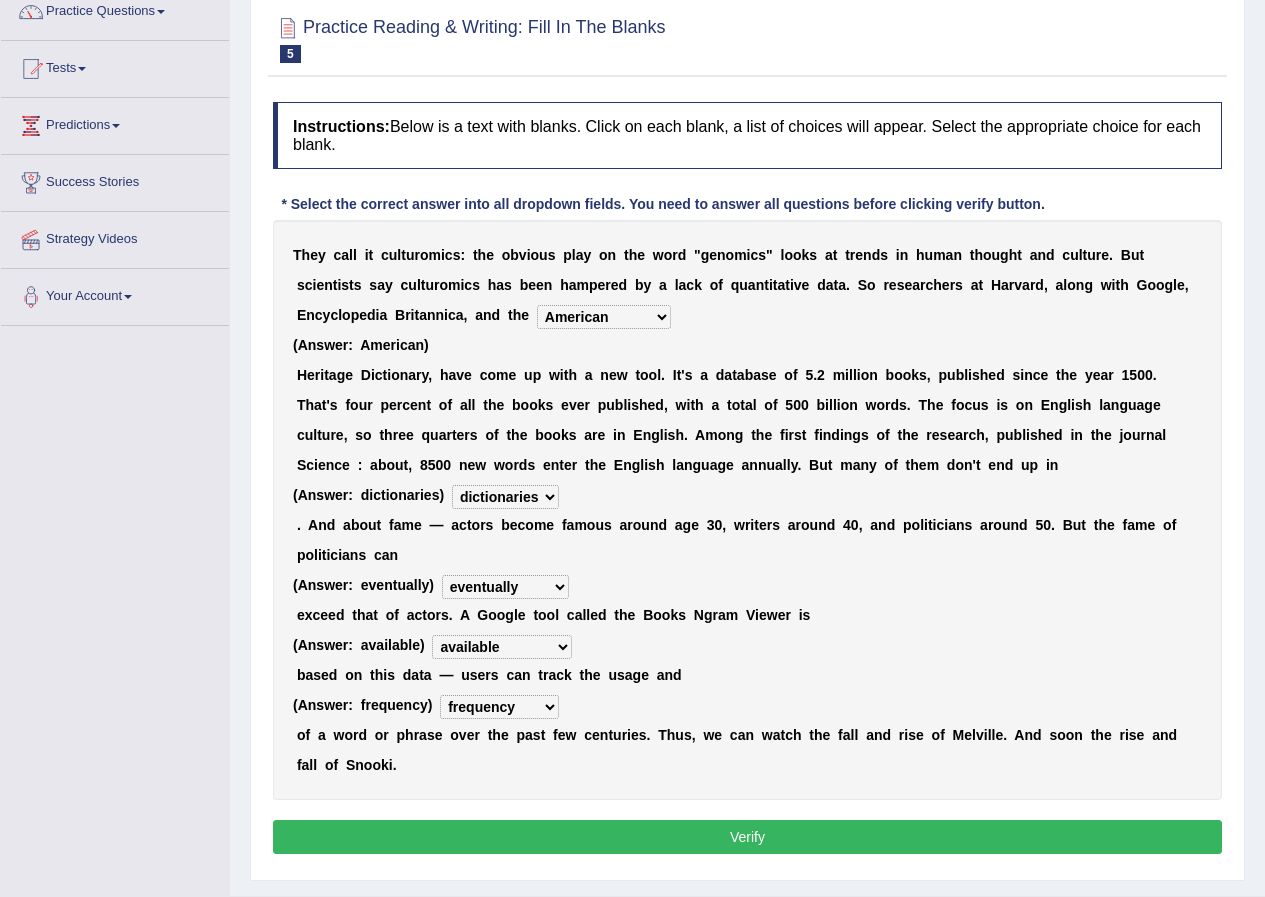 click on "Verify" at bounding box center (747, 837) 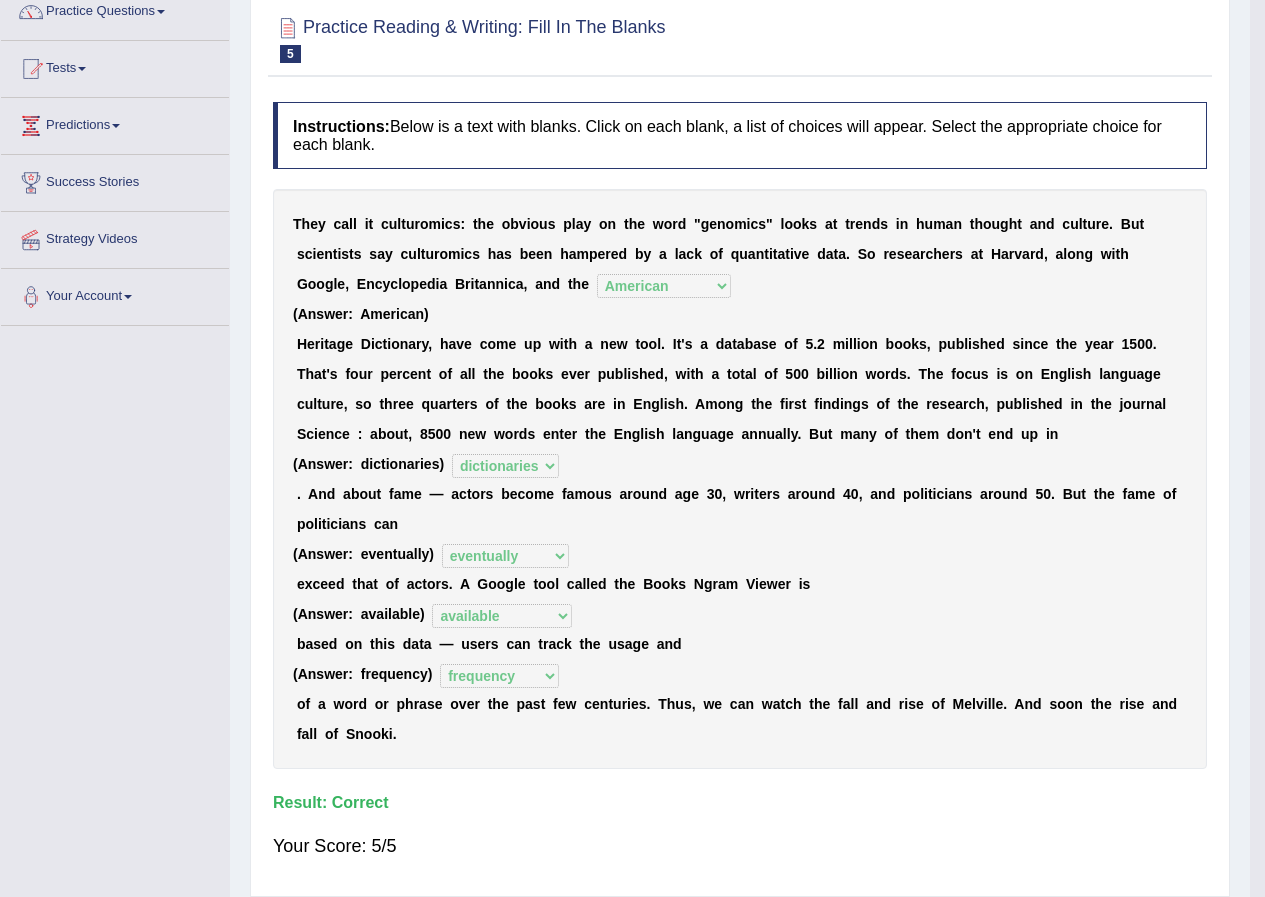 scroll, scrollTop: 156, scrollLeft: 0, axis: vertical 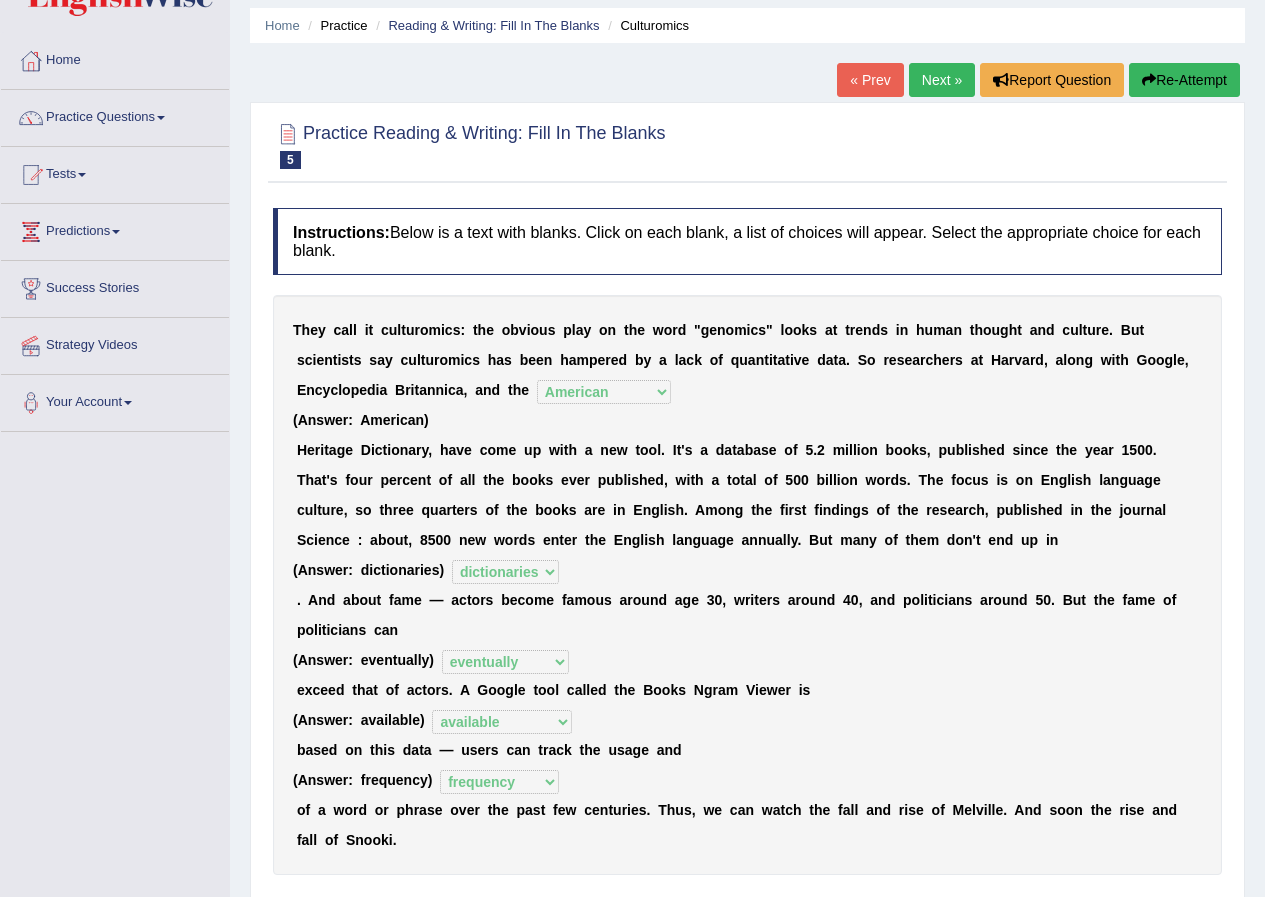 click on "Next »" at bounding box center (942, 80) 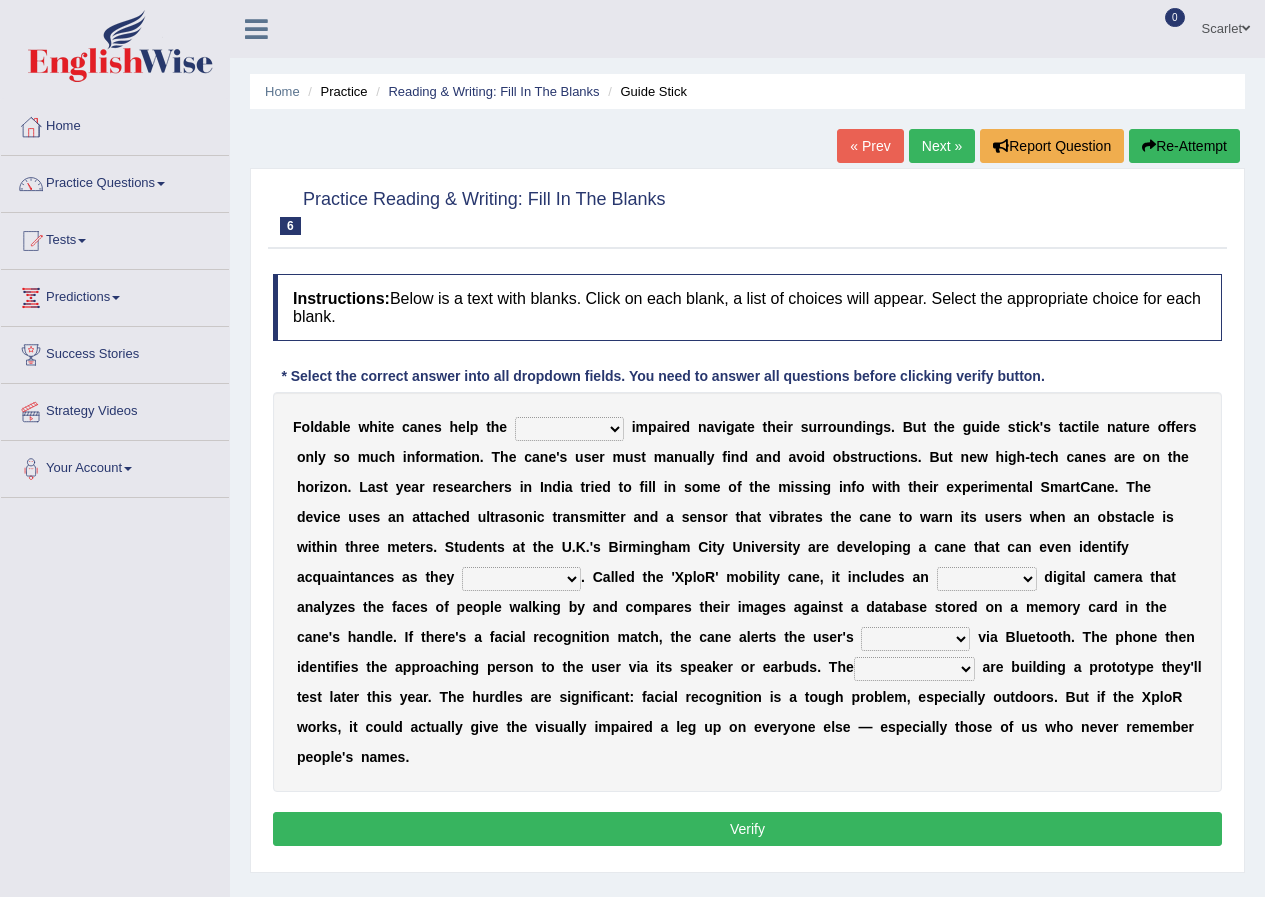 scroll, scrollTop: 0, scrollLeft: 0, axis: both 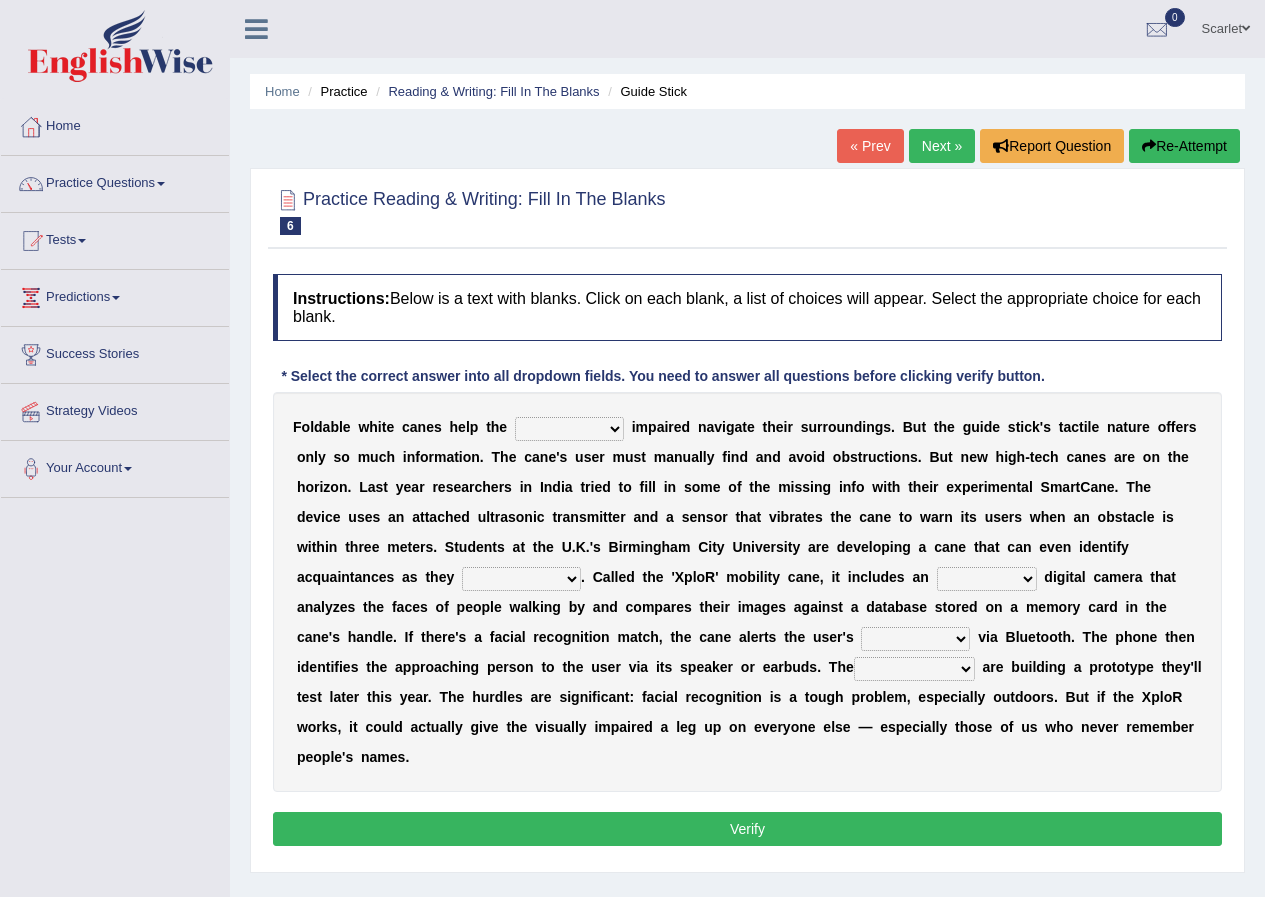 click on "felicity insensitivity visually malleability" at bounding box center (569, 429) 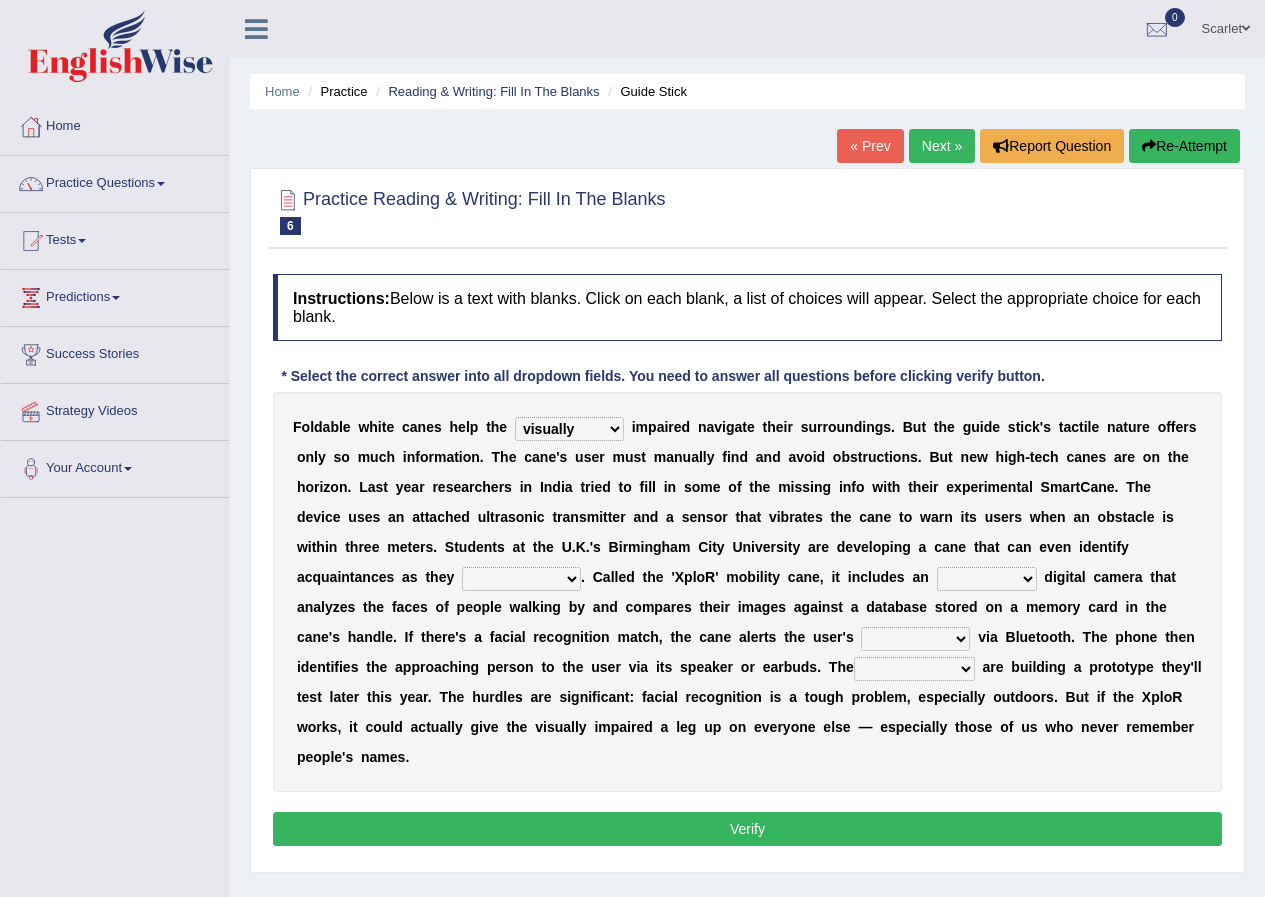 click on "felicity insensitivity visually malleability" at bounding box center [569, 429] 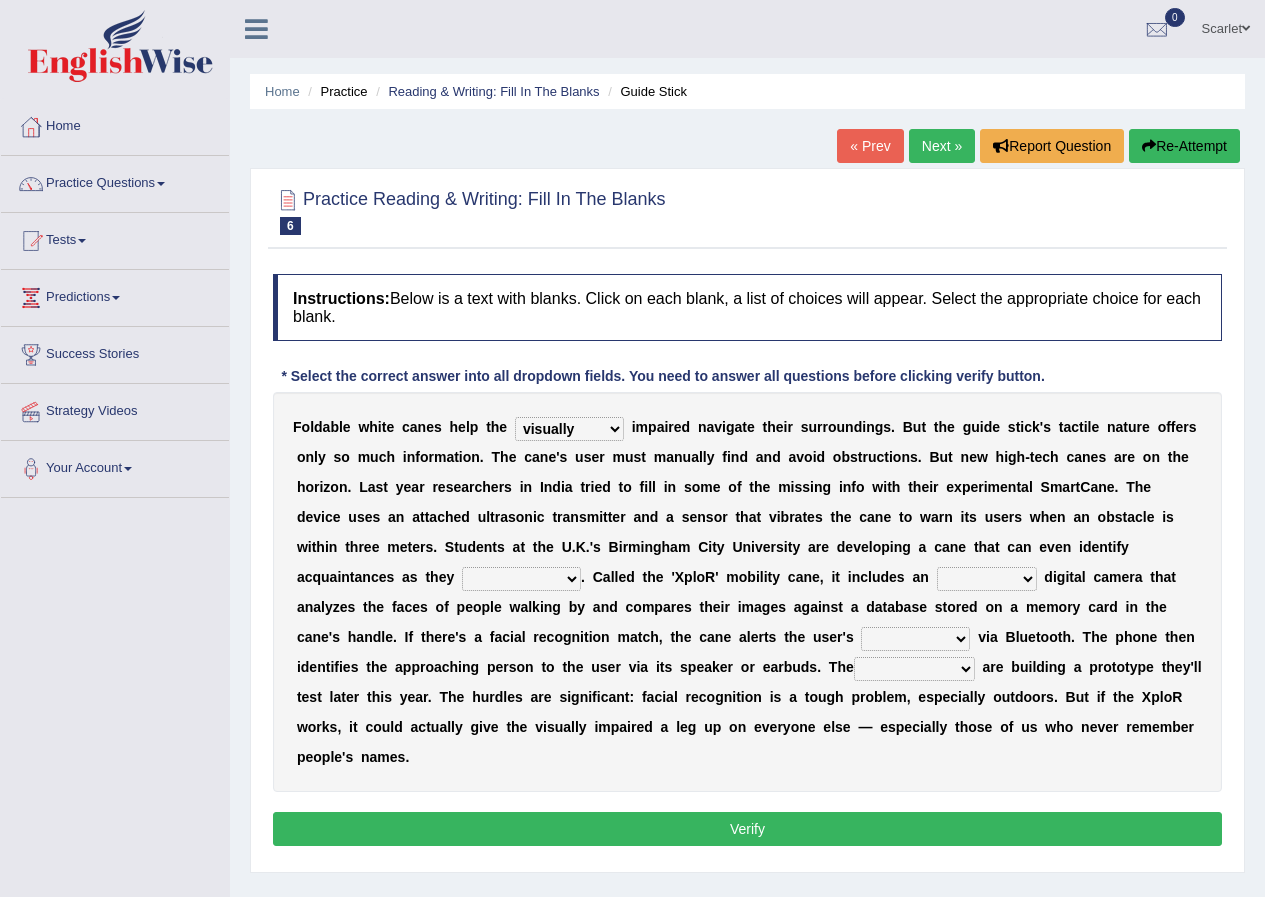 click on "likelihood throat northernmost approach" at bounding box center (521, 579) 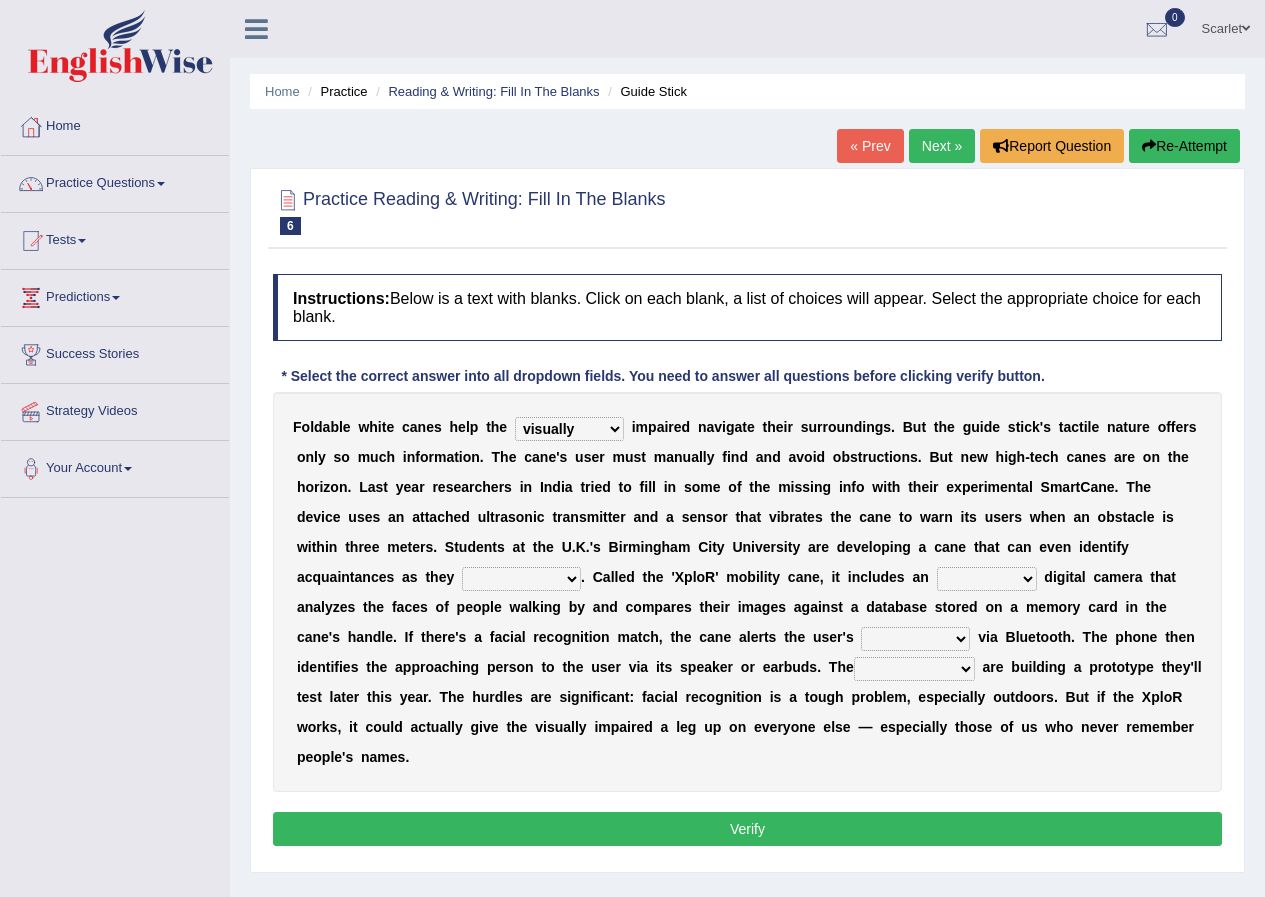 select on "approach" 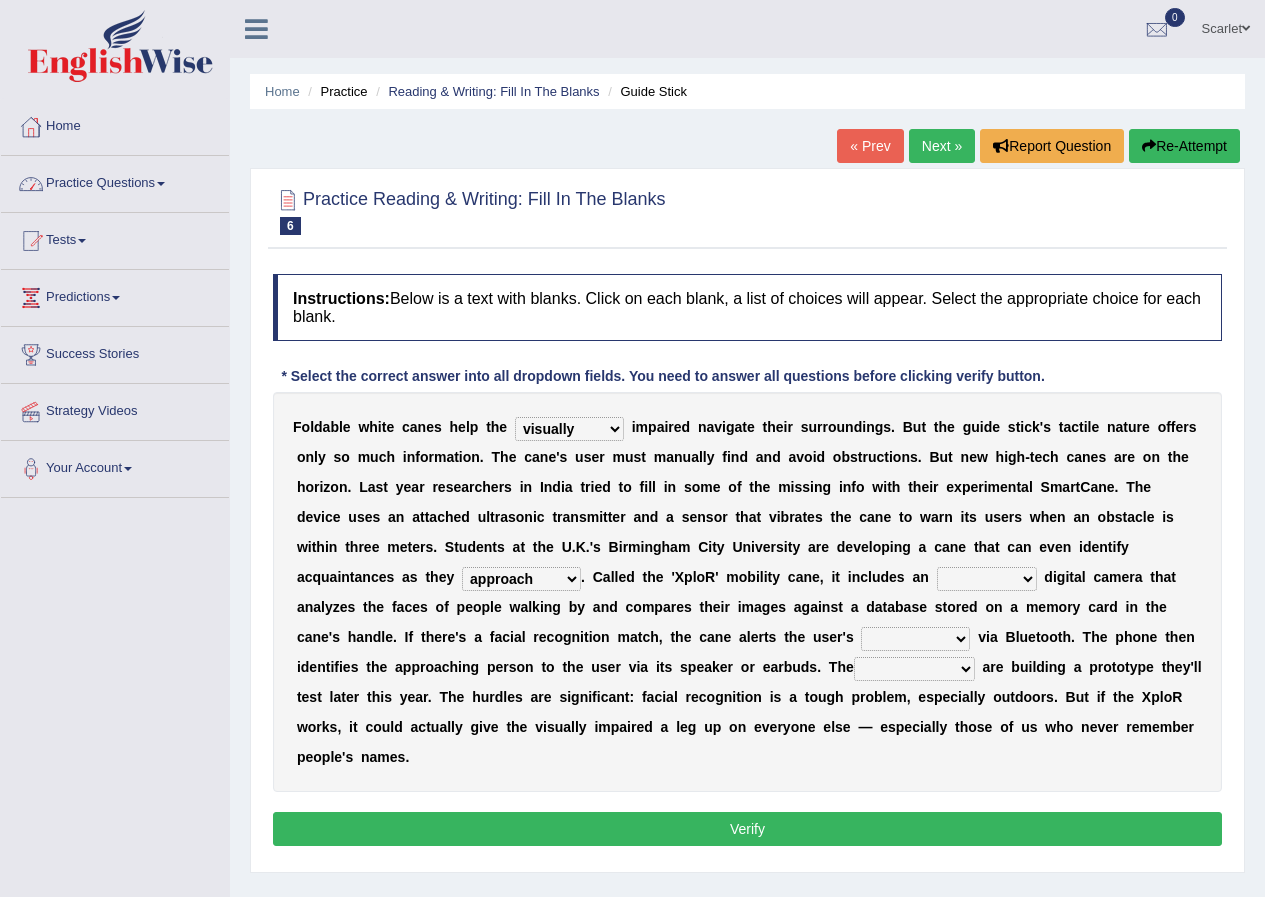 click on "untested embedded deadest skinhead" at bounding box center (987, 579) 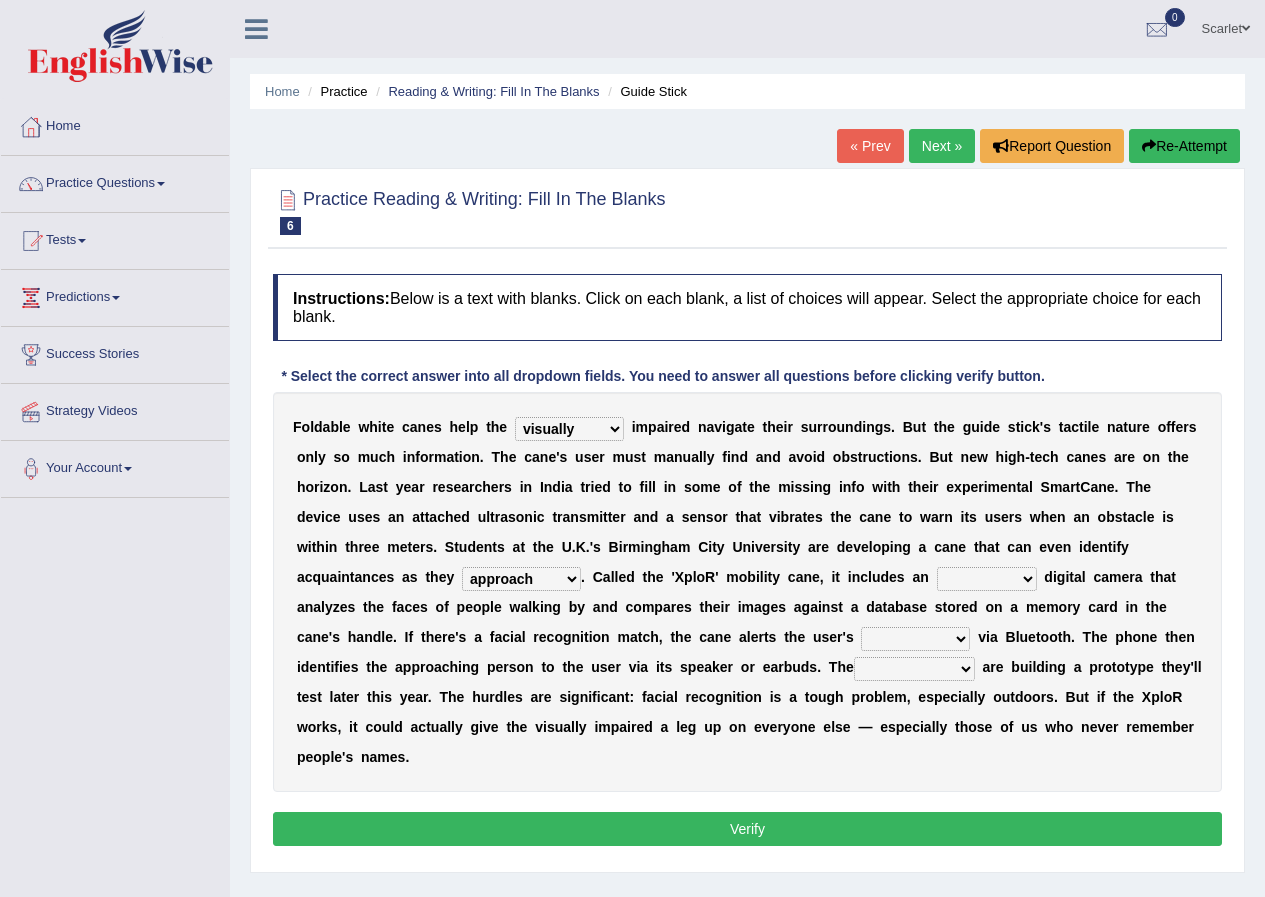 select on "embedded" 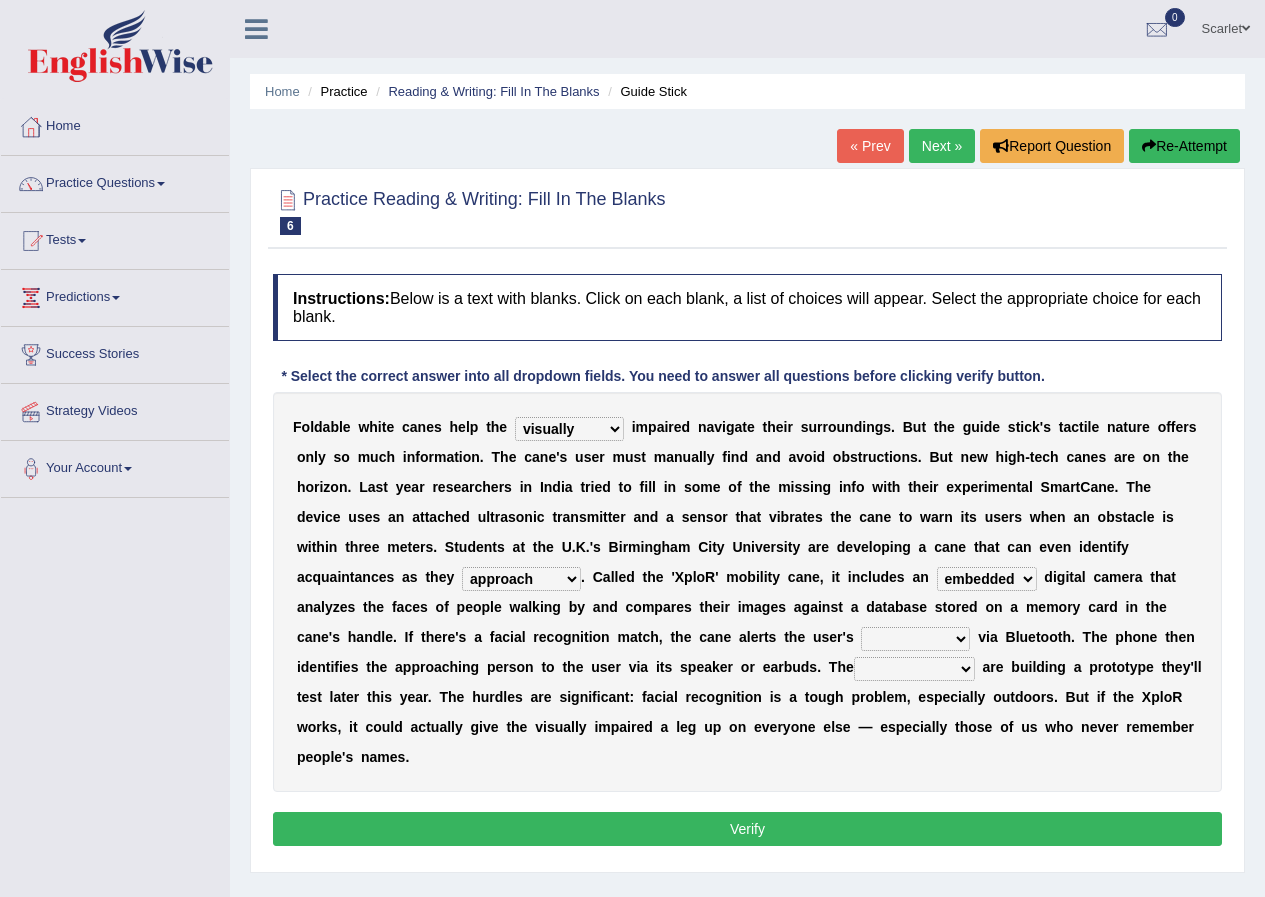 click on "waterborne alone smartphone postpone" at bounding box center (915, 639) 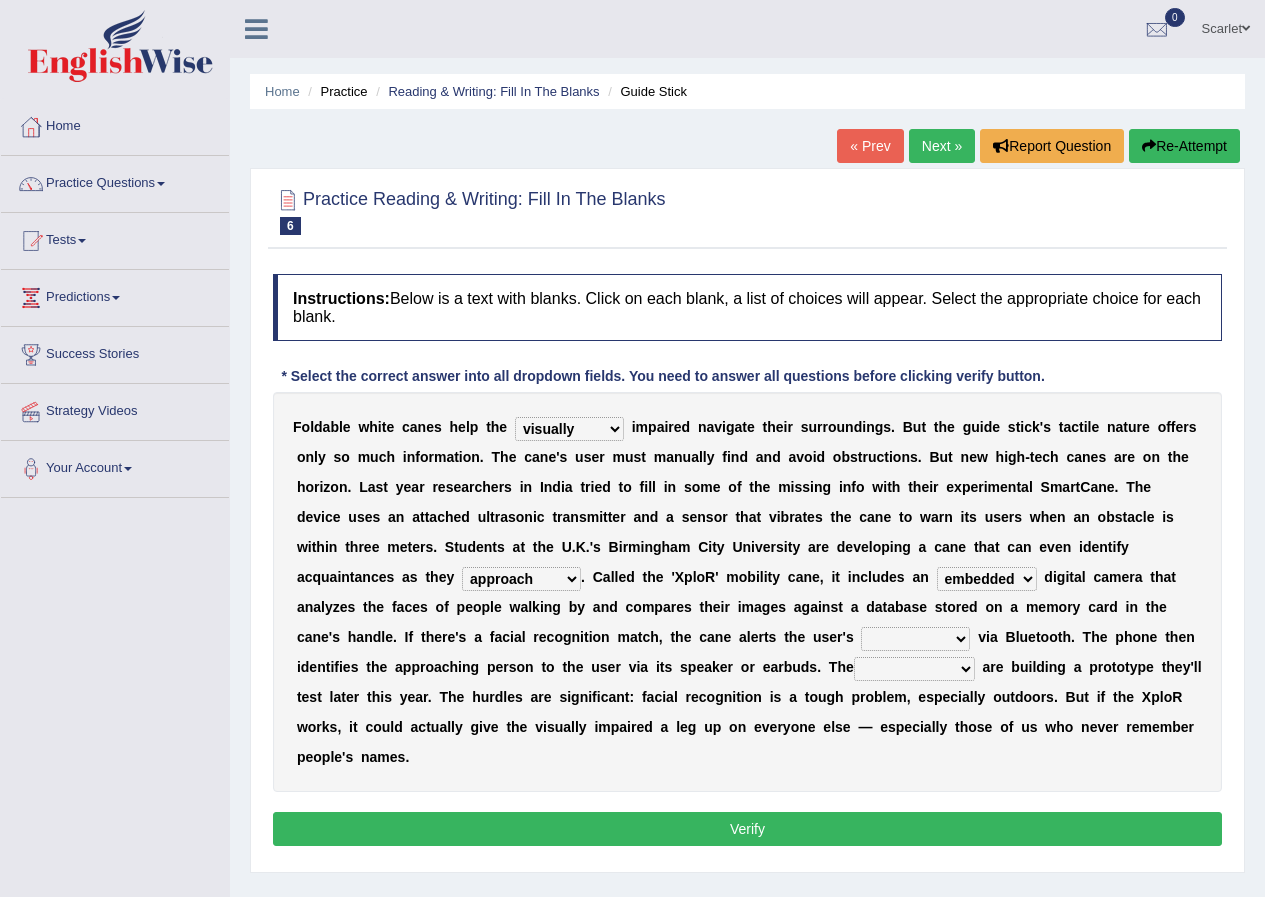 select on "smartphone" 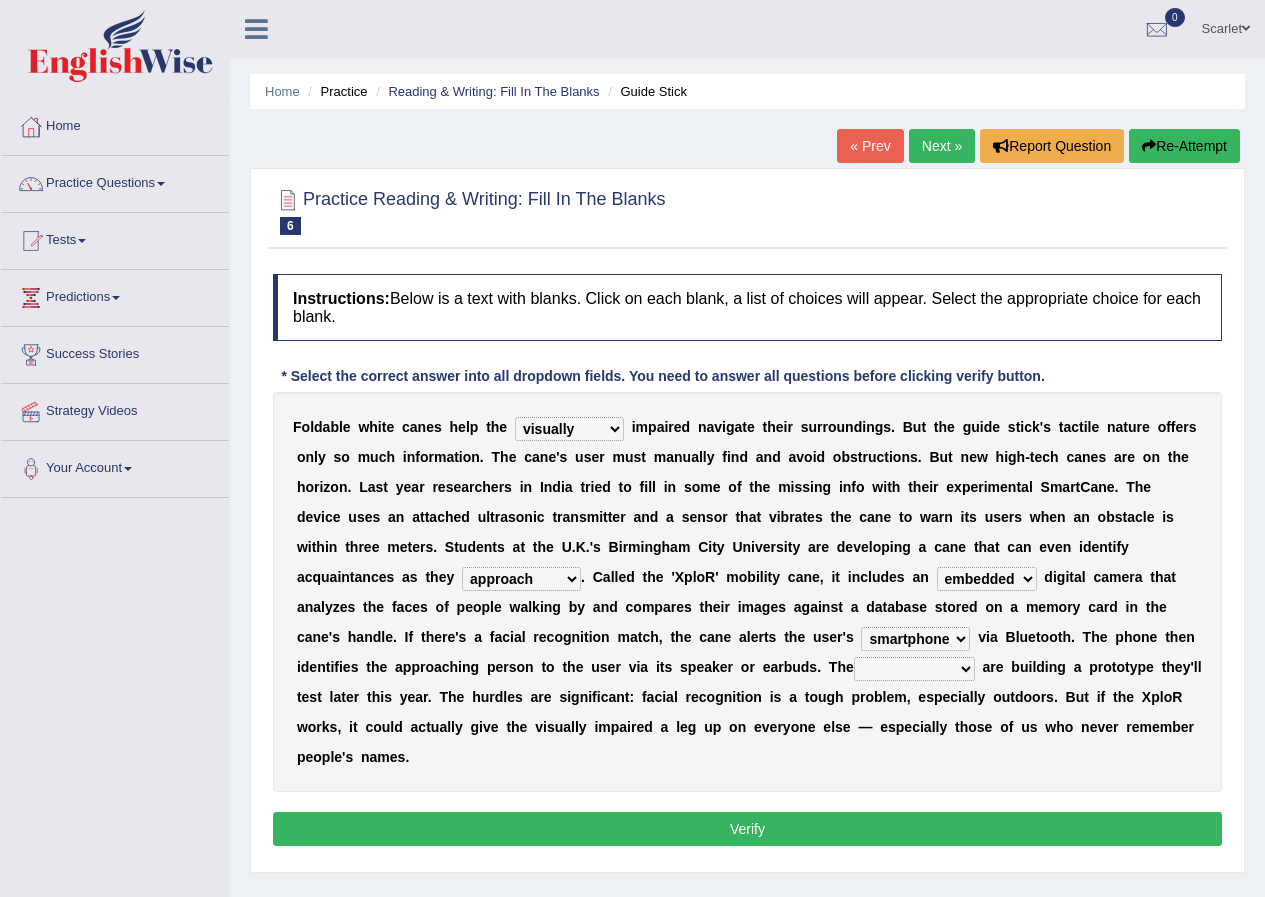 click on "jurisprudence bootless students jukebox" at bounding box center [914, 669] 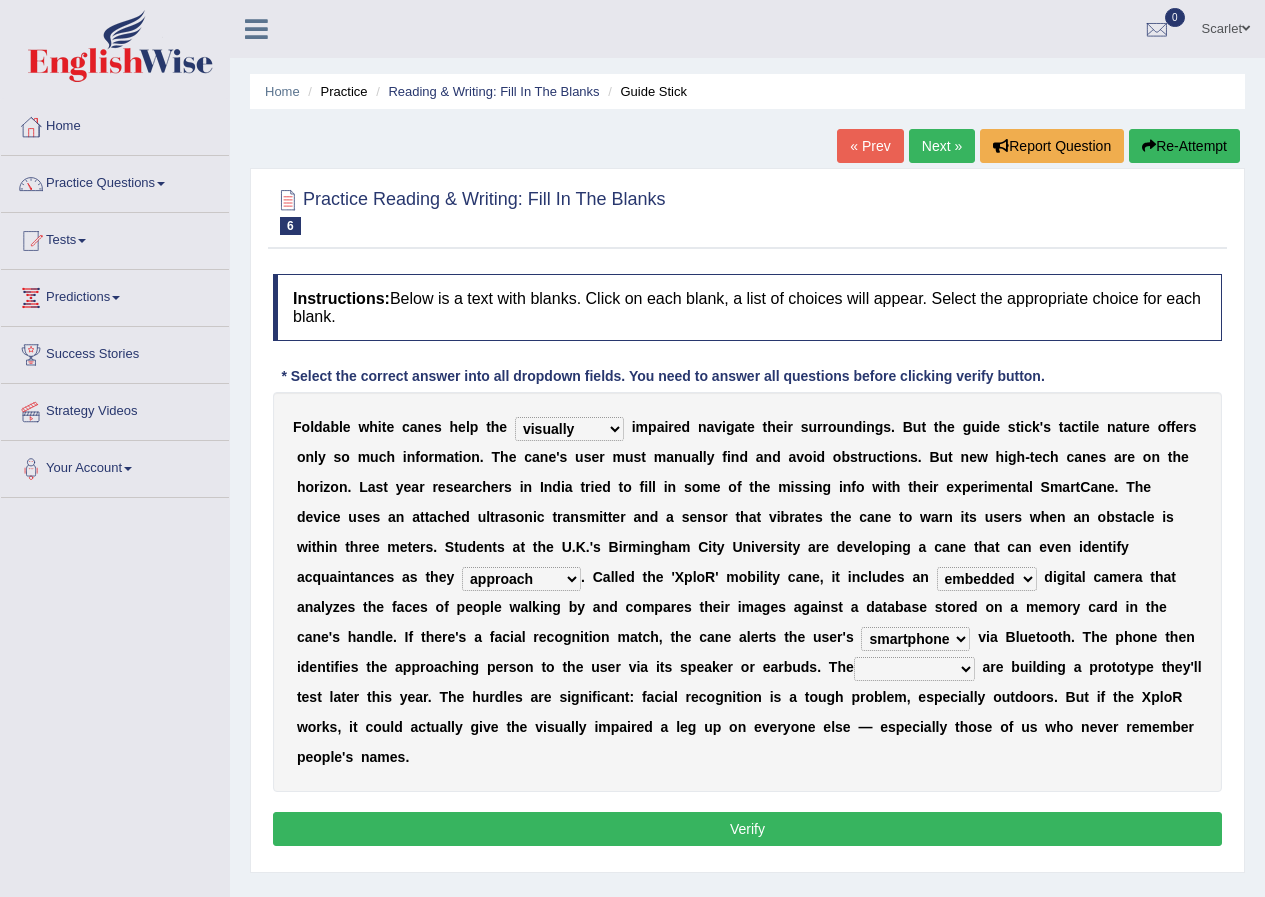 click on "F o l d a b l e    w h i t e    c a n e s    h e l p    t h e    felicity insensitivity visually malleability    i m p a i r e d    n a v i g a t e    t h e i r    s u r r o u n d i n g s .    B u t    t h e    g u i d e    s t i c k ' s    t a c t i l e    n a t u r e    o f f e r s    o n l y    s o    m u c h    i n f o r m a t i o n .    T h e    c a n e ' s    u s e r    m u s t    m a n u a l l y    f i n d    a n d    a v o i d    o b s t r u c t i o n s .    B u t    n e w    h i g h - t e c h    c a n e s    a r e    o n    t h e    h o r i z o n .    L a s t    y e a r    r e s e a r c h e r s    i n    I n d i a    t r i e d    t o    f i l l    i n    s o m e    o f    t h e    m i s s i n g    i n f o    w i t h    t h e i r    e x p e r i m e n t a l    S m a r t C a n e .    T h e    d e v i c e    u s e s    a n    a t t a c h e d    u l t r a s o n i c    t r a n s m i t t e r    a n d    a    s e n s o r    t h a t    v i b r" at bounding box center [747, 592] 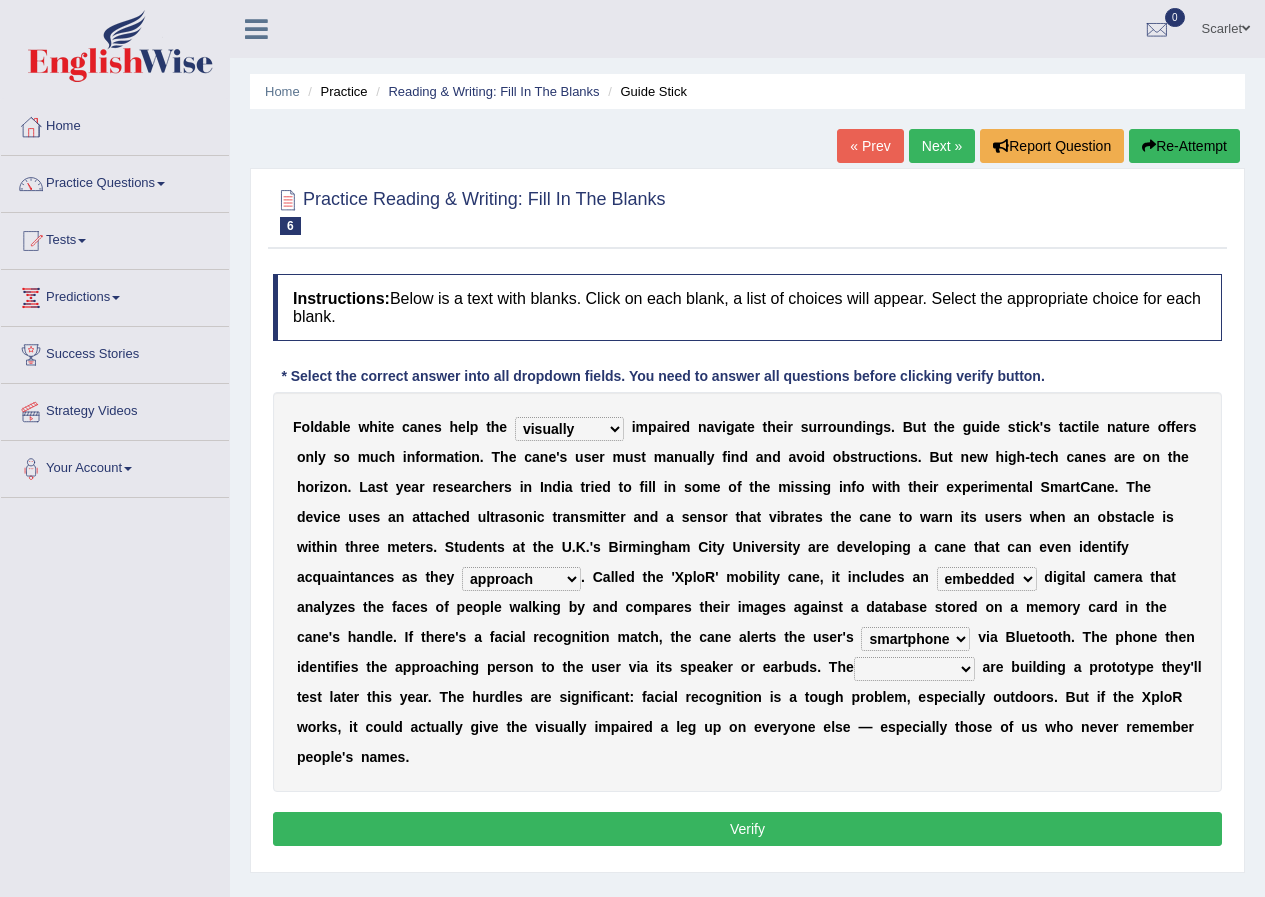 click on "jurisprudence bootless students jukebox" at bounding box center (914, 669) 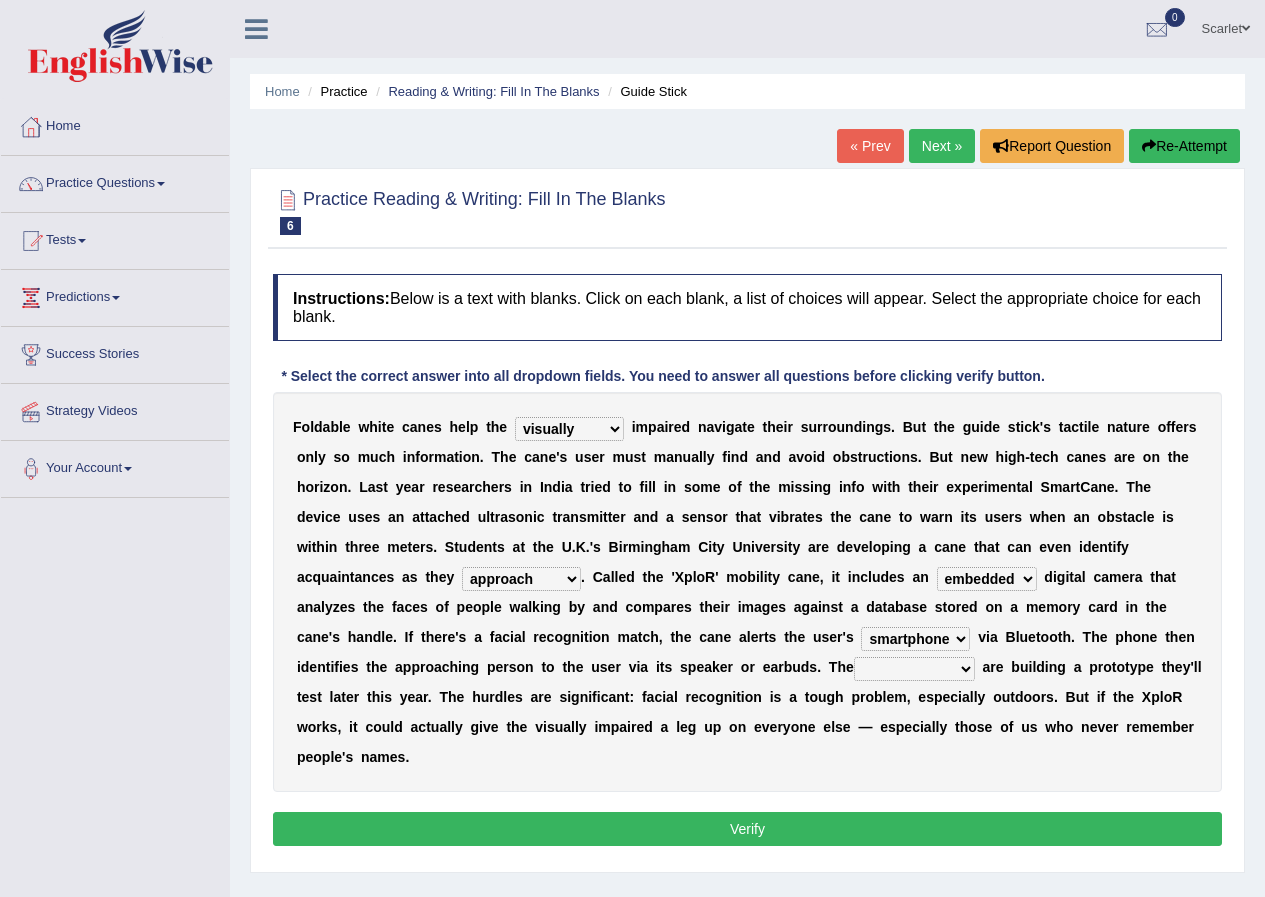 click on "F o l d a b l e    w h i t e    c a n e s    h e l p    t h e    felicity insensitivity visually malleability    i m p a i r e d    n a v i g a t e    t h e i r    s u r r o u n d i n g s .    B u t    t h e    g u i d e    s t i c k ' s    t a c t i l e    n a t u r e    o f f e r s    o n l y    s o    m u c h    i n f o r m a t i o n .    T h e    c a n e ' s    u s e r    m u s t    m a n u a l l y    f i n d    a n d    a v o i d    o b s t r u c t i o n s .    B u t    n e w    h i g h - t e c h    c a n e s    a r e    o n    t h e    h o r i z o n .    L a s t    y e a r    r e s e a r c h e r s    i n    I n d i a    t r i e d    t o    f i l l    i n    s o m e    o f    t h e    m i s s i n g    i n f o    w i t h    t h e i r    e x p e r i m e n t a l    S m a r t C a n e .    T h e    d e v i c e    u s e s    a n    a t t a c h e d    u l t r a s o n i c    t r a n s m i t t e r    a n d    a    s e n s o r    t h a t    v i b r" at bounding box center (747, 592) 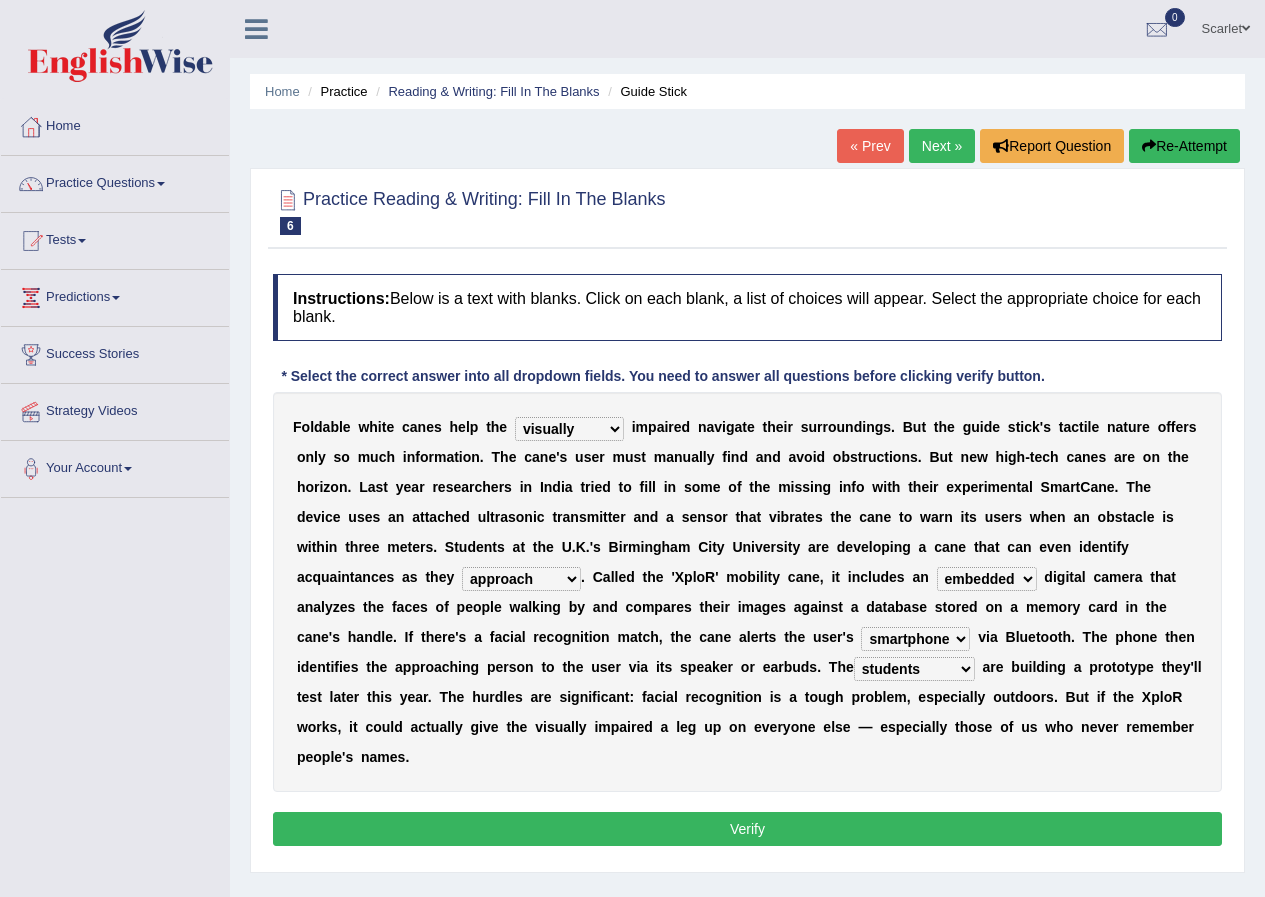 click on "jurisprudence bootless students jukebox" at bounding box center (914, 669) 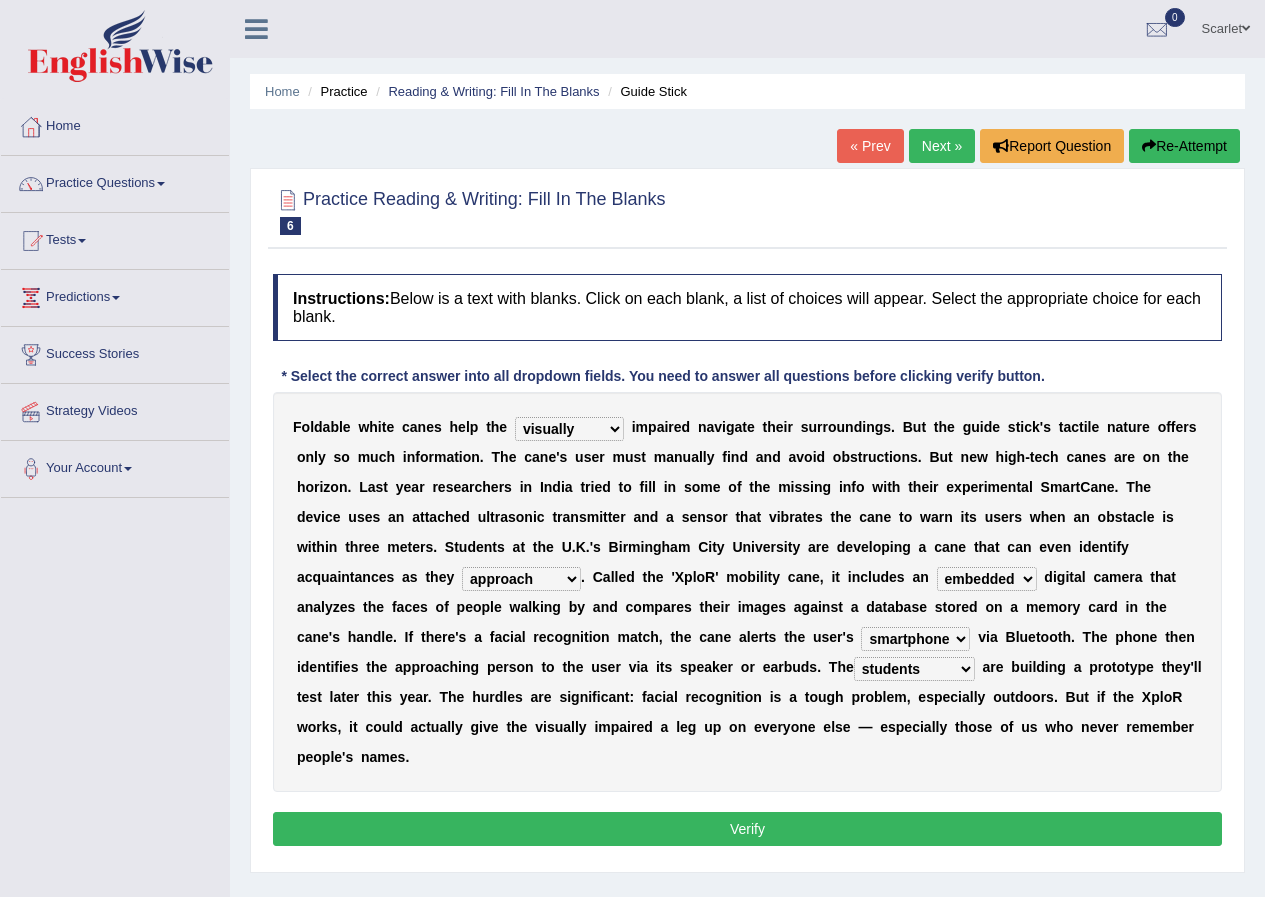 click on "jurisprudence bootless students jukebox" at bounding box center [914, 669] 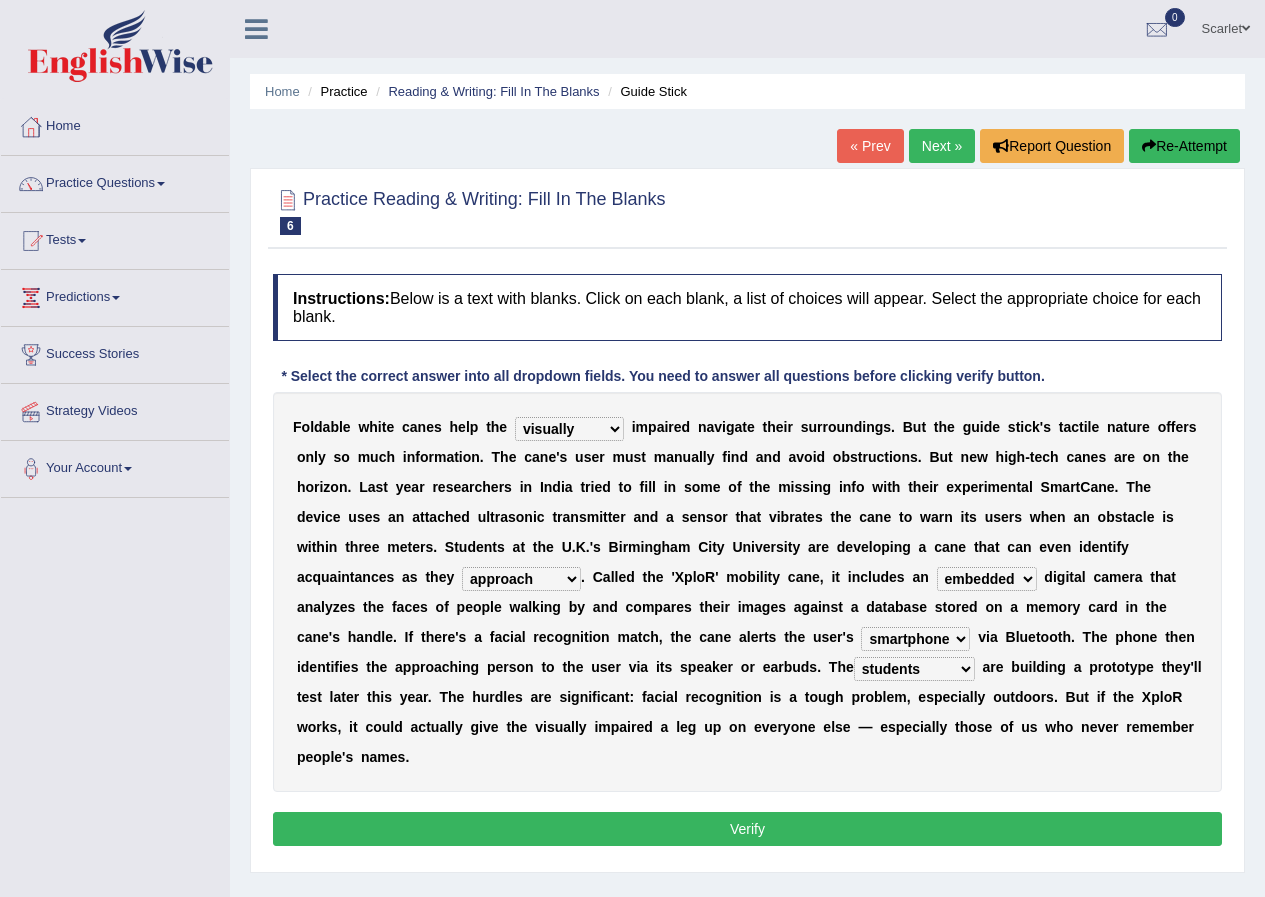 click on "Verify" at bounding box center (747, 829) 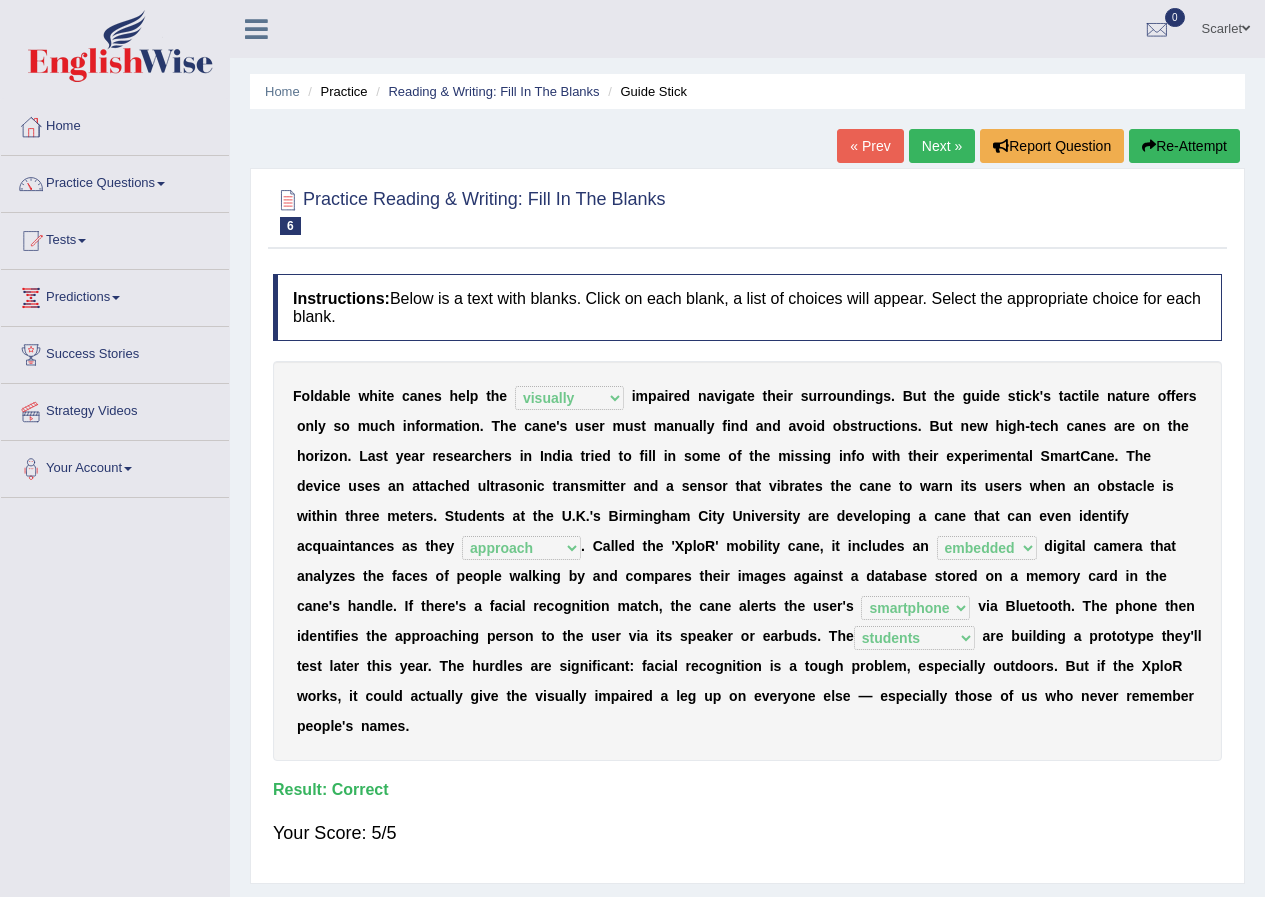 click on "Next »" at bounding box center [942, 146] 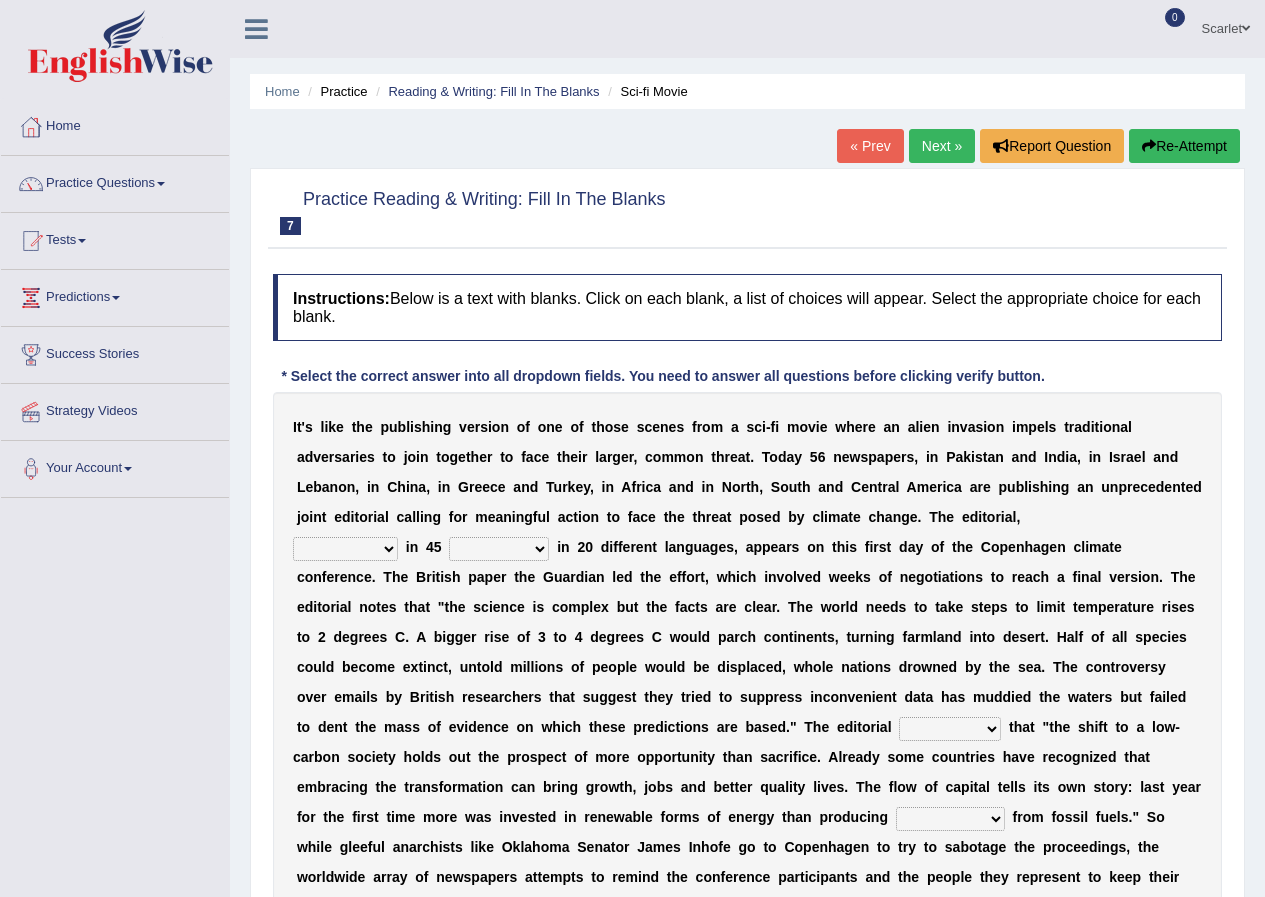 scroll, scrollTop: 0, scrollLeft: 0, axis: both 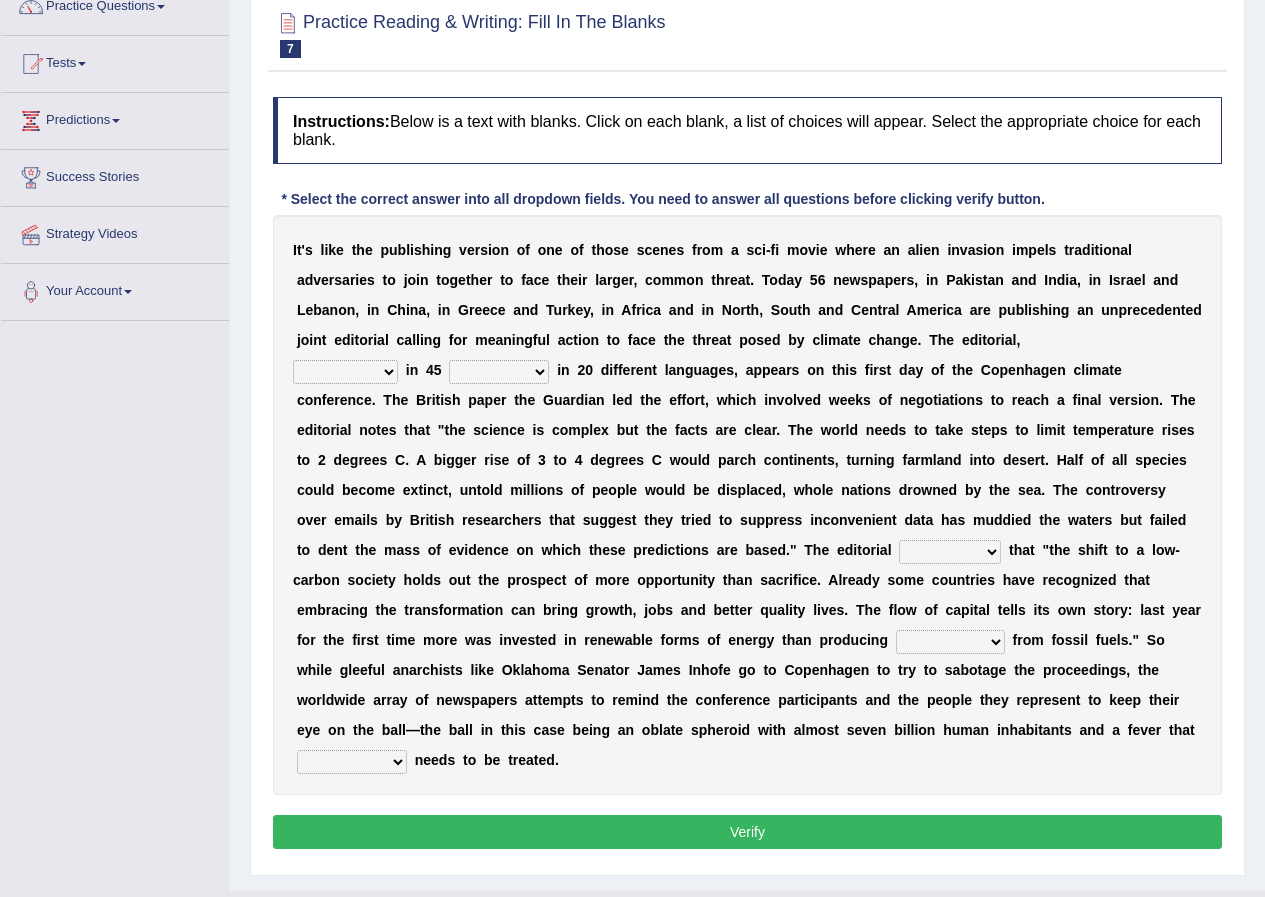 click on "published publicized burnished transmitted" at bounding box center [345, 372] 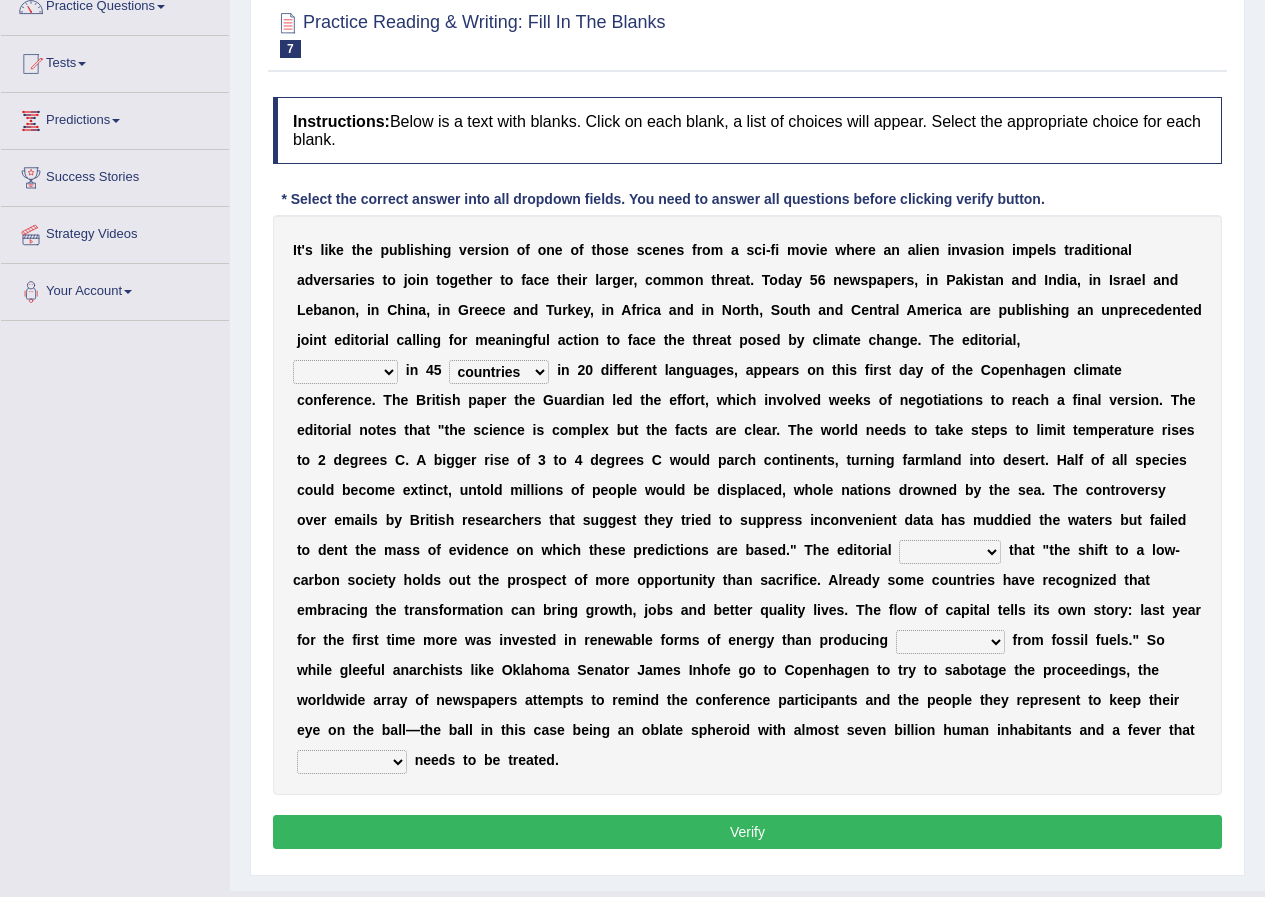 click on "published publicized burnished transmitted" at bounding box center [345, 372] 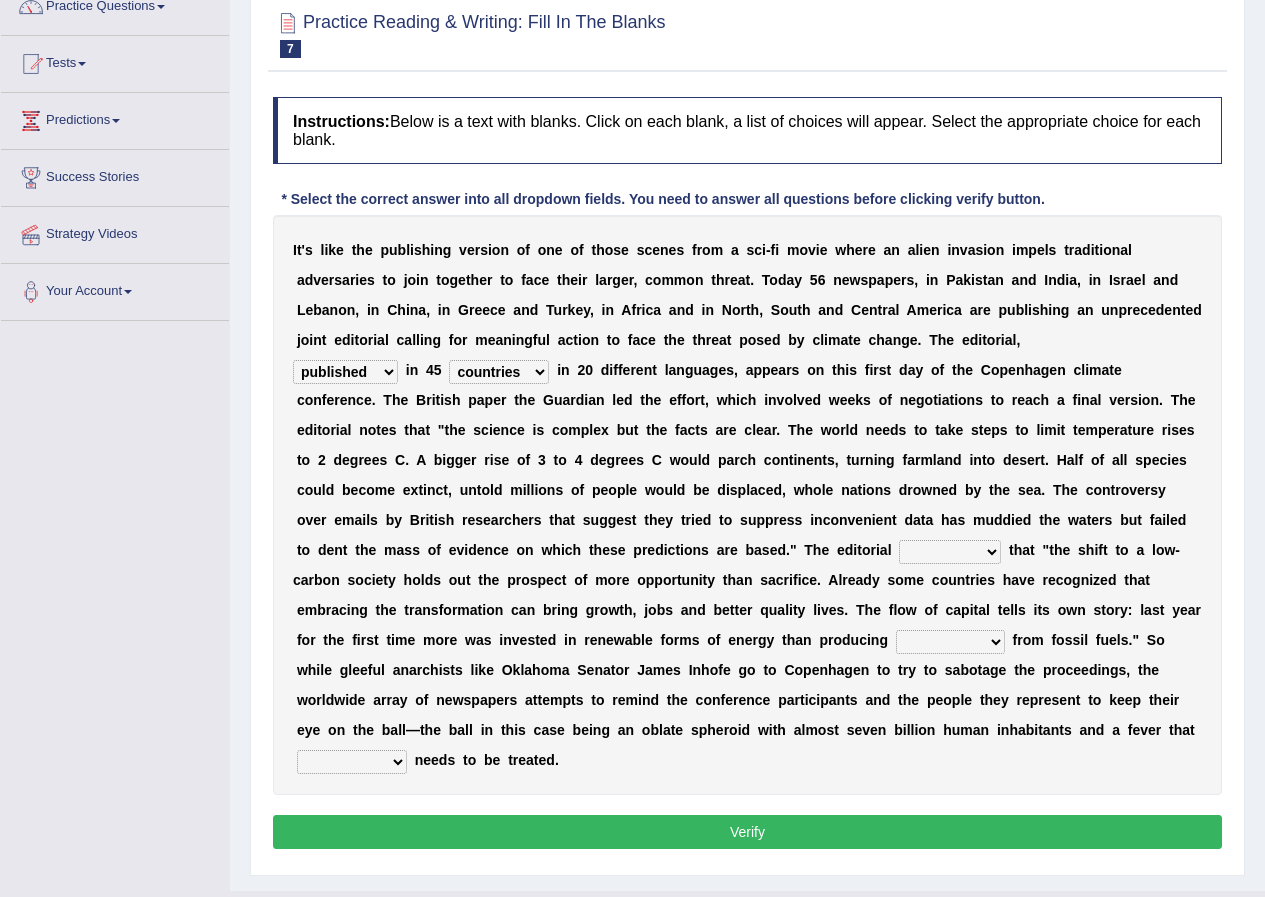 click on "modified protested recognized declined" at bounding box center (950, 552) 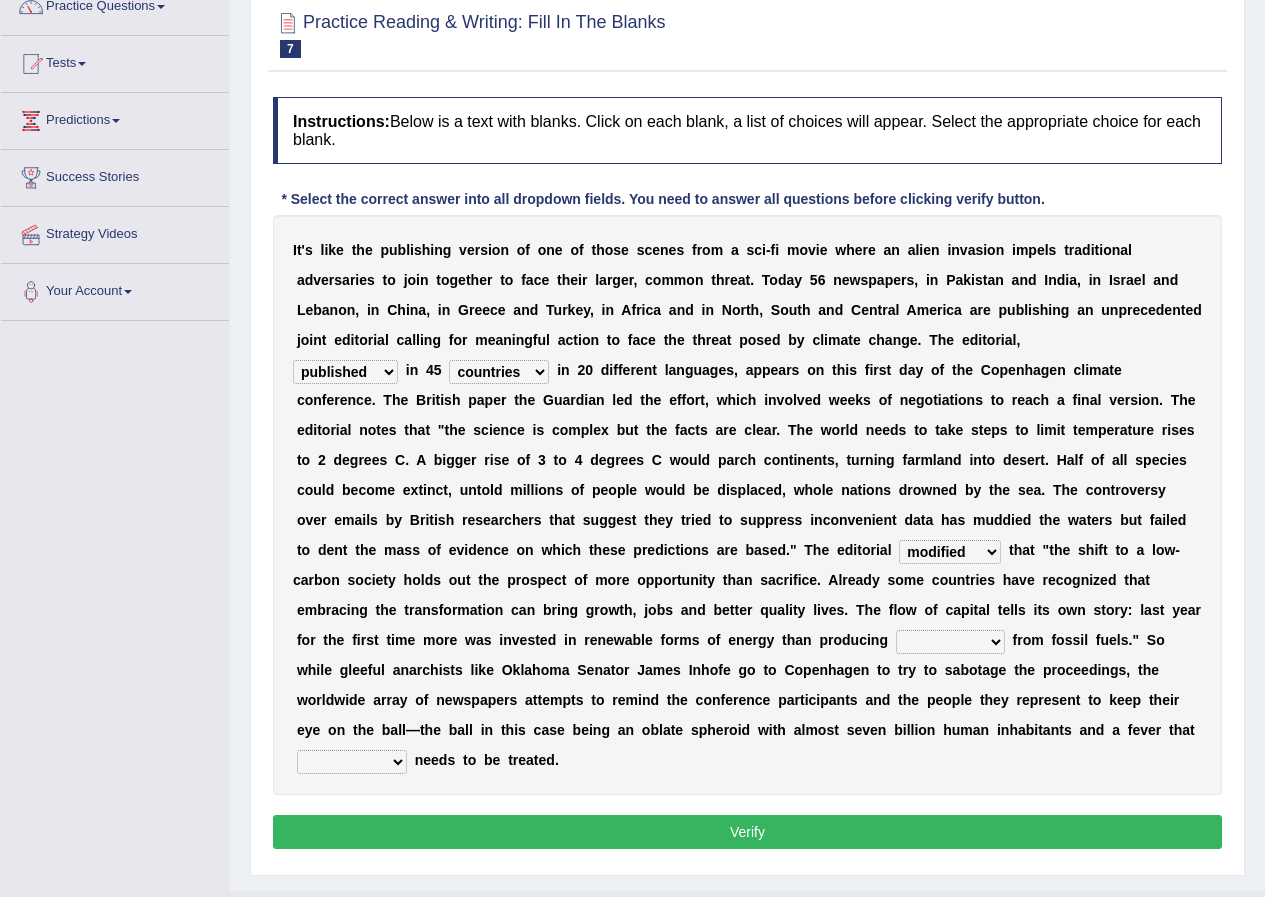 click on "electricity indivisibility negativity significance" at bounding box center (950, 642) 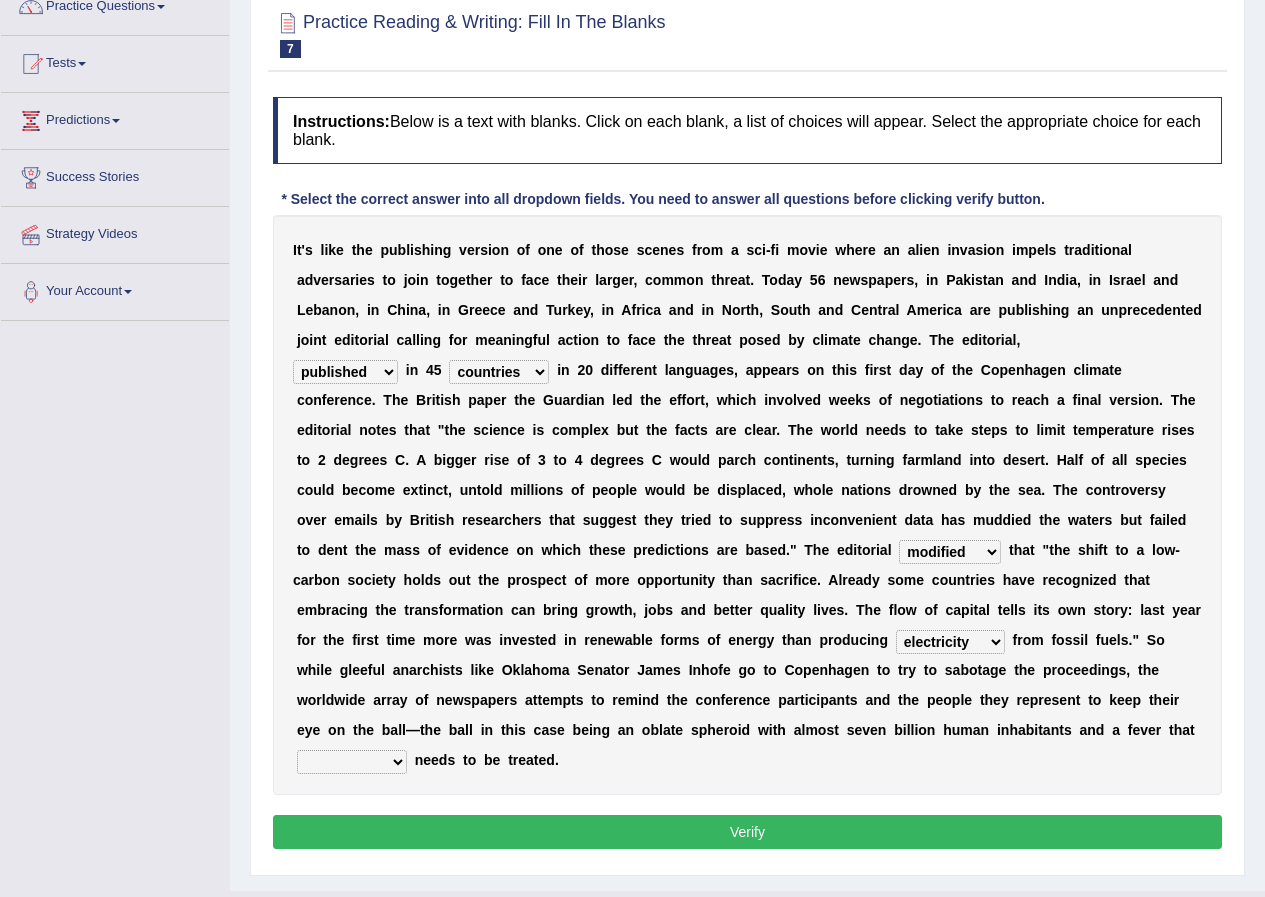 click on "solicitously desperately ephemerally peripherally" at bounding box center (352, 762) 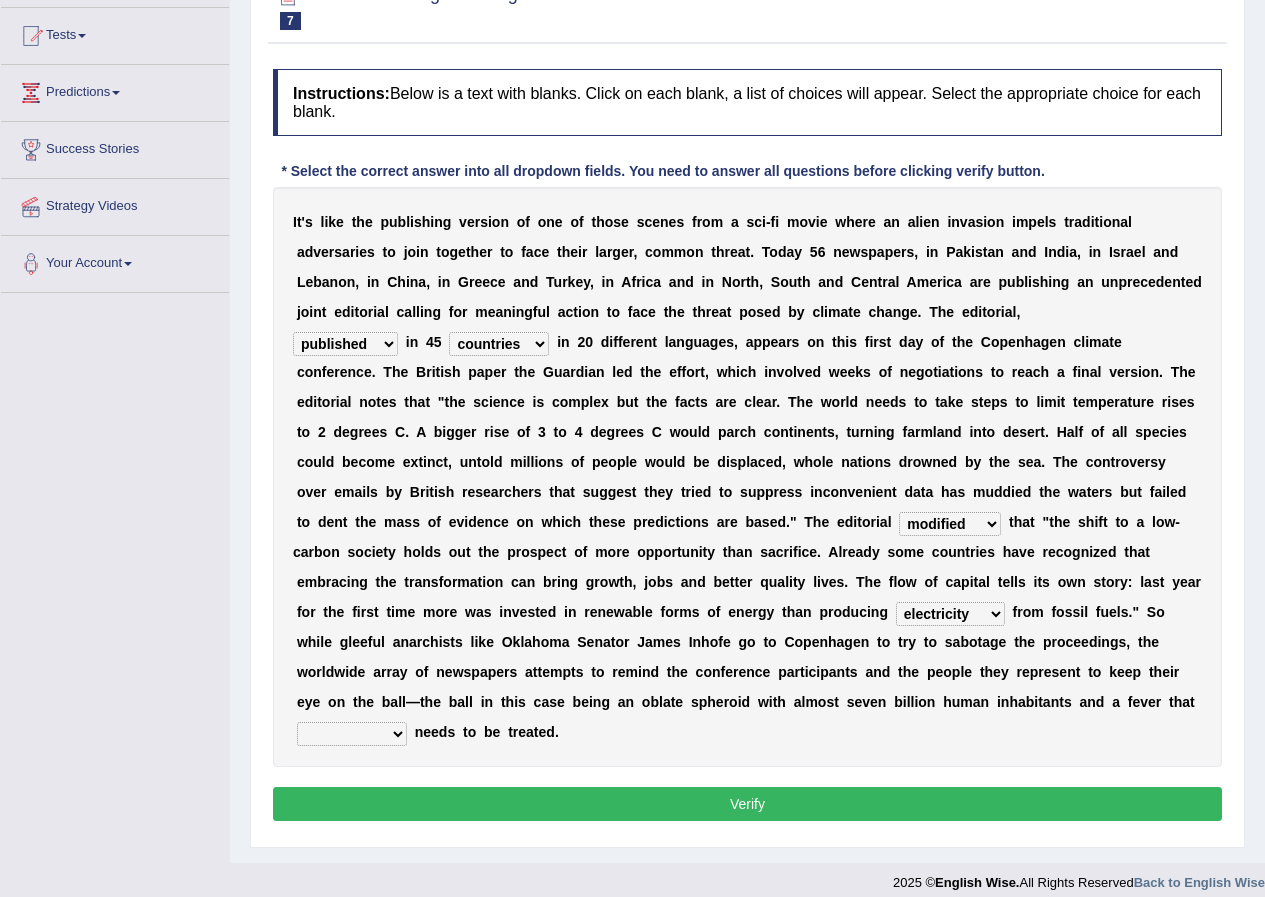 scroll, scrollTop: 221, scrollLeft: 0, axis: vertical 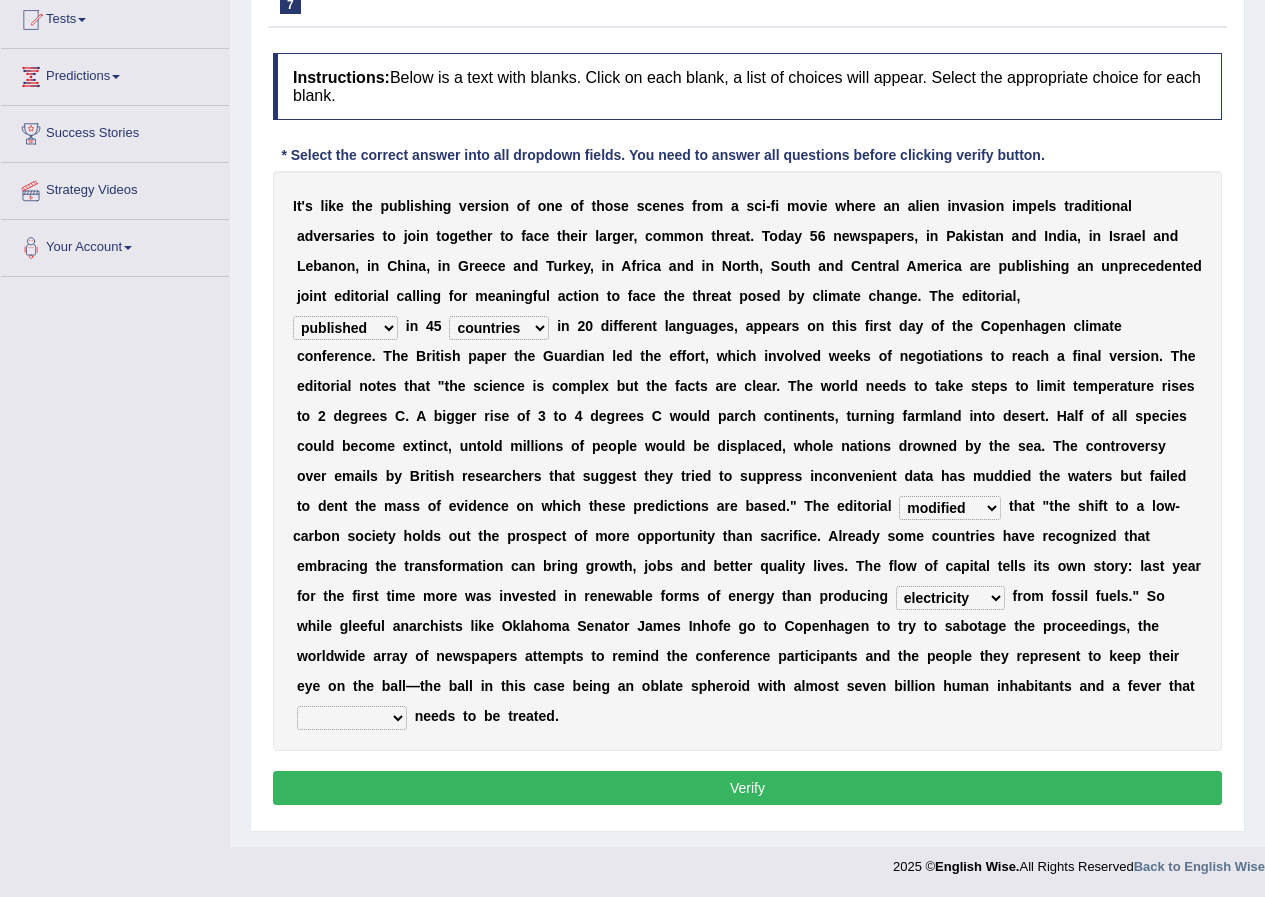 click on "solicitously desperately ephemerally peripherally" at bounding box center (352, 718) 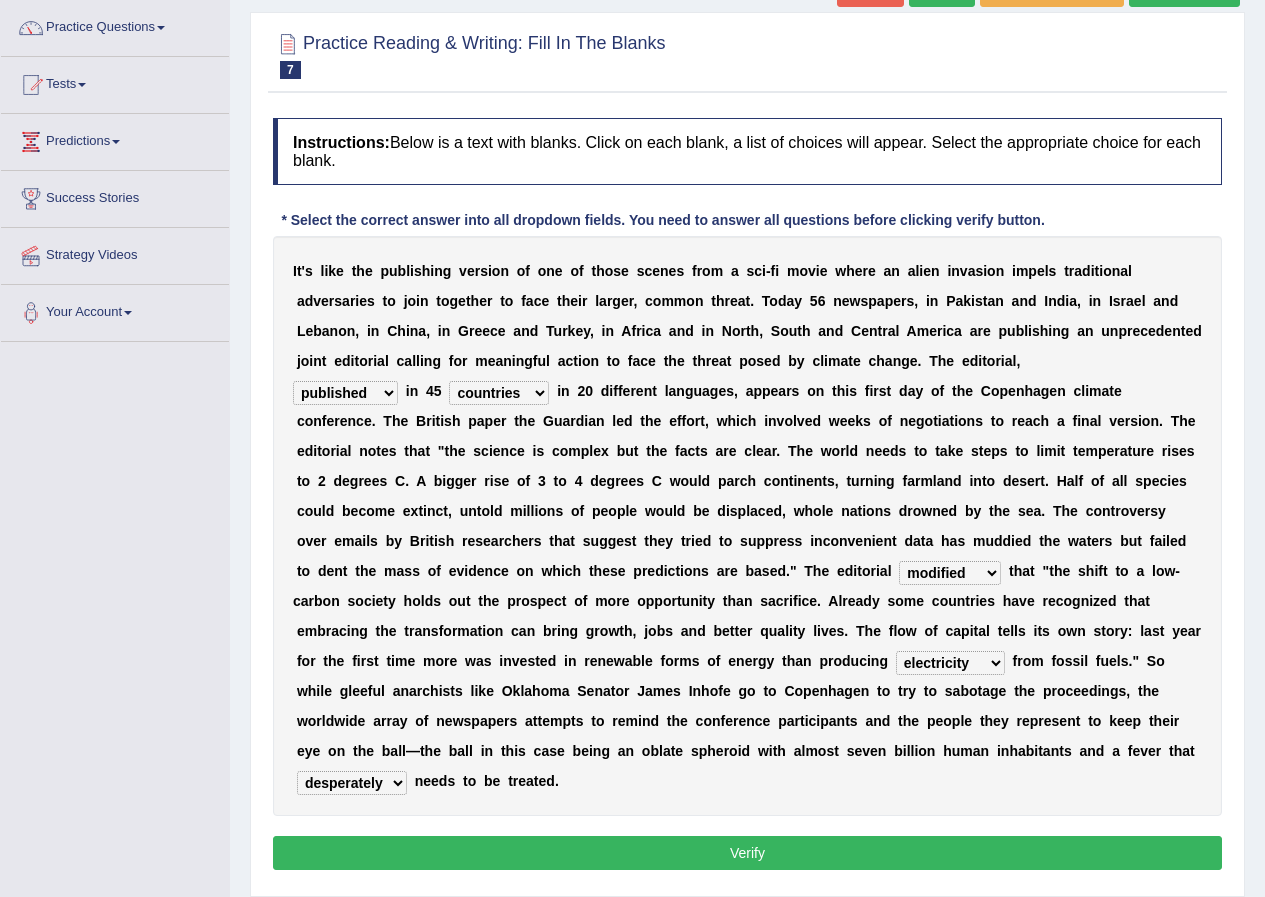 scroll, scrollTop: 151, scrollLeft: 0, axis: vertical 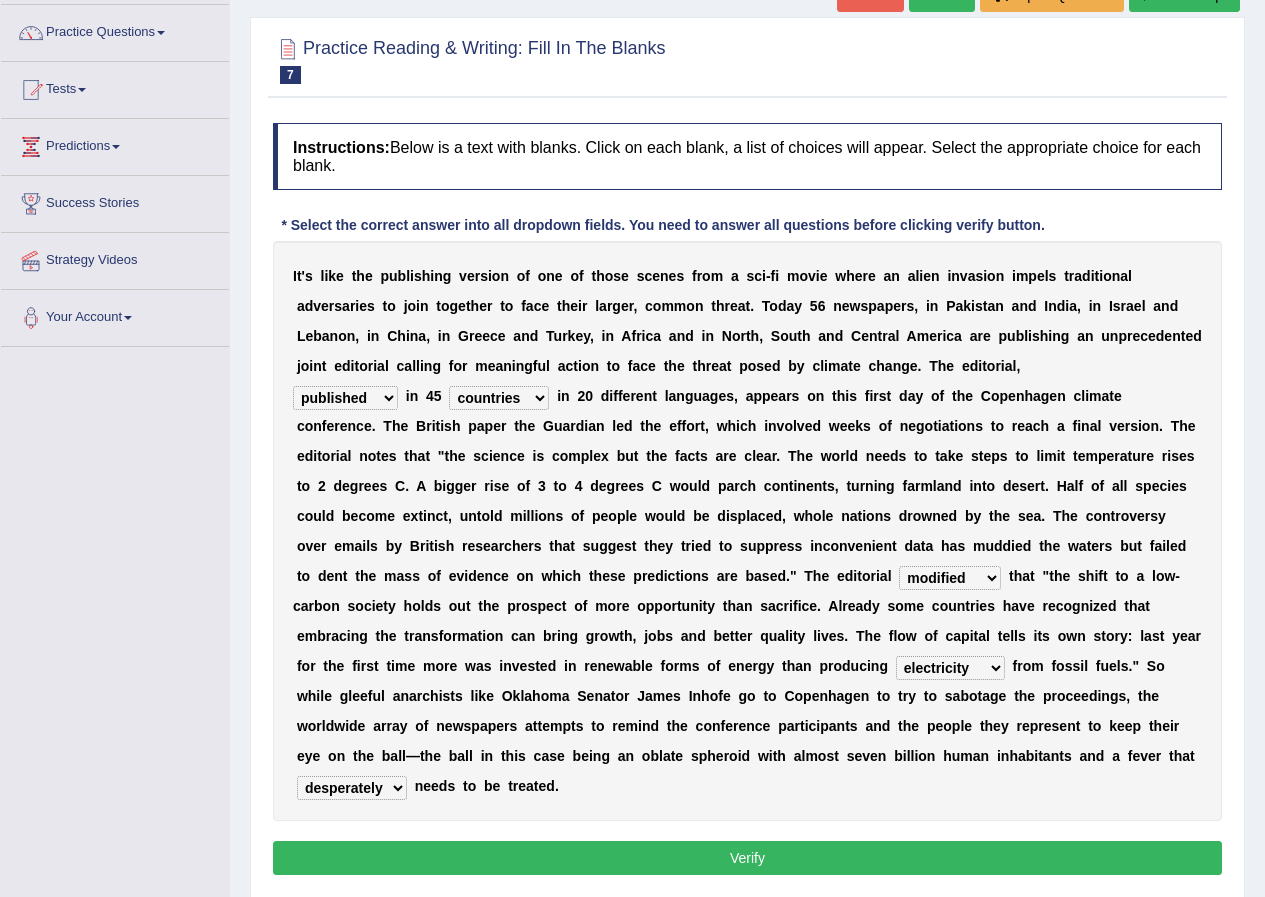 click on "modified protested recognized declined" at bounding box center [950, 578] 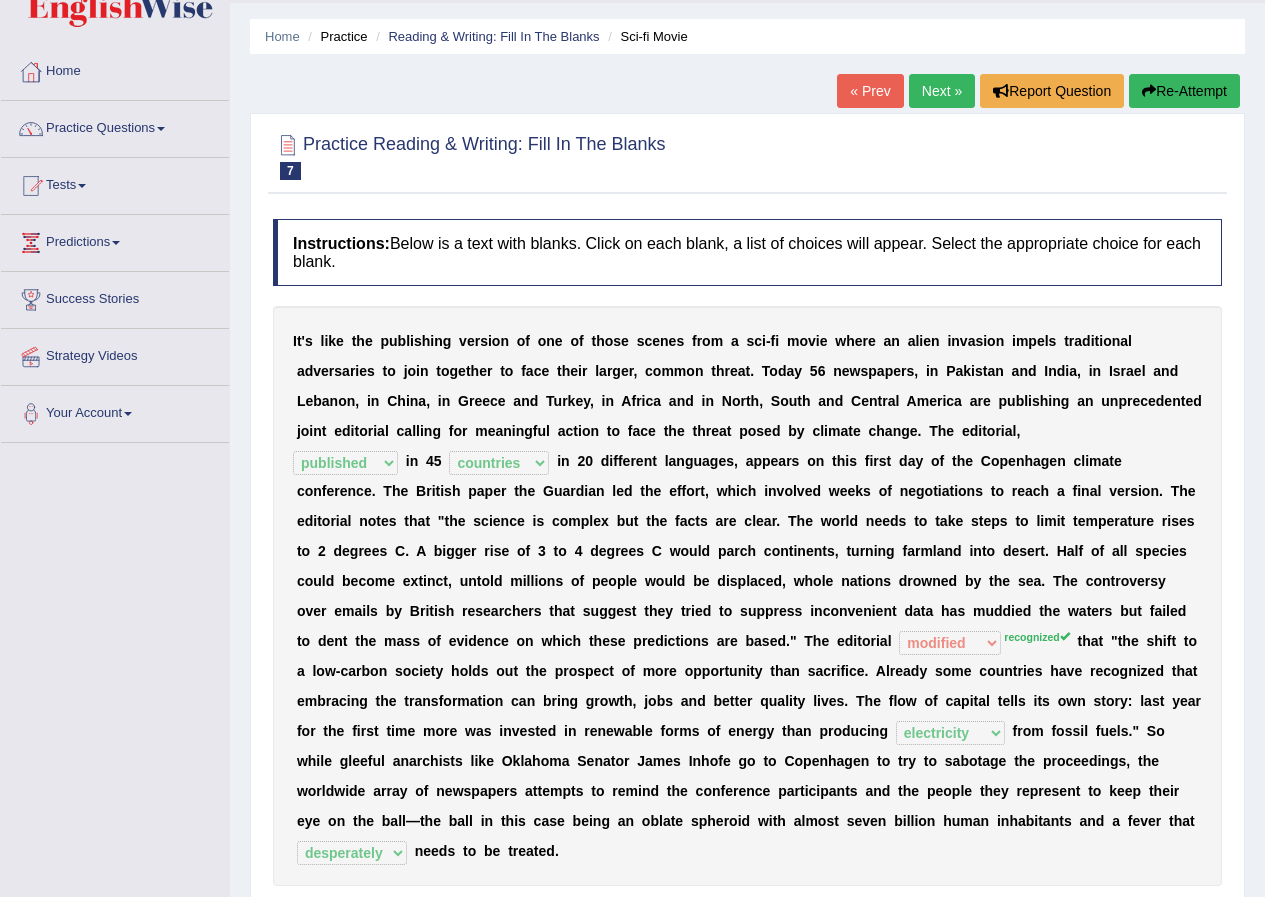 scroll, scrollTop: 25, scrollLeft: 0, axis: vertical 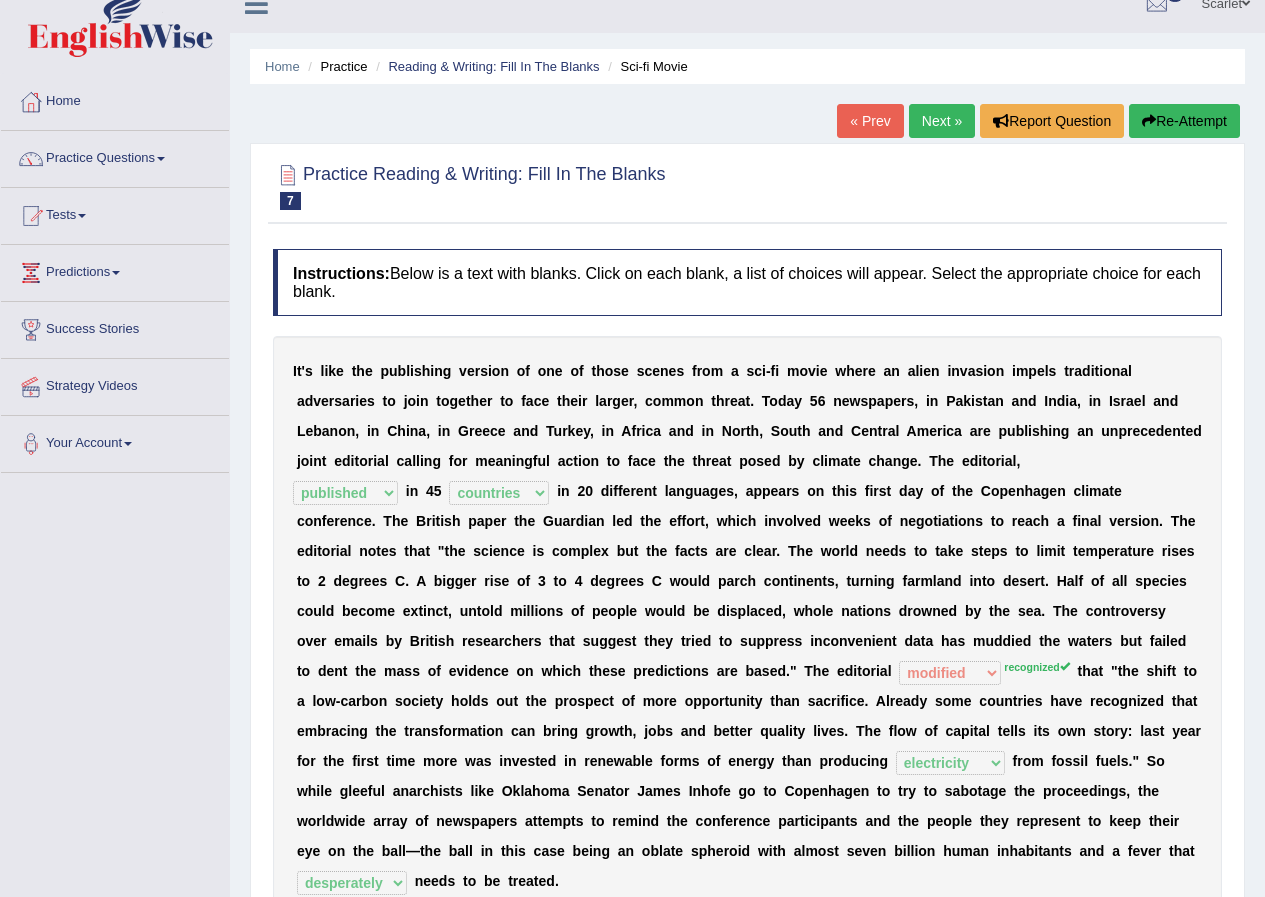 click on "Next »" at bounding box center (942, 121) 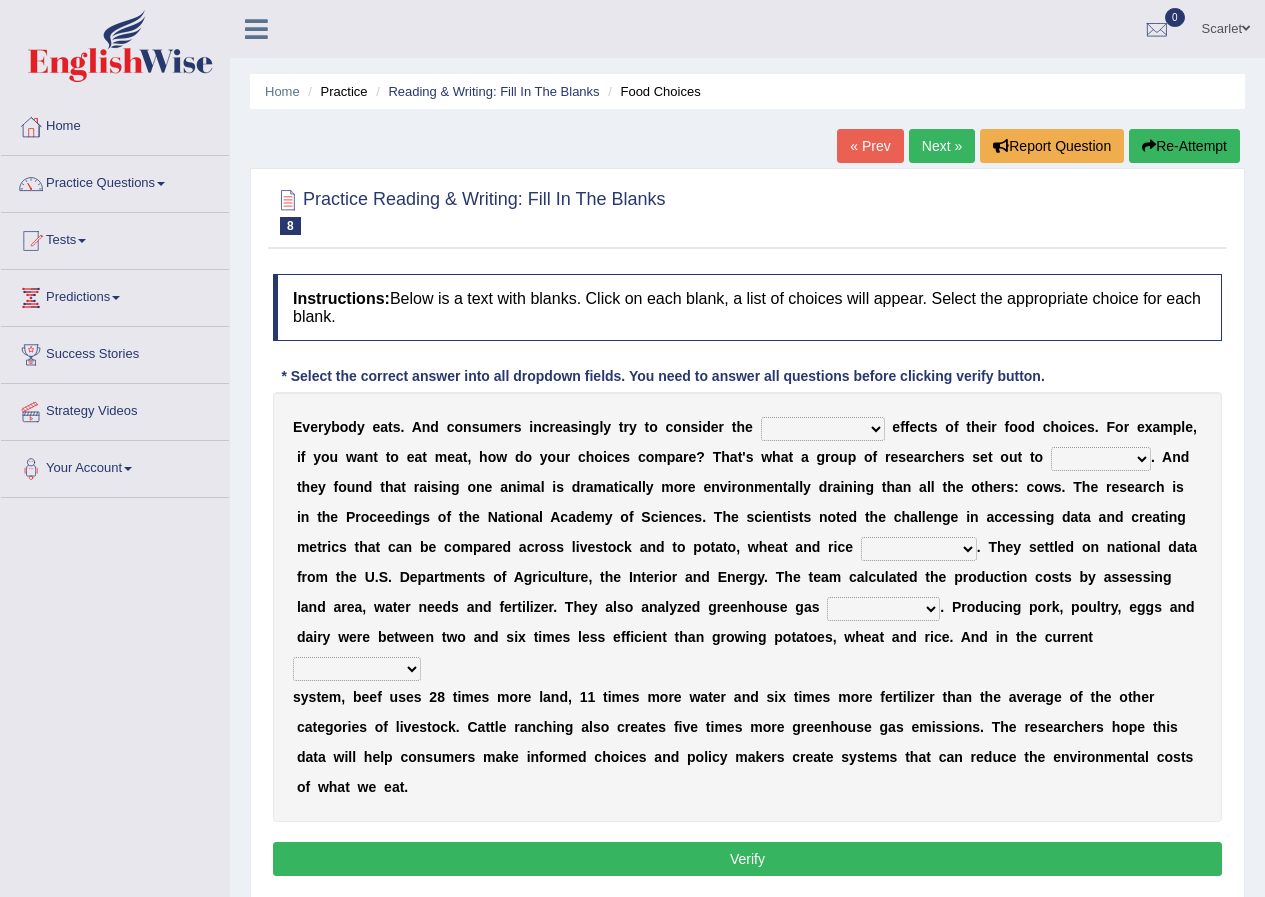 scroll, scrollTop: 0, scrollLeft: 0, axis: both 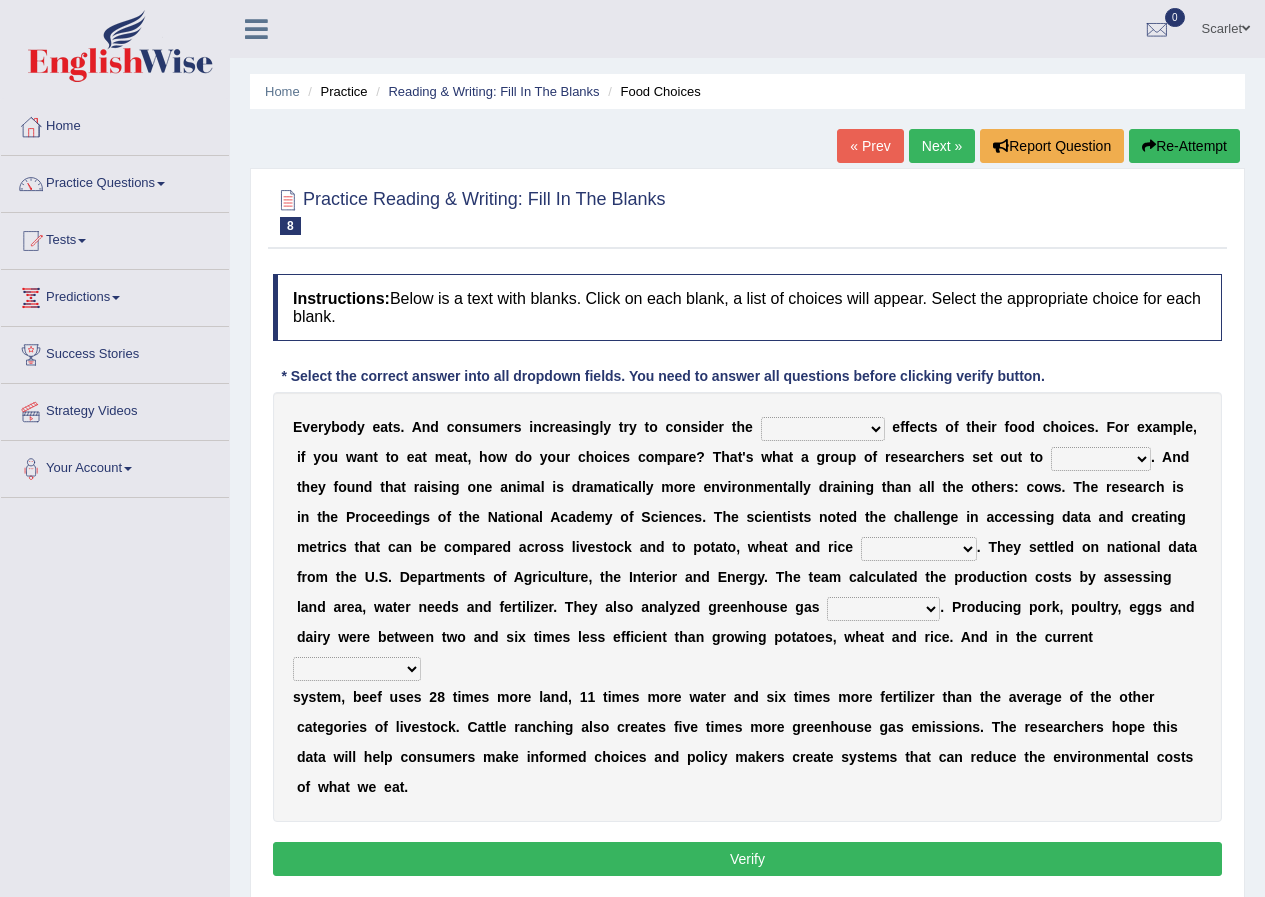 click on "spiritual economic environmental material" at bounding box center (823, 429) 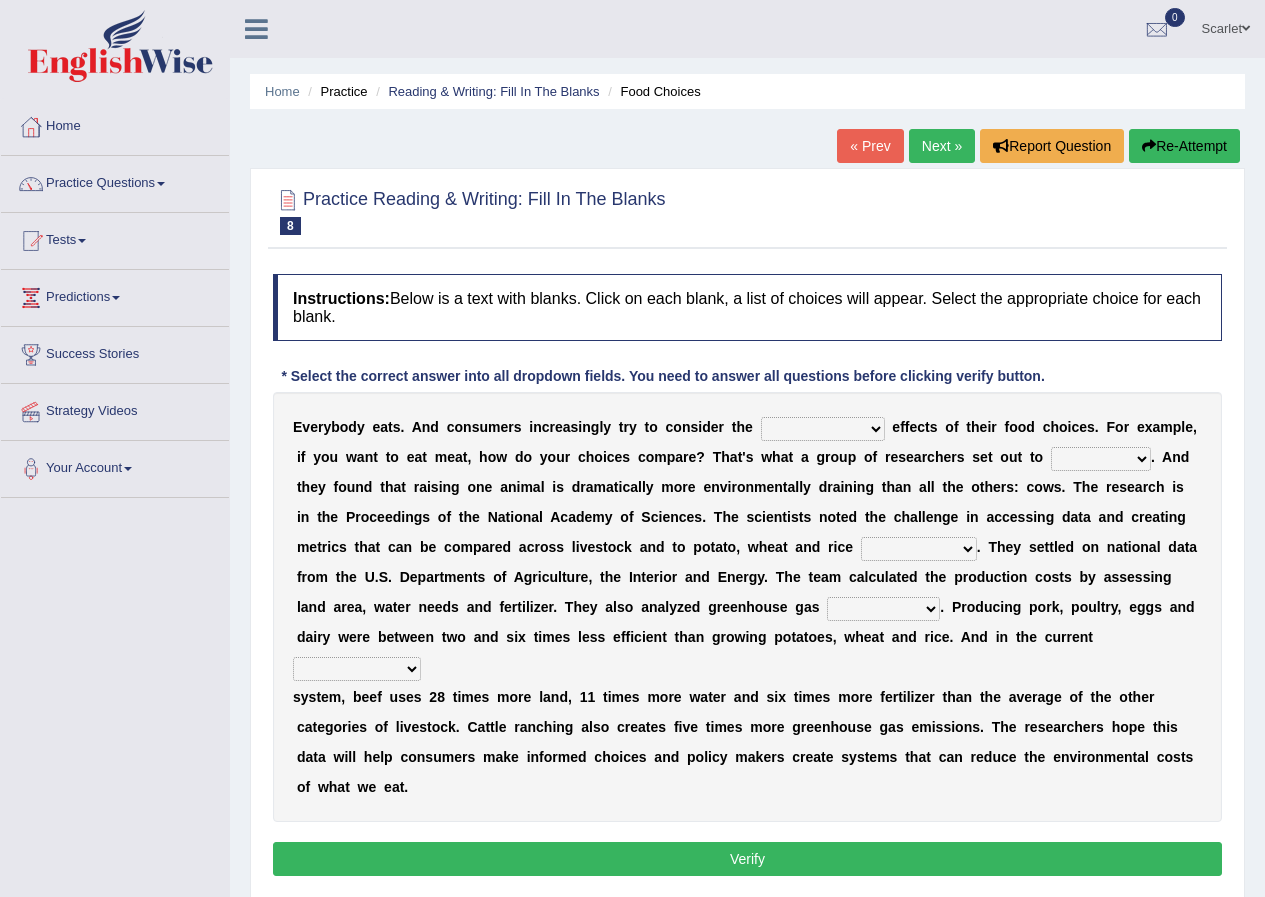 select on "environmental" 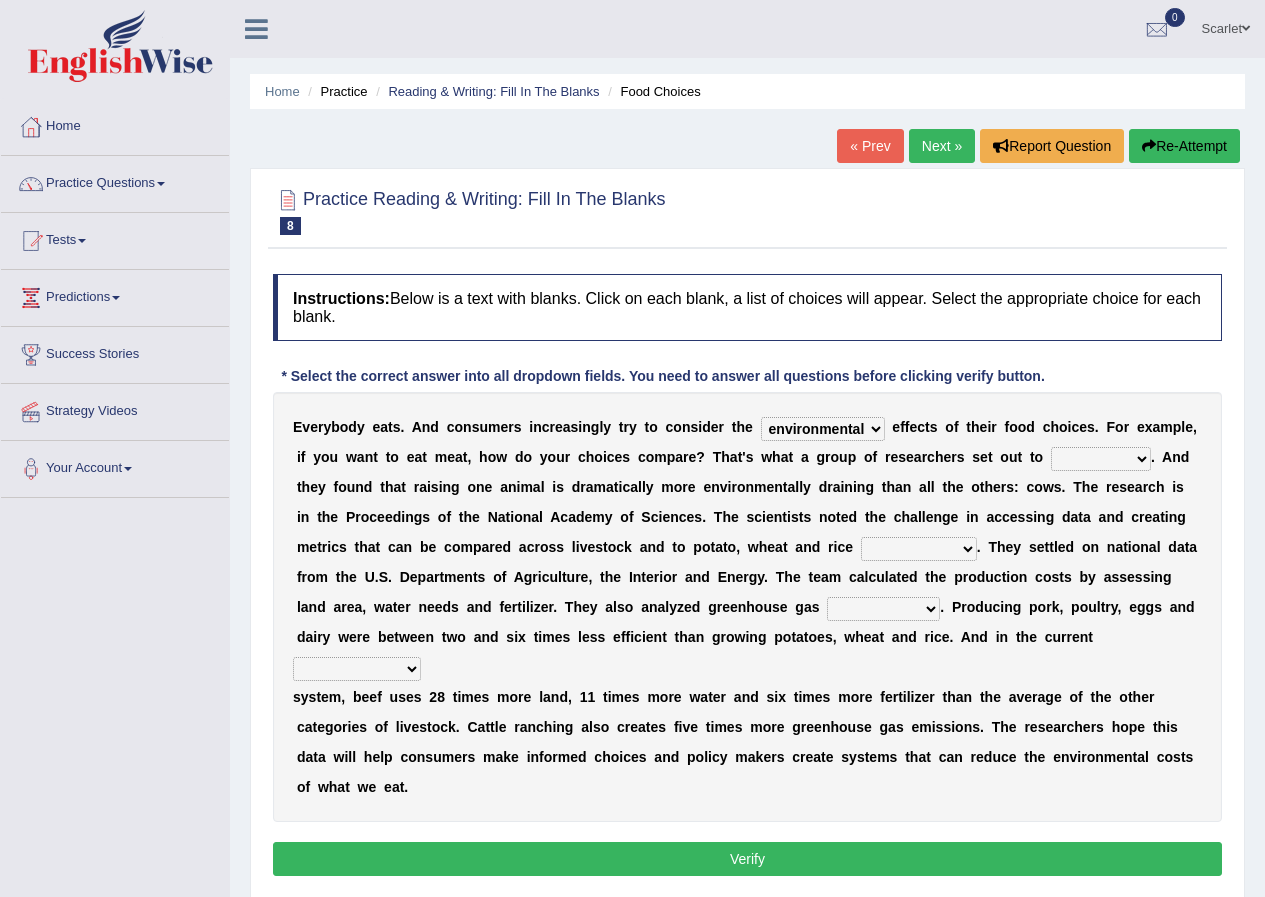 click on "spiritual economic environmental material" at bounding box center [823, 429] 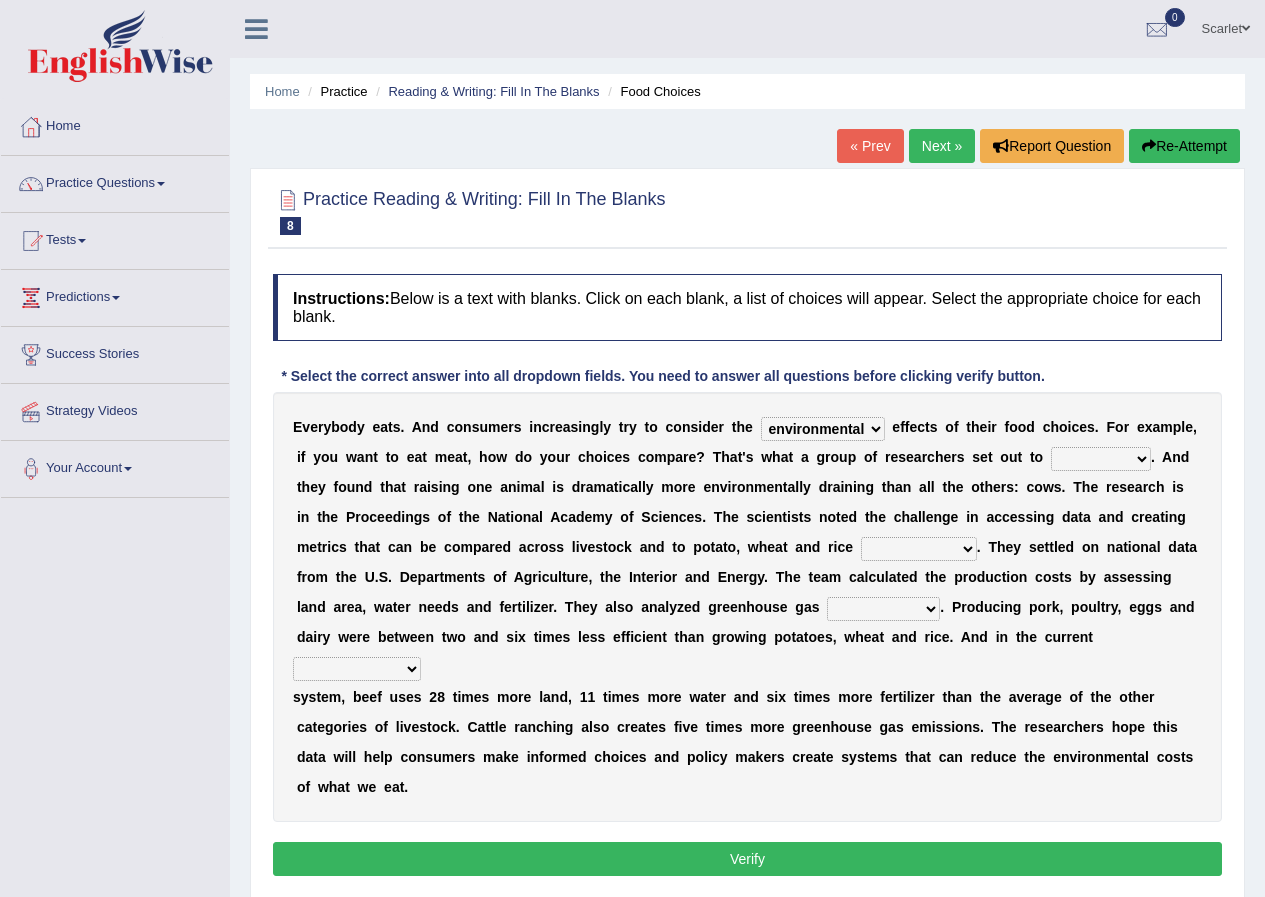 click on "spiritual economic environmental material" at bounding box center [823, 429] 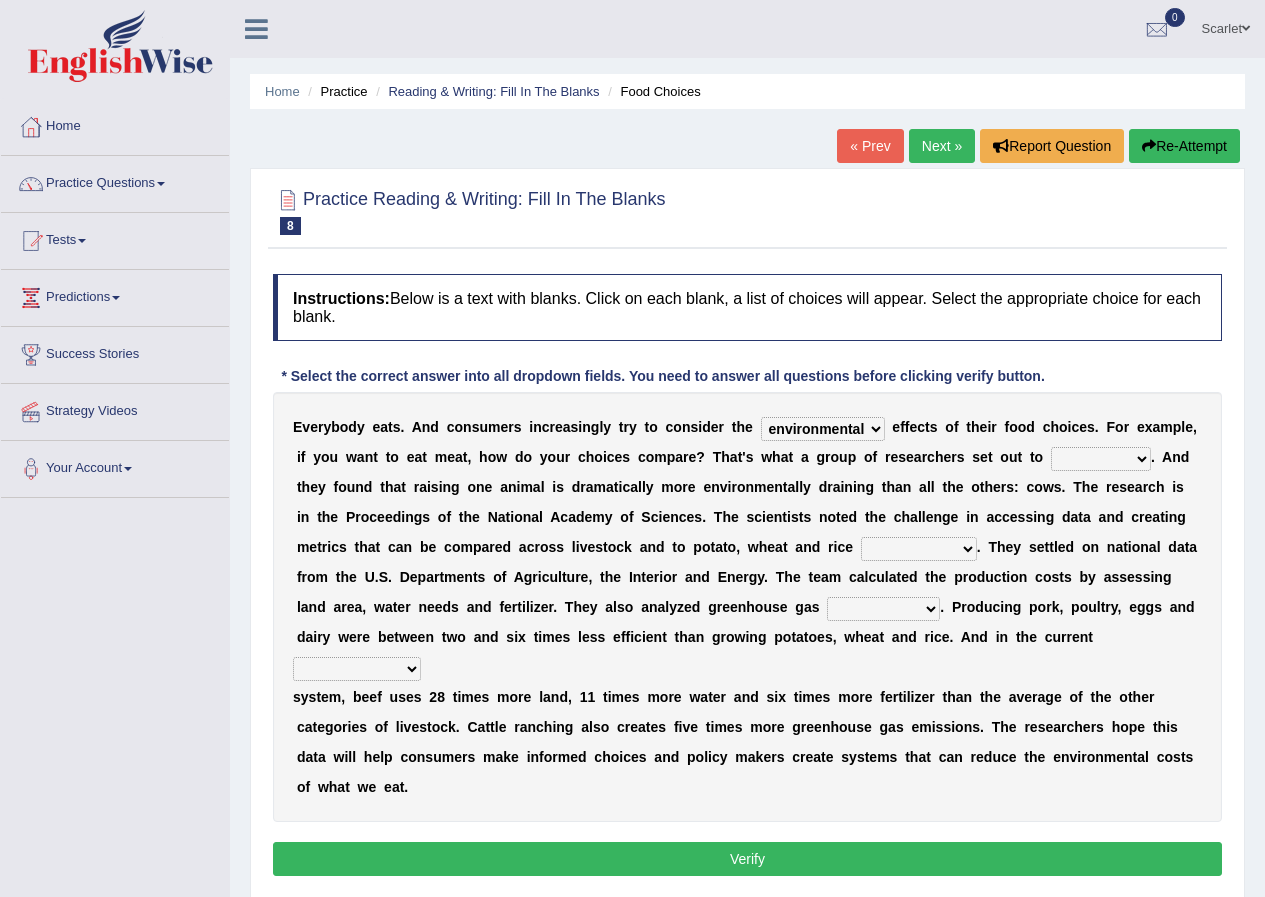 click on "Instructions:  Below is a text with blanks. Click on each blank, a list of choices will appear. Select the appropriate choice for each blank.
* Select the correct answer into all dropdown fields. You need to answer all questions before clicking verify button. E v e r y b o d y    e a t s .    A n d    c o n s u m e r s    i n c r e a s i n g l y    t r y    t o    c o n s i d e r    t h e    spiritual economic environmental material    e f f e c t s    o f    t h e i r    f o o d    c h o i c e s .    F o r    e x a m p l e ,    i f    y o u    w a n t    t o    e a t    m e a t ,    h o w    d o    y o u r    c h o i c e s    c o m p a r e ?    T h a t ' s    w h a t    a    g r o u p    o f    r e s e a r c h e r s    s e t    o u t    t o    exemplify squander discover purchase .    A n d    t h e y    f o u n d    t h a t    r a i s i n g    o n e    a n i m a l    i s    d r a m a t i c a l l y    m o r e    e n v i r o n m e n t a l l y    d" at bounding box center (747, 578) 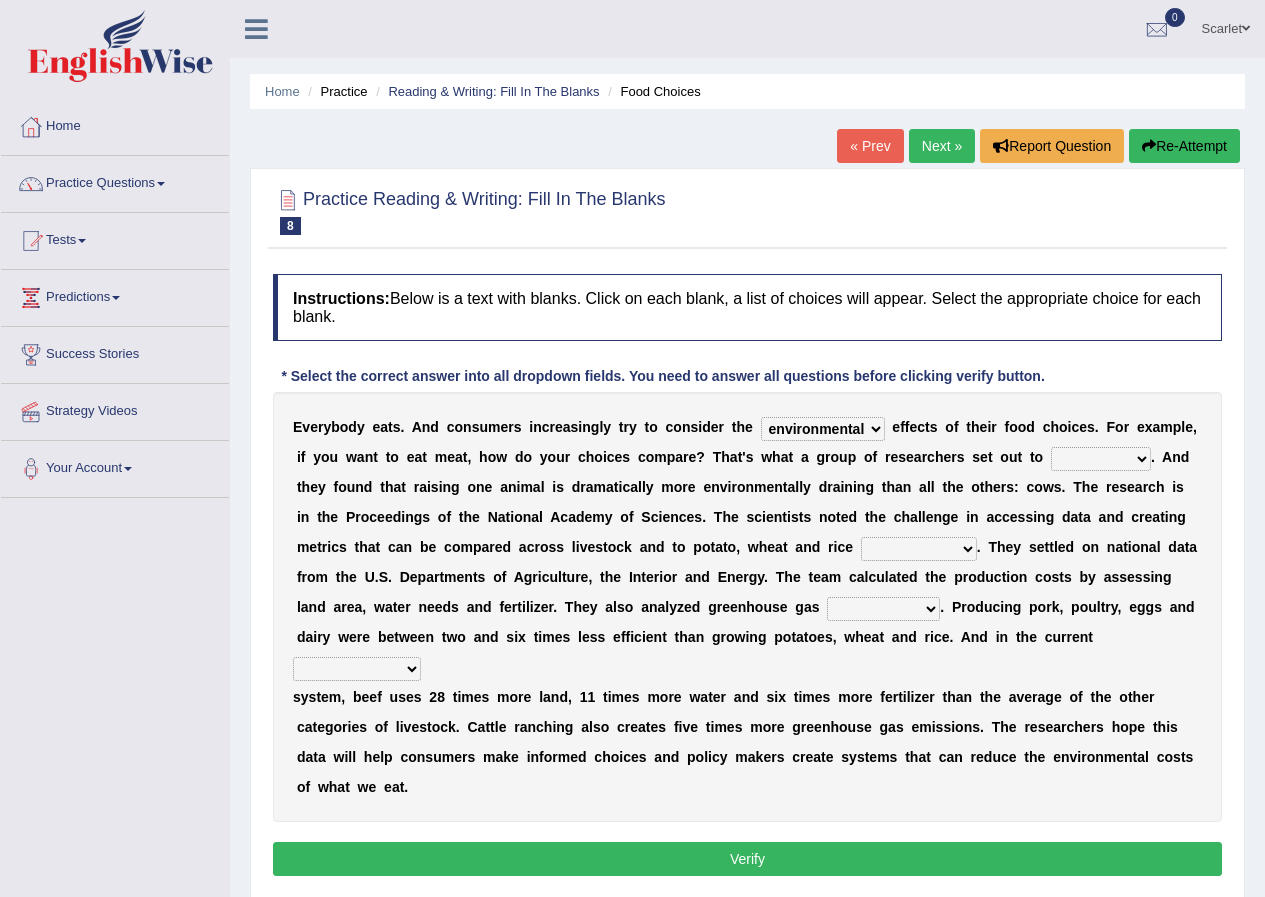 click on "n" at bounding box center [974, 517] 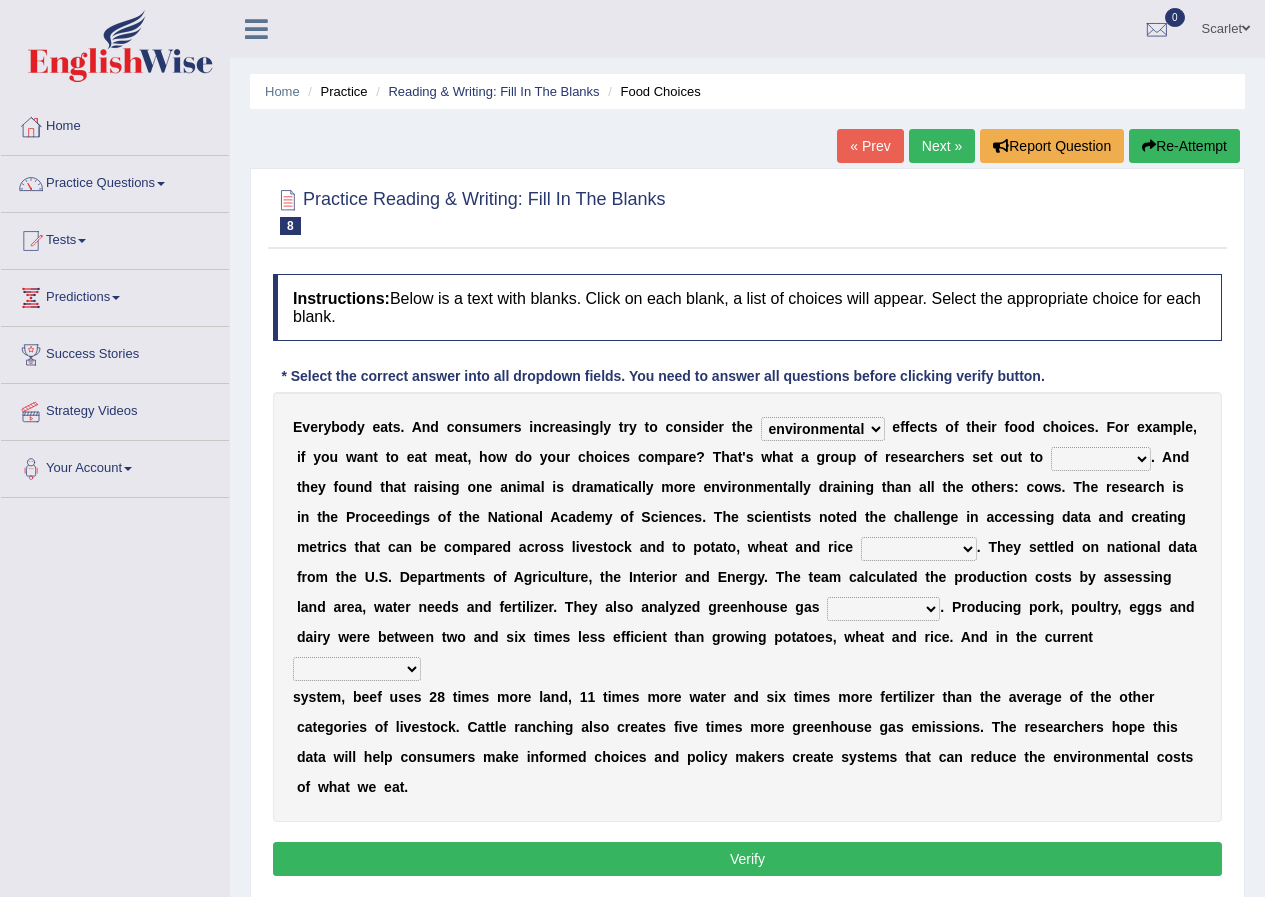 click on "production corruption consumption inventory" at bounding box center (919, 549) 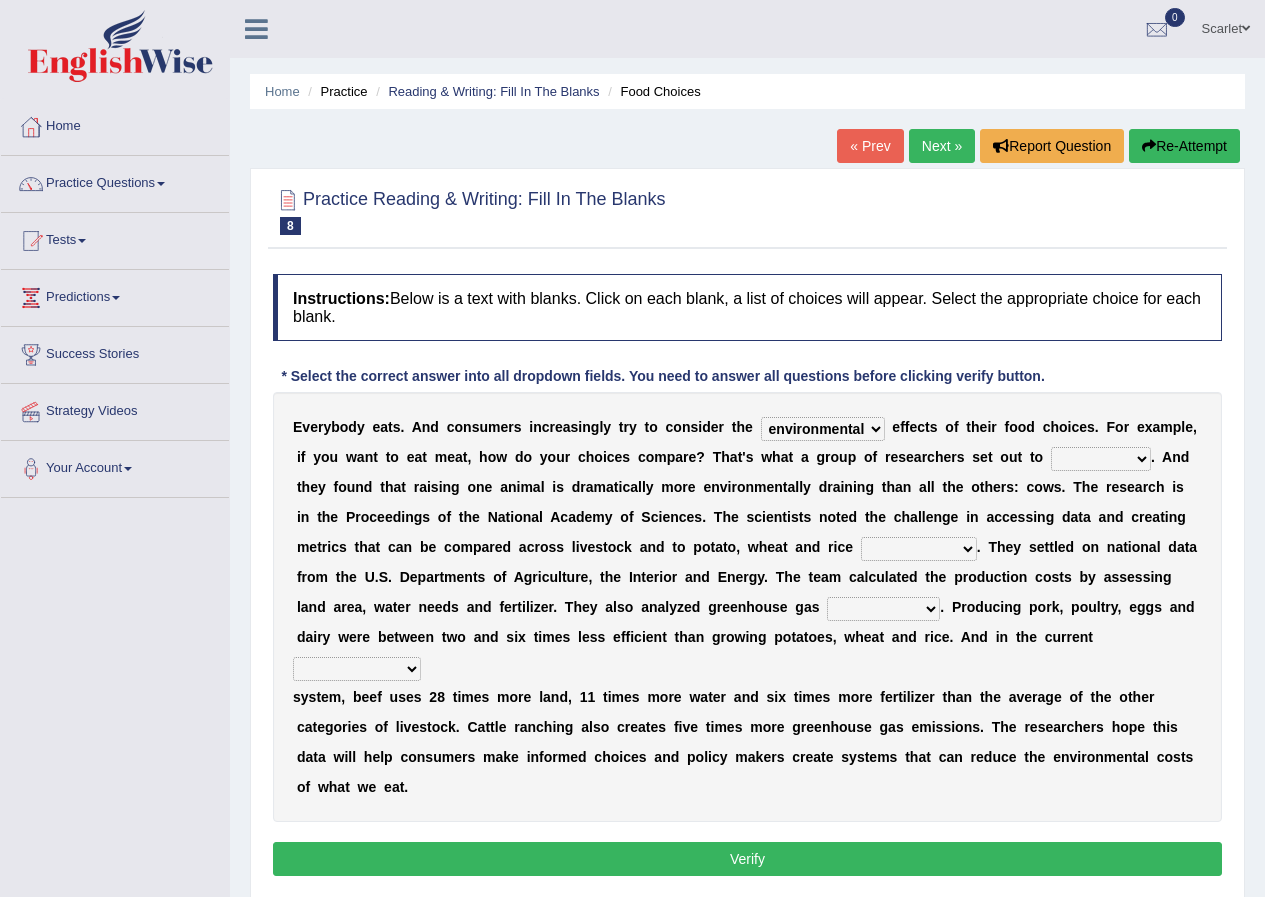click on "production corruption consumption inventory" at bounding box center [919, 549] 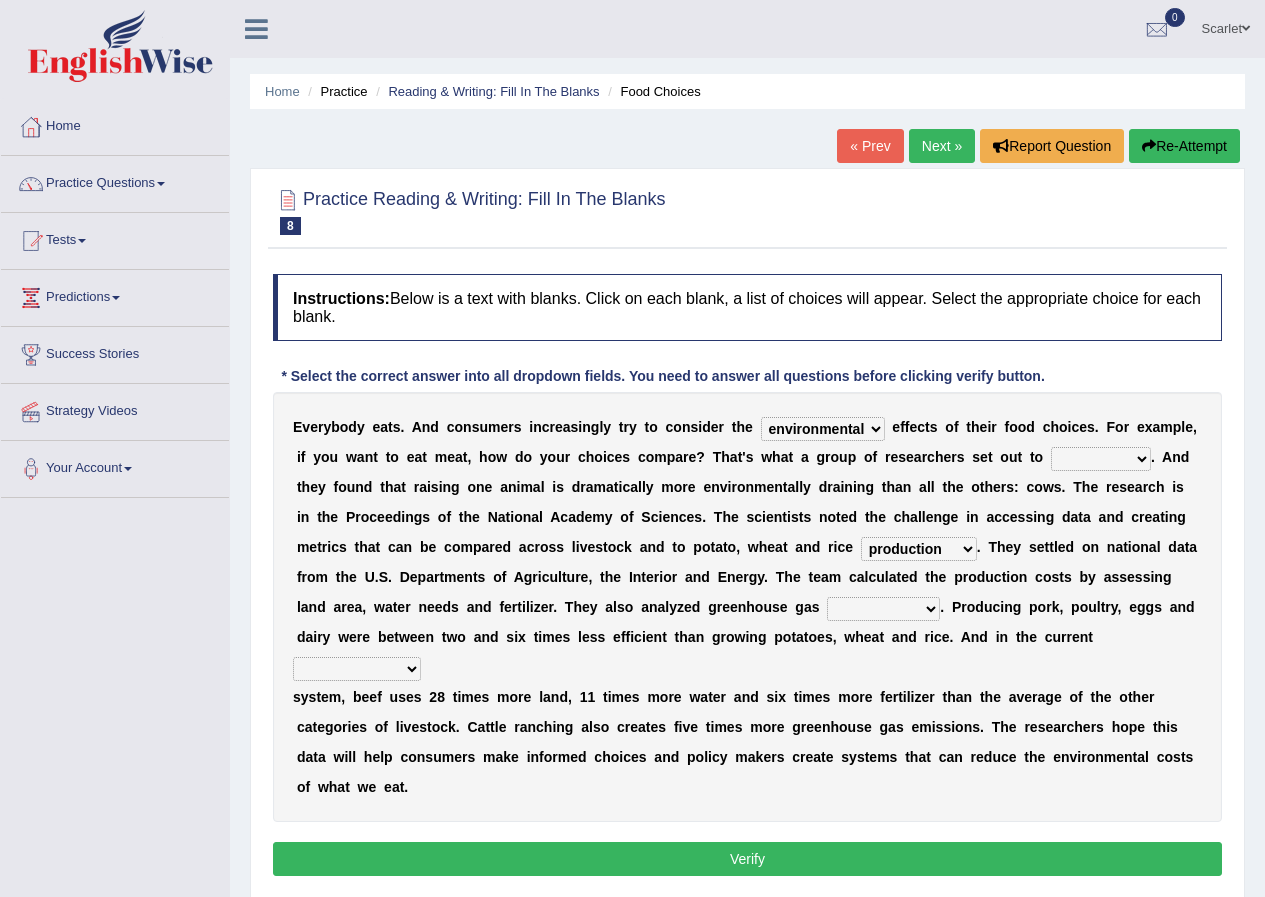 click on "production corruption consumption inventory" at bounding box center [919, 549] 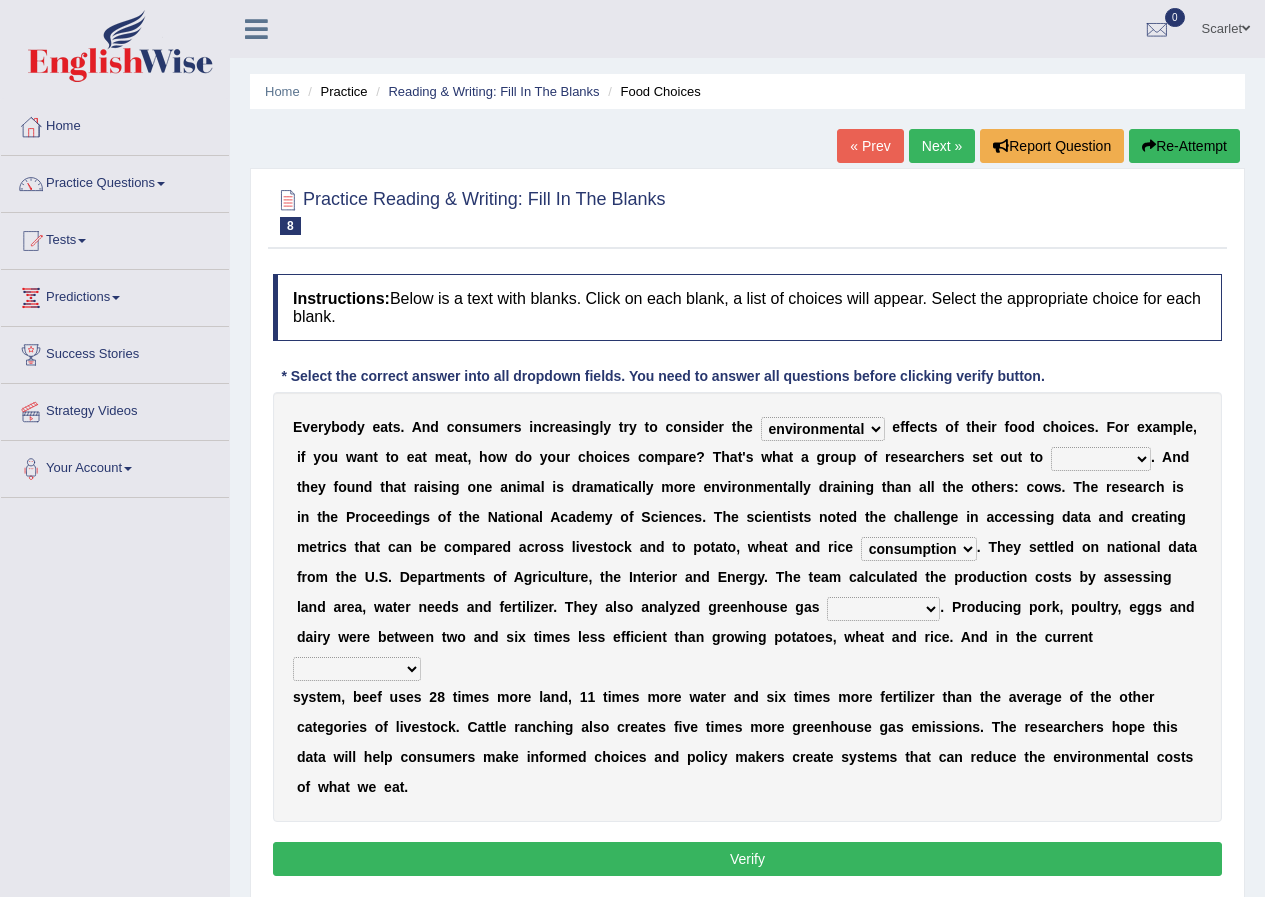 click on "conjectures manufacture emissions purification" at bounding box center [883, 609] 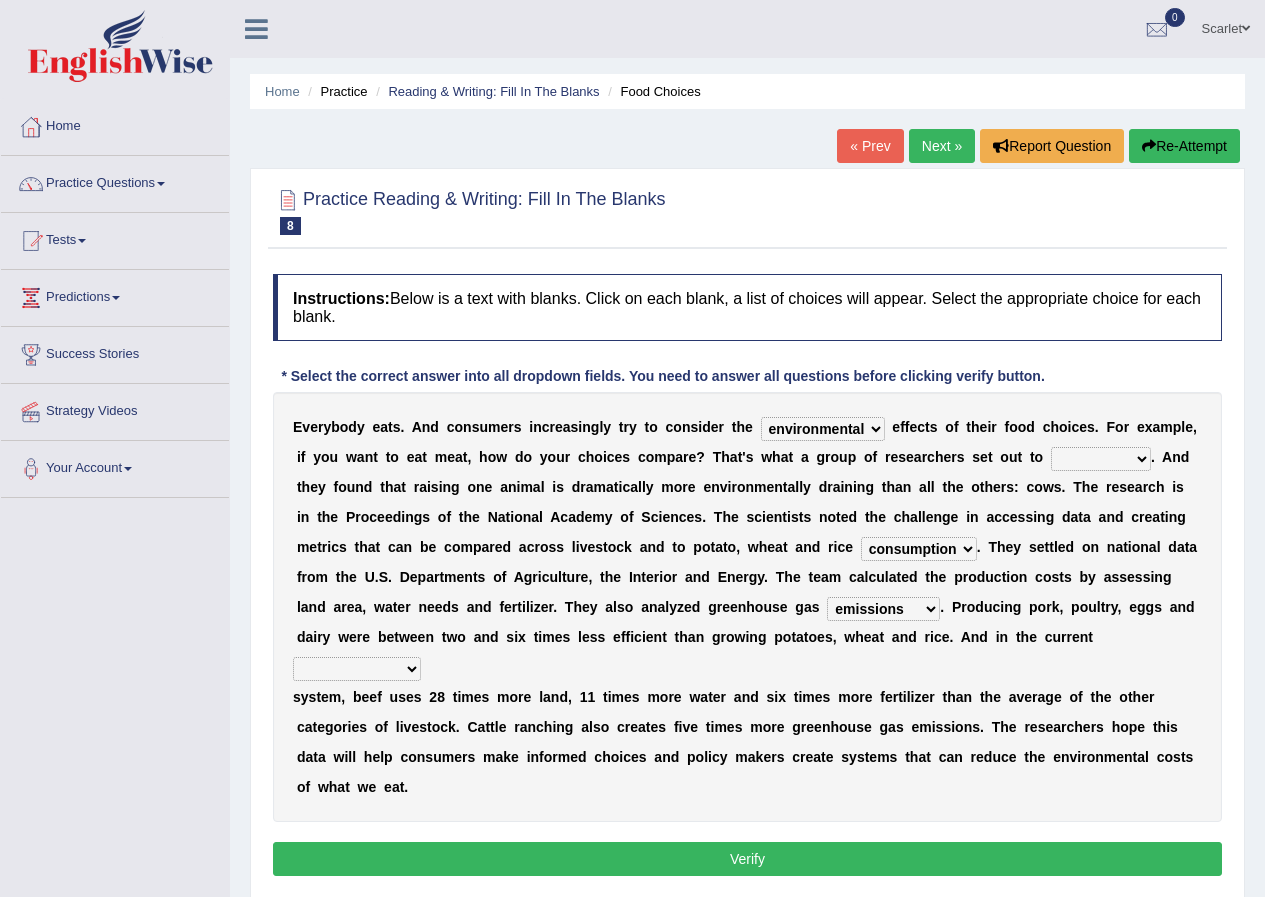 click on "conjectures manufacture emissions purification" at bounding box center [883, 609] 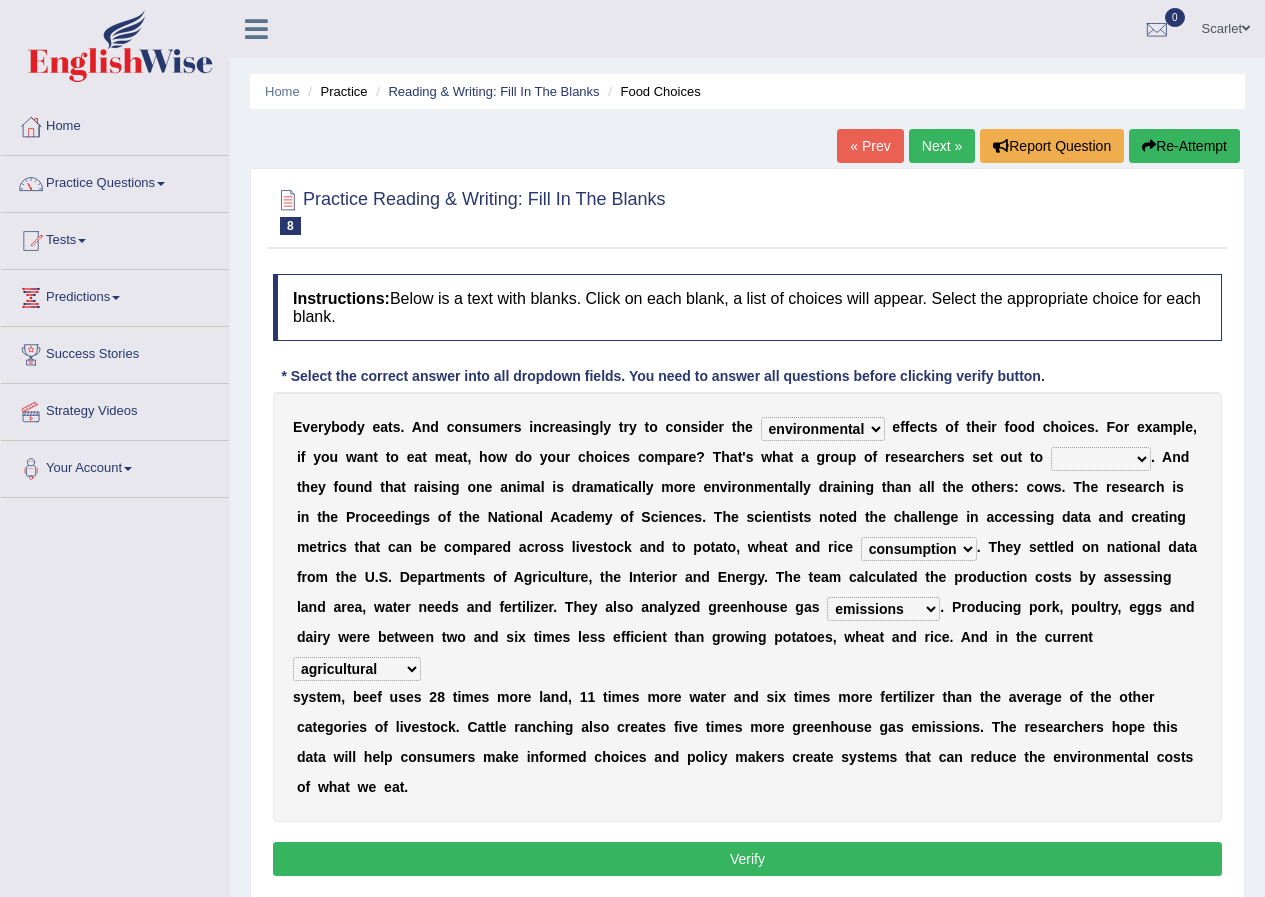 click on "agricultural impalpable ungrammatical terminal" at bounding box center (357, 669) 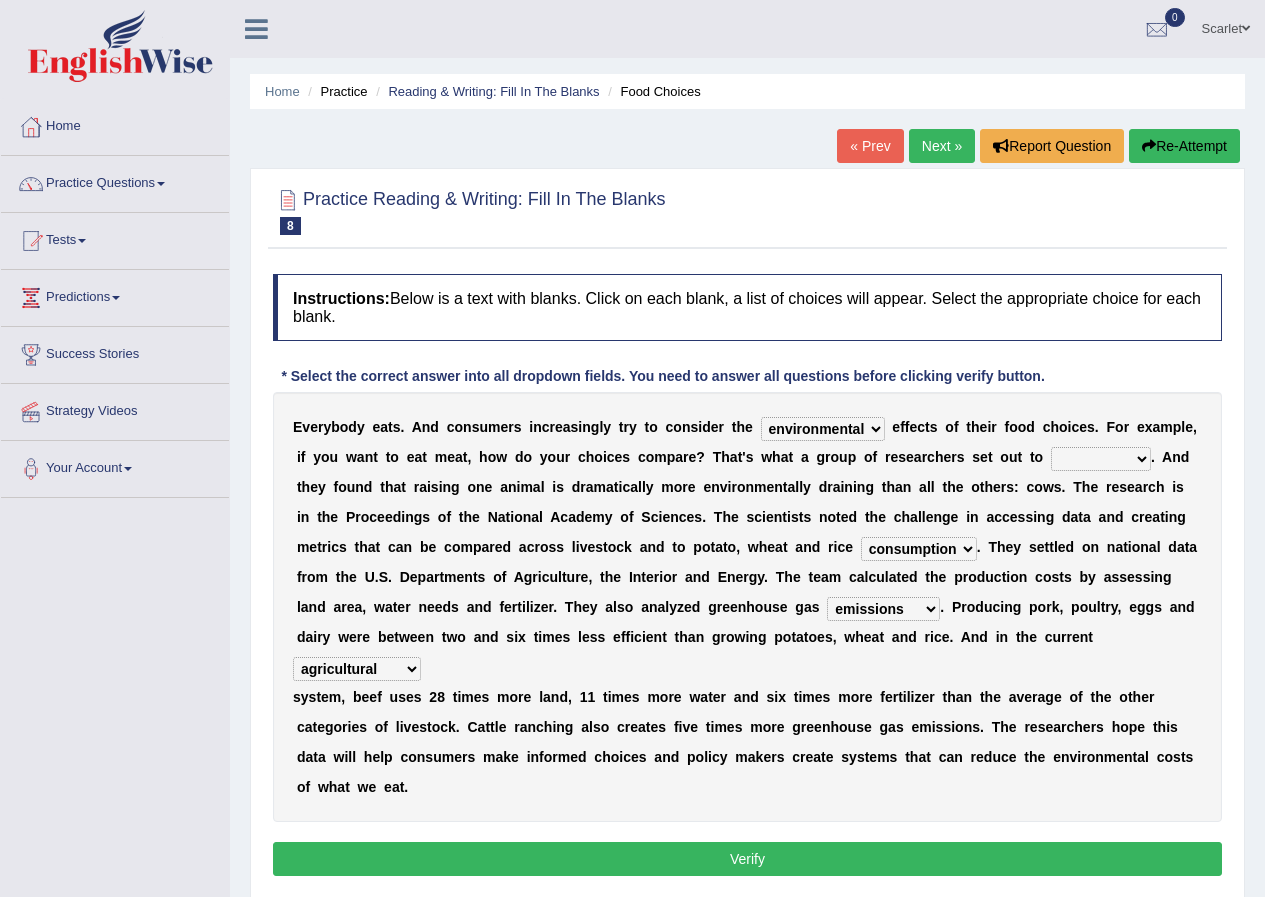 click on "exemplify squander discover purchase" at bounding box center (1101, 459) 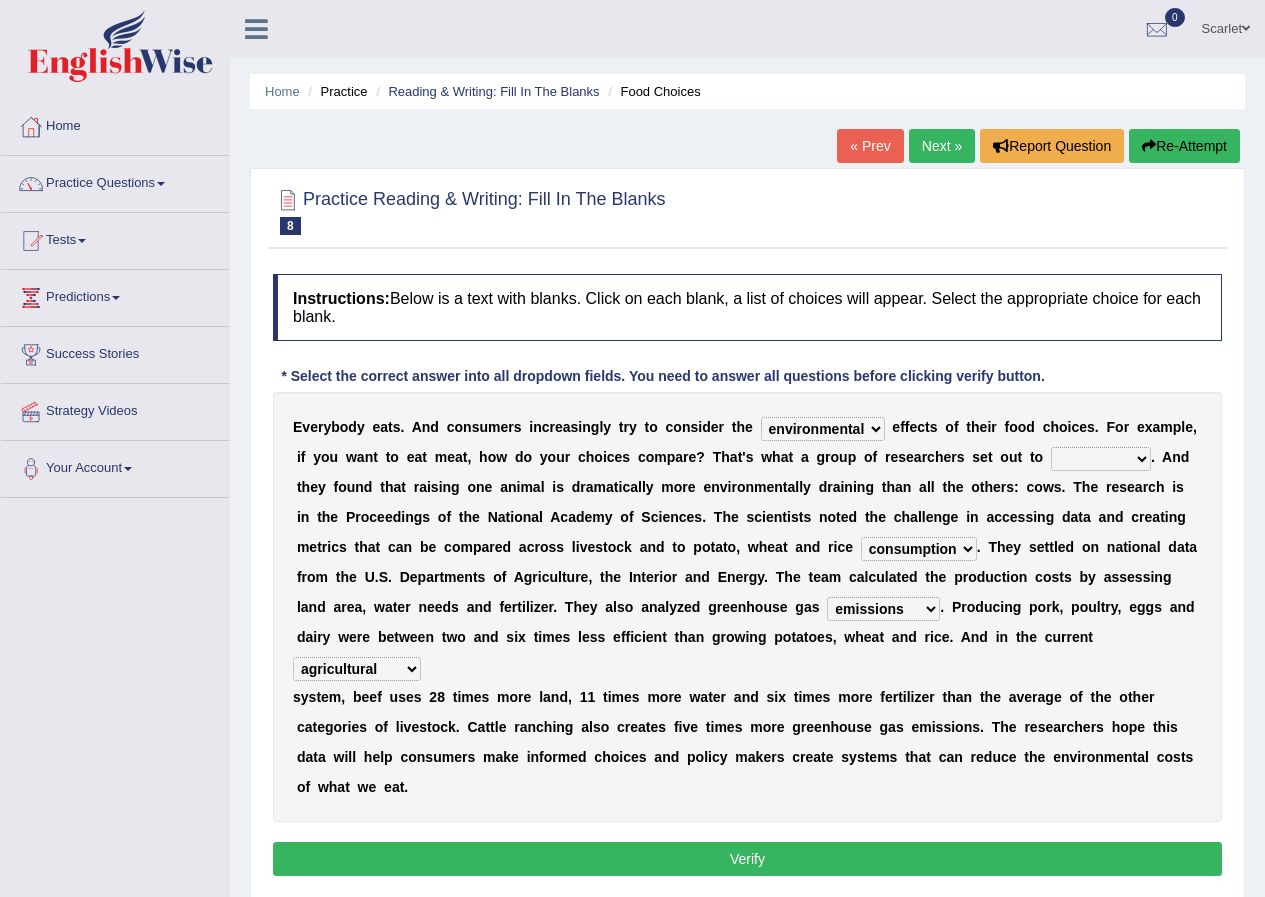 select on "discover" 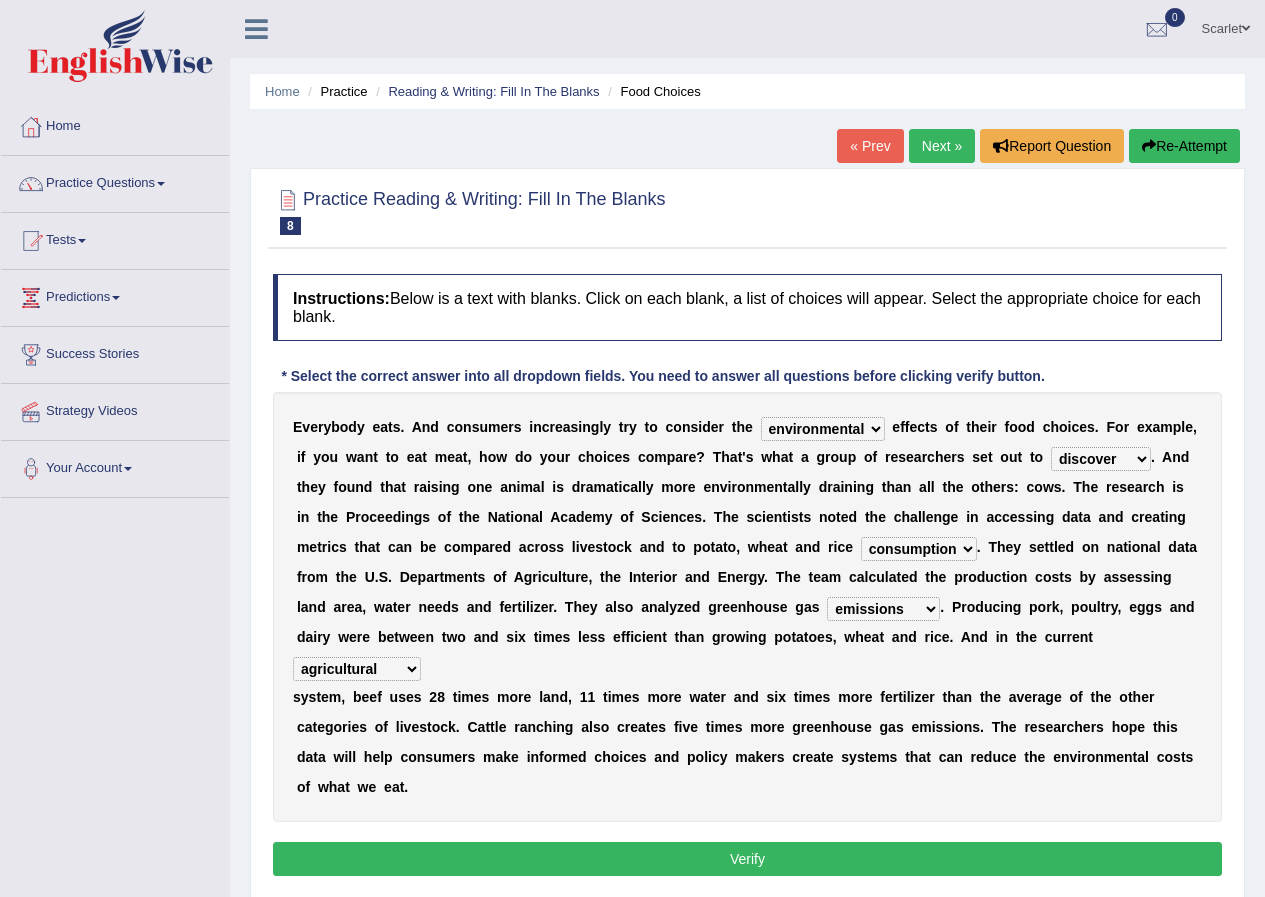 click on "exemplify squander discover purchase" at bounding box center (1101, 459) 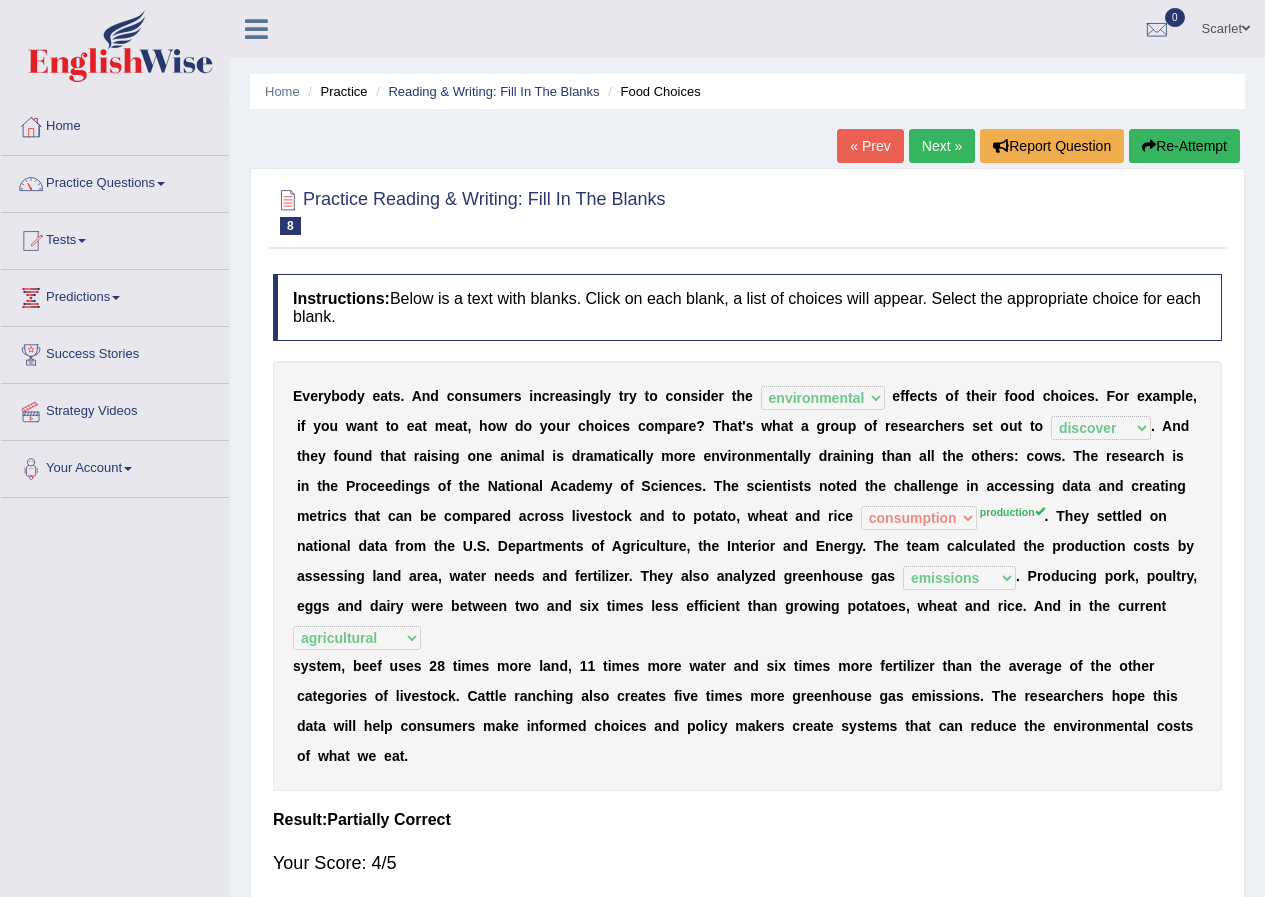click on "Next »" at bounding box center (942, 146) 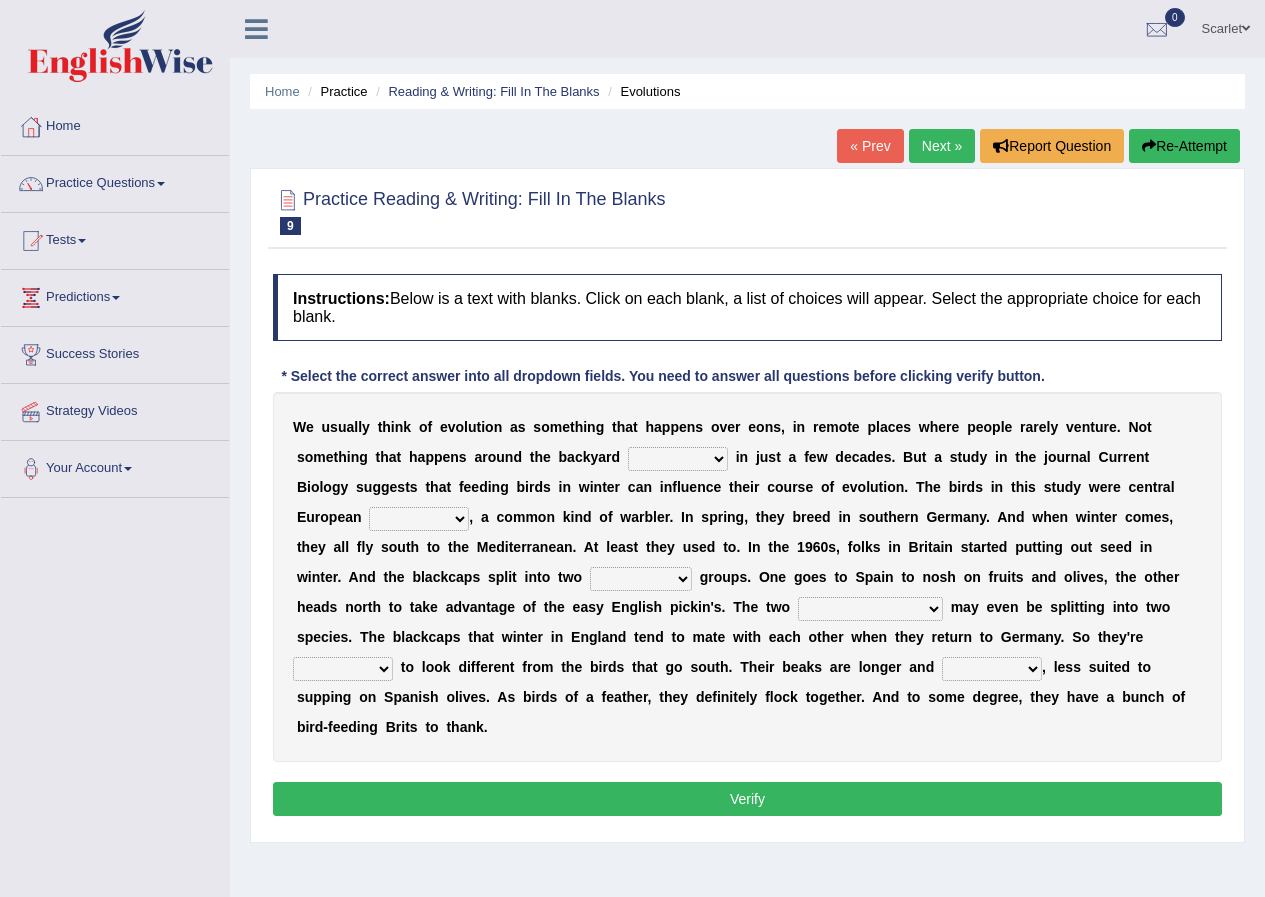 scroll, scrollTop: 0, scrollLeft: 0, axis: both 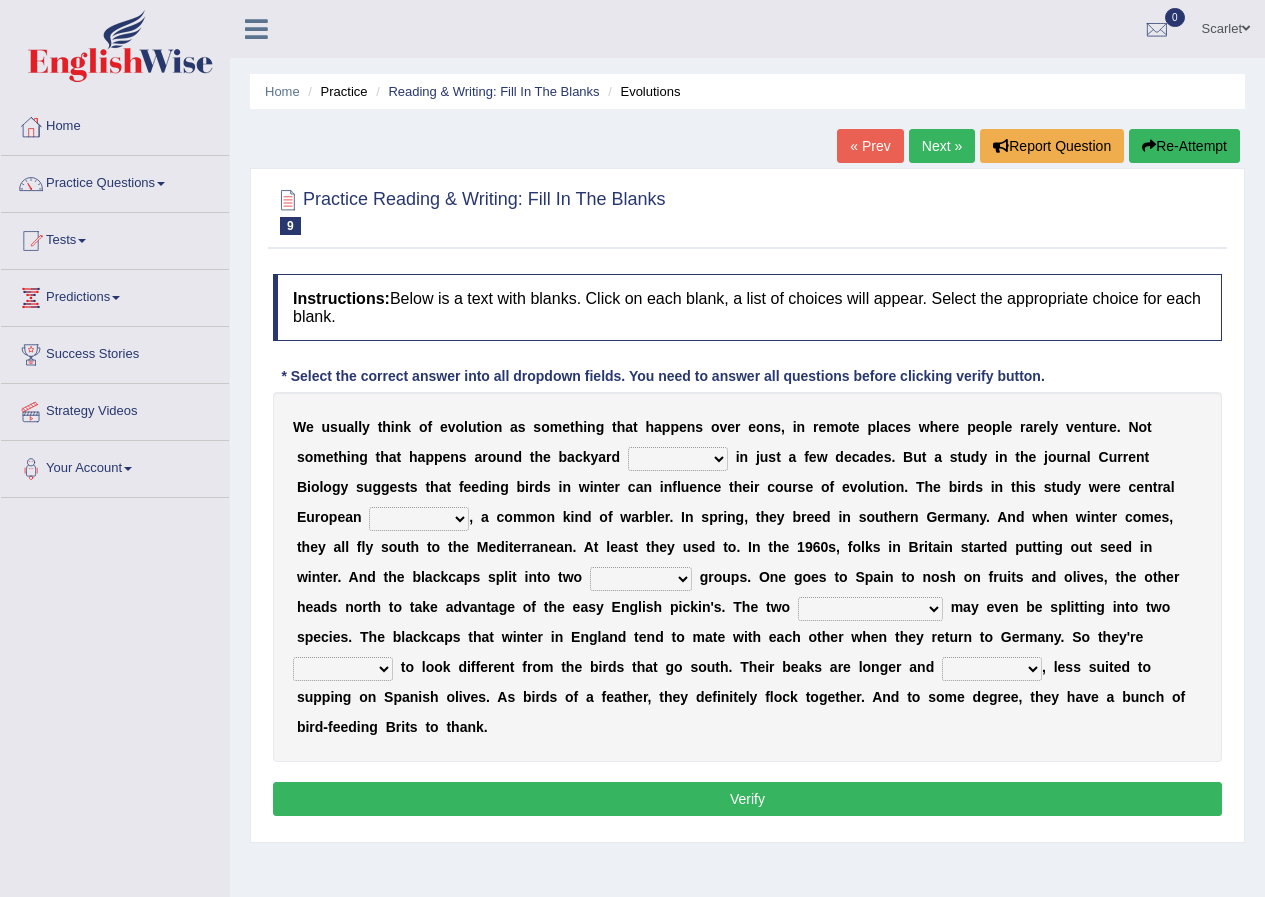 click on "beaver believer birdfeeder phonier" at bounding box center [678, 459] 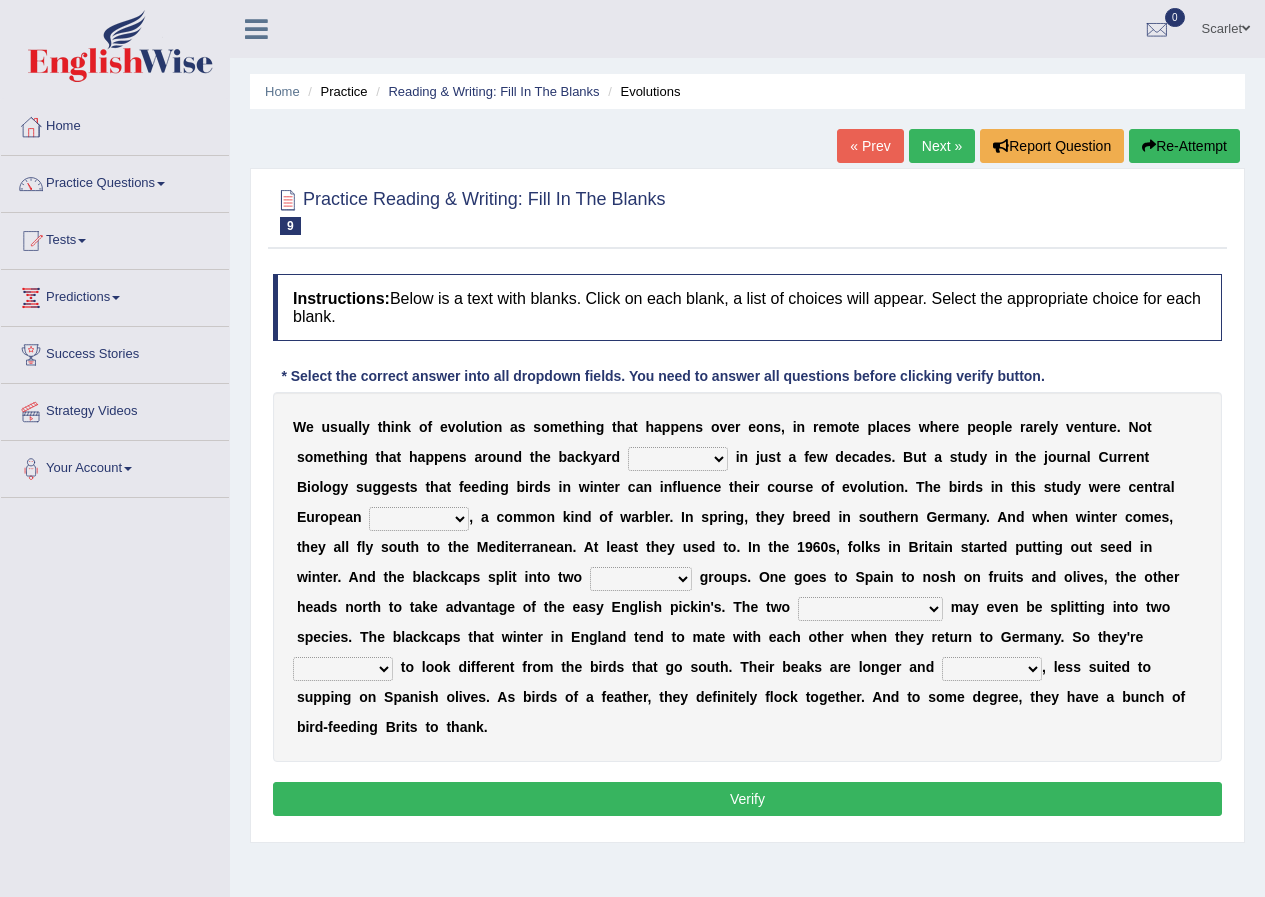 click on "blackcaps pox flaps chats" at bounding box center [419, 519] 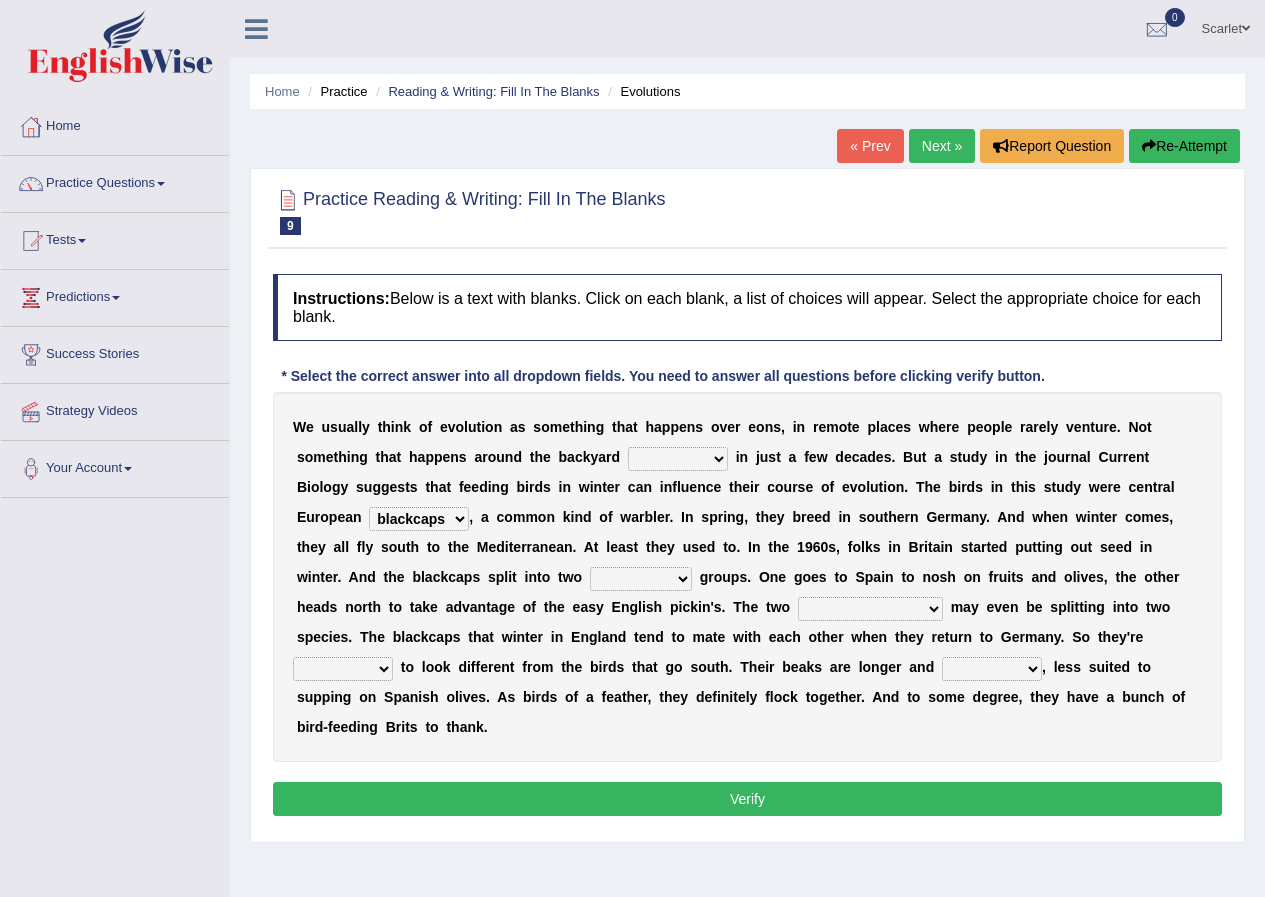 click on "blackcaps pox flaps chats" at bounding box center (419, 519) 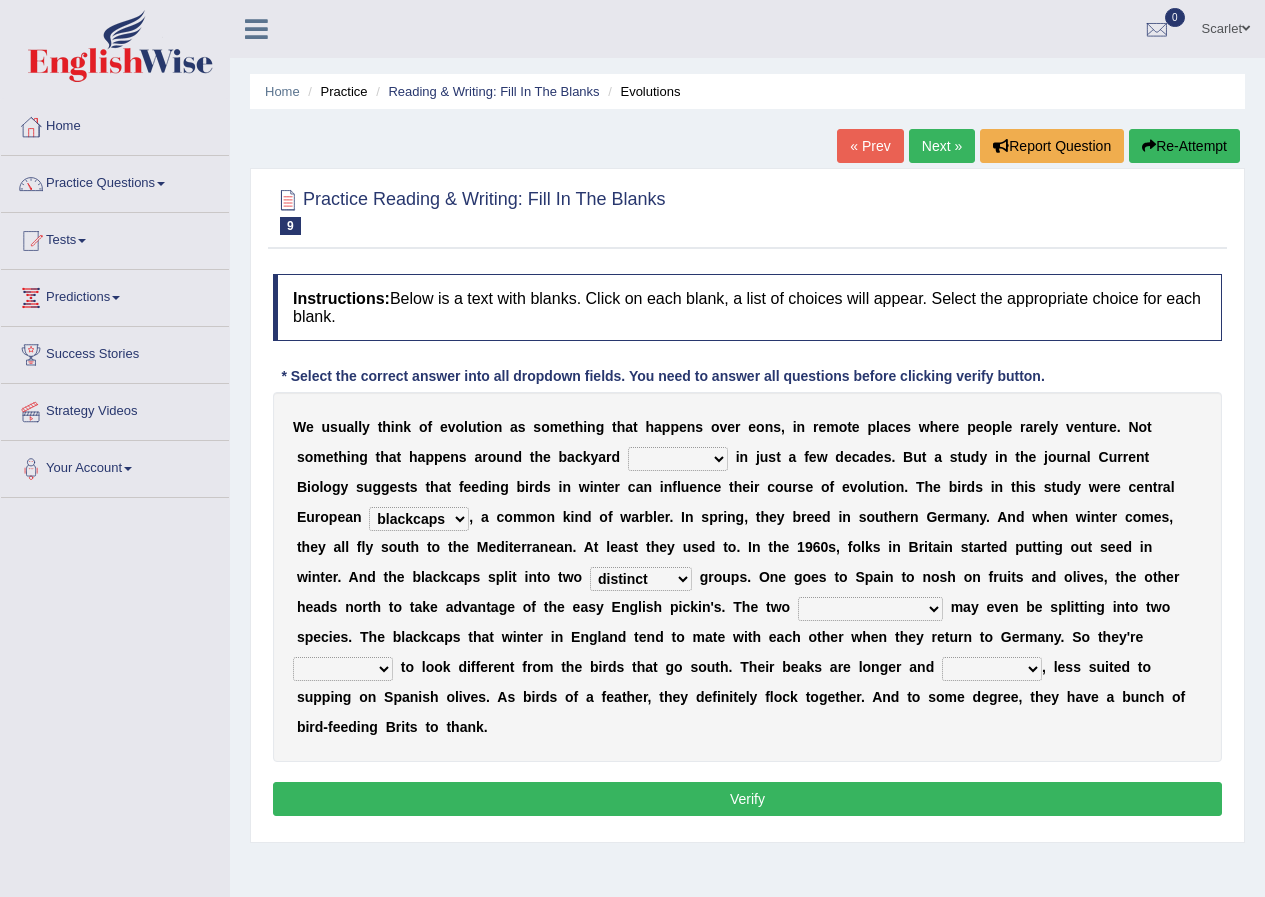 click on "distinct bit disconnect split" at bounding box center (641, 579) 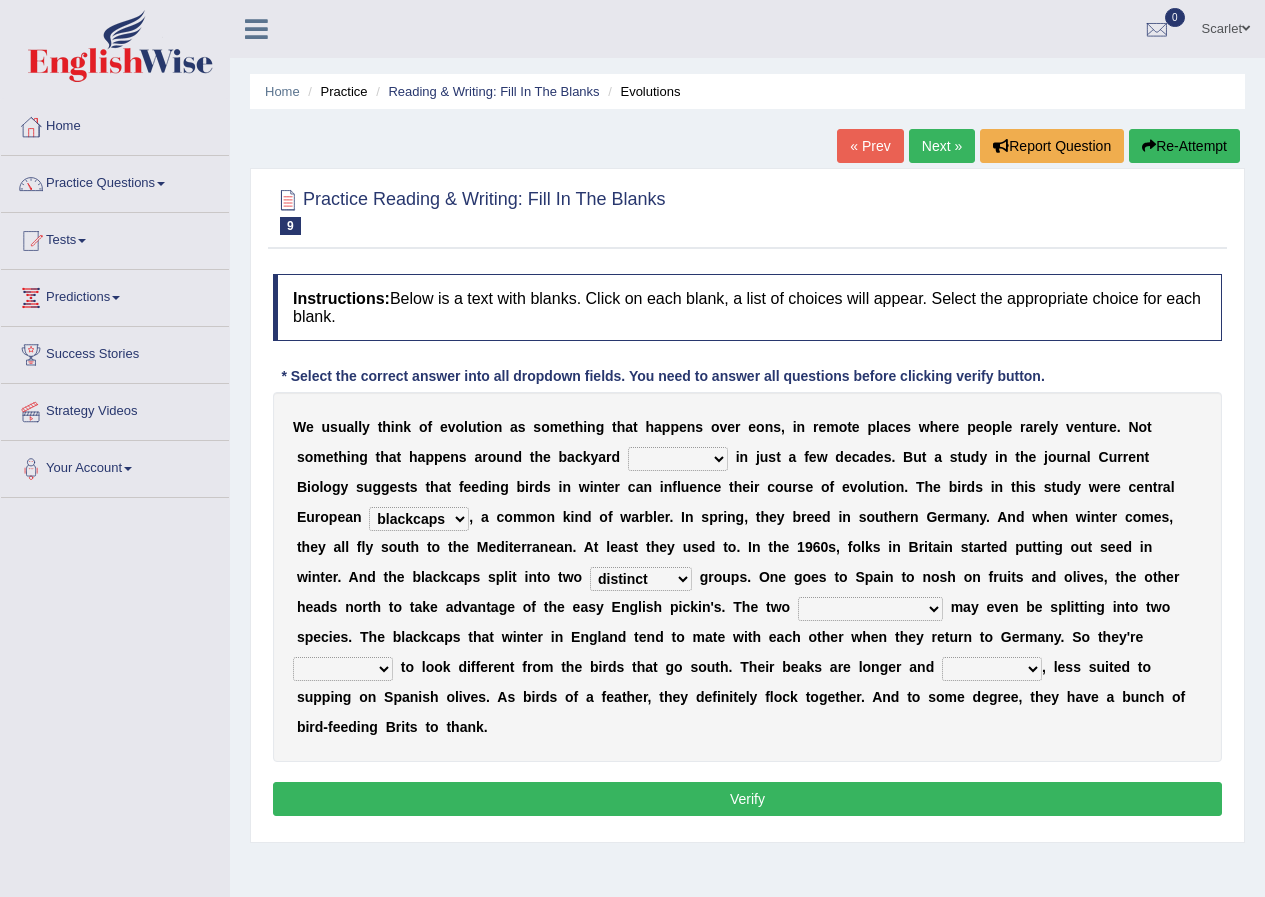click on "elevators populations breakers contraindications" at bounding box center [870, 609] 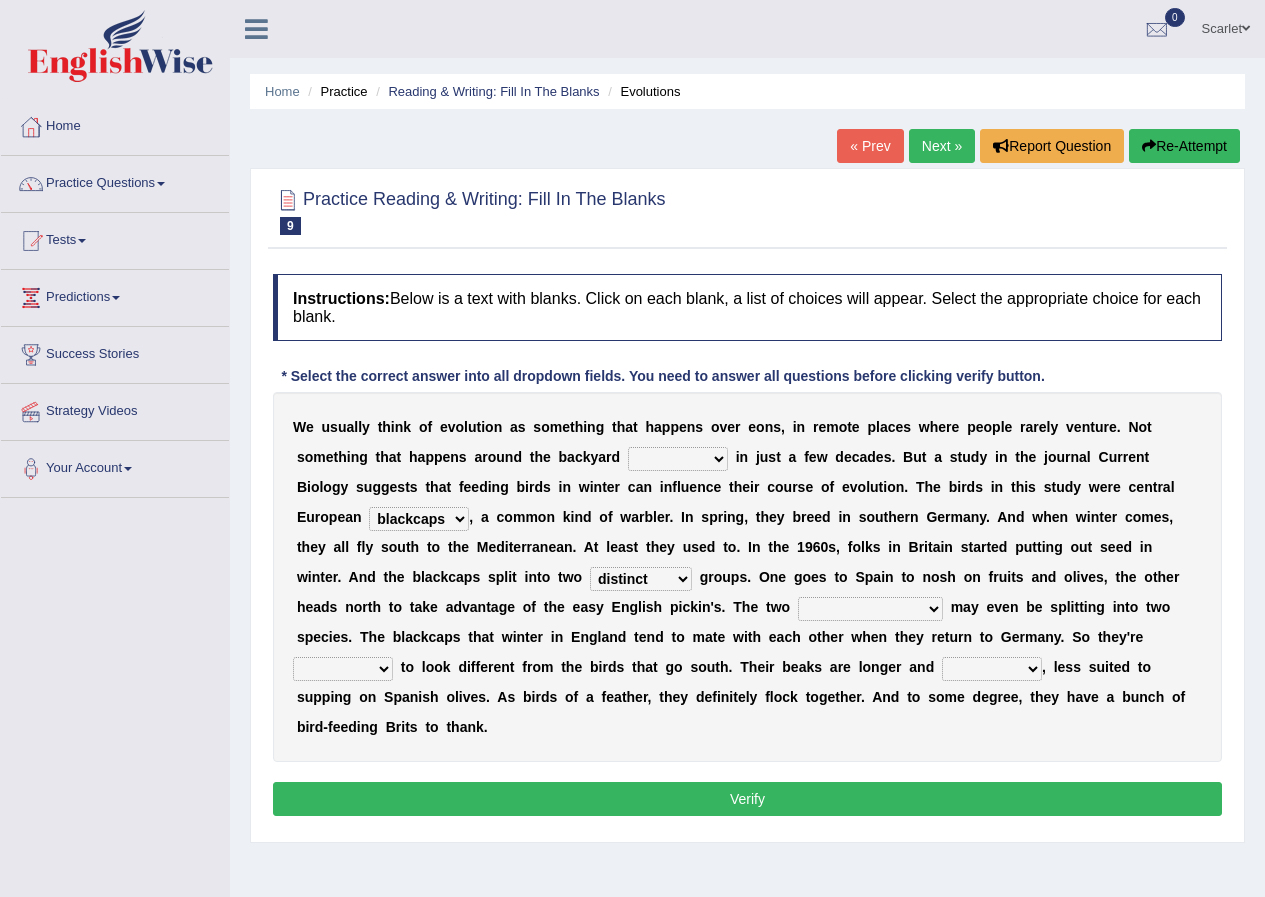 click on "e" at bounding box center [1015, 697] 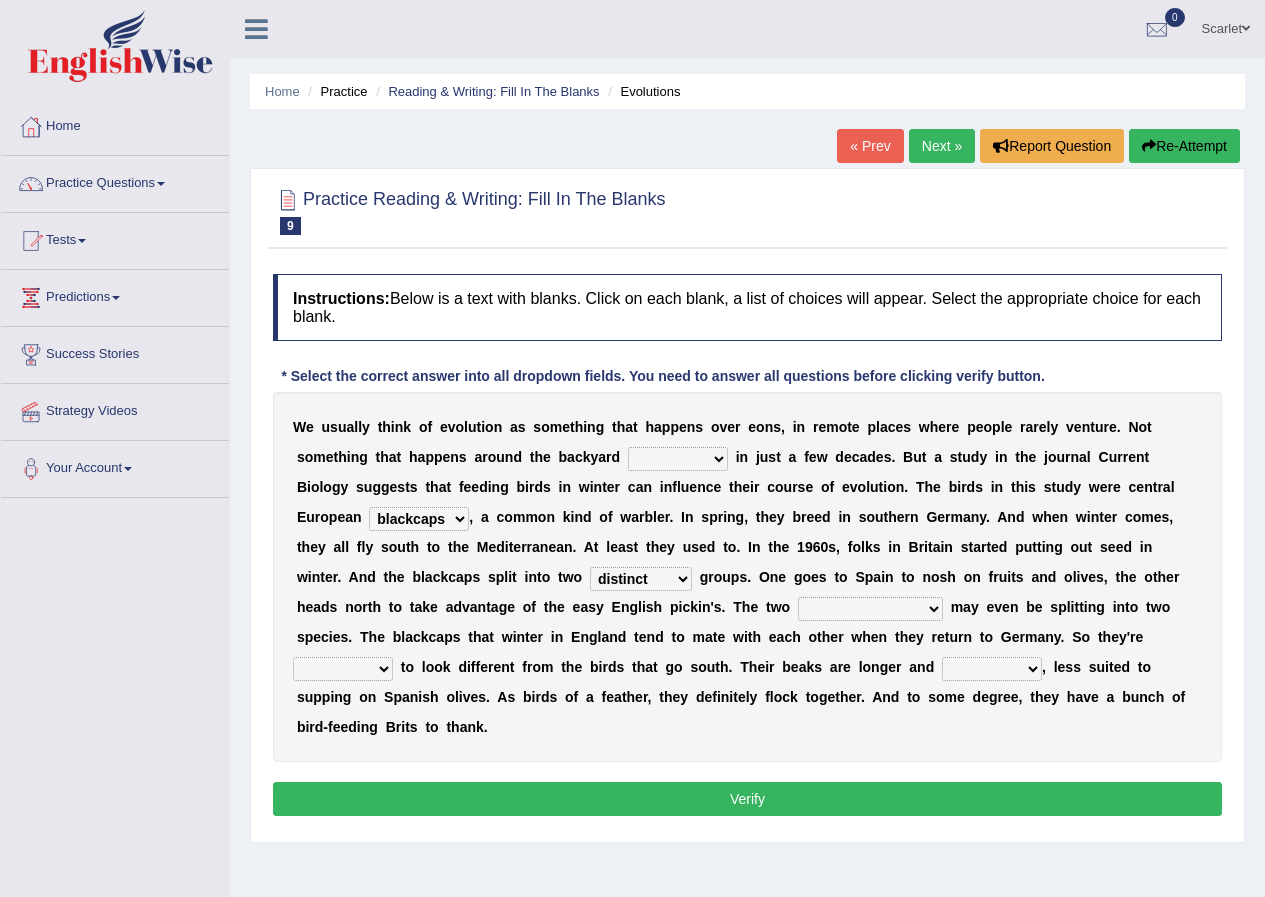 click on "starting blotting wanting padding" at bounding box center (343, 669) 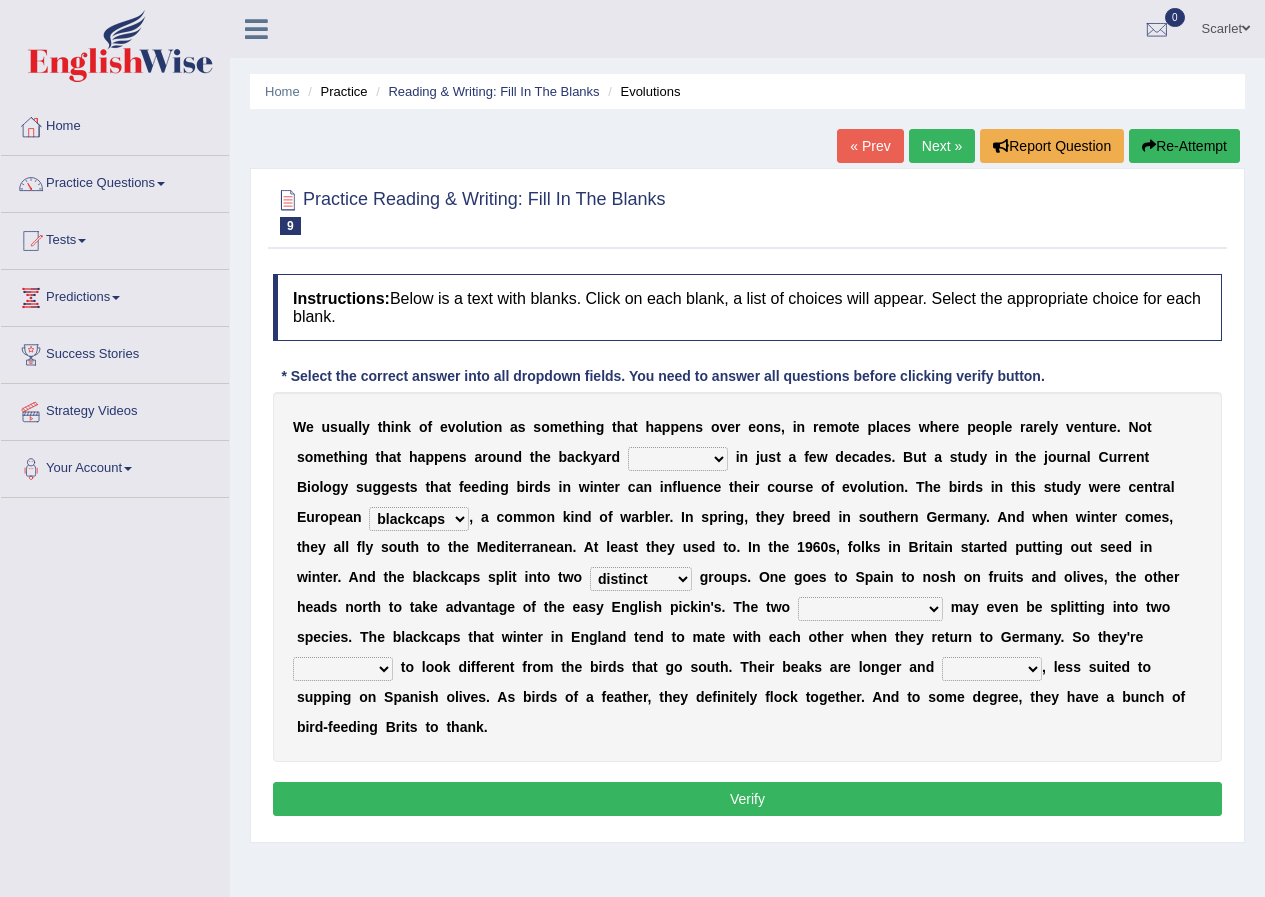 click on "W e    u s u a l l y    t h i n k    o f    e v o l u t i o n    a s    s o m e t h i n g    t h a t    h a p p e n s    o v e r    e o n s ,    i n    r e m o t e    p l a c e s    w h e r e    p e o p l e    r a r e l y    v e n t u r e .    N o t    s o m e t h i n g    t h a t    h a p p e n s    a r o u n d    t h e    b a c k y a r d    beaver believer birdfeeder phonier    i n    j u s t    a    f e w    d e c a d e s .    B u t    a    s t u d y    i n    t h e    j o u r n a l    C u r r e n t    B i o l o g y    s u g g e s t s    t h a t    f e e d i n g    b i r d s    i n    w i n t e r    c a n    i n f l u e n c e    t h e i r    c o u r s e    o f    e v o l u t i o n .    T h e    b i r d s    i n    t h i s    s t u d y    w e r e    c e n t r a l    E u r o p e a n    blackcaps pox flaps chats ,    a    c o m m o n    k i n d    o f    w a r b l e r .    I n    s p r i n g ,    t h e y    b r e e d    i n    s o u t h e r" at bounding box center [747, 577] 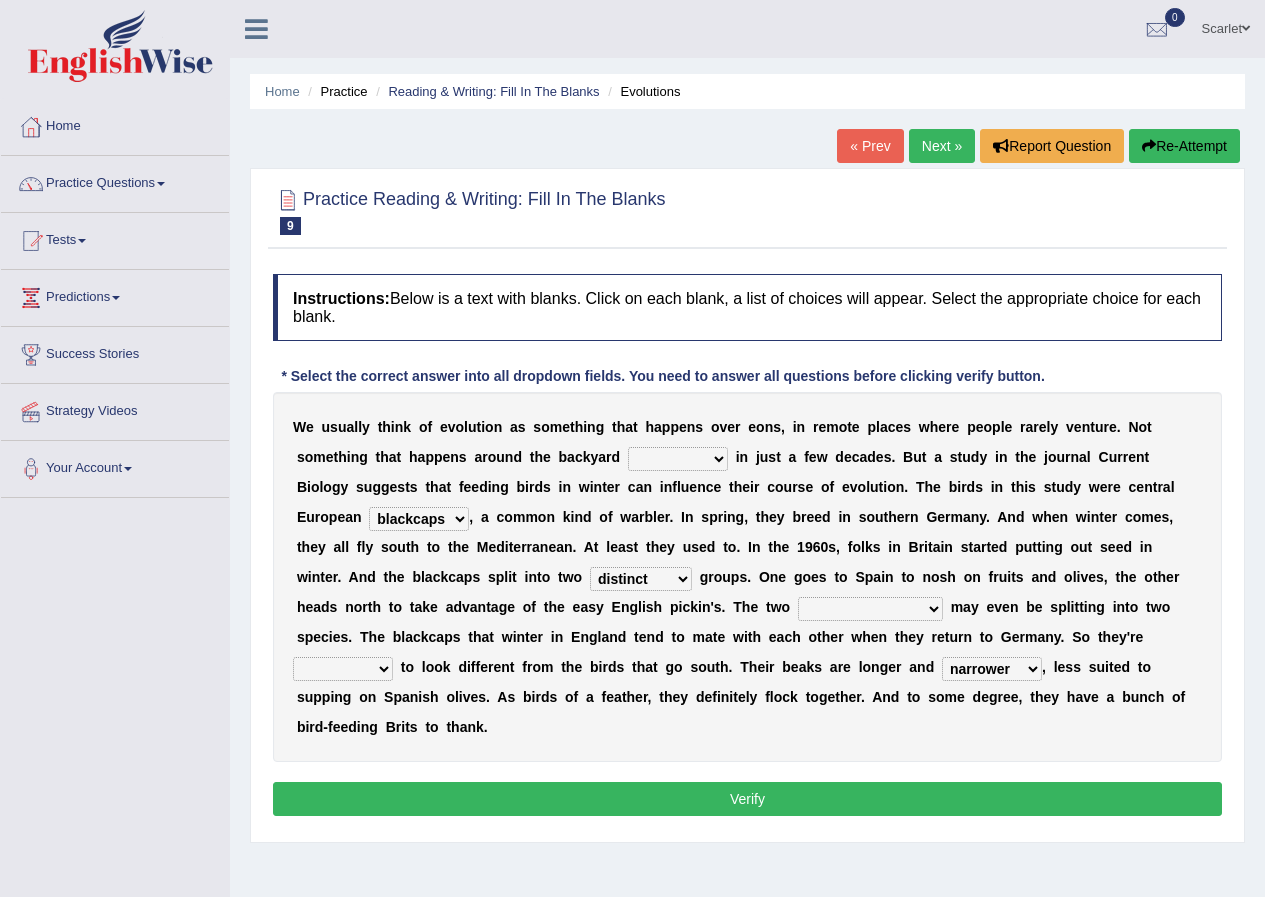 click on "freshwater spillover scheduler narrower" at bounding box center [992, 669] 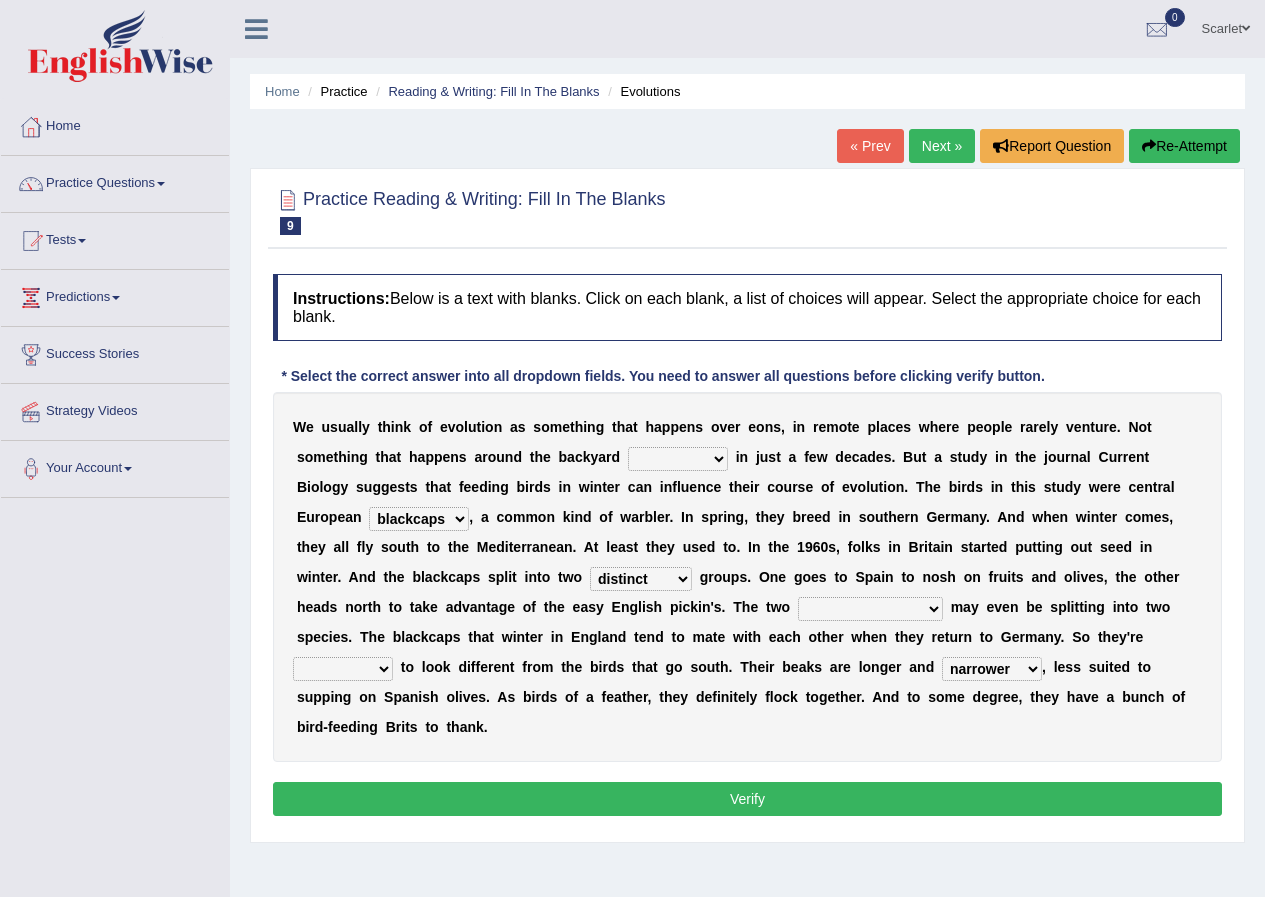 click on "beaver believer birdfeeder phonier" at bounding box center [678, 459] 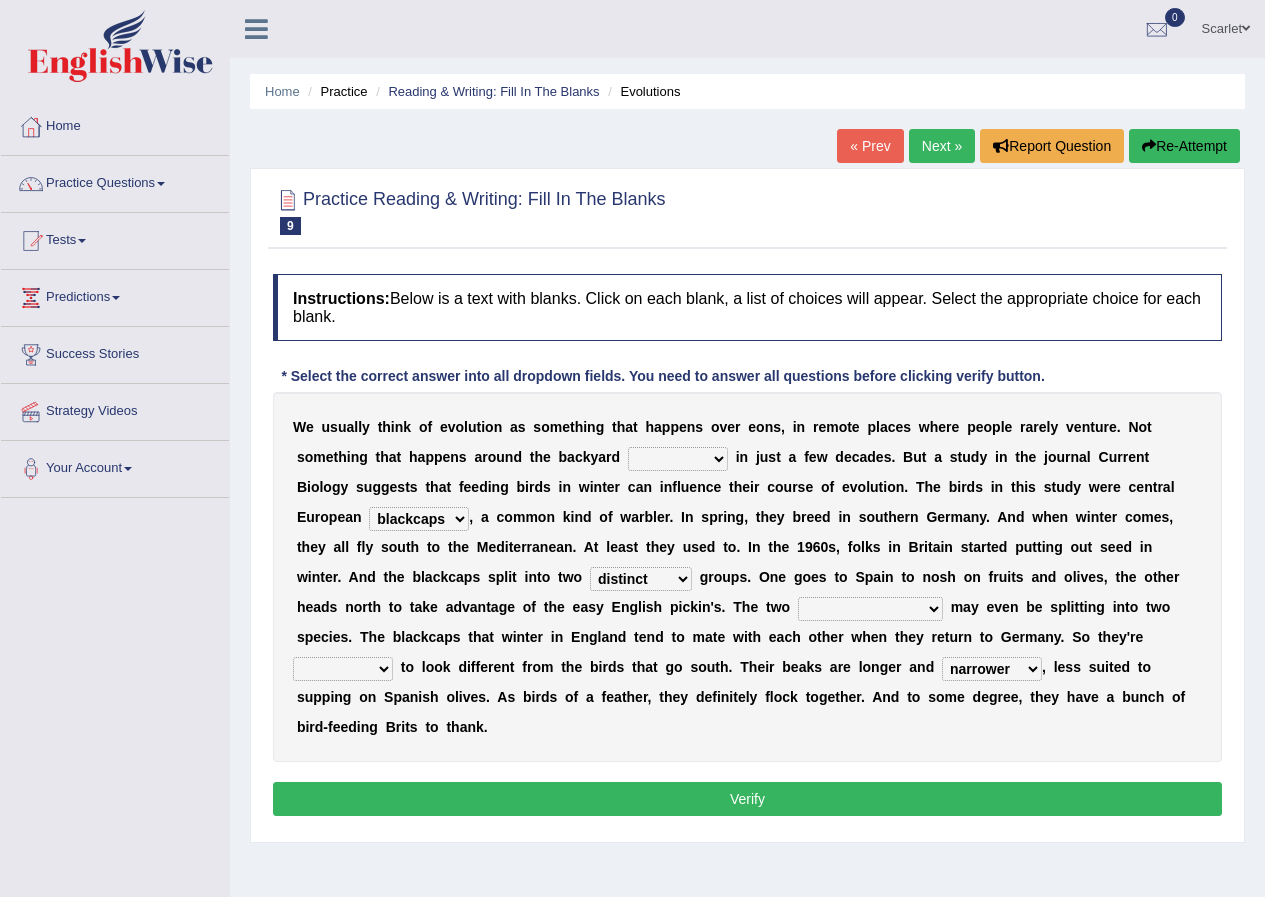 select on "birdfeeder" 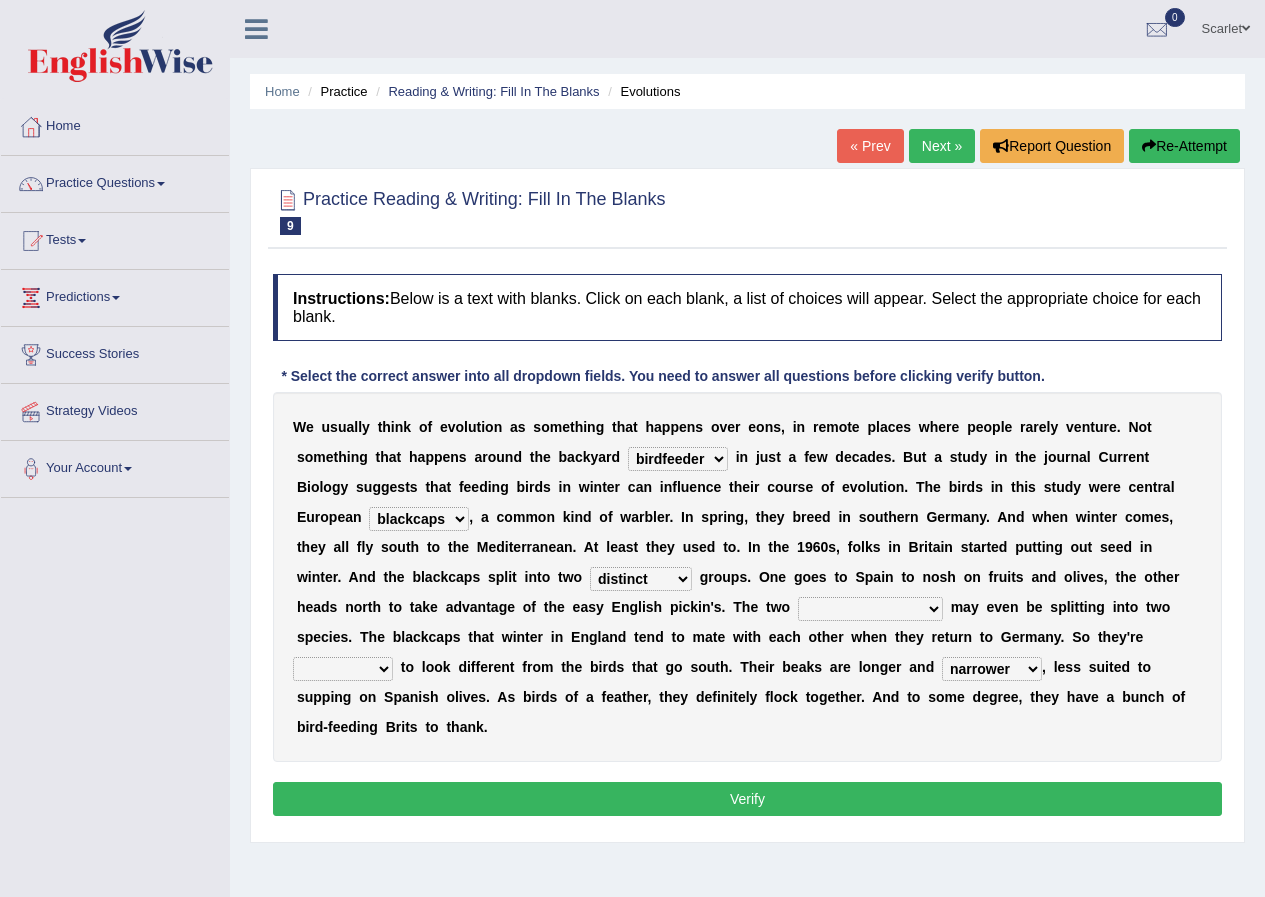 click on "elevators populations breakers contraindications" at bounding box center [870, 609] 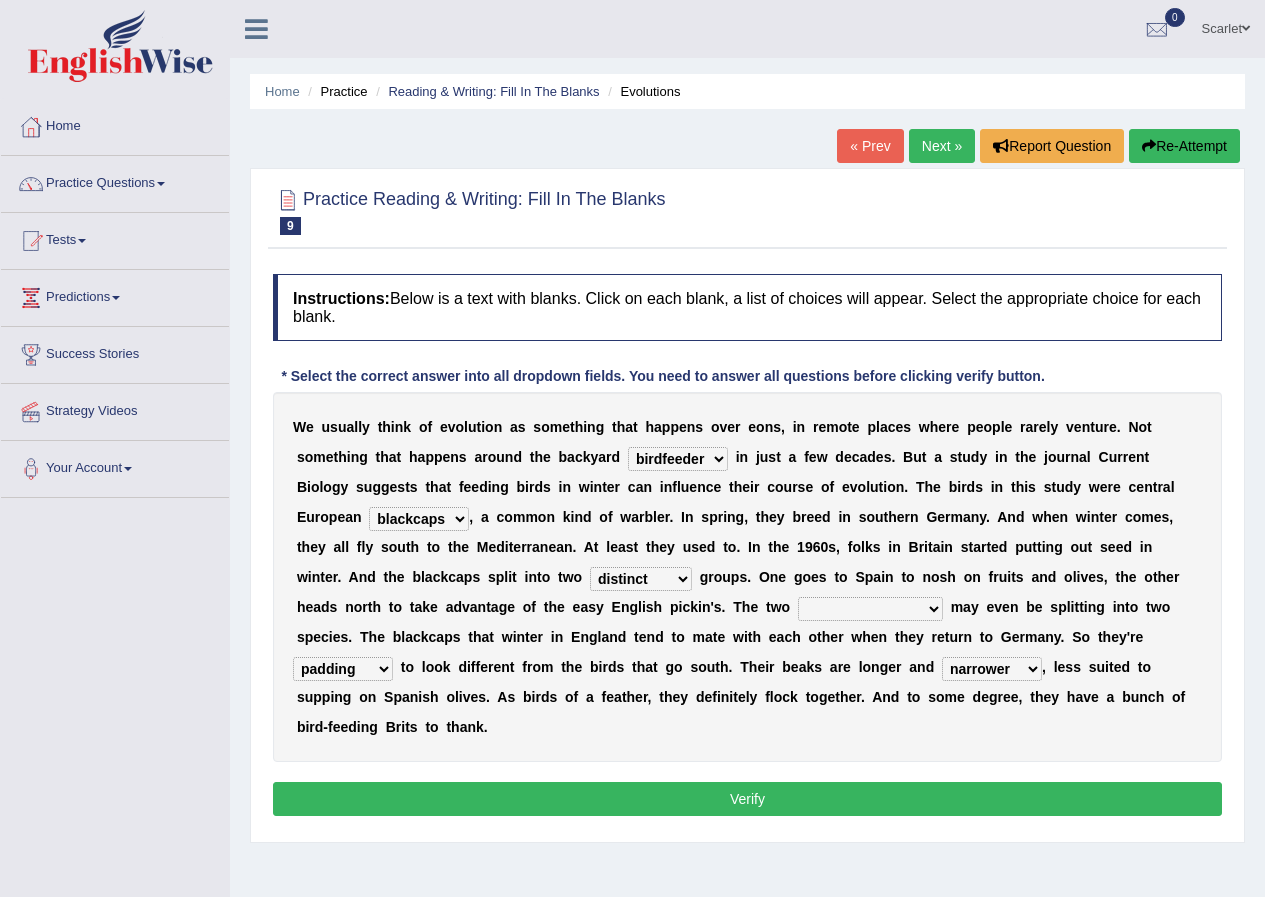 click on "starting blotting wanting padding" at bounding box center (343, 669) 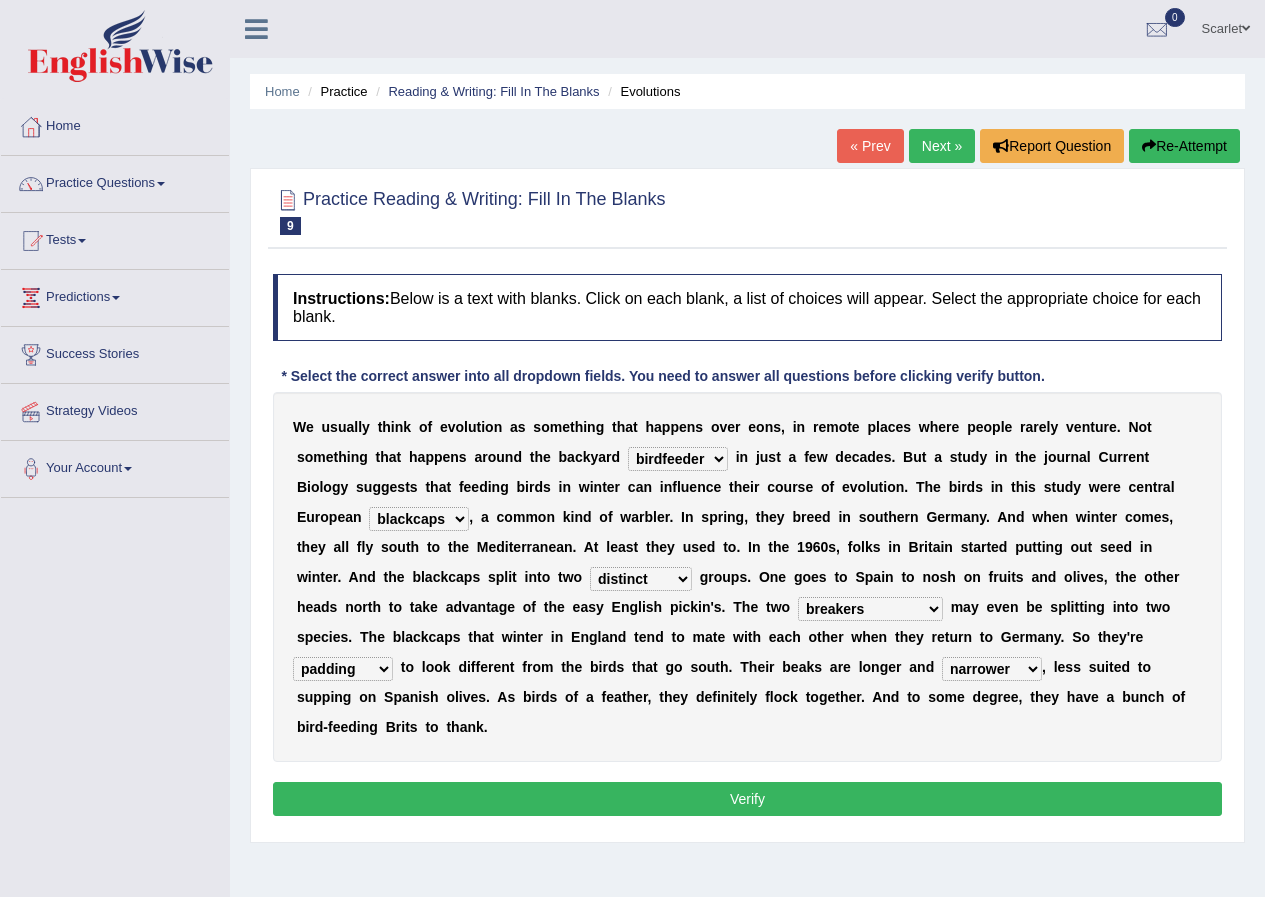 click on "elevators populations breakers contraindications" at bounding box center [870, 609] 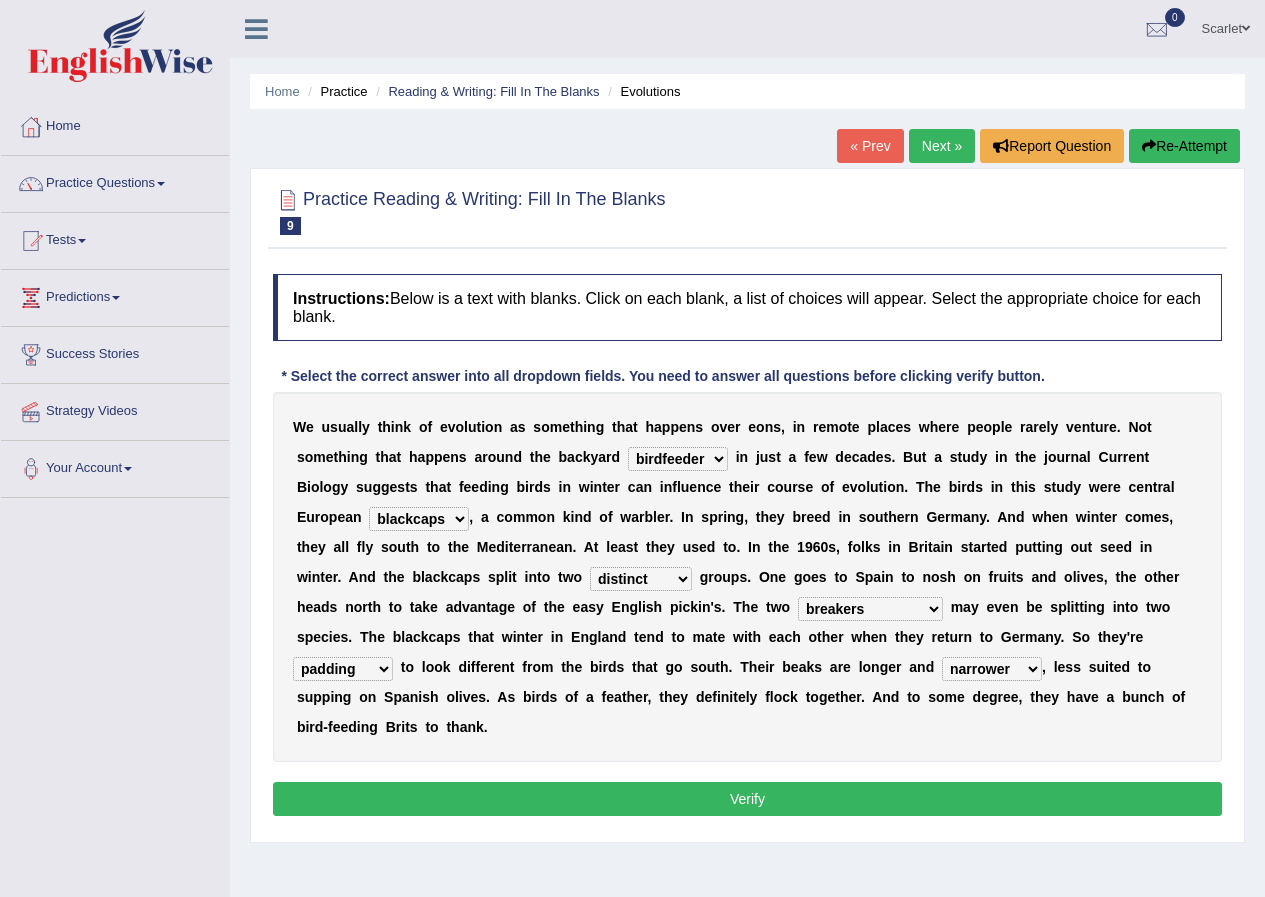click on "W e    u s u a l l y    t h i n k    o f    e v o l u t i o n    a s    s o m e t h i n g    t h a t    h a p p e n s    o v e r    e o n s ,    i n    r e m o t e    p l a c e s    w h e r e    p e o p l e    r a r e l y    v e n t u r e .    N o t    s o m e t h i n g    t h a t    h a p p e n s    a r o u n d    t h e    b a c k y a r d    beaver believer birdfeeder phonier    i n    j u s t    a    f e w    d e c a d e s .    B u t    a    s t u d y    i n    t h e    j o u r n a l    C u r r e n t    B i o l o g y    s u g g e s t s    t h a t    f e e d i n g    b i r d s    i n    w i n t e r    c a n    i n f l u e n c e    t h e i r    c o u r s e    o f    e v o l u t i o n .    T h e    b i r d s    i n    t h i s    s t u d y    w e r e    c e n t r a l    E u r o p e a n    blackcaps pox flaps chats ,    a    c o m m o n    k i n d    o f    w a r b l e r .    I n    s p r i n g ,    t h e y    b r e e d    i n    s o u t h e r" at bounding box center [747, 577] 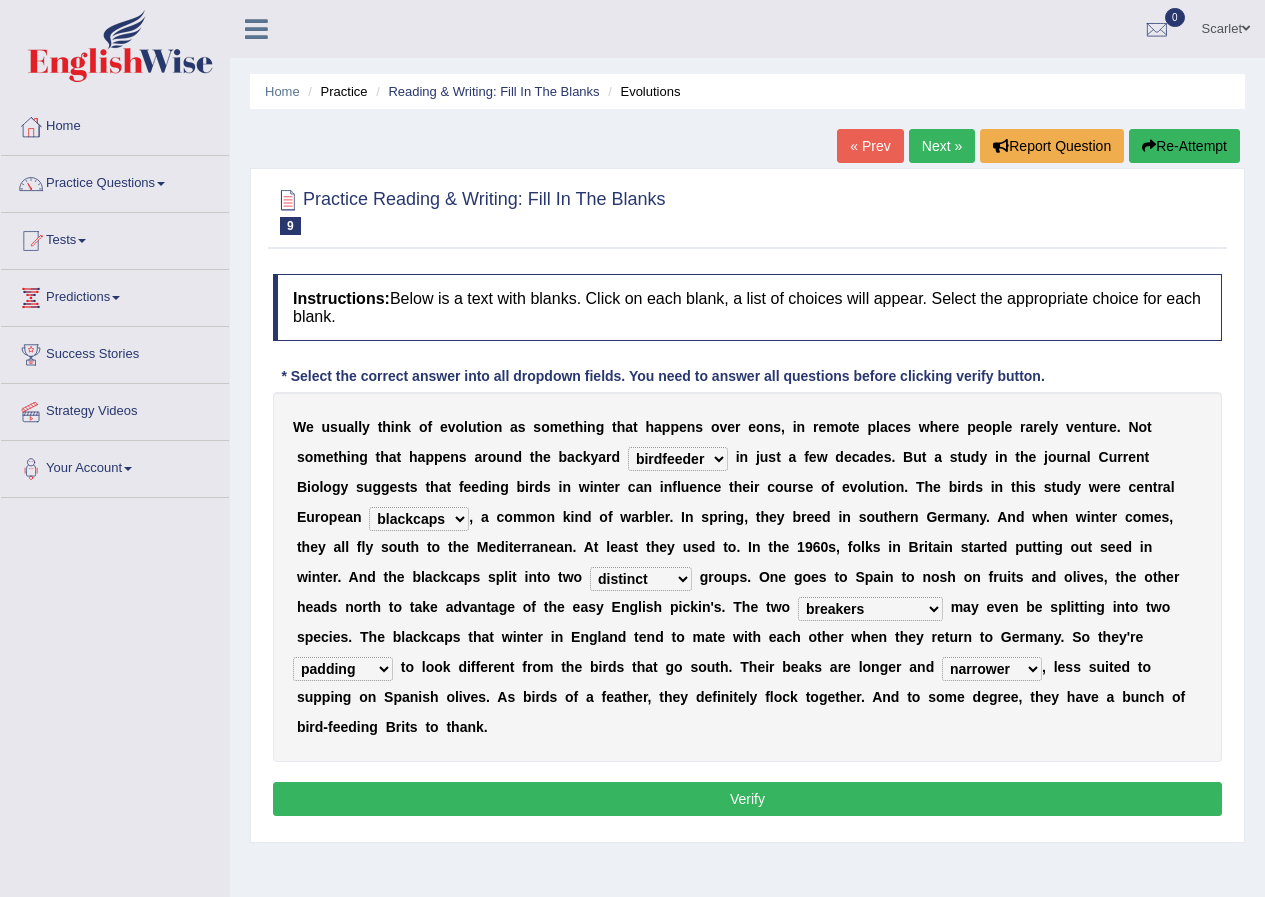 click on "Verify" at bounding box center (747, 799) 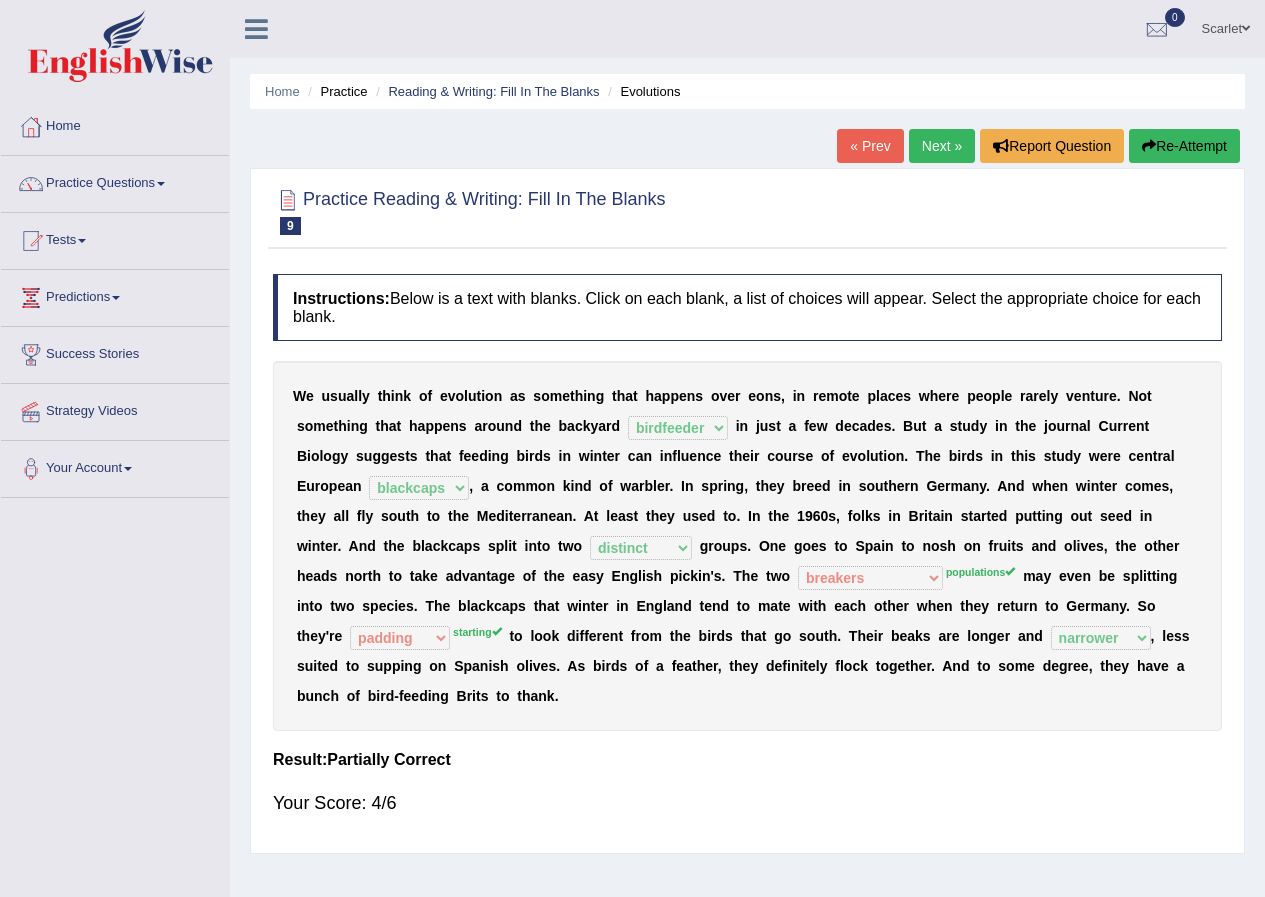 click on "Next »" at bounding box center [942, 146] 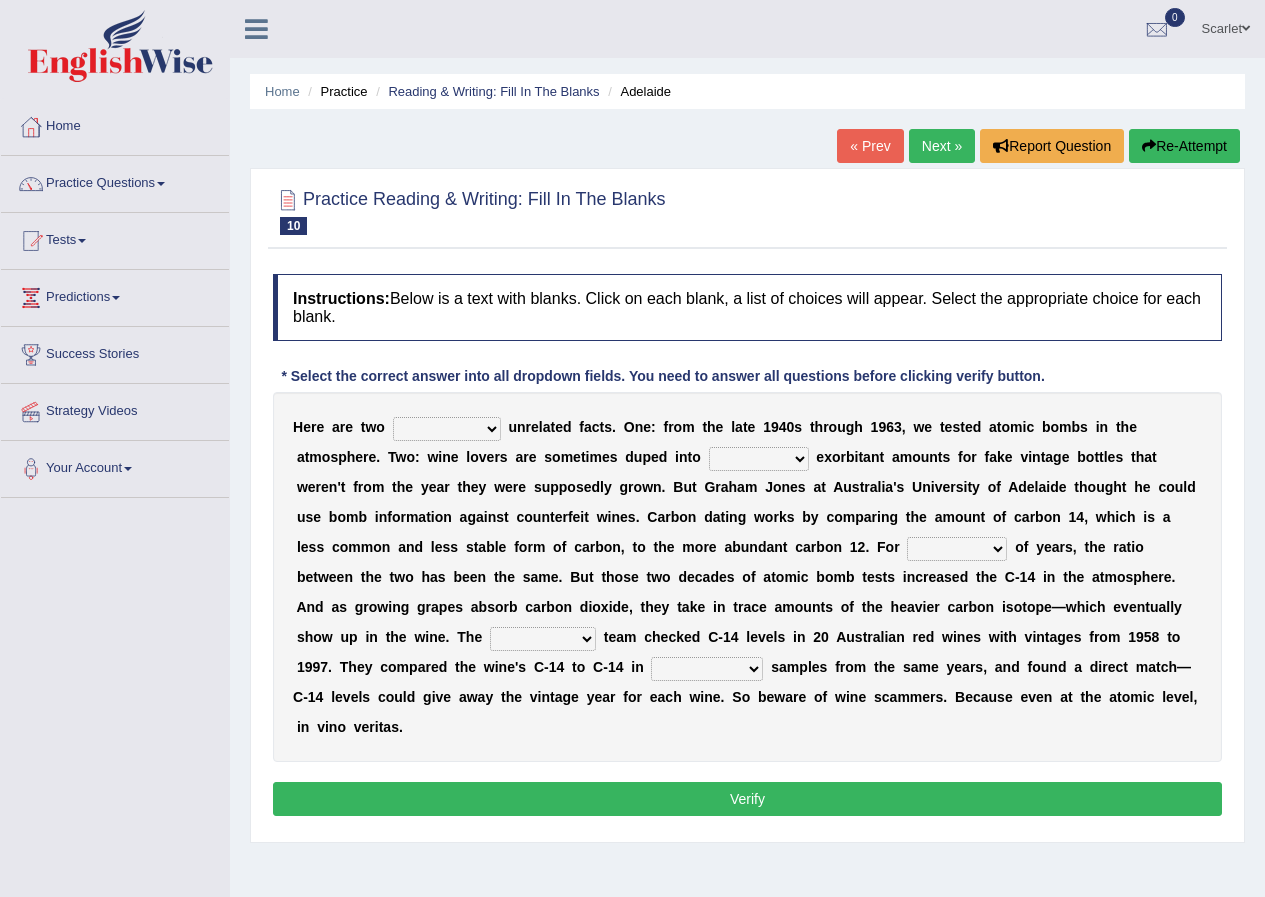 scroll, scrollTop: 0, scrollLeft: 0, axis: both 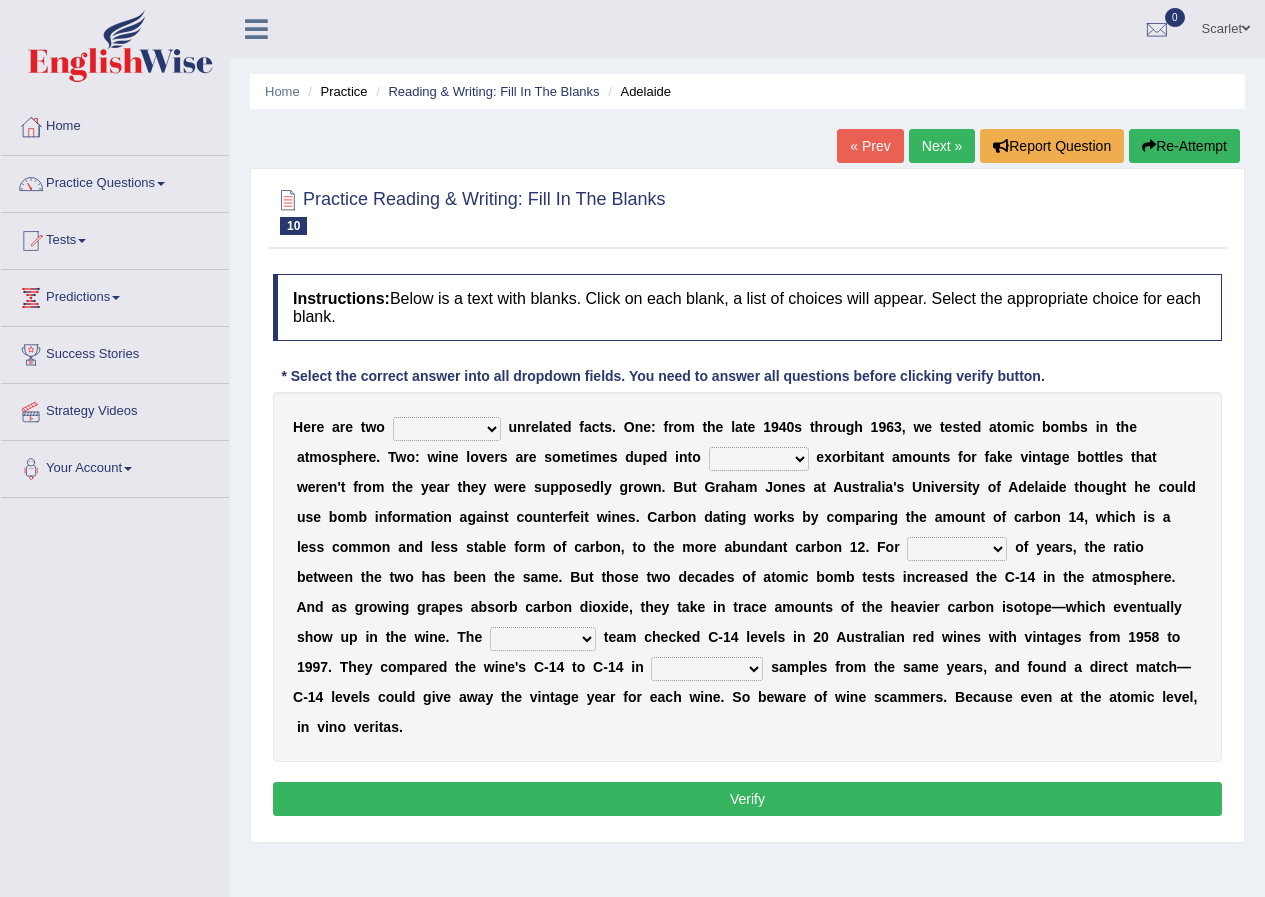select on "seemingly" 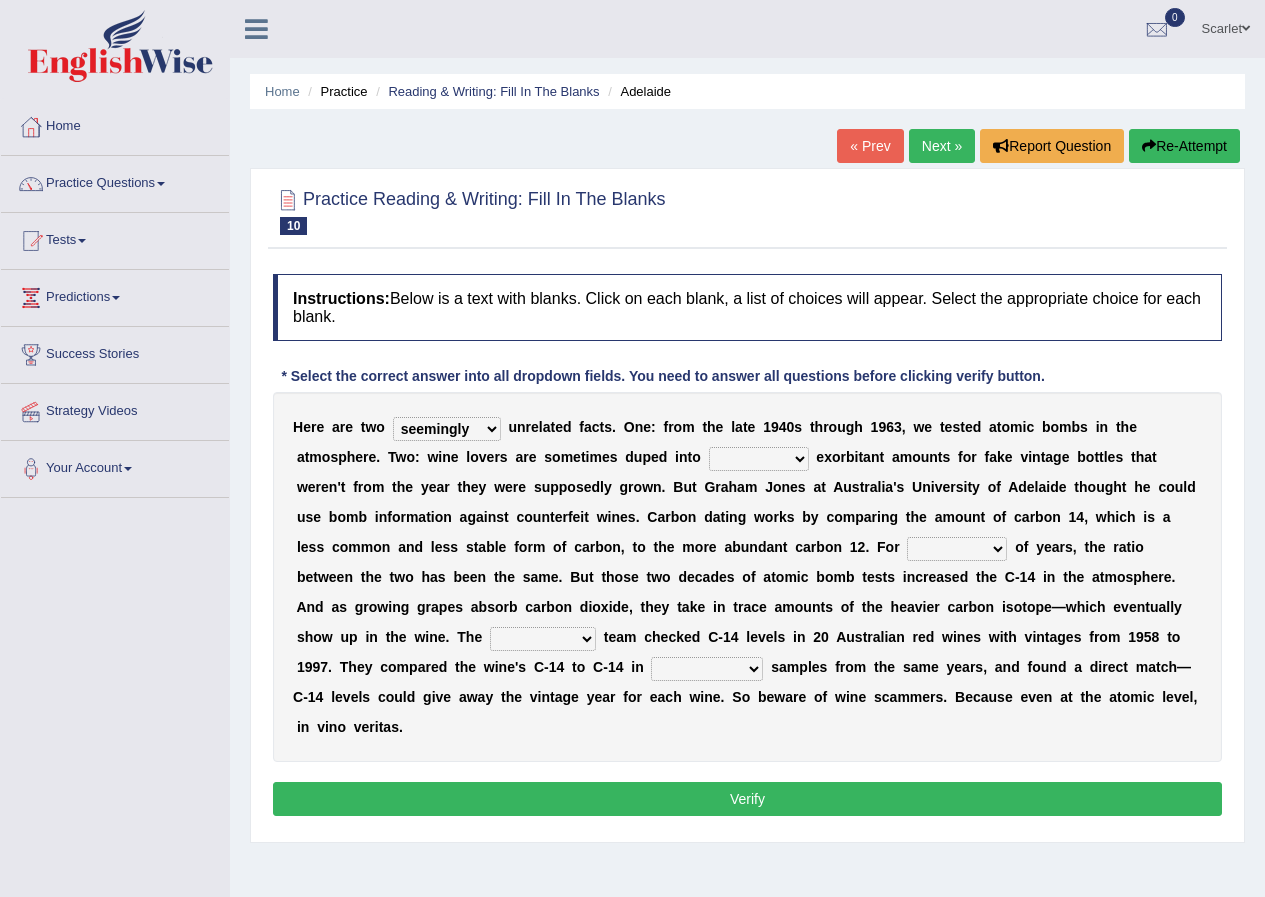 click on "seemingly feelingly endearingly entreatingly" at bounding box center [447, 429] 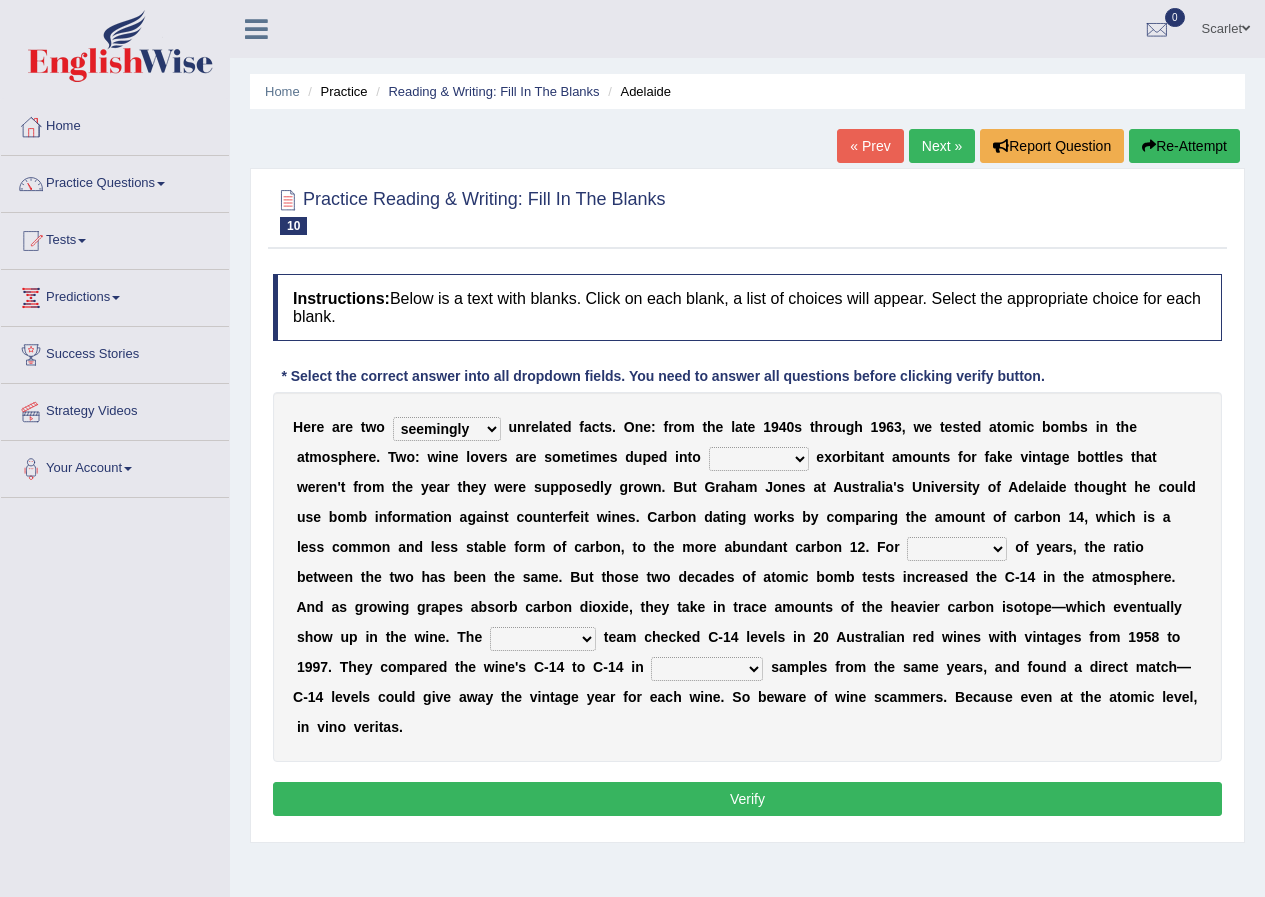 click on "dipping trekking spending swinging" at bounding box center (759, 459) 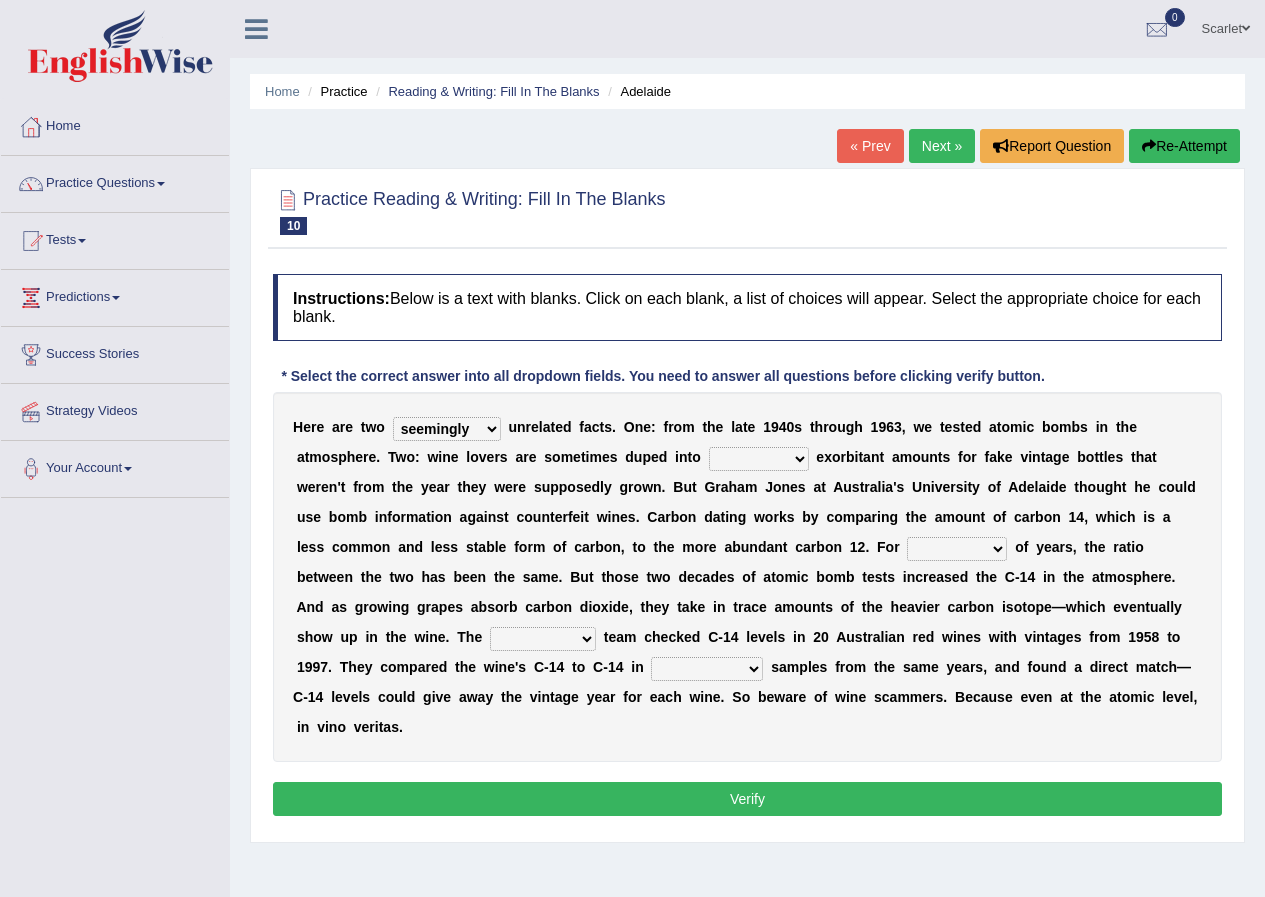 drag, startPoint x: 347, startPoint y: 539, endPoint x: 356, endPoint y: 525, distance: 16.643316 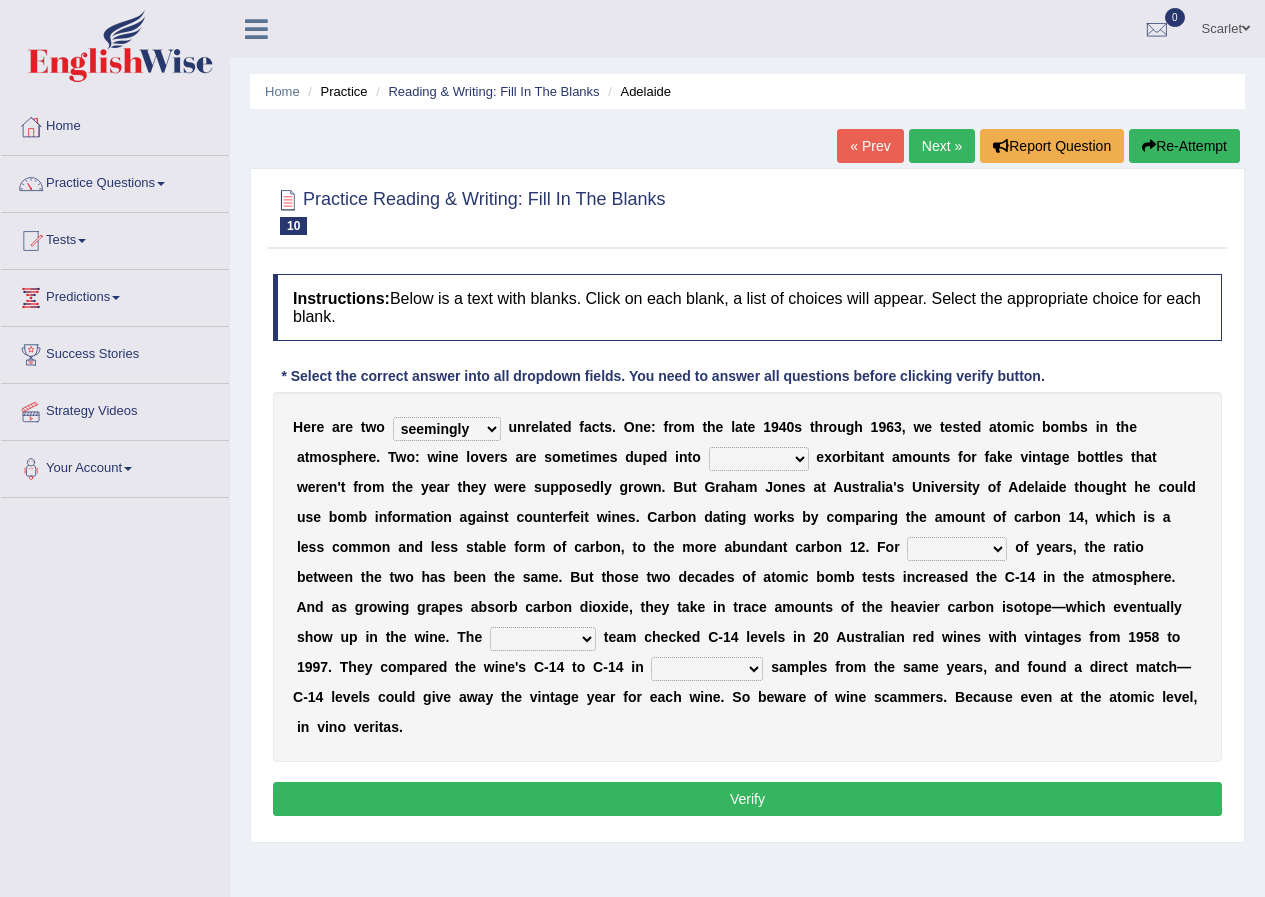 click on "couples much thousands numerous" at bounding box center (957, 549) 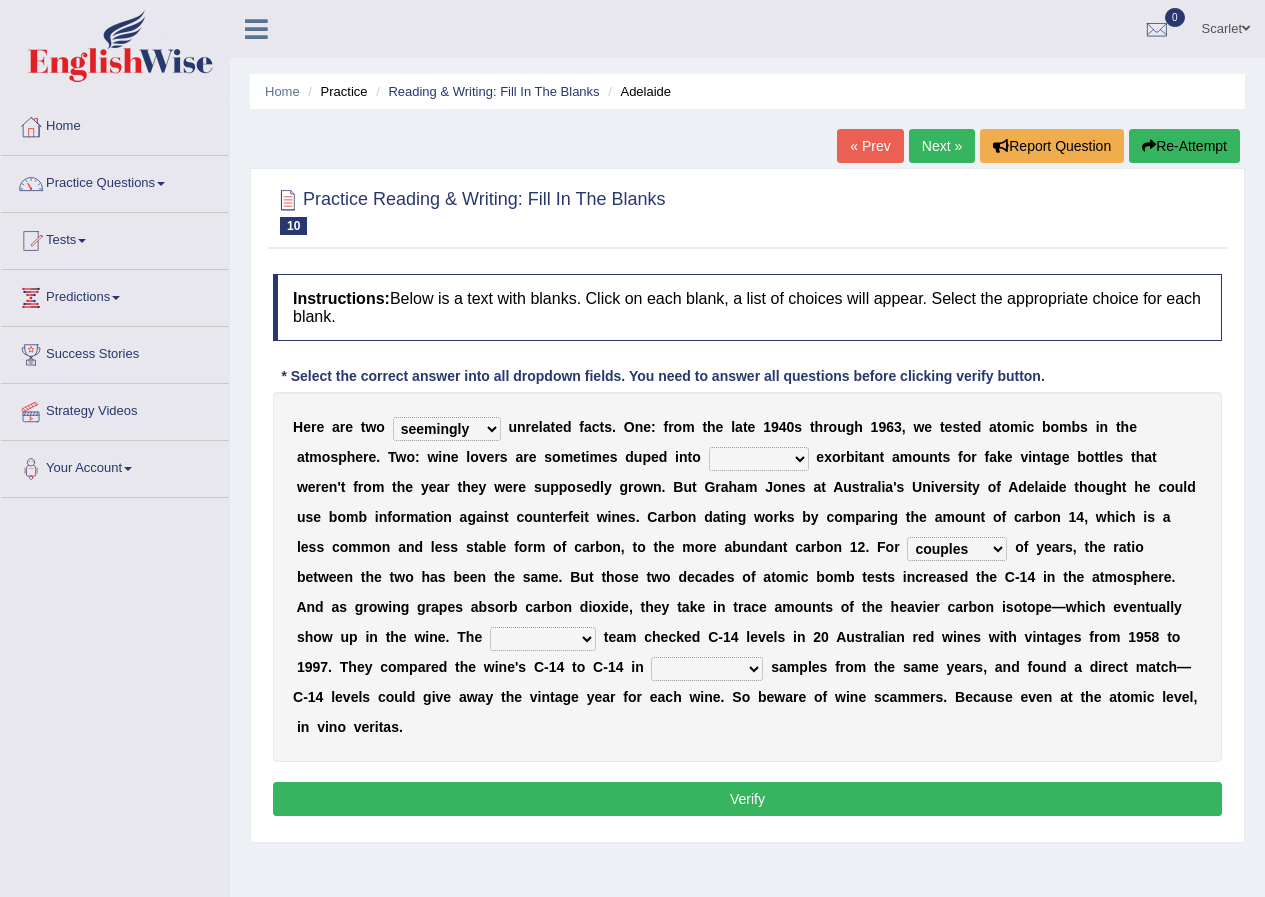 click on "couples much thousands numerous" at bounding box center [957, 549] 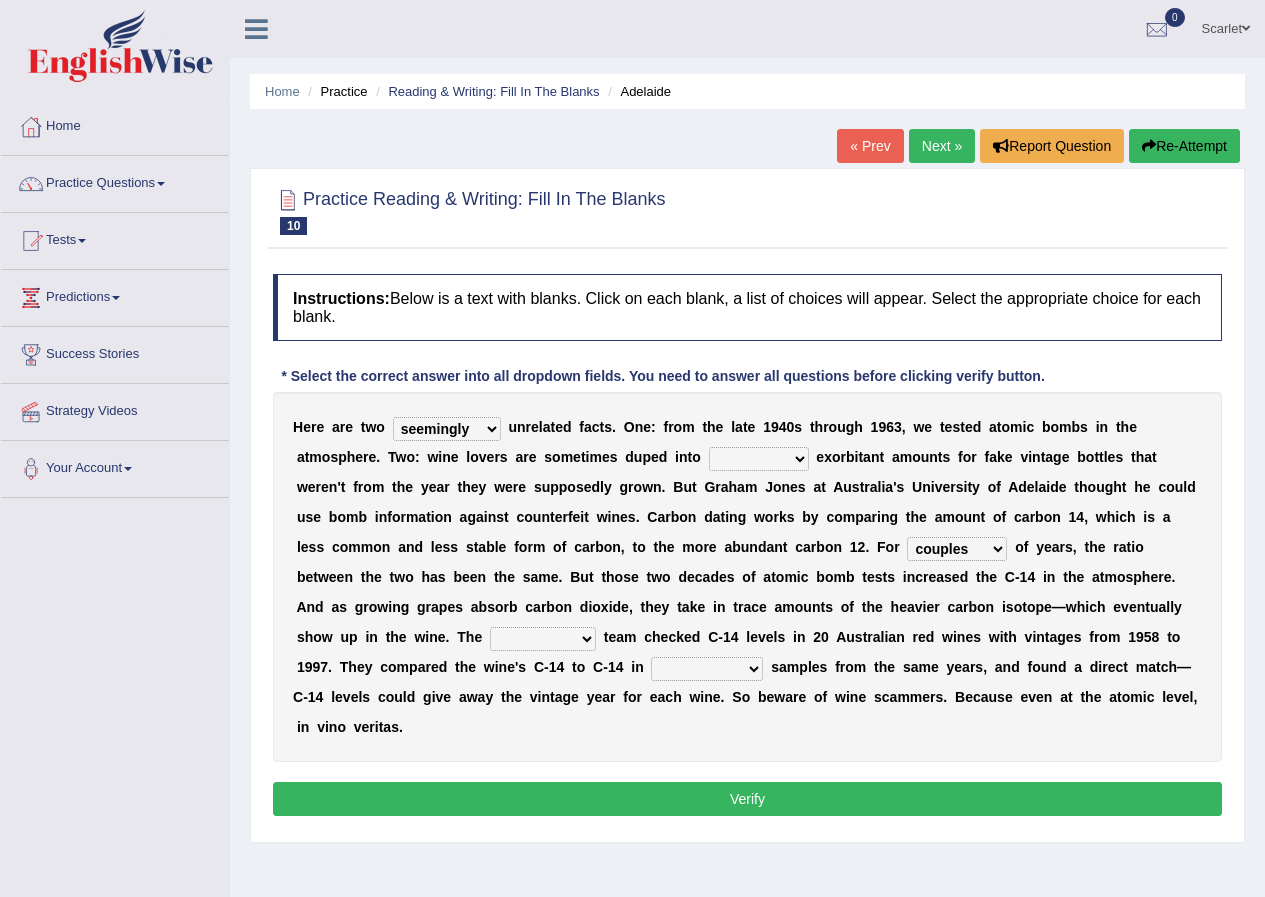 select on "thousands" 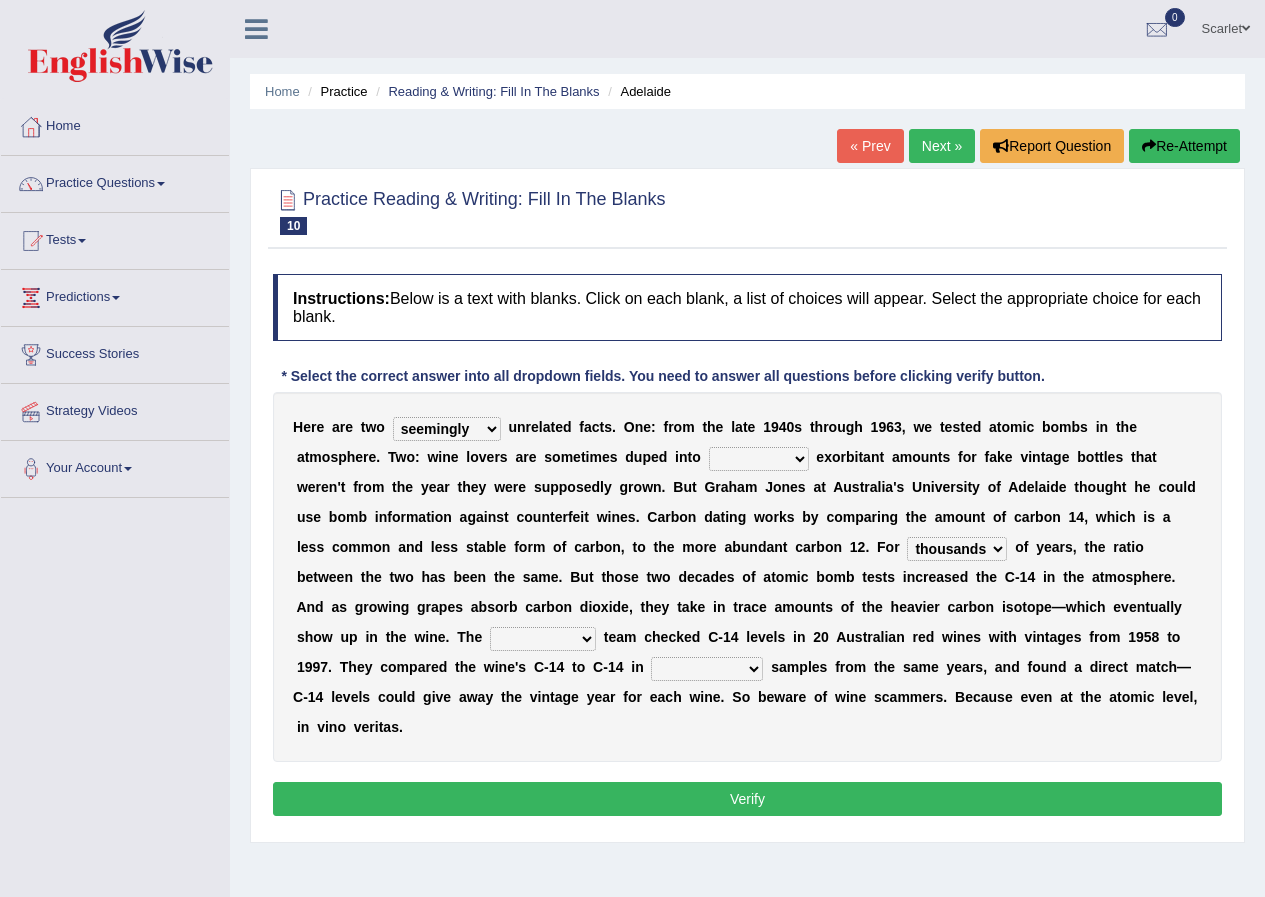 click on "couples much thousands numerous" at bounding box center [957, 549] 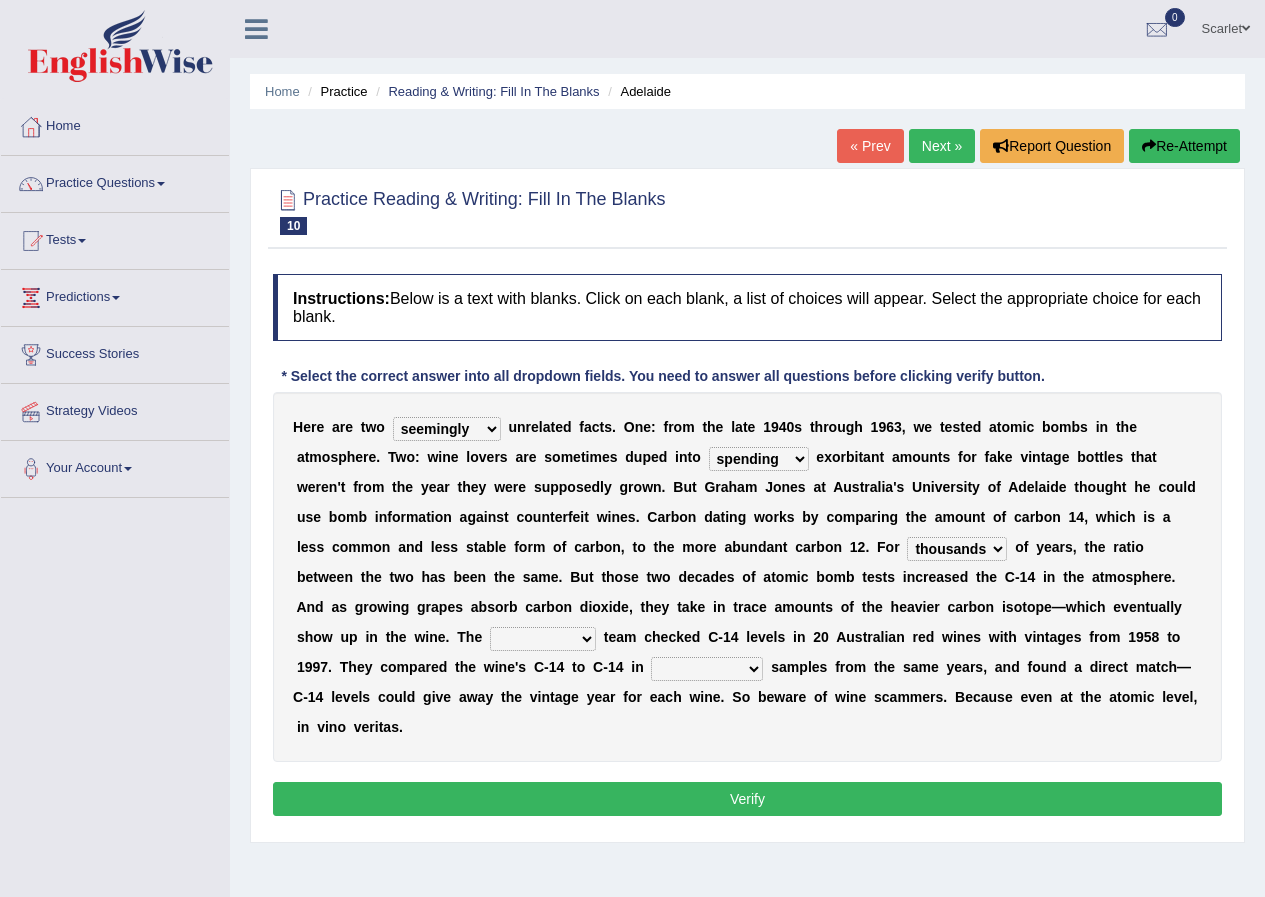 click on "research individual preparation strange" at bounding box center [543, 639] 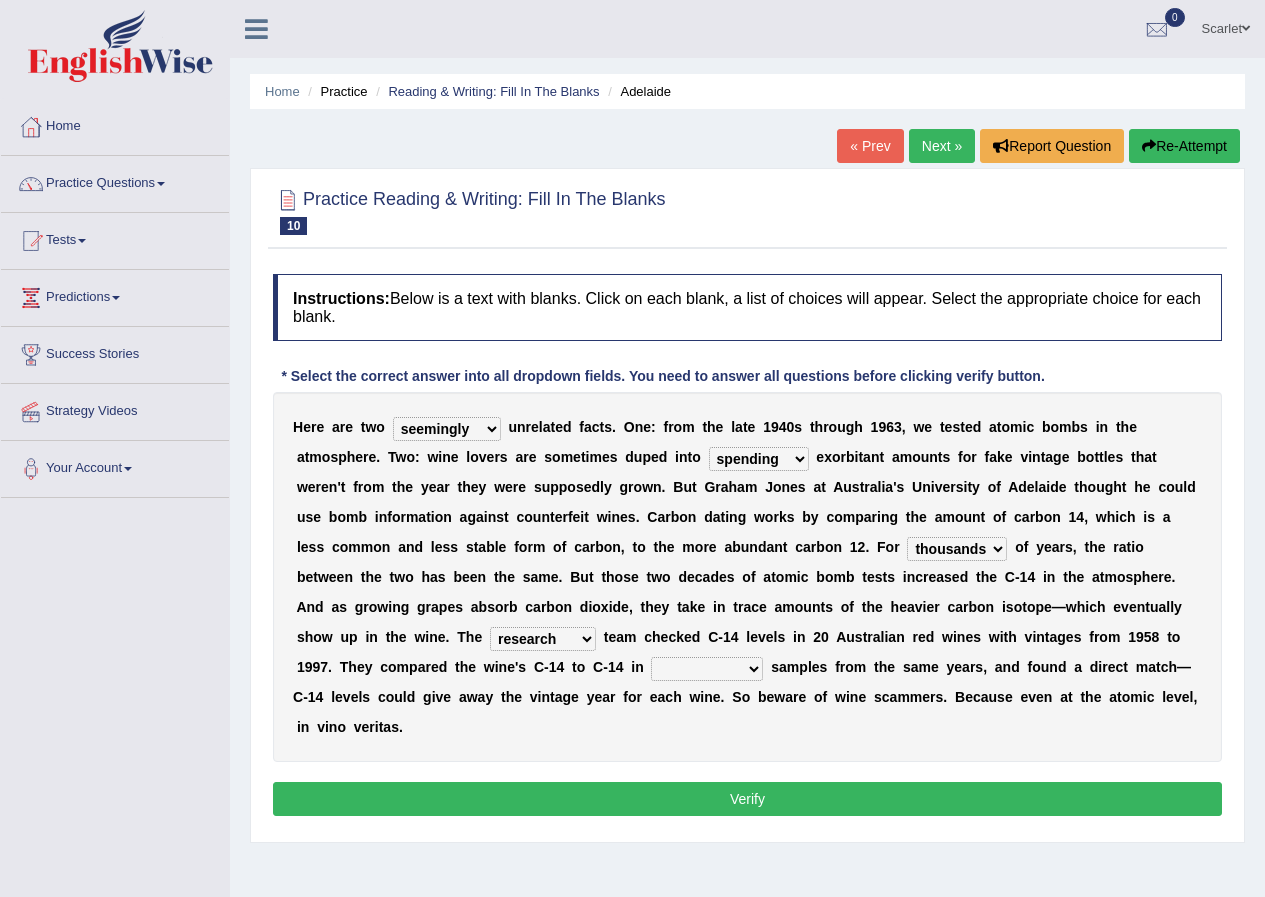 click on "physical atmospheric fluid solid" at bounding box center (707, 669) 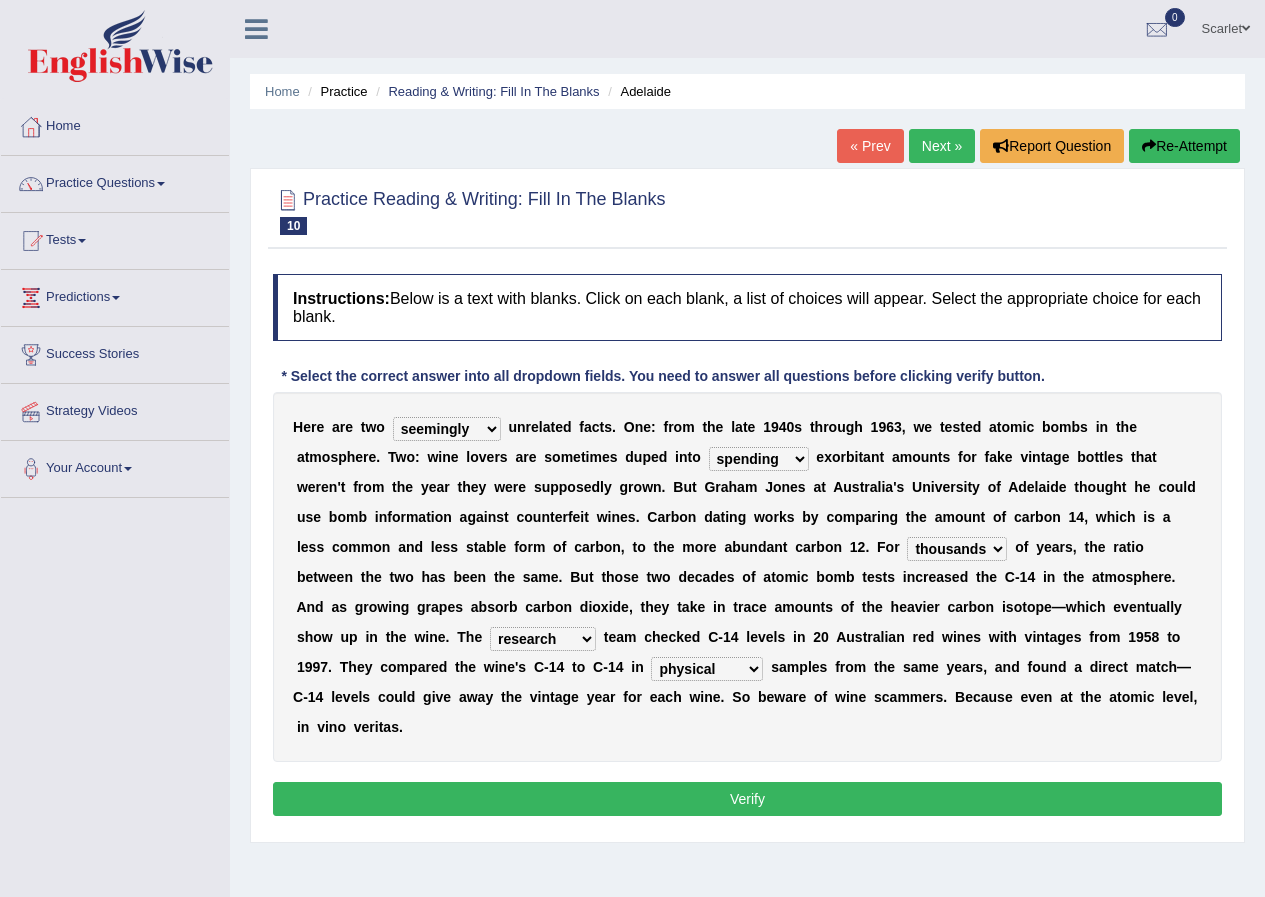 click on "physical atmospheric fluid solid" at bounding box center (707, 669) 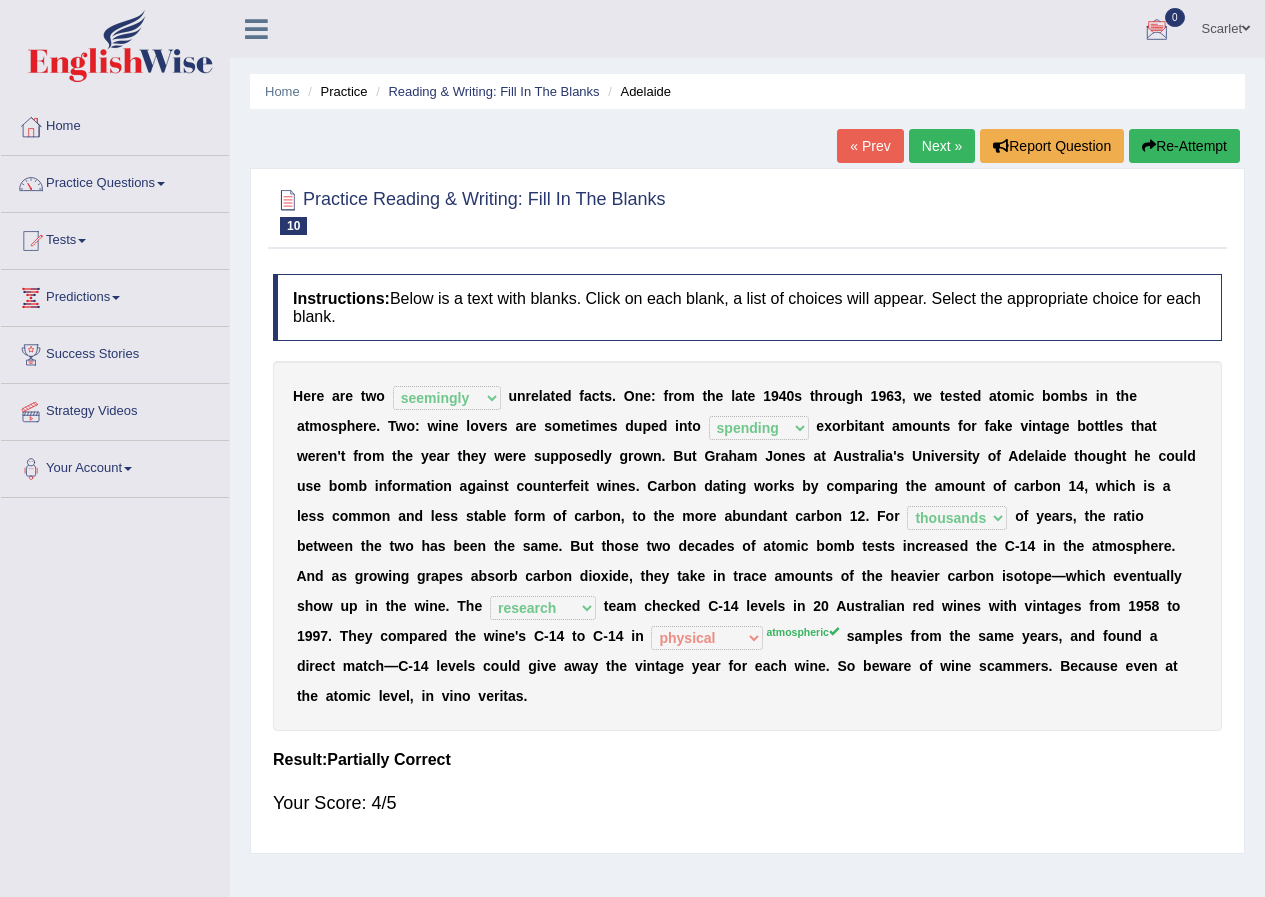 click on "Next »" at bounding box center (942, 146) 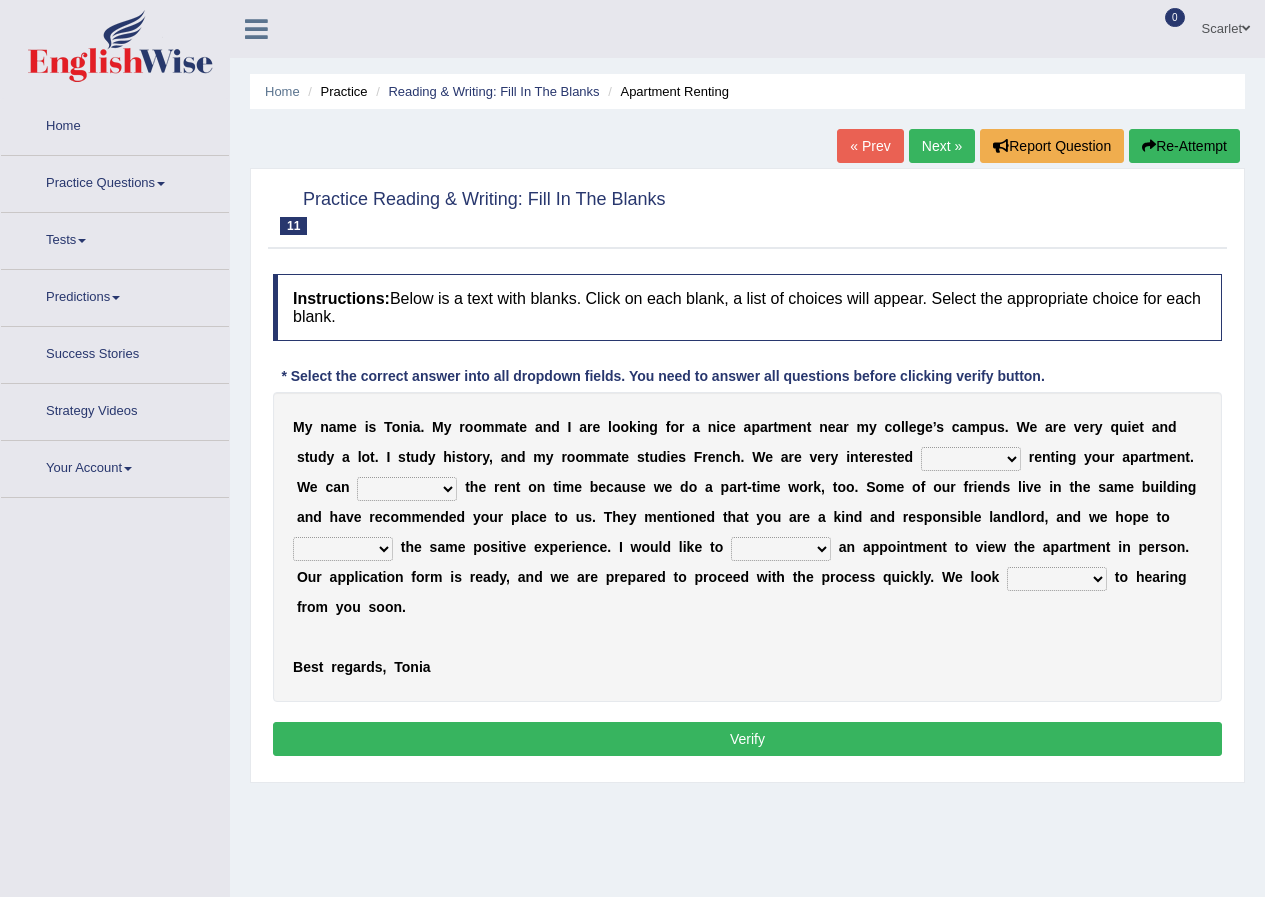 scroll, scrollTop: 0, scrollLeft: 0, axis: both 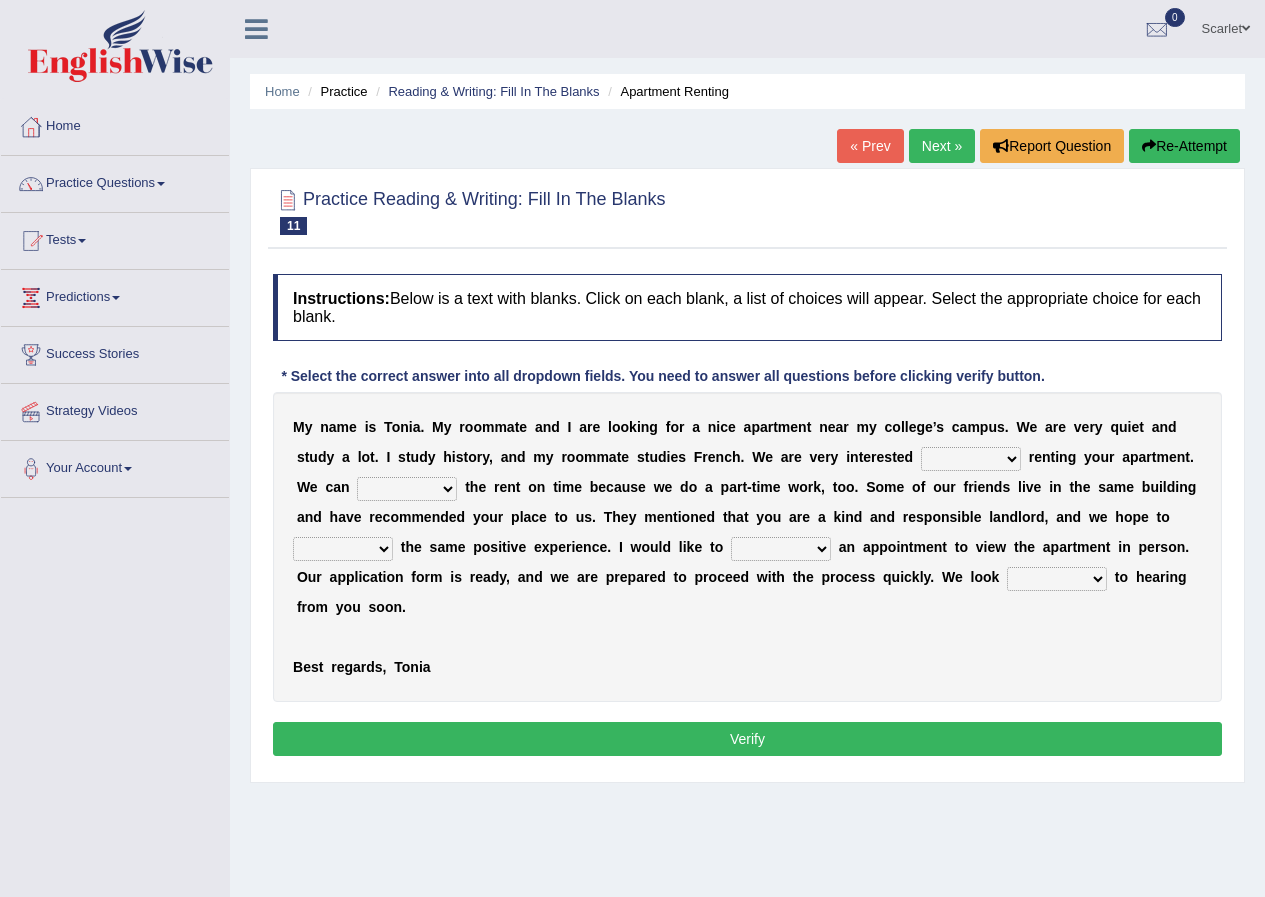 click on "for about at in" at bounding box center (971, 459) 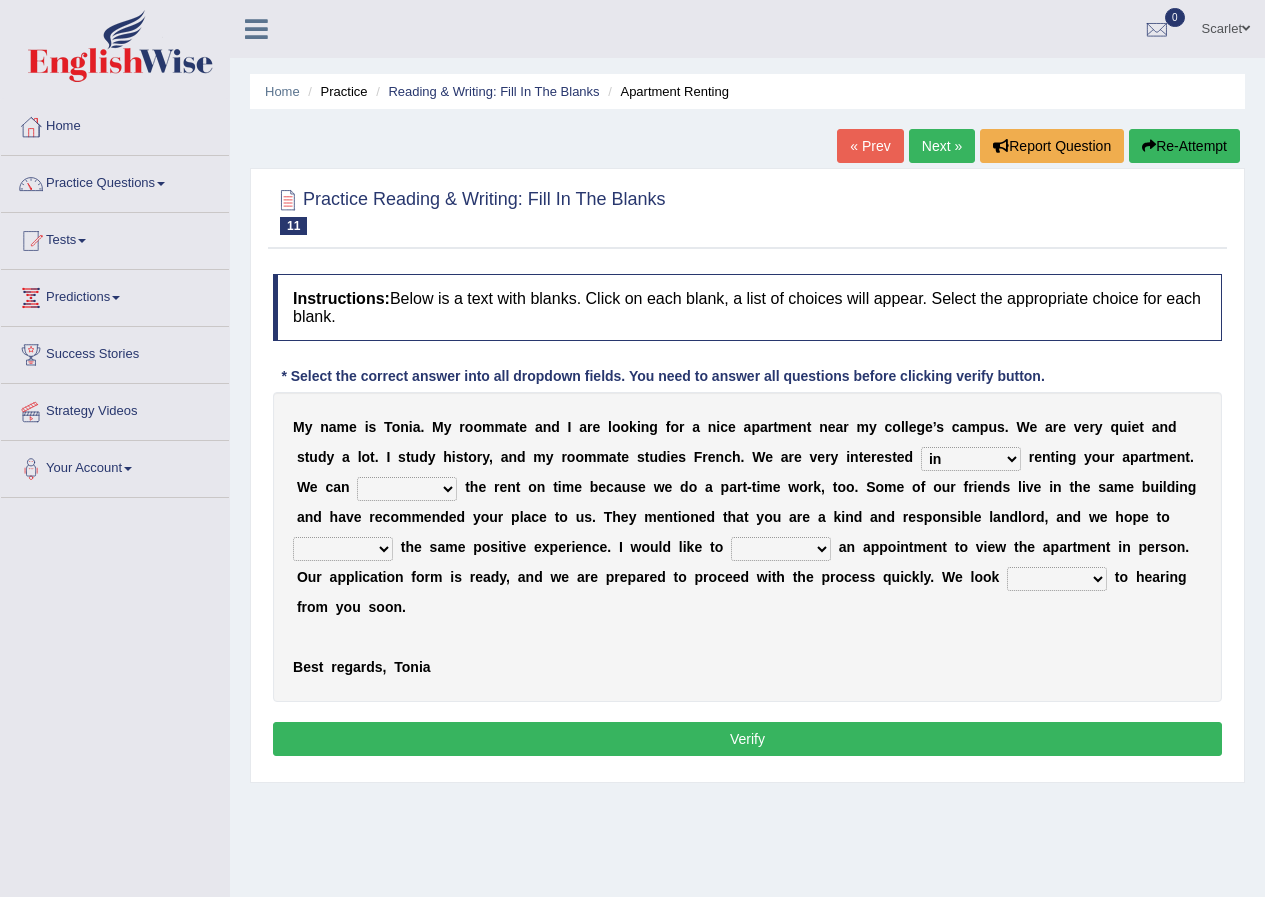 click on "for about at in" at bounding box center (971, 459) 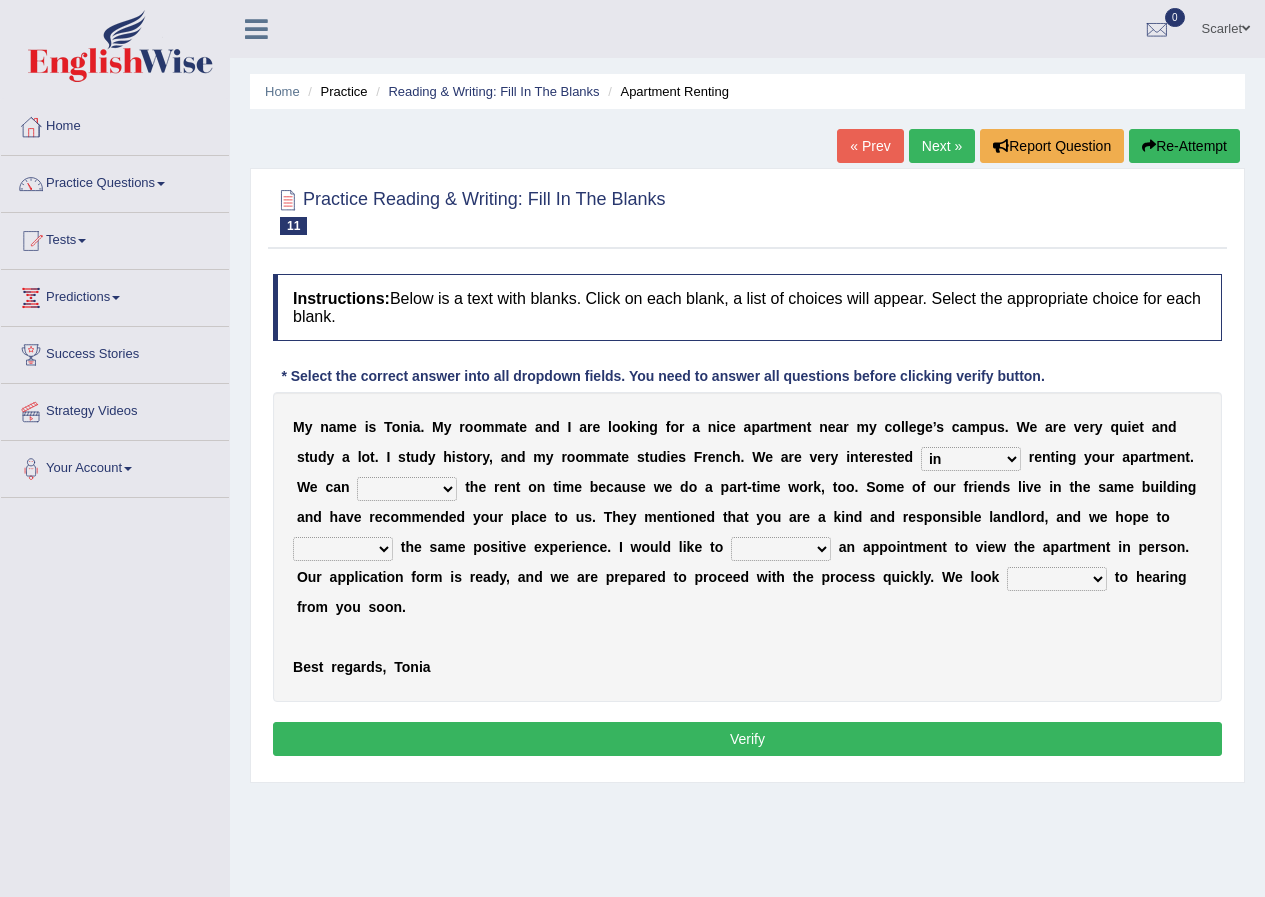 click on "afford get pay bring" at bounding box center [407, 489] 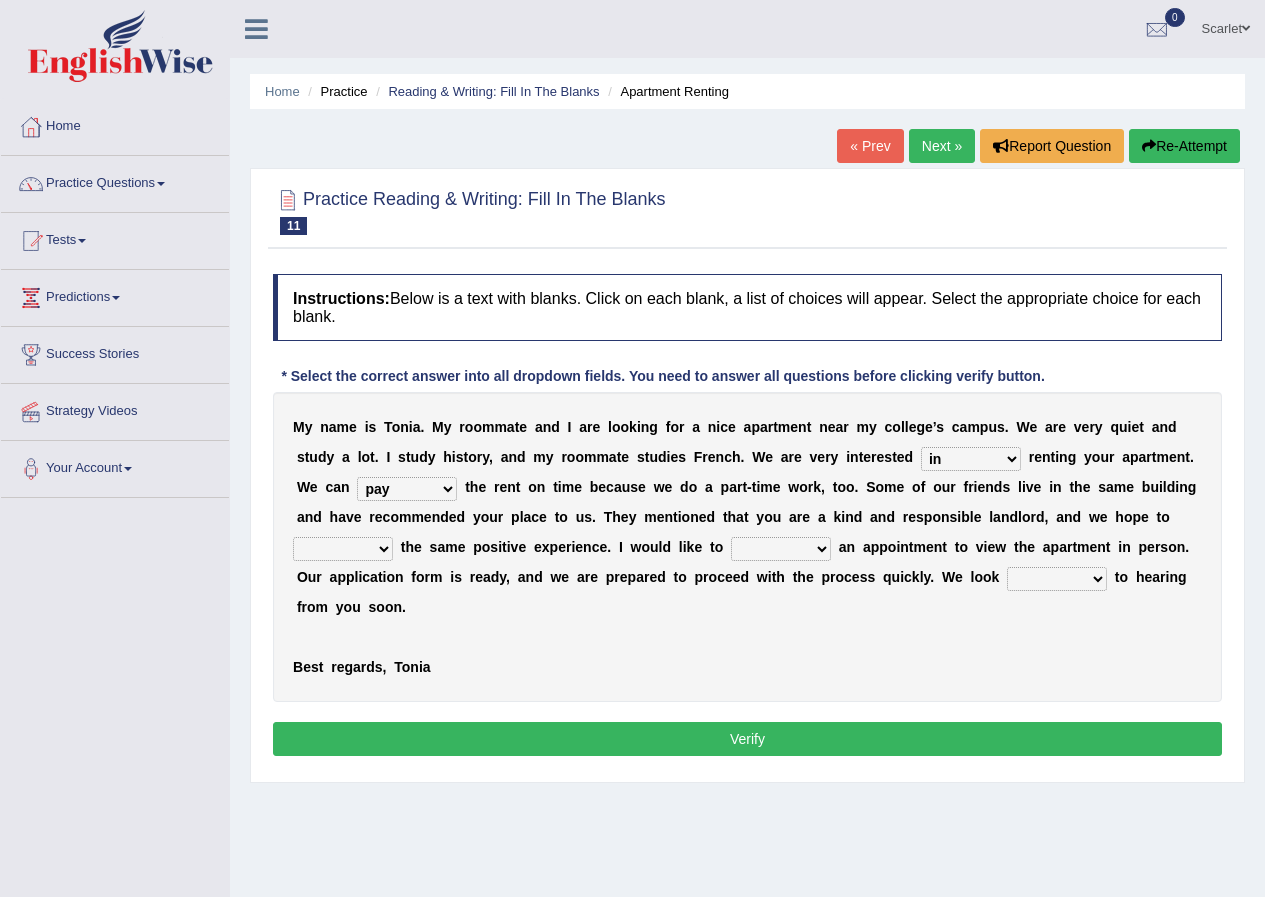 click on "form meet have decide" at bounding box center (343, 549) 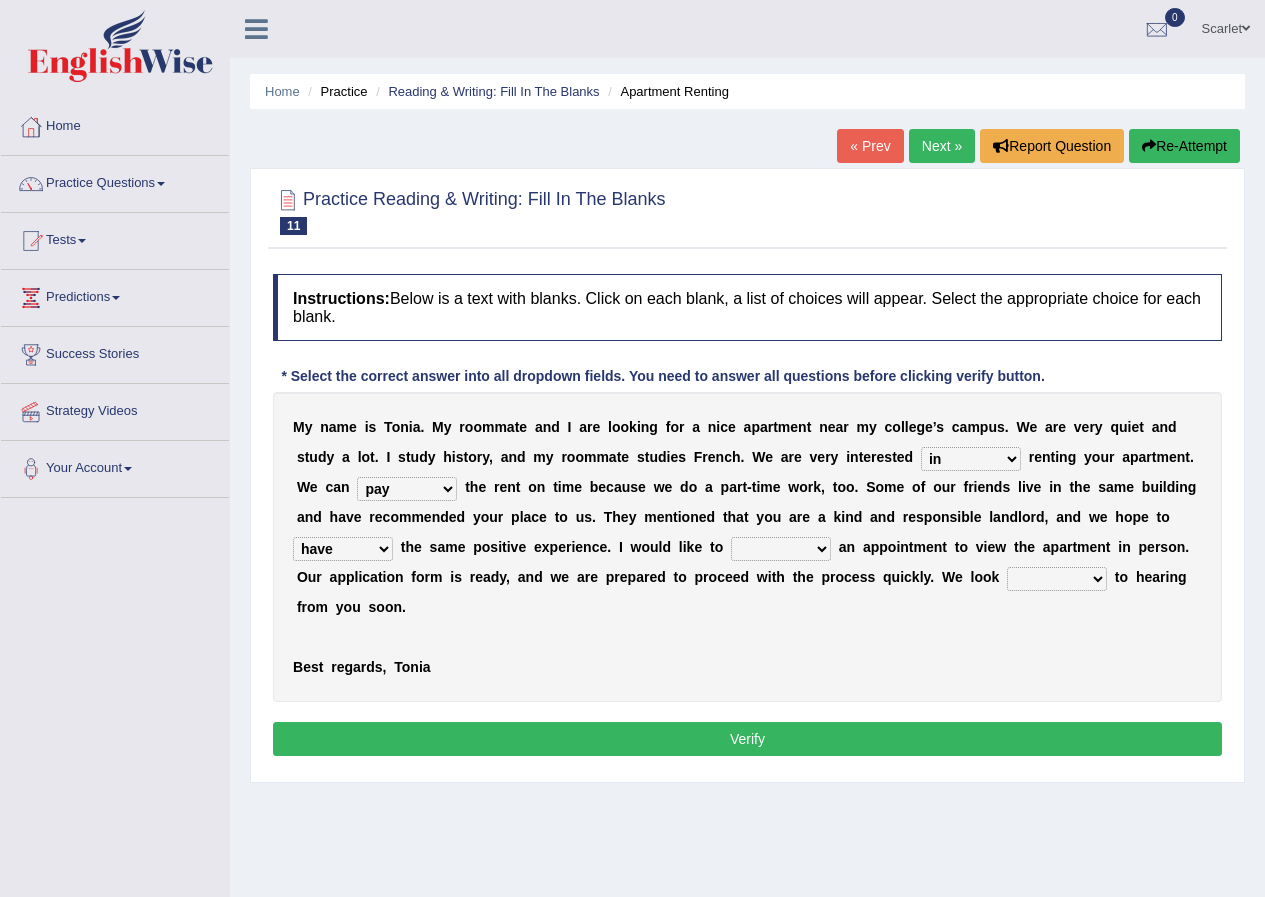 click on "own recall revise make" at bounding box center (781, 549) 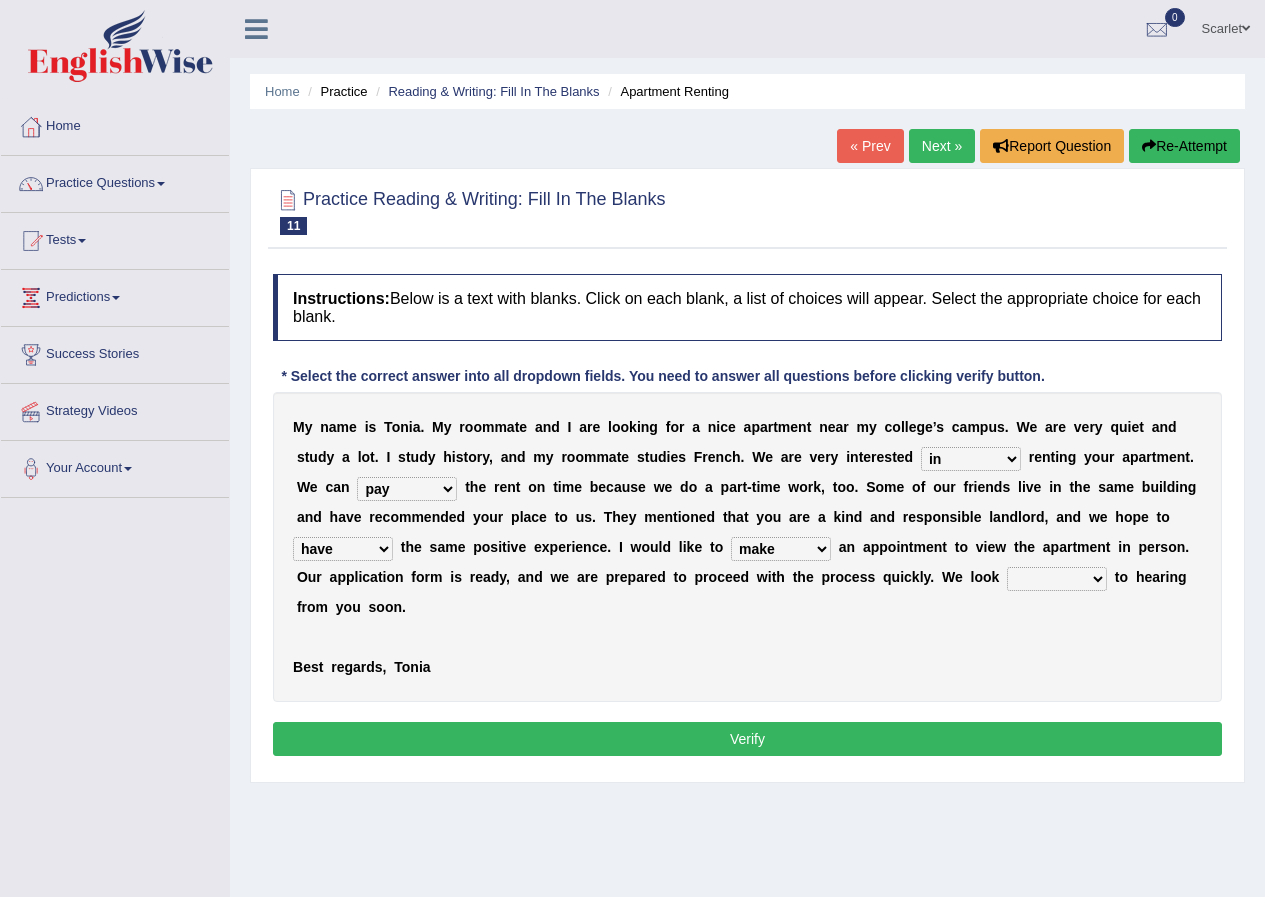 click on "own recall revise make" at bounding box center (781, 549) 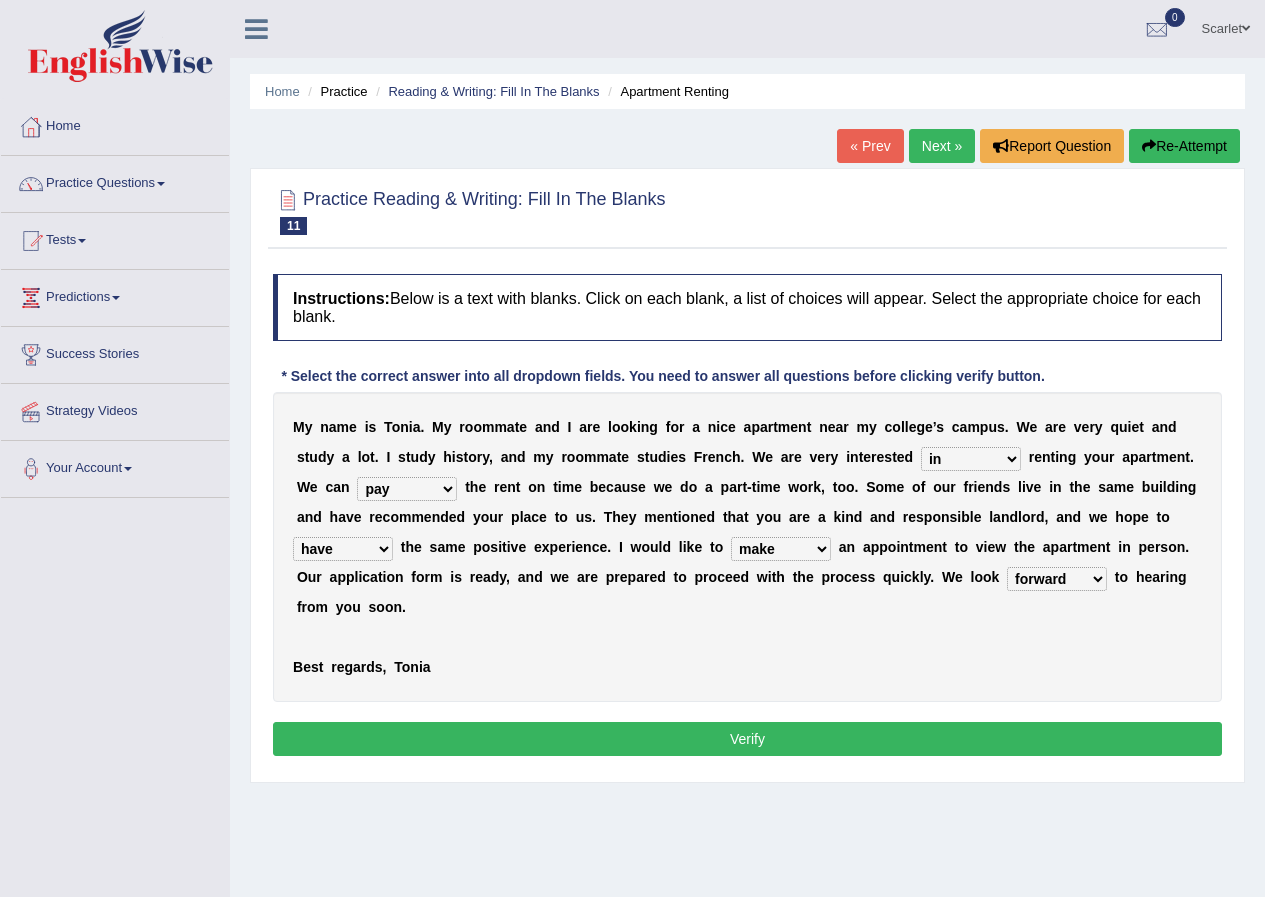 click on "Verify" at bounding box center (747, 739) 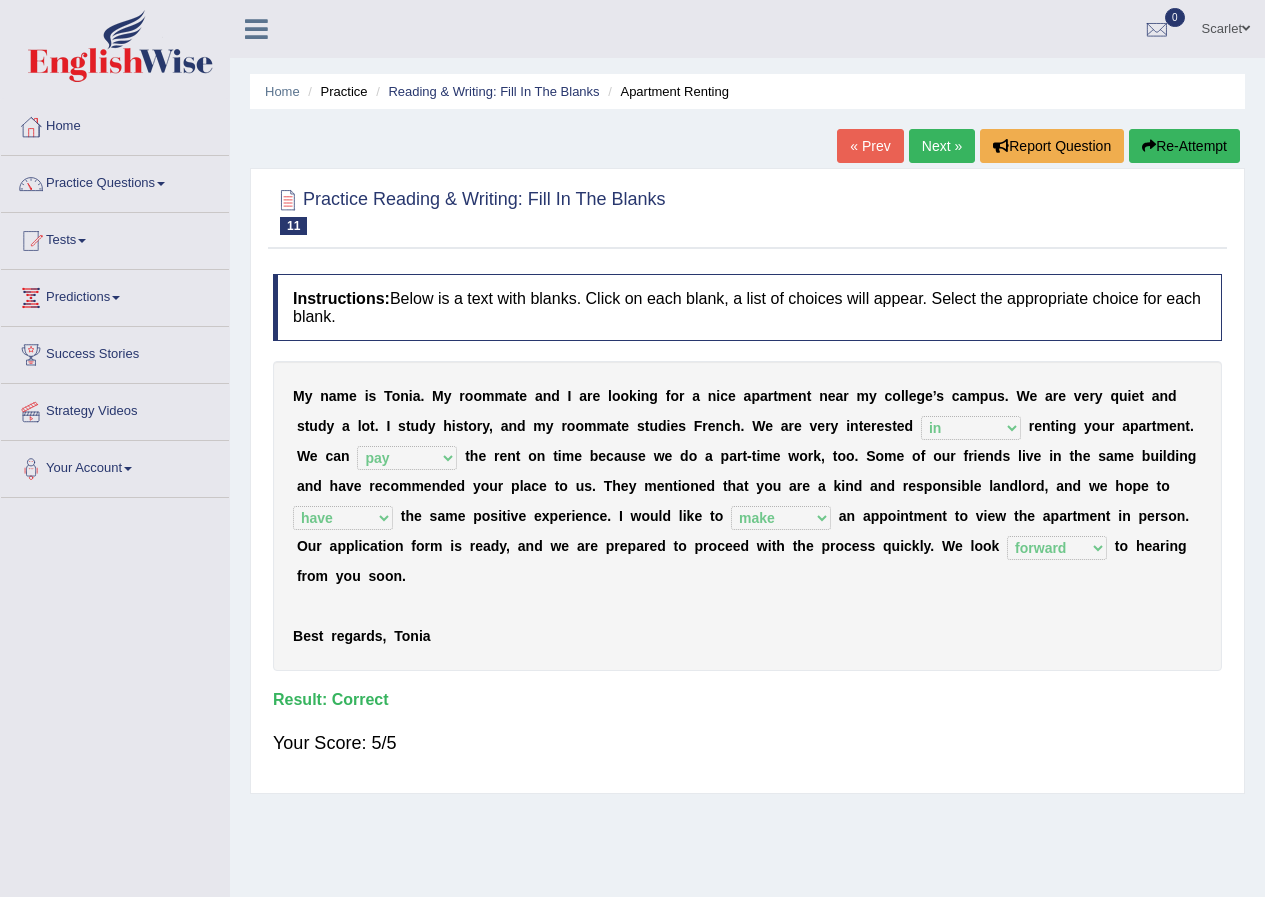 click on "Next »" at bounding box center (942, 146) 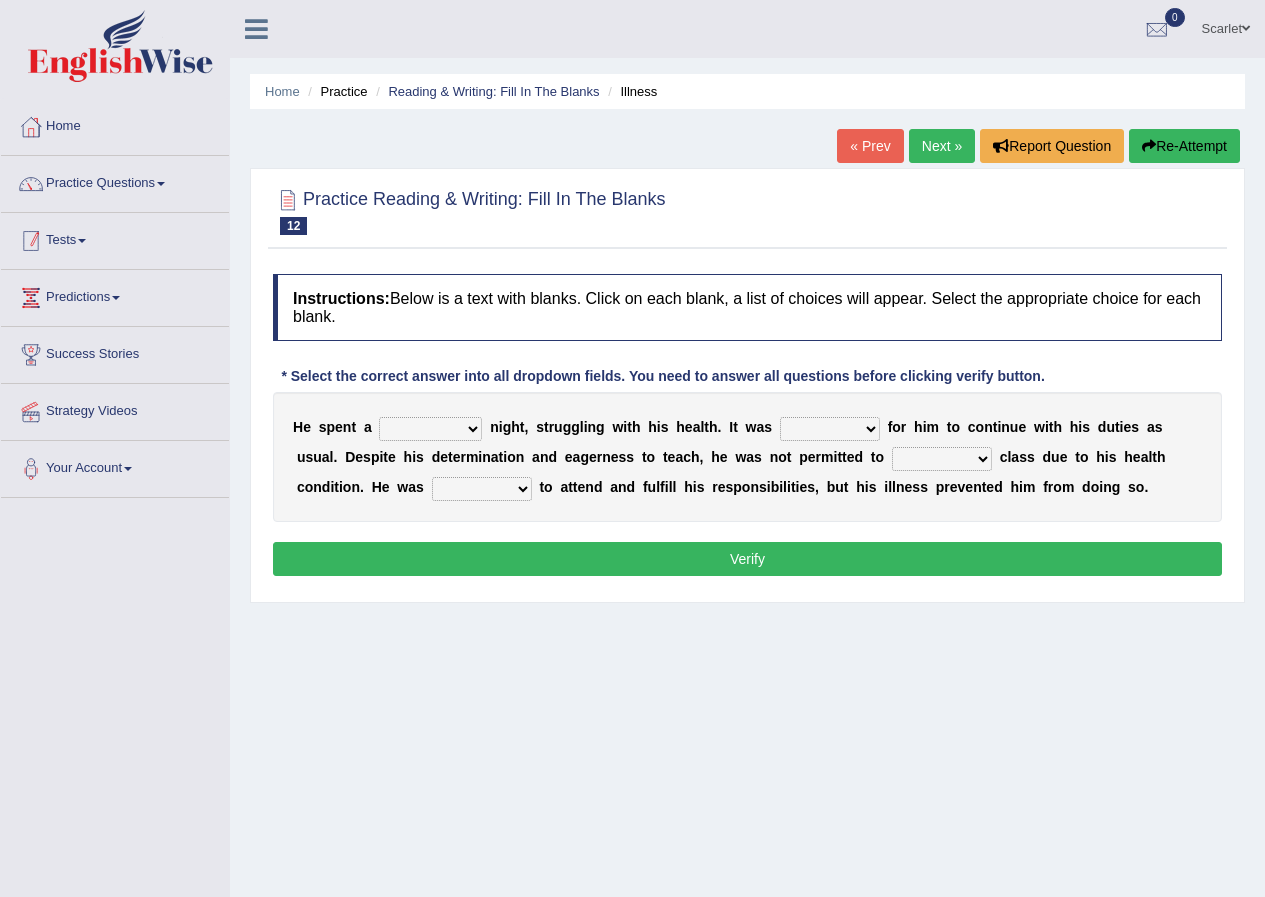 scroll, scrollTop: 0, scrollLeft: 0, axis: both 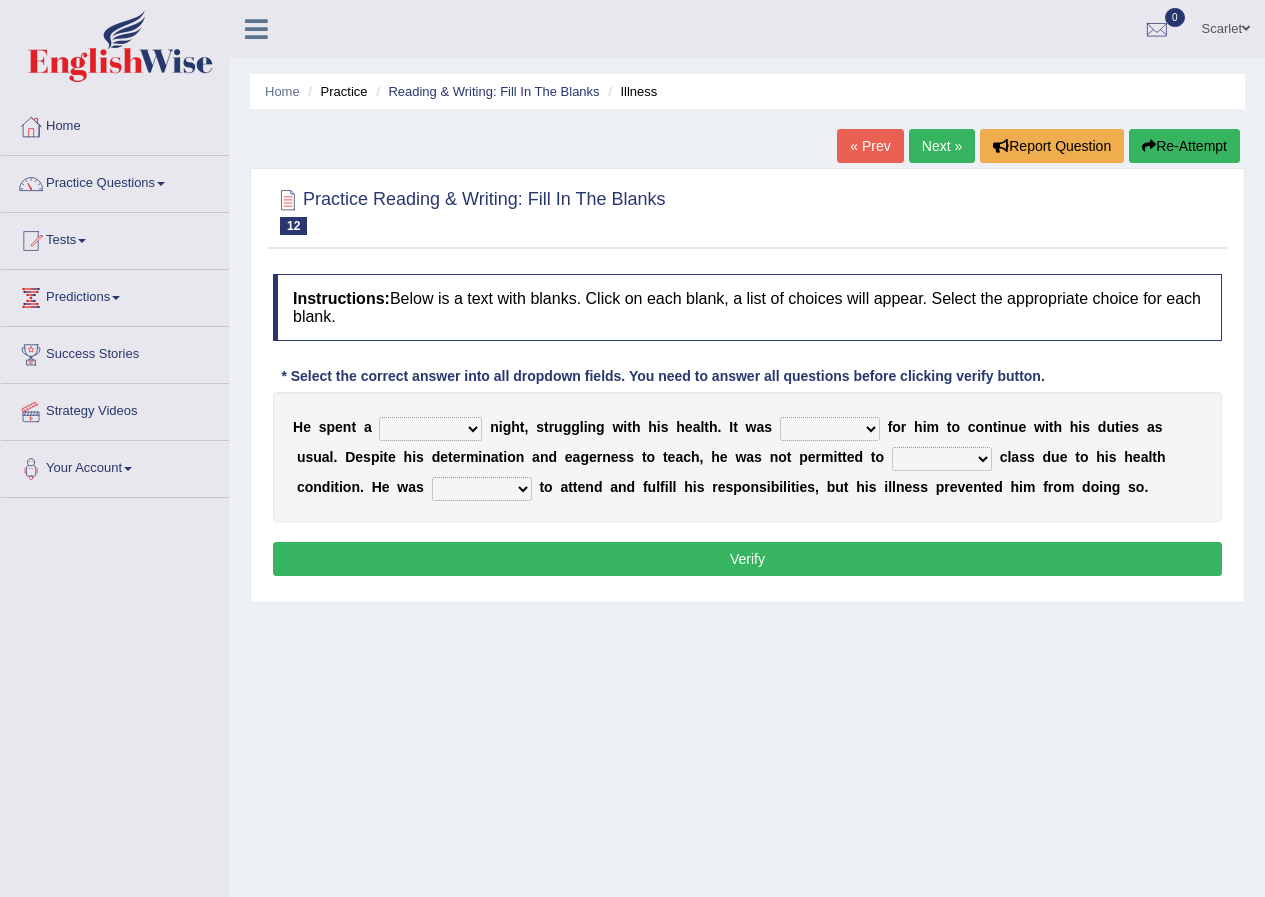 click on "cheerful restful meaningful painful" at bounding box center [430, 429] 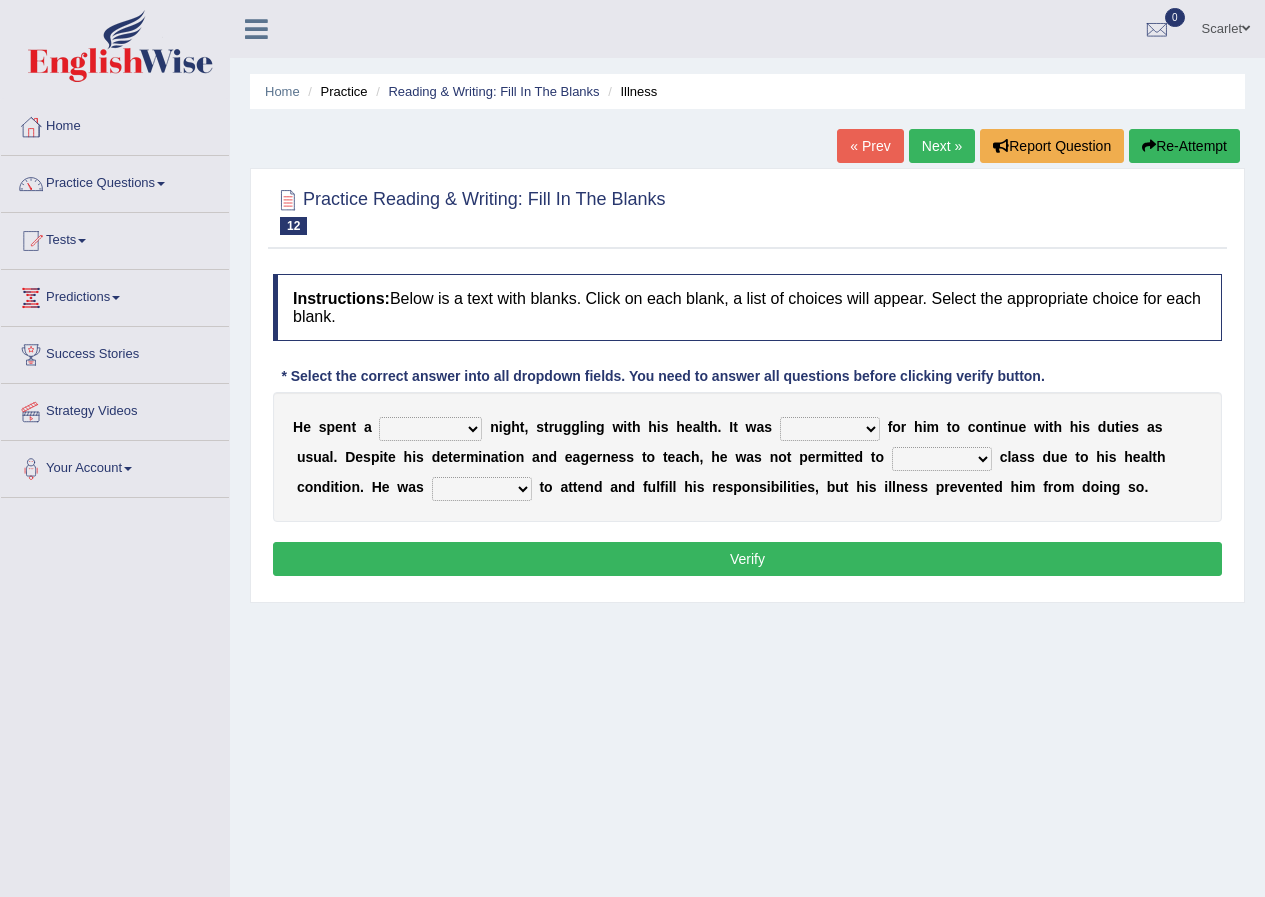 click on "cheerful restful meaningful painful" at bounding box center [430, 429] 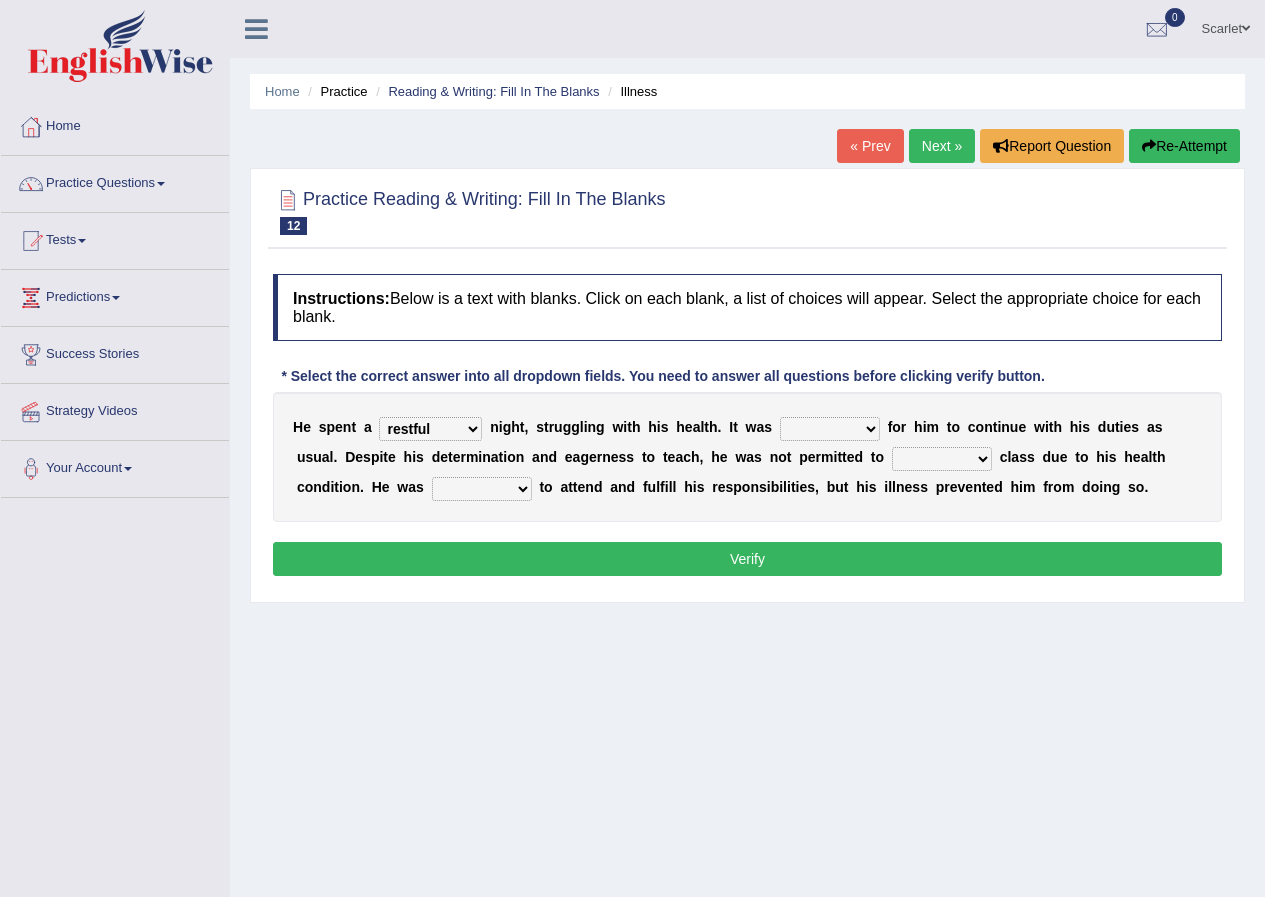 click on "enjoyable simple difficult natural" at bounding box center [830, 429] 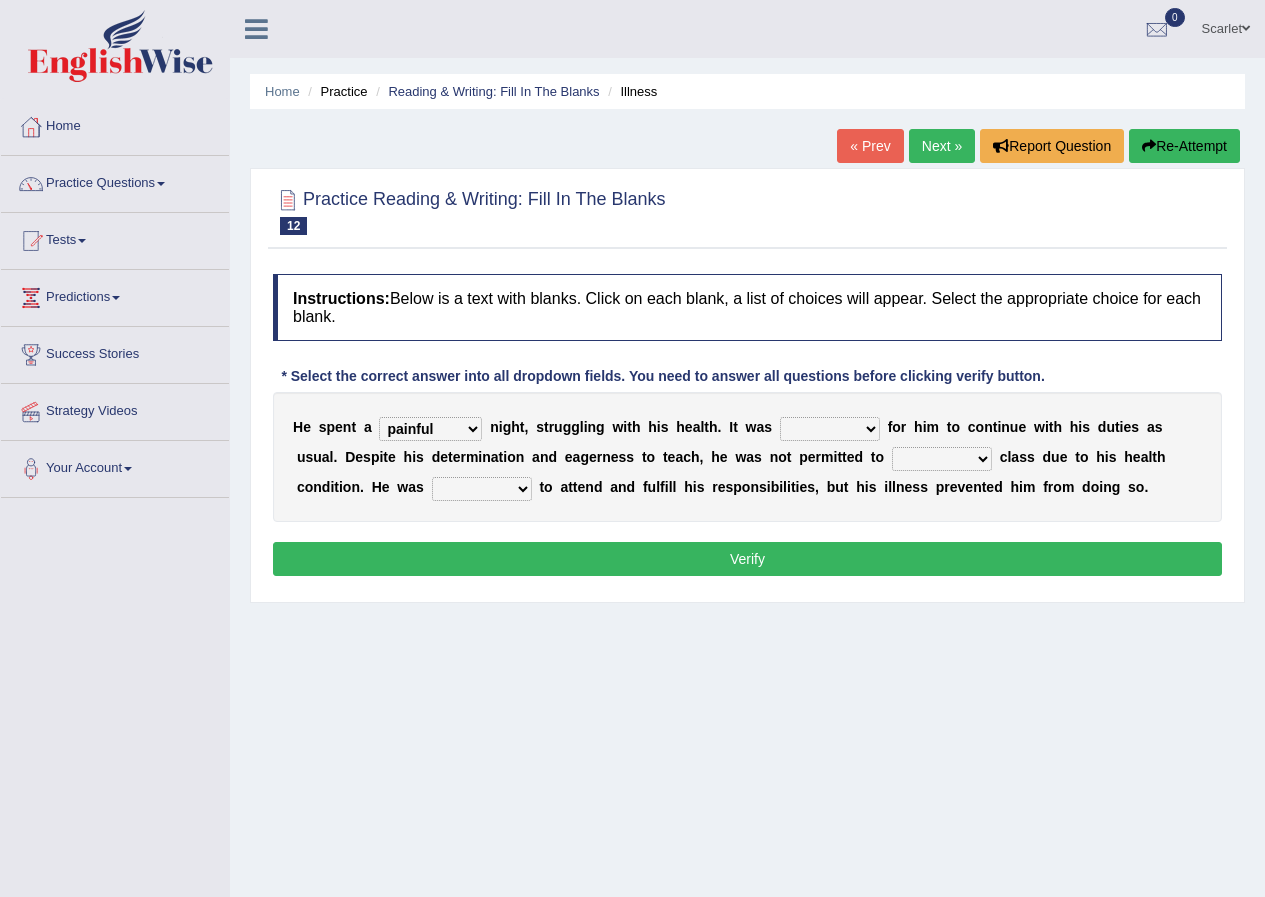 click on "cheerful restful meaningful painful" at bounding box center (430, 429) 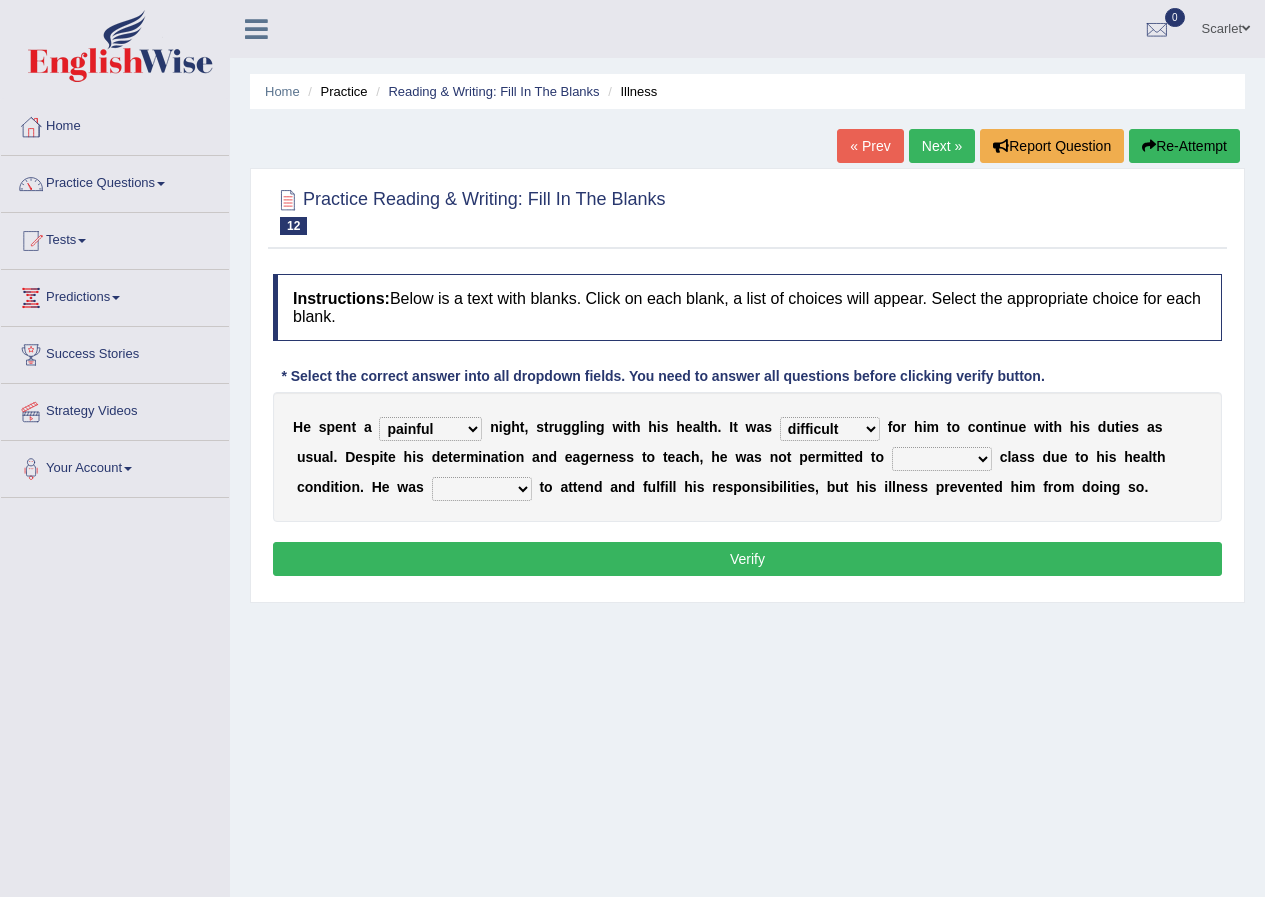 click on "teach leave cancel attend" at bounding box center (942, 459) 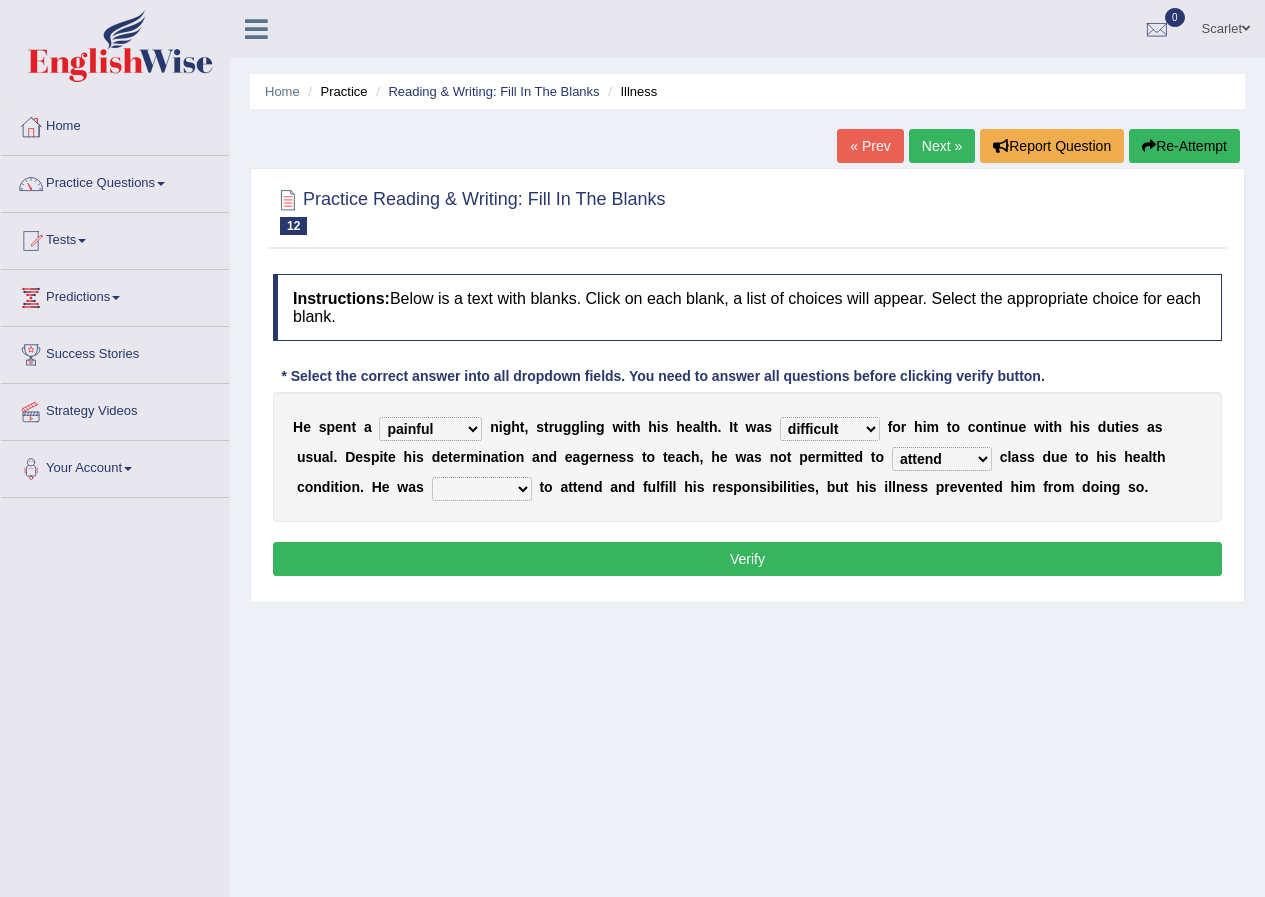 click on "teach leave cancel attend" at bounding box center (942, 459) 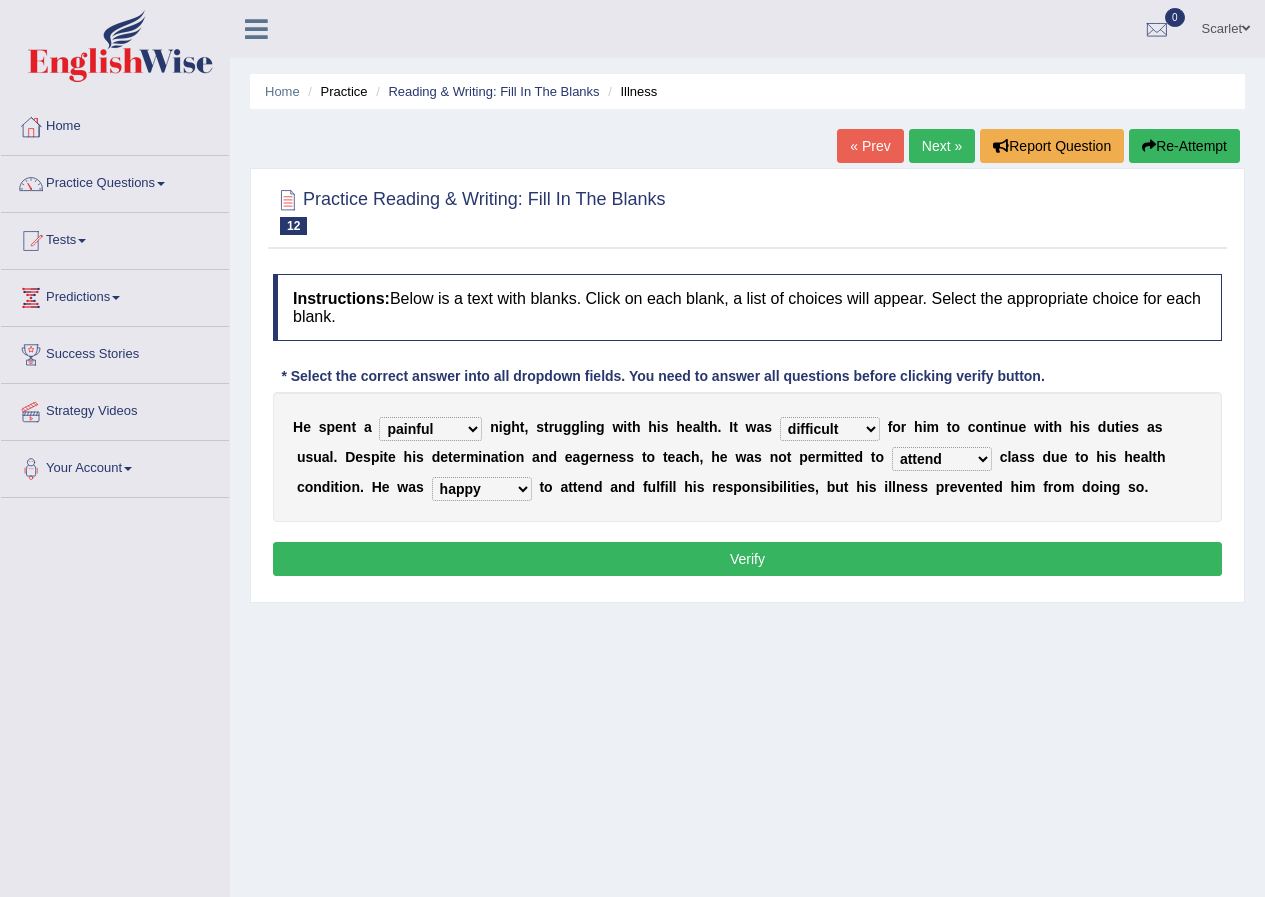 click on "anxious forced lazy happy" at bounding box center (482, 489) 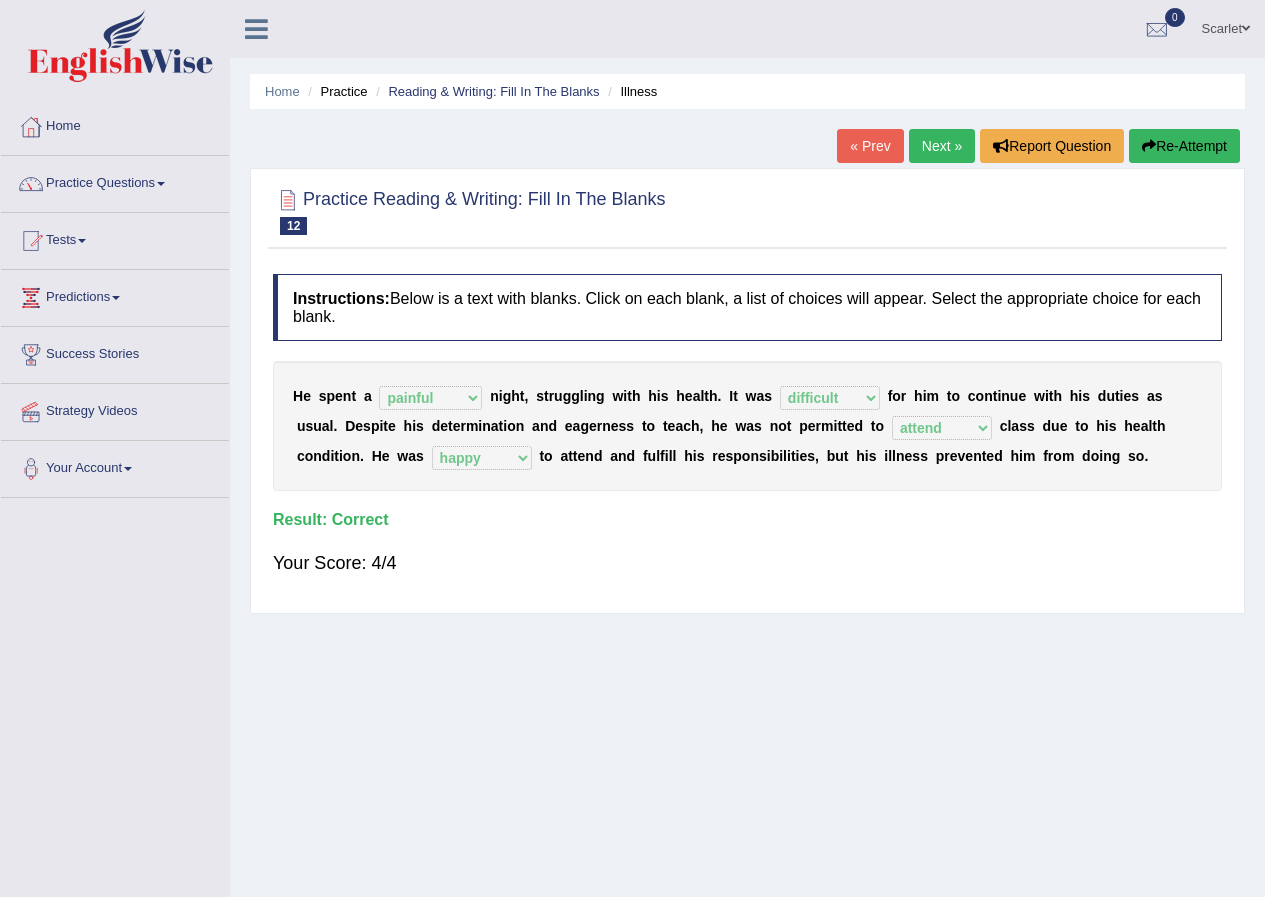click on "Next »" at bounding box center (942, 146) 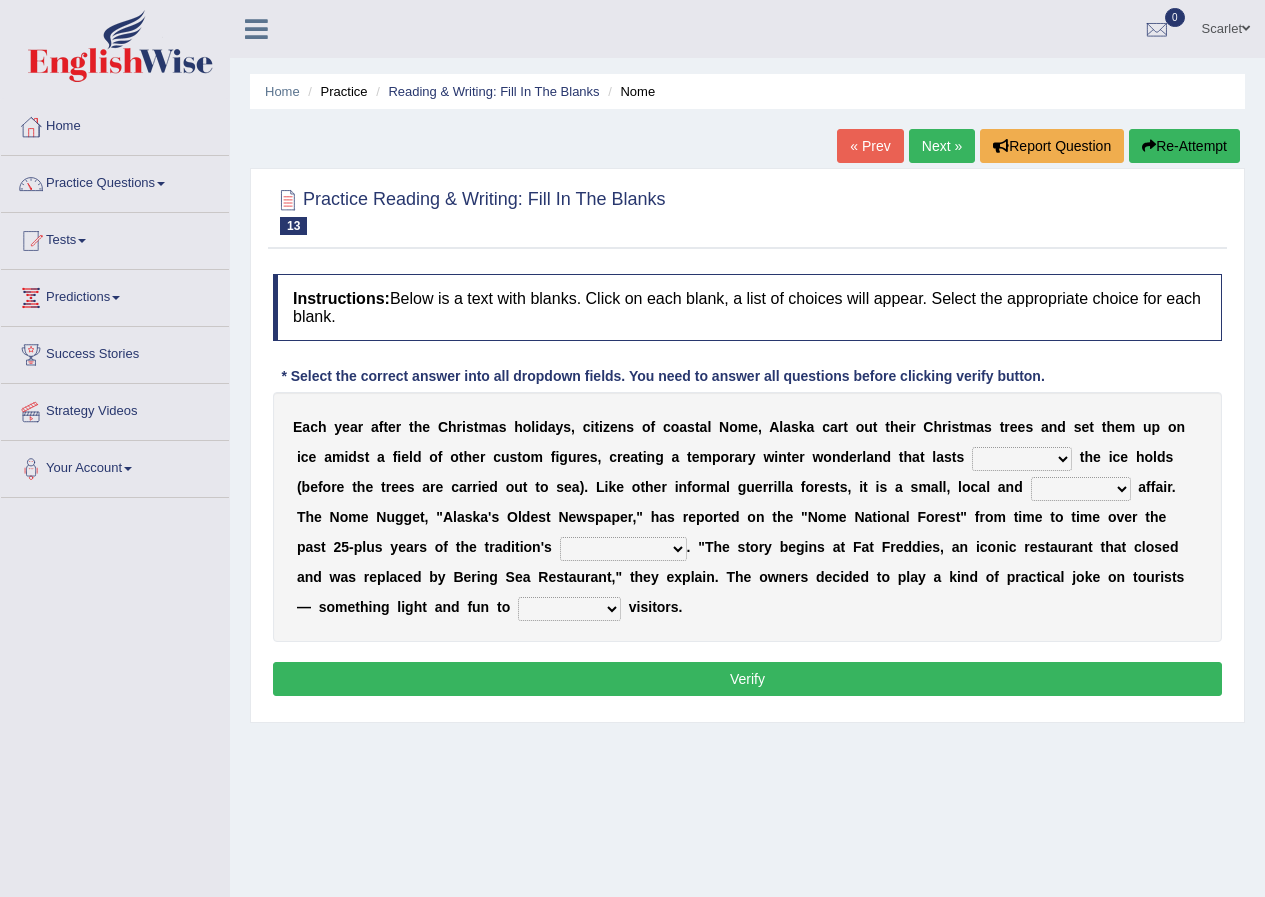 scroll, scrollTop: 0, scrollLeft: 0, axis: both 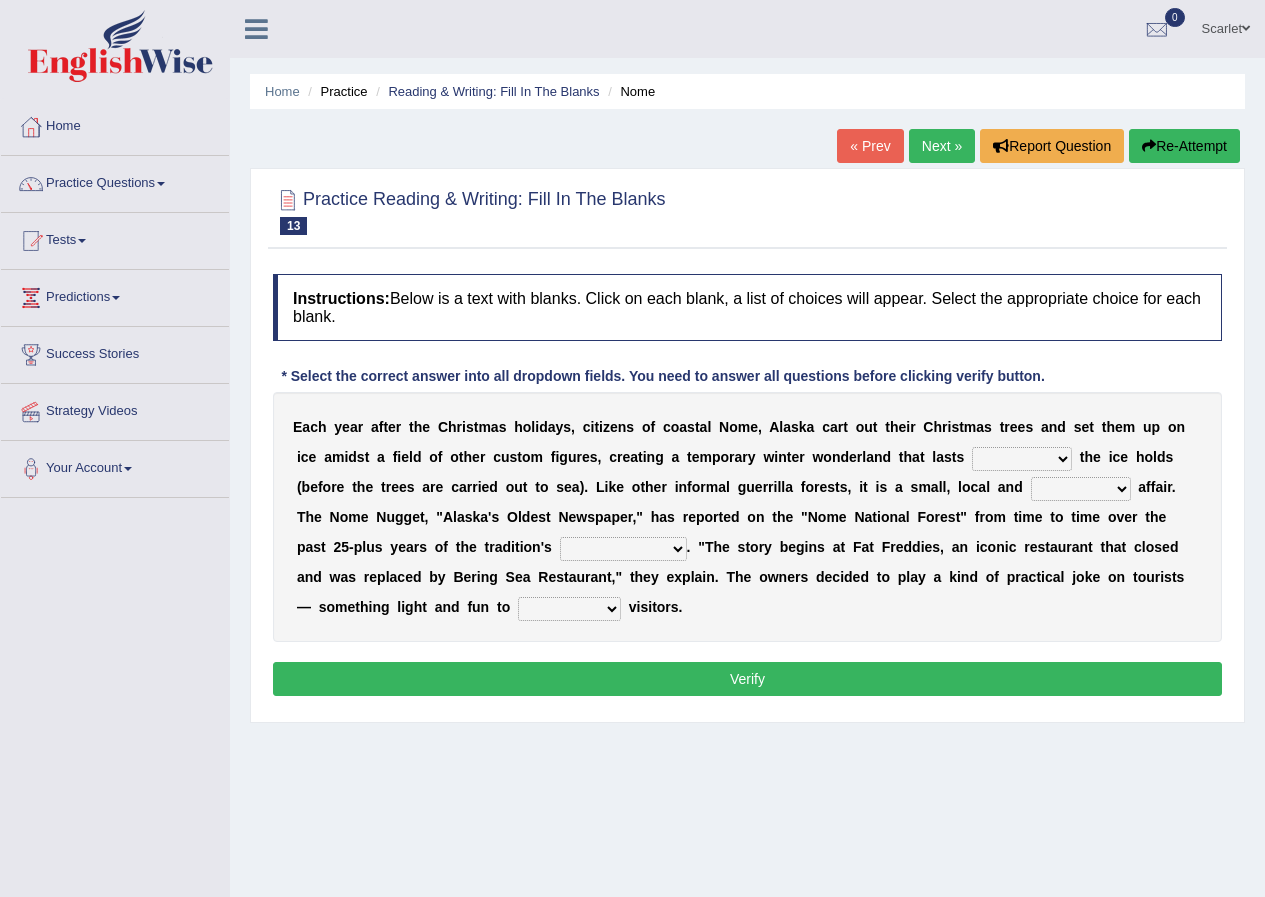 click on "as long as before after although" at bounding box center [1022, 459] 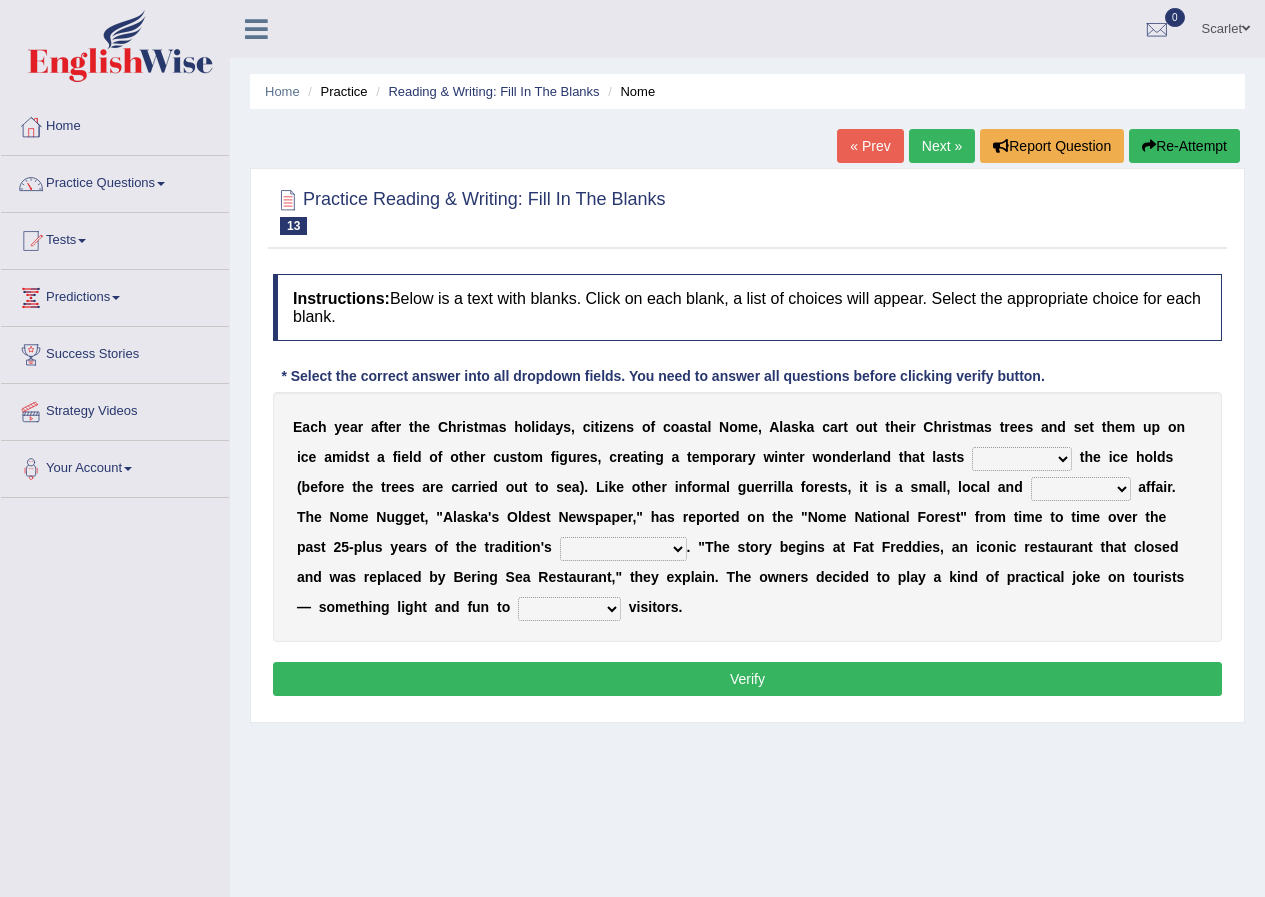 click on "Home
Practice
Reading & Writing: Fill In The Blanks
[CITY]
« Prev Next »  Report Question  Re-Attempt
Practice Reading & Writing: Fill In The Blanks
13
[CITY]
Instructions:  Below is a text with blanks. Click on each blank, a list of choices will appear. Select the appropriate choice for each blank.
* Select the correct answer into all dropdown fields. You need to answer all questions before clicking verify button. E a c h    y e a r    a f t e r    t h e    C h r i s t m a s    h o l i d a y s ,    c i t i z e n s    o f    c o a s t a l    [CITY],    [STATE]    c a r t    o u t    t h e i r    C h r i s t m a s    t r e e s    a n d    s e t    t h e m    u p    o n    i c e    a m i d s t    a    f i e l d    o f    o t h e r    c u s t o m    f i g u r e s ,    c r e a t i n g    a" at bounding box center [747, 500] 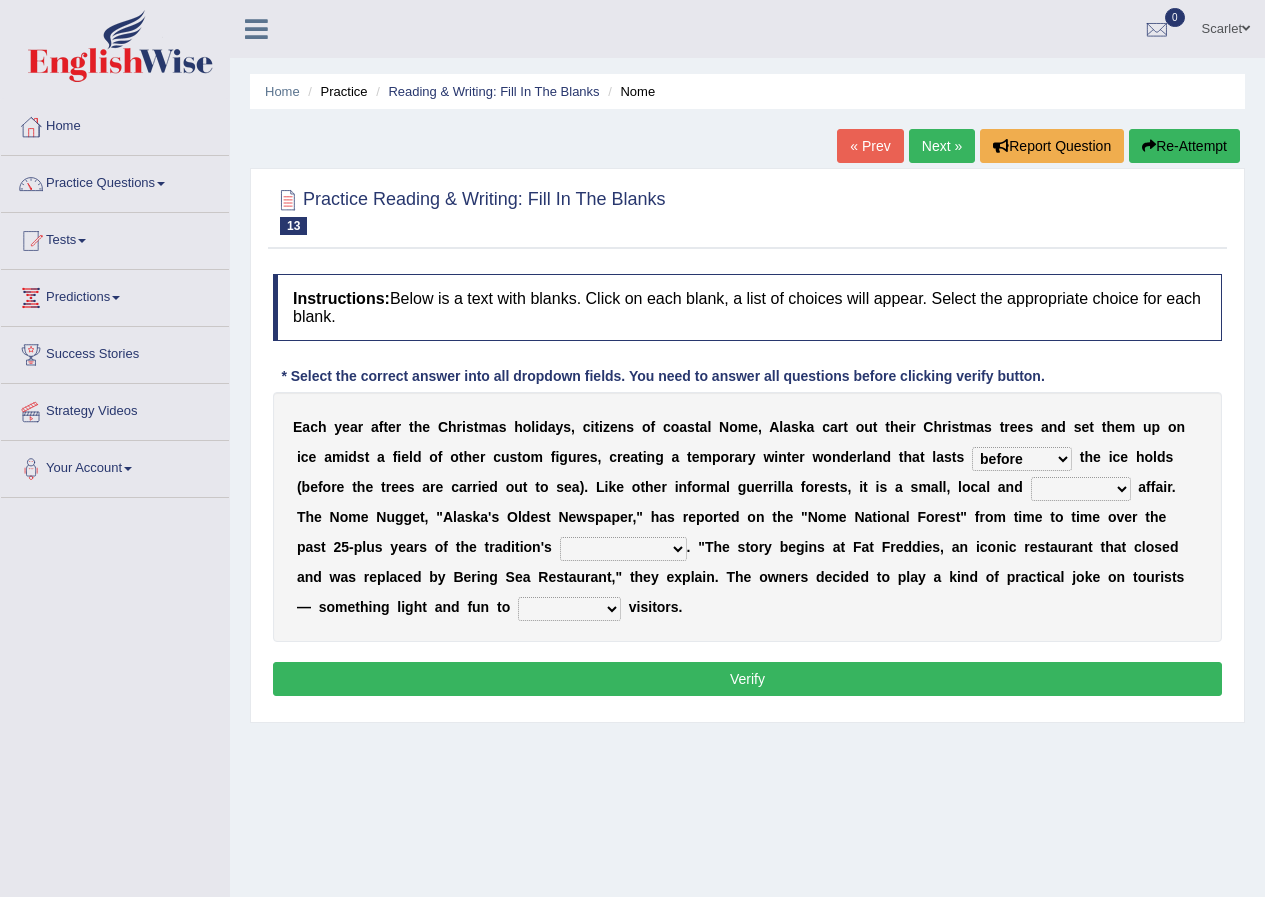 click on "as long as before after although" at bounding box center [1022, 459] 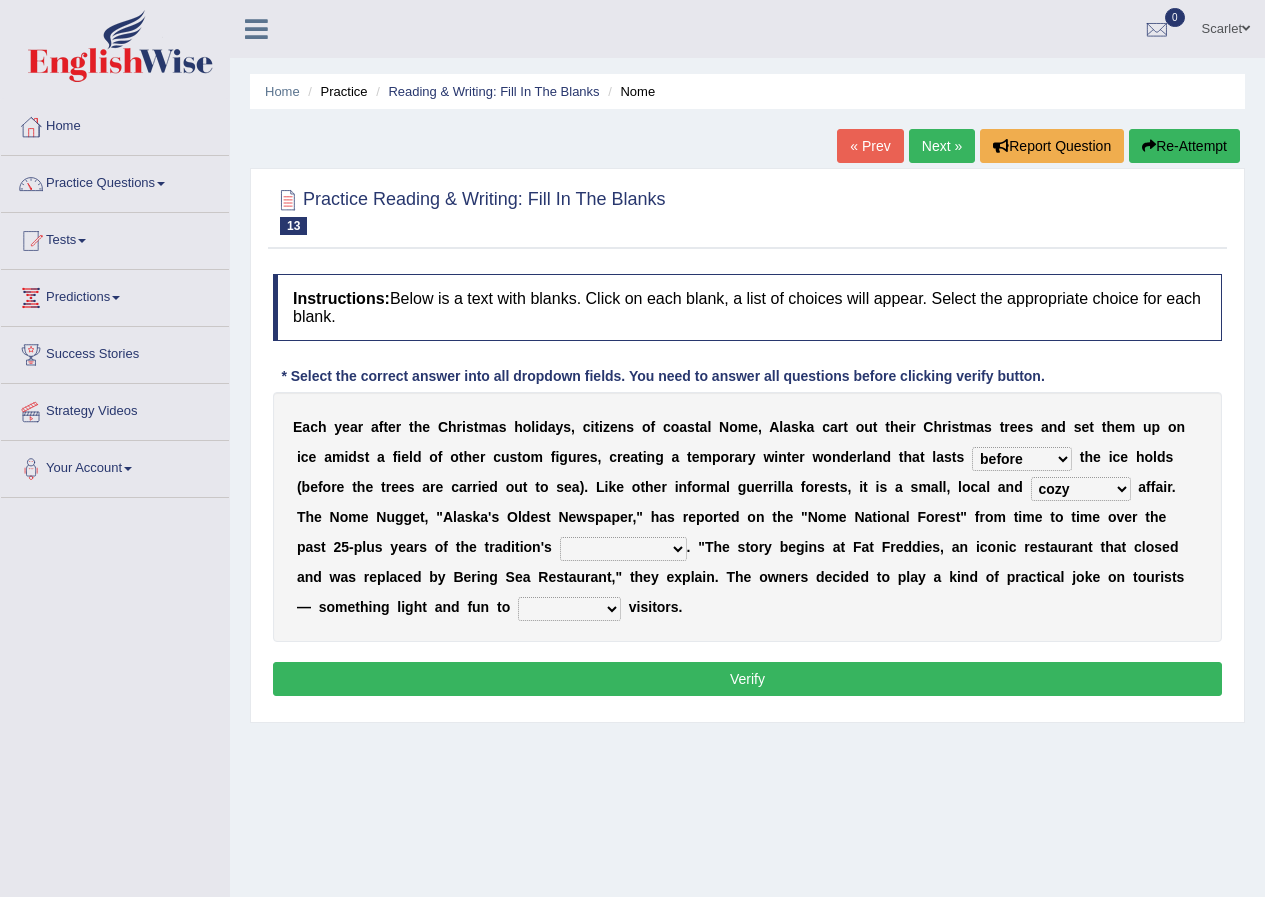 click on "life existence disappearance emotions" at bounding box center (623, 549) 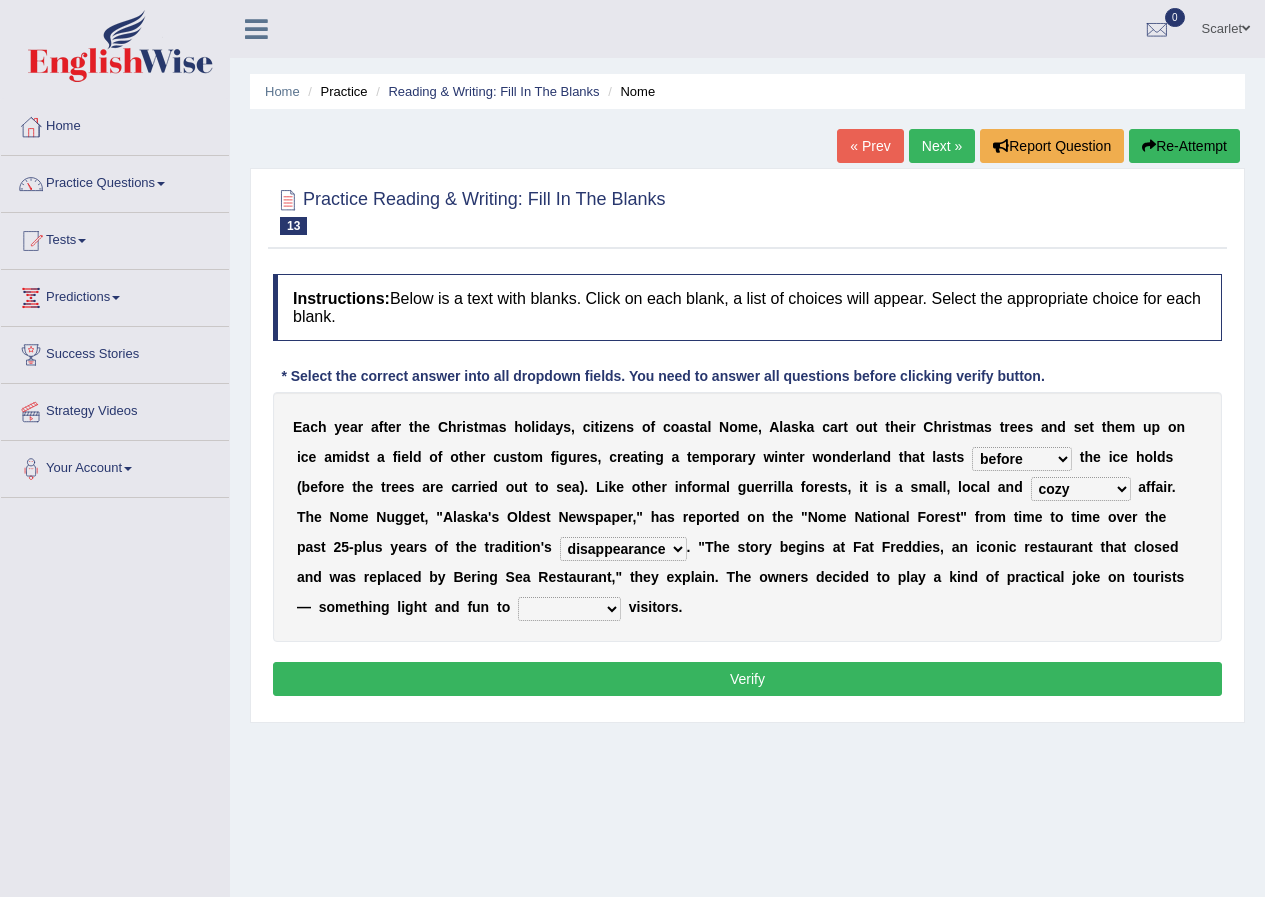 click on "life existence disappearance emotions" at bounding box center (623, 549) 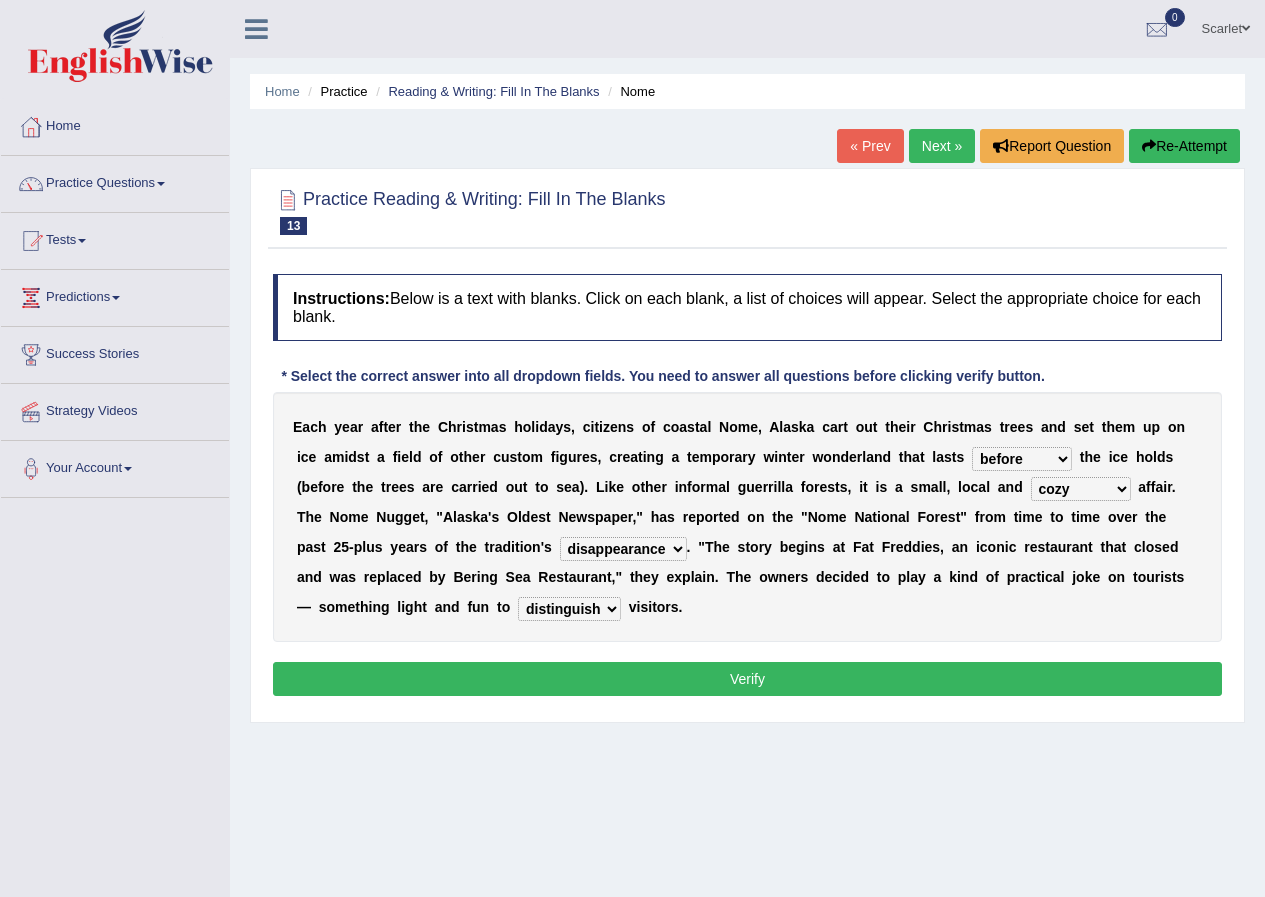 click on "nasty fuzzy cozy greasy" at bounding box center (1081, 489) 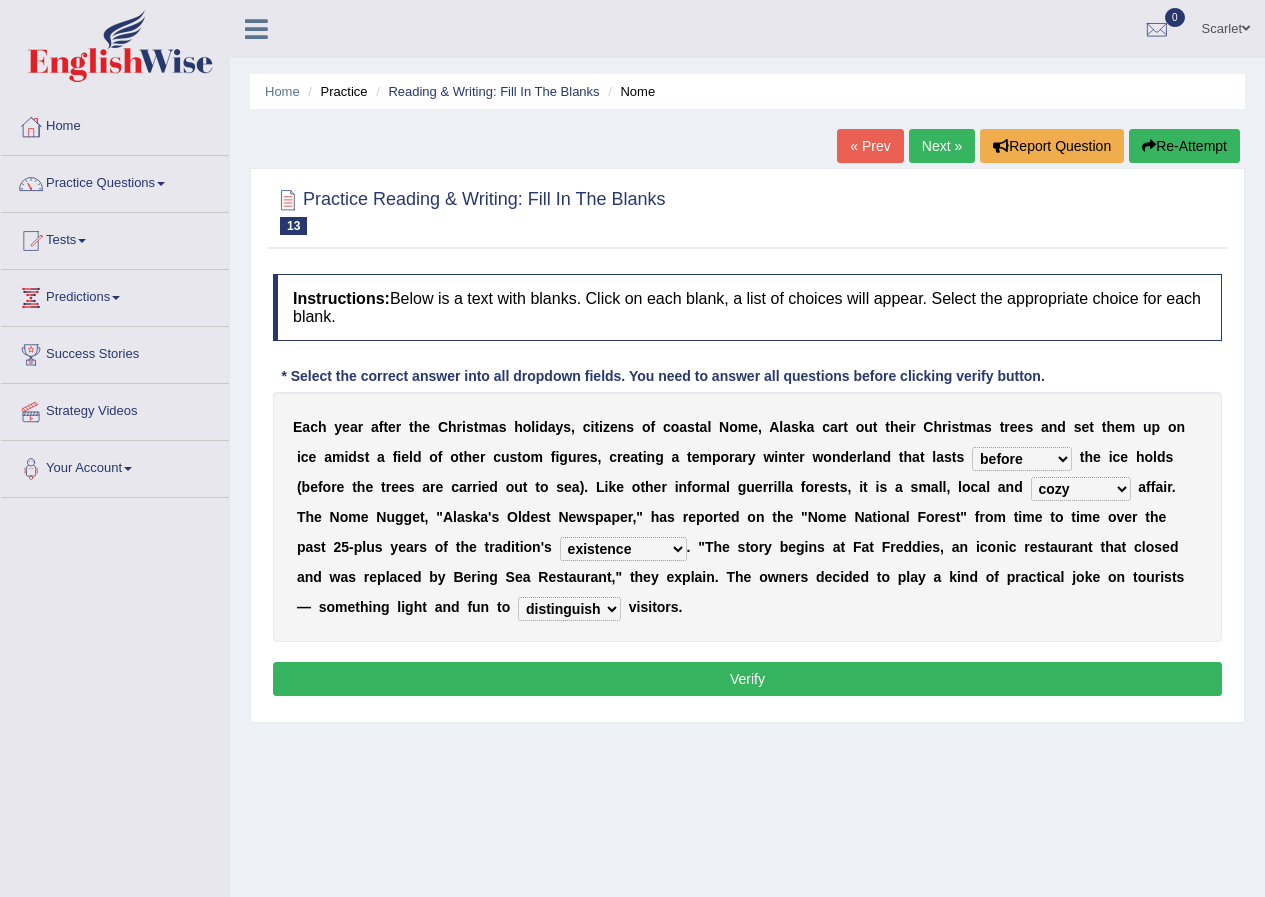 click on "life existence disappearance emotions" at bounding box center (623, 549) 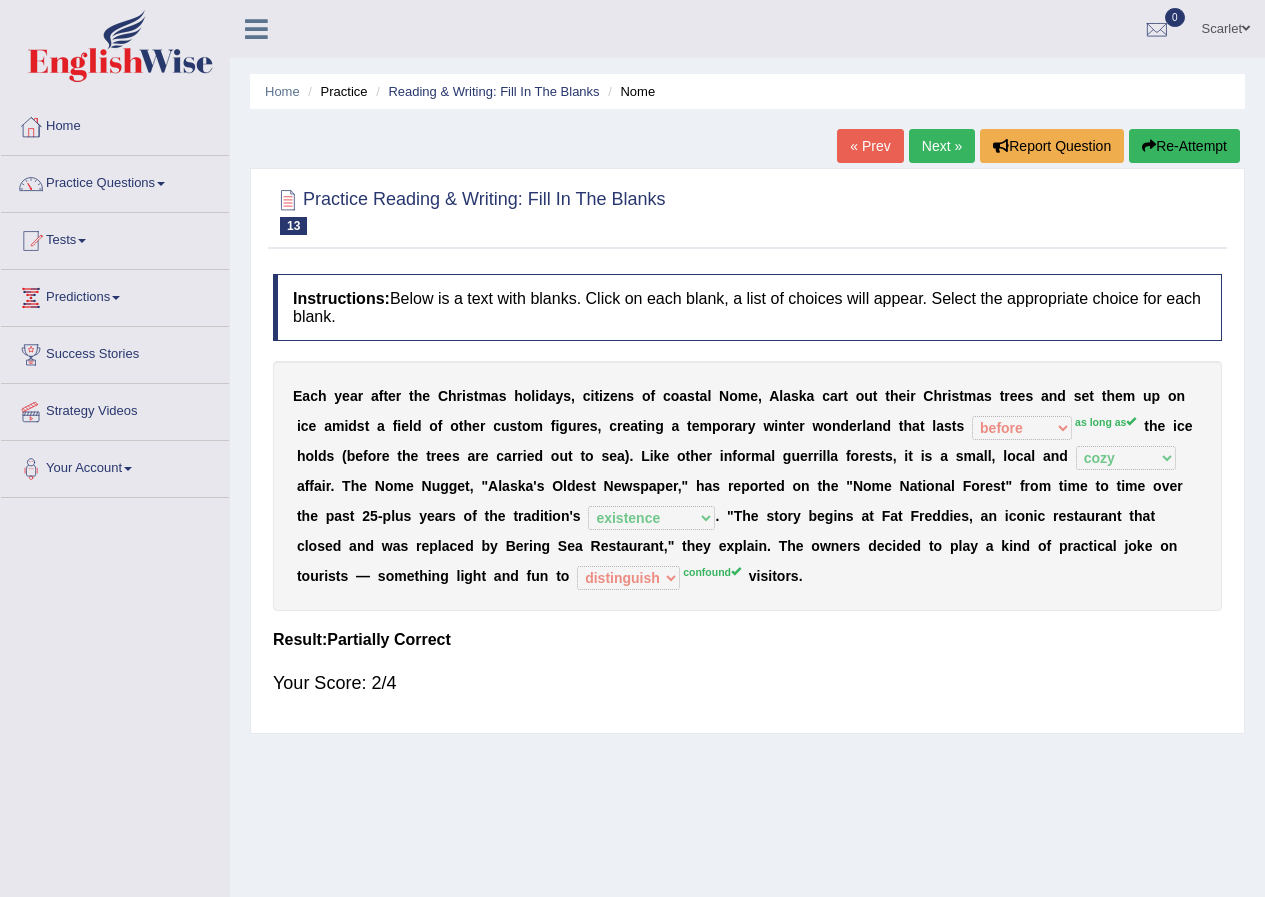 click on "Next »" at bounding box center [942, 146] 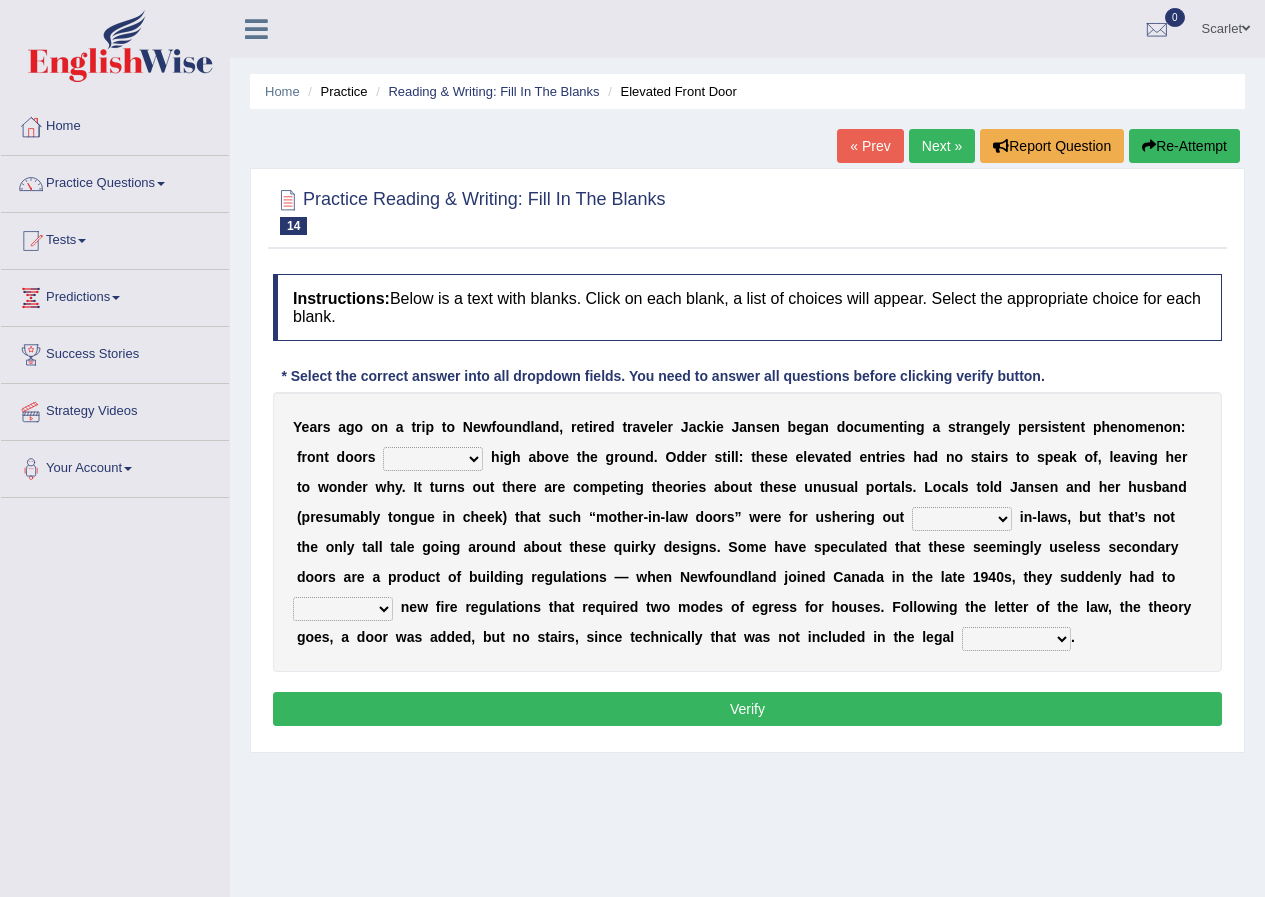 scroll, scrollTop: 0, scrollLeft: 0, axis: both 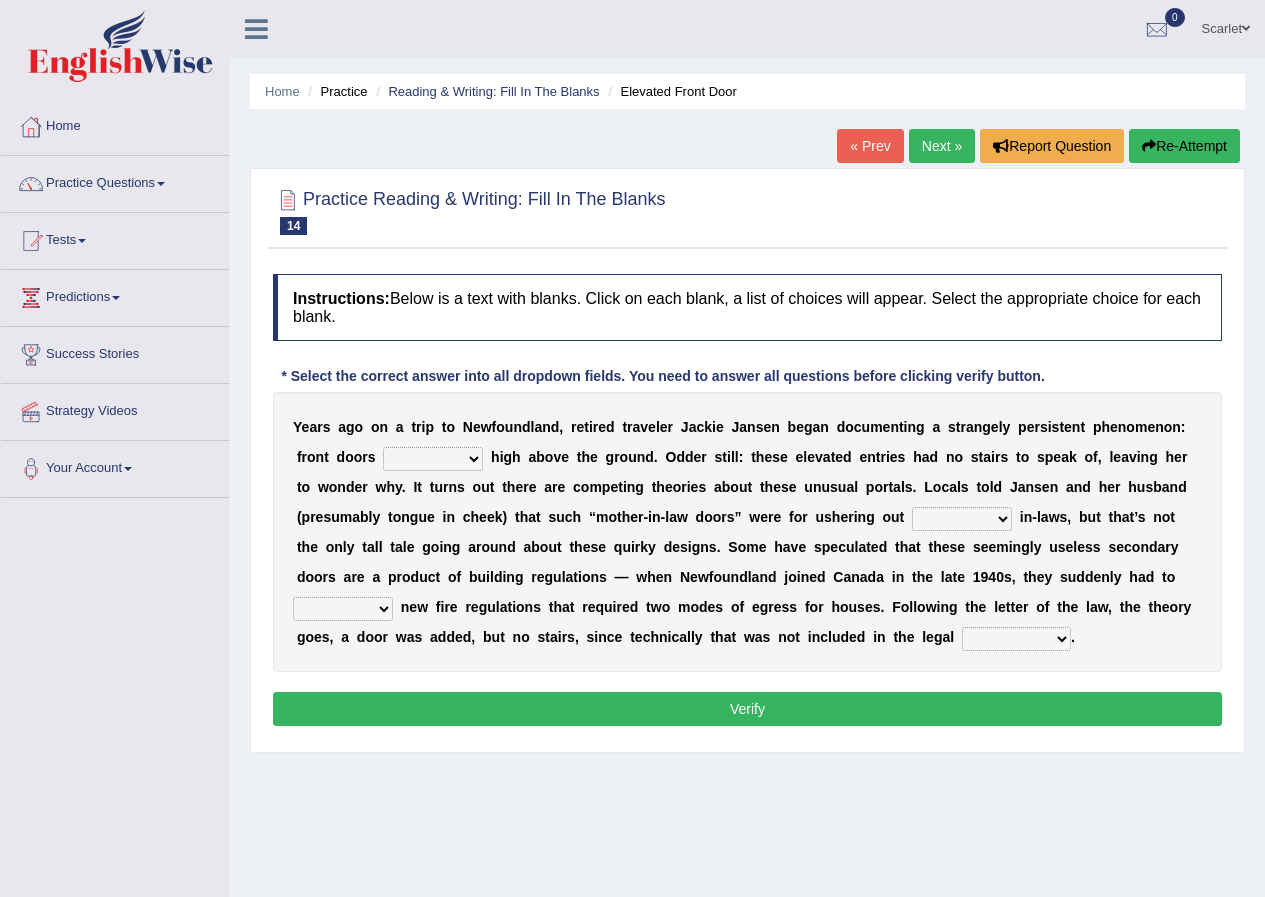 click on "raised visited painted lowered" at bounding box center (433, 459) 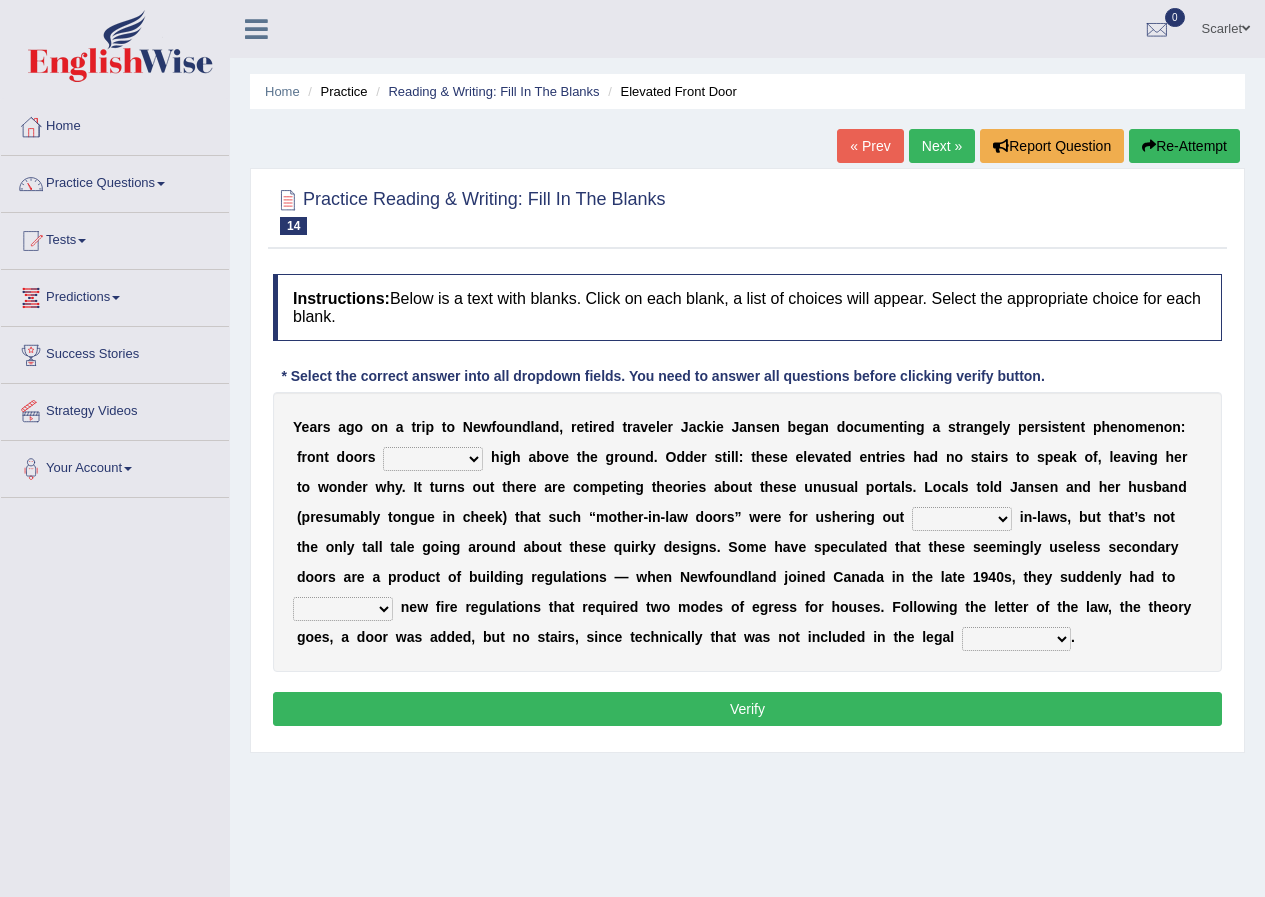 click on "religion paces manager requirement" at bounding box center [1016, 639] 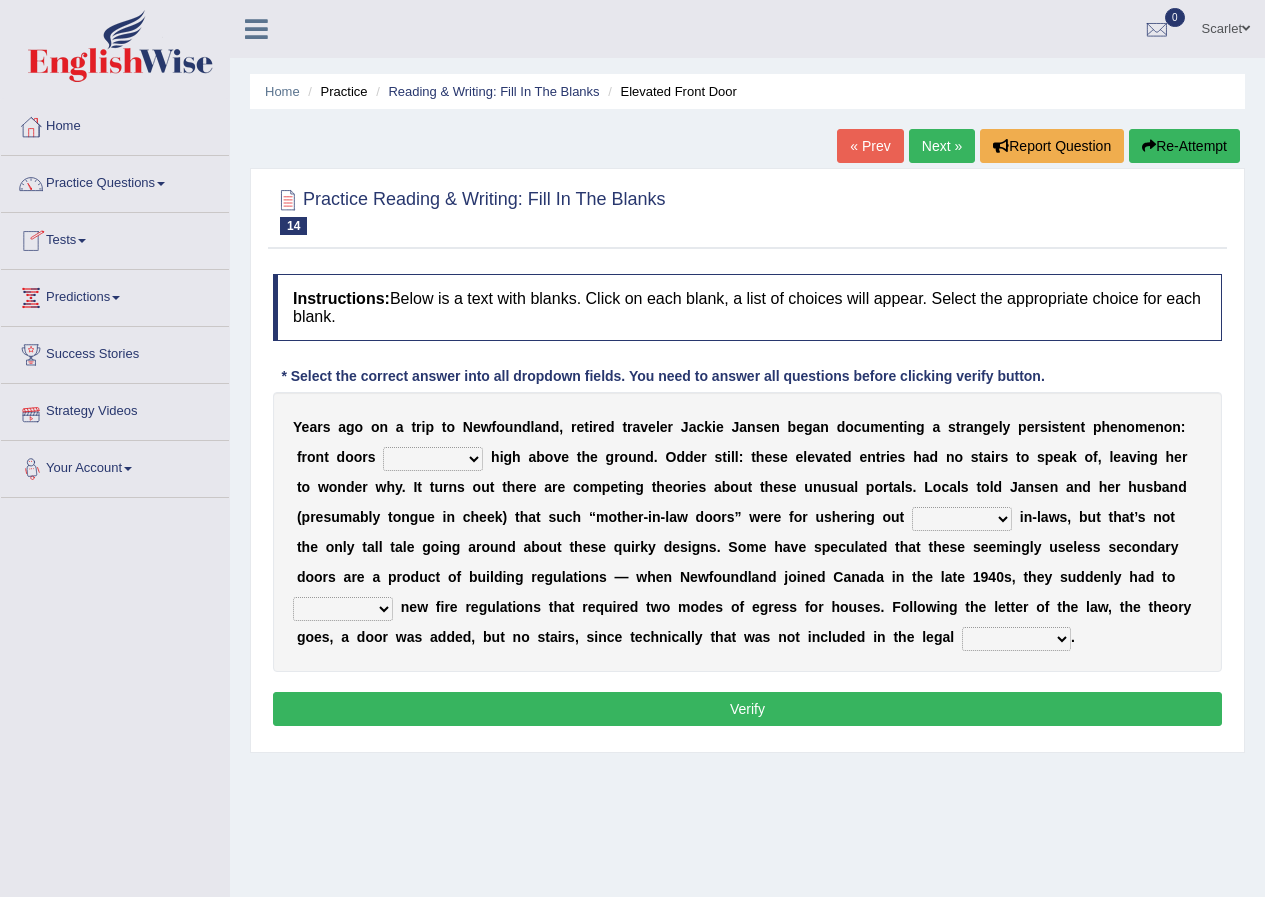 click on "Your Account  Notifications
Microphone Setup
Change Password
Manage Subscription
Pearson Login Details
Update Profile" at bounding box center [115, 469] 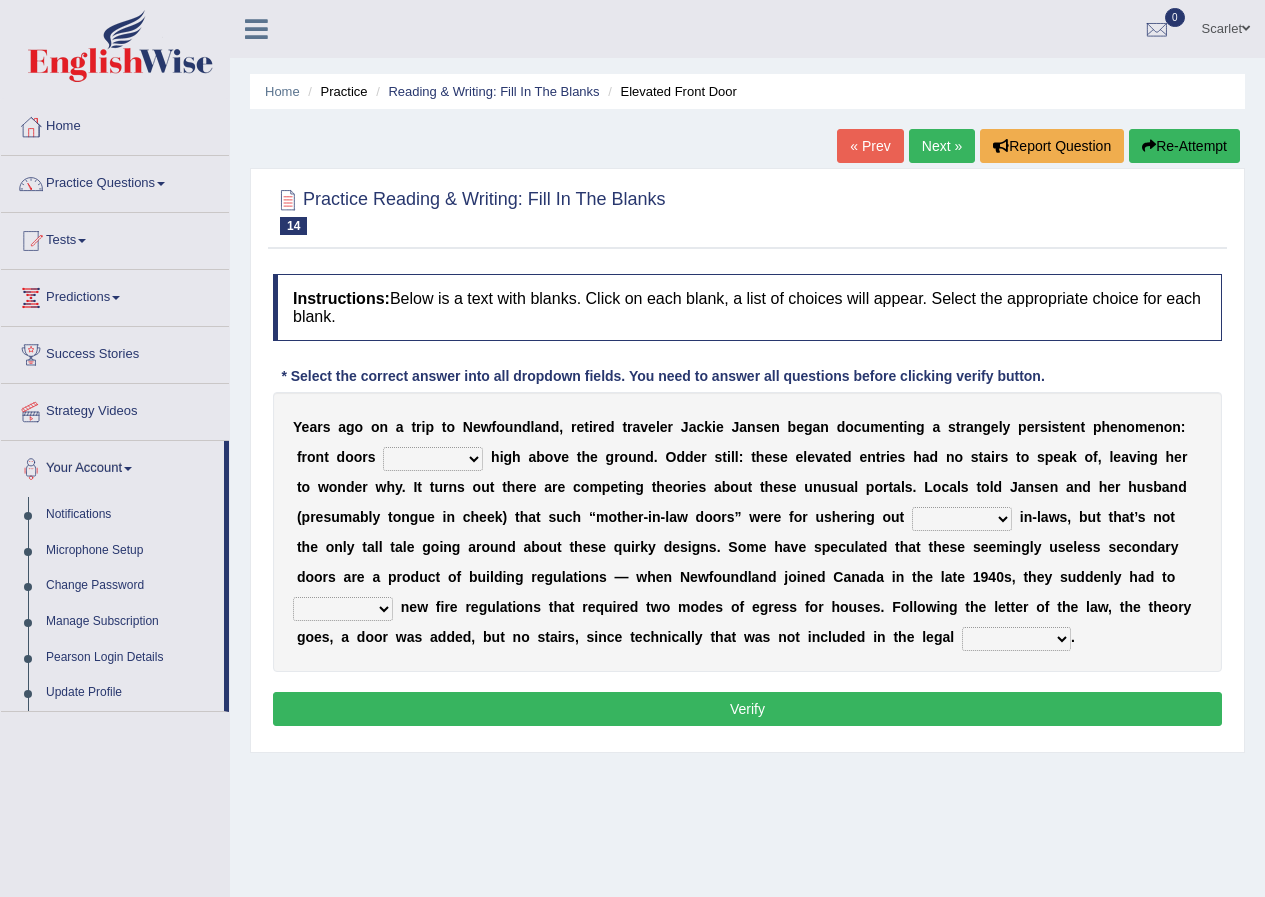 click on "Home
Practice
Reading & Writing: Fill In The Blanks
Elevated Front Door
« Prev Next »  Report Question  Re-Attempt
Practice Reading & Writing: Fill In The Blanks
14
Elevated Front Door
Instructions:  Below is a text with blanks. Click on each blank, a list of choices will appear. Select the appropriate choice for each blank.
* Select the correct answer into all dropdown fields. You need to answer all questions before clicking verify button. Y e a r s    a g o    o n    a    t r i p    t o    N e w f o u n d l a n d ,    r e t i r e d    t r a v e l e r    J a c k i e    J a n s e n    b e g a n    d o c u m e n t i n g    a    s t r a n g e l y    p e r s i s t e n t    p h e n o m e n o n :    f r o n t    d o o r s    raised visited painted lowered    h i g h    a b o v e    t h e    g r o u" at bounding box center [747, 500] 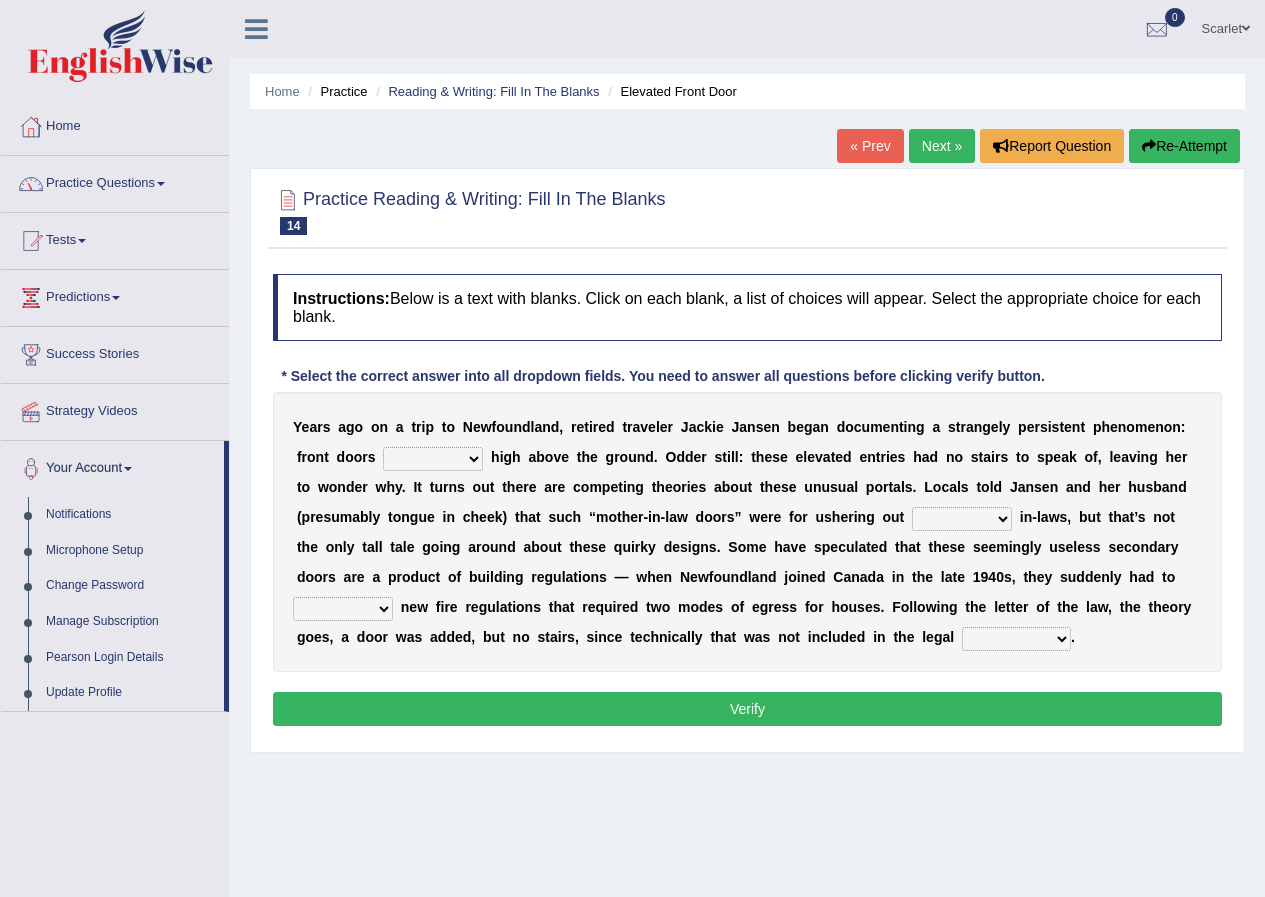 click on "Instructions:  Below is a text with blanks. Click on each blank, a list of choices will appear. Select the appropriate choice for each blank.
* Select the correct answer into all dropdown fields. You need to answer all questions before clicking verify button. Y e a r s    a g o    o n    a    t r i p    t o    N e w f o u n d l a n d ,    r e t i r e d    t r a v e l e r    J a c k i e    J a n s e n    b e g a n    d o c u m e n t i n g    a    s t r a n g e l y    p e r s i s t e n t    p h e n o m e n o n :    f r o n t    d o o r s    raised visited painted lowered    h i g h    a b o v e    t h e    g r o u n d .    O d d e r    s t i l l :    t h e s e    e l e v a t e d    e n t r i e s    h a d    n o    s t a i r s    t o    s p e a k    o f ,    l e a v i n g    h e r    t o    w o n d e r    w h y .    I t    t u r n s    o u t    t h e r e    a r e    c o m p e t i n g    t h e o r i e s    a b o u t    t h e s e    u n u s u a l    p" at bounding box center [747, 503] 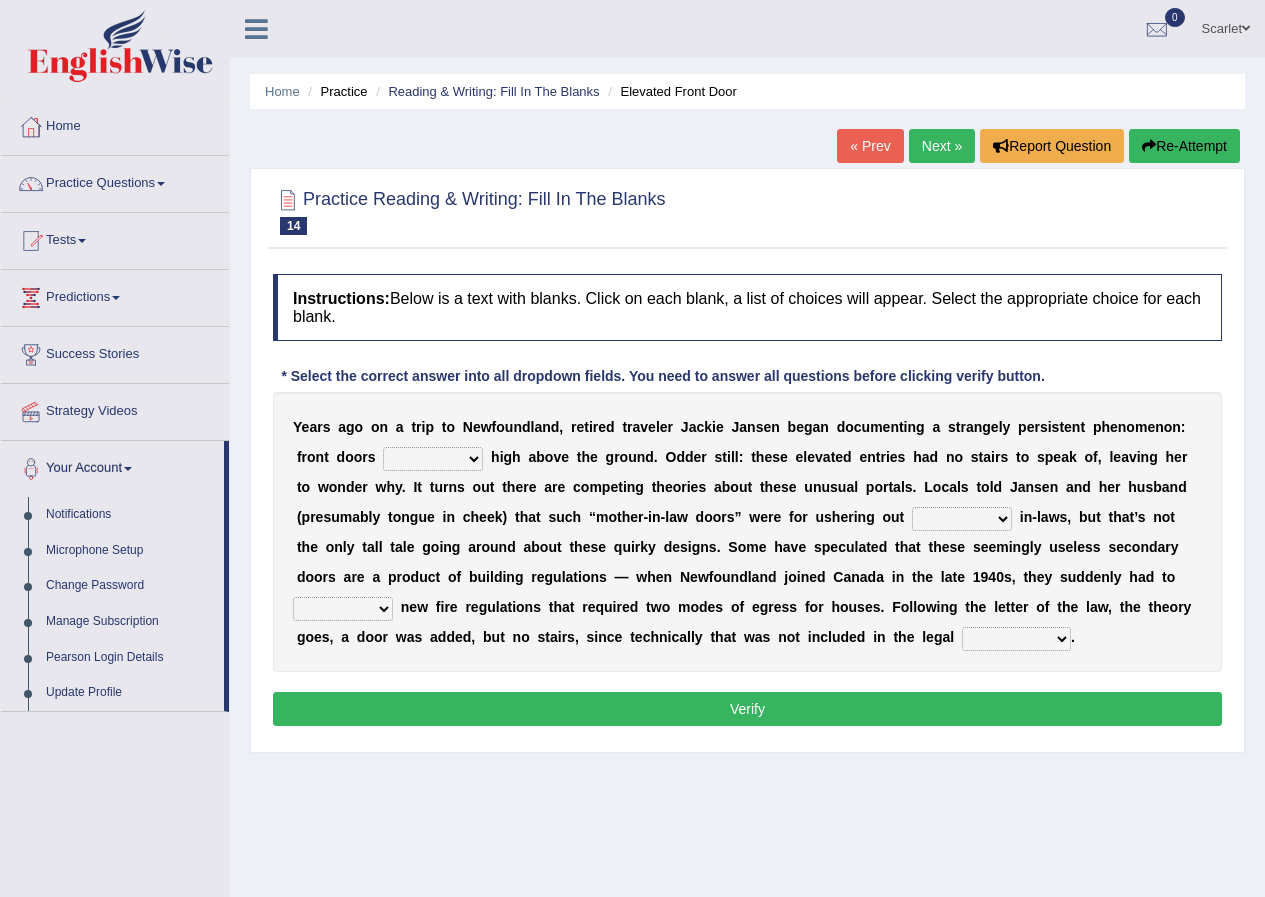 click on "raised visited painted lowered" at bounding box center [433, 459] 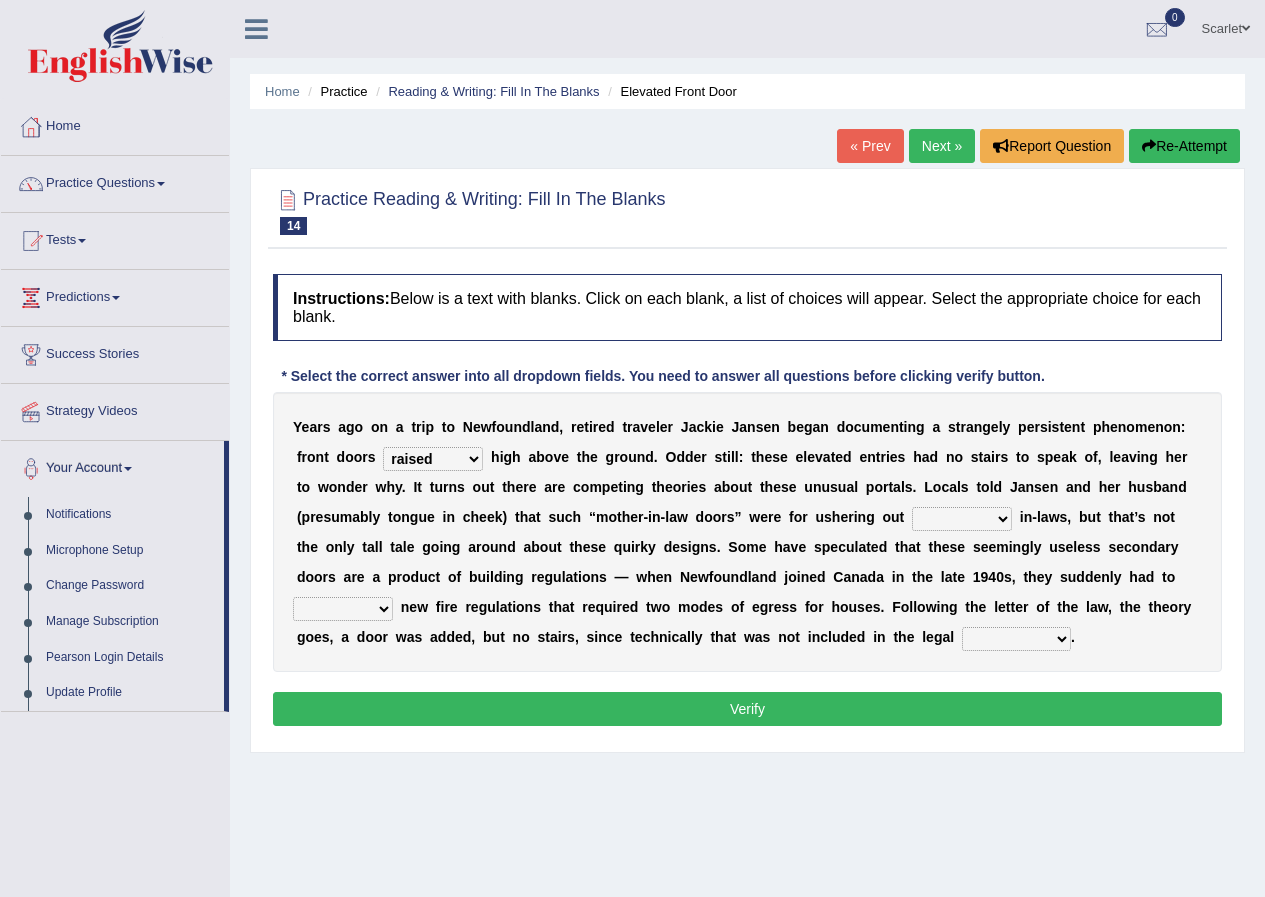 click on "raised visited painted lowered" at bounding box center (433, 459) 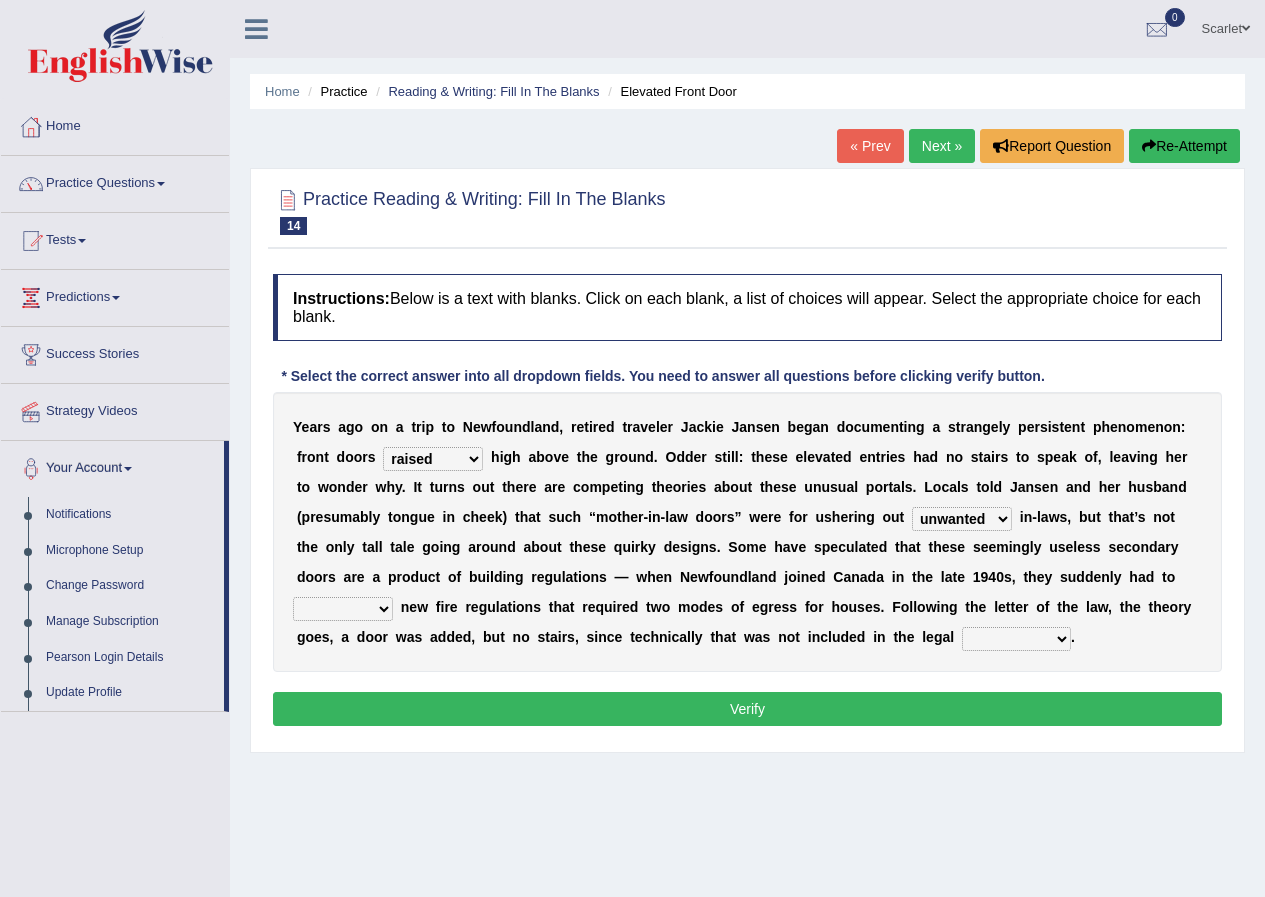 click on "illuminate appreciate match disobey" at bounding box center (343, 609) 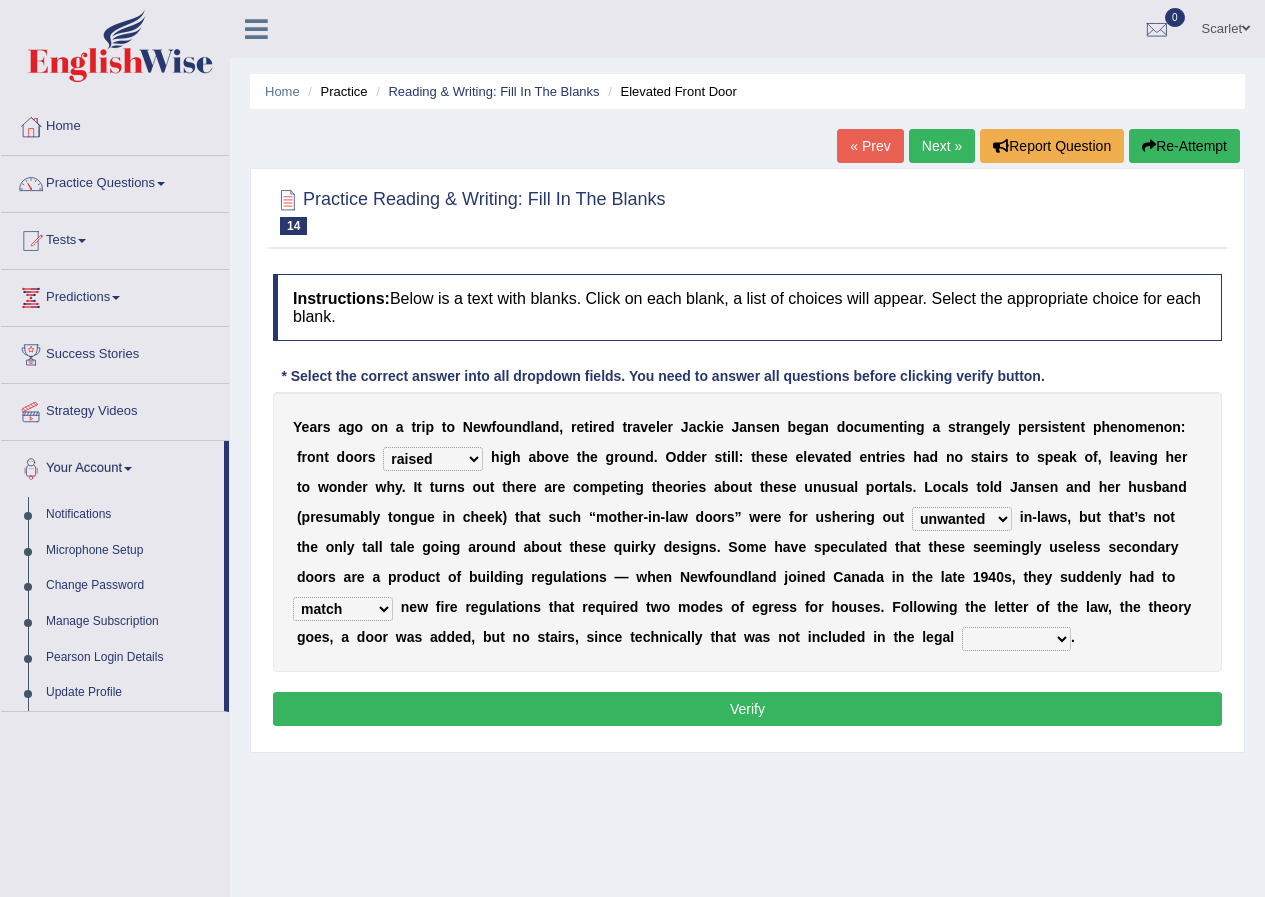 click on "illuminate appreciate match disobey" at bounding box center (343, 609) 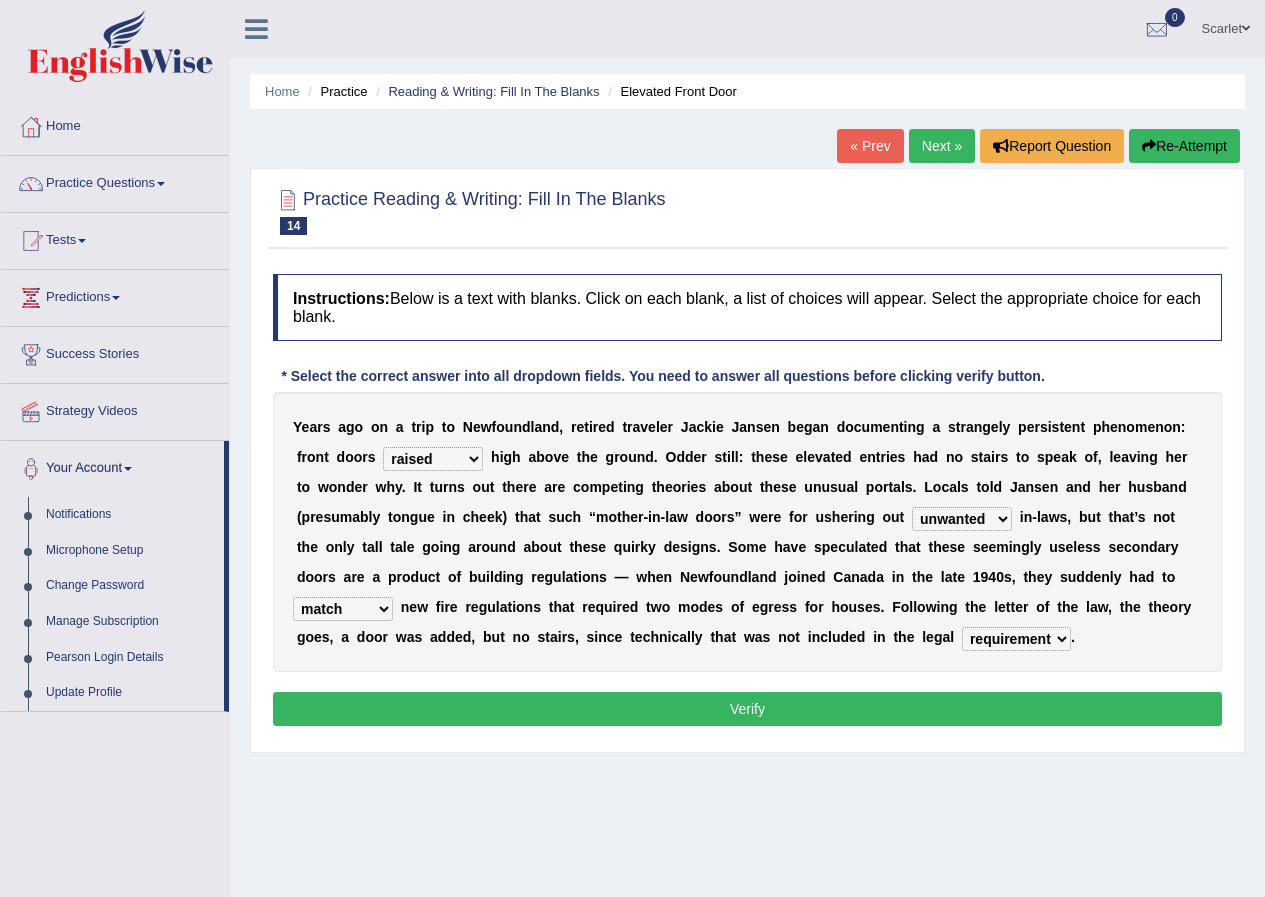 click on "religion paces manager requirement" at bounding box center [1016, 639] 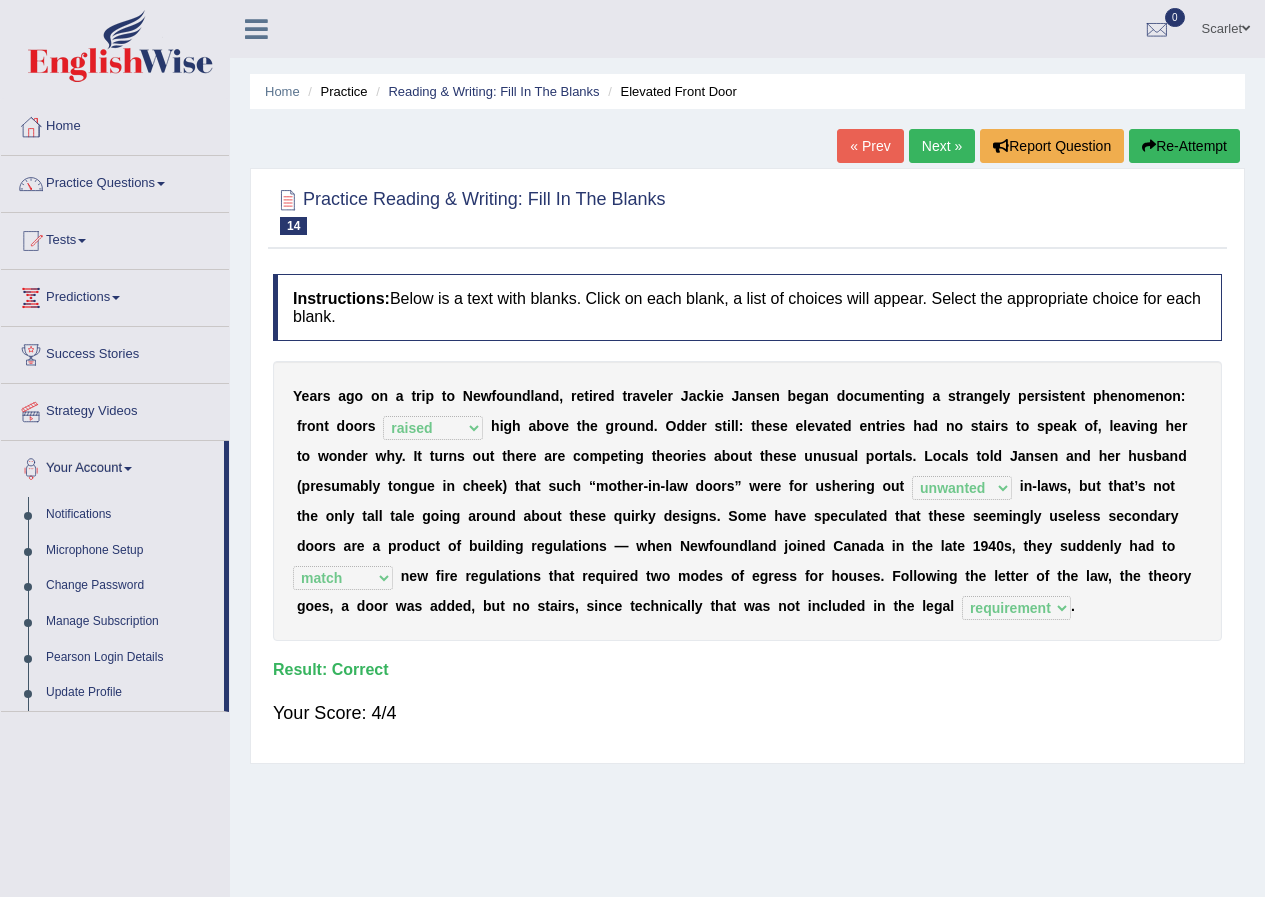 click on "Next »" at bounding box center (942, 146) 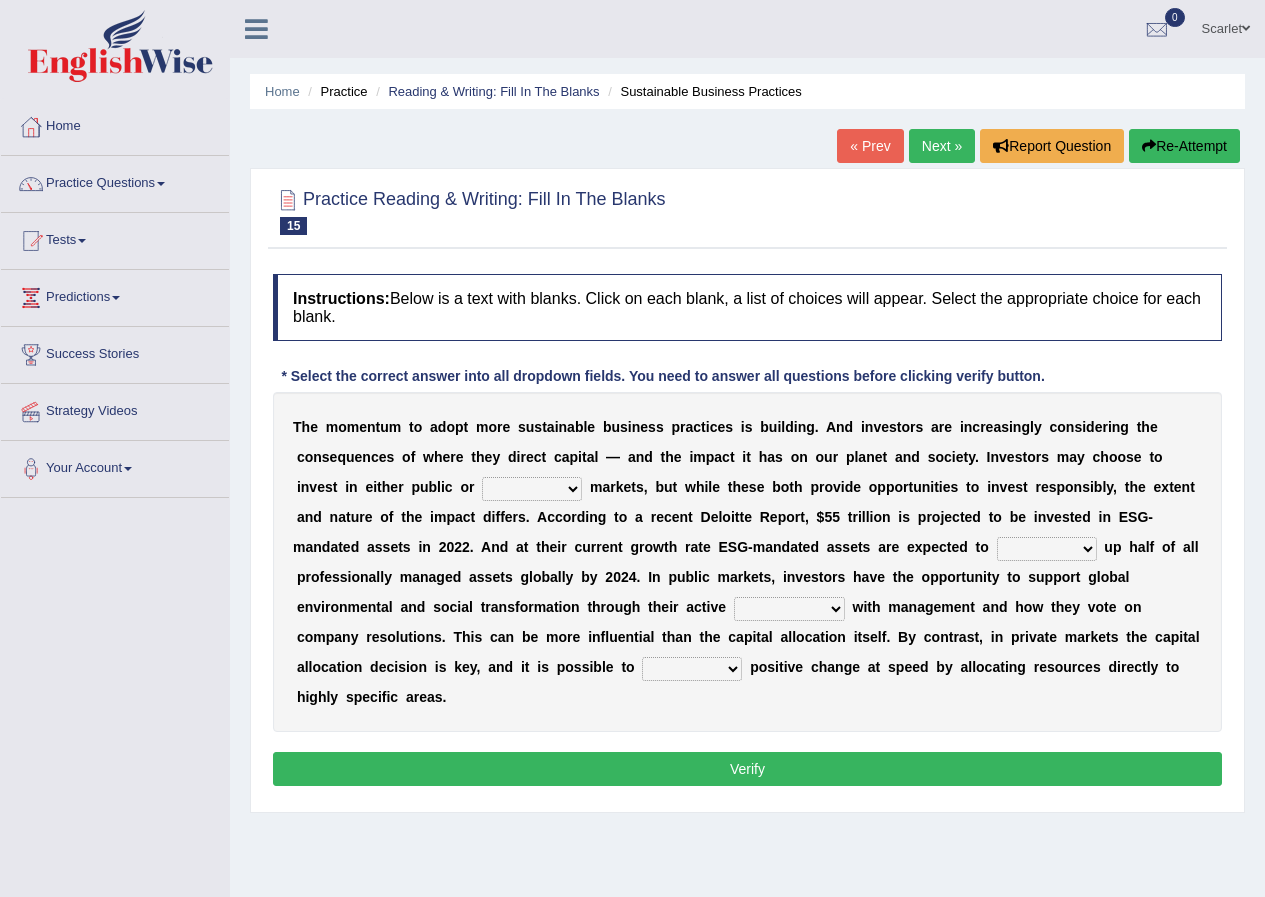 scroll, scrollTop: 0, scrollLeft: 0, axis: both 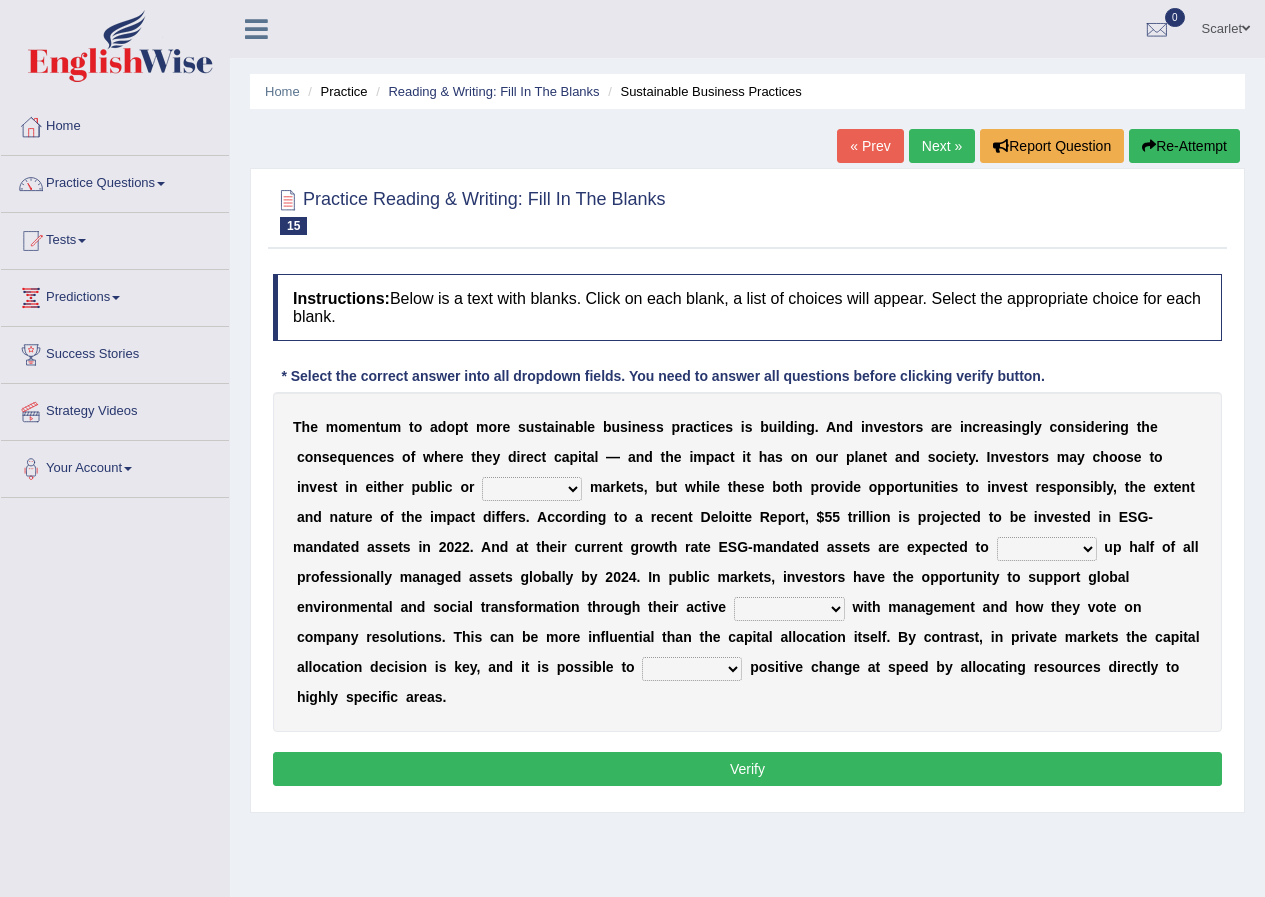 click on "financial material written private" at bounding box center (532, 489) 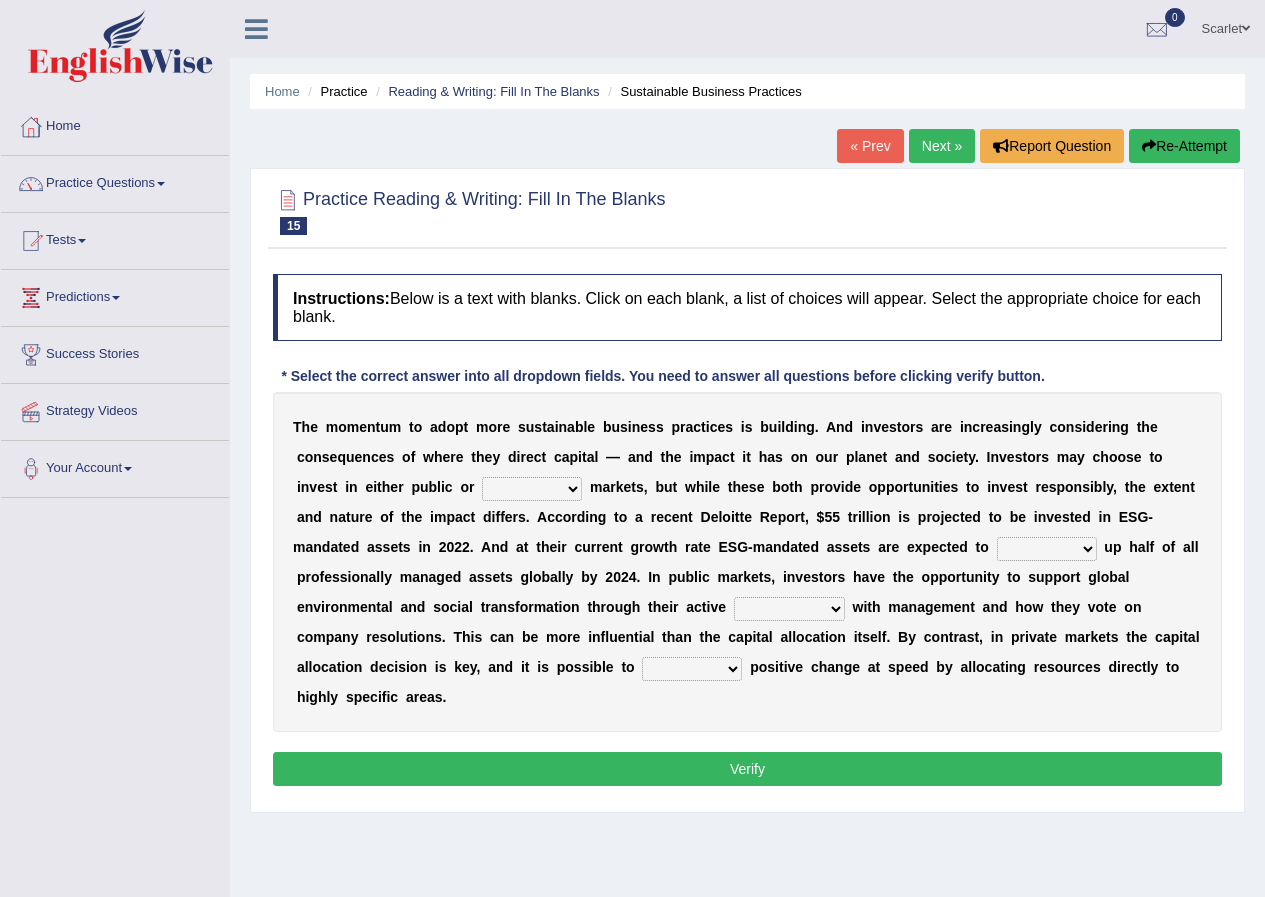 select on "private" 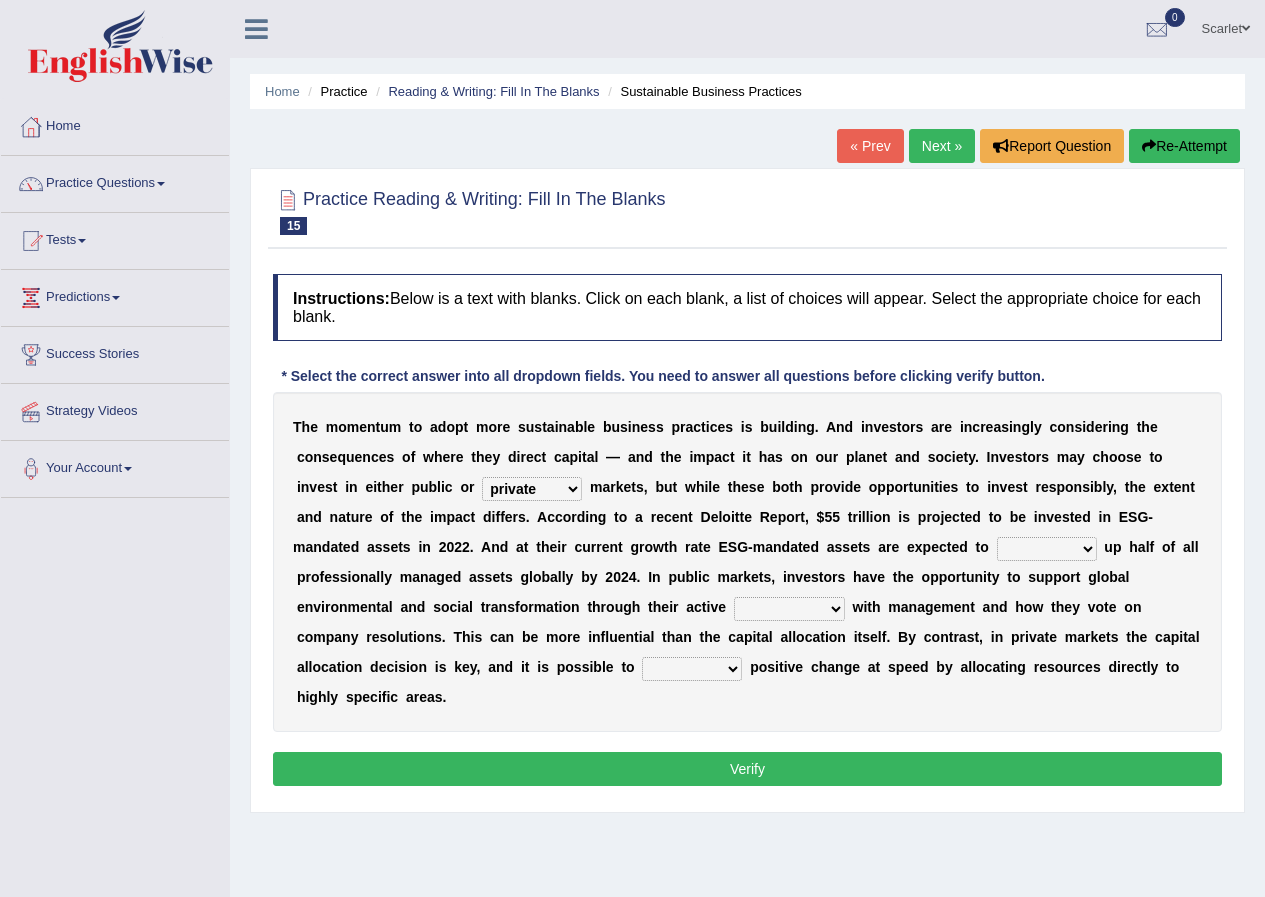click on "financial material written private" at bounding box center [532, 489] 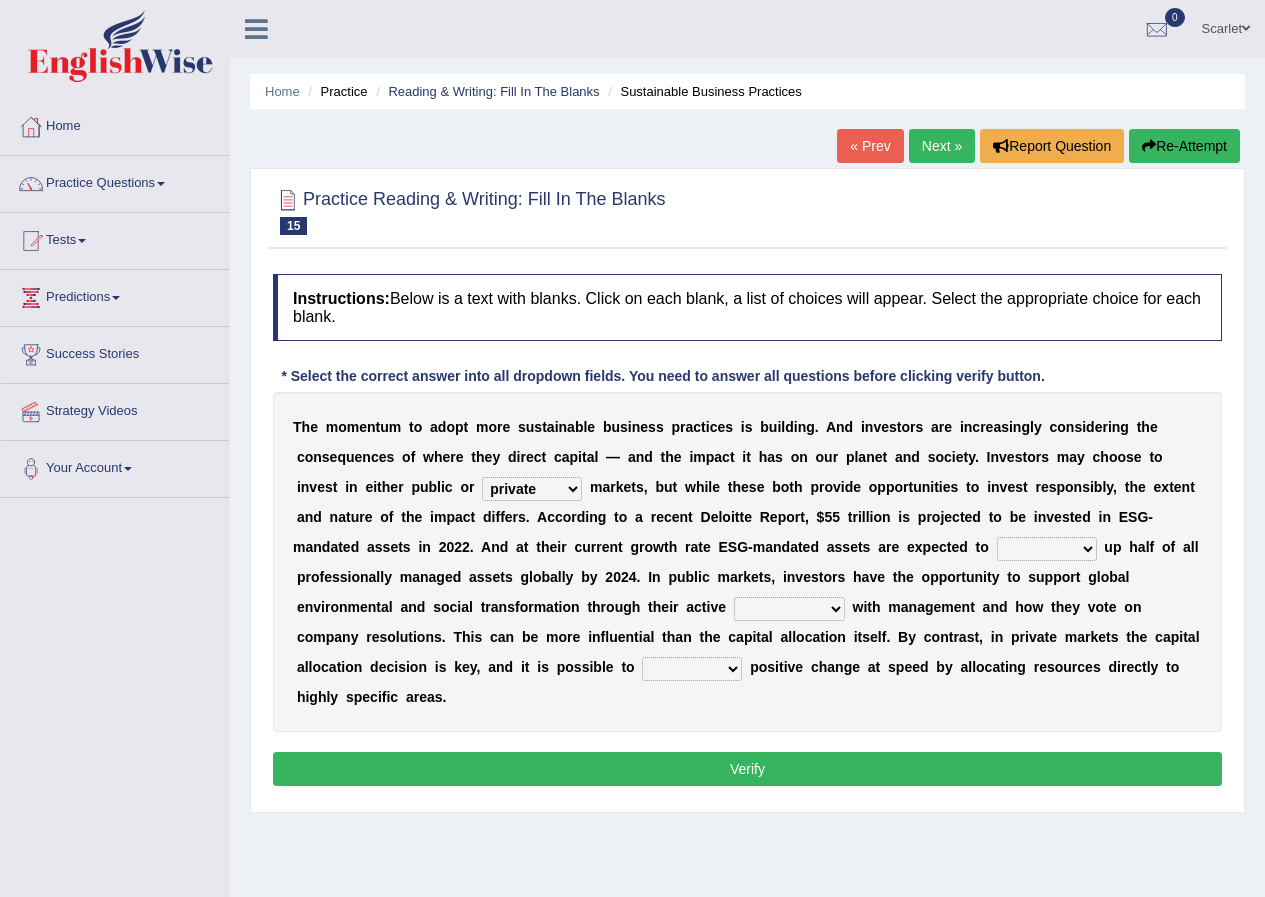 click on "financial material written private" at bounding box center [532, 489] 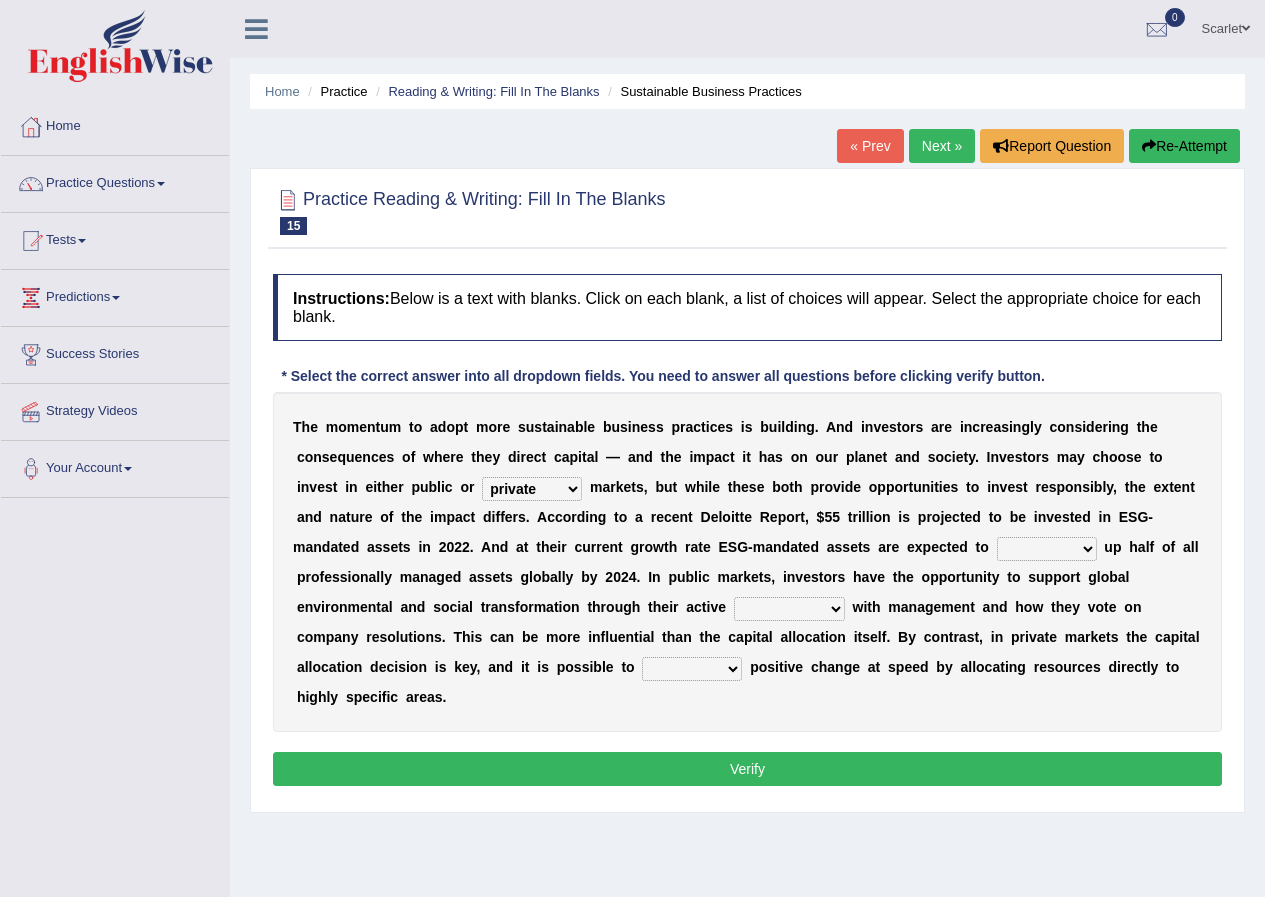 click on "t" at bounding box center [741, 517] 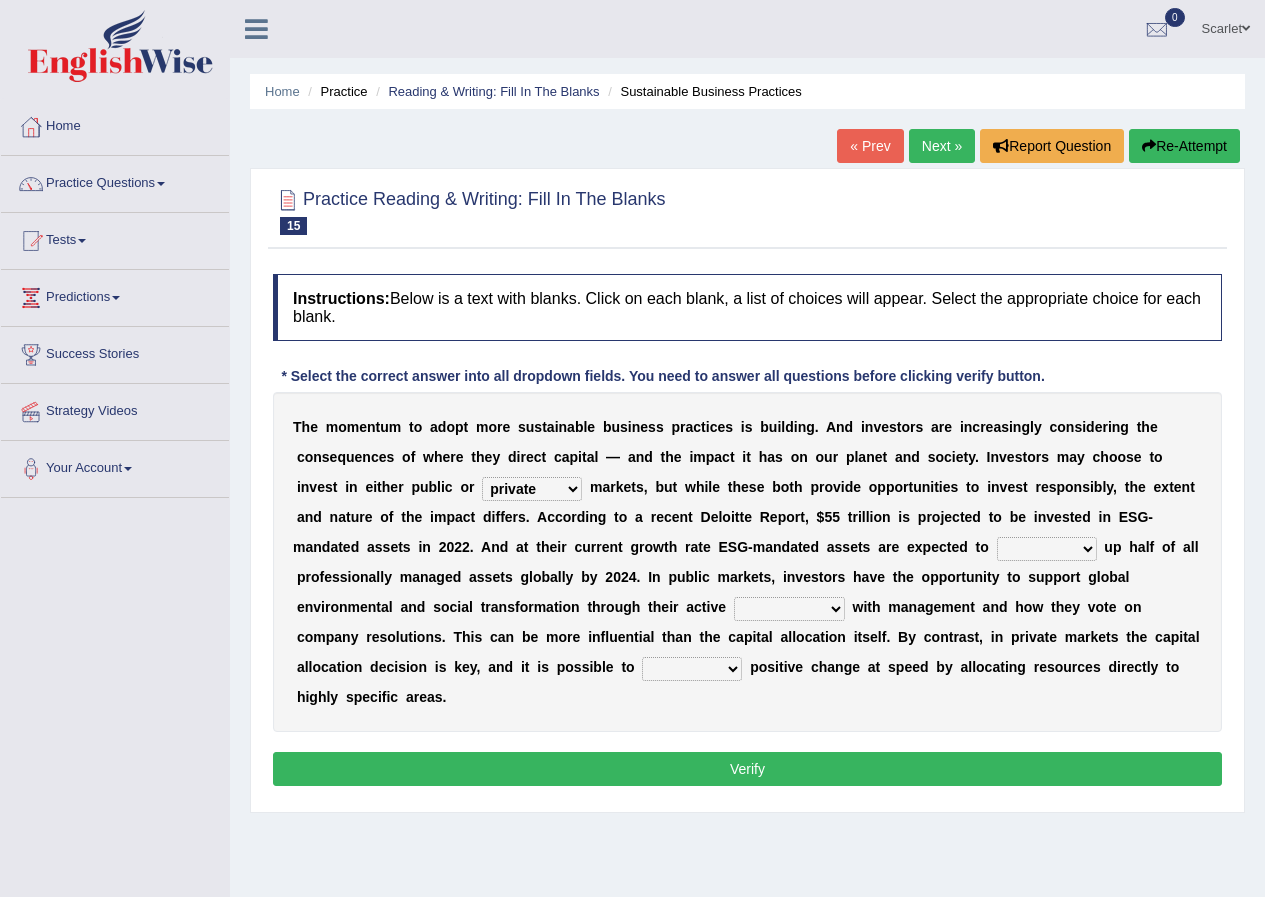click on "financial material written private" at bounding box center (532, 489) 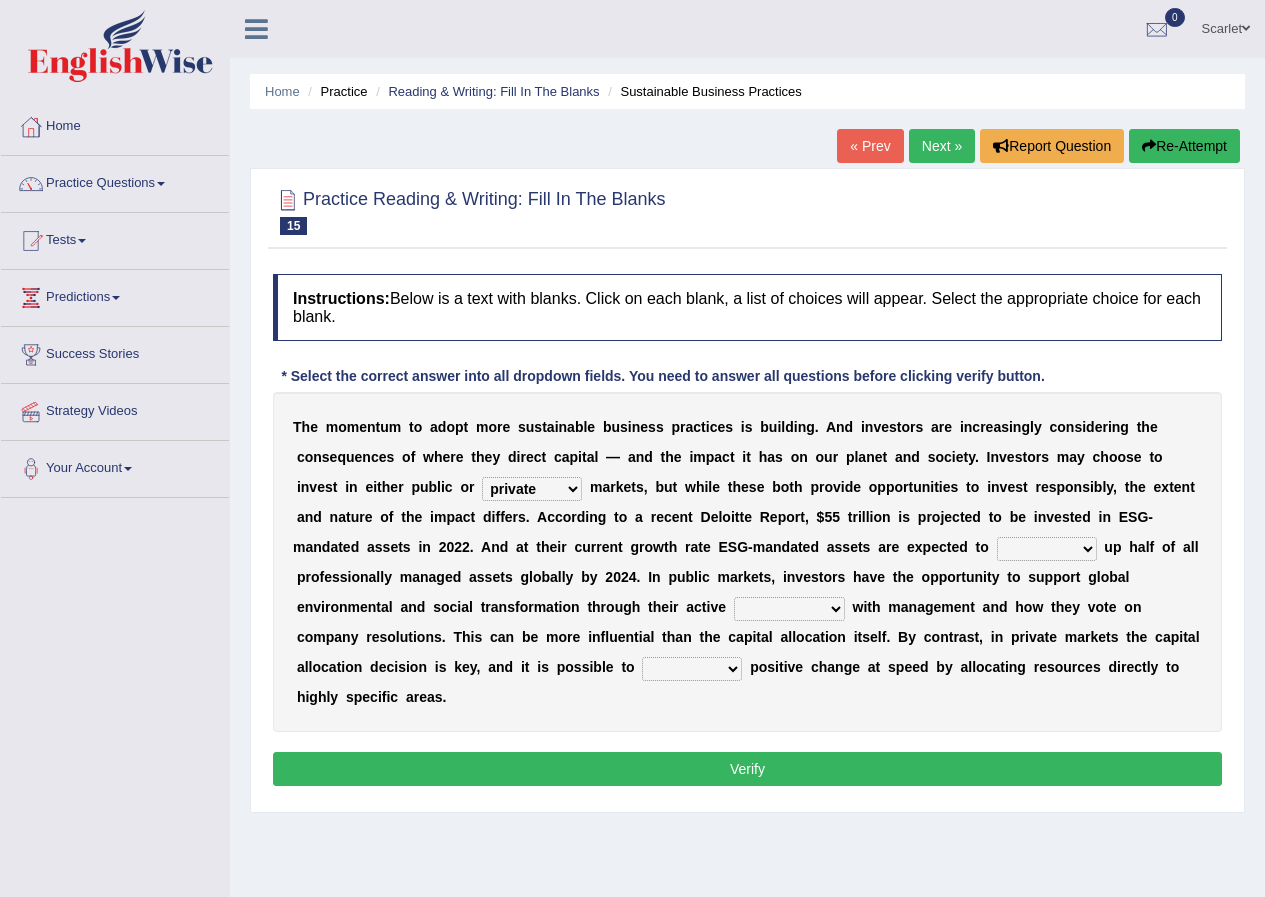 click on "T h e    m o m e n t u m    t o    a d o p t    m o r e    s u s t a i n a b l e    b u s i n e s s    p r a c t i c e s    i s    b u i l d i n g .    A n d    i n v e s t o r s    a r e    i n c r e a s i n g l y    c o n s i d e r i n g    t h e    c o n s e q u e n c e s    o f    w h e r e    t h e y    d i r e c t    c a p i t a l    —    a n d    t h e    i m p a c t    i t    h a s    o n    o u r    p l a n e t    a n d    s o c i e t y .    I n v e s t o r s    m a y    c h o o s e    t o    i n v e s t    i n    e i t h e r    p u b l i c    o r    financial material written private    m a r k e t s ,    b u t    w h i l e    t h e s e    b o t h    p r o v i d e    o p p o r t u n i t i e s    t o    i n v e s t    r e s p o n s i b l y ,    t h e    e x t e n t    a n d    n a t u r e    o f    t h e    i m p a c t    d i f f e r s .    A c c o r d i n g    t o    a    r e c e n t    D e l o i t t e    R e p o r t ,    $ 5 5" at bounding box center [747, 562] 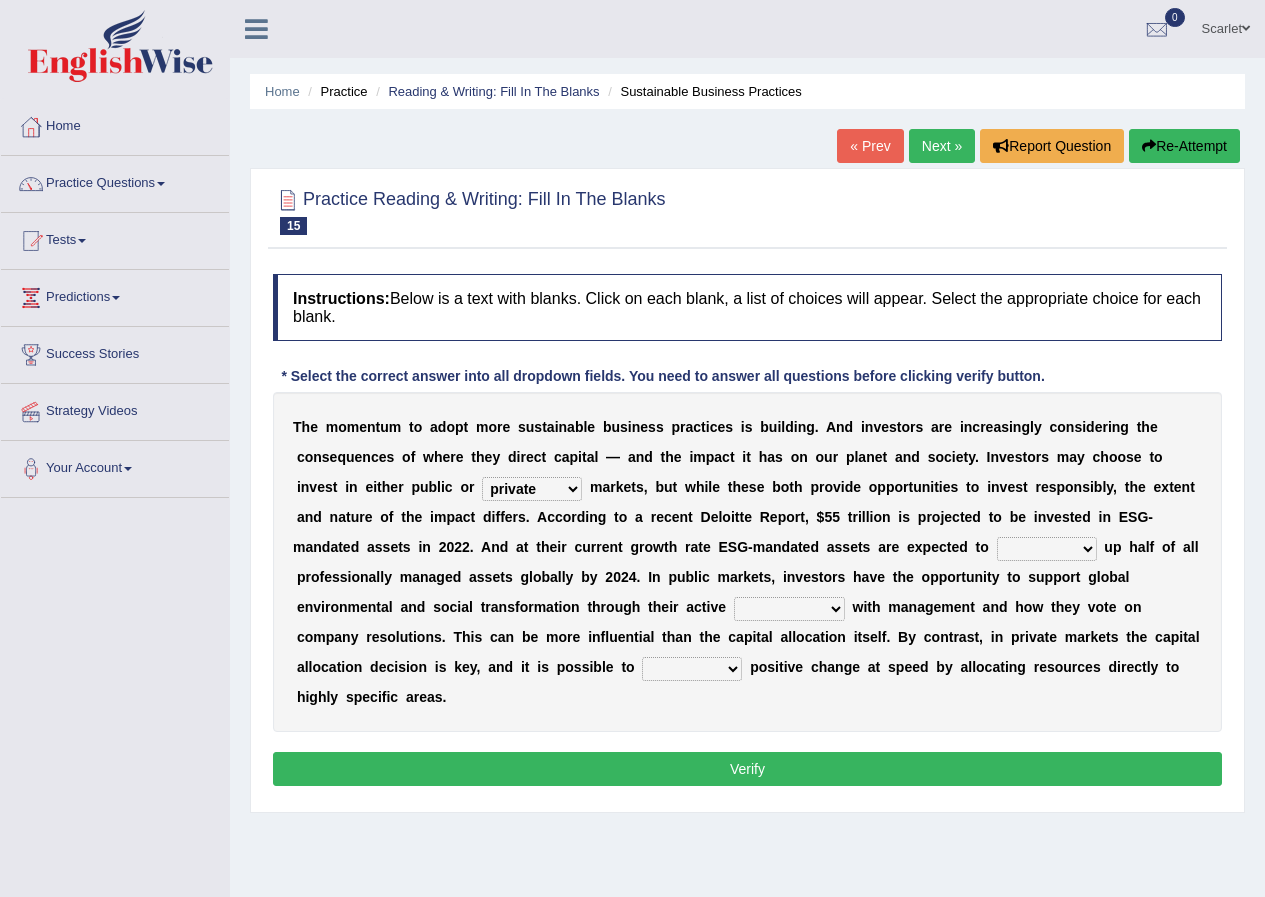 click on "build use make add" at bounding box center [1047, 549] 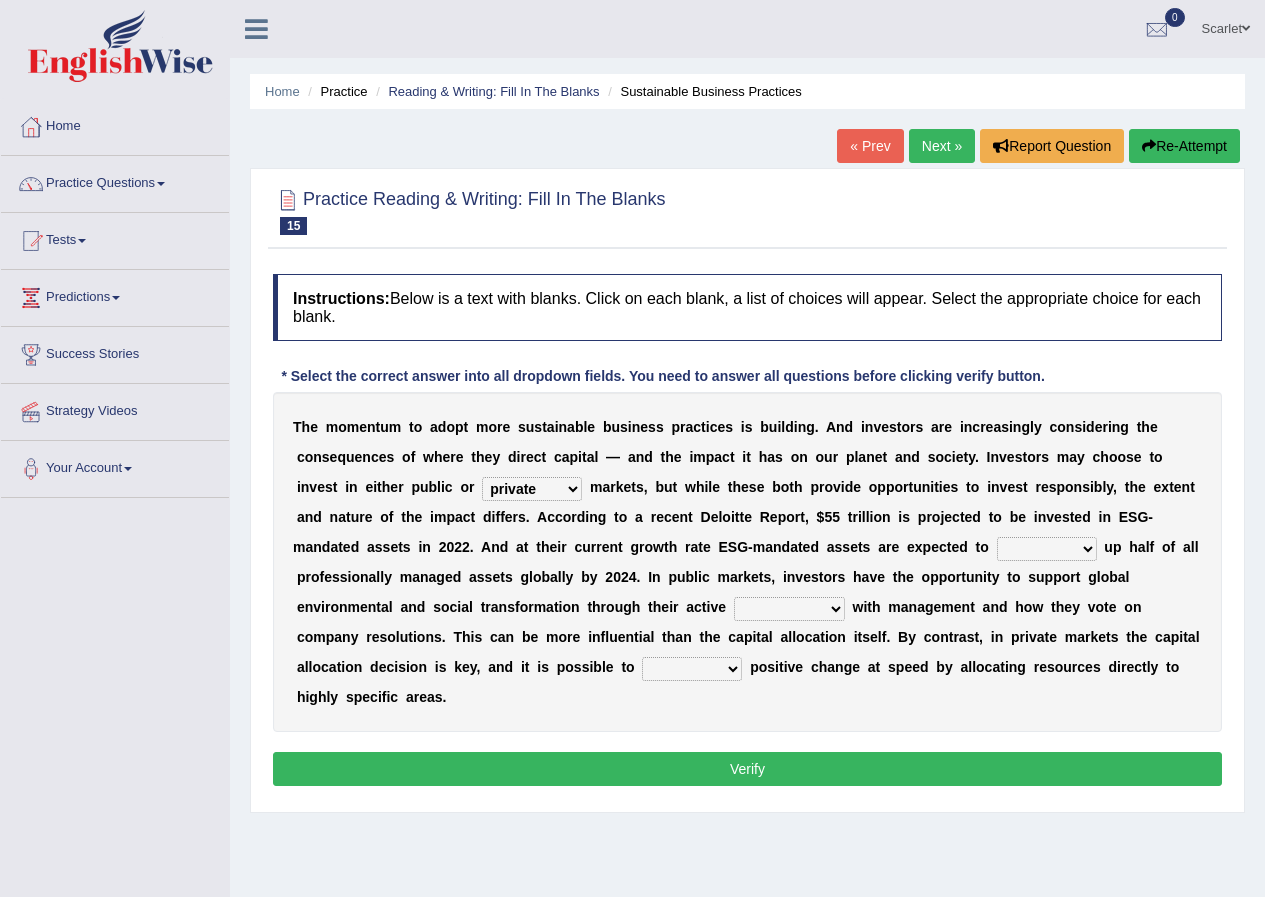 select on "build" 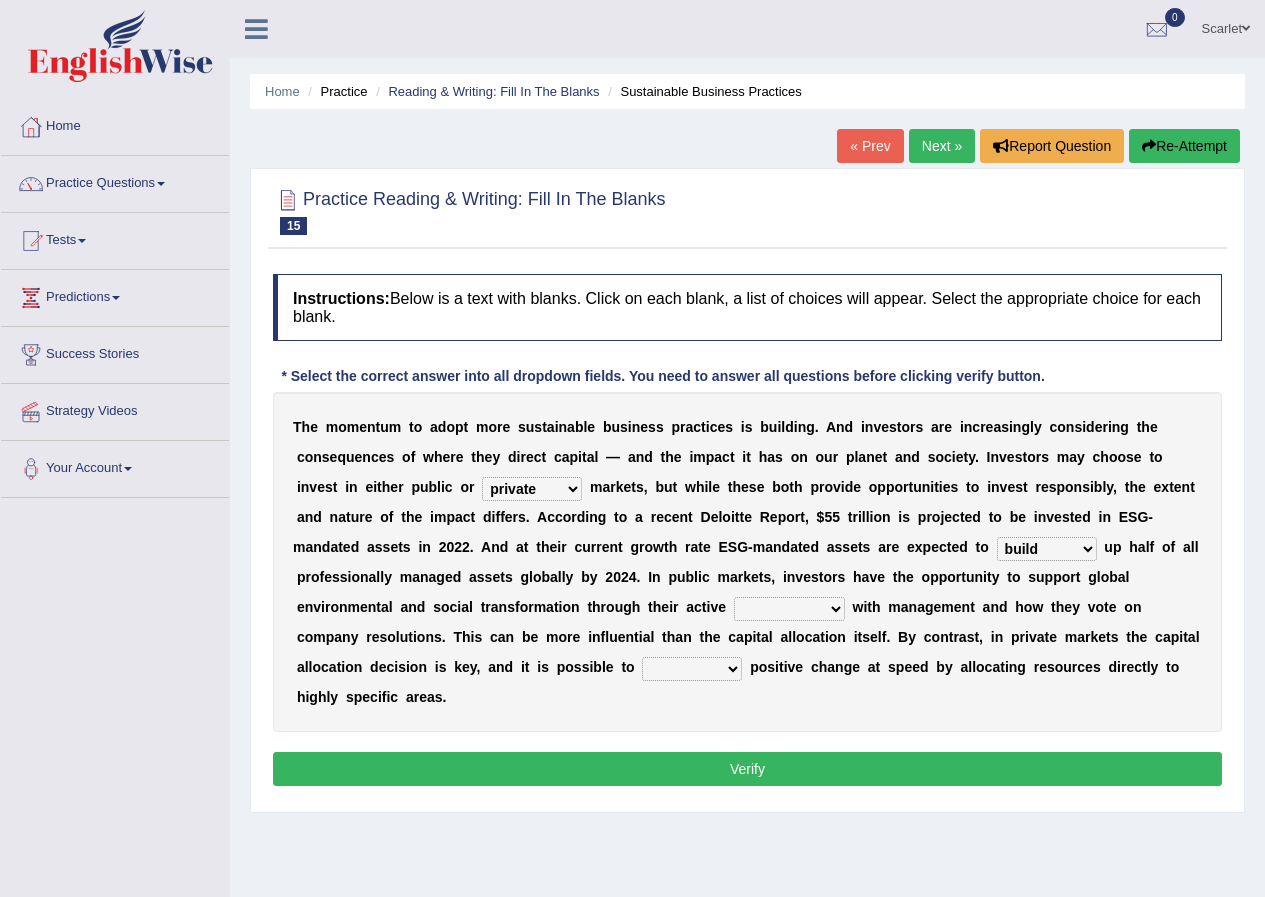click on "engagement service squabble investment" at bounding box center (789, 609) 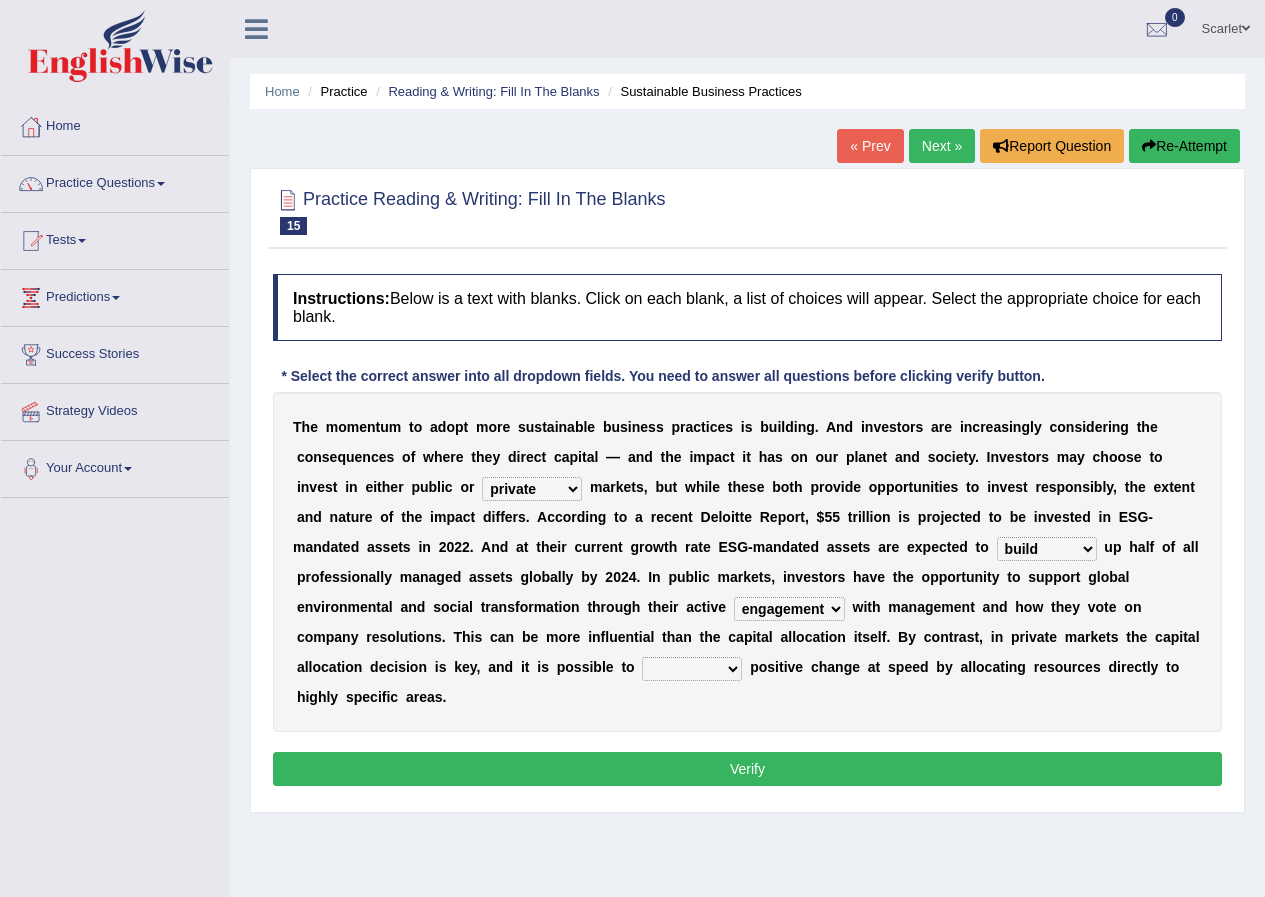 click on "engagement service squabble investment" at bounding box center (789, 609) 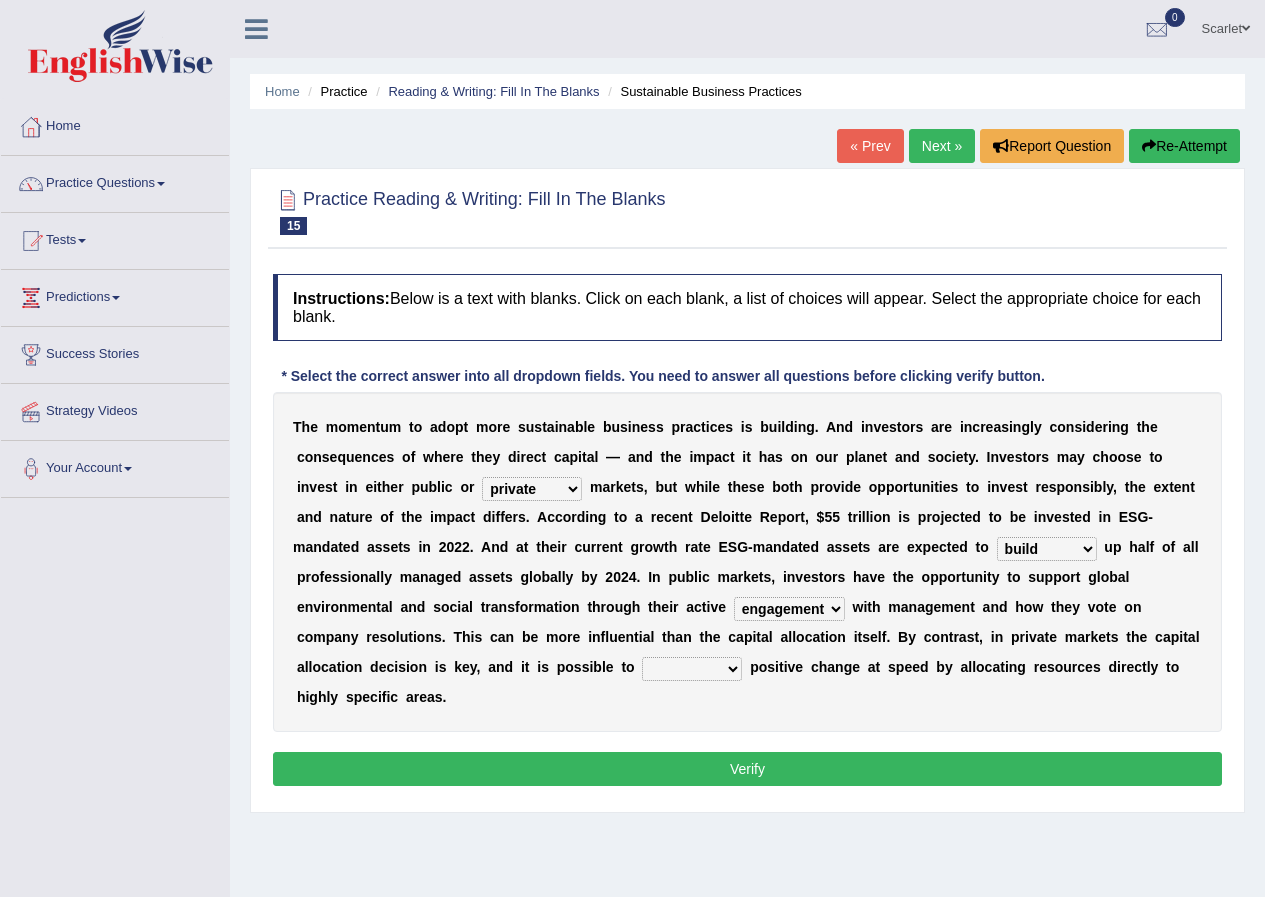 click on "prove collapse drive restore" at bounding box center [692, 669] 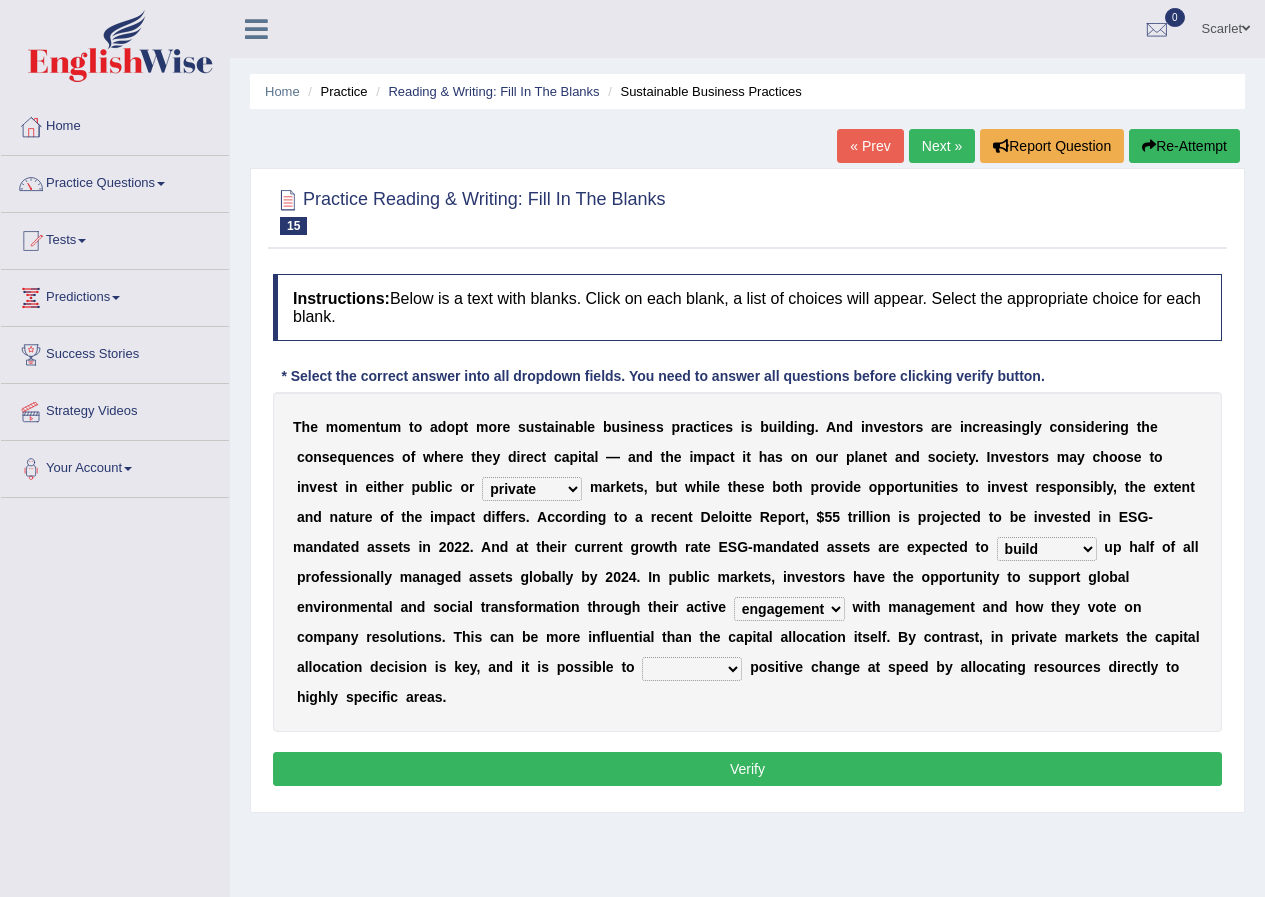 click on "prove collapse drive restore" at bounding box center [692, 669] 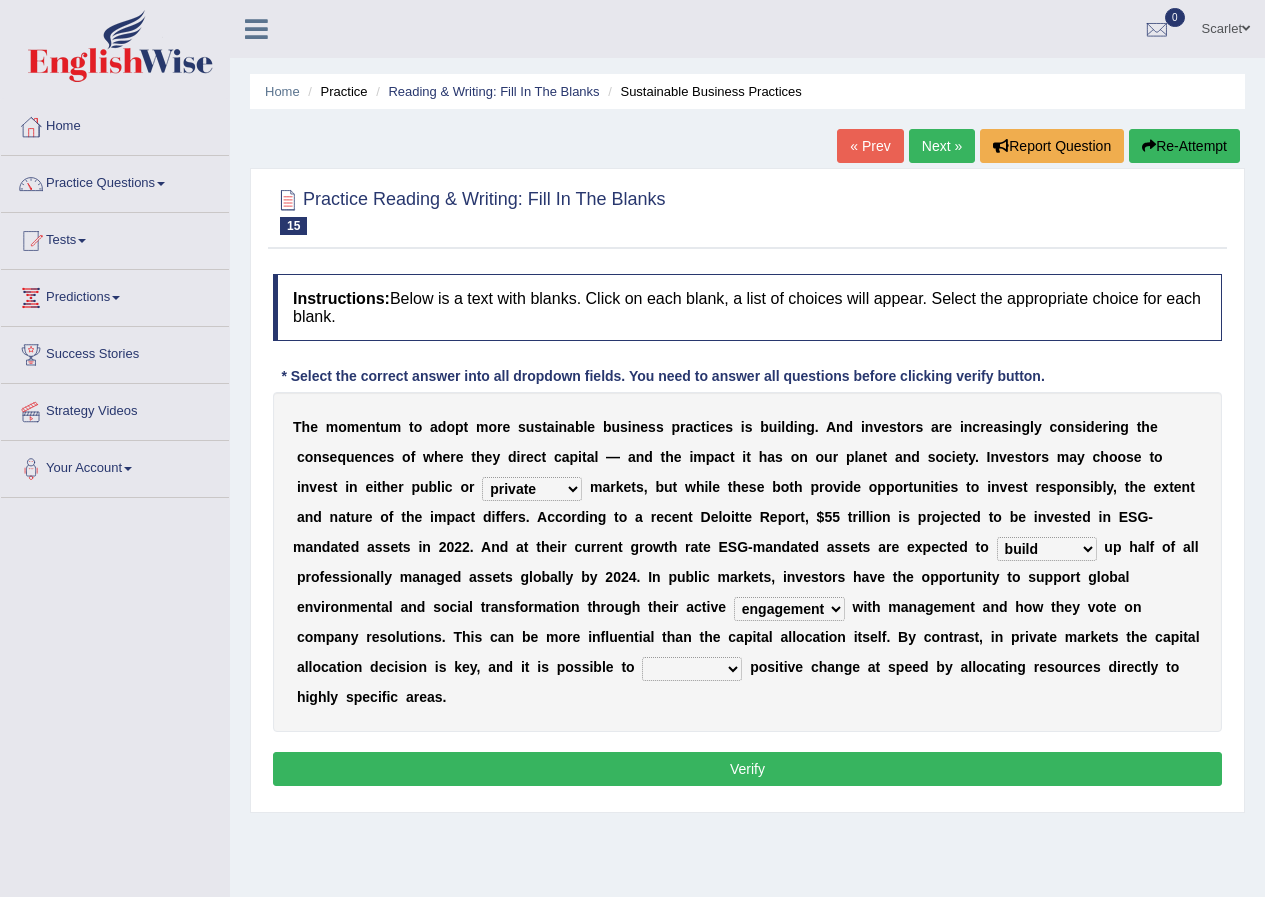 select on "drive" 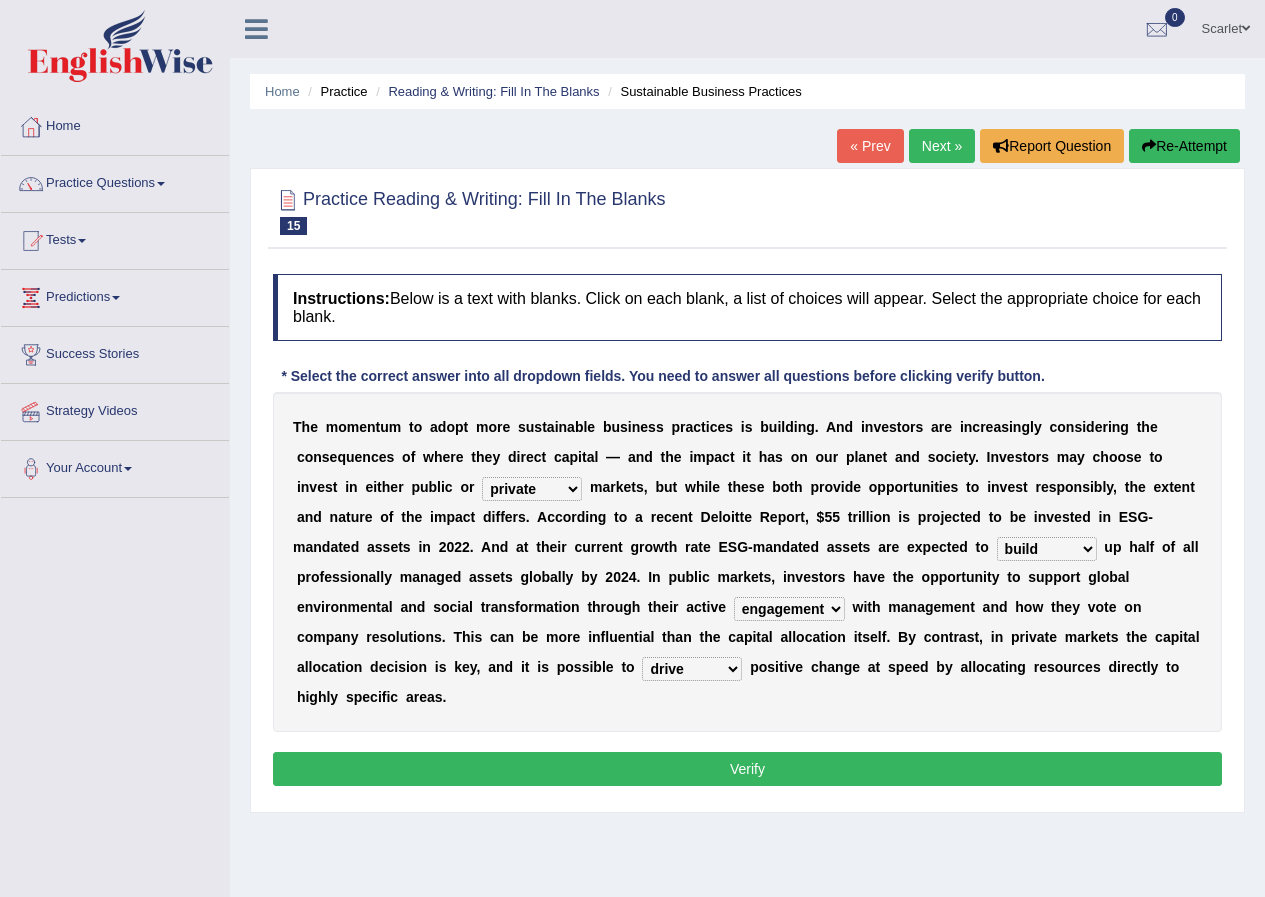 click on "prove collapse drive restore" at bounding box center (692, 669) 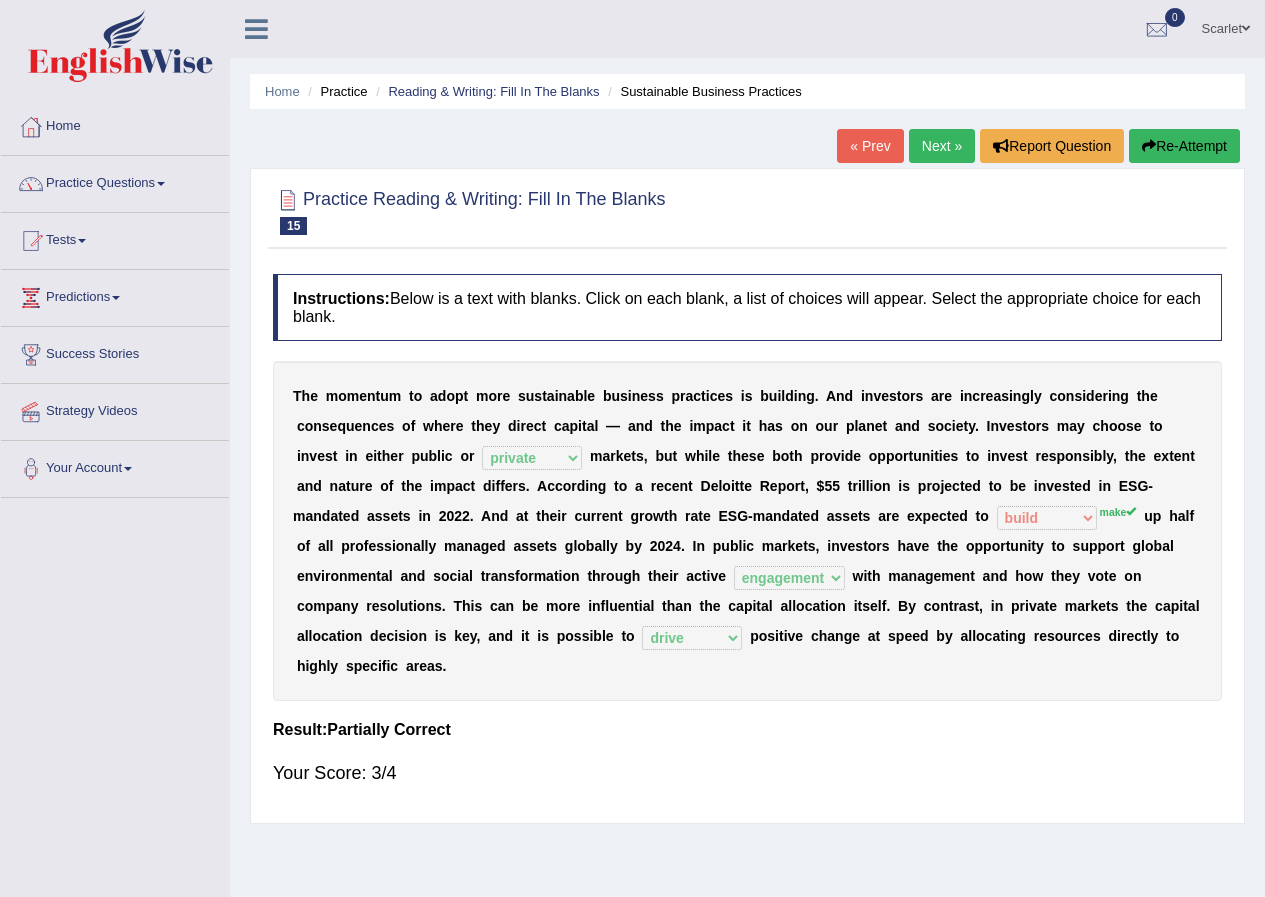 click on "Practice Questions" at bounding box center (115, 181) 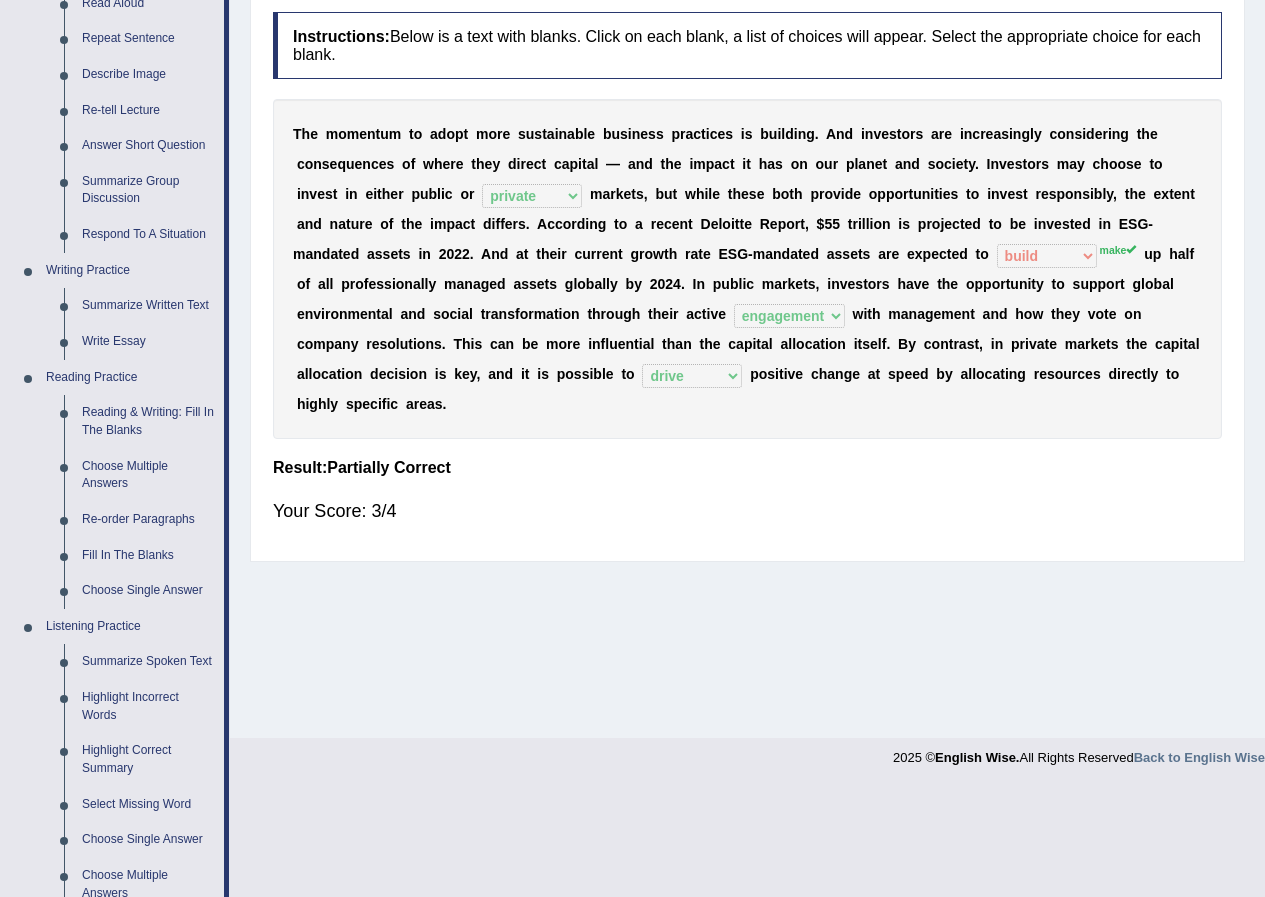 scroll, scrollTop: 268, scrollLeft: 0, axis: vertical 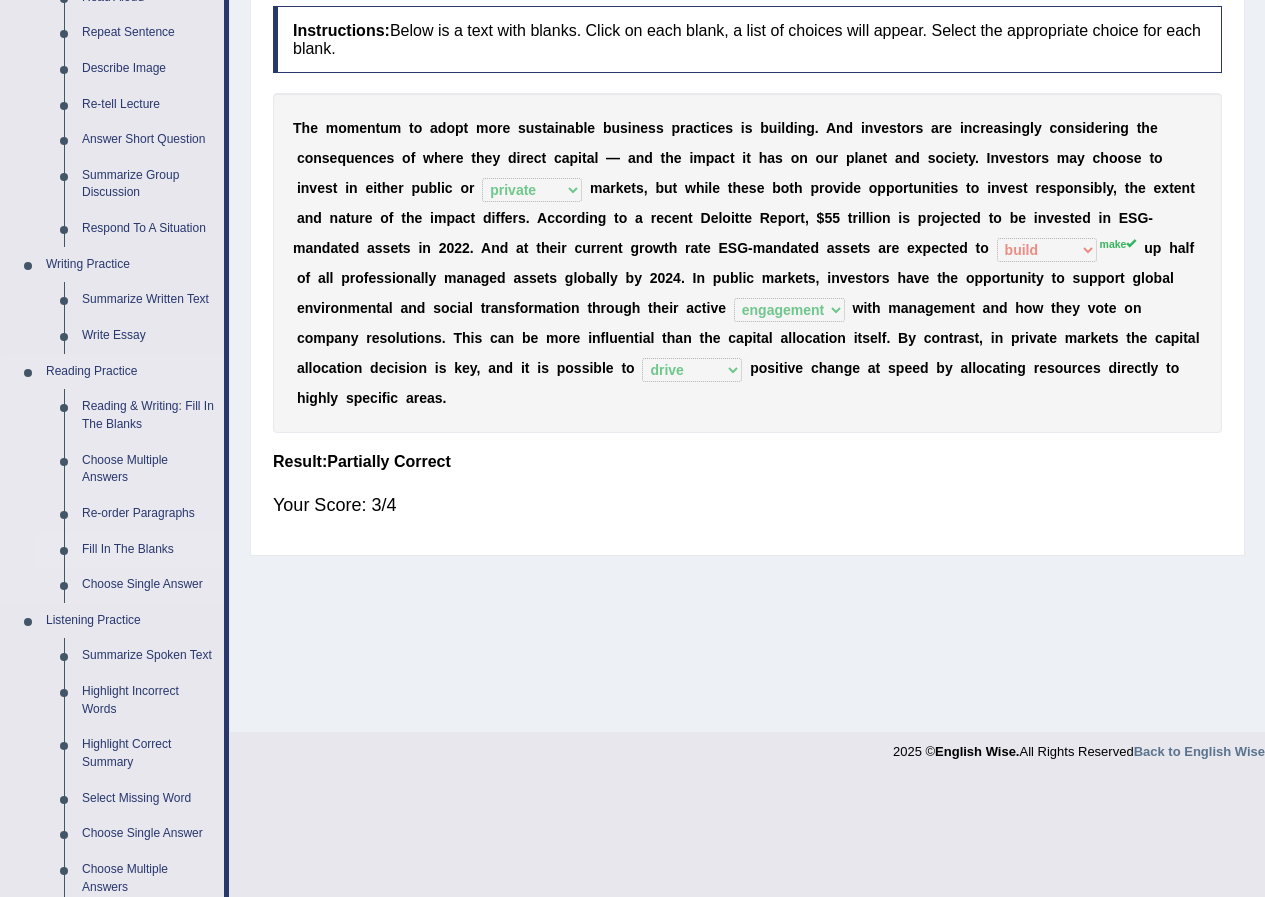 click on "Fill In The Blanks" at bounding box center [148, 550] 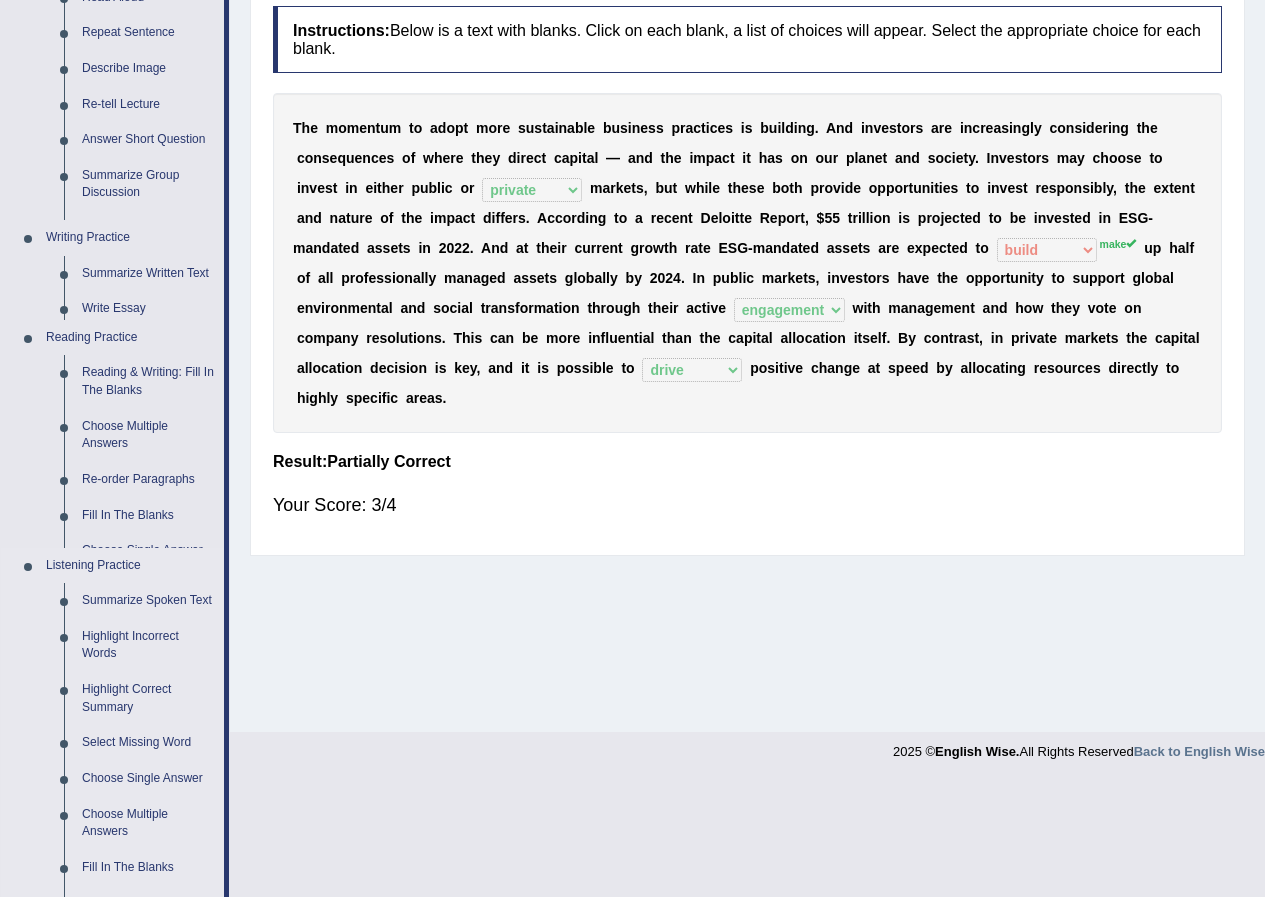 scroll, scrollTop: 153, scrollLeft: 0, axis: vertical 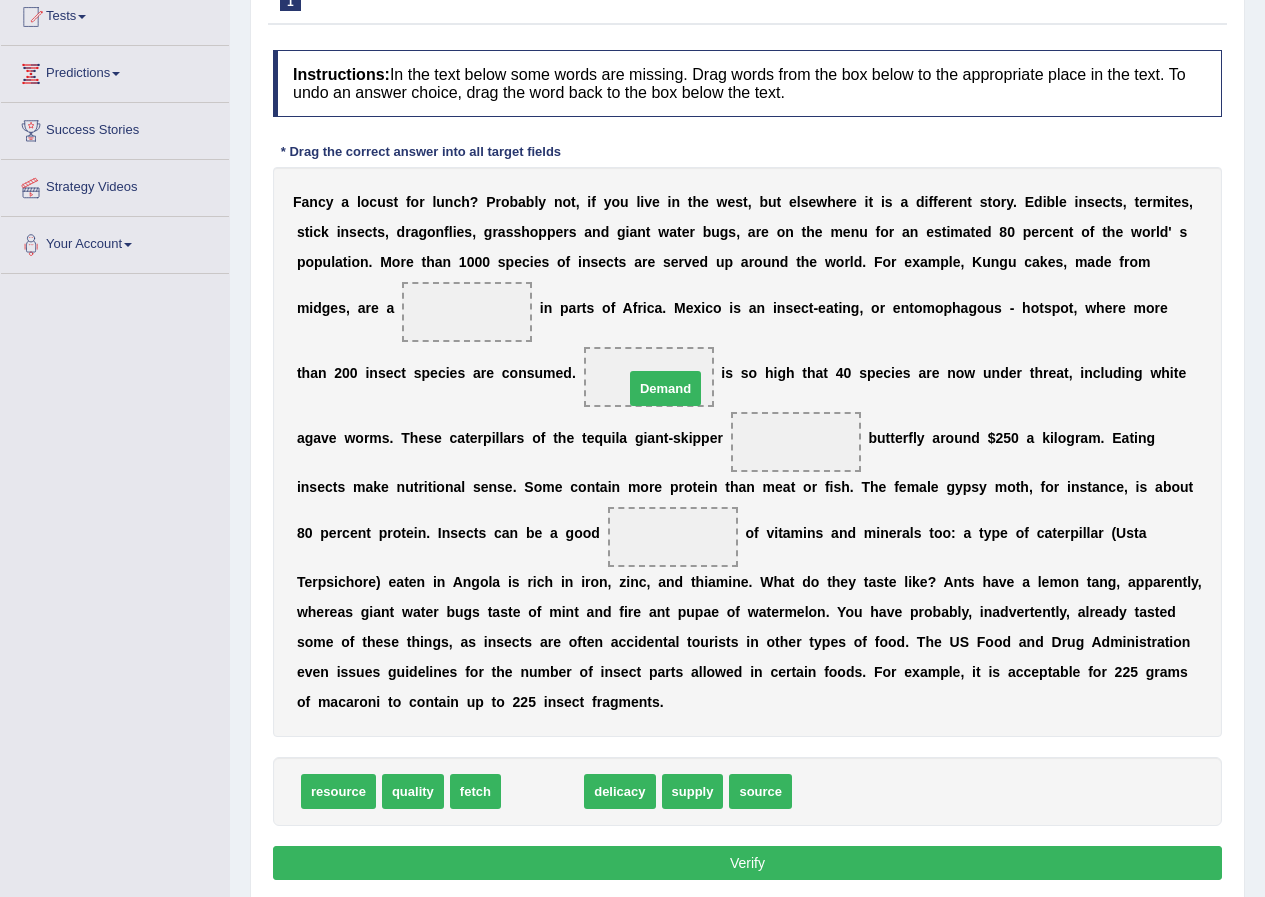 drag, startPoint x: 554, startPoint y: 786, endPoint x: 676, endPoint y: 378, distance: 425.84973 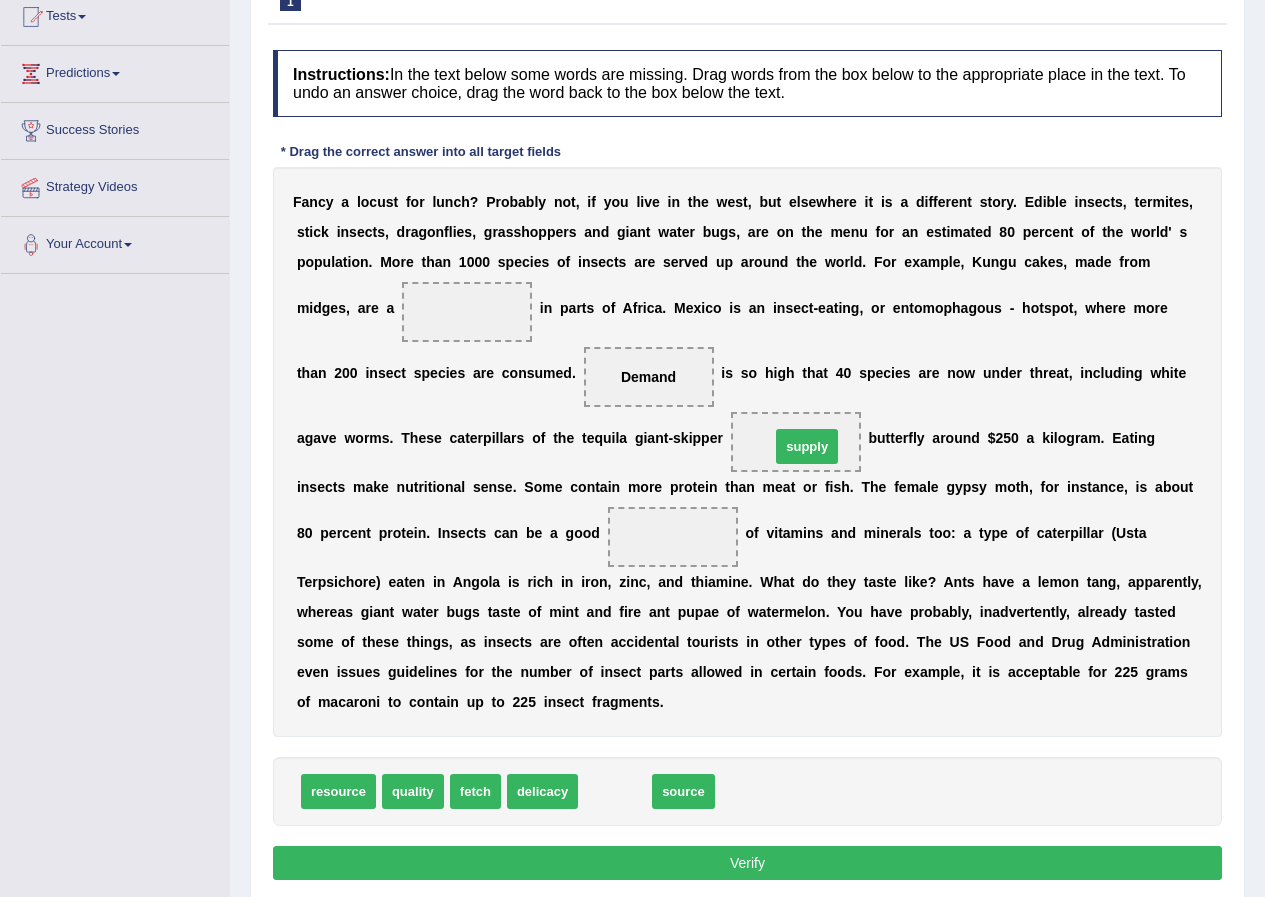 drag, startPoint x: 619, startPoint y: 791, endPoint x: 814, endPoint y: 445, distance: 397.1662 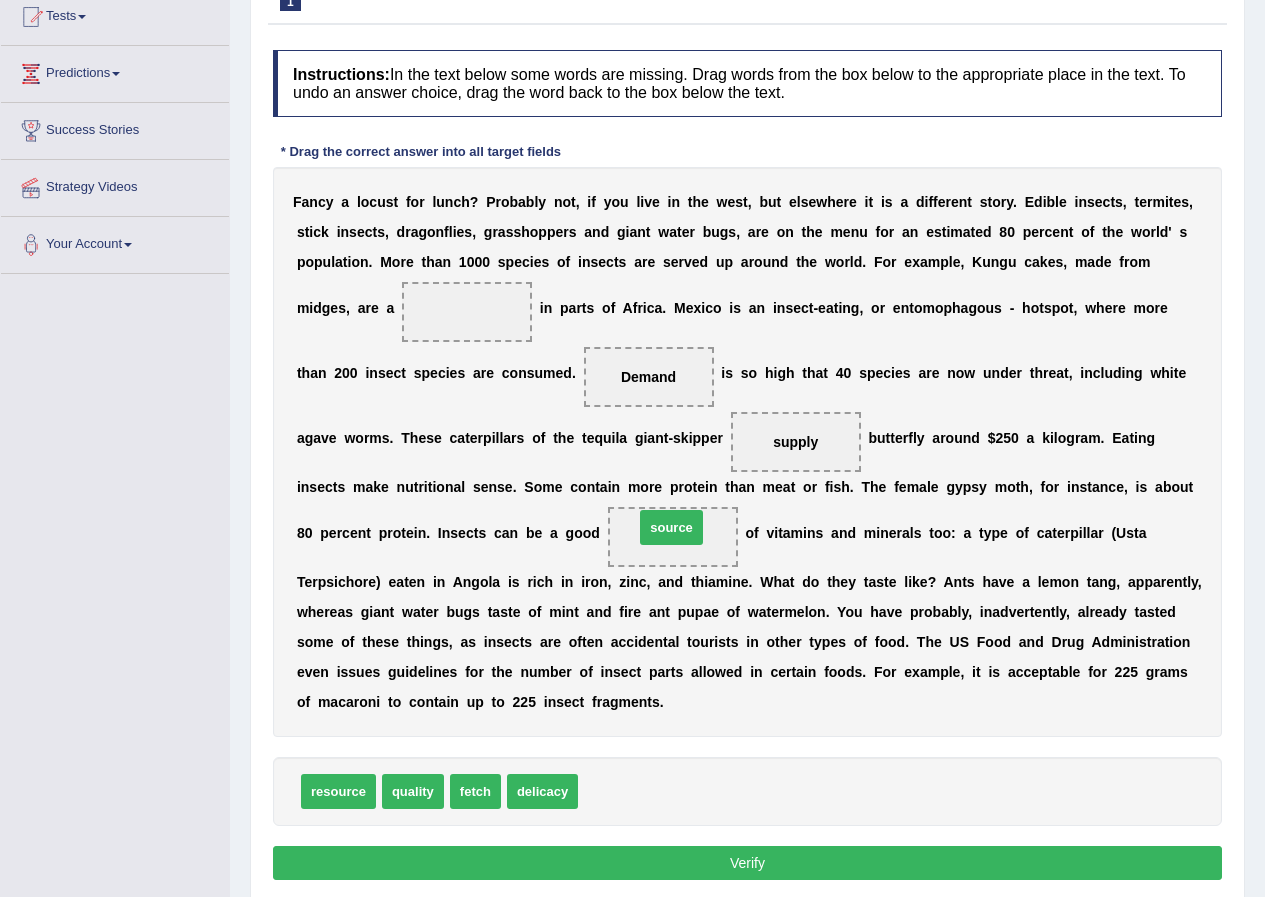 drag, startPoint x: 624, startPoint y: 794, endPoint x: 687, endPoint y: 525, distance: 276.27884 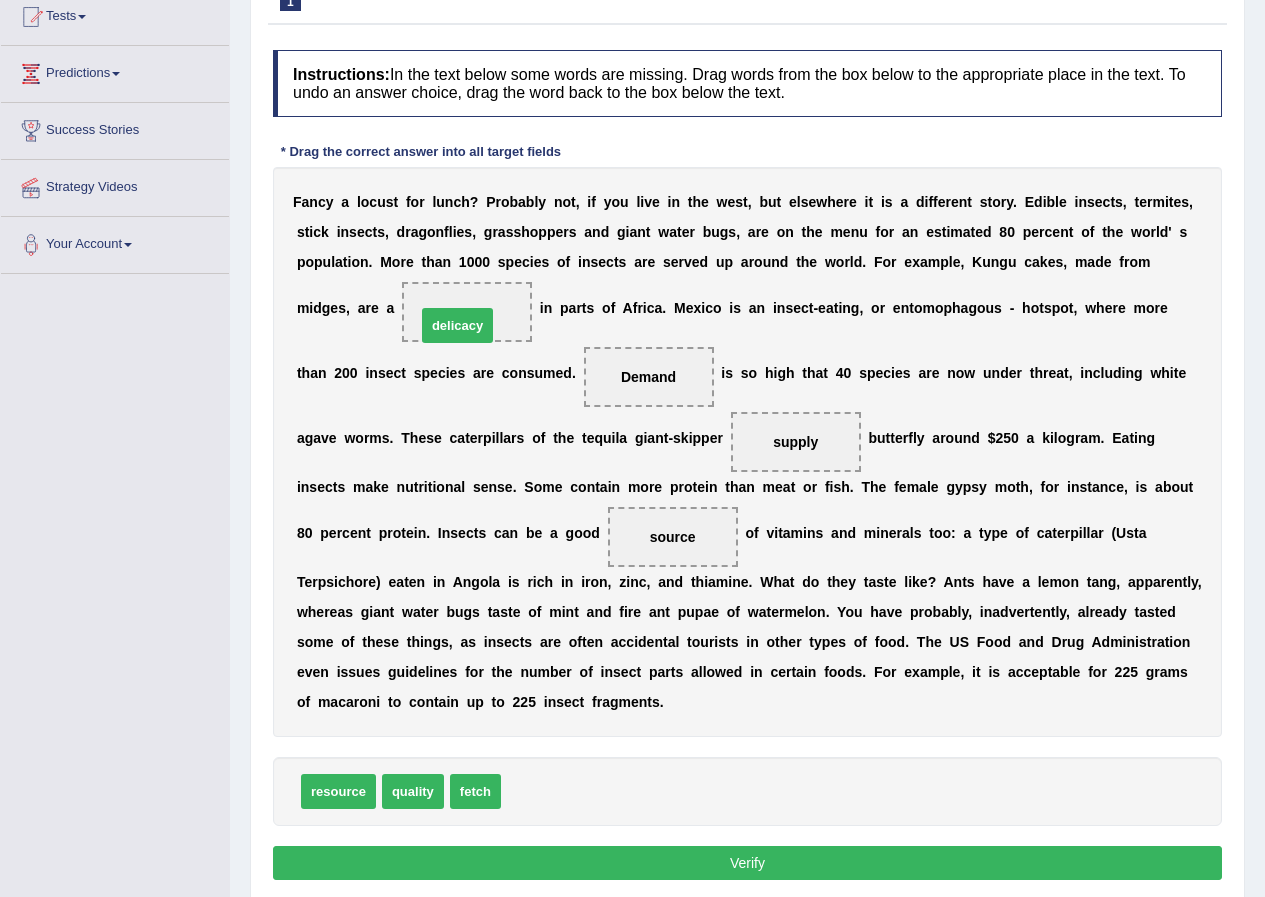 drag, startPoint x: 538, startPoint y: 796, endPoint x: 452, endPoint y: 327, distance: 476.81967 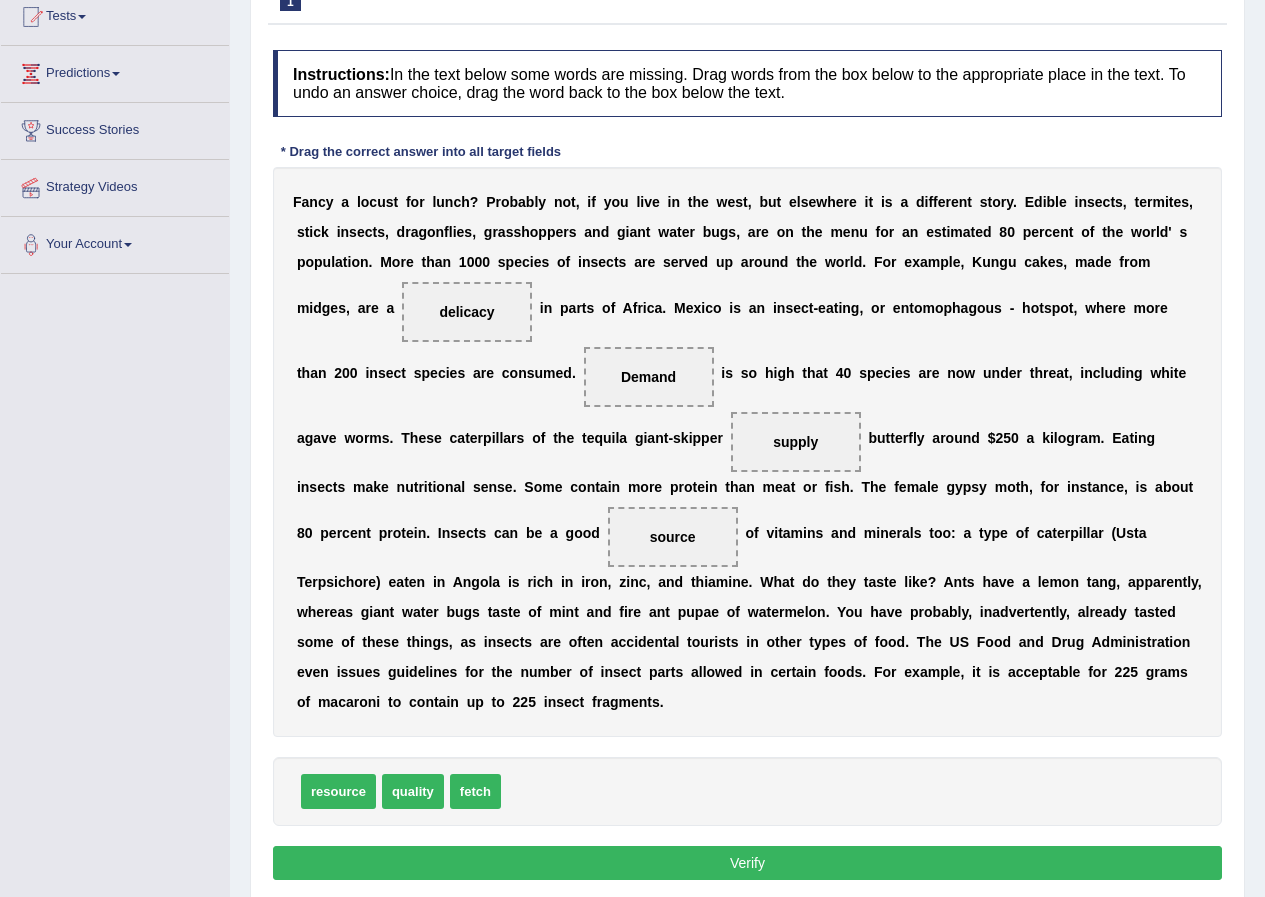 click on "Verify" at bounding box center (747, 863) 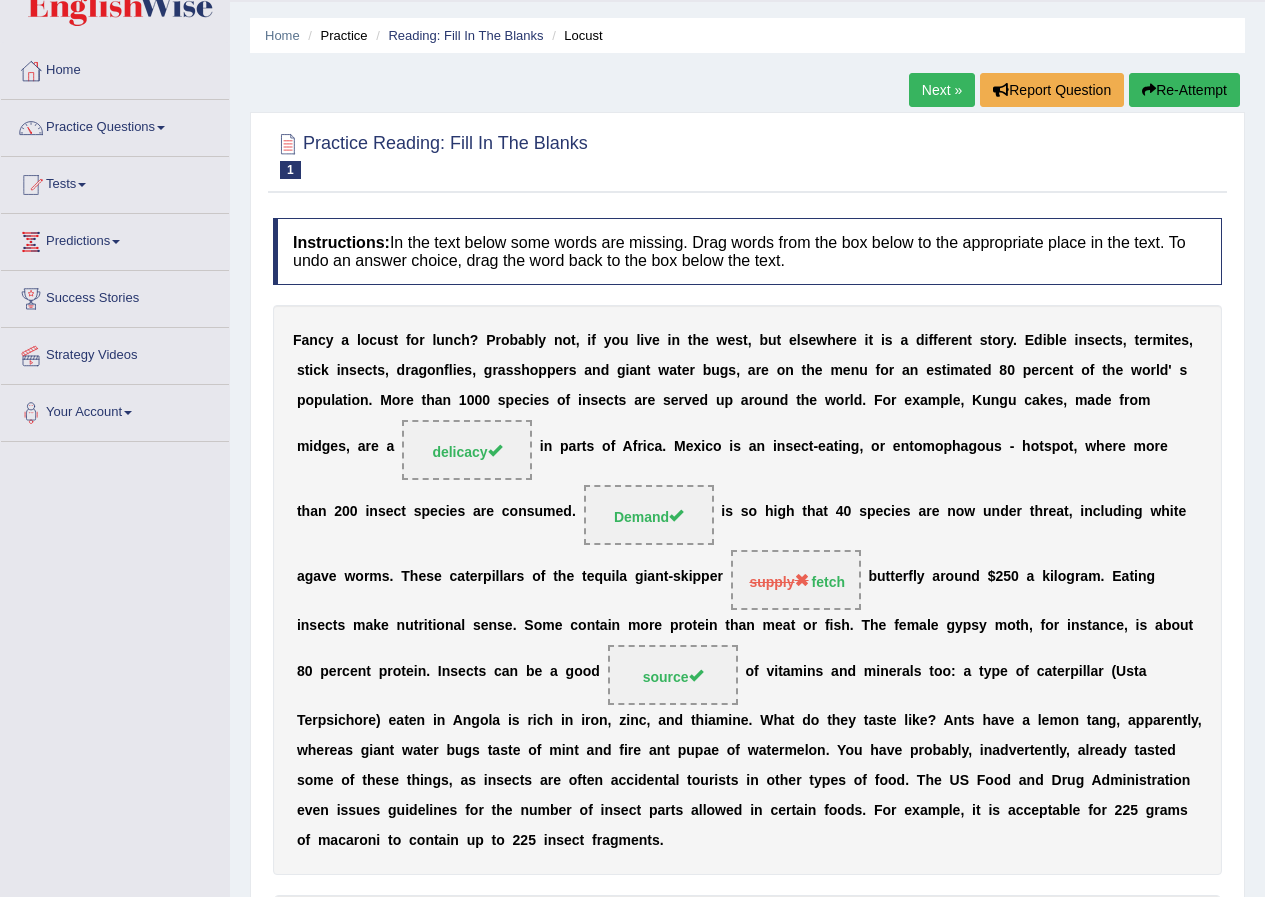 scroll, scrollTop: 53, scrollLeft: 0, axis: vertical 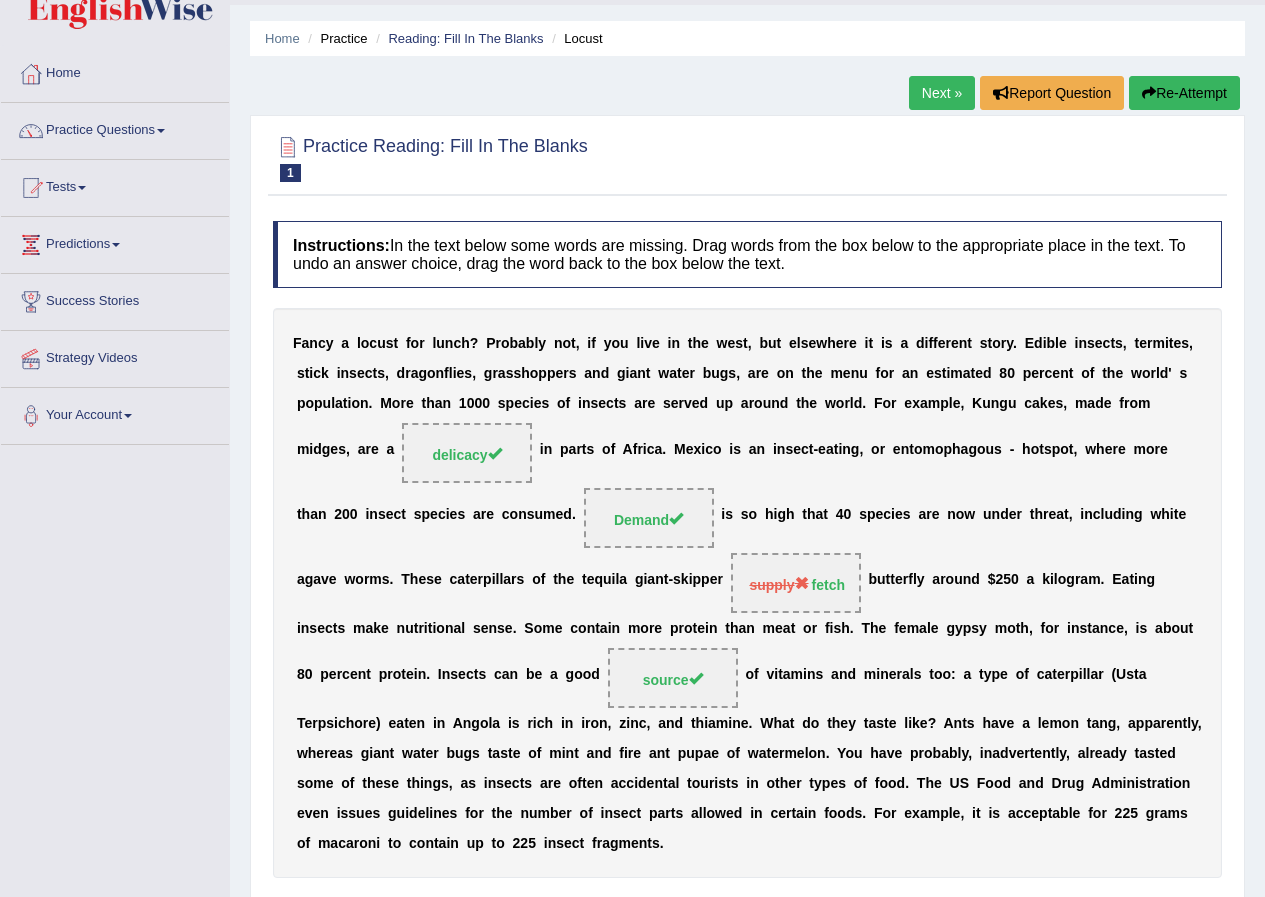 click on "Next »" at bounding box center [942, 93] 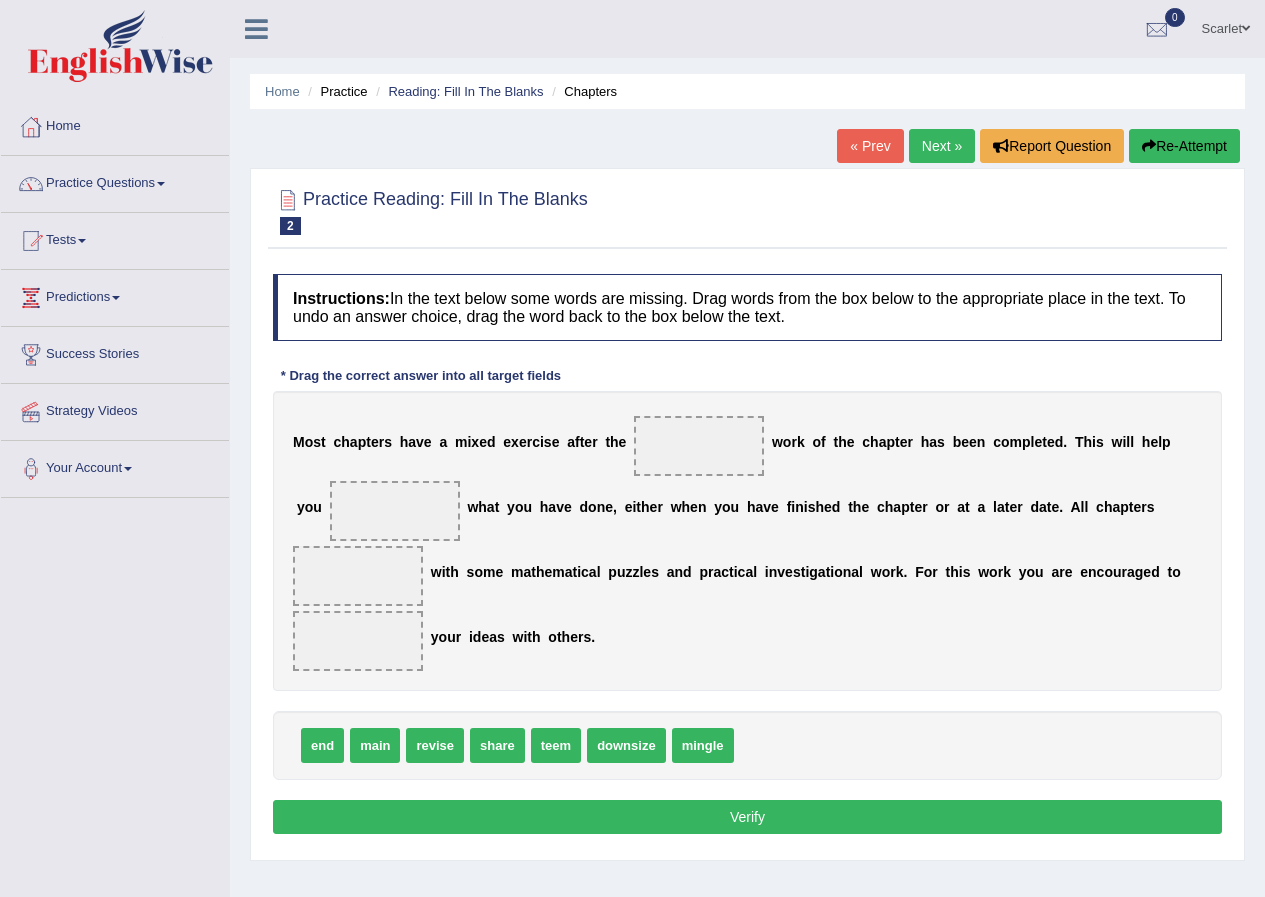 scroll, scrollTop: 0, scrollLeft: 0, axis: both 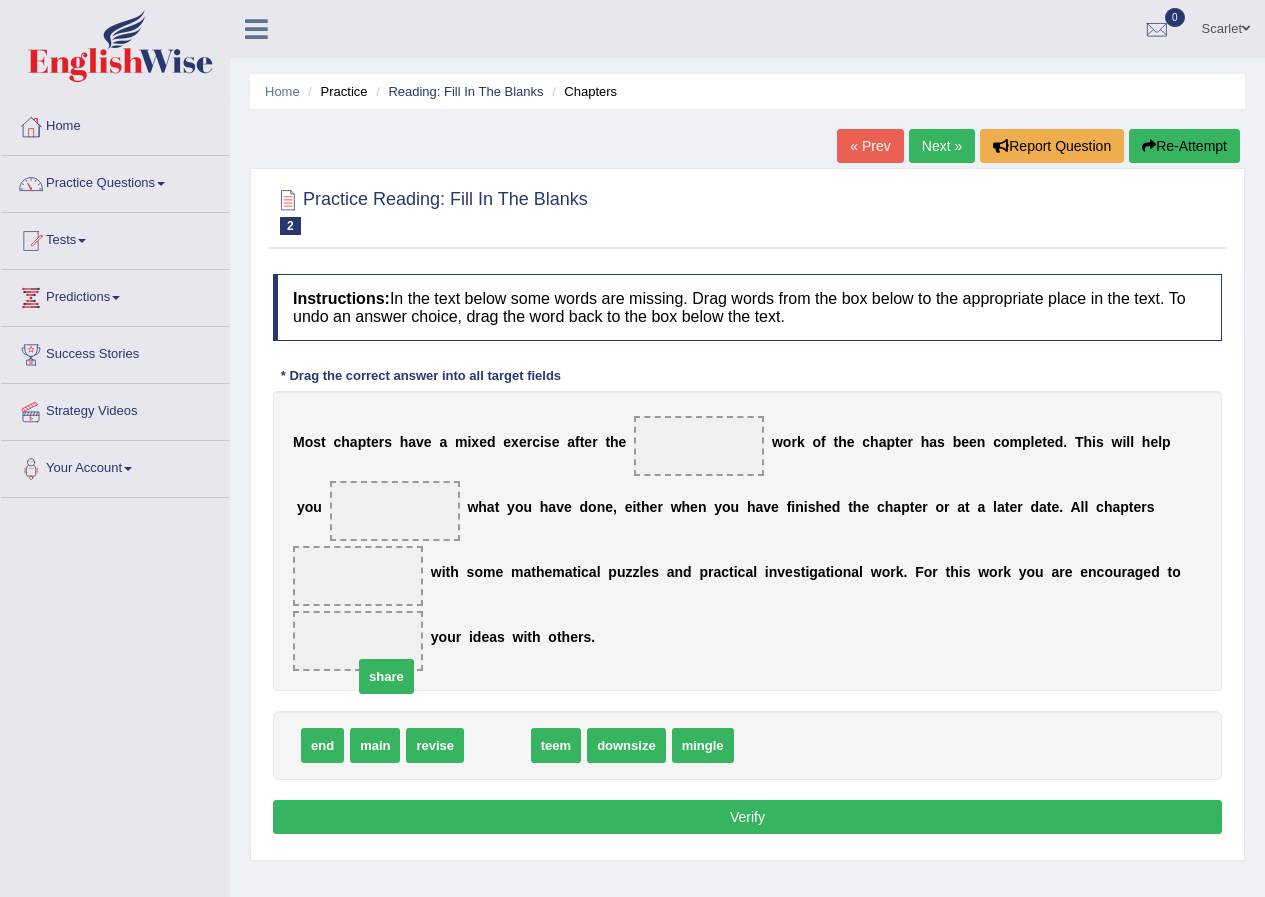 drag, startPoint x: 486, startPoint y: 751, endPoint x: 352, endPoint y: 652, distance: 166.60432 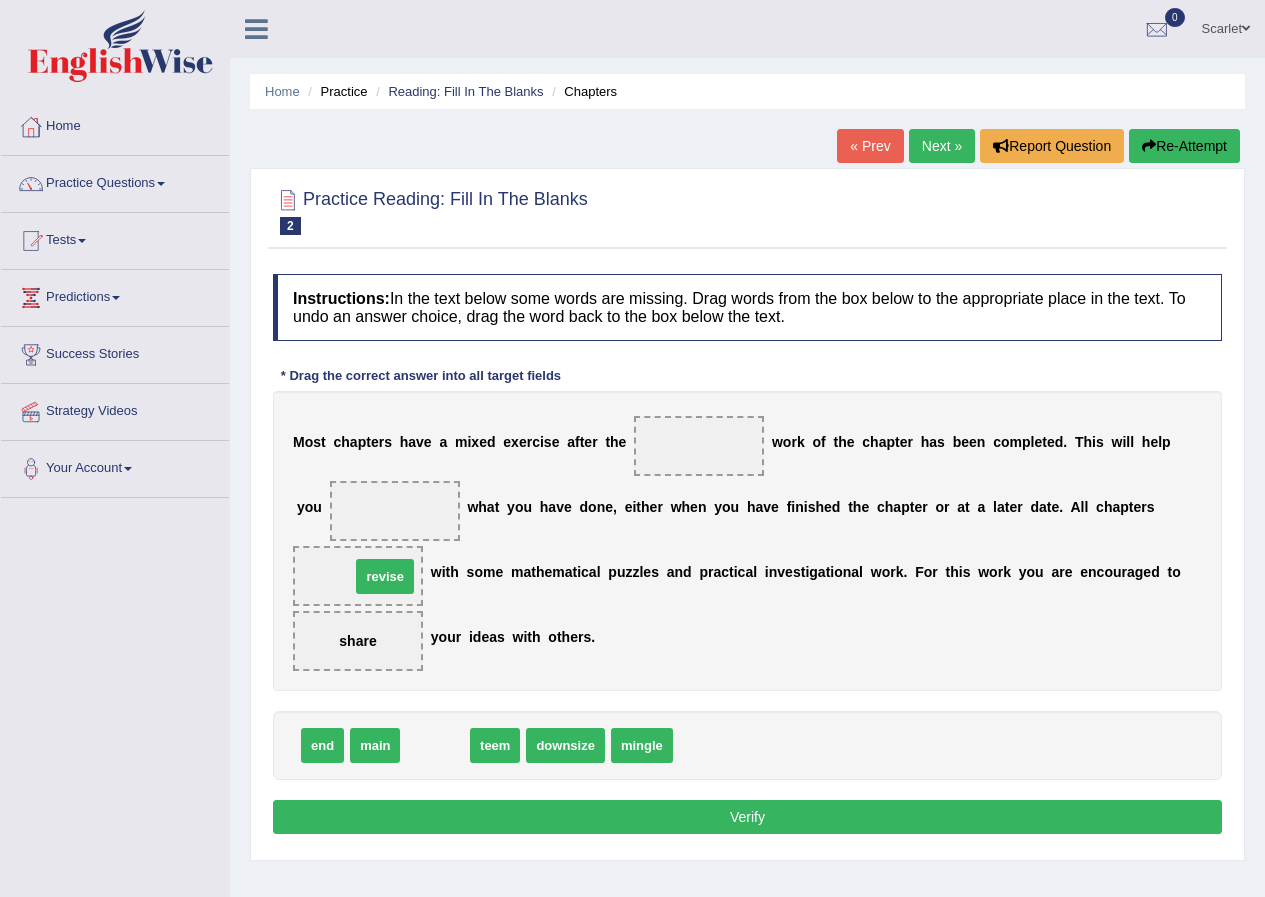drag, startPoint x: 444, startPoint y: 747, endPoint x: 393, endPoint y: 583, distance: 171.7469 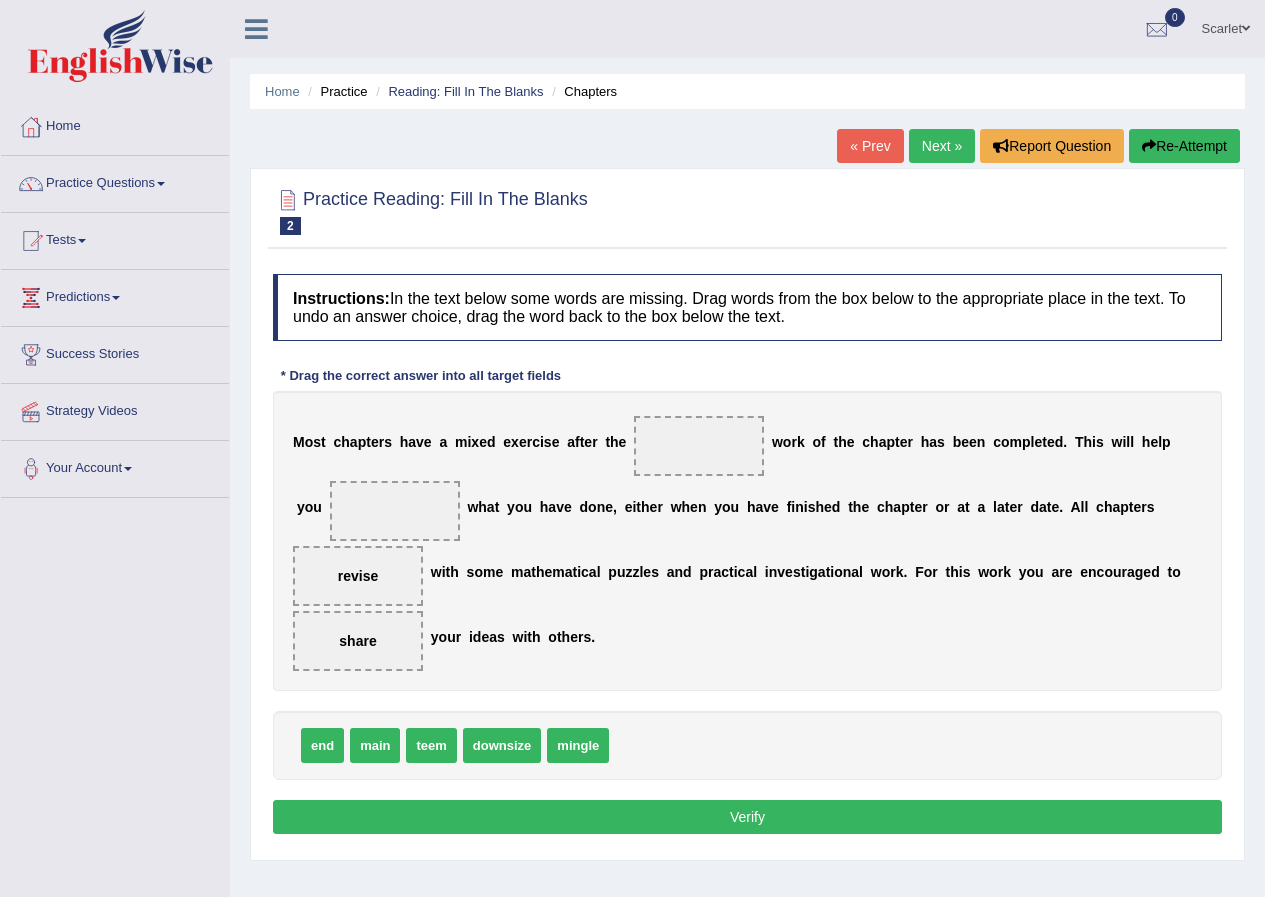 drag, startPoint x: 368, startPoint y: 590, endPoint x: 417, endPoint y: 512, distance: 92.11406 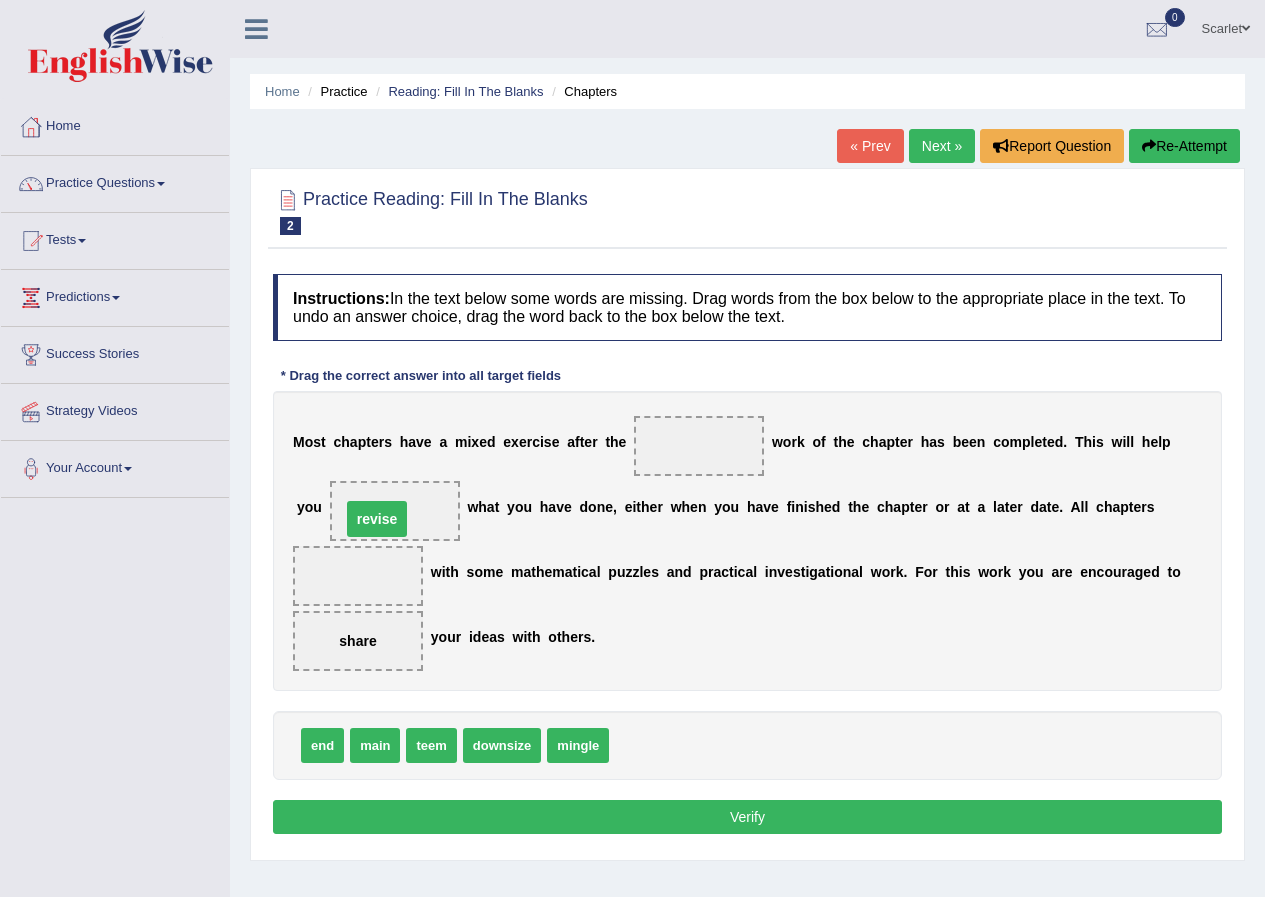 drag, startPoint x: 340, startPoint y: 580, endPoint x: 359, endPoint y: 523, distance: 60.083275 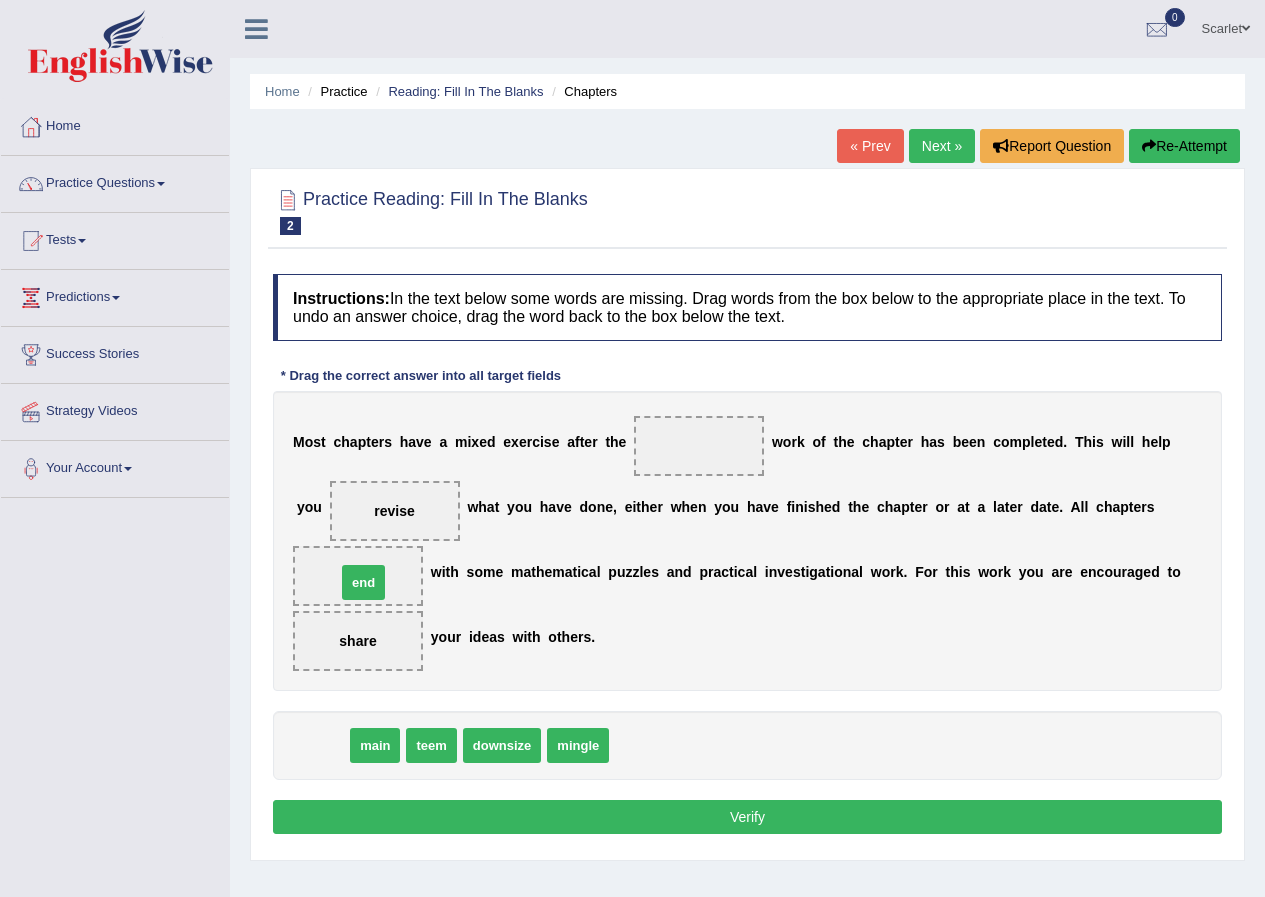drag, startPoint x: 324, startPoint y: 750, endPoint x: 368, endPoint y: 581, distance: 174.6339 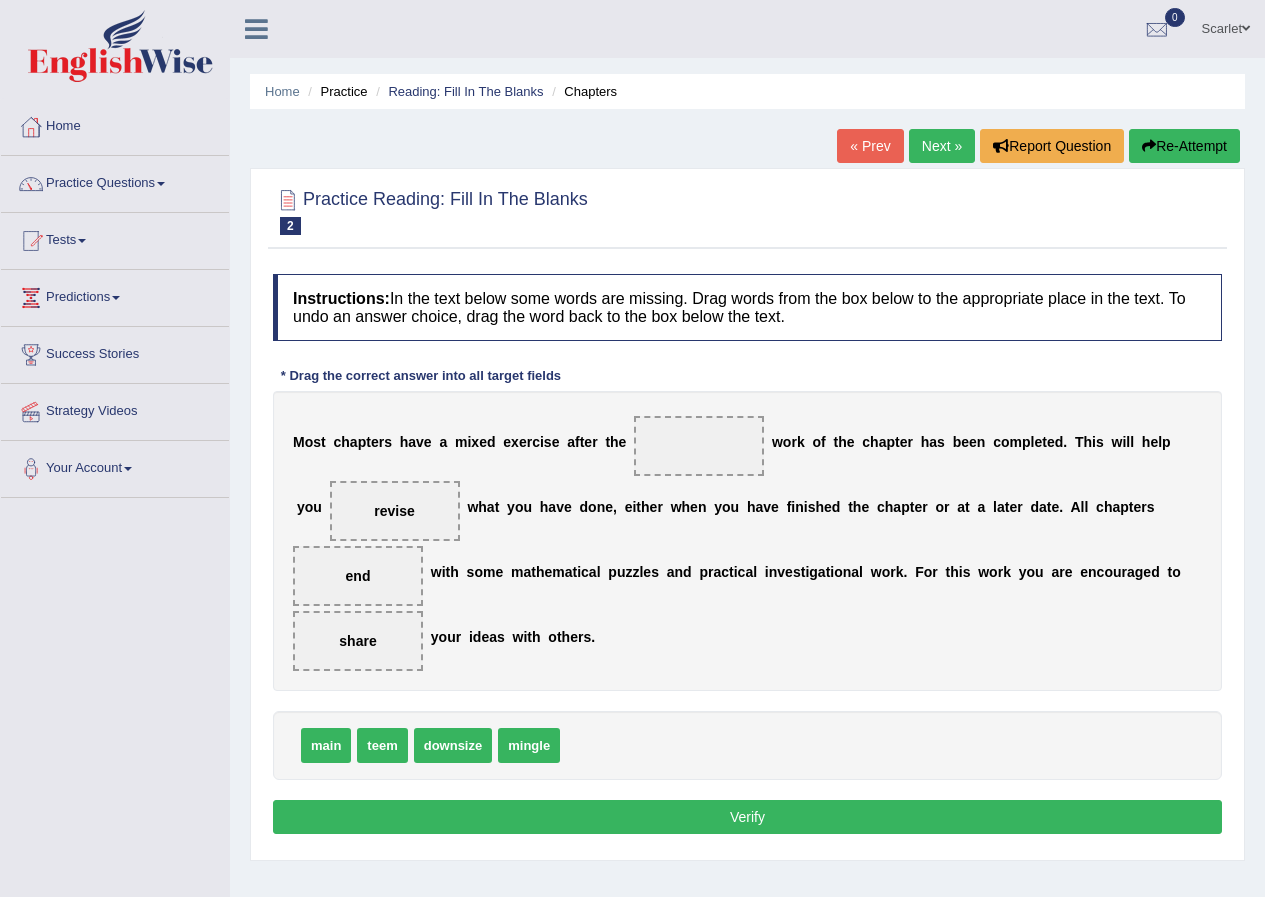 click on "Verify" at bounding box center (747, 817) 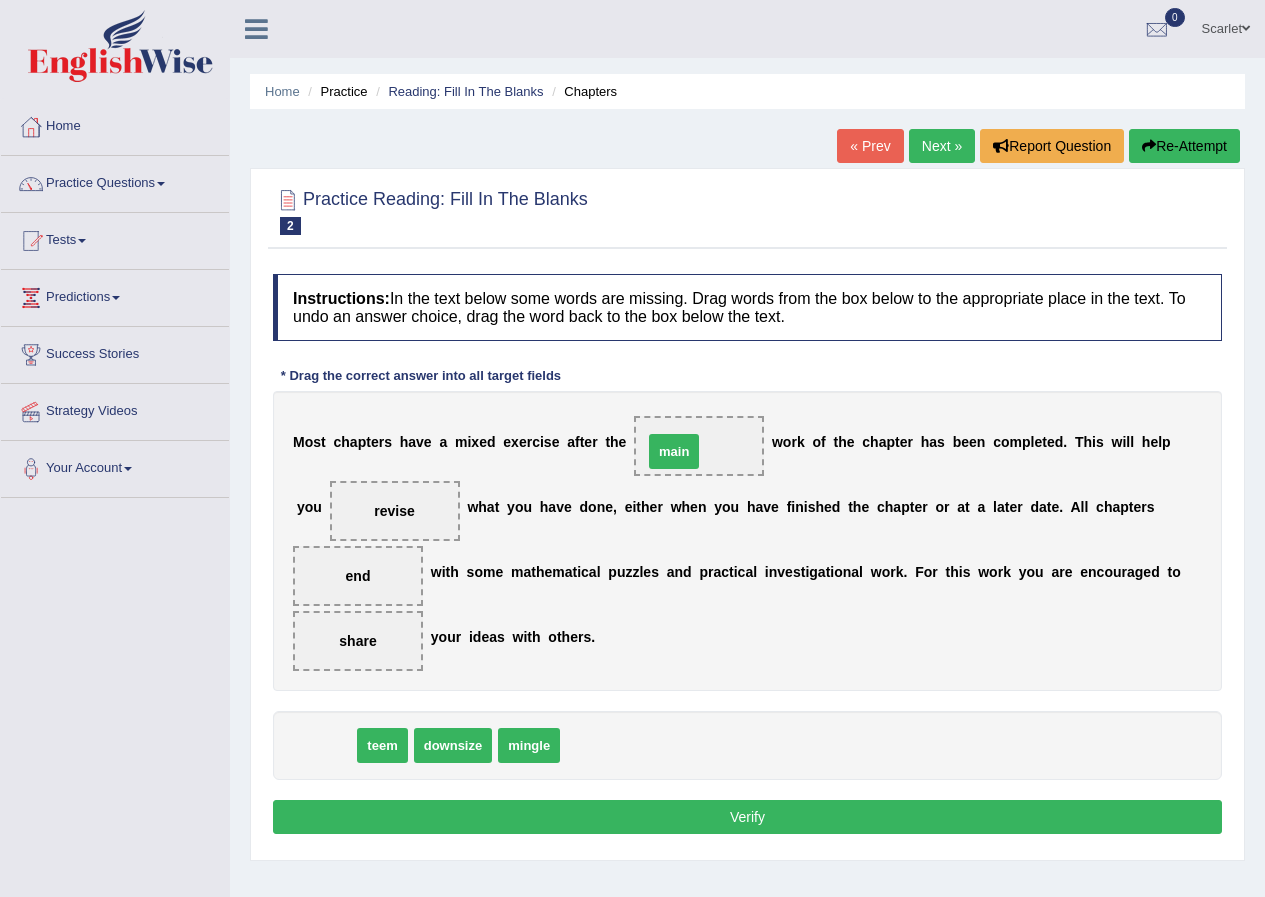 drag, startPoint x: 322, startPoint y: 761, endPoint x: 673, endPoint y: 464, distance: 459.79343 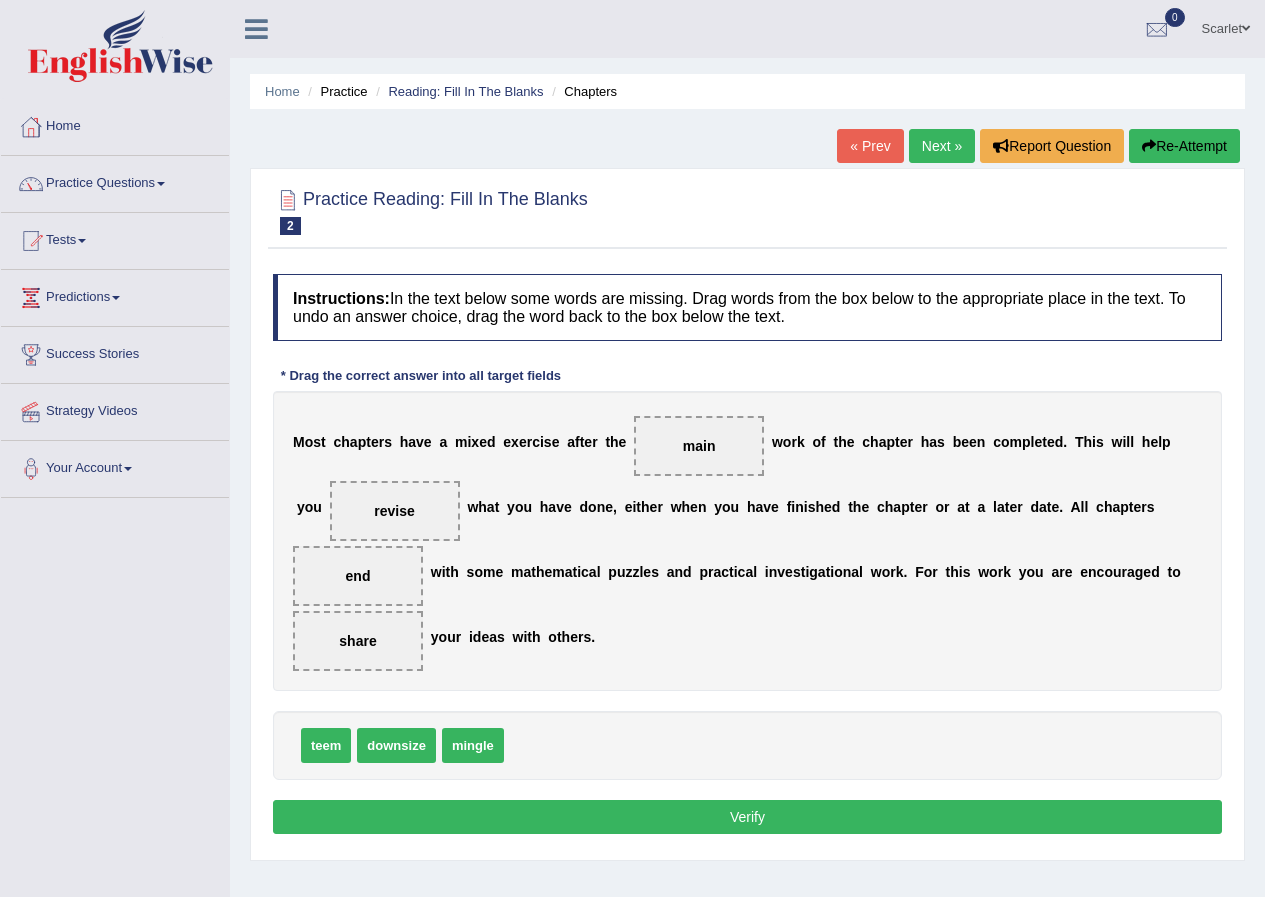 click on "Verify" at bounding box center [747, 817] 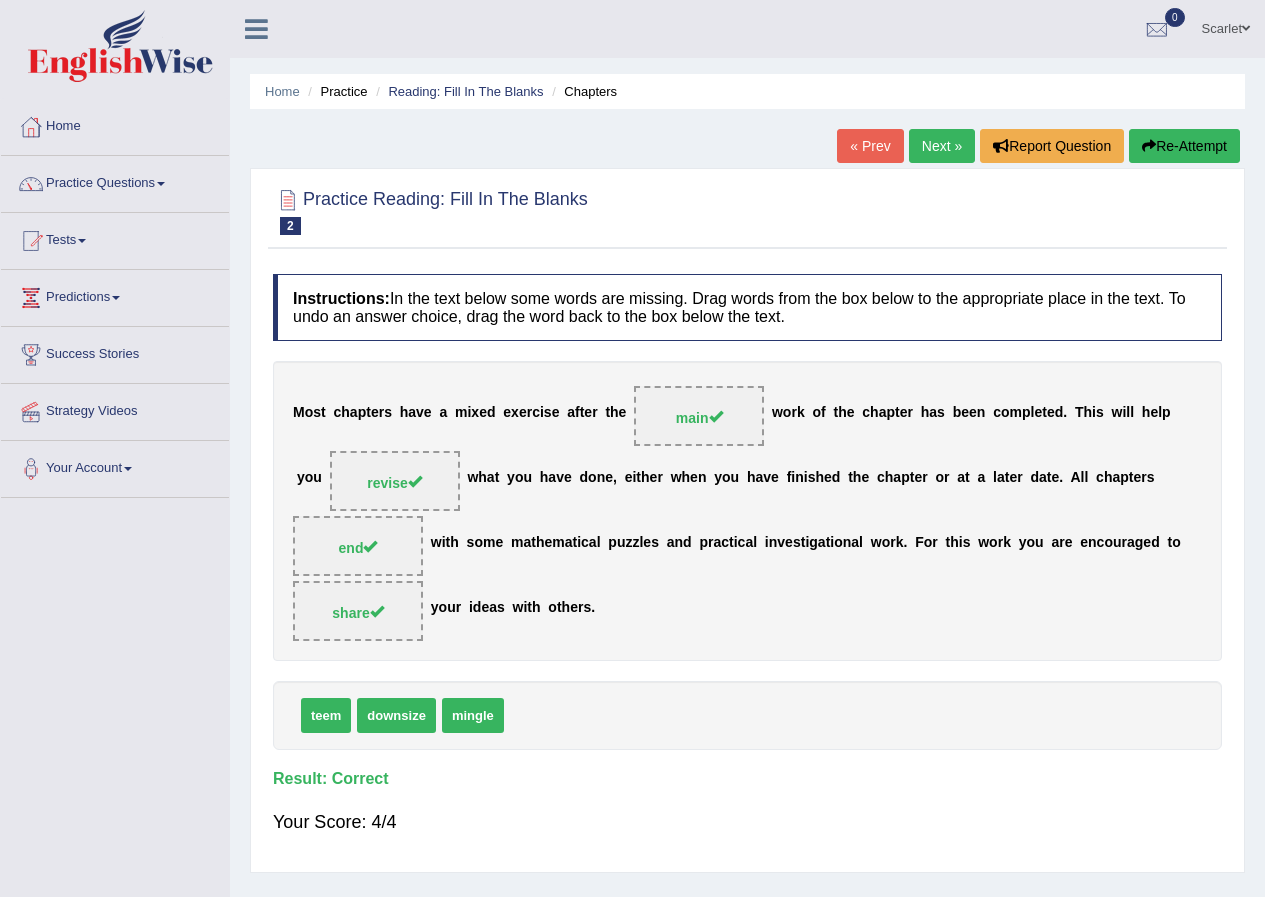 click on "Next »" at bounding box center (942, 146) 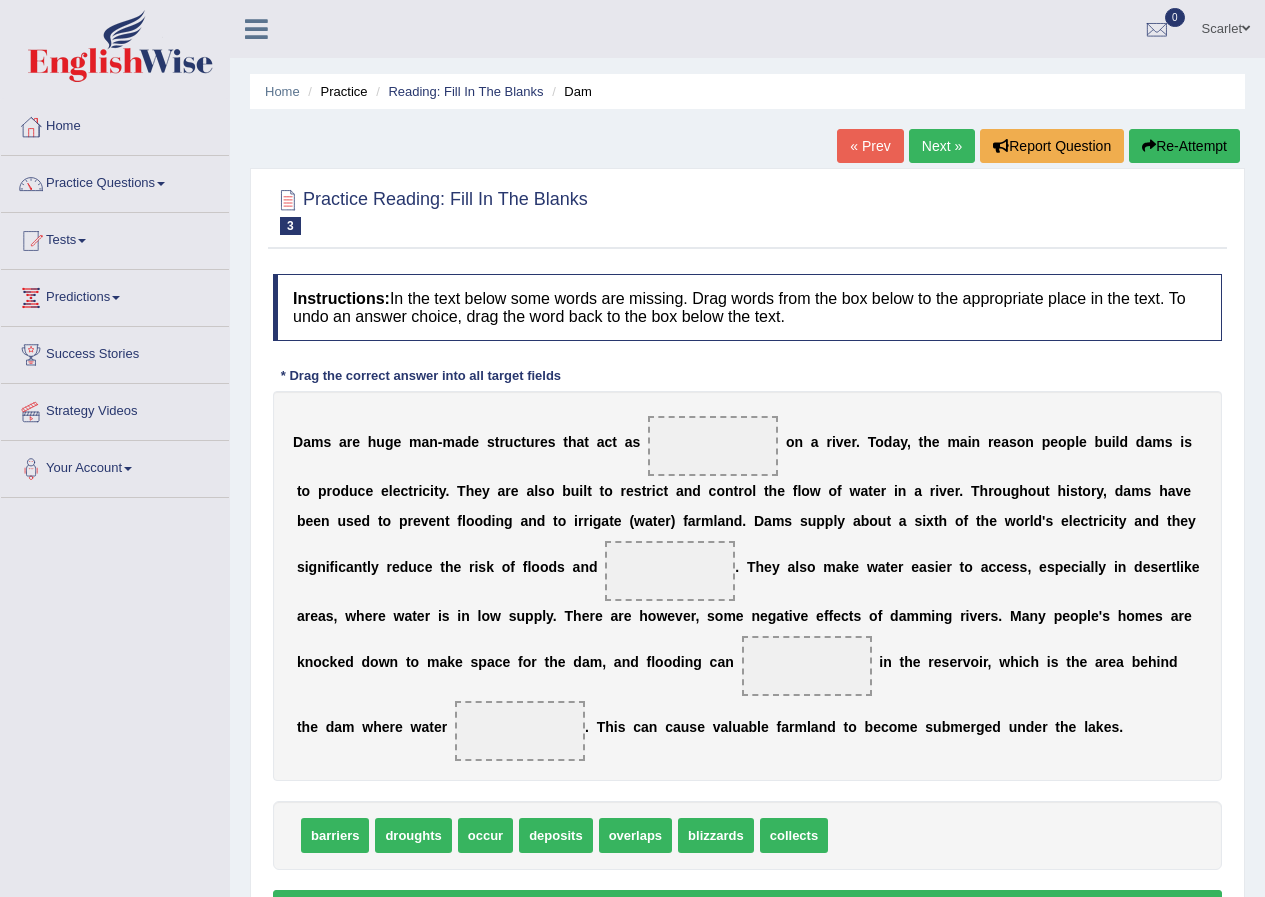 scroll, scrollTop: 0, scrollLeft: 0, axis: both 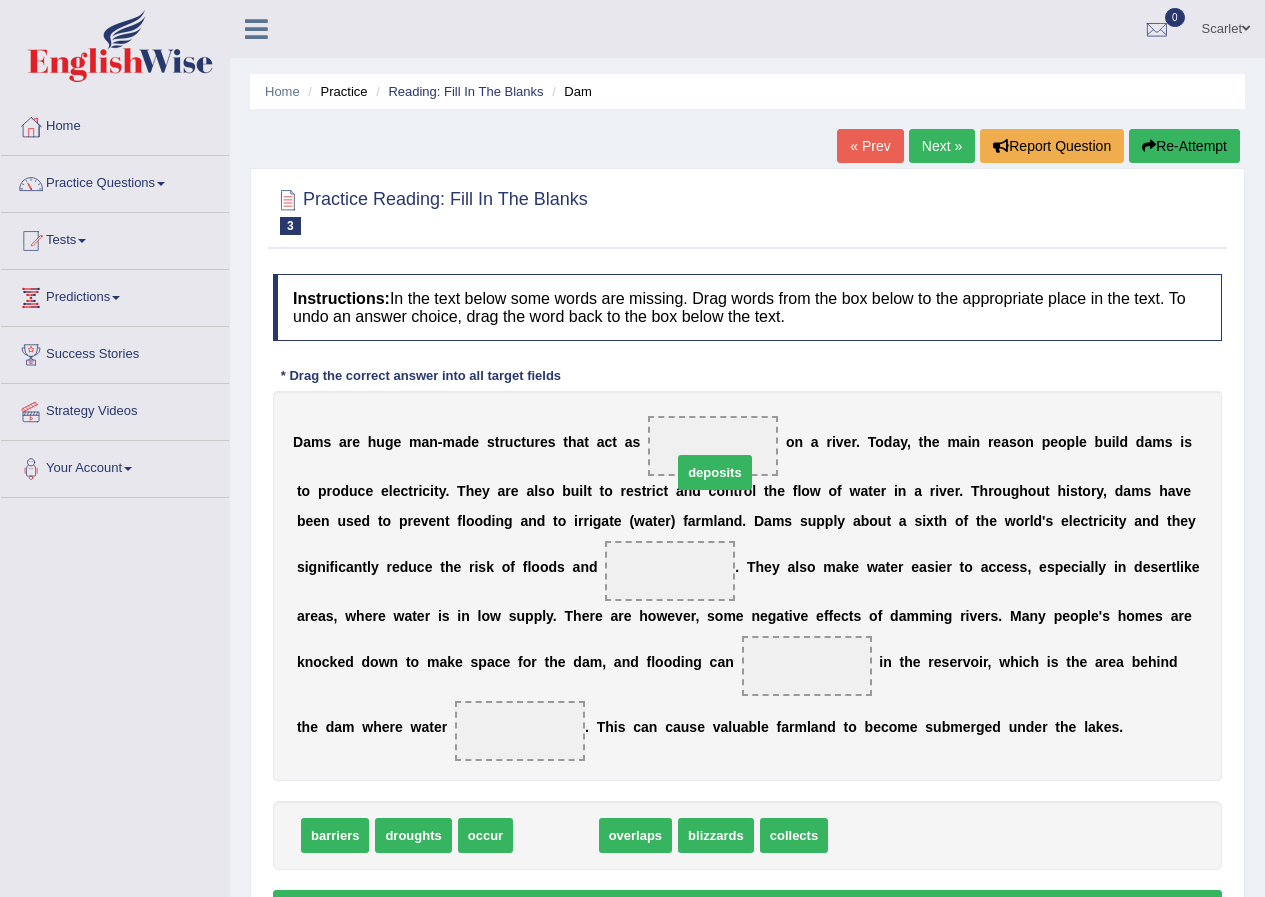 drag, startPoint x: 572, startPoint y: 840, endPoint x: 731, endPoint y: 477, distance: 396.29535 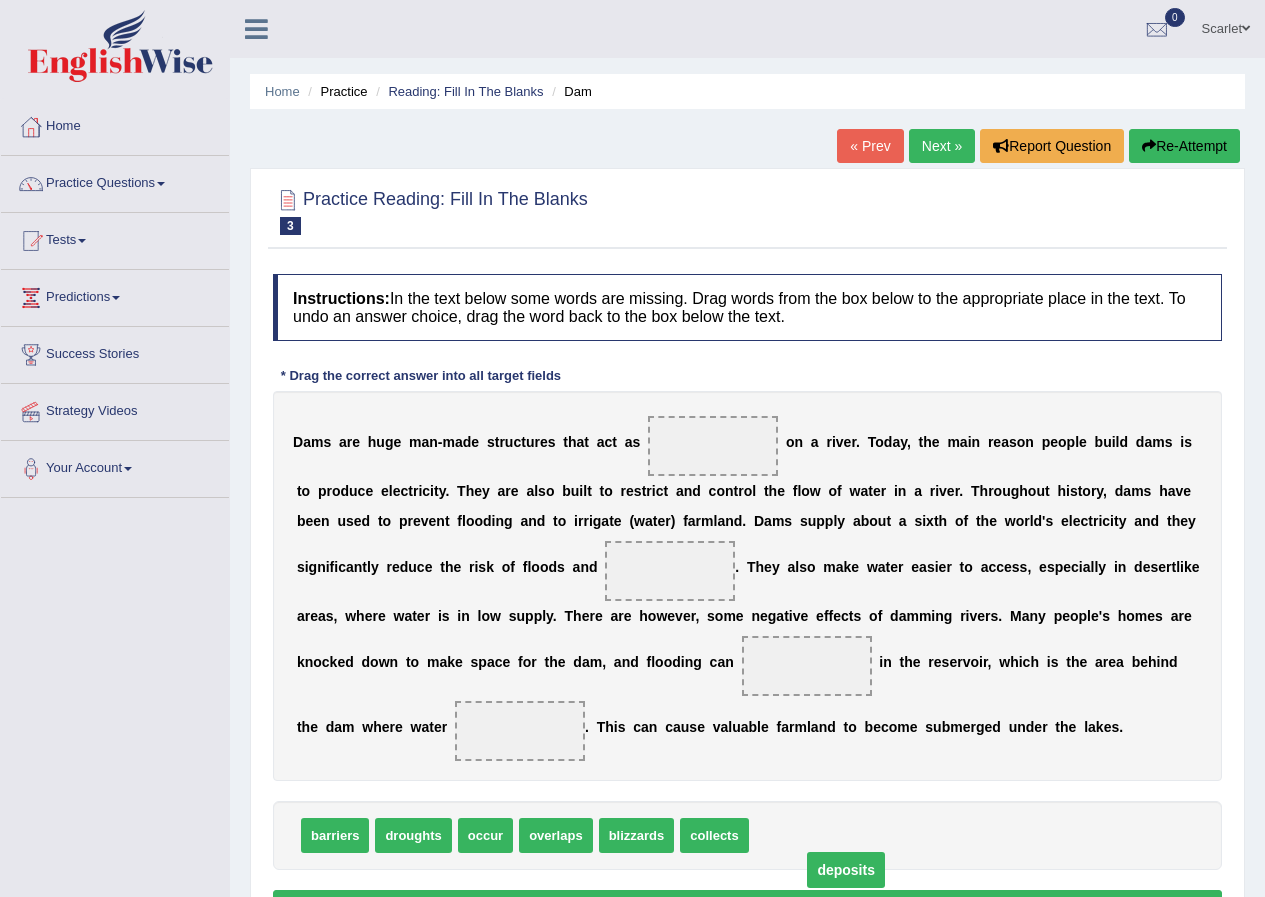 drag, startPoint x: 727, startPoint y: 445, endPoint x: 859, endPoint y: 862, distance: 437.3934 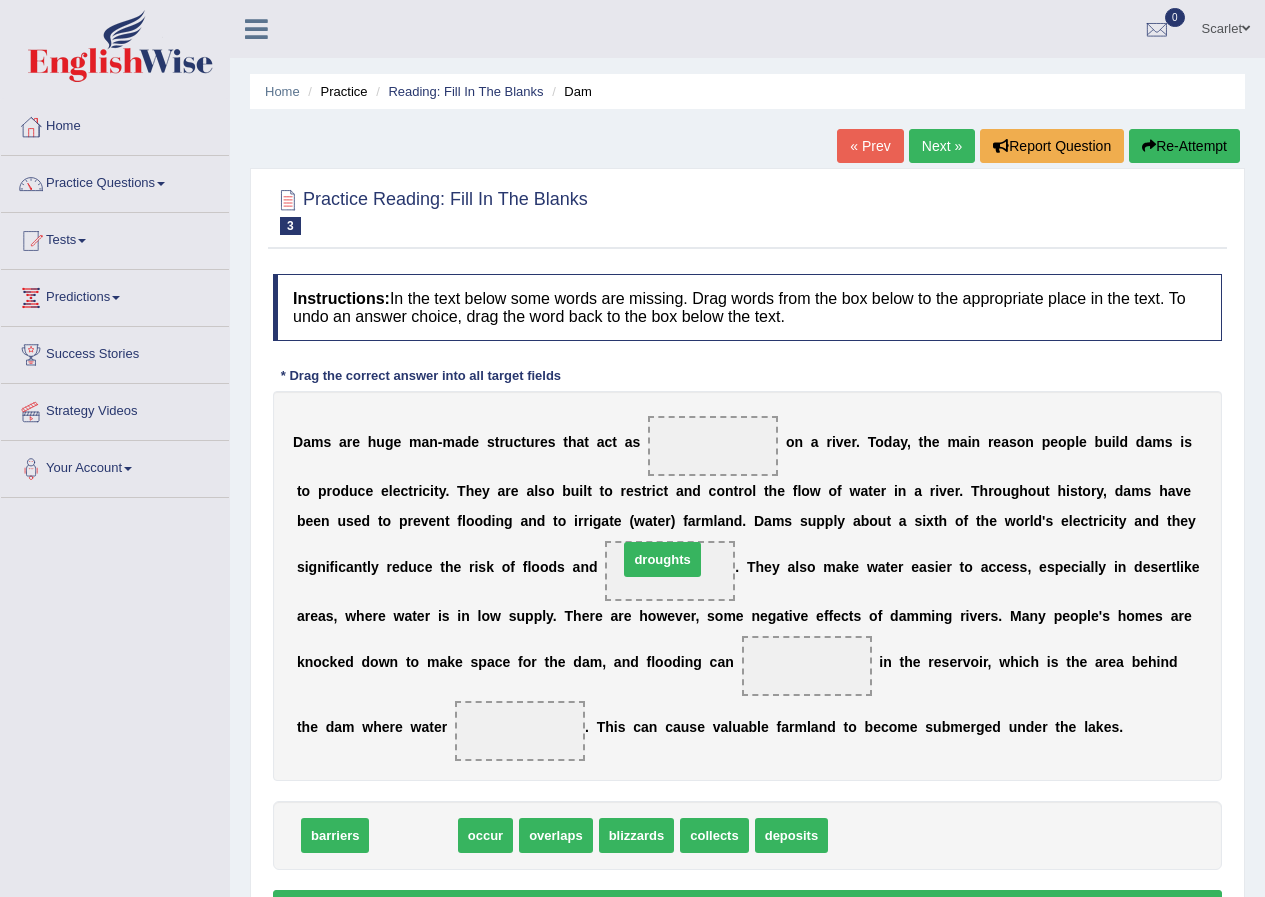 drag, startPoint x: 423, startPoint y: 842, endPoint x: 674, endPoint y: 563, distance: 375.2892 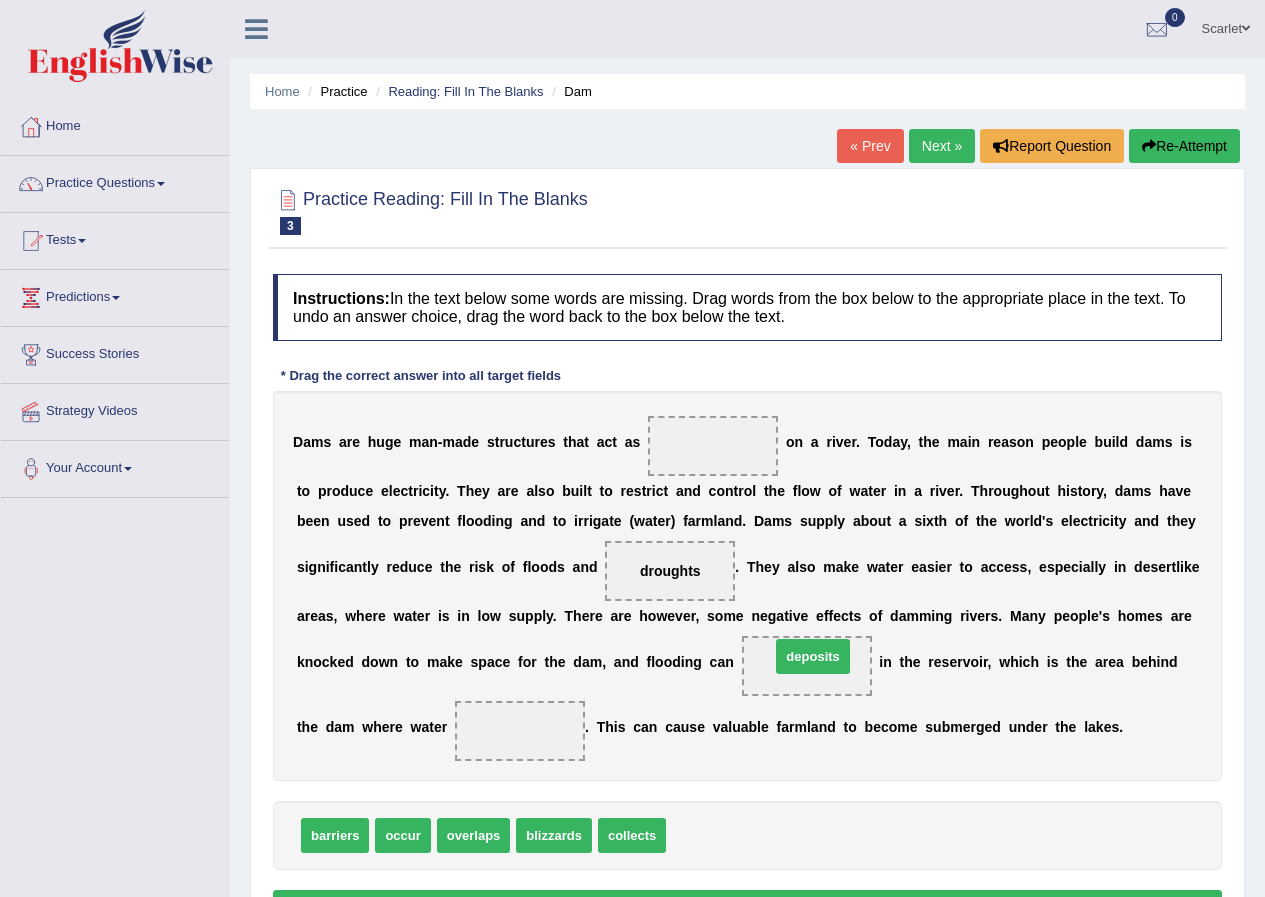 drag, startPoint x: 696, startPoint y: 840, endPoint x: 798, endPoint y: 669, distance: 199.11052 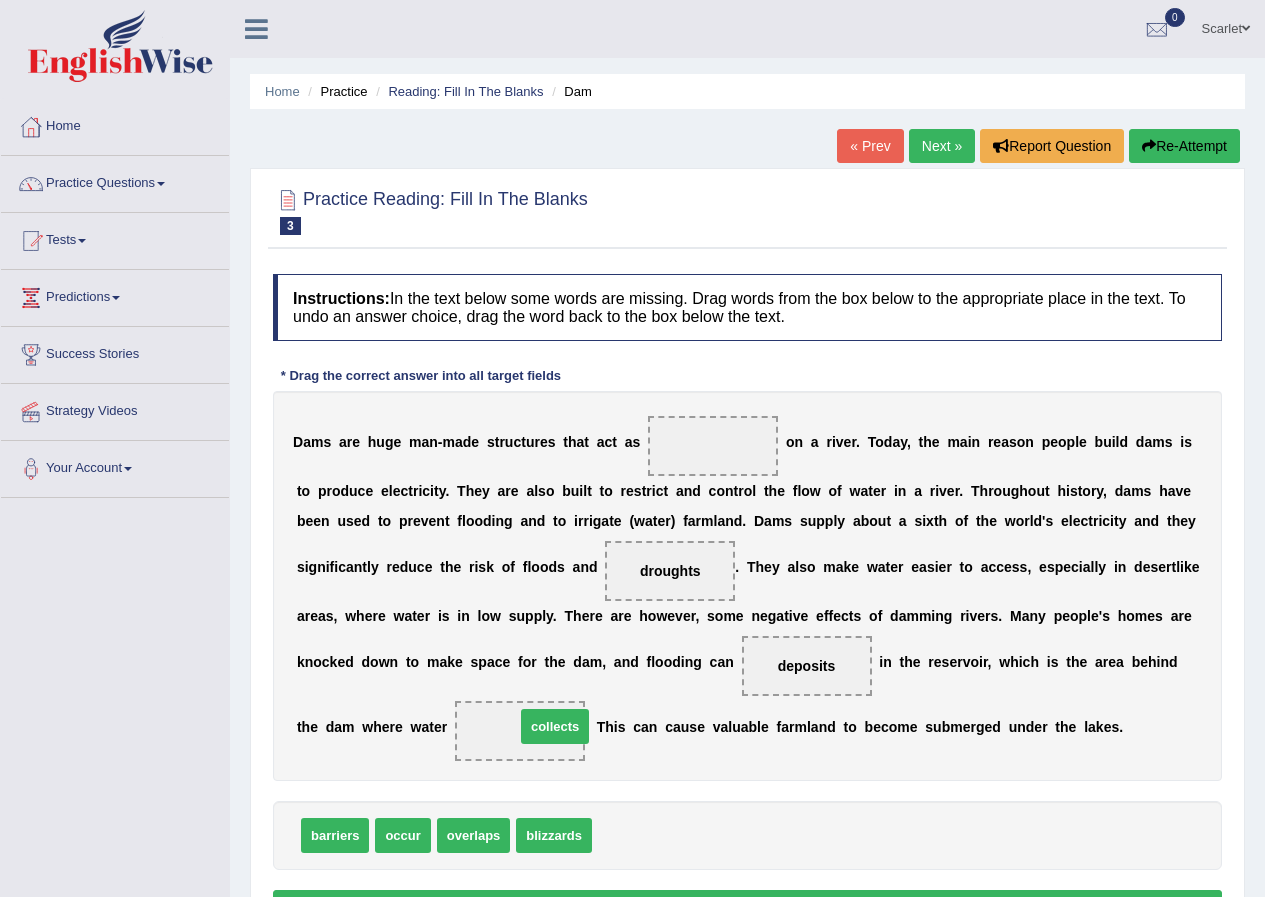 drag, startPoint x: 663, startPoint y: 823, endPoint x: 586, endPoint y: 714, distance: 133.45412 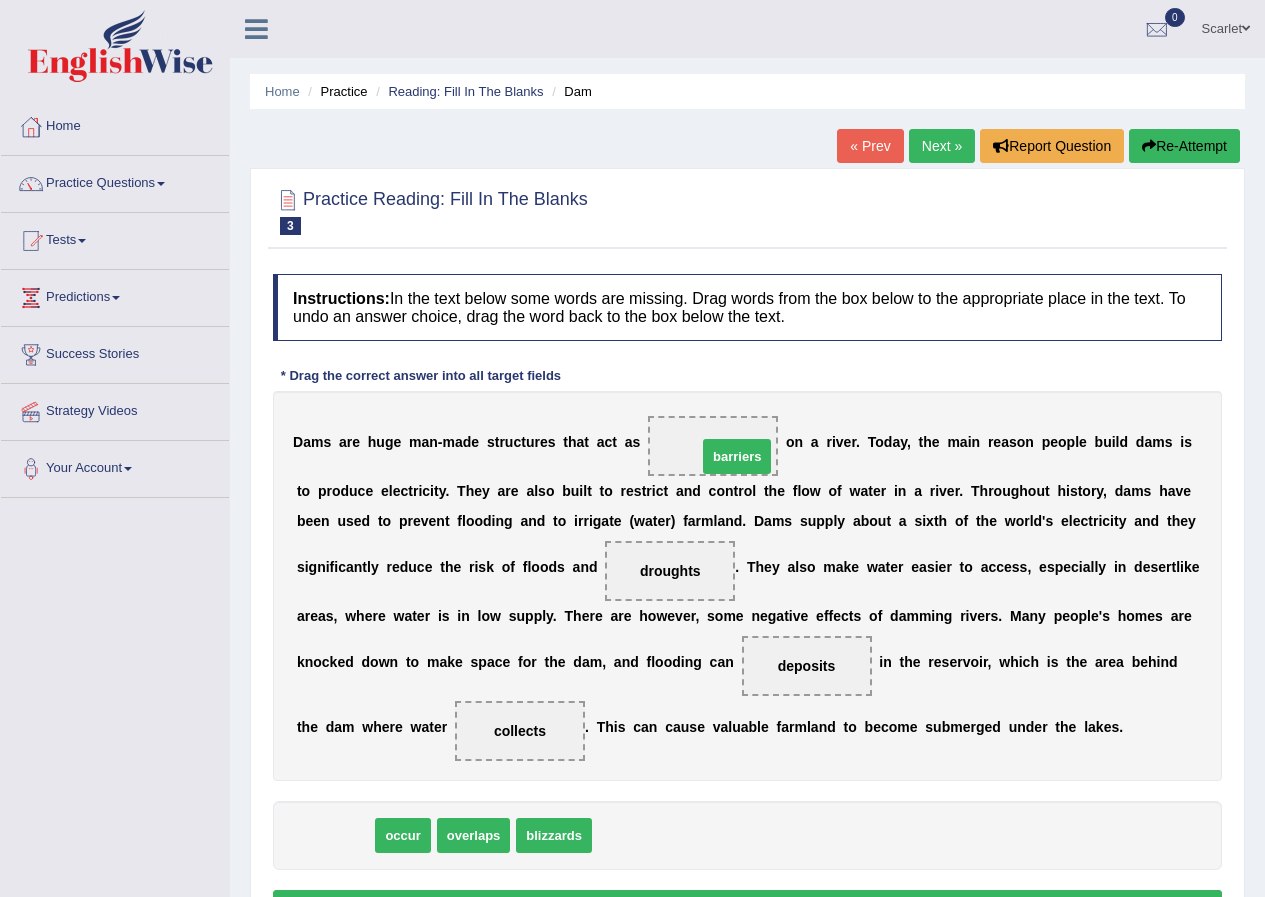 drag, startPoint x: 376, startPoint y: 781, endPoint x: 726, endPoint y: 452, distance: 480.35507 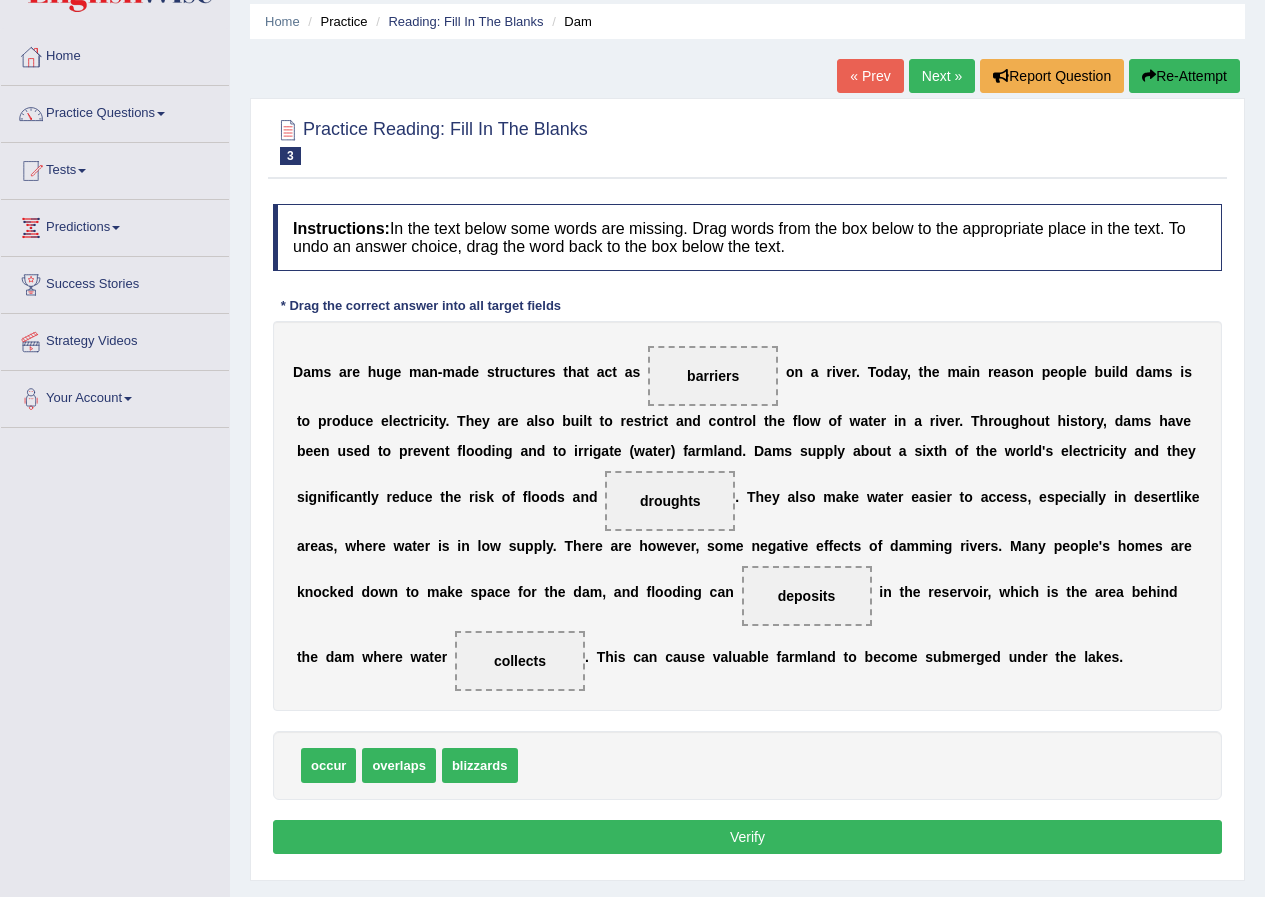 scroll, scrollTop: 81, scrollLeft: 0, axis: vertical 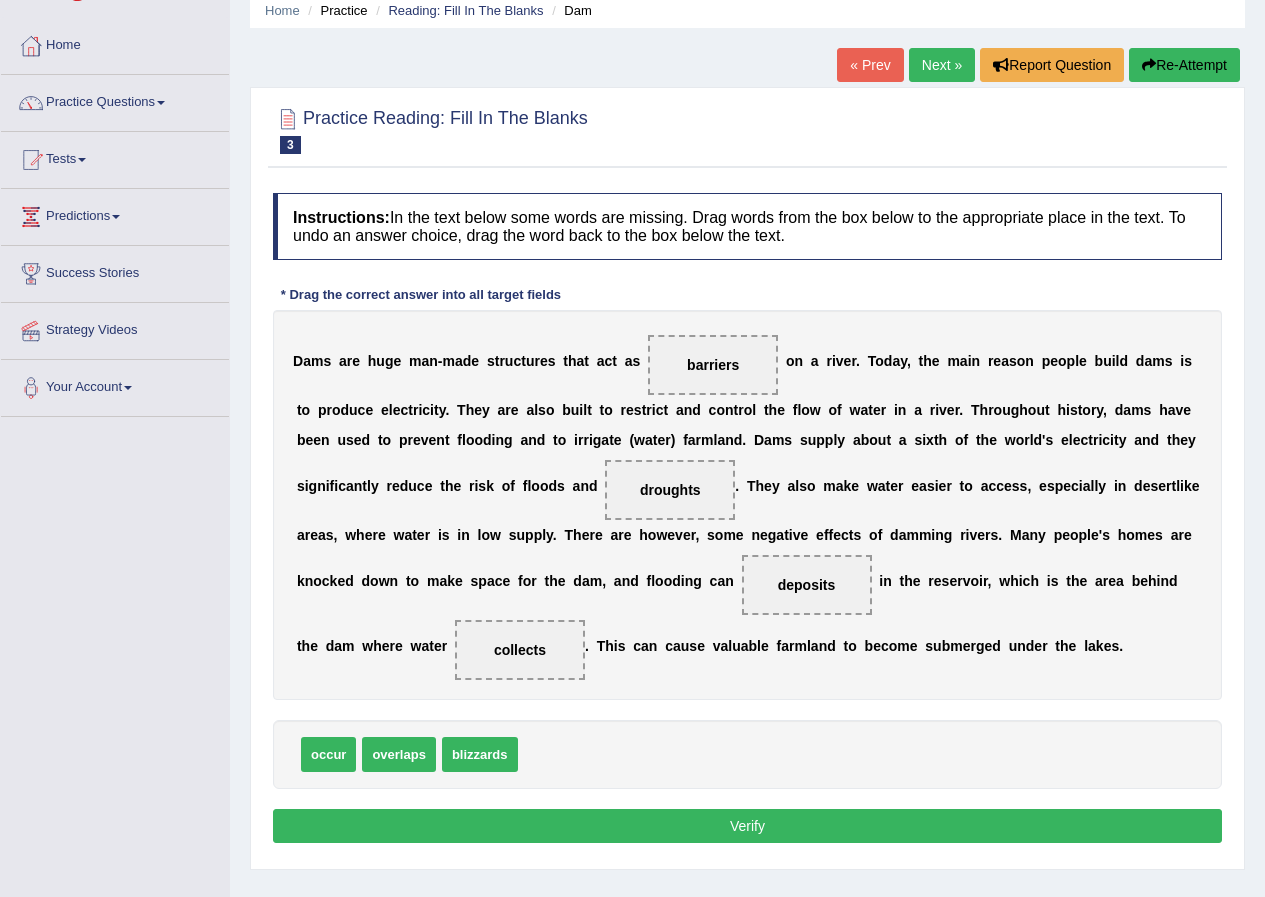 click on "Verify" at bounding box center [747, 826] 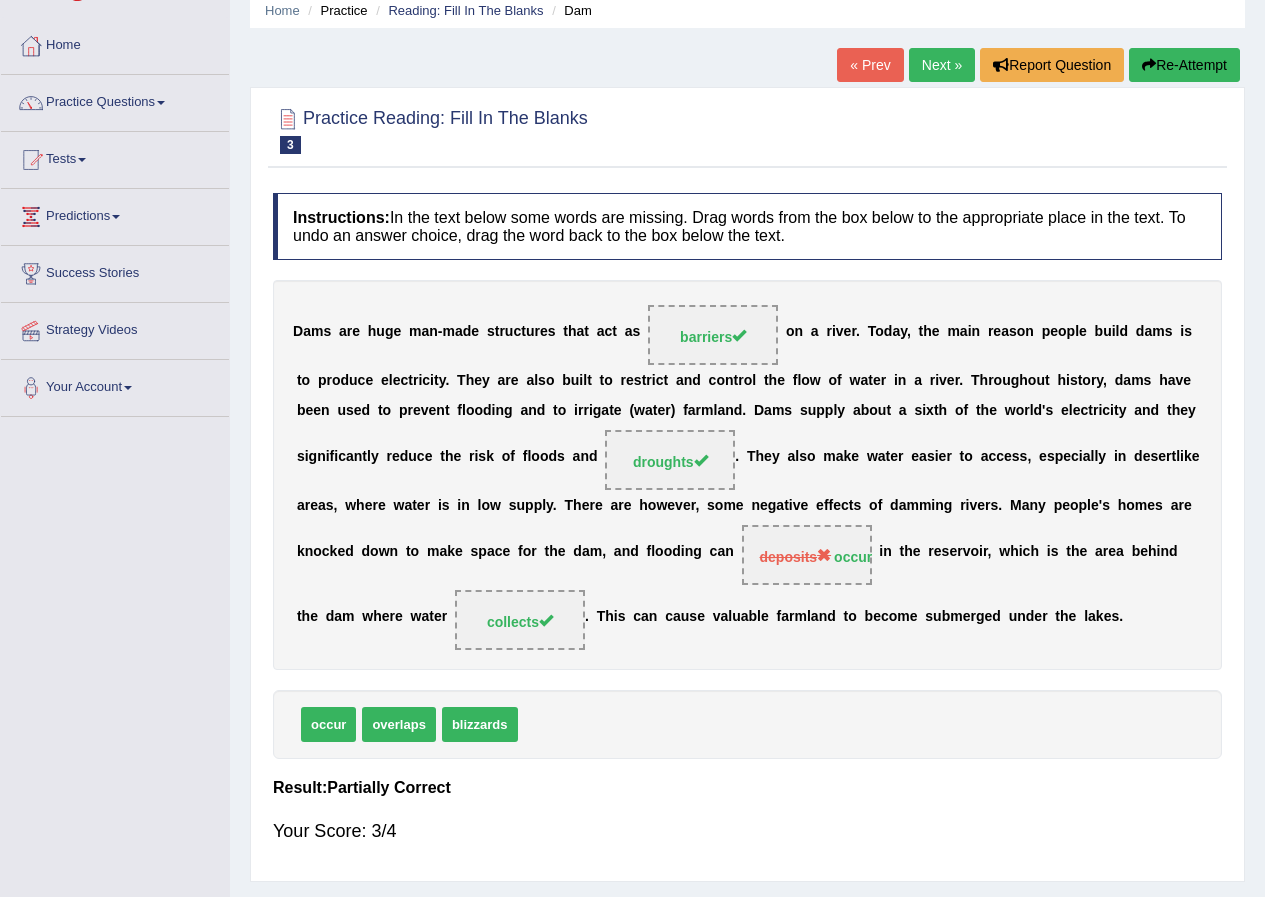 click on "Next »" at bounding box center (942, 65) 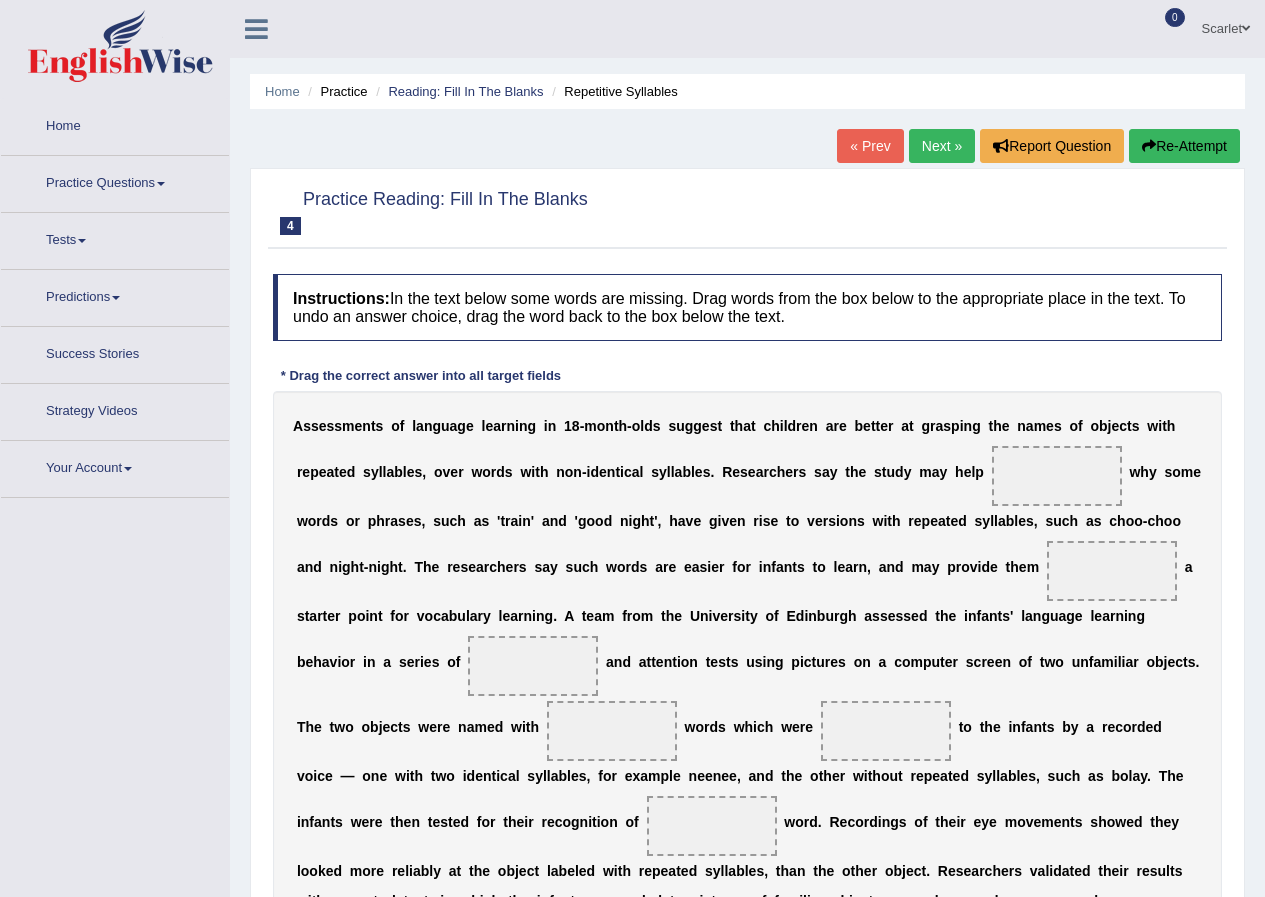 scroll, scrollTop: 0, scrollLeft: 0, axis: both 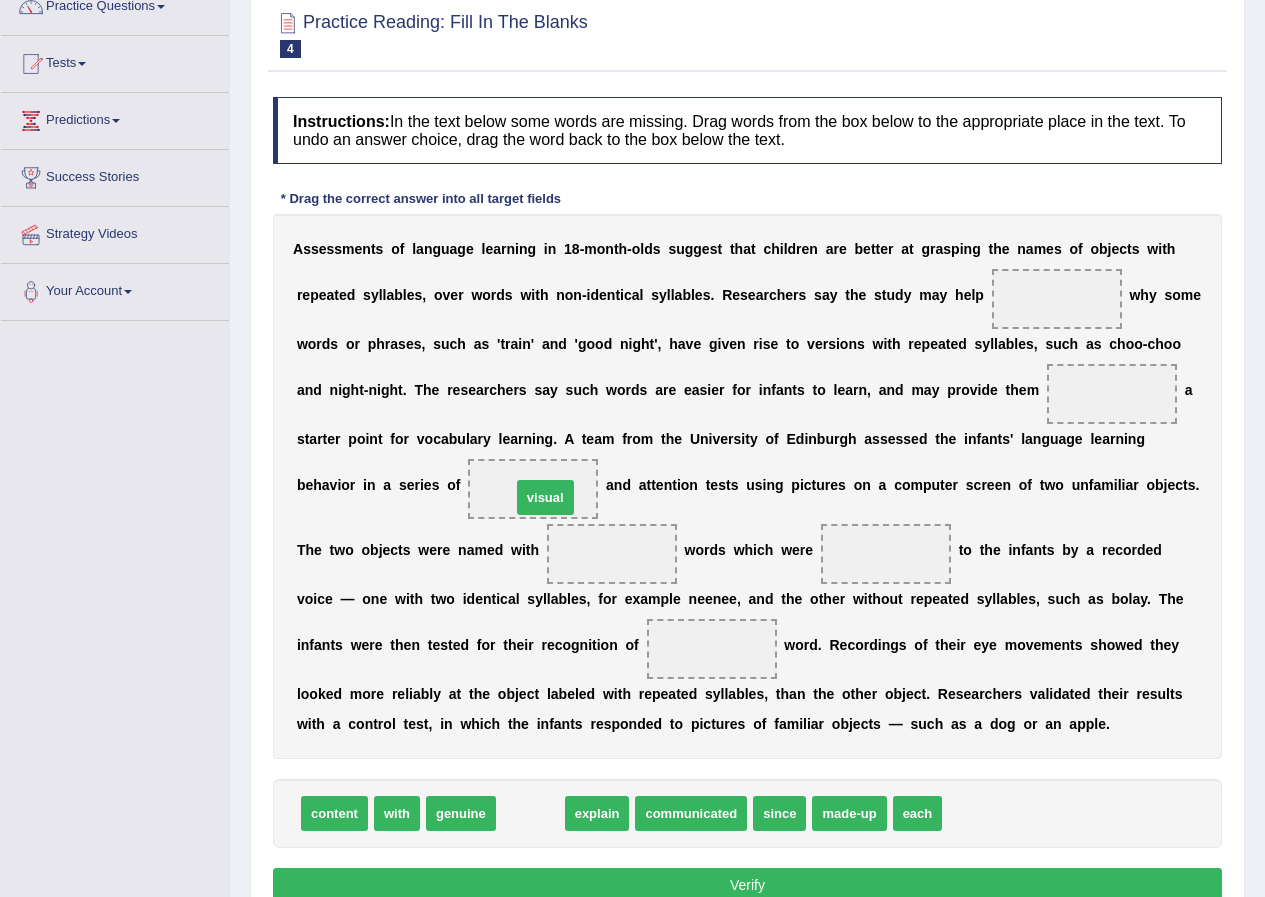 drag, startPoint x: 534, startPoint y: 817, endPoint x: 549, endPoint y: 501, distance: 316.3558 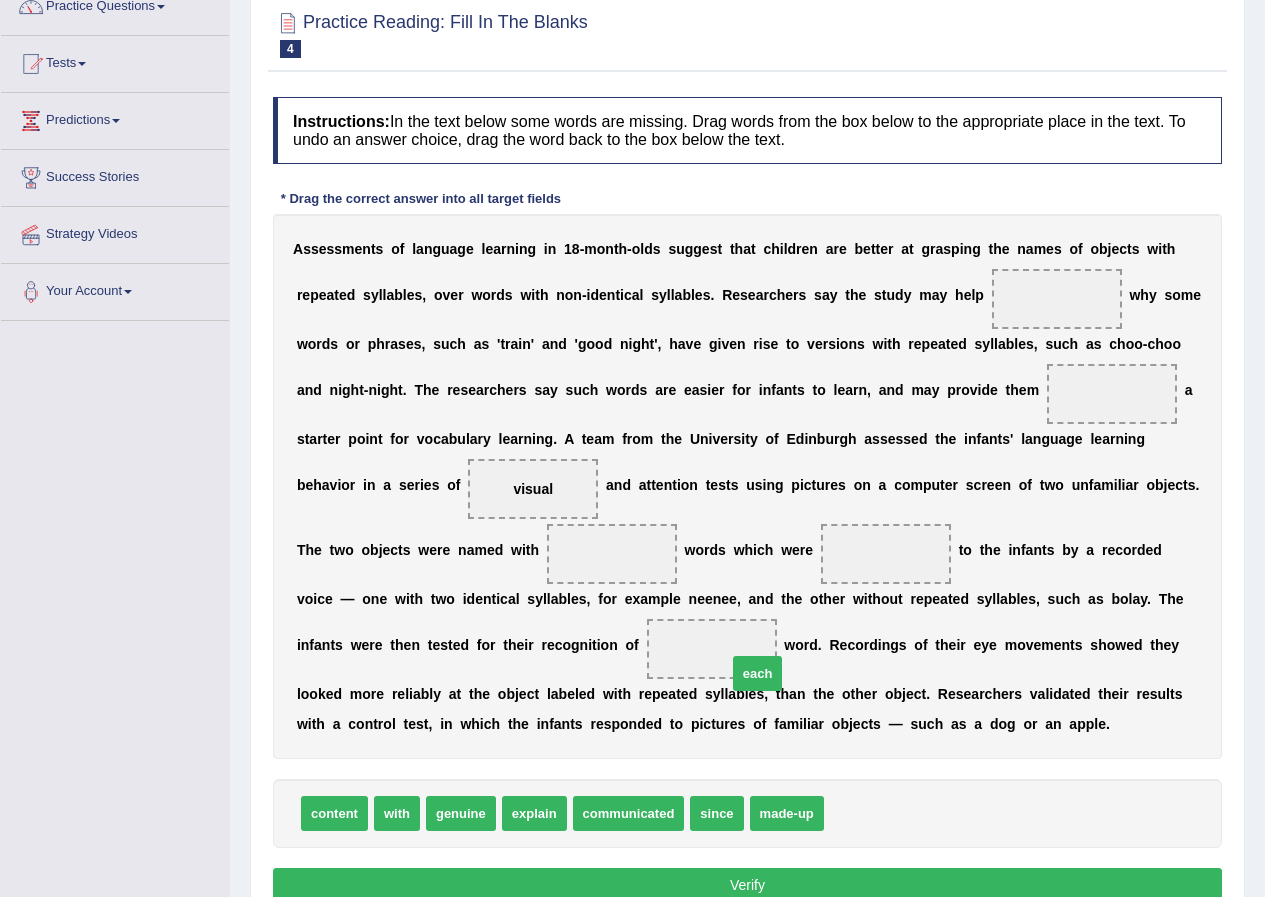 drag, startPoint x: 861, startPoint y: 816, endPoint x: 777, endPoint y: 664, distance: 173.66635 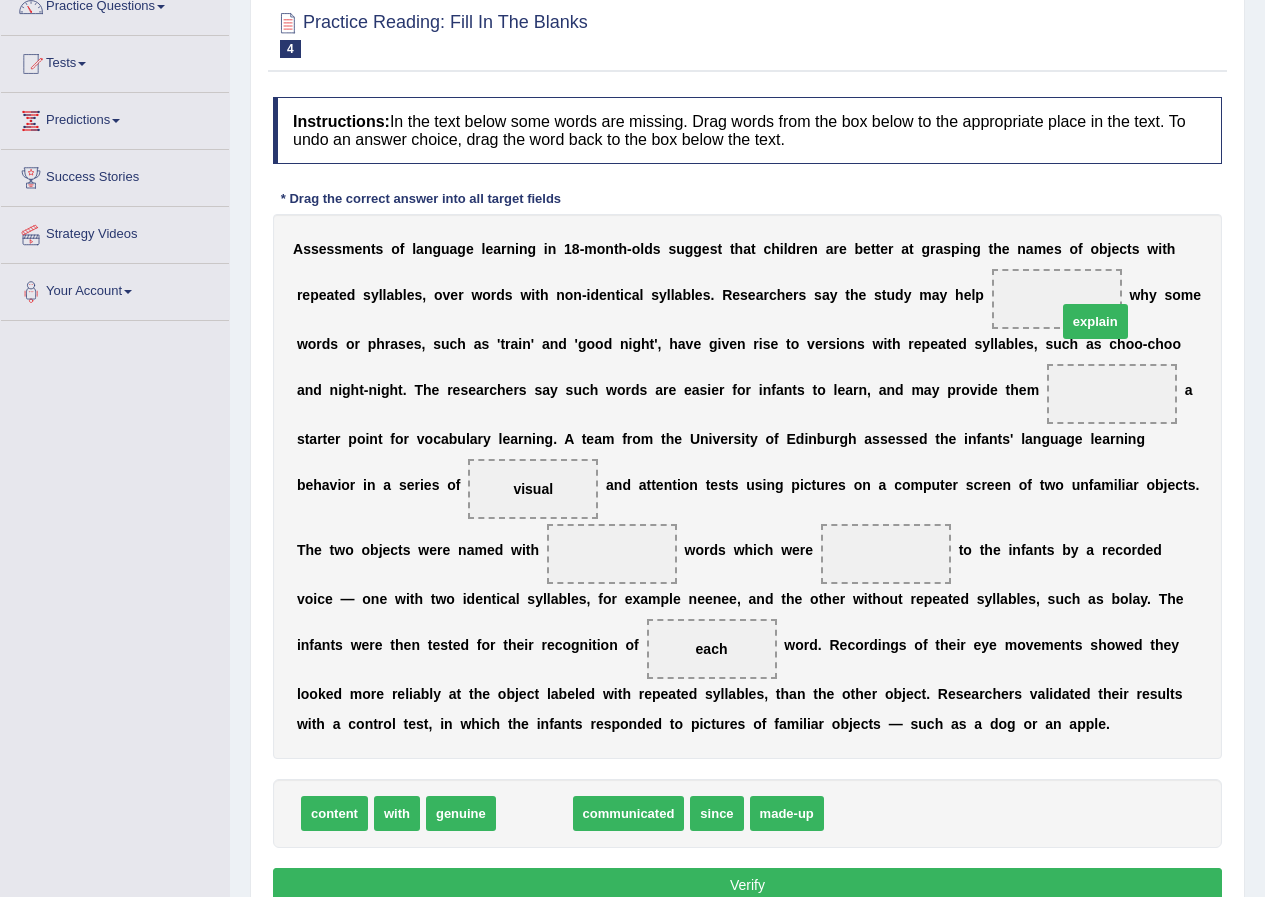 drag, startPoint x: 516, startPoint y: 817, endPoint x: 1077, endPoint y: 325, distance: 746.1803 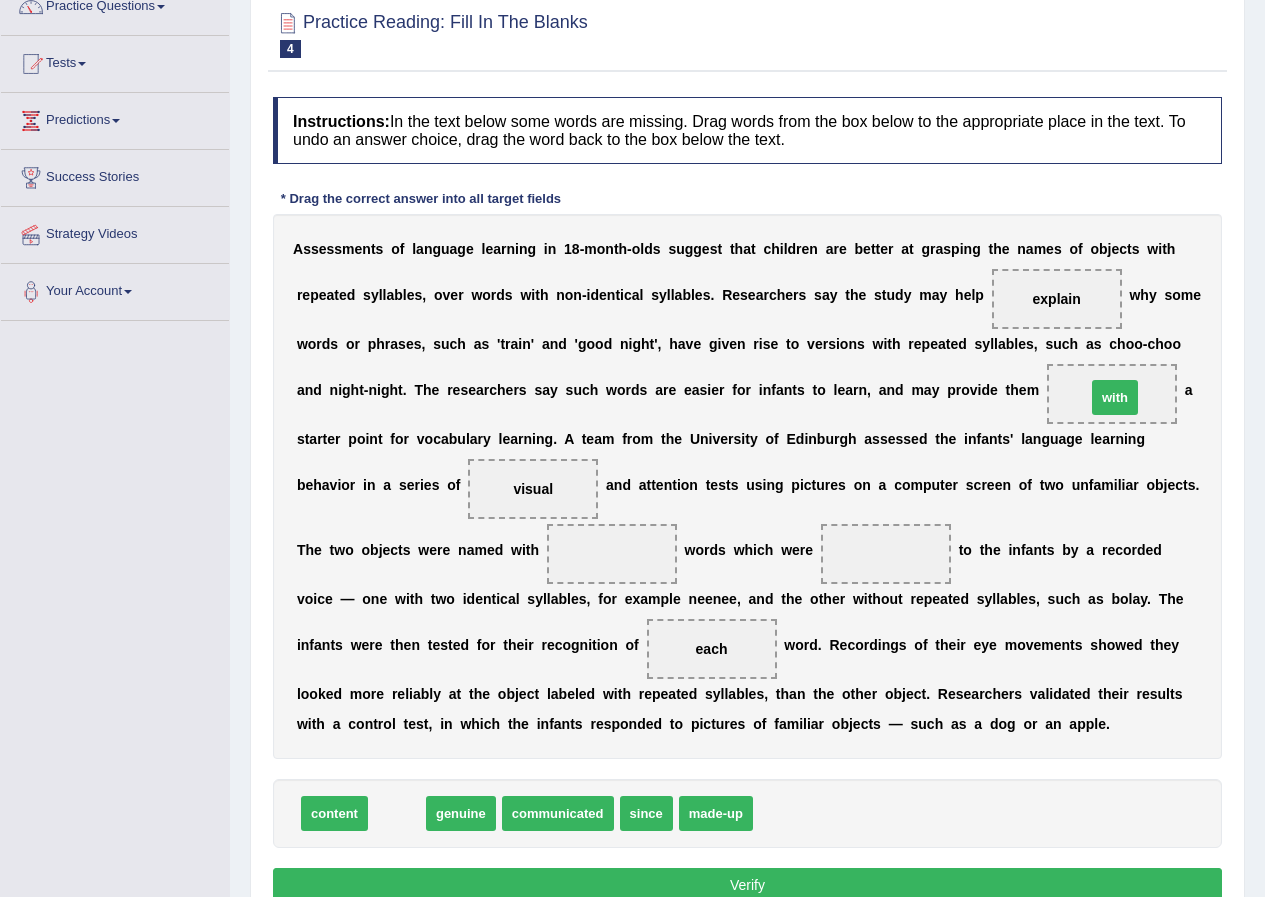 drag, startPoint x: 379, startPoint y: 809, endPoint x: 1099, endPoint y: 391, distance: 832.5407 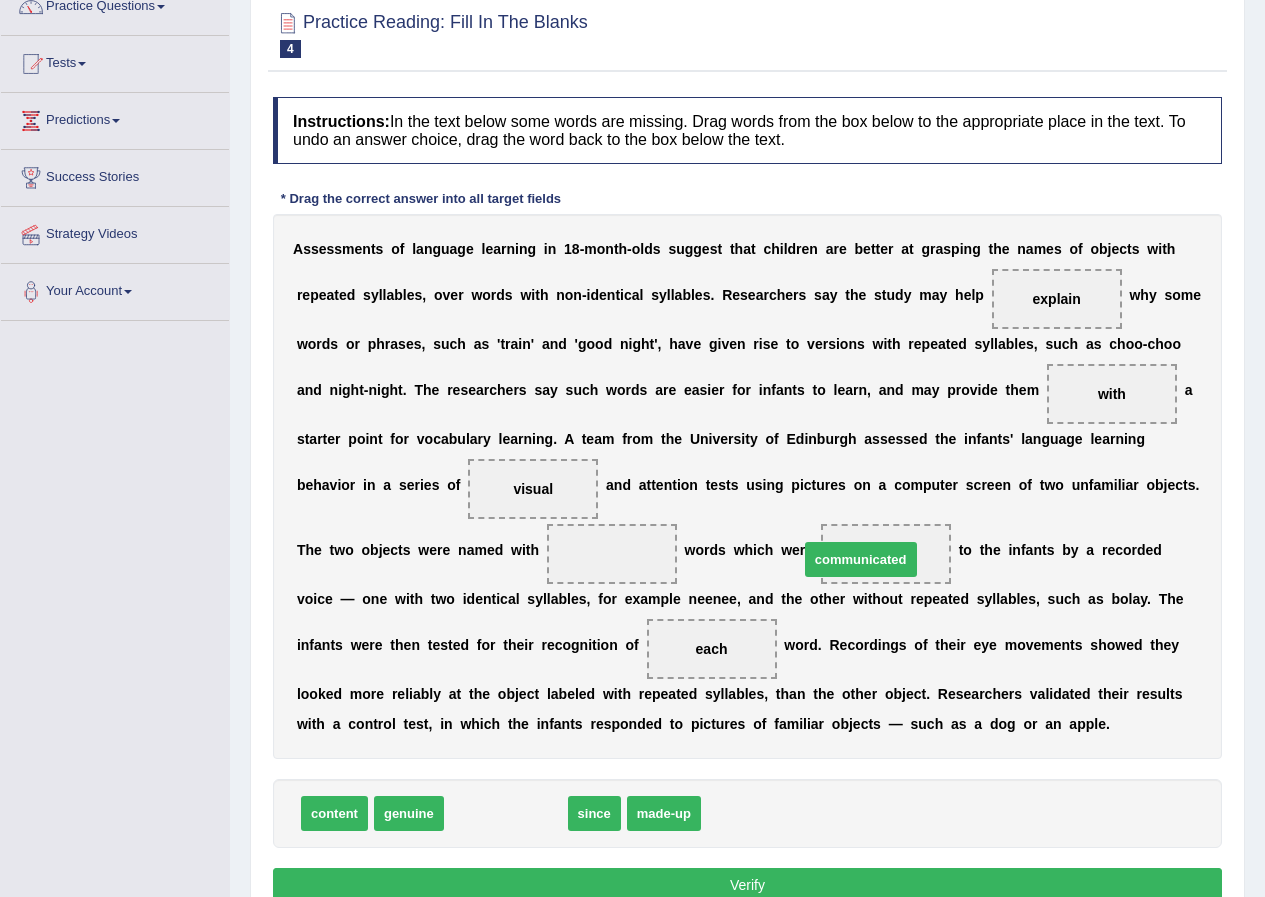 drag, startPoint x: 527, startPoint y: 818, endPoint x: 882, endPoint y: 564, distance: 436.51 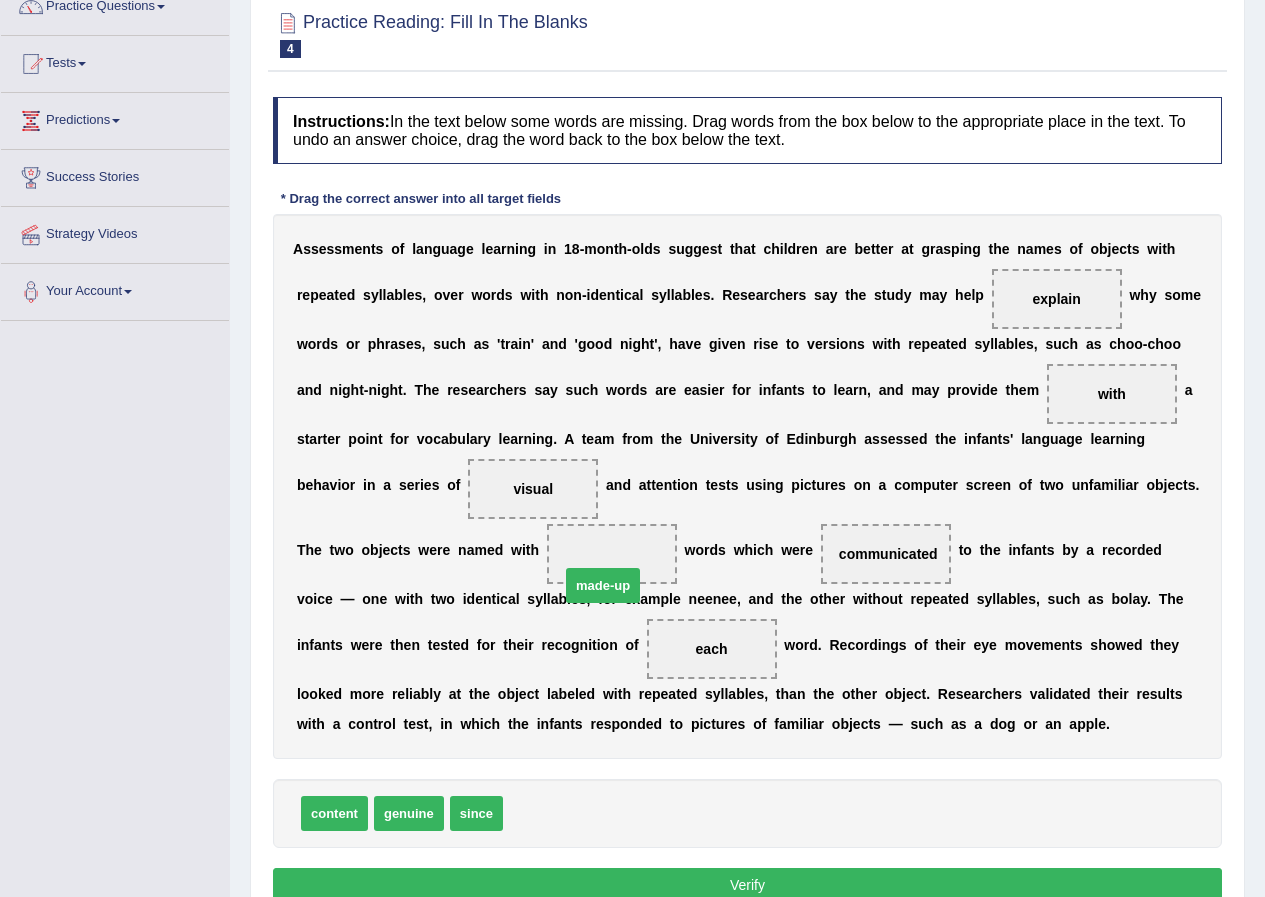 drag, startPoint x: 557, startPoint y: 826, endPoint x: 621, endPoint y: 587, distance: 247.4207 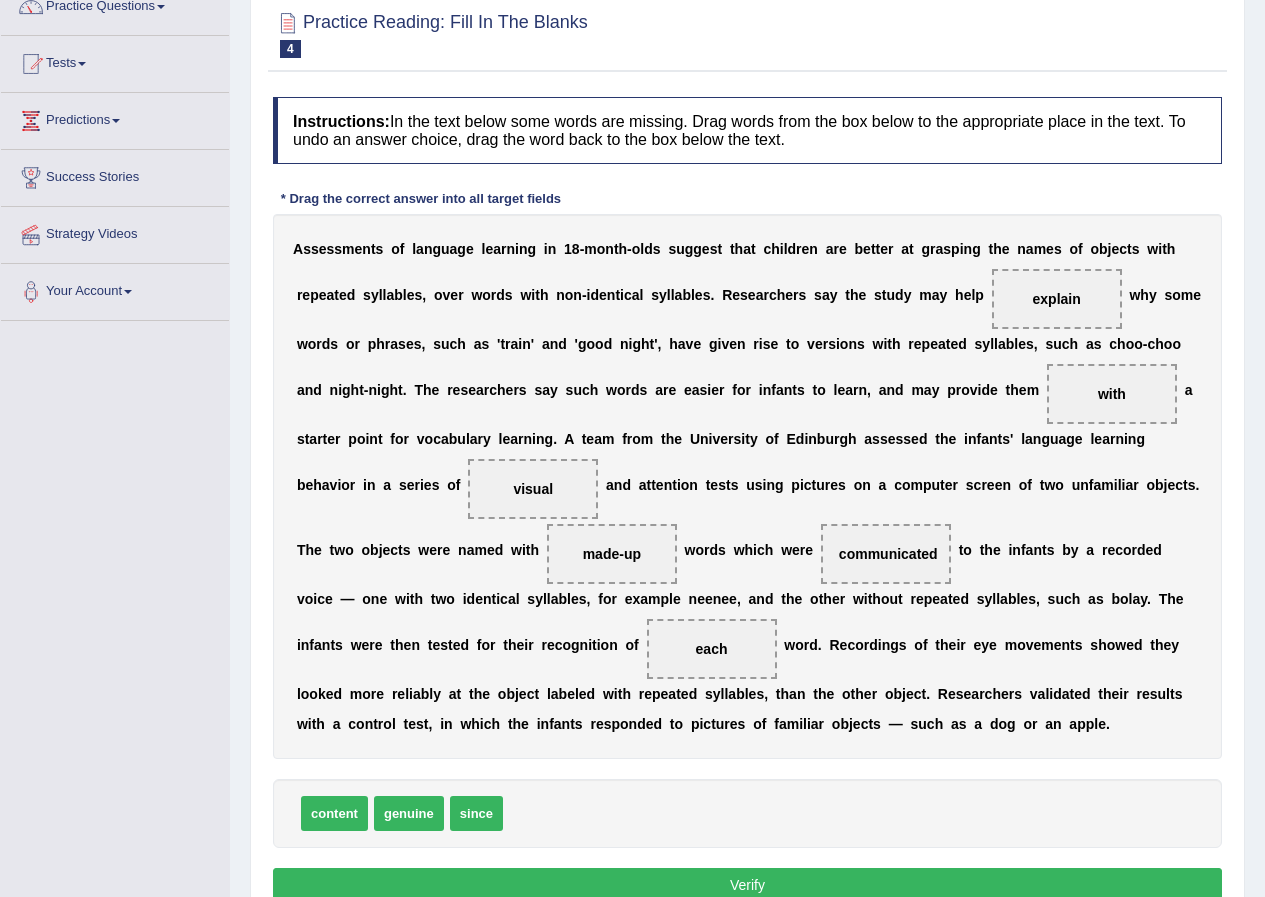 click on "Verify" at bounding box center (747, 885) 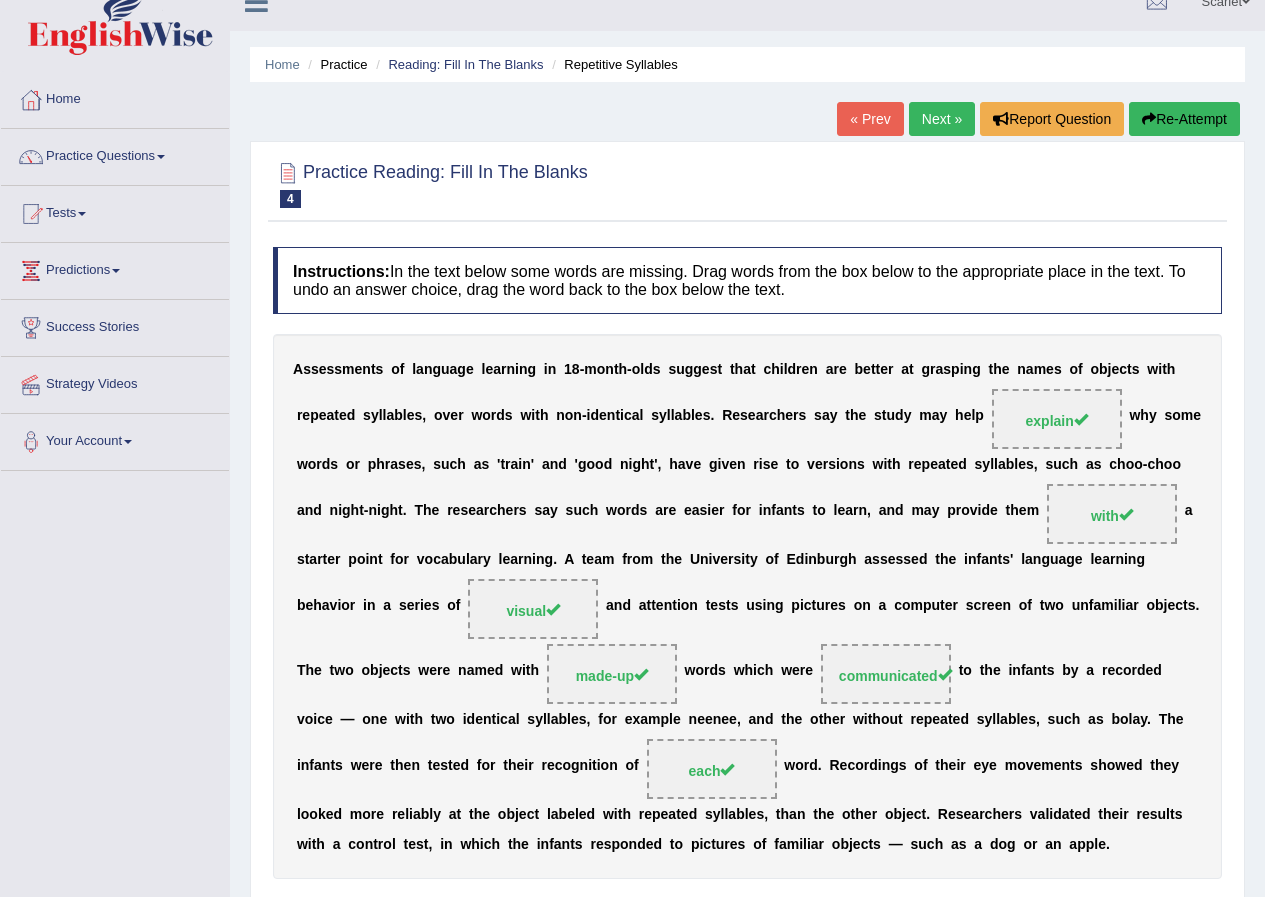 scroll, scrollTop: 26, scrollLeft: 0, axis: vertical 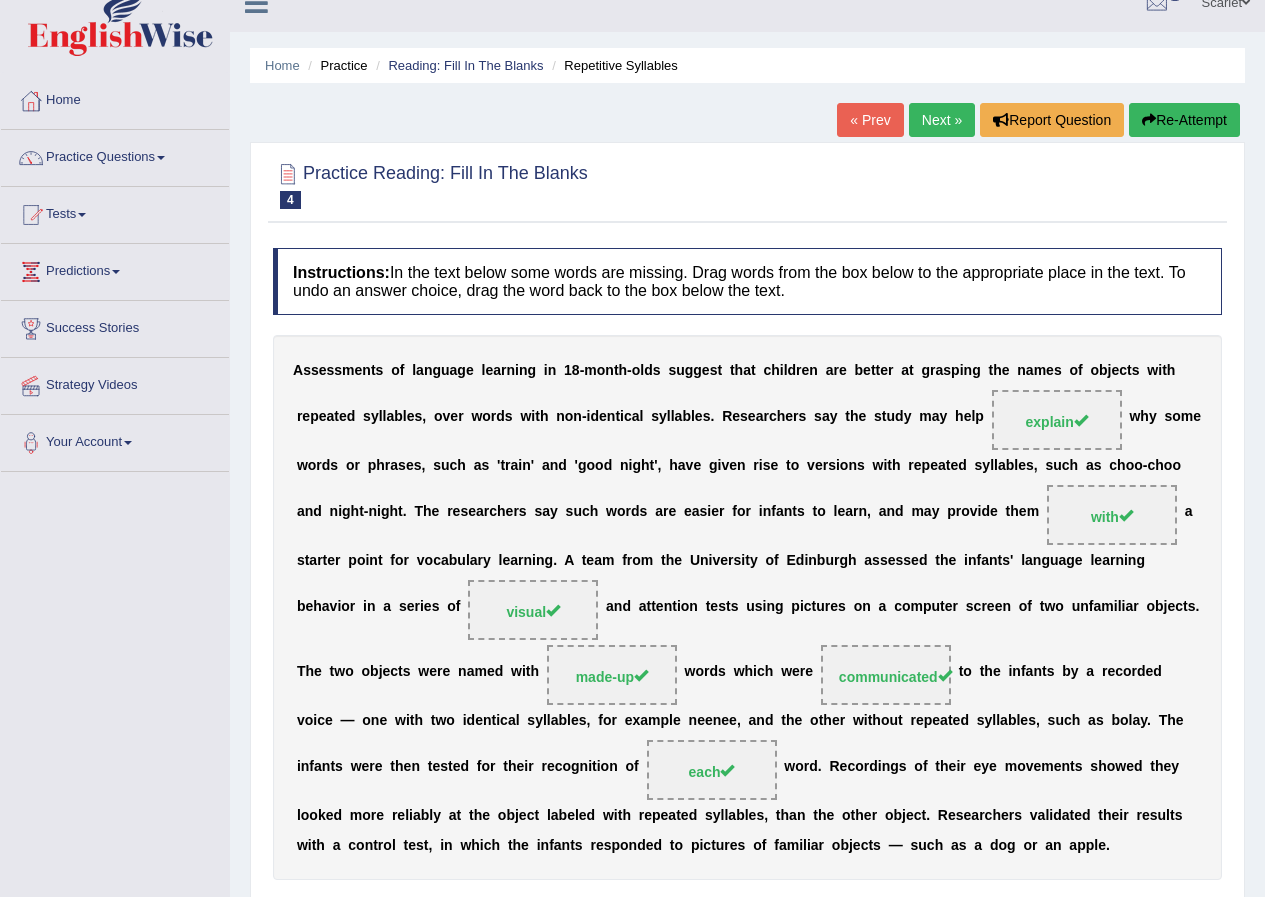 click on "Next »" at bounding box center (942, 120) 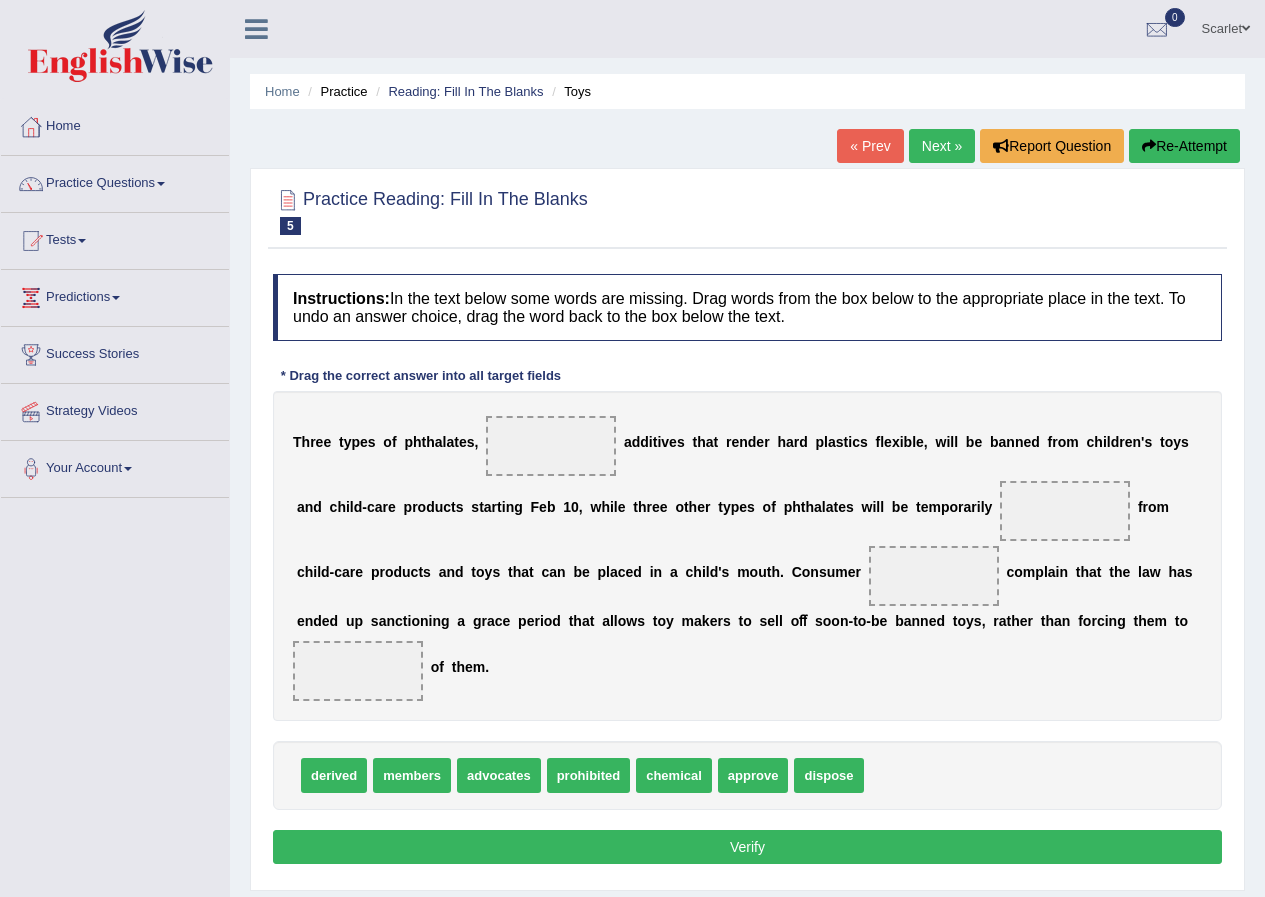 scroll, scrollTop: 0, scrollLeft: 0, axis: both 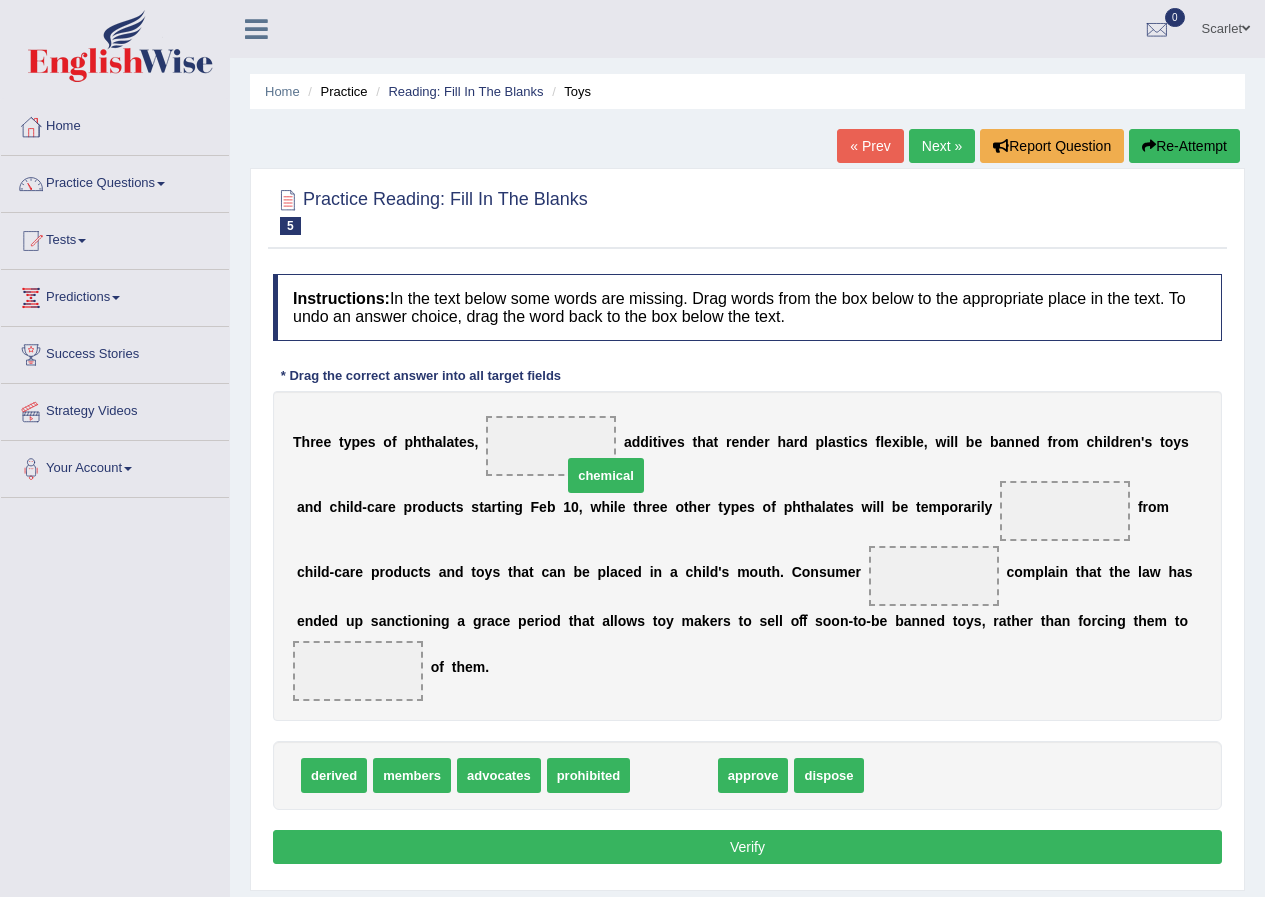 drag, startPoint x: 662, startPoint y: 782, endPoint x: 593, endPoint y: 476, distance: 313.68295 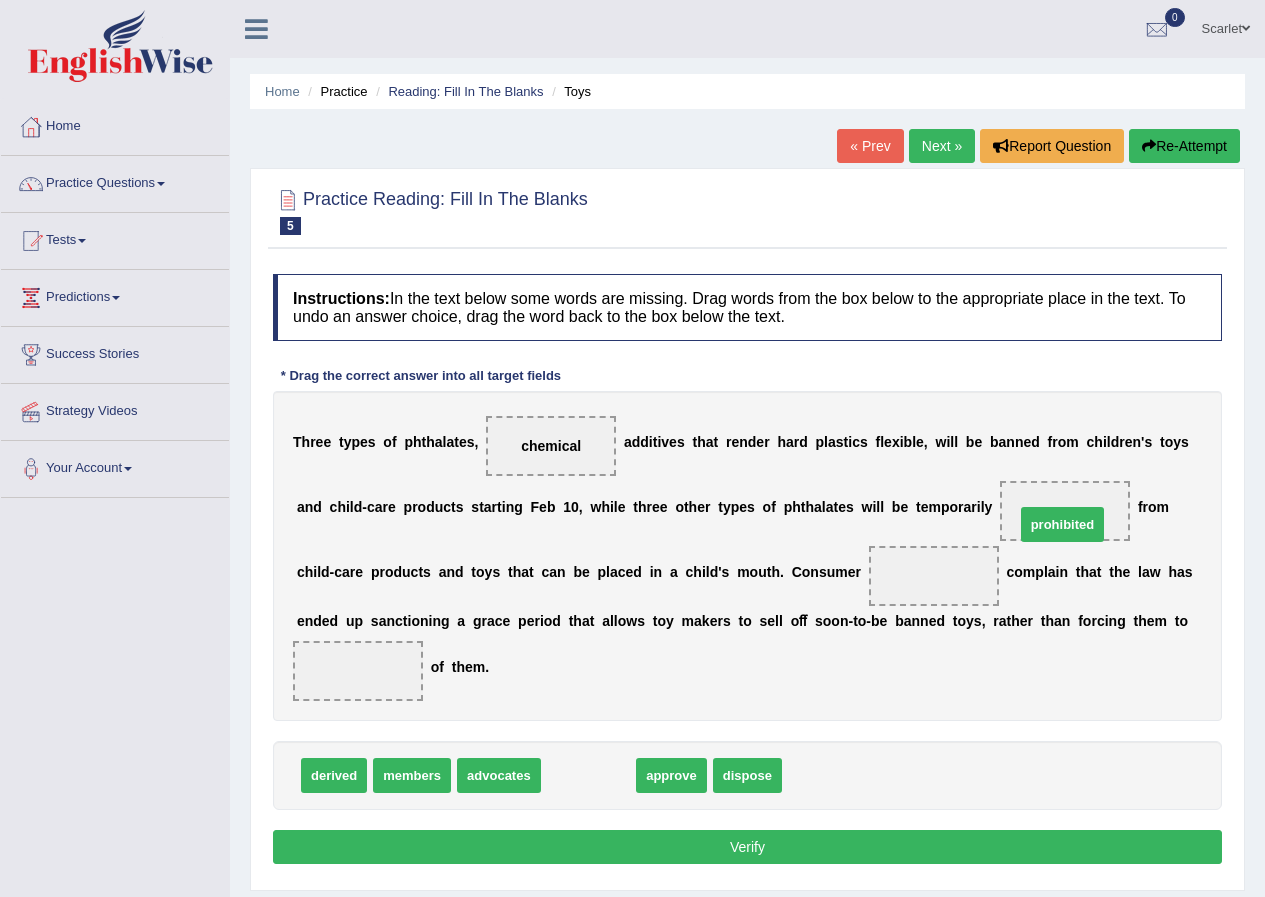 drag, startPoint x: 572, startPoint y: 781, endPoint x: 1046, endPoint y: 530, distance: 536.3553 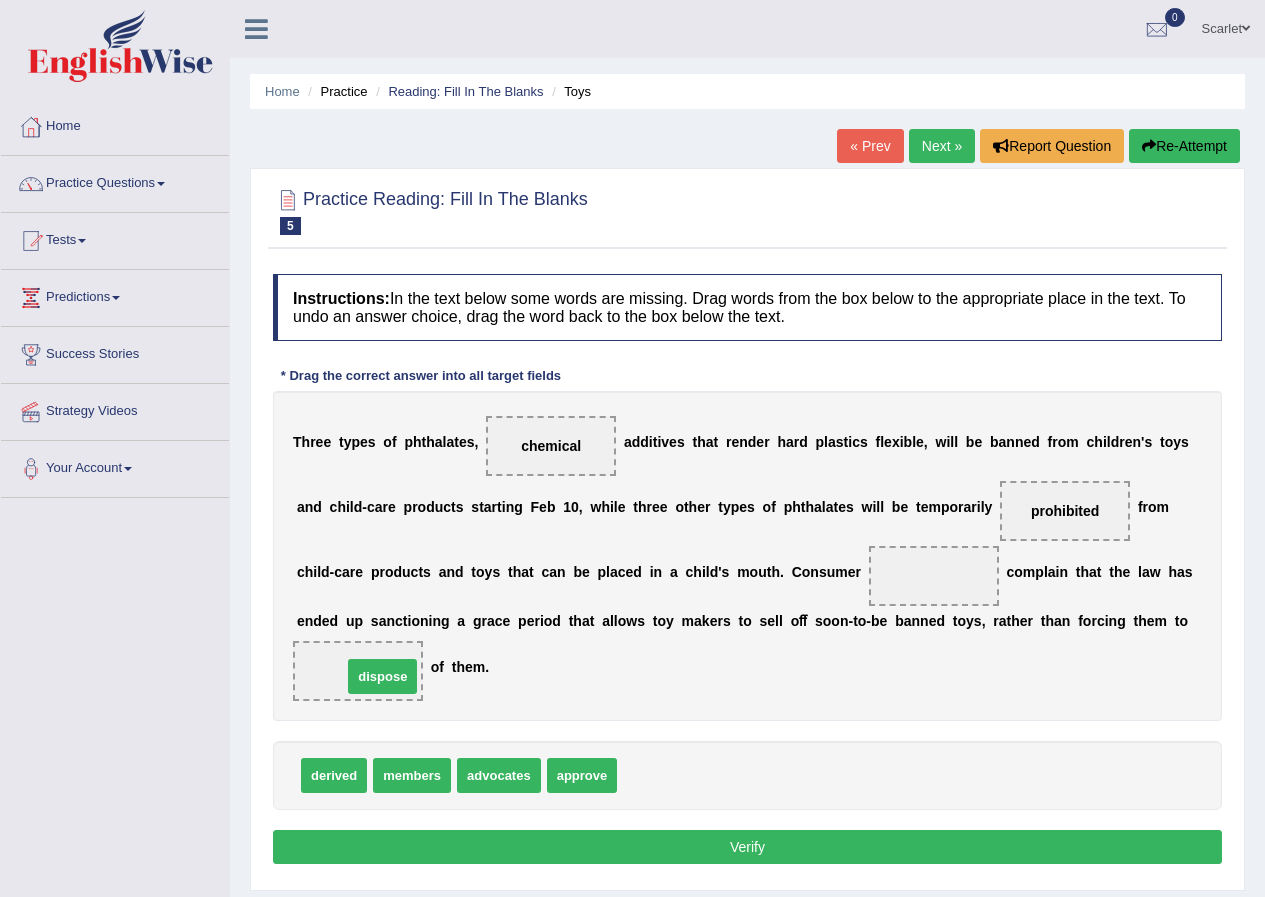 drag, startPoint x: 640, startPoint y: 772, endPoint x: 365, endPoint y: 673, distance: 292.27725 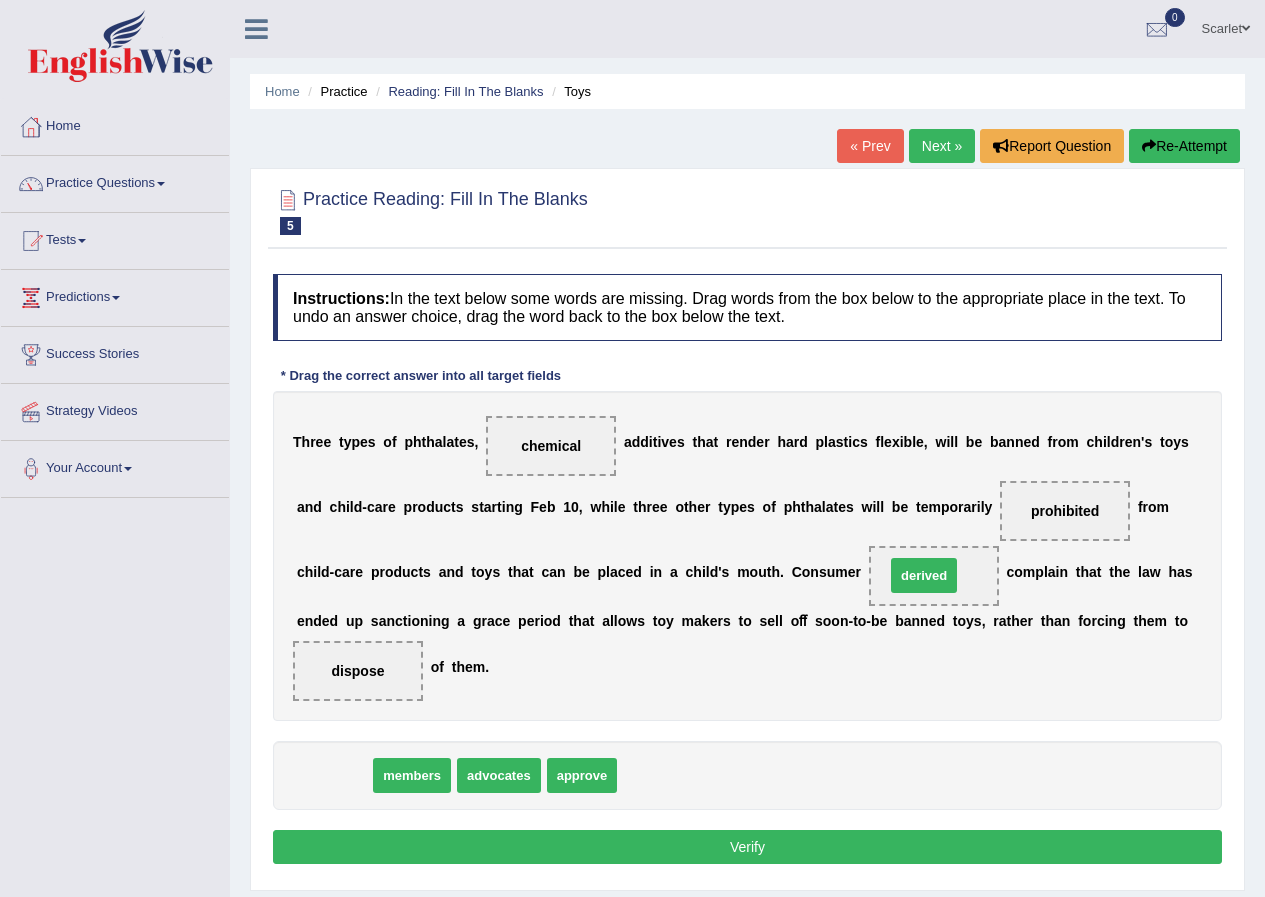 drag, startPoint x: 335, startPoint y: 776, endPoint x: 925, endPoint y: 576, distance: 622.97675 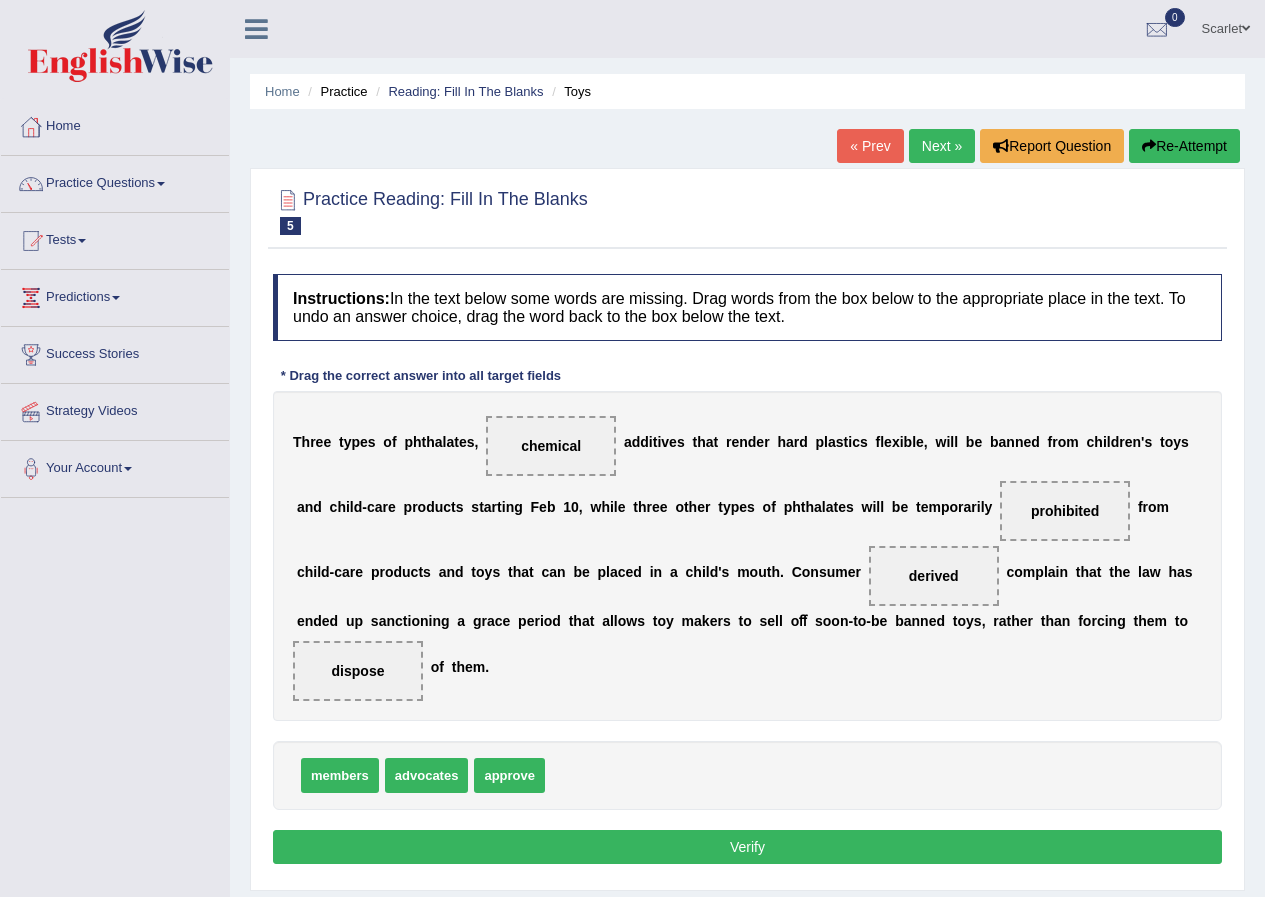 click on "Verify" at bounding box center (747, 847) 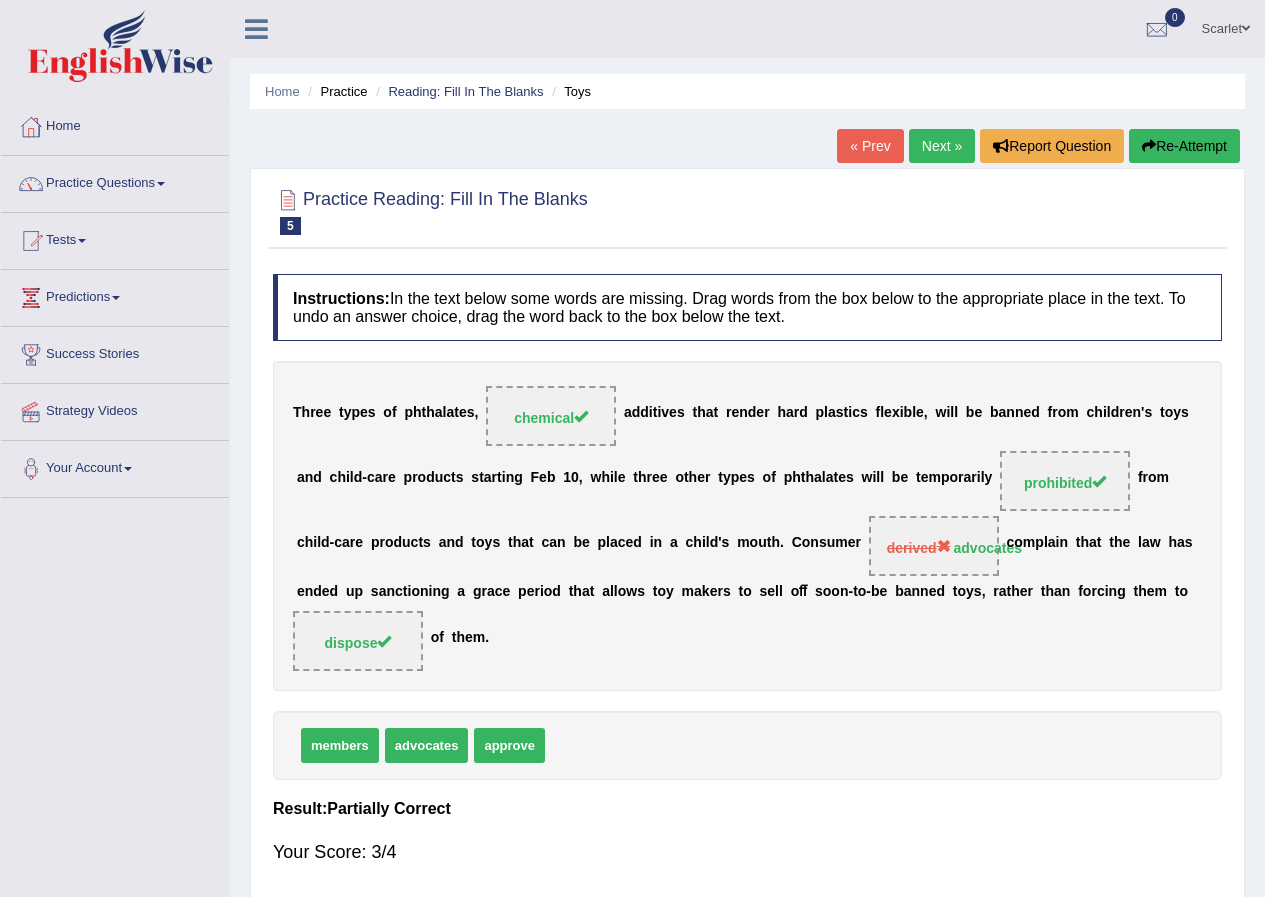 click on "Next »" at bounding box center [942, 146] 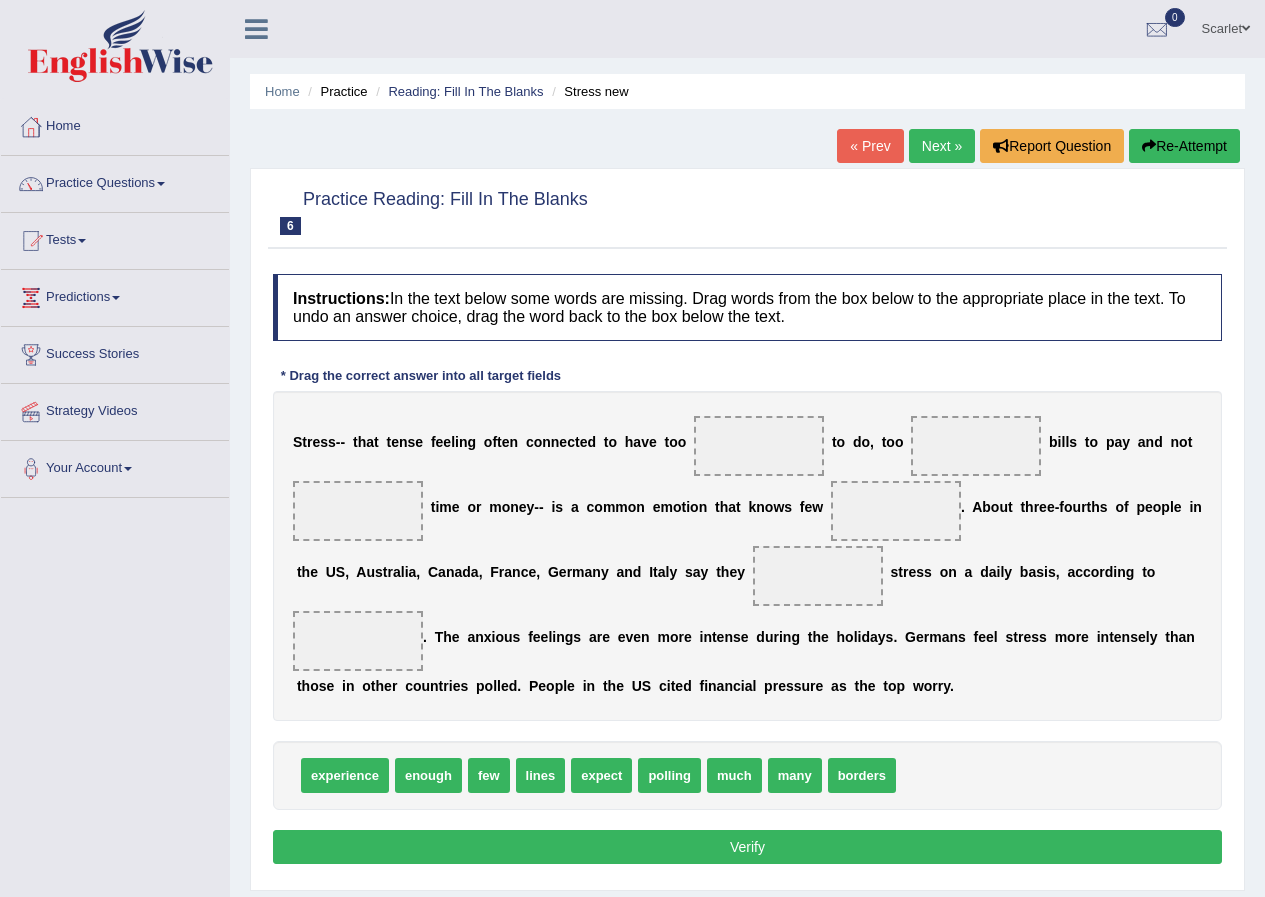 scroll, scrollTop: 0, scrollLeft: 0, axis: both 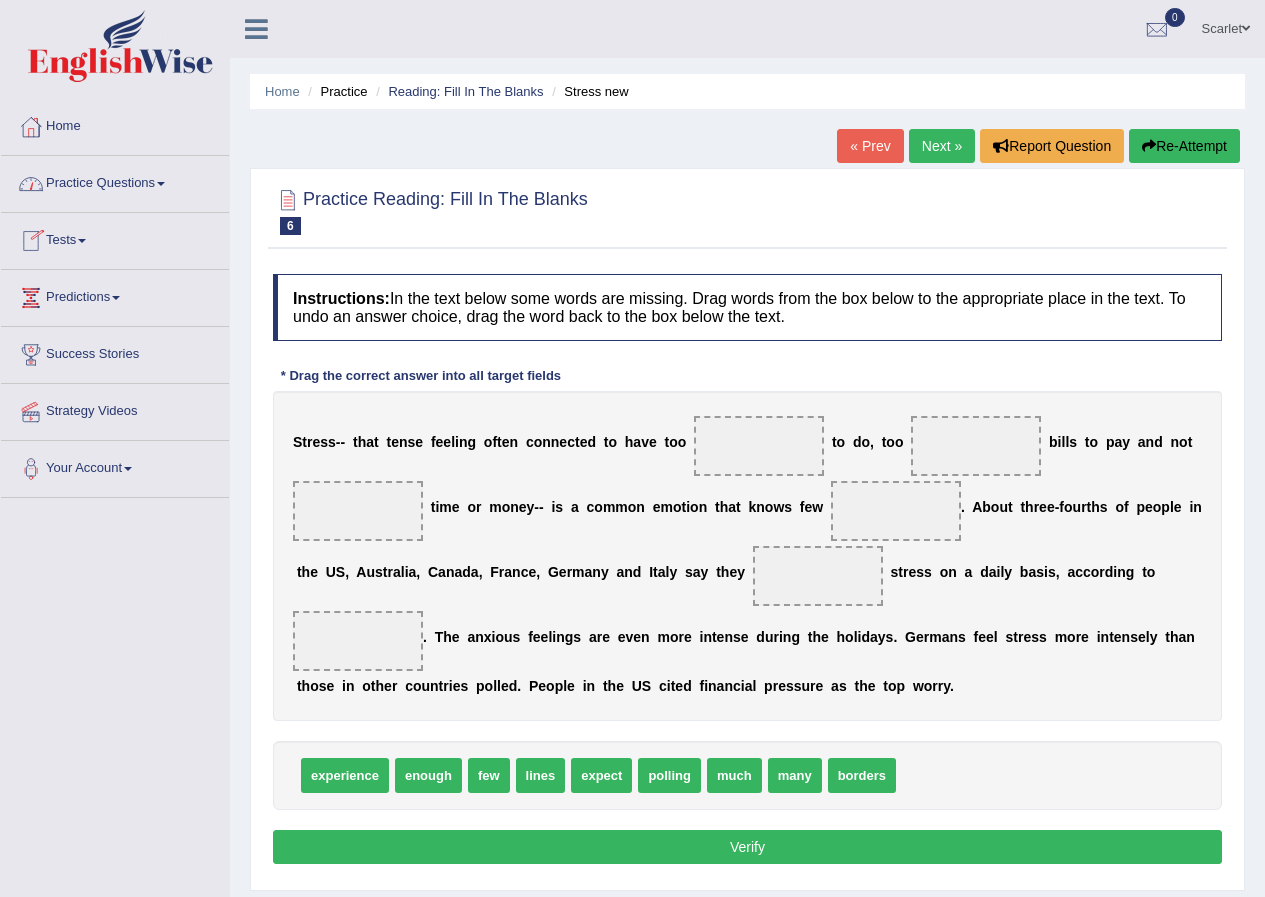 click on "Scarlet" at bounding box center [1226, 26] 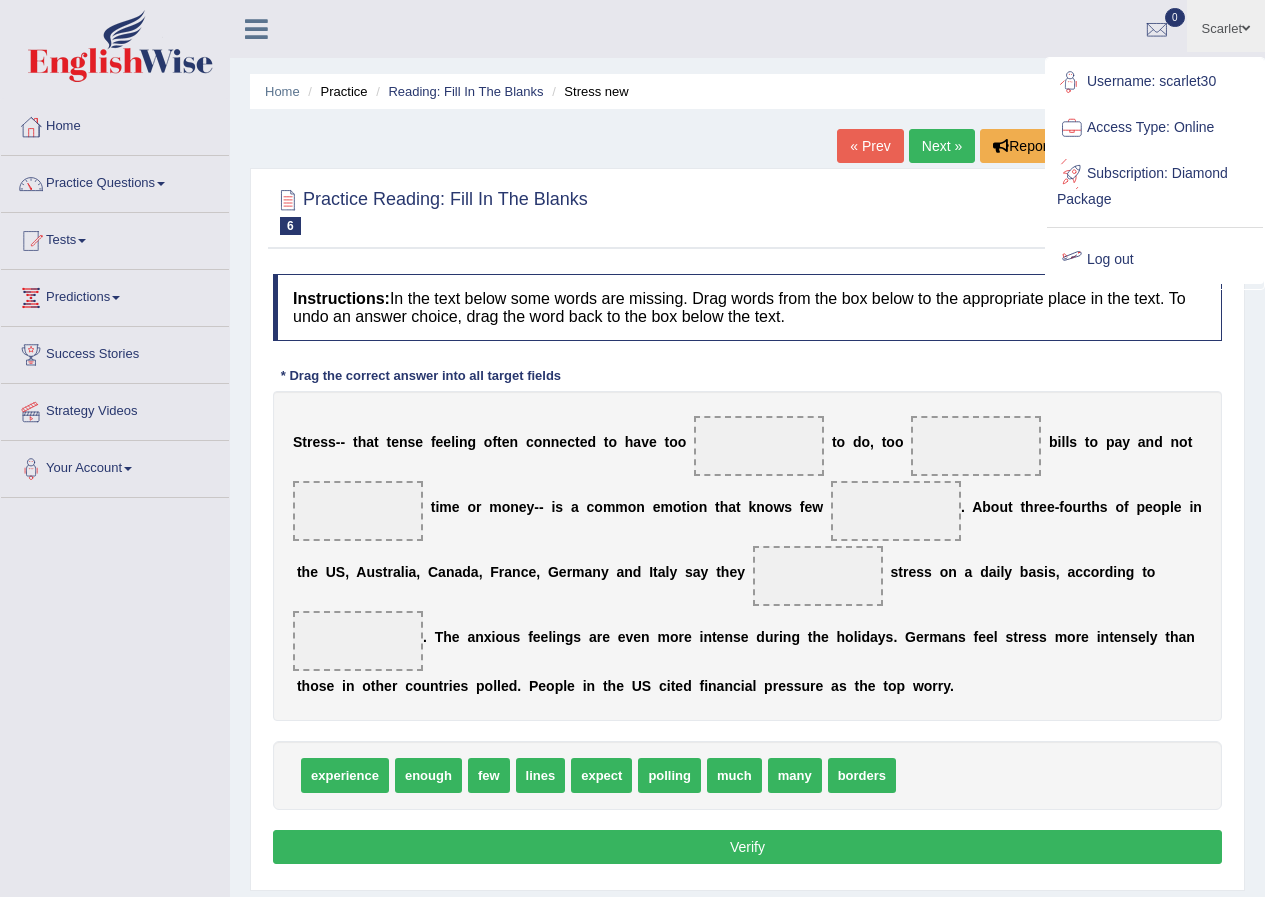 click on "Log out" at bounding box center (1155, 260) 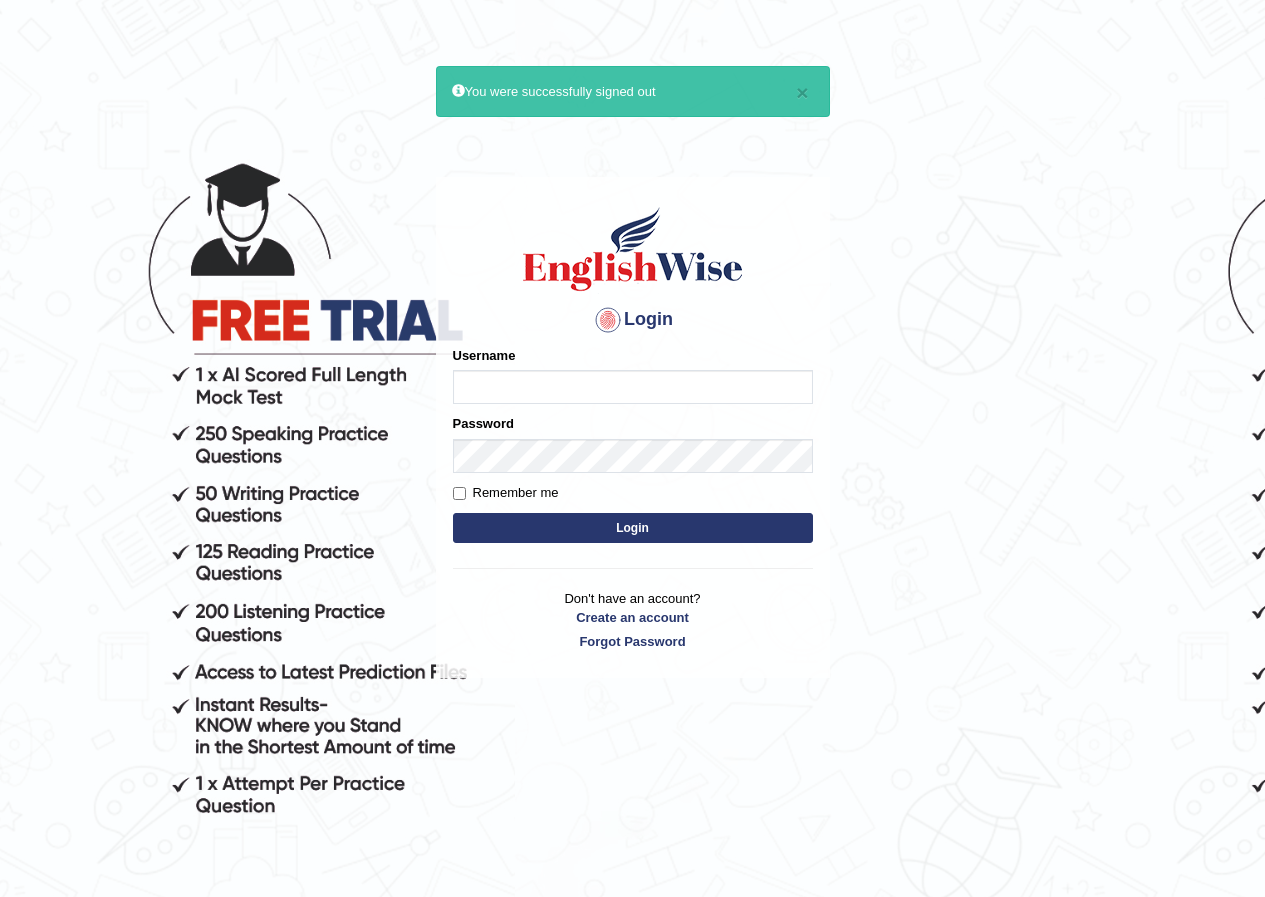 scroll, scrollTop: 0, scrollLeft: 0, axis: both 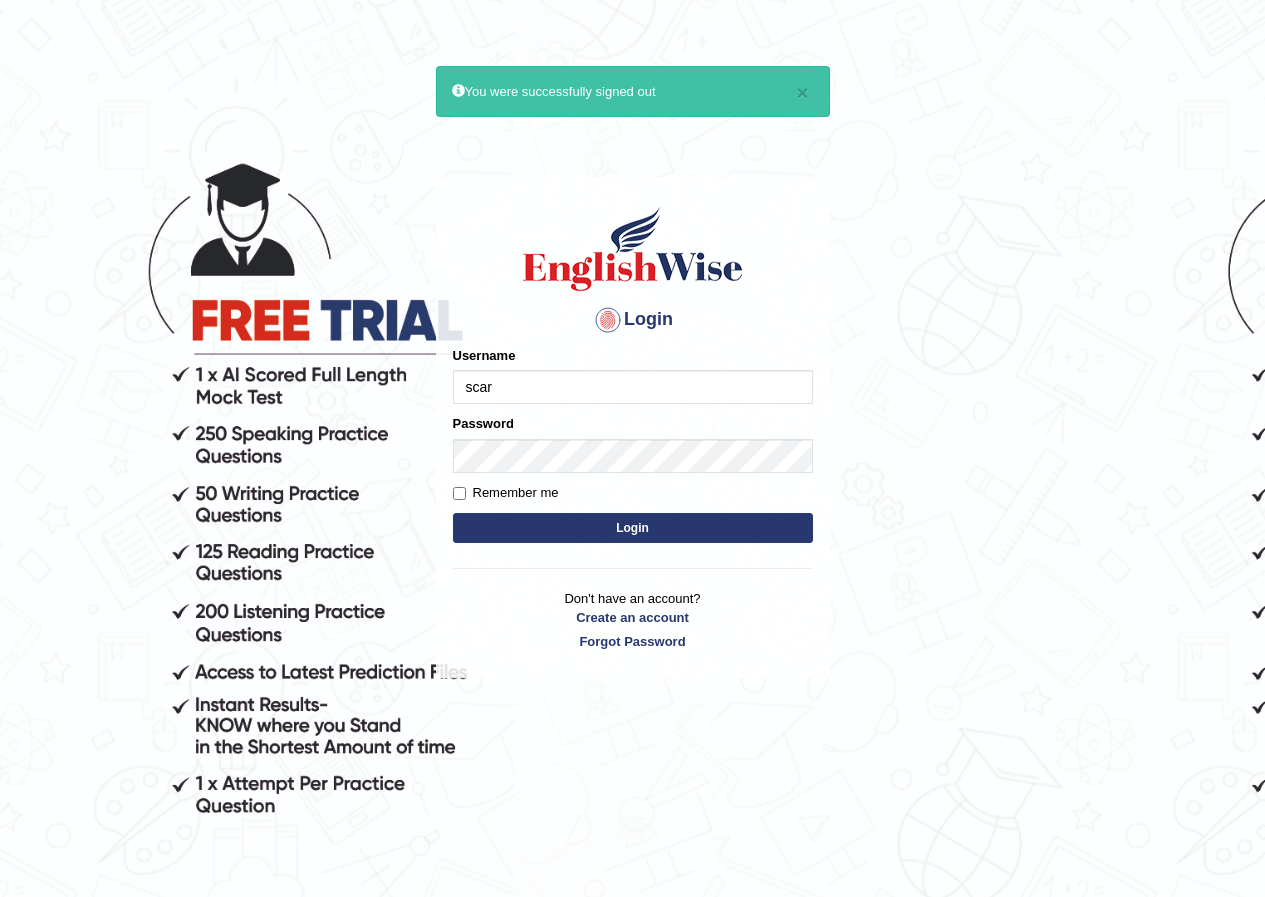 type on "scarlet30" 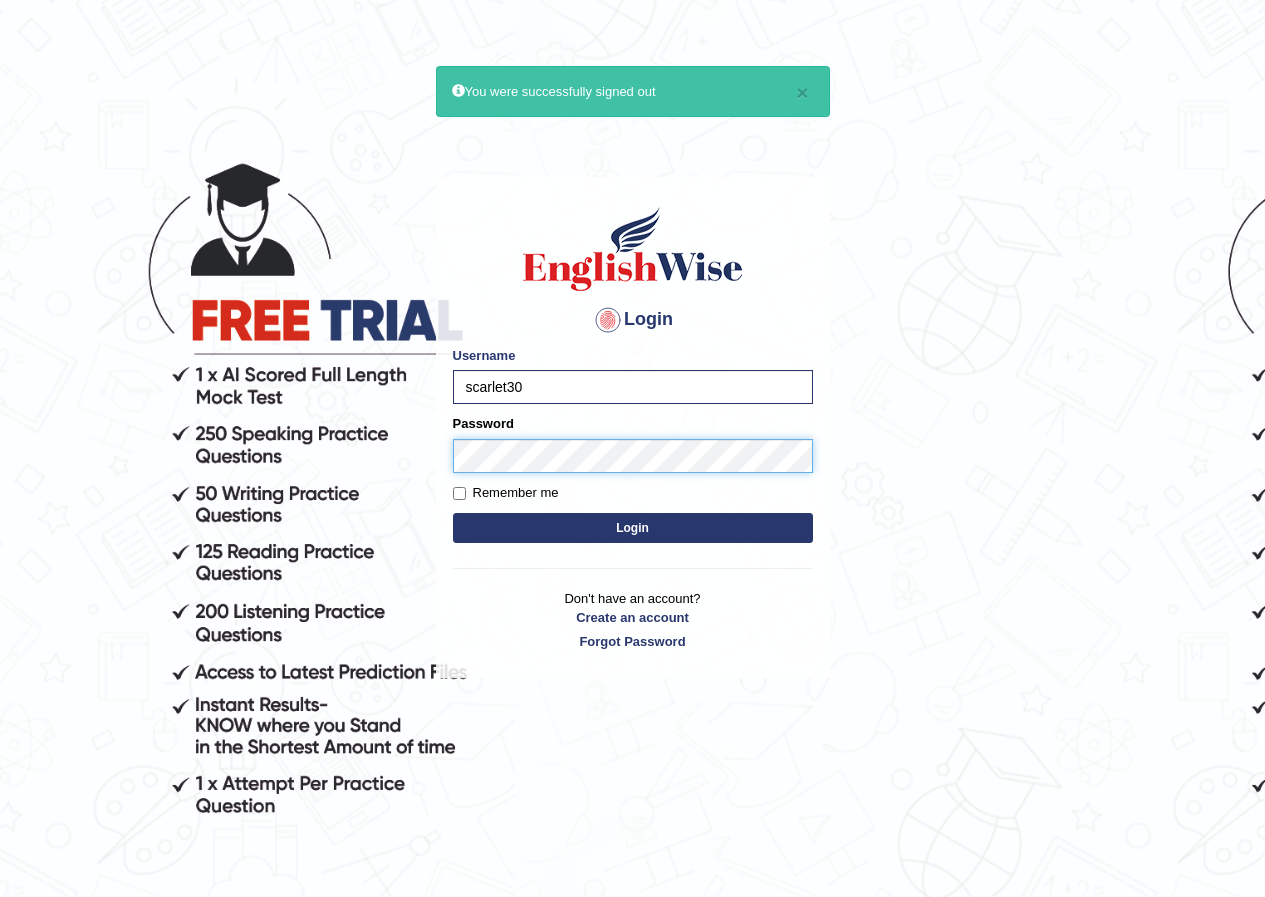 click on "Login" at bounding box center [633, 528] 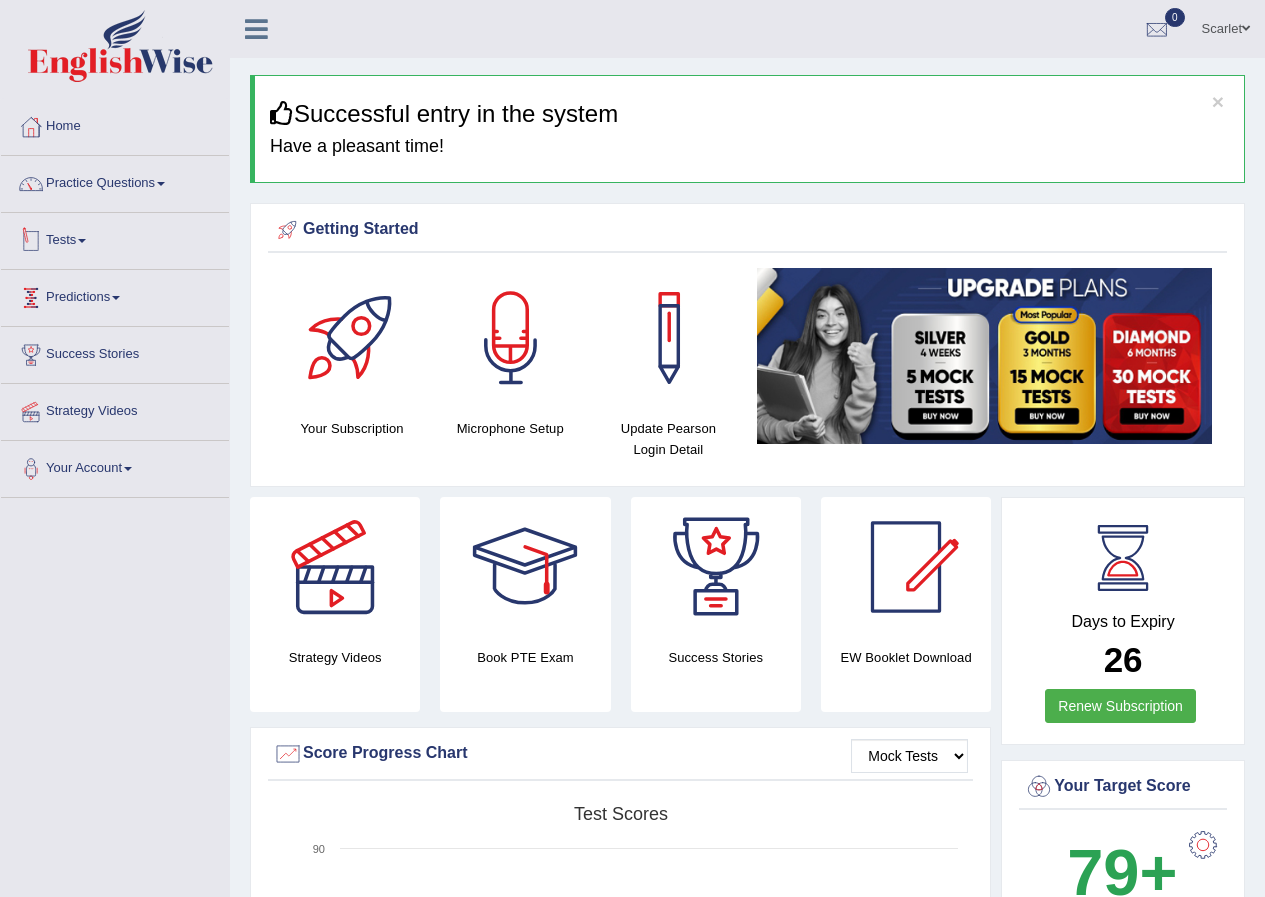 scroll, scrollTop: 0, scrollLeft: 0, axis: both 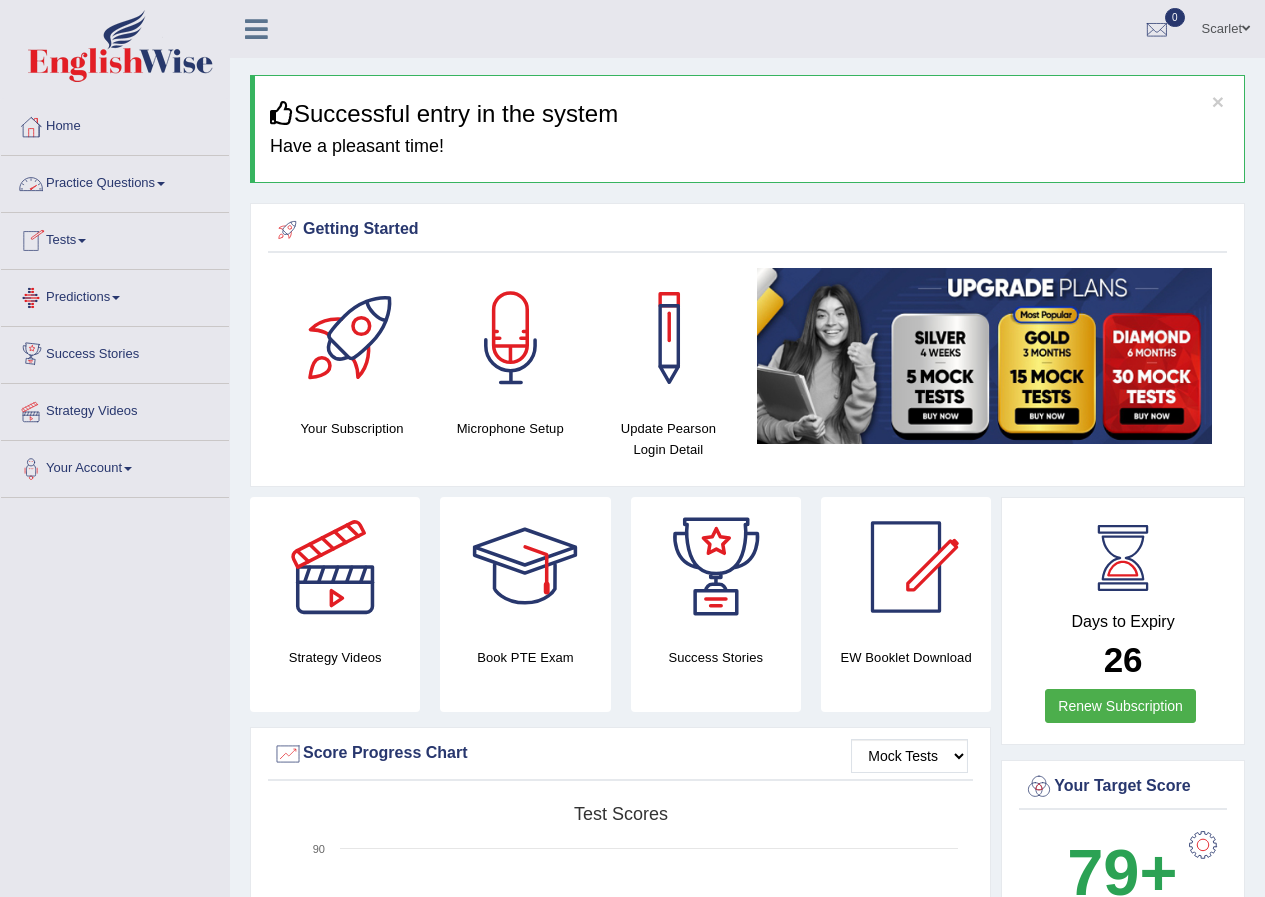 click on "Practice Questions" at bounding box center (115, 181) 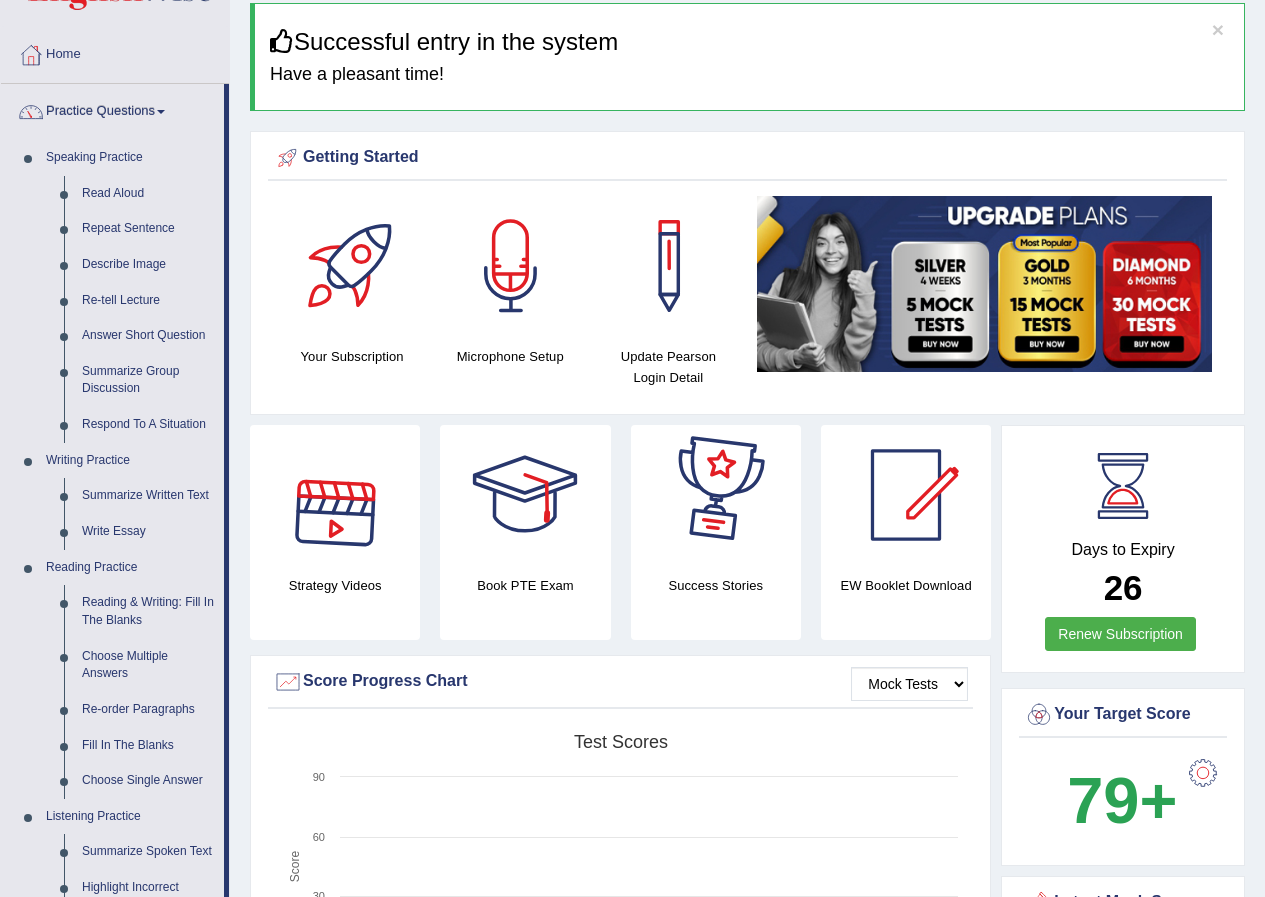 scroll, scrollTop: 282, scrollLeft: 0, axis: vertical 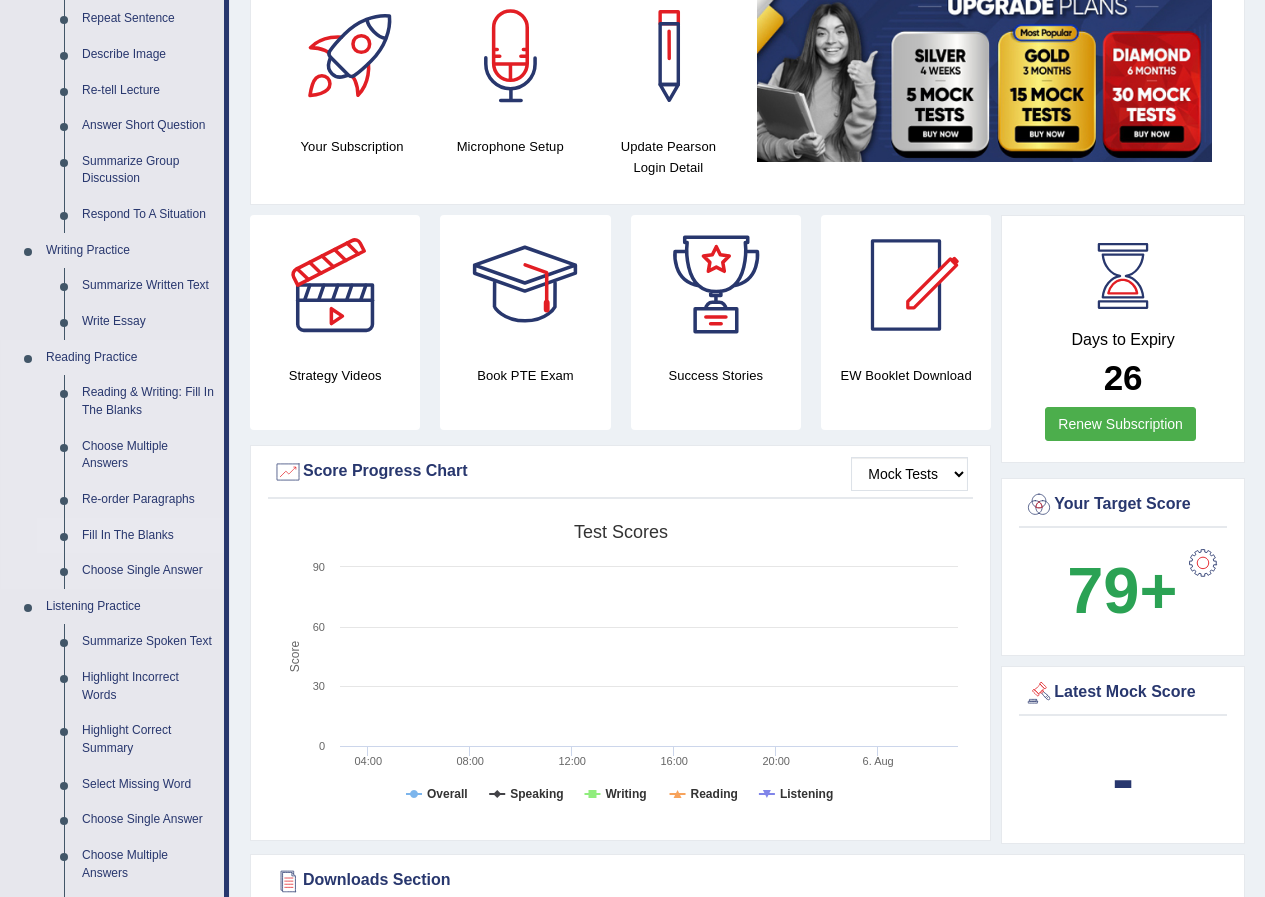 click on "Fill In The Blanks" at bounding box center (148, 536) 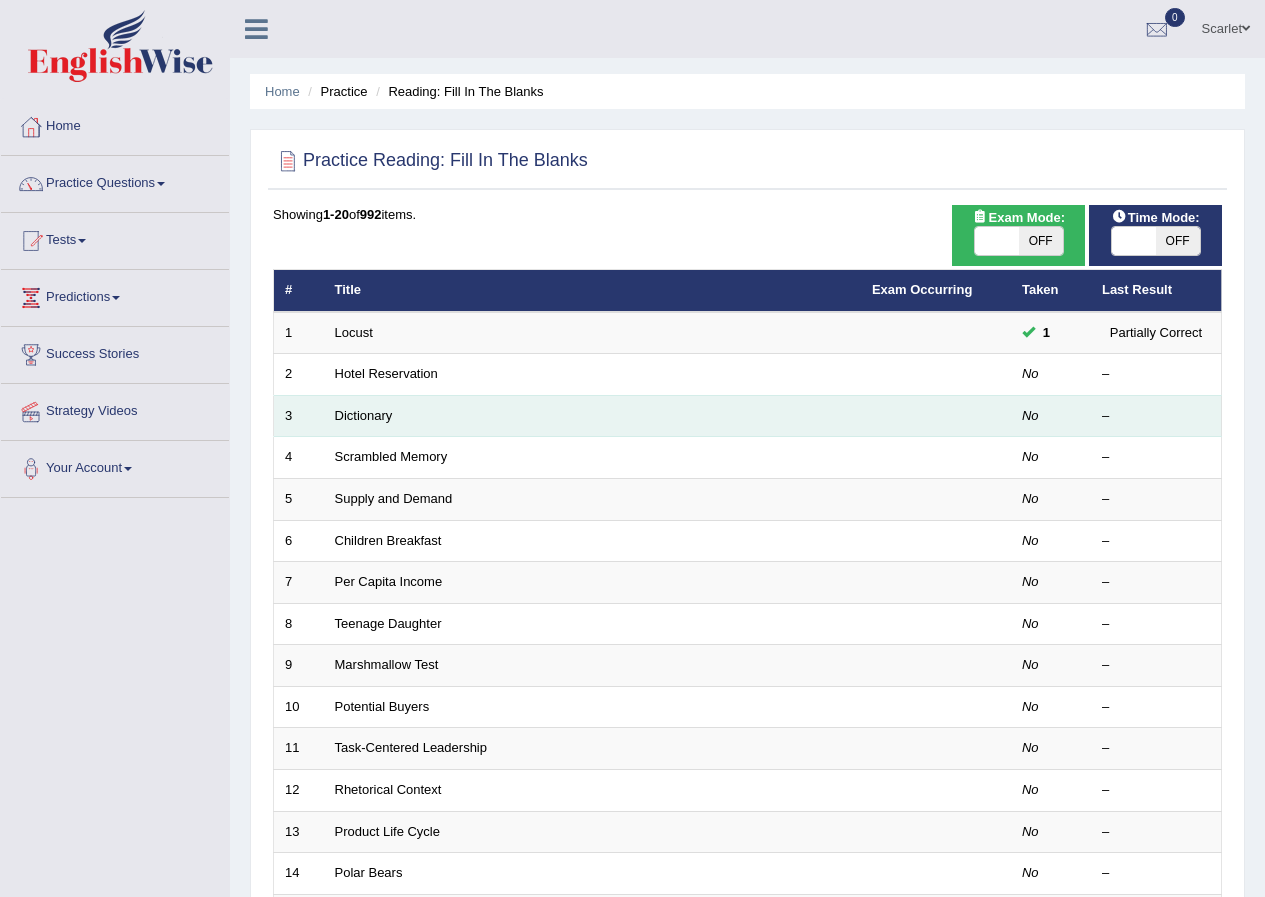 scroll, scrollTop: 0, scrollLeft: 0, axis: both 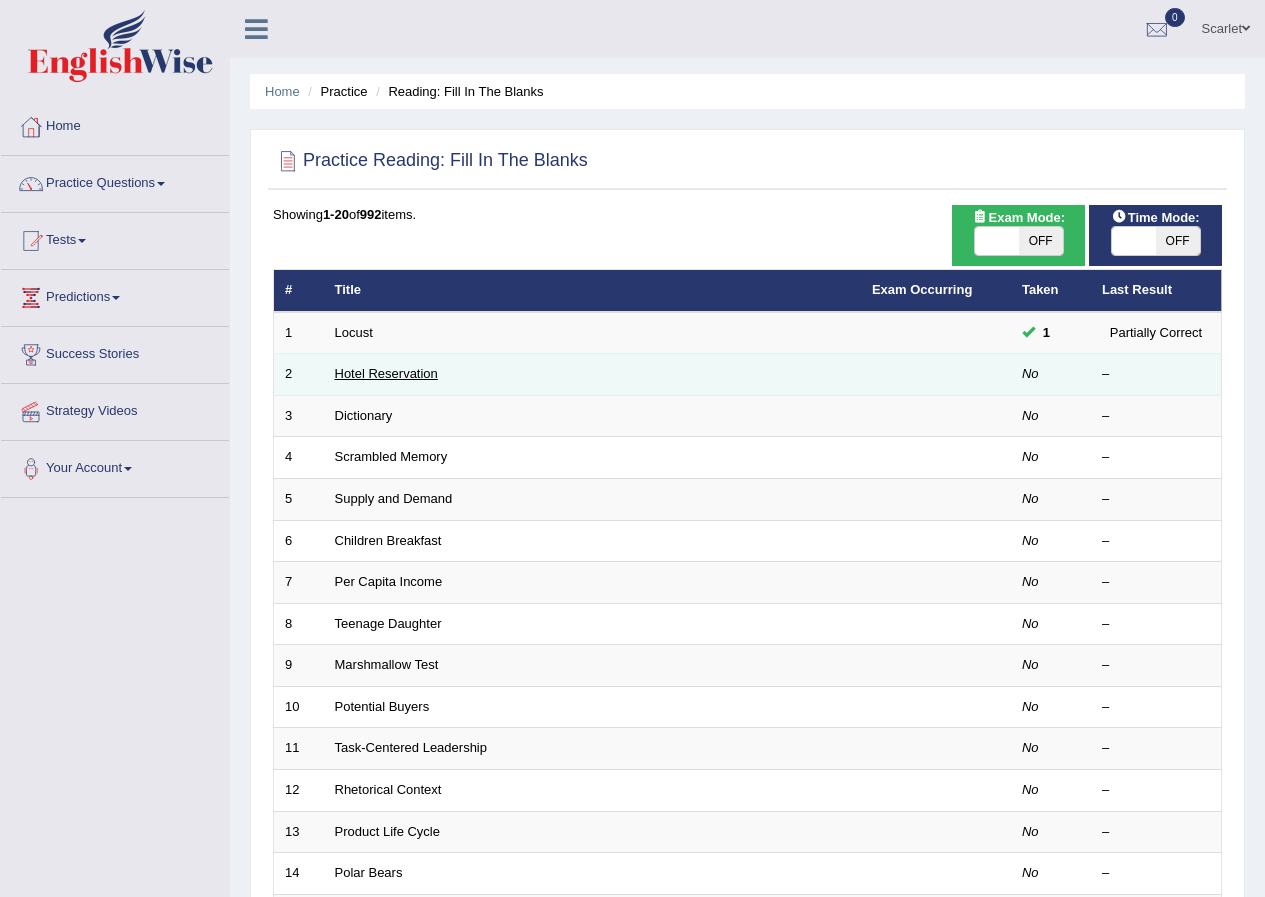 click on "Hotel Reservation" at bounding box center [386, 373] 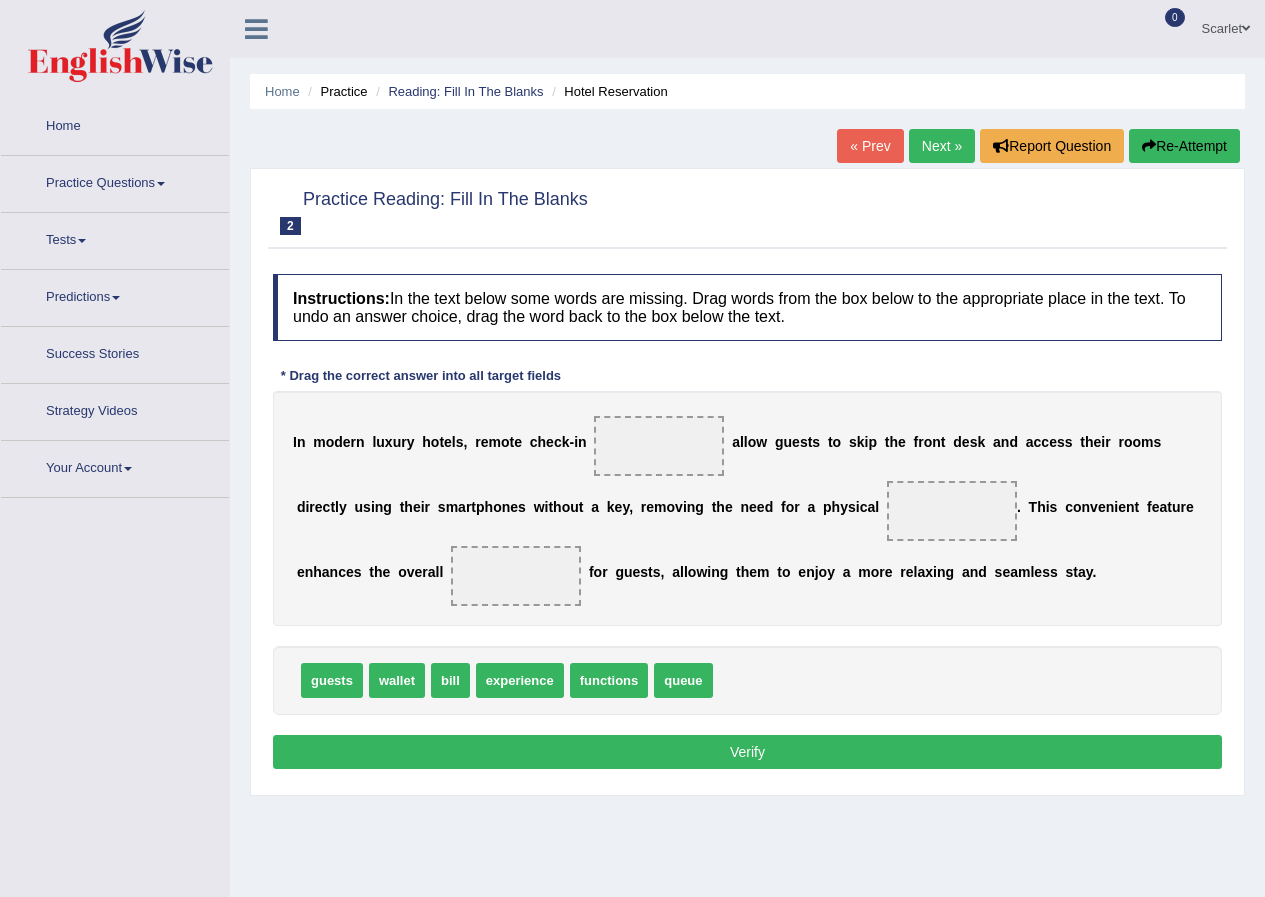scroll, scrollTop: 0, scrollLeft: 0, axis: both 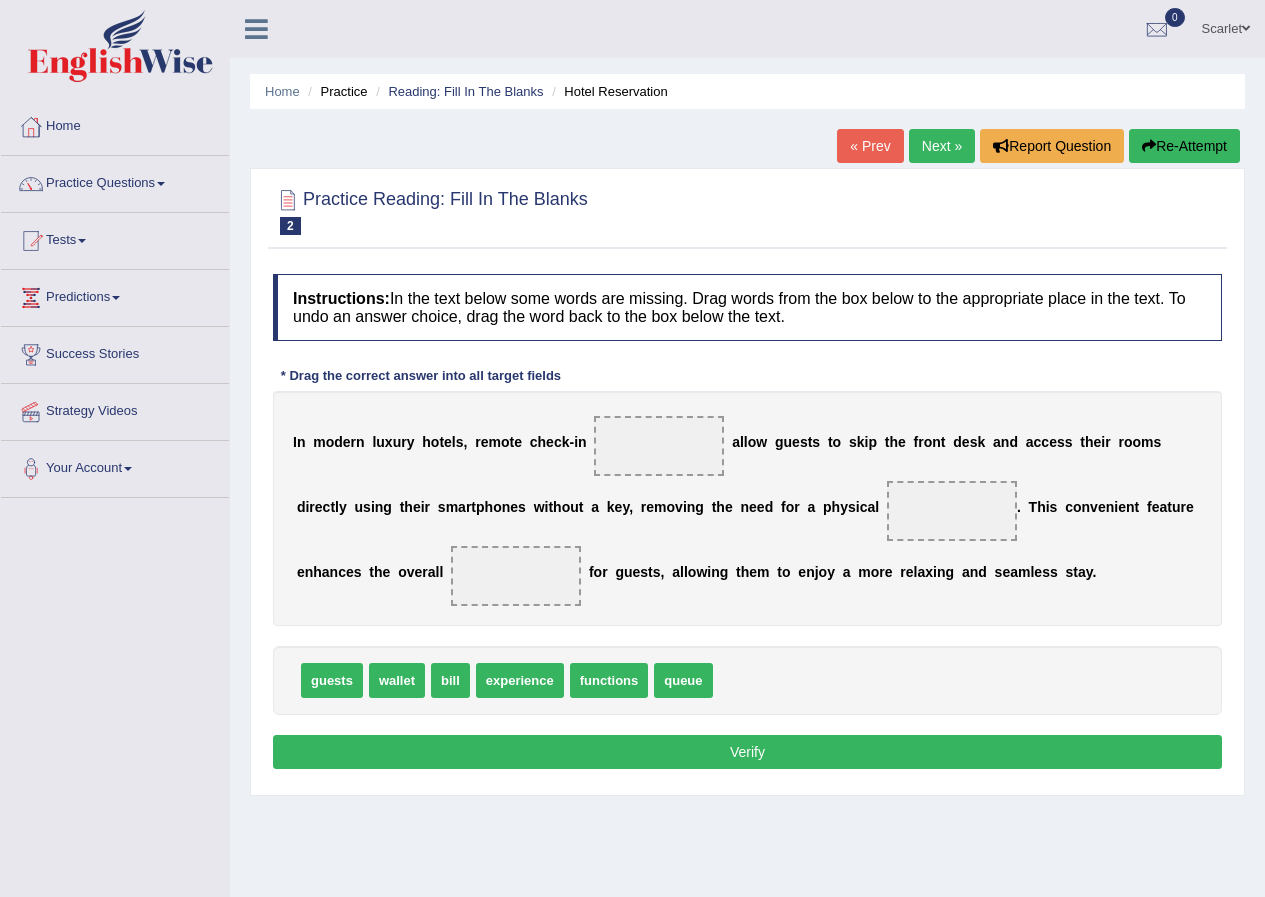 click at bounding box center (659, 446) 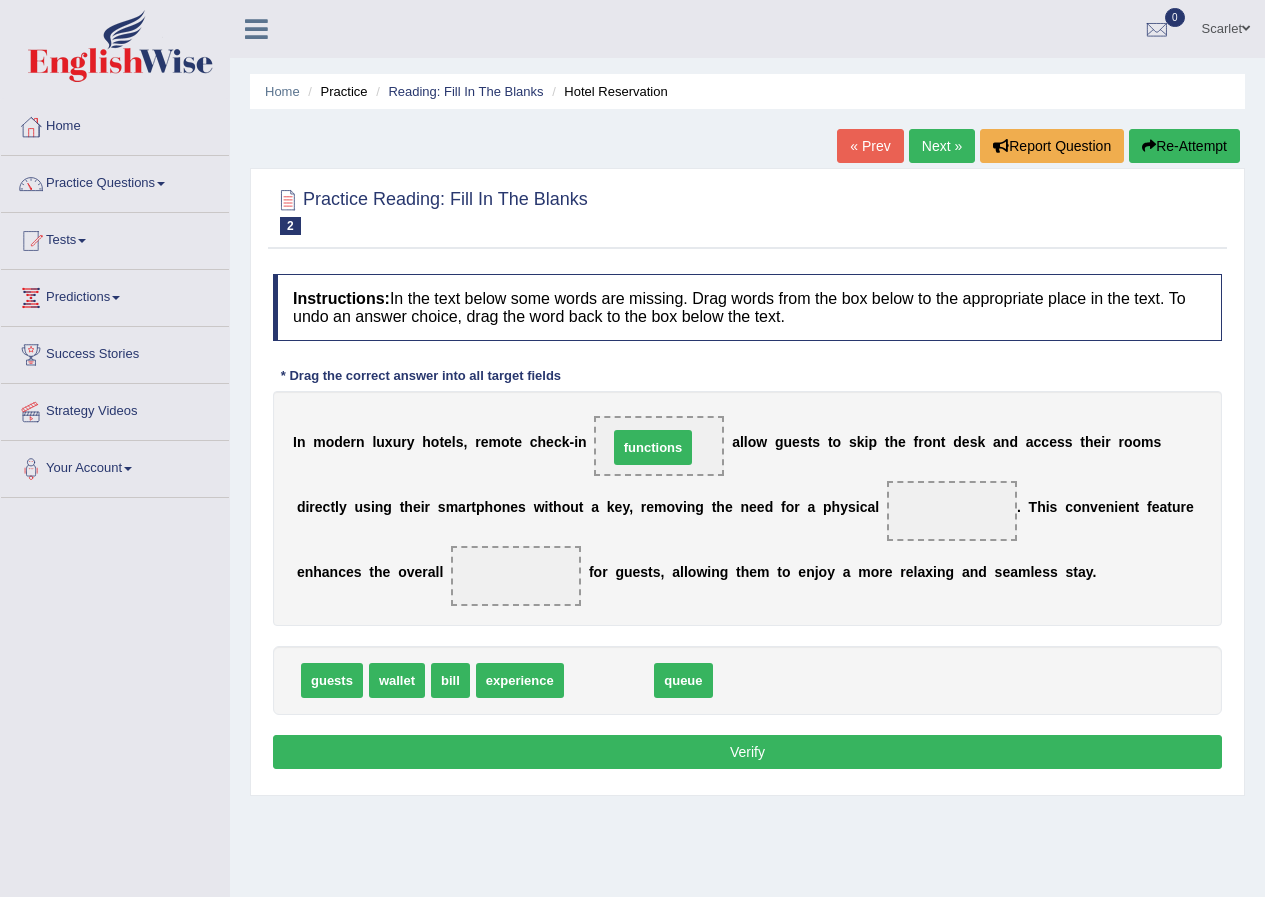drag, startPoint x: 605, startPoint y: 683, endPoint x: 656, endPoint y: 447, distance: 241.44772 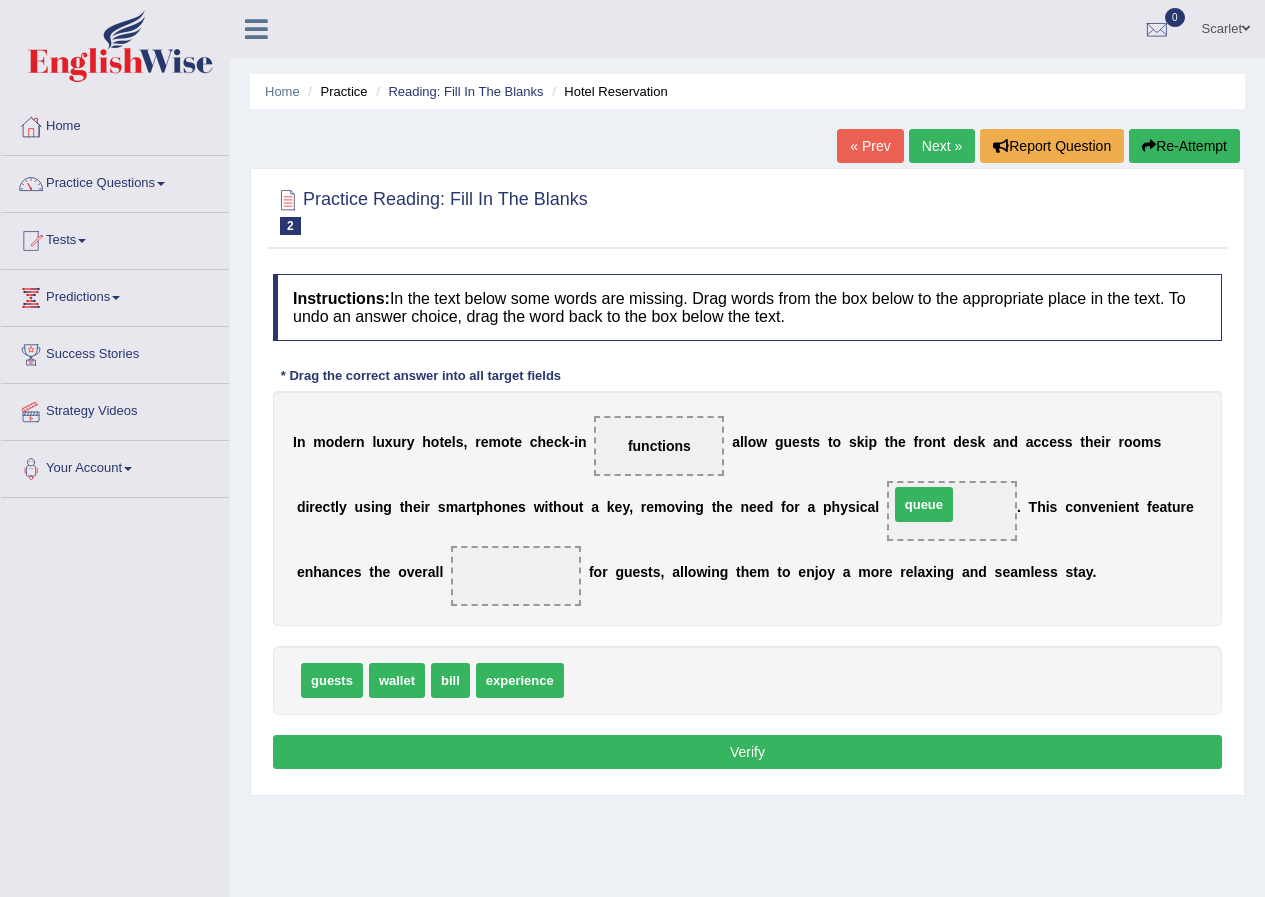 drag, startPoint x: 579, startPoint y: 684, endPoint x: 904, endPoint y: 508, distance: 369.59573 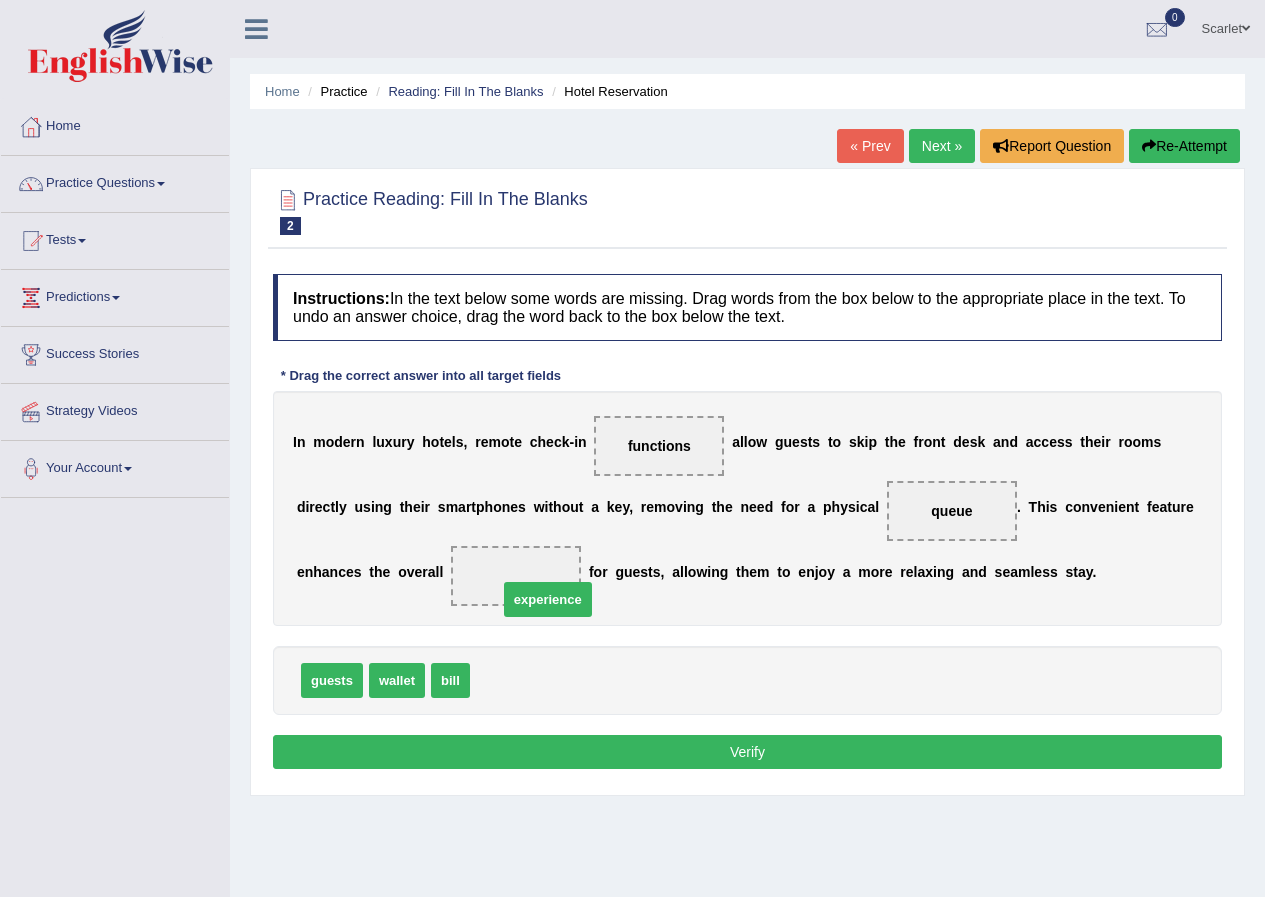 drag, startPoint x: 481, startPoint y: 684, endPoint x: 512, endPoint y: 596, distance: 93.30059 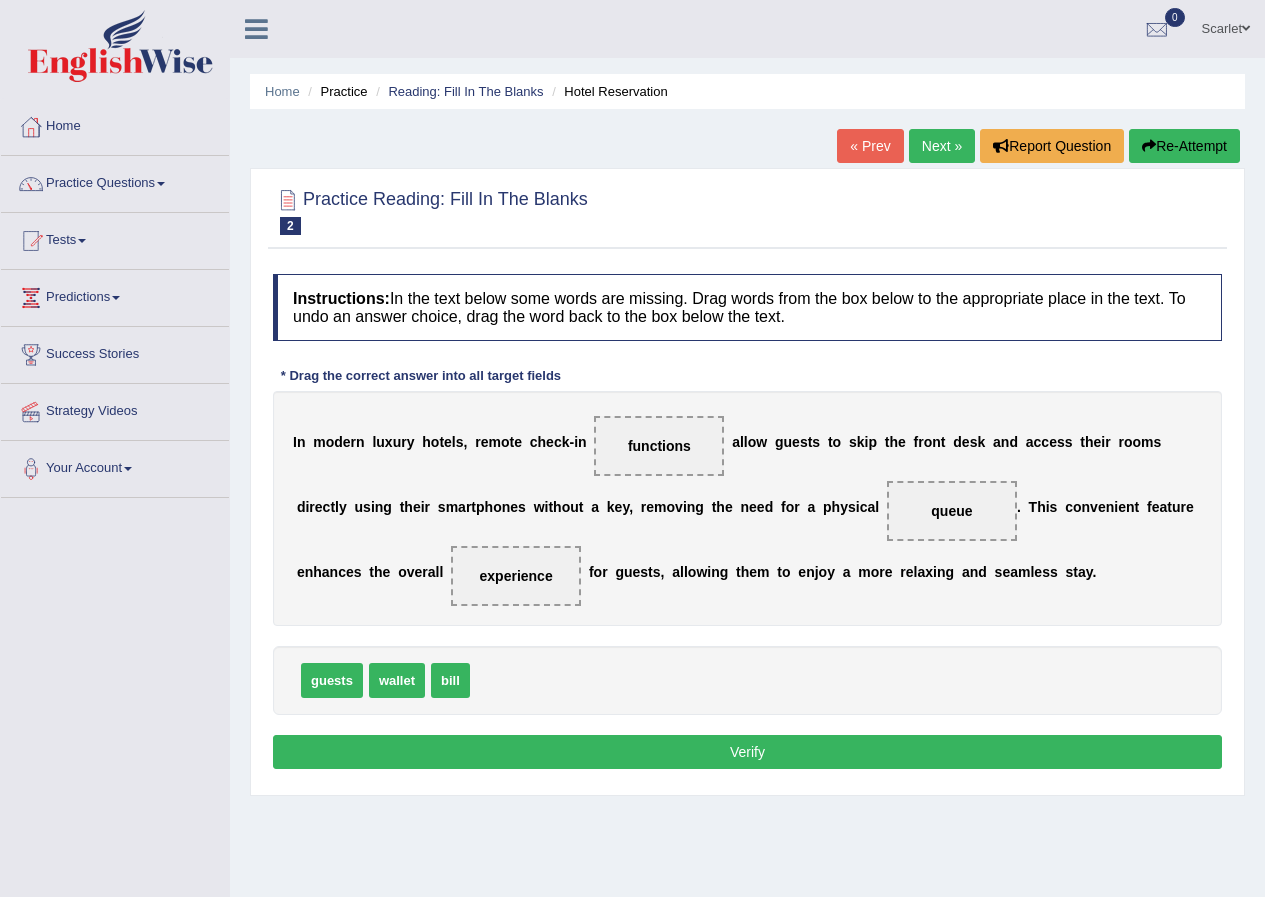 click on "Verify" at bounding box center [747, 752] 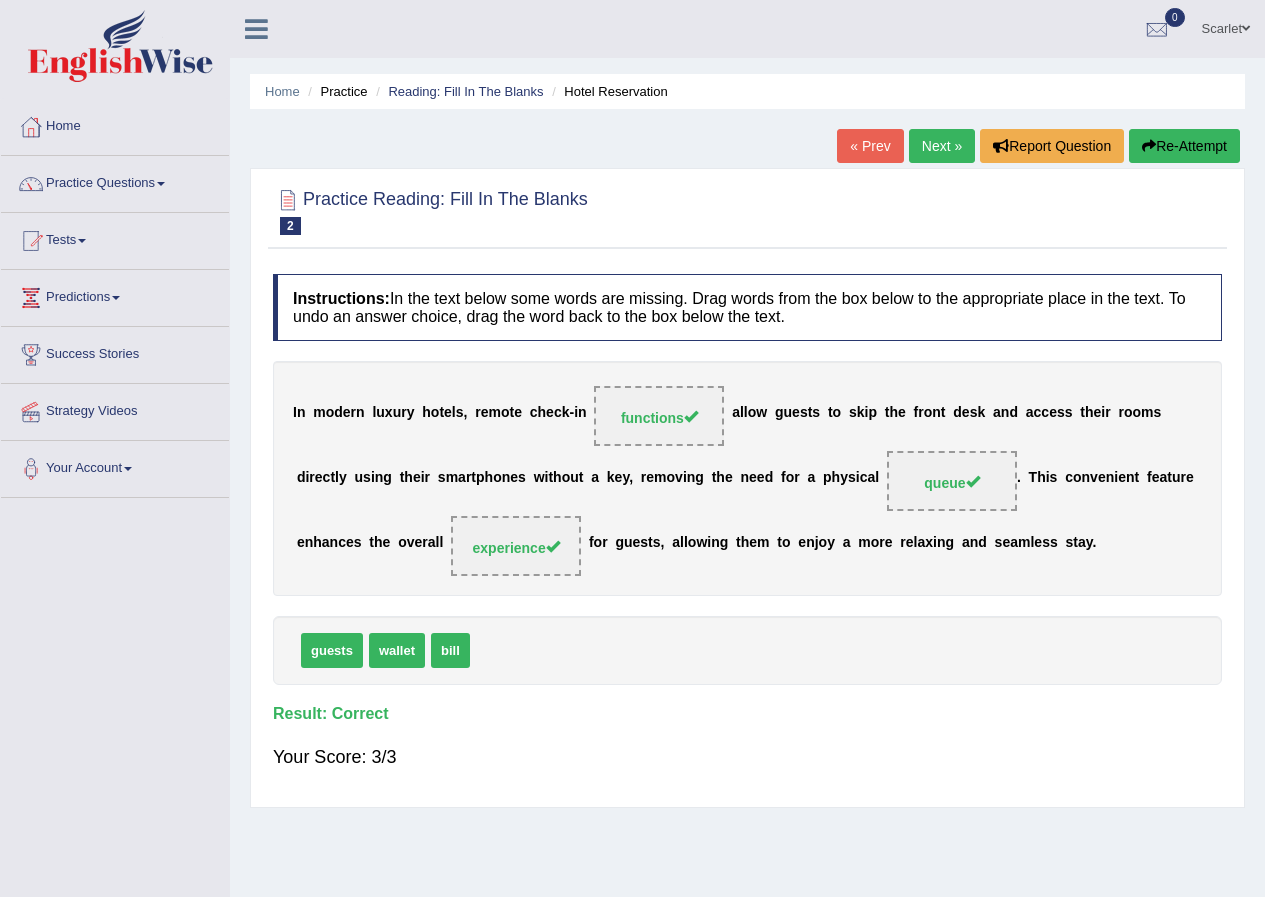 click on "Next »" at bounding box center (942, 146) 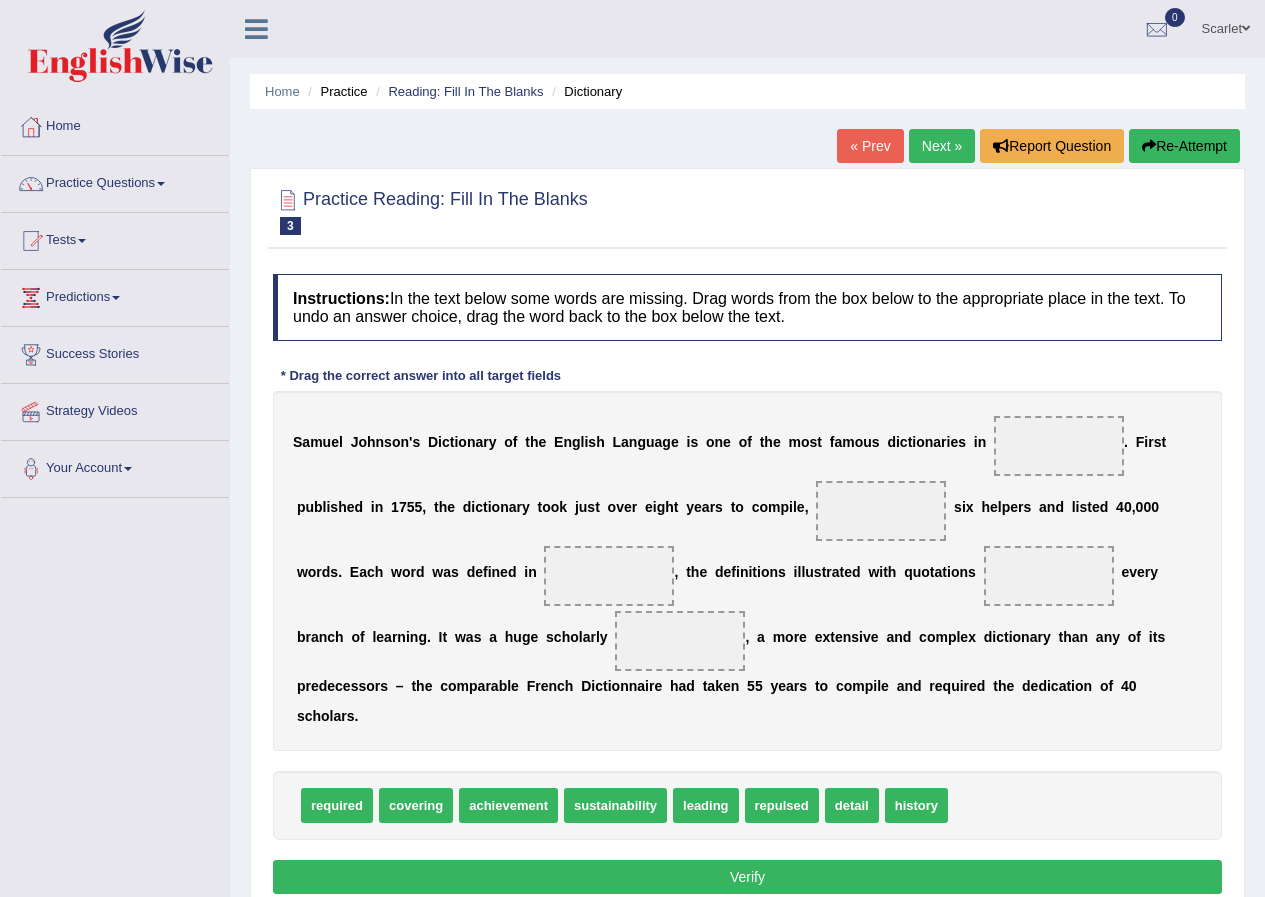scroll, scrollTop: 0, scrollLeft: 0, axis: both 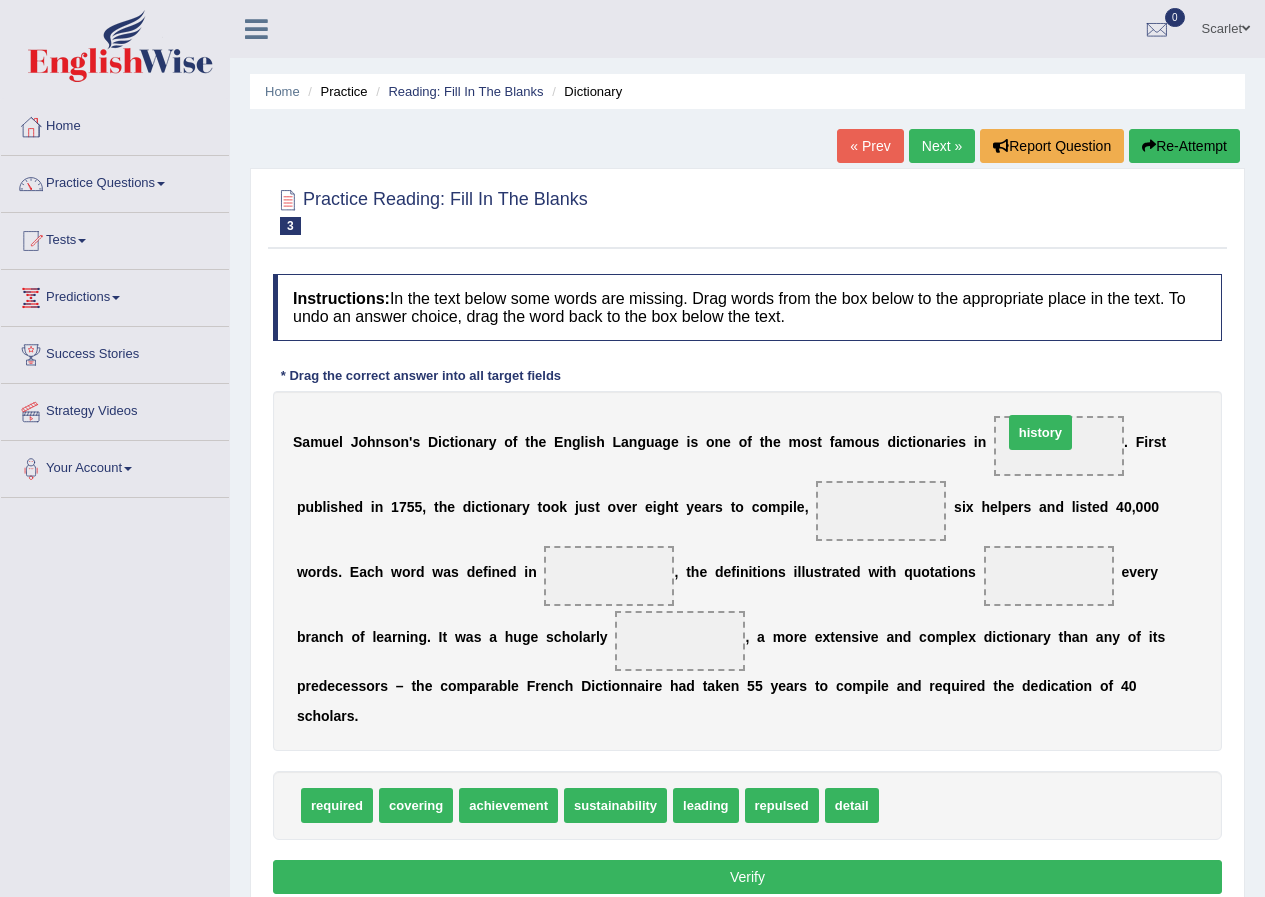 drag, startPoint x: 920, startPoint y: 806, endPoint x: 1038, endPoint y: 438, distance: 386.4557 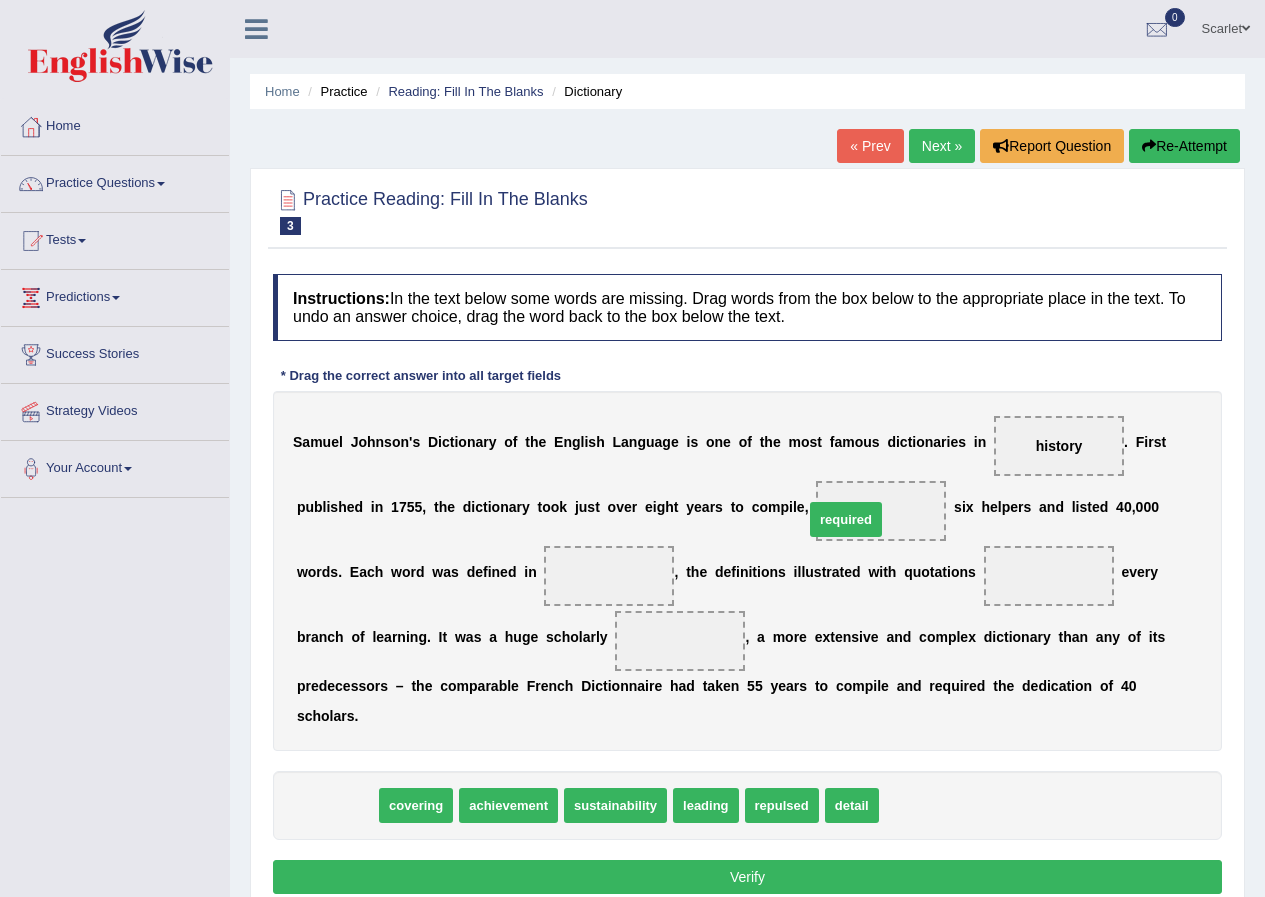 drag, startPoint x: 348, startPoint y: 812, endPoint x: 868, endPoint y: 519, distance: 596.86597 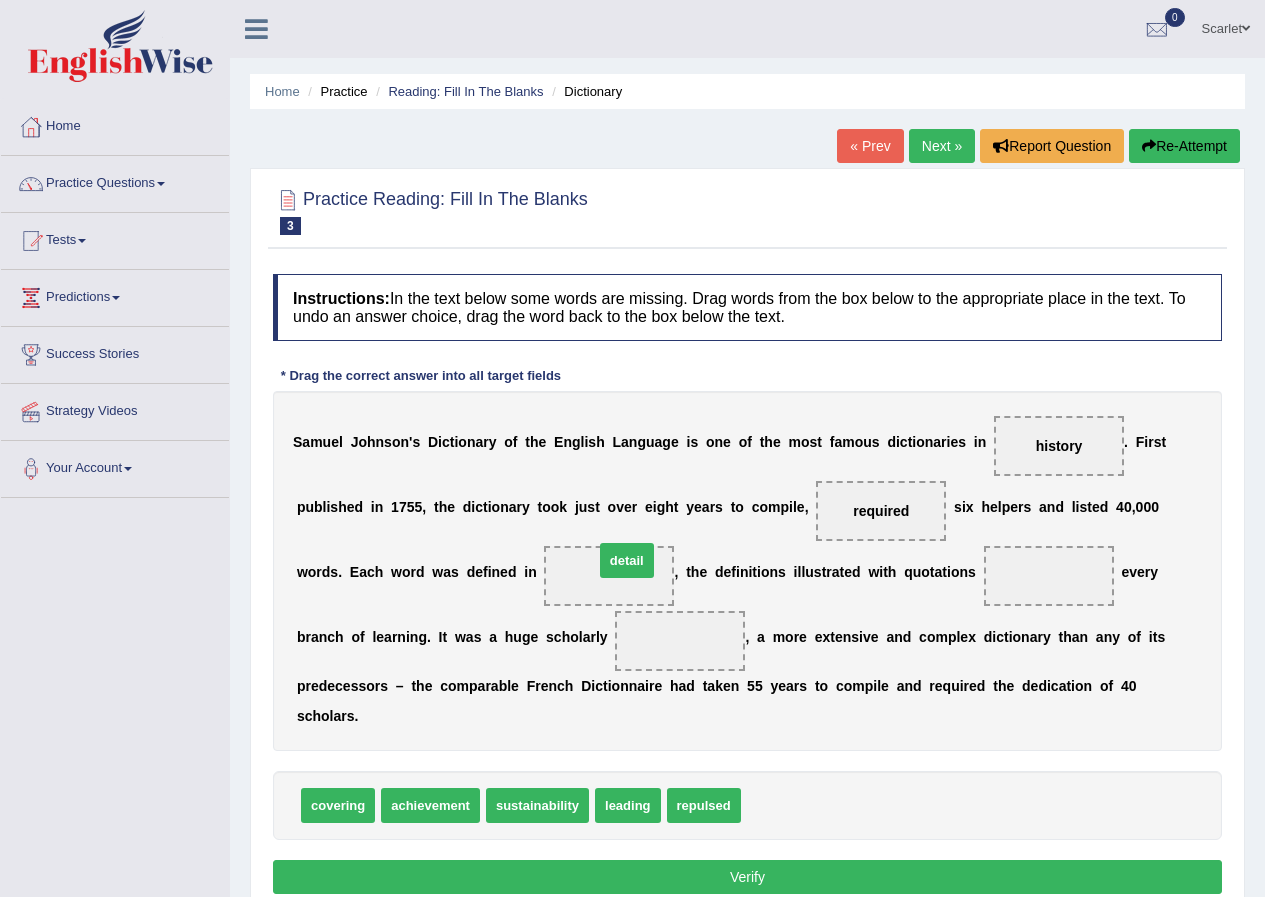 drag, startPoint x: 778, startPoint y: 812, endPoint x: 632, endPoint y: 567, distance: 285.20343 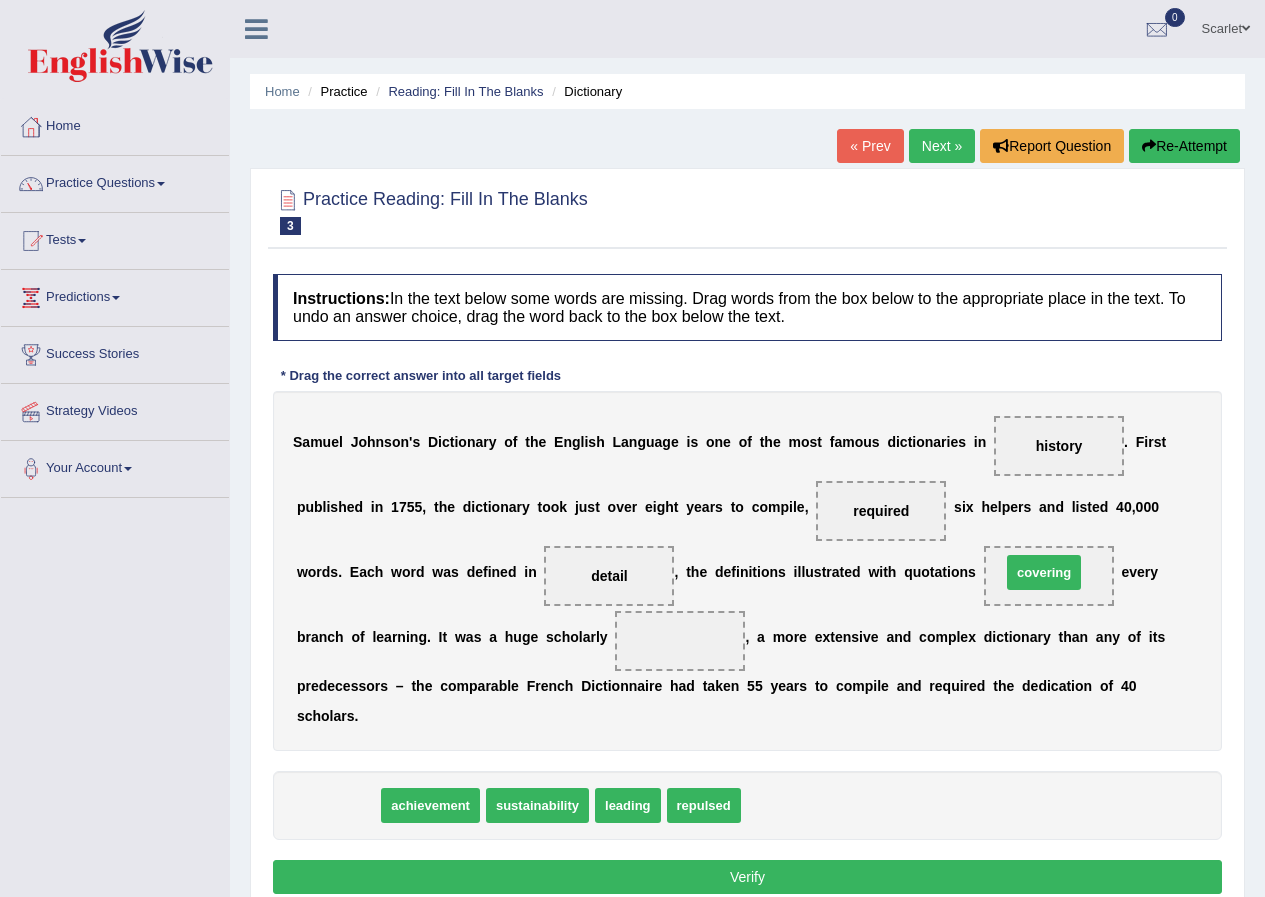 drag, startPoint x: 529, startPoint y: 770, endPoint x: 1064, endPoint y: 572, distance: 570.46387 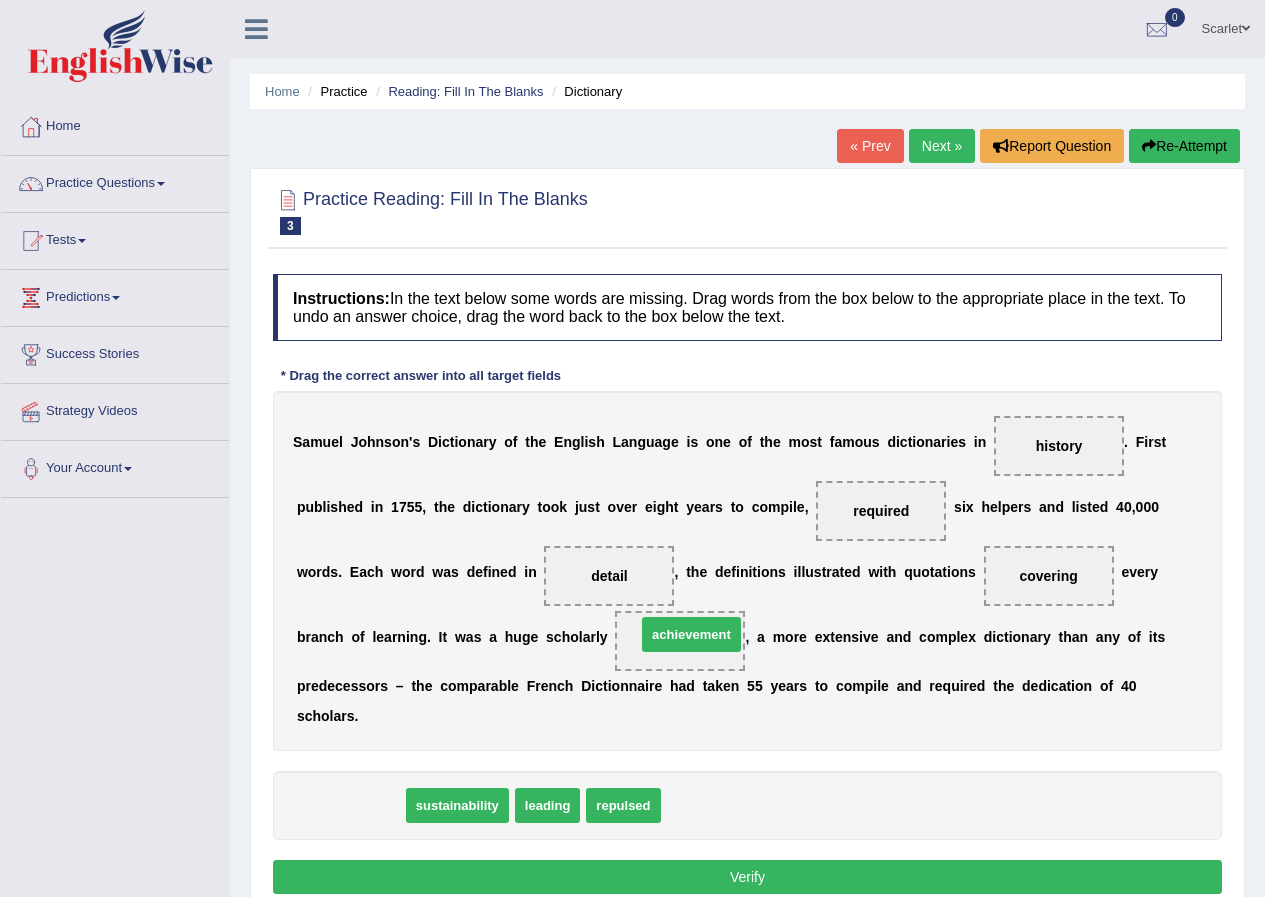 drag, startPoint x: 374, startPoint y: 814, endPoint x: 715, endPoint y: 643, distance: 381.47345 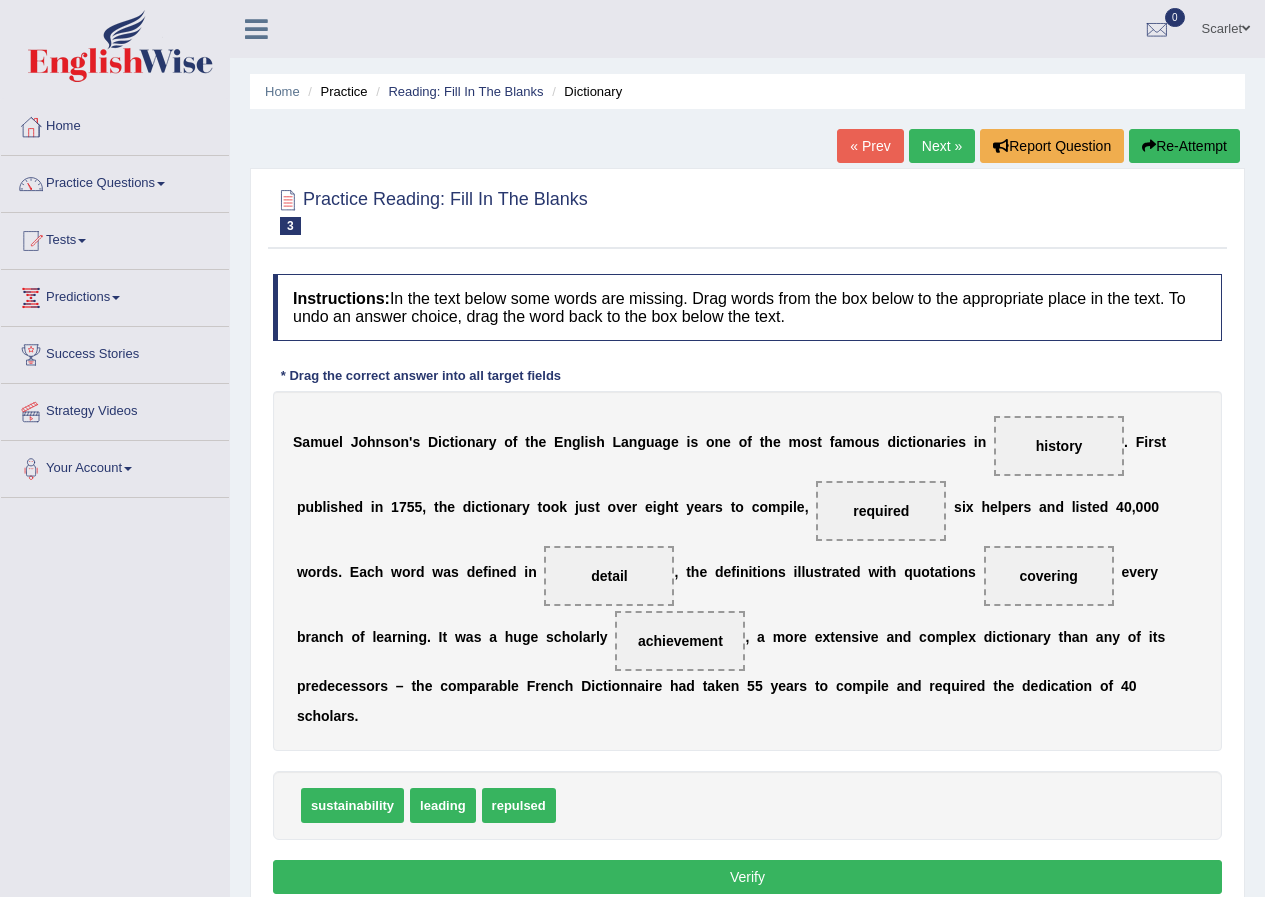 click on "Verify" at bounding box center (747, 877) 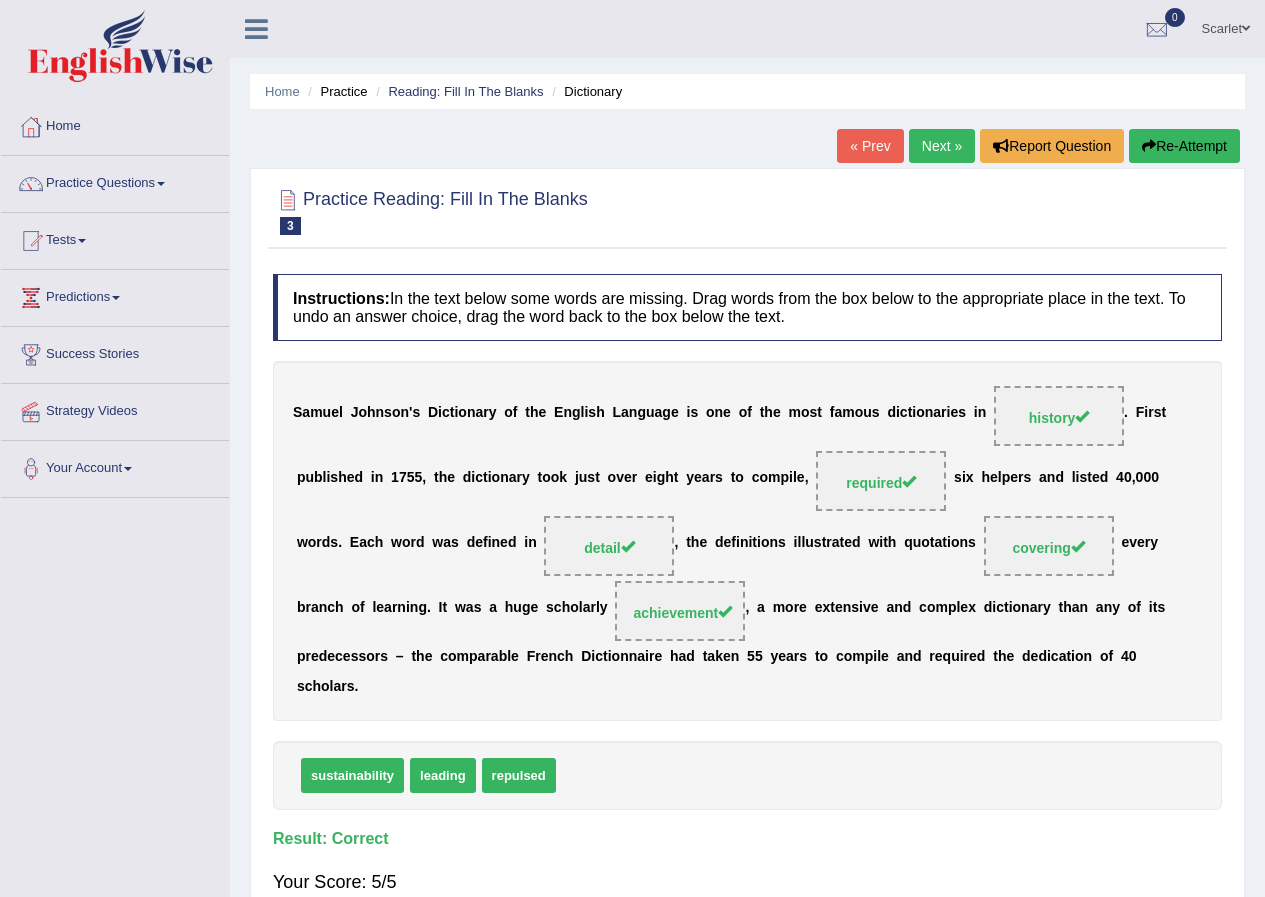 click on "Next »" at bounding box center [942, 146] 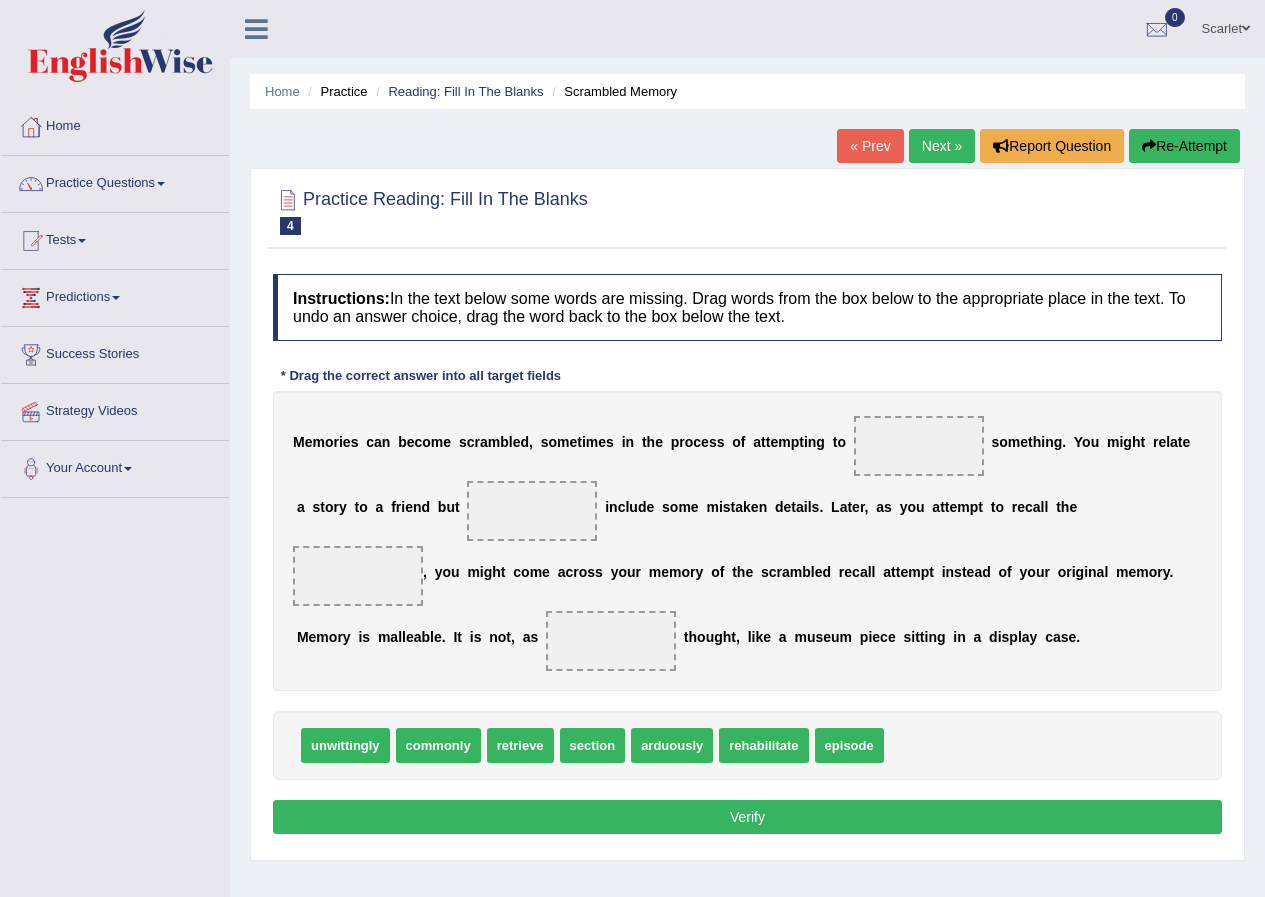 scroll, scrollTop: 0, scrollLeft: 0, axis: both 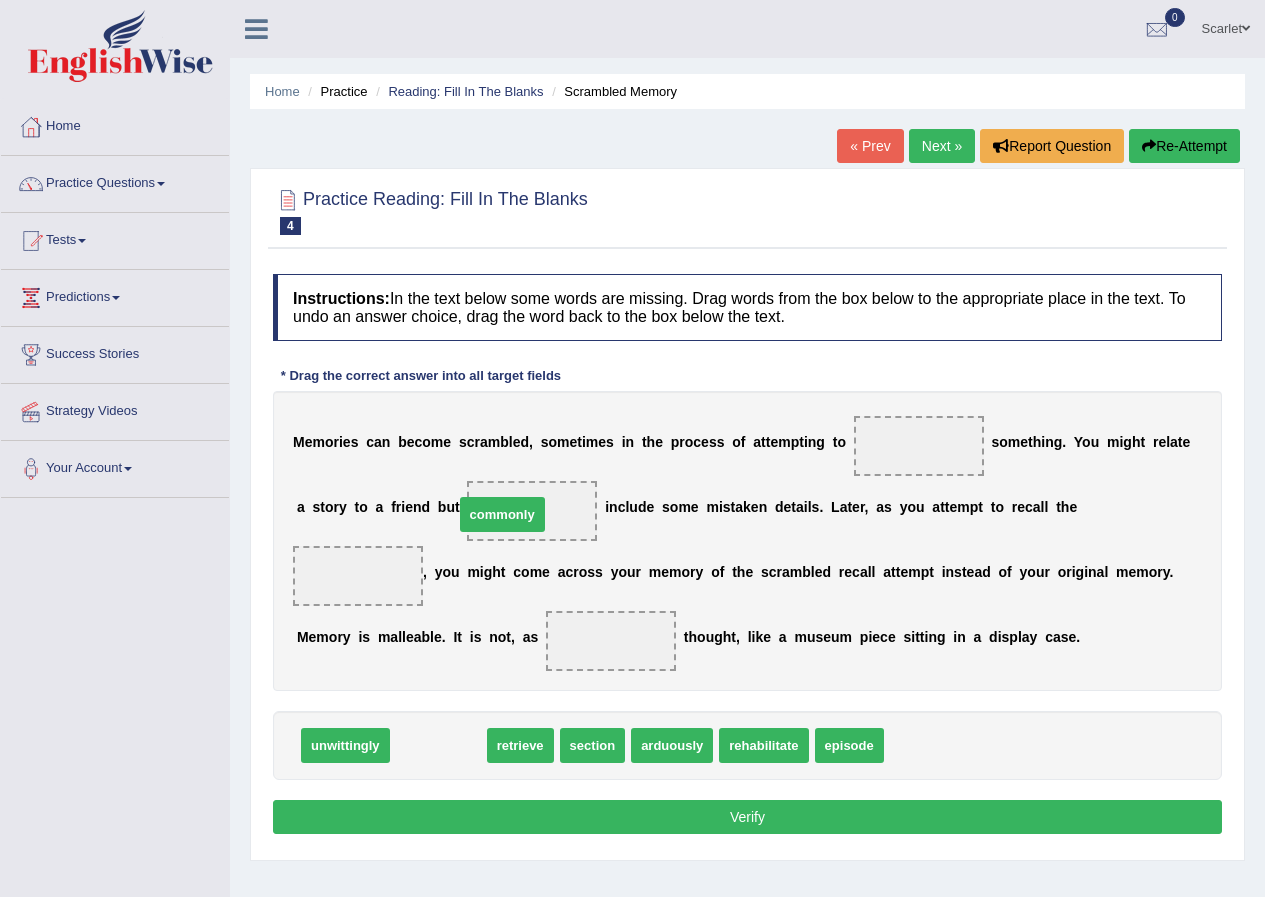 drag, startPoint x: 435, startPoint y: 740, endPoint x: 499, endPoint y: 509, distance: 239.7019 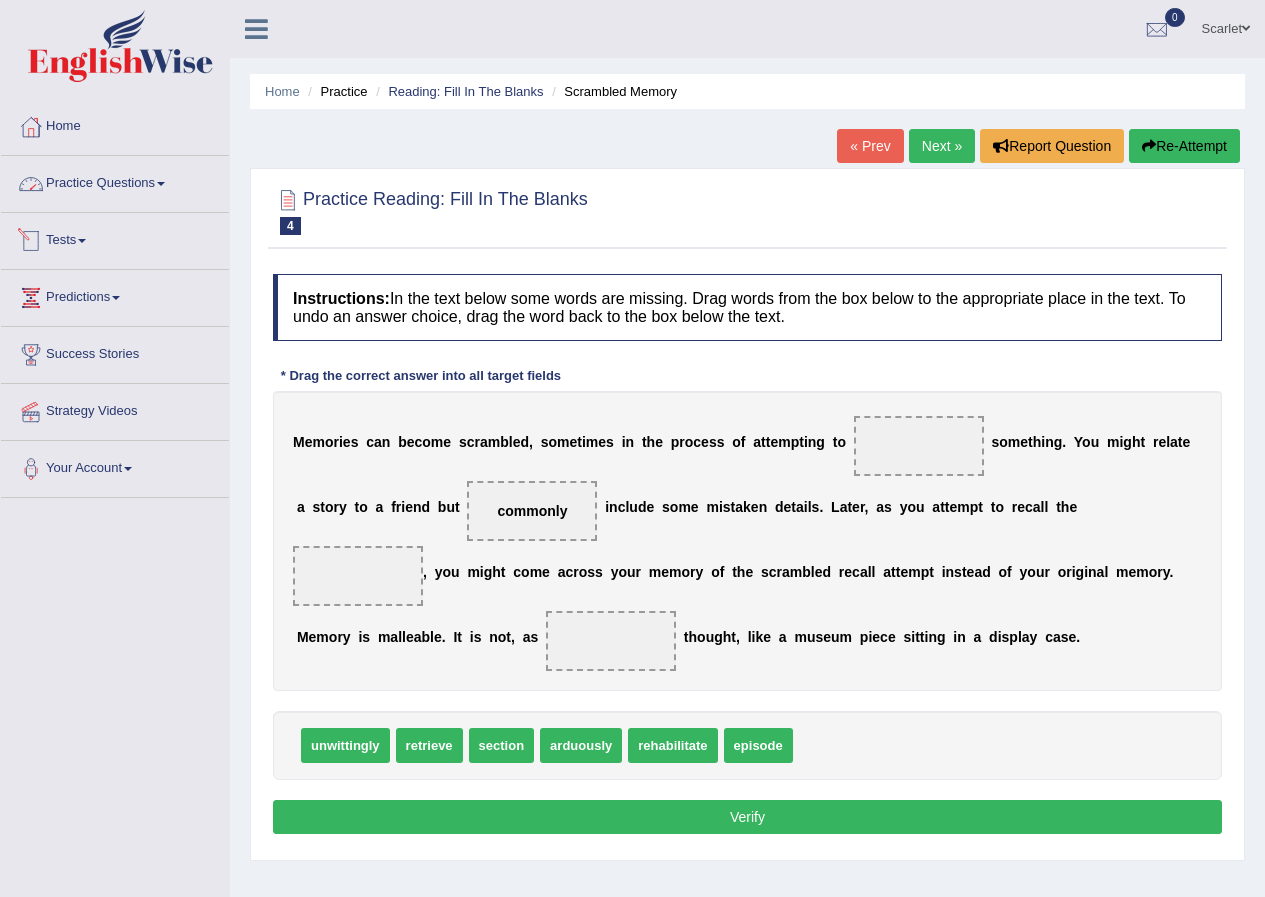 click on "Practice Questions" at bounding box center [115, 181] 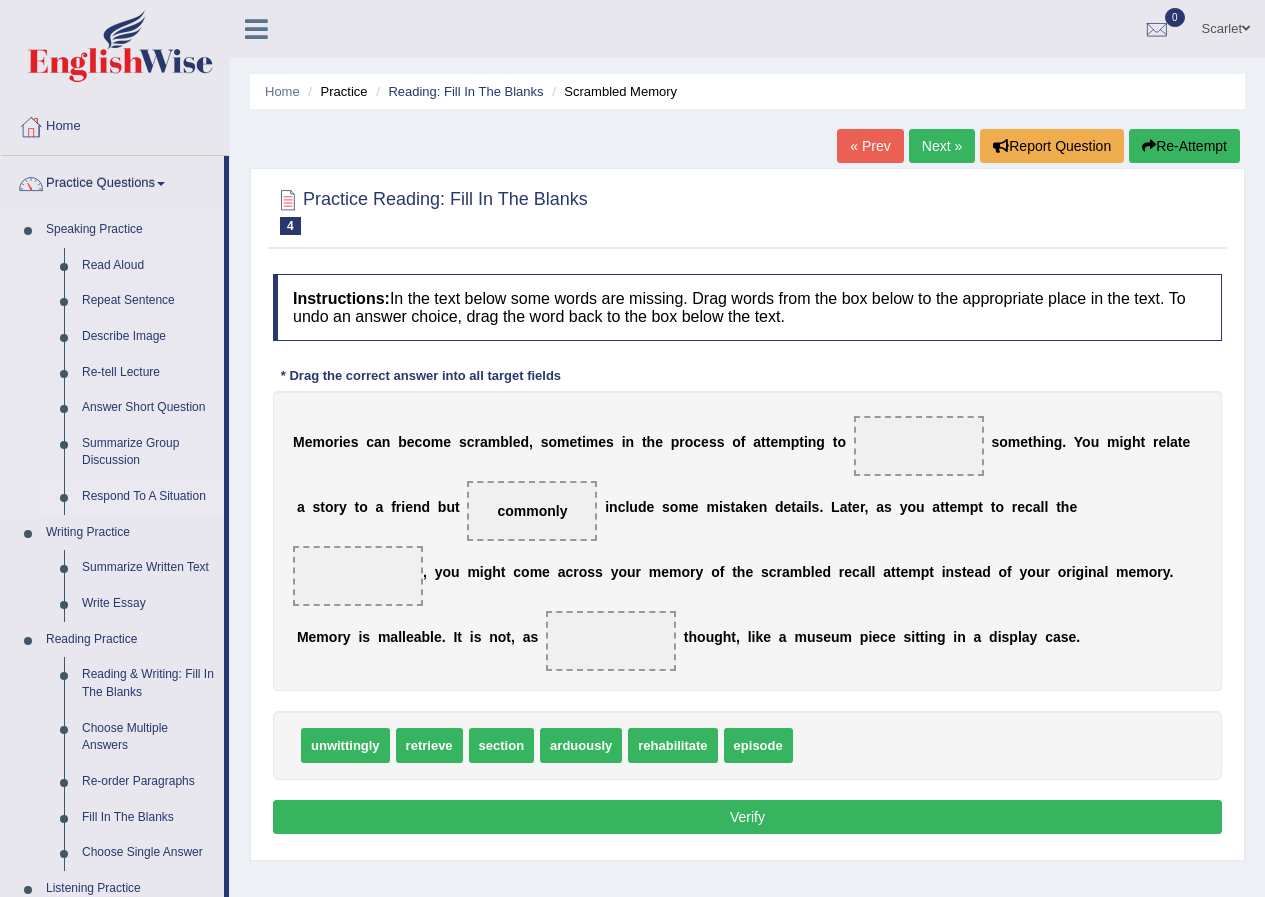 click on "Respond To A Situation" at bounding box center (148, 497) 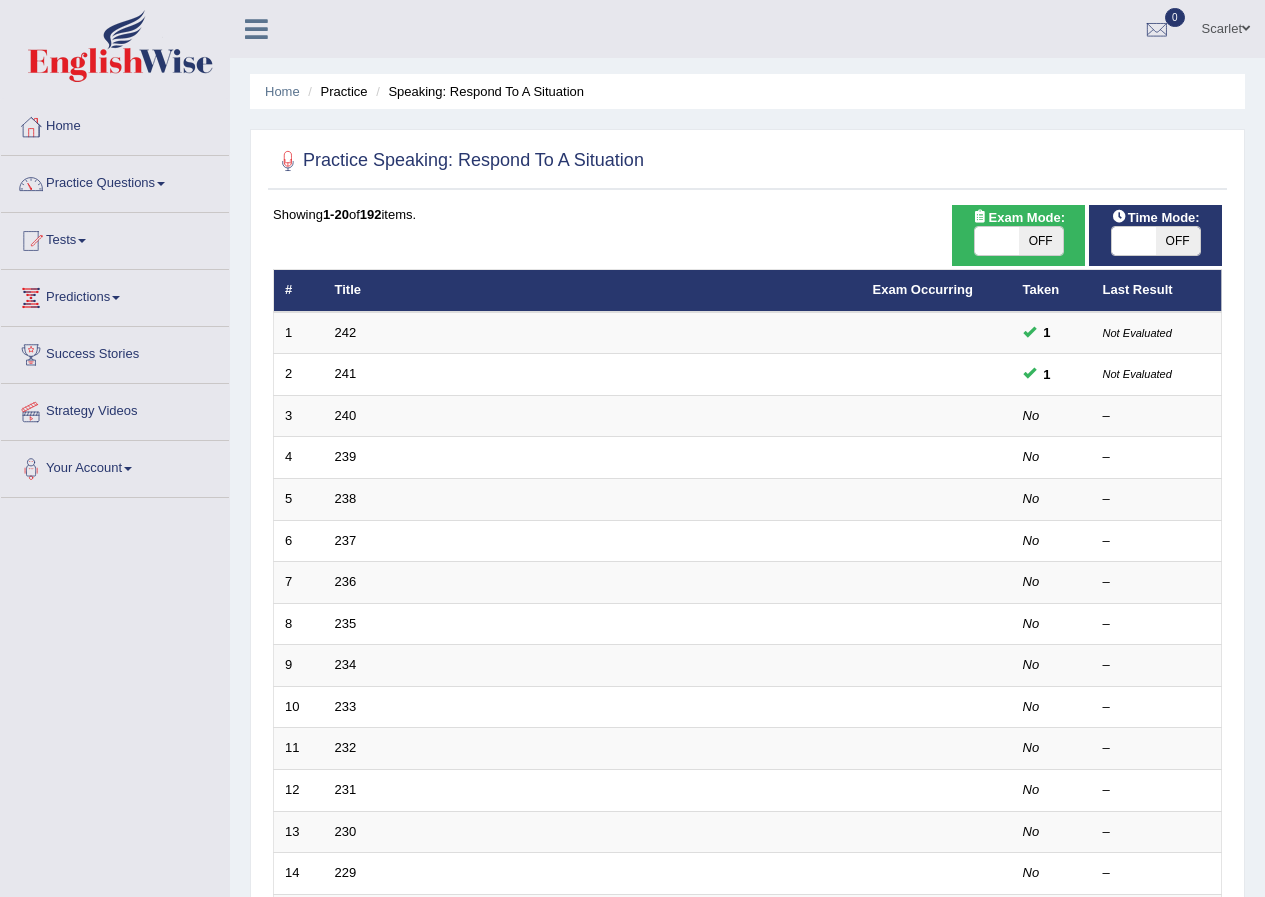 scroll, scrollTop: 0, scrollLeft: 0, axis: both 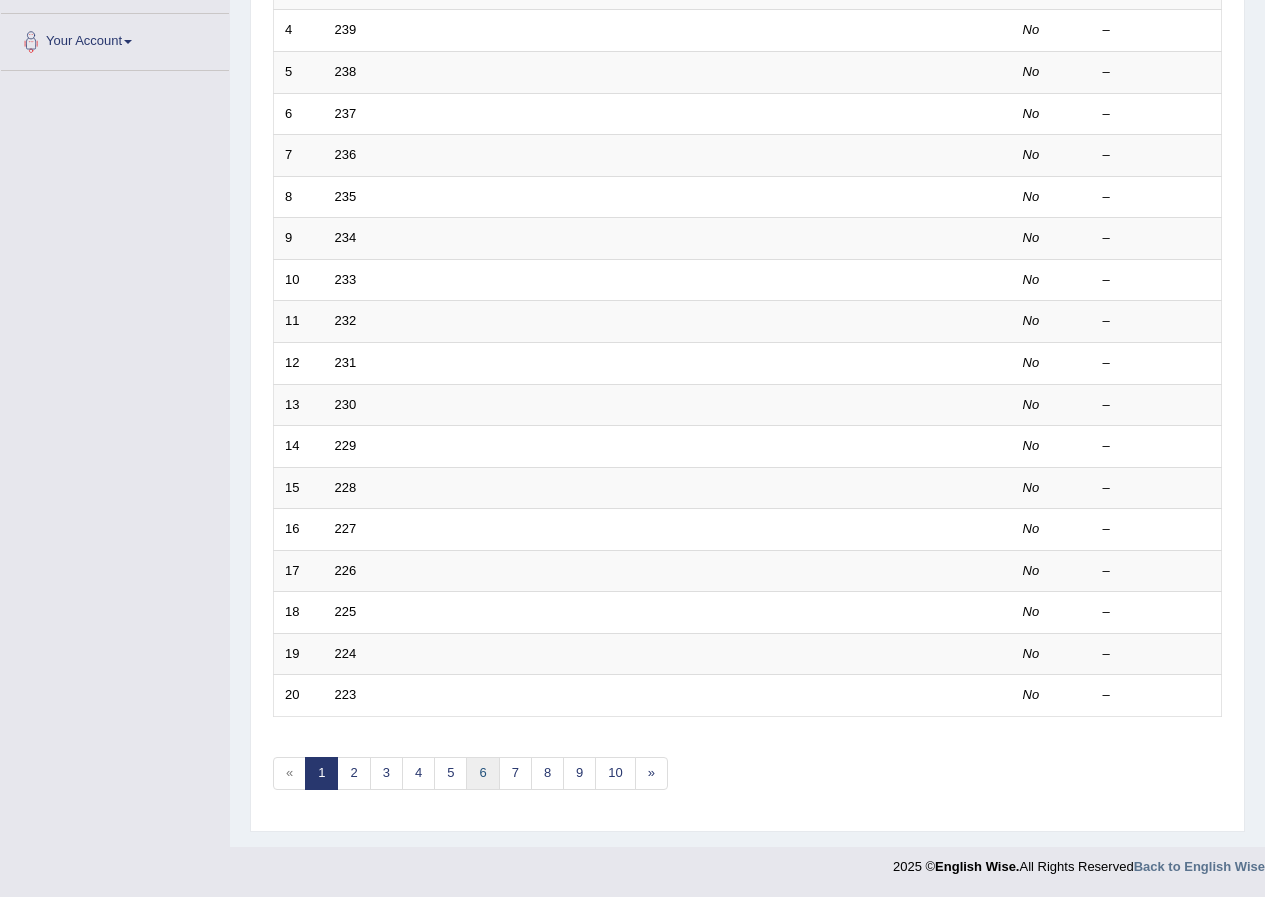 click on "6" at bounding box center [482, 773] 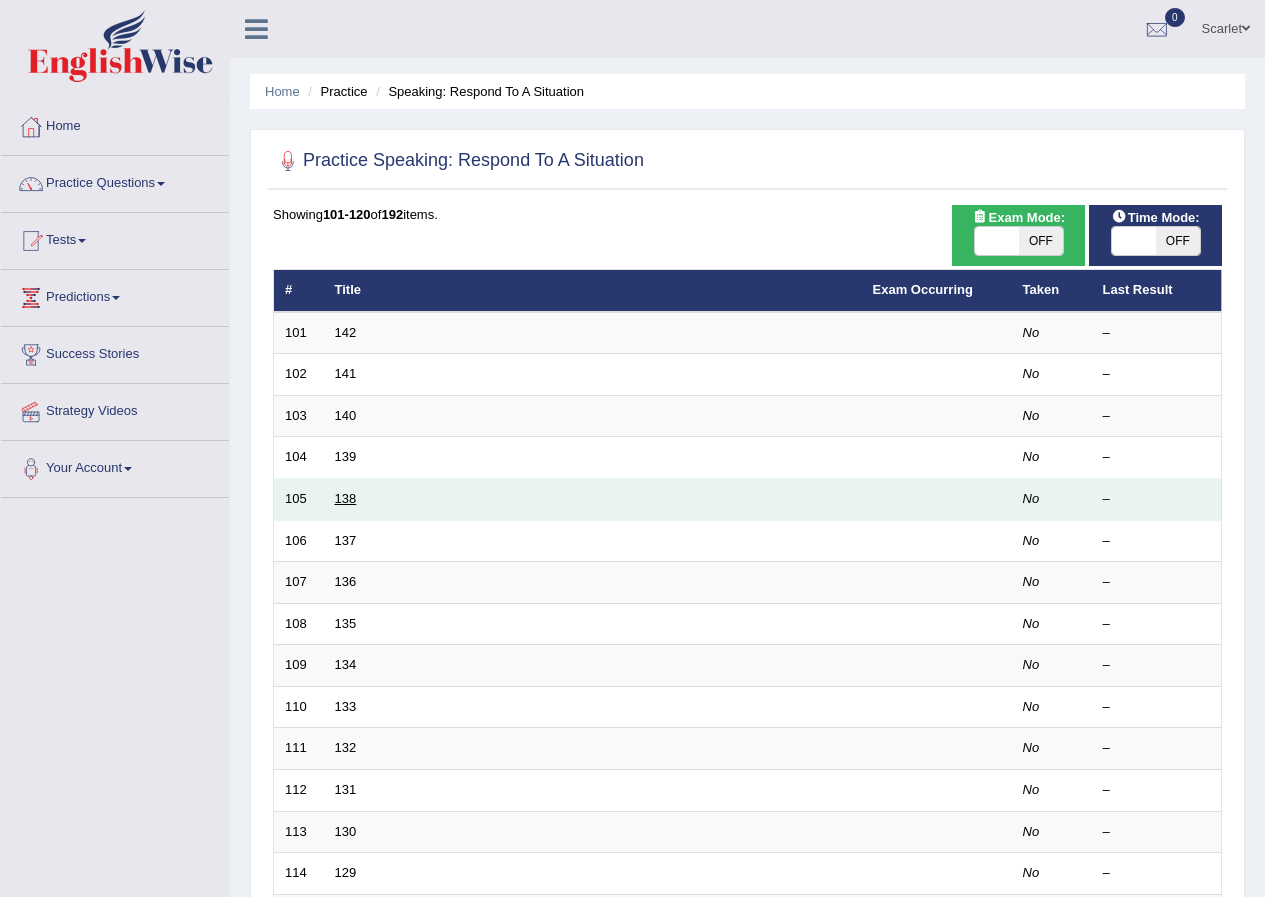 scroll, scrollTop: 0, scrollLeft: 0, axis: both 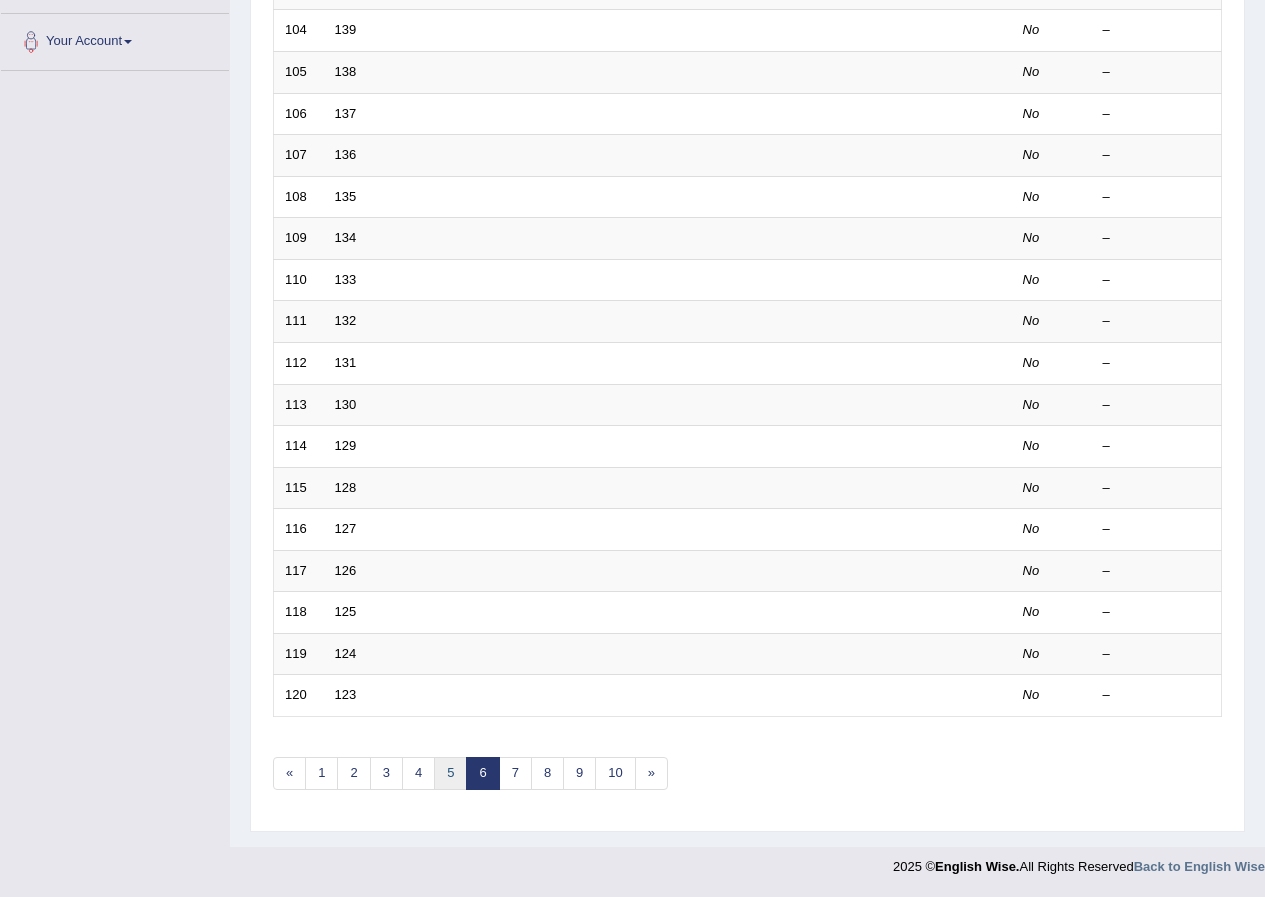 click on "5" at bounding box center [450, 773] 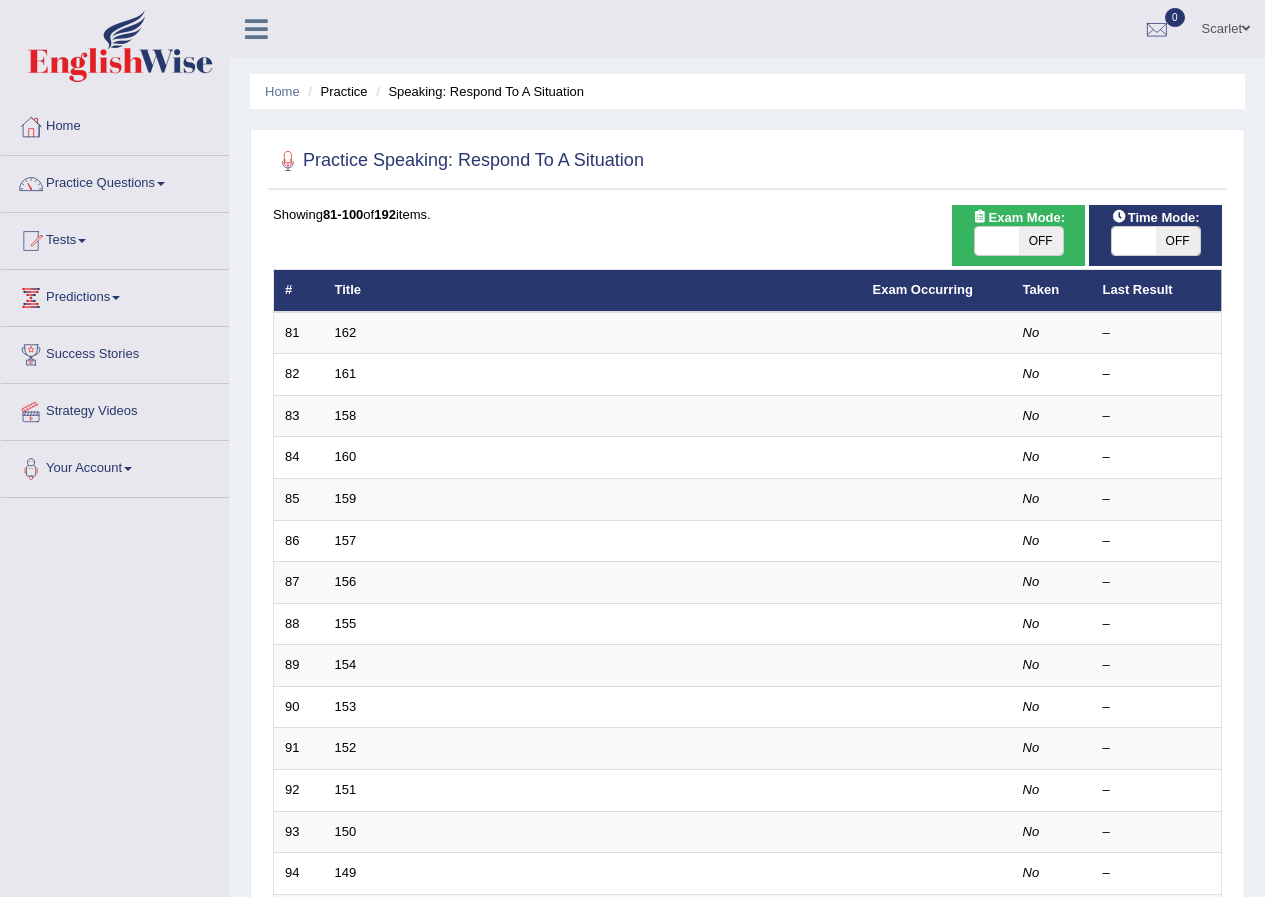 scroll, scrollTop: 0, scrollLeft: 0, axis: both 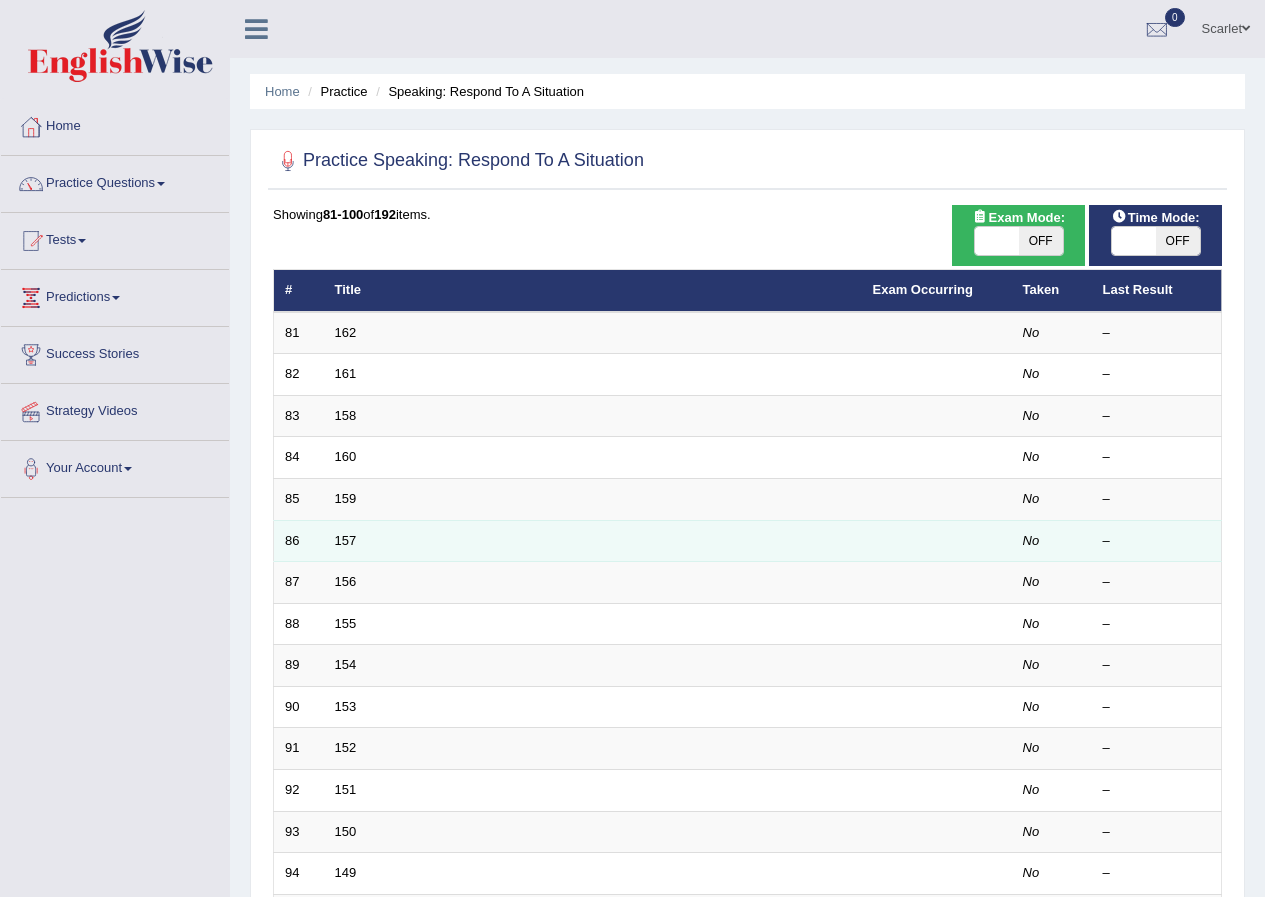 click on "157" at bounding box center (593, 541) 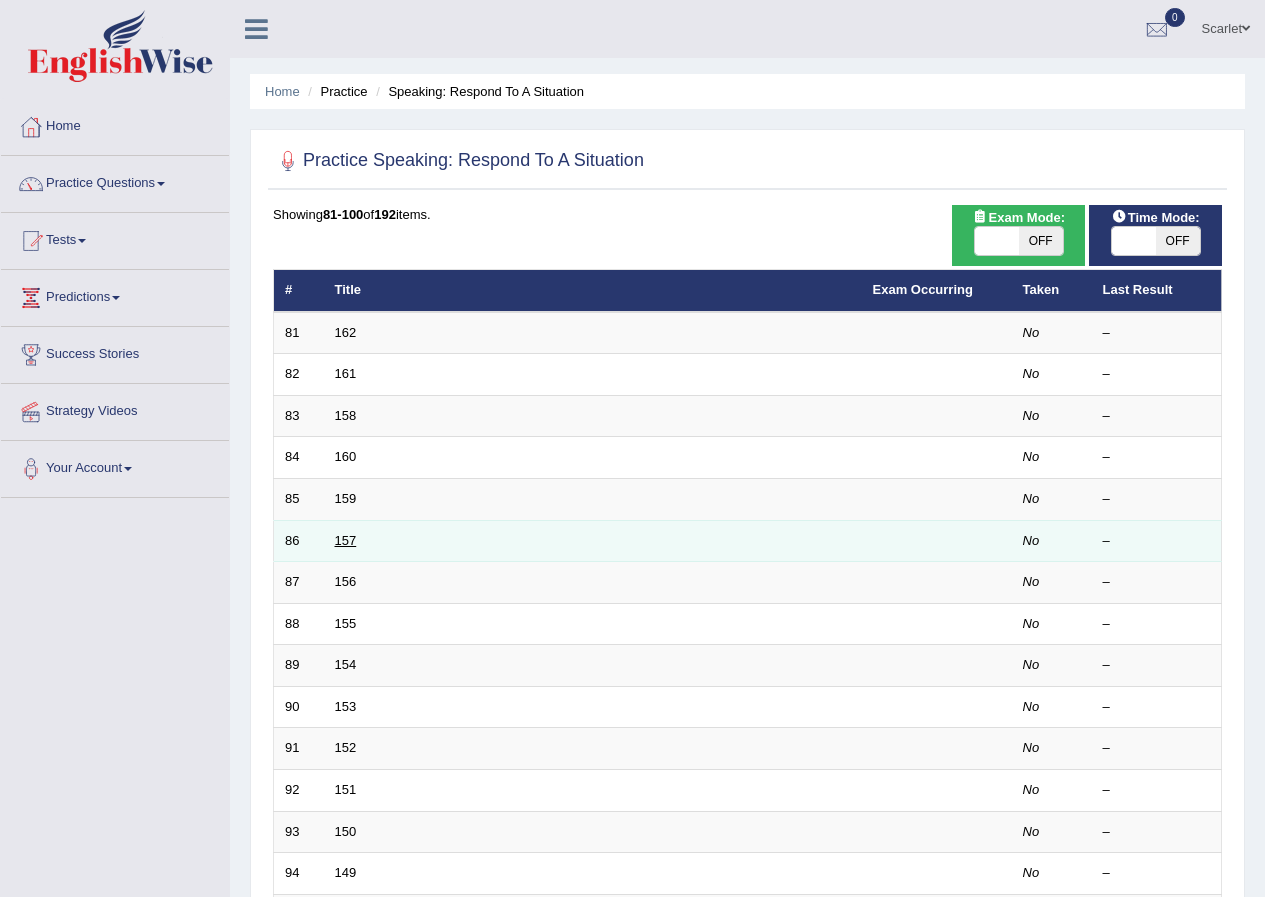 click on "157" at bounding box center (346, 540) 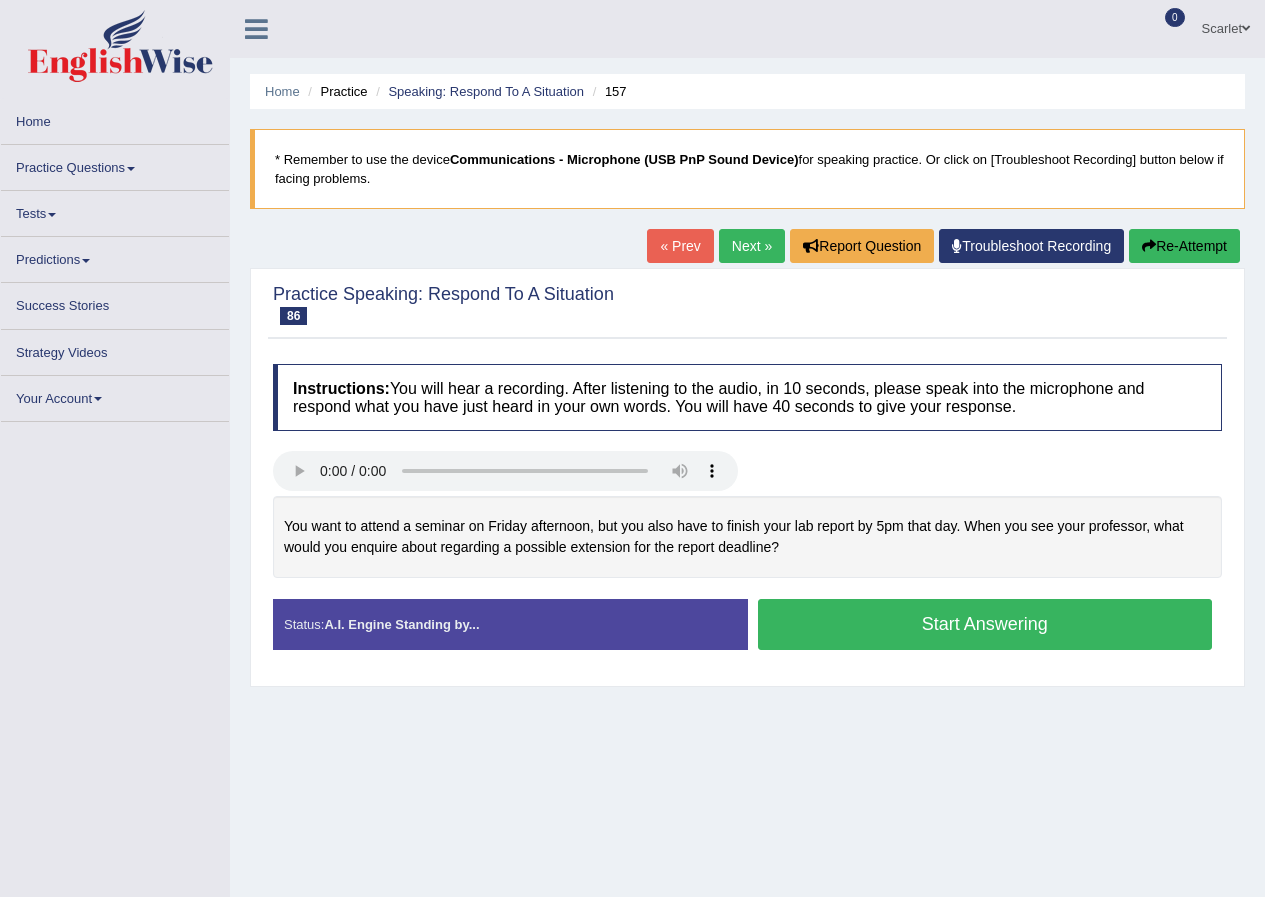 scroll, scrollTop: 0, scrollLeft: 0, axis: both 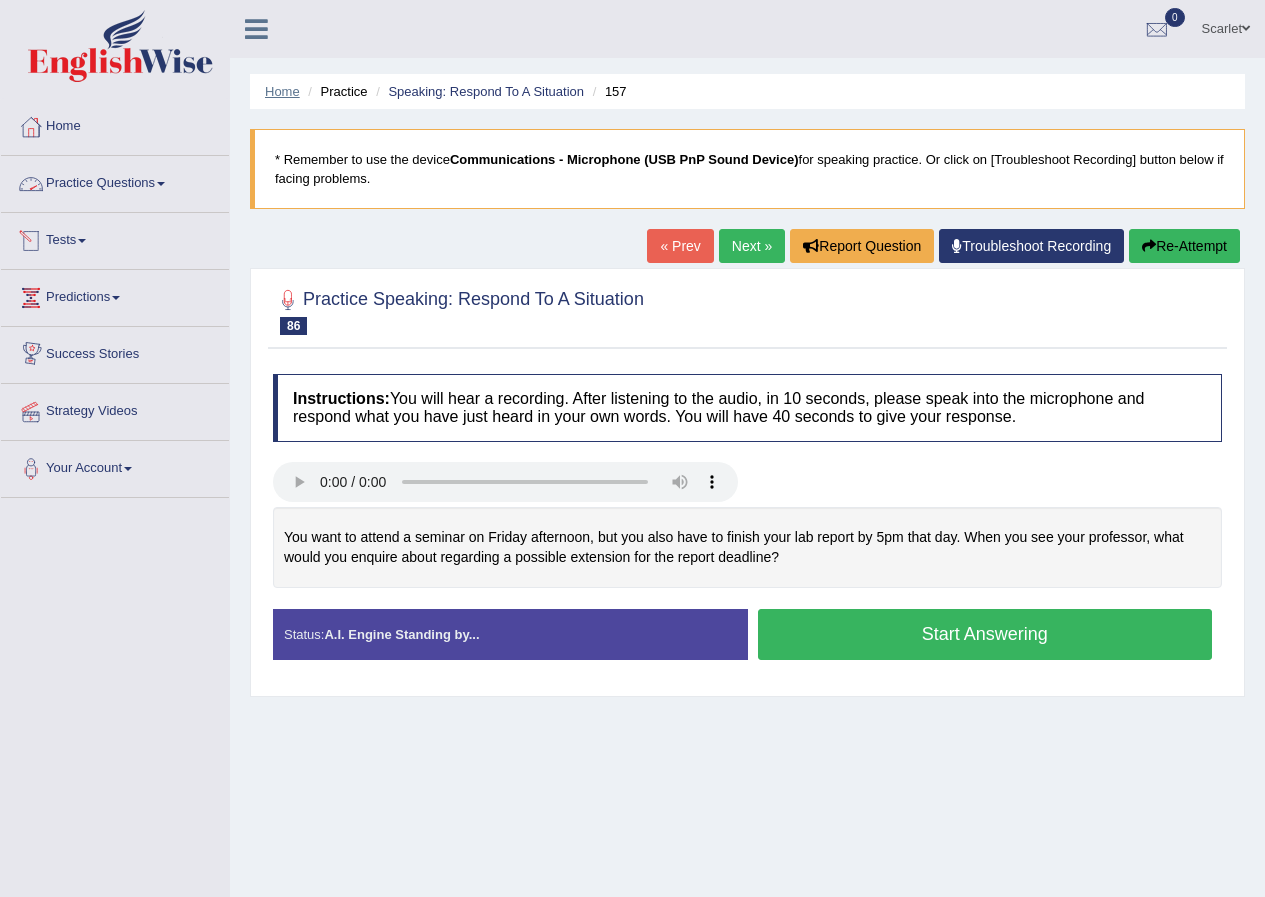 click on "Home" at bounding box center [282, 91] 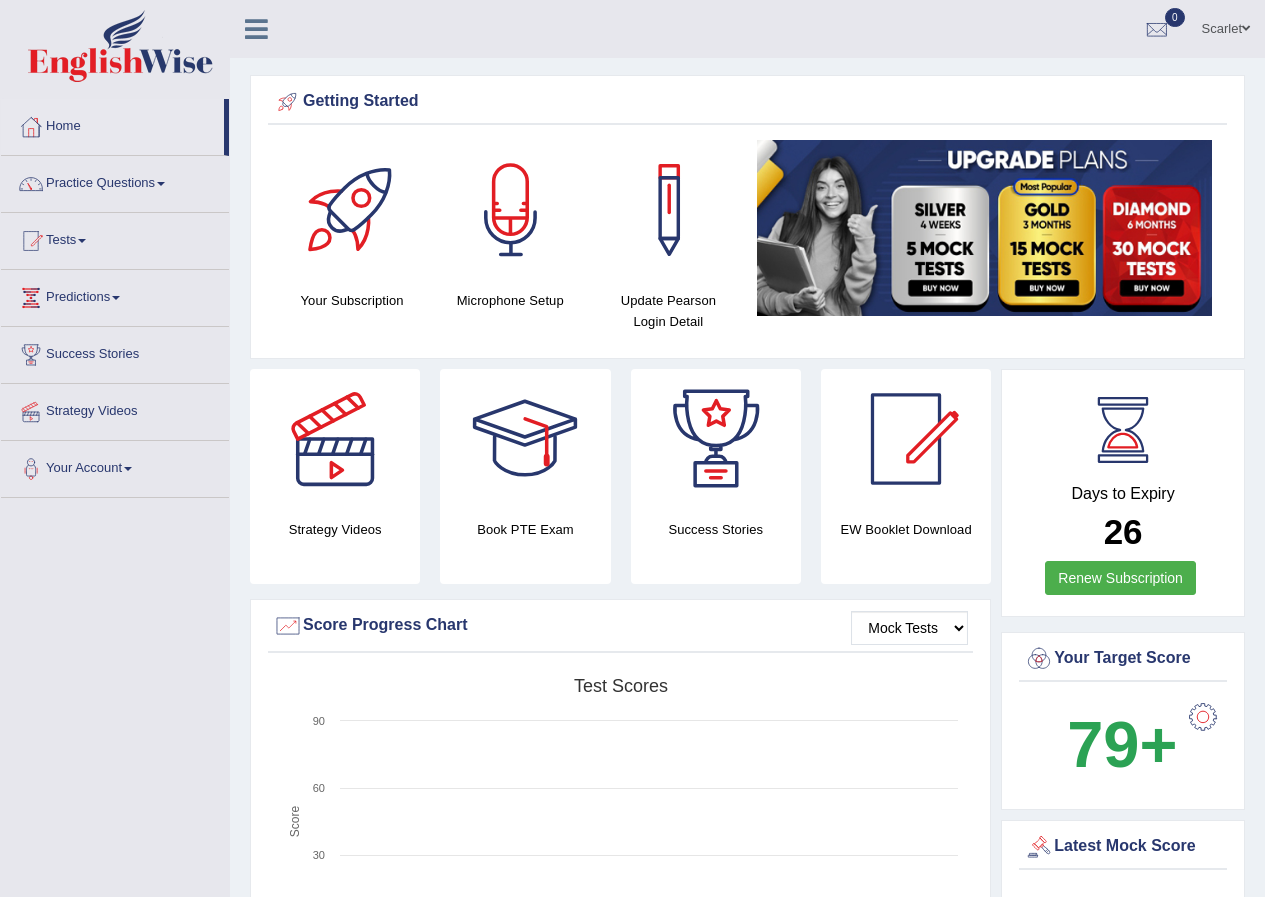 scroll, scrollTop: 0, scrollLeft: 0, axis: both 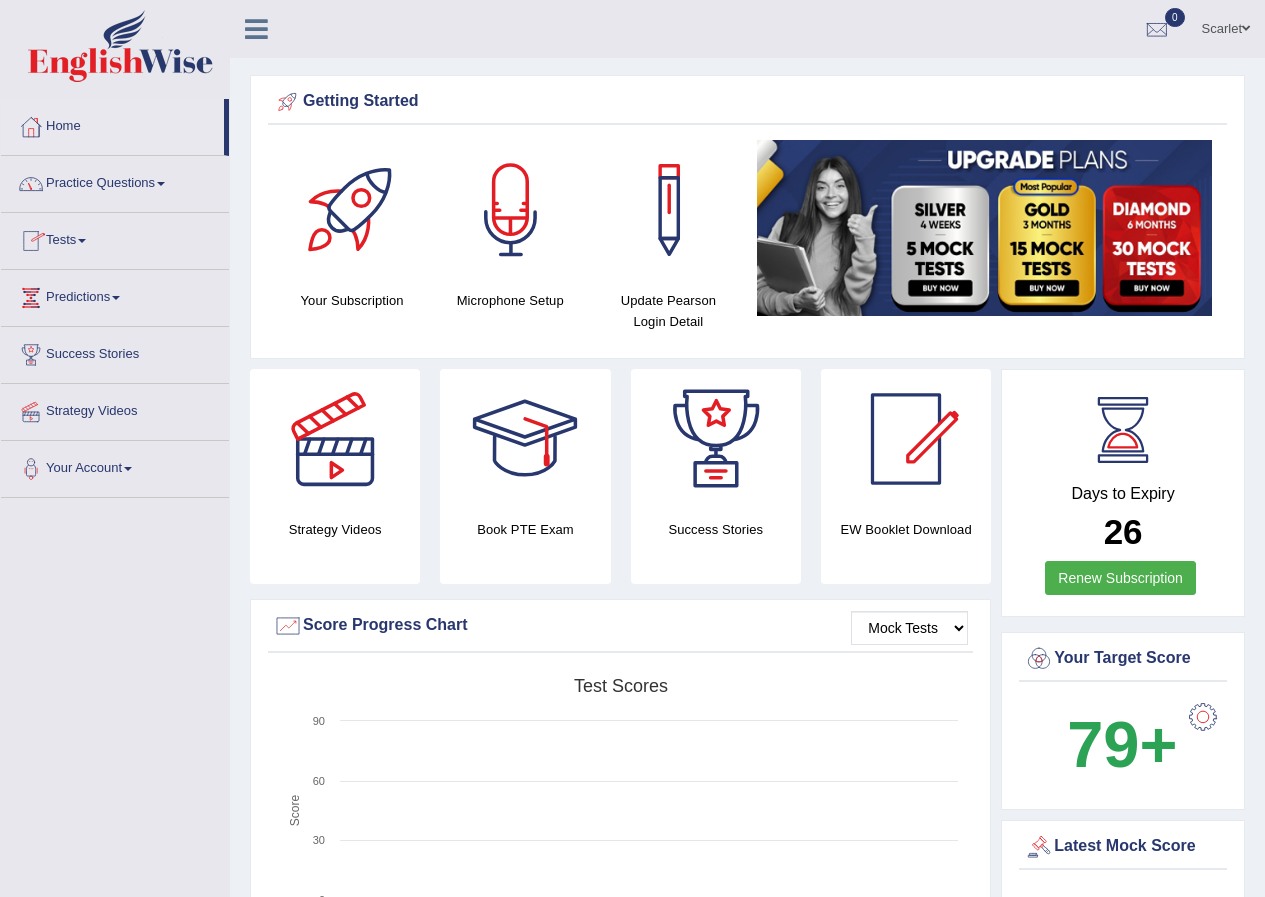 click on "Scarlet" at bounding box center [1226, 26] 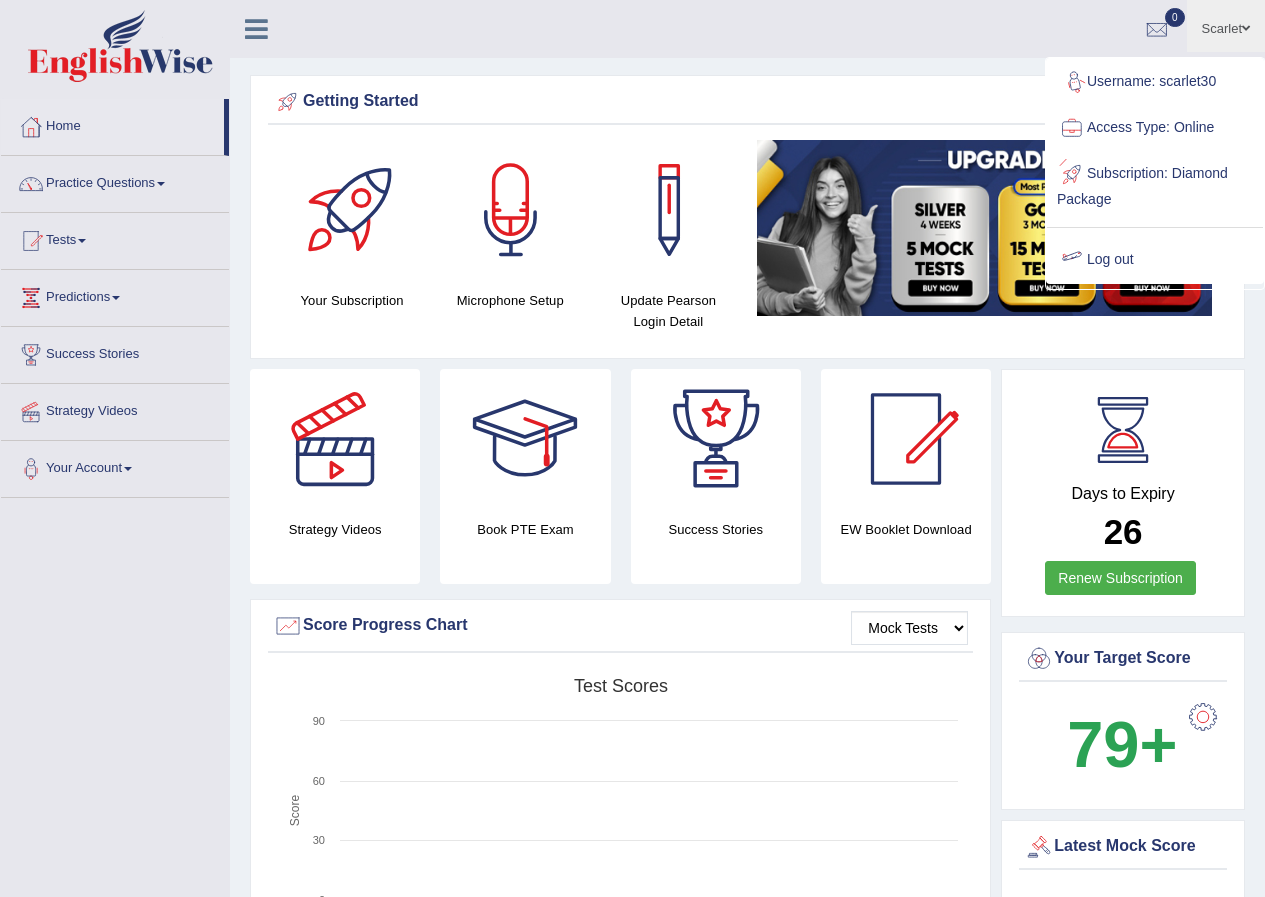 click on "Log out" at bounding box center [1155, 260] 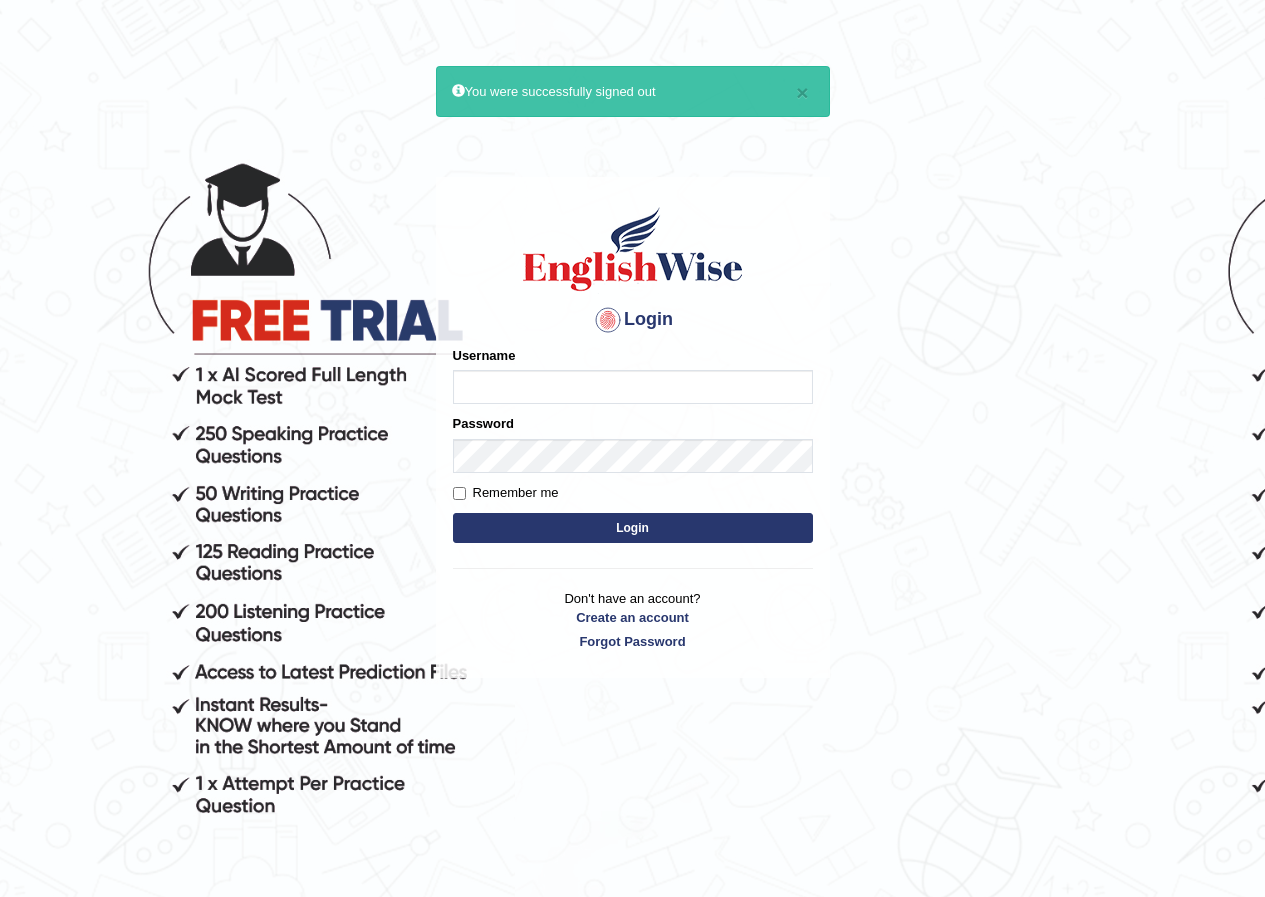 scroll, scrollTop: 0, scrollLeft: 0, axis: both 